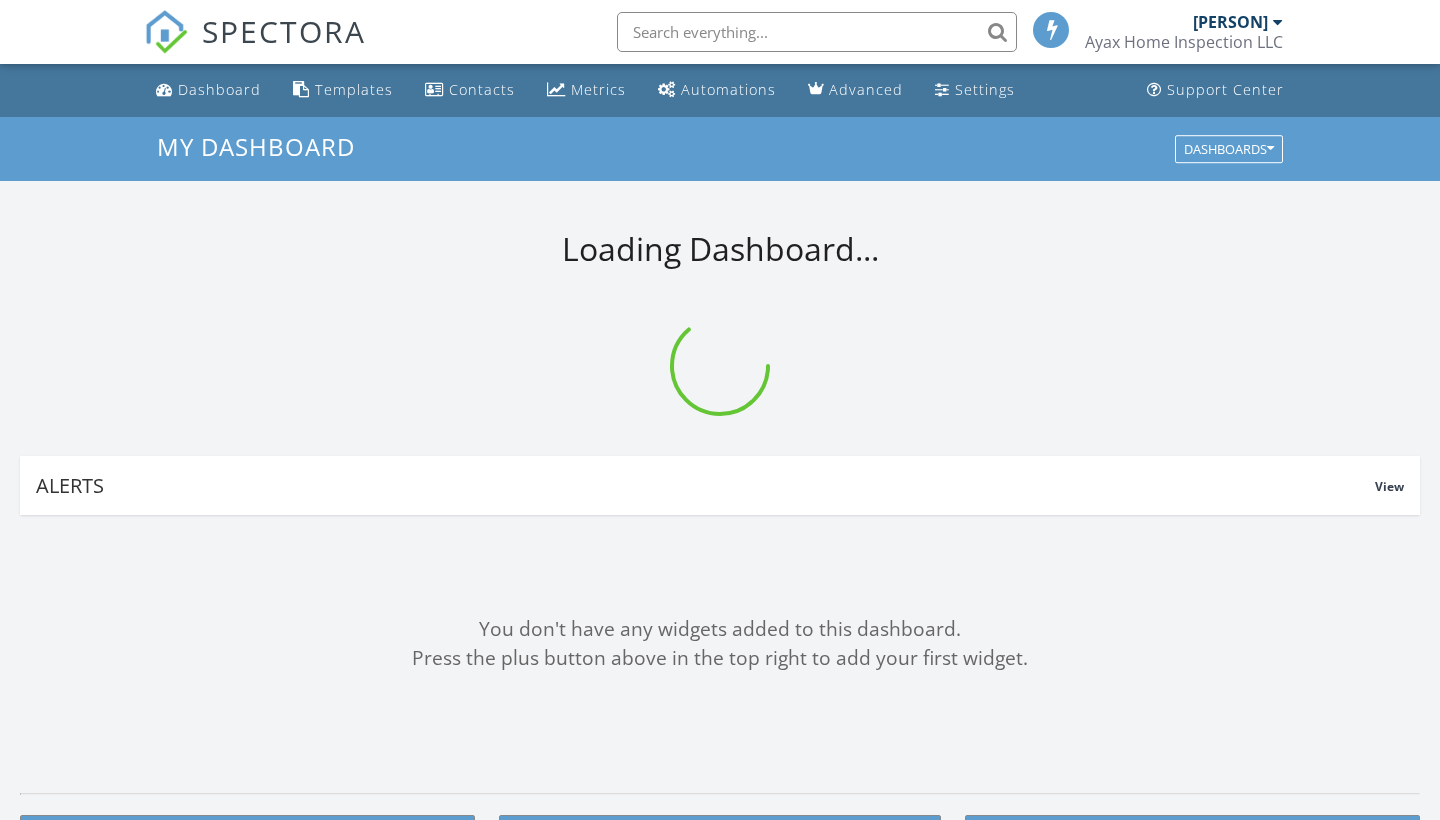 scroll, scrollTop: 0, scrollLeft: 0, axis: both 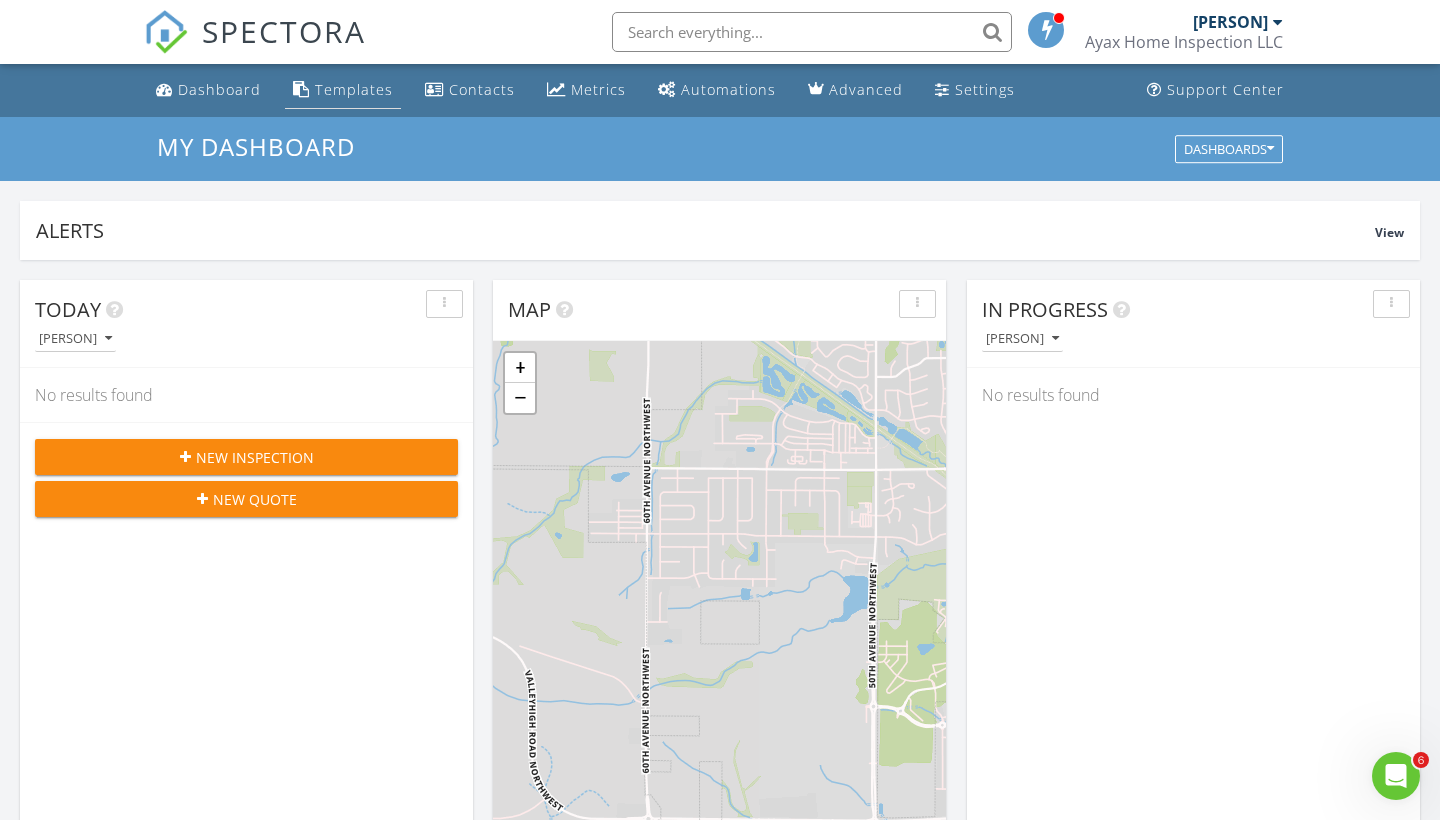 click on "Templates" at bounding box center [354, 89] 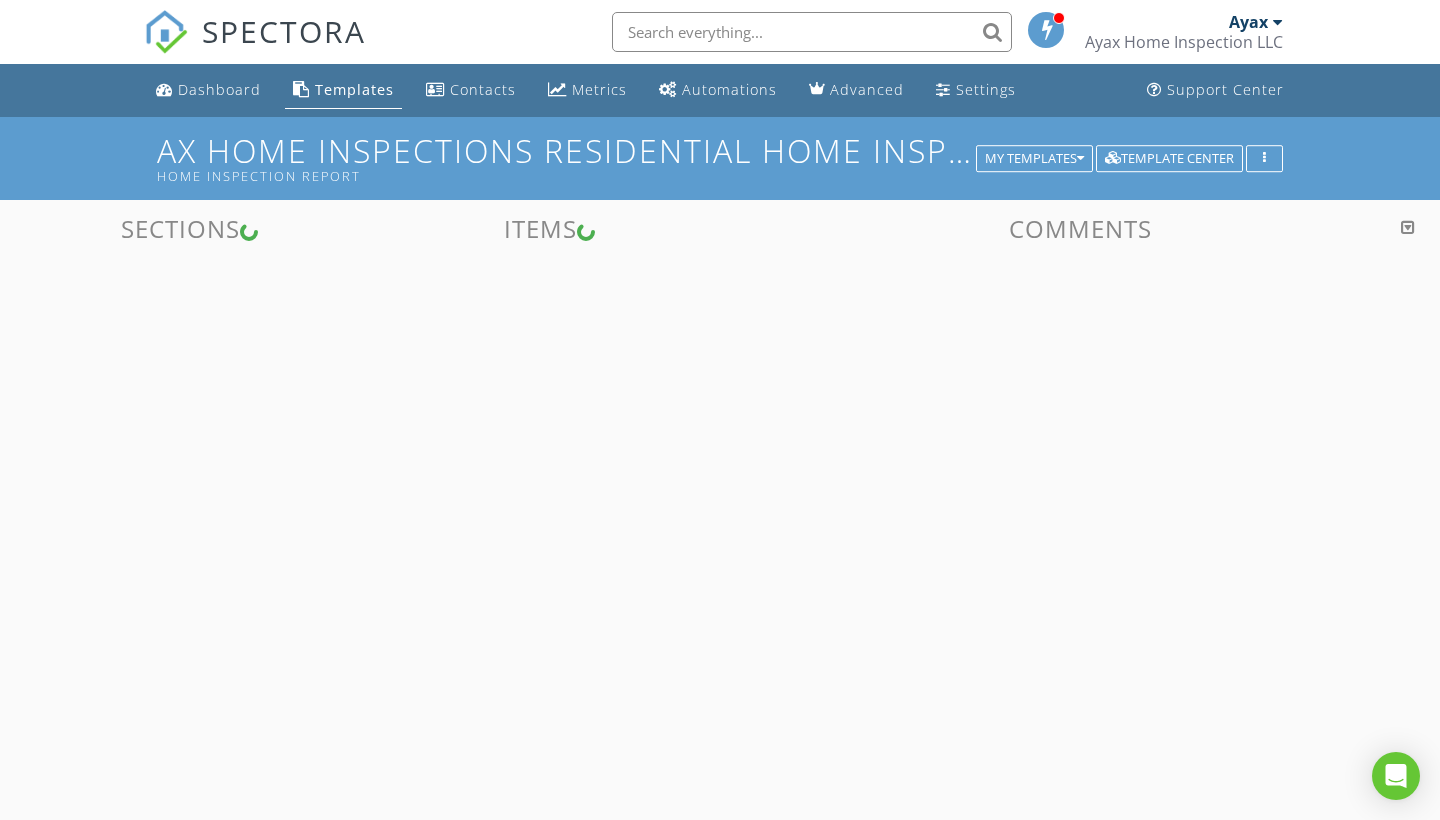 scroll, scrollTop: 0, scrollLeft: 0, axis: both 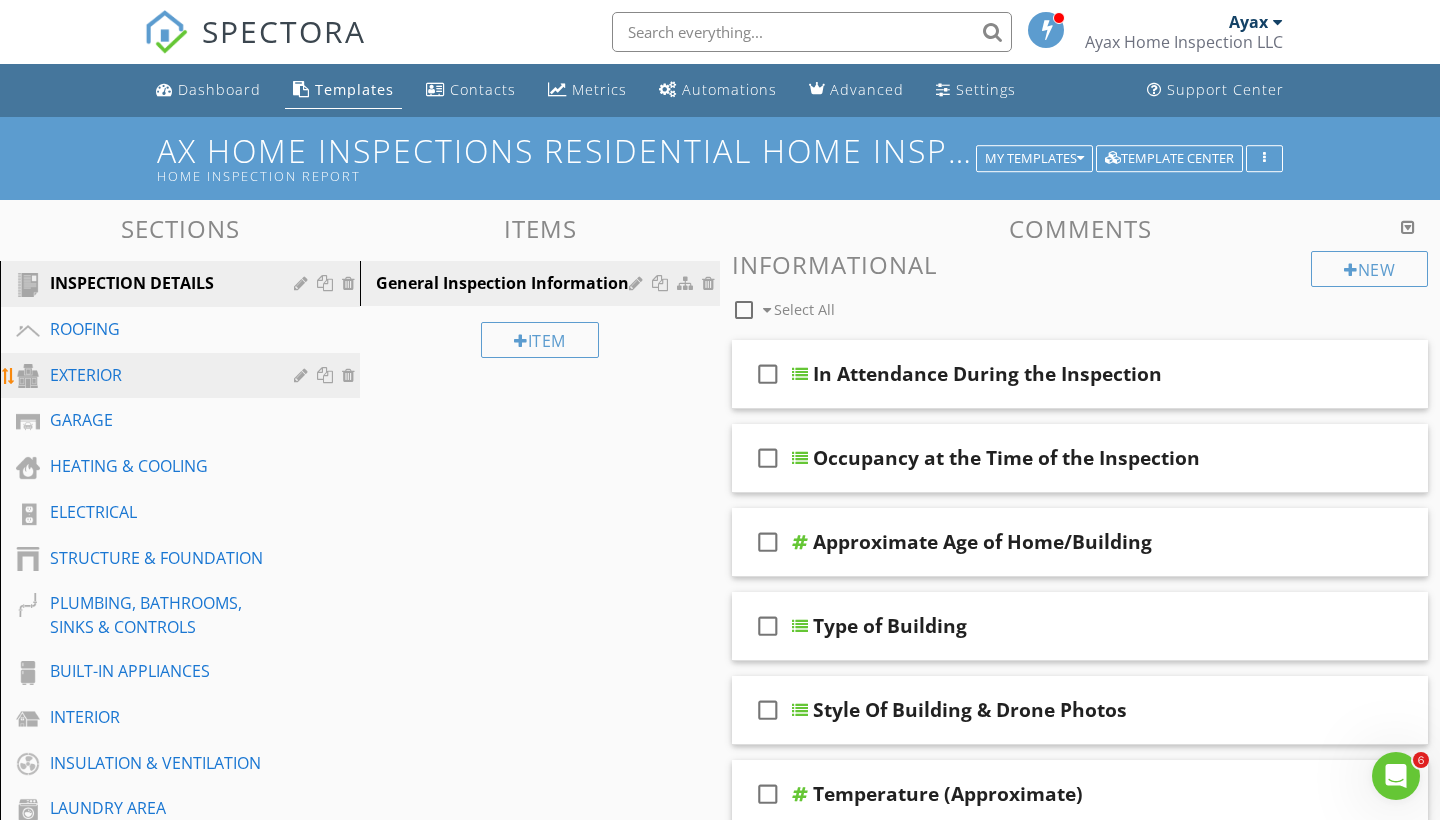 click on "EXTERIOR" at bounding box center (157, 375) 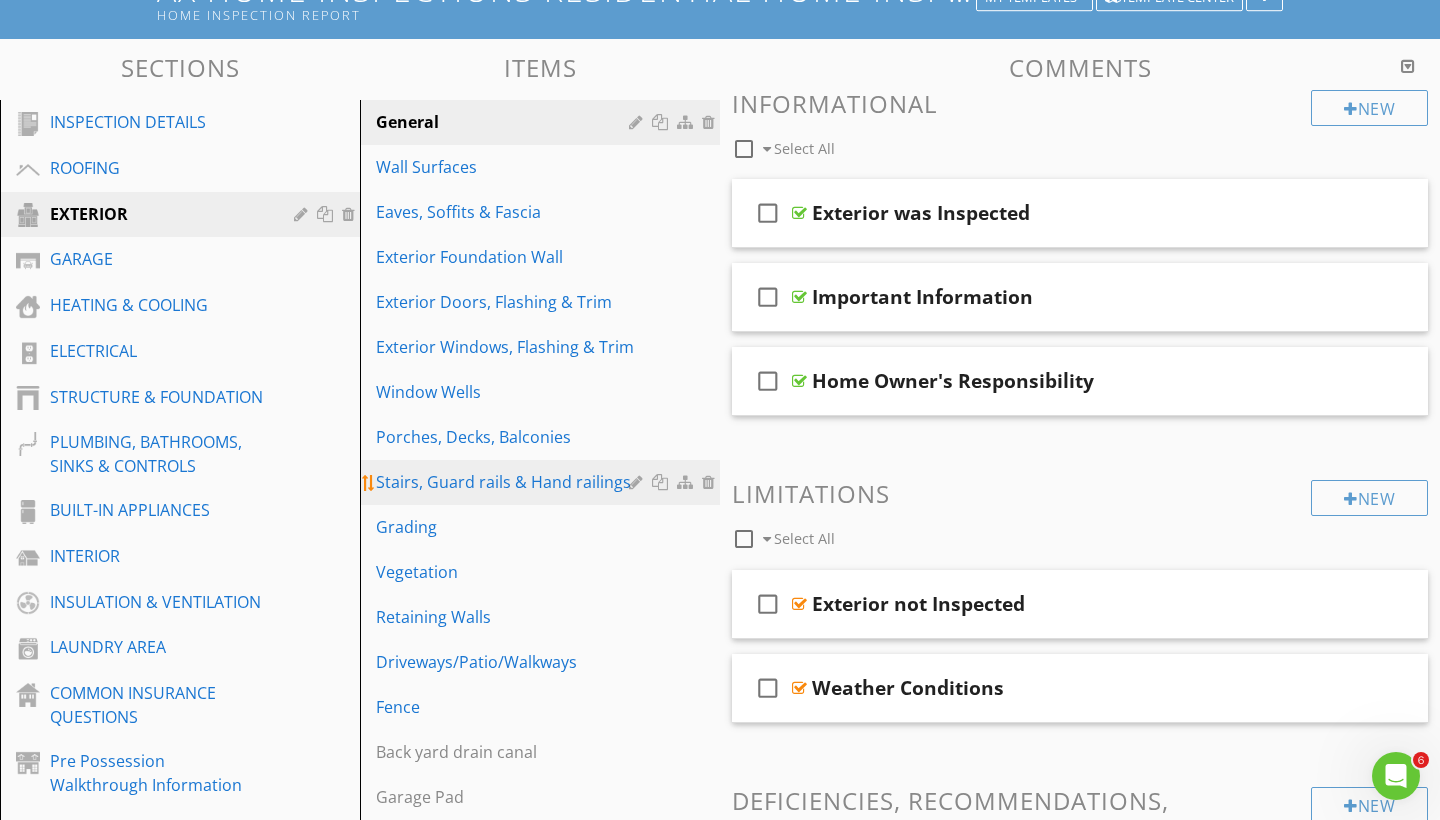 scroll, scrollTop: 162, scrollLeft: 0, axis: vertical 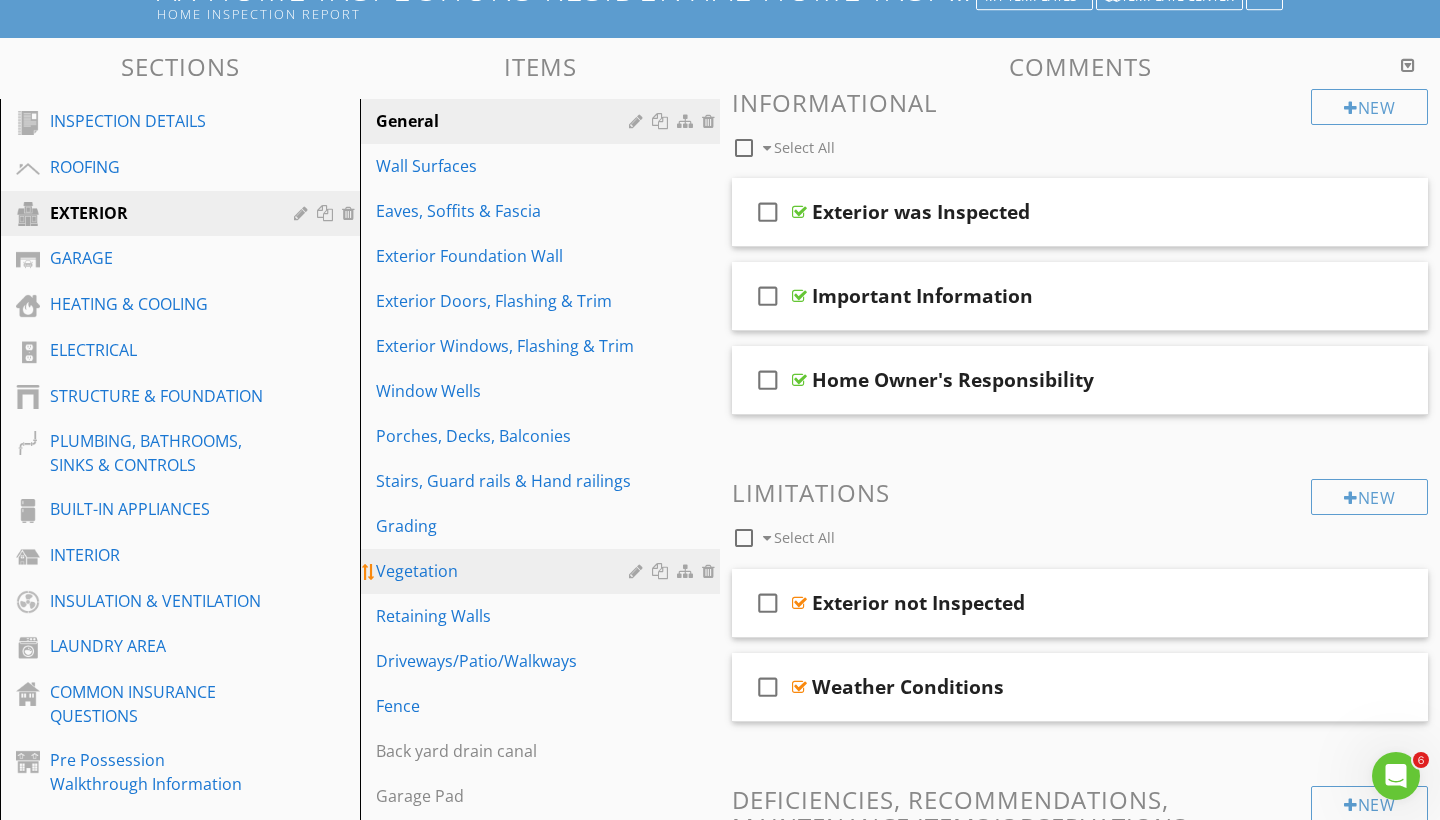 click on "Vegetation" at bounding box center [505, 571] 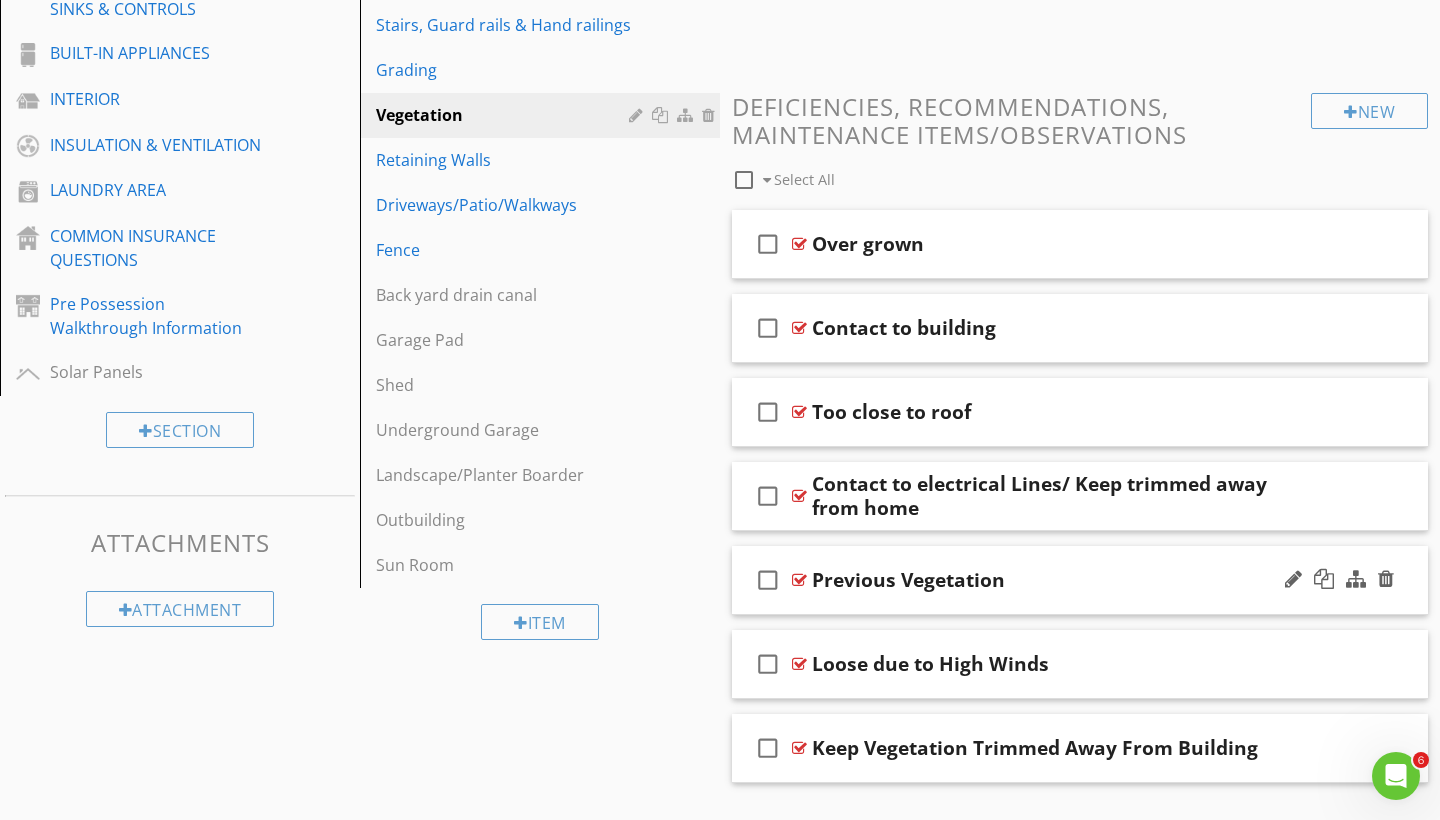 scroll, scrollTop: 495, scrollLeft: 0, axis: vertical 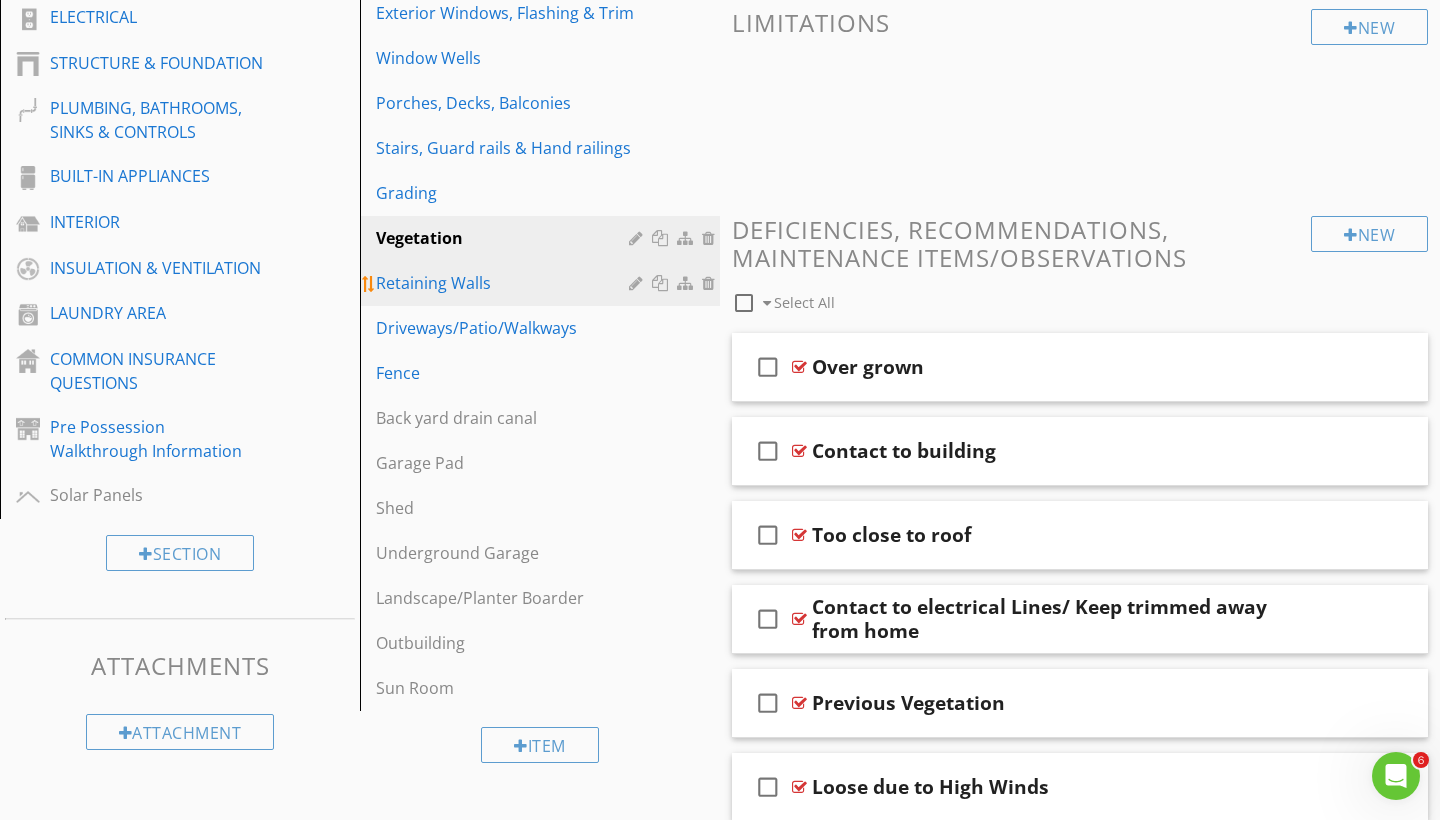 click on "Retaining Walls" at bounding box center (505, 283) 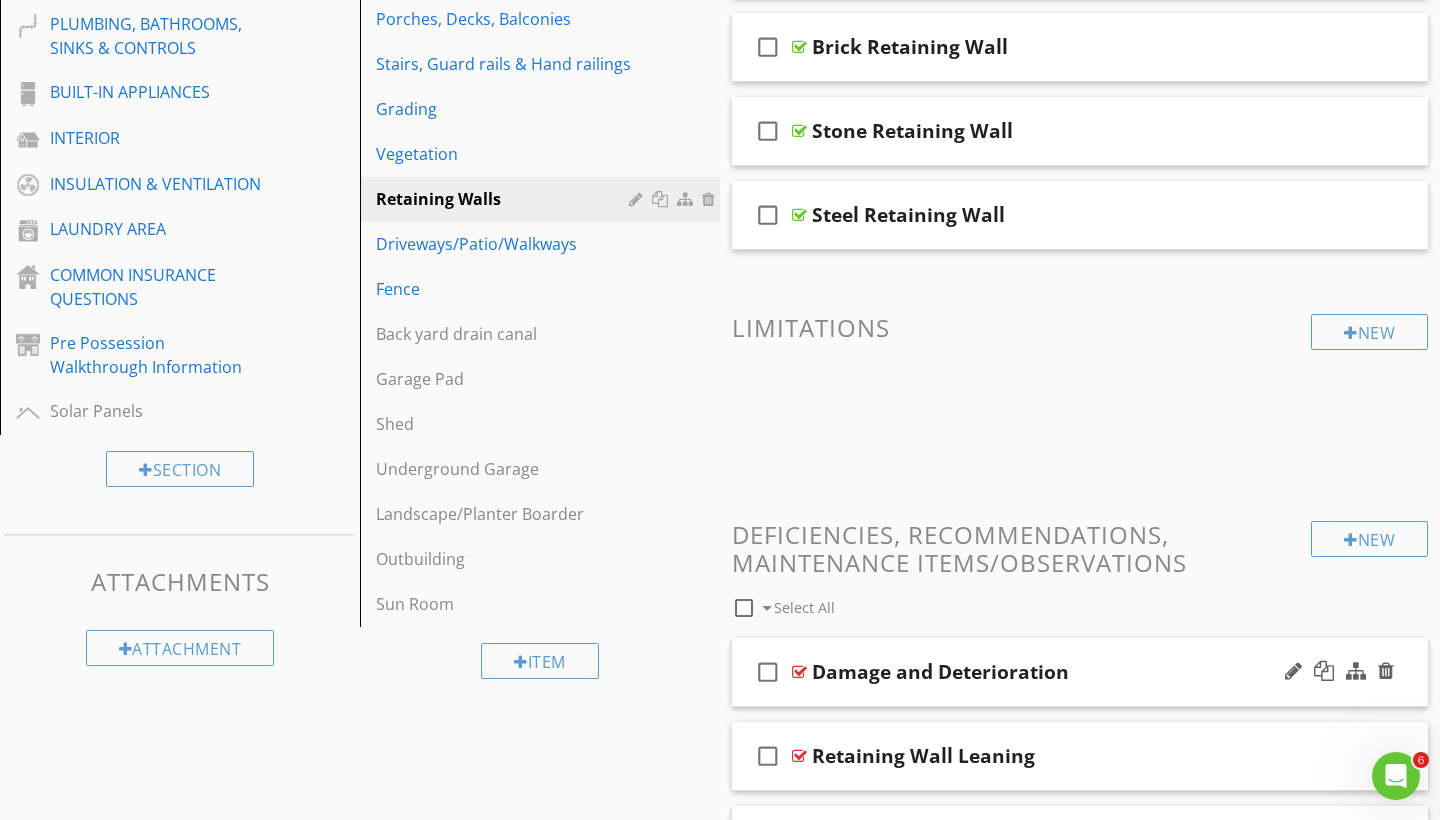 scroll, scrollTop: 501, scrollLeft: 0, axis: vertical 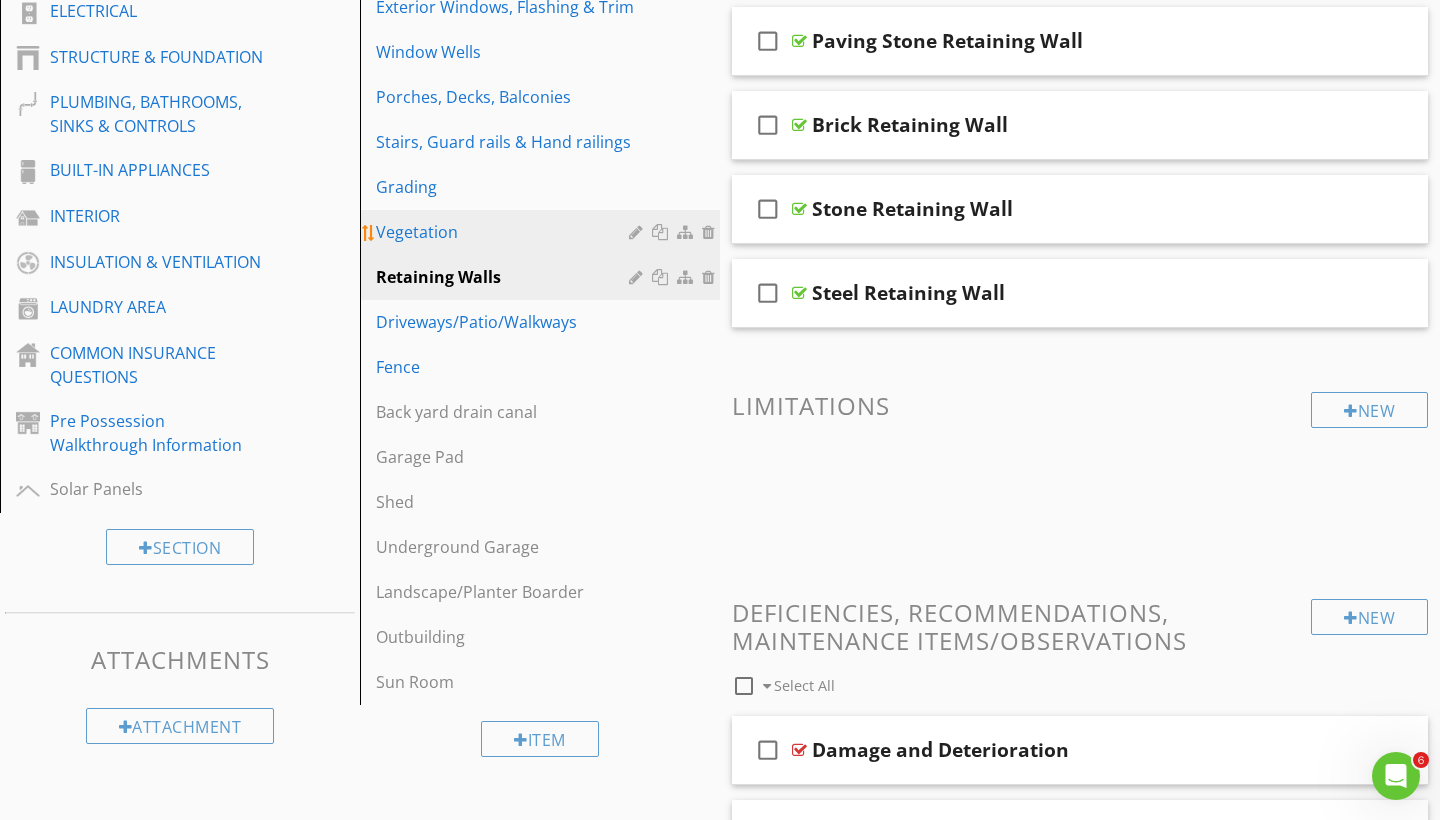 click on "Vegetation" at bounding box center (505, 232) 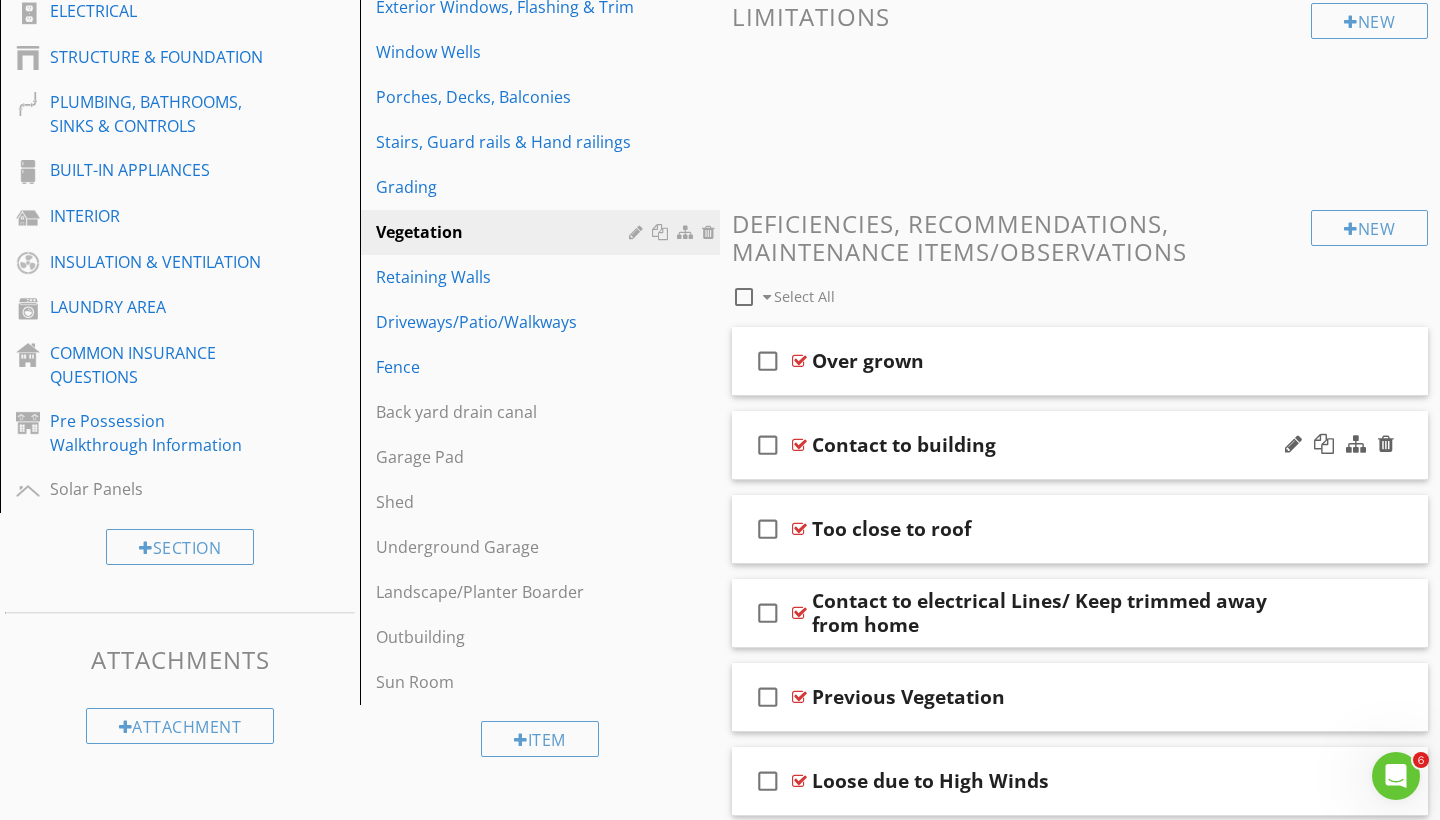 click on "check_box_outline_blank
Contact to building" at bounding box center [1080, 445] 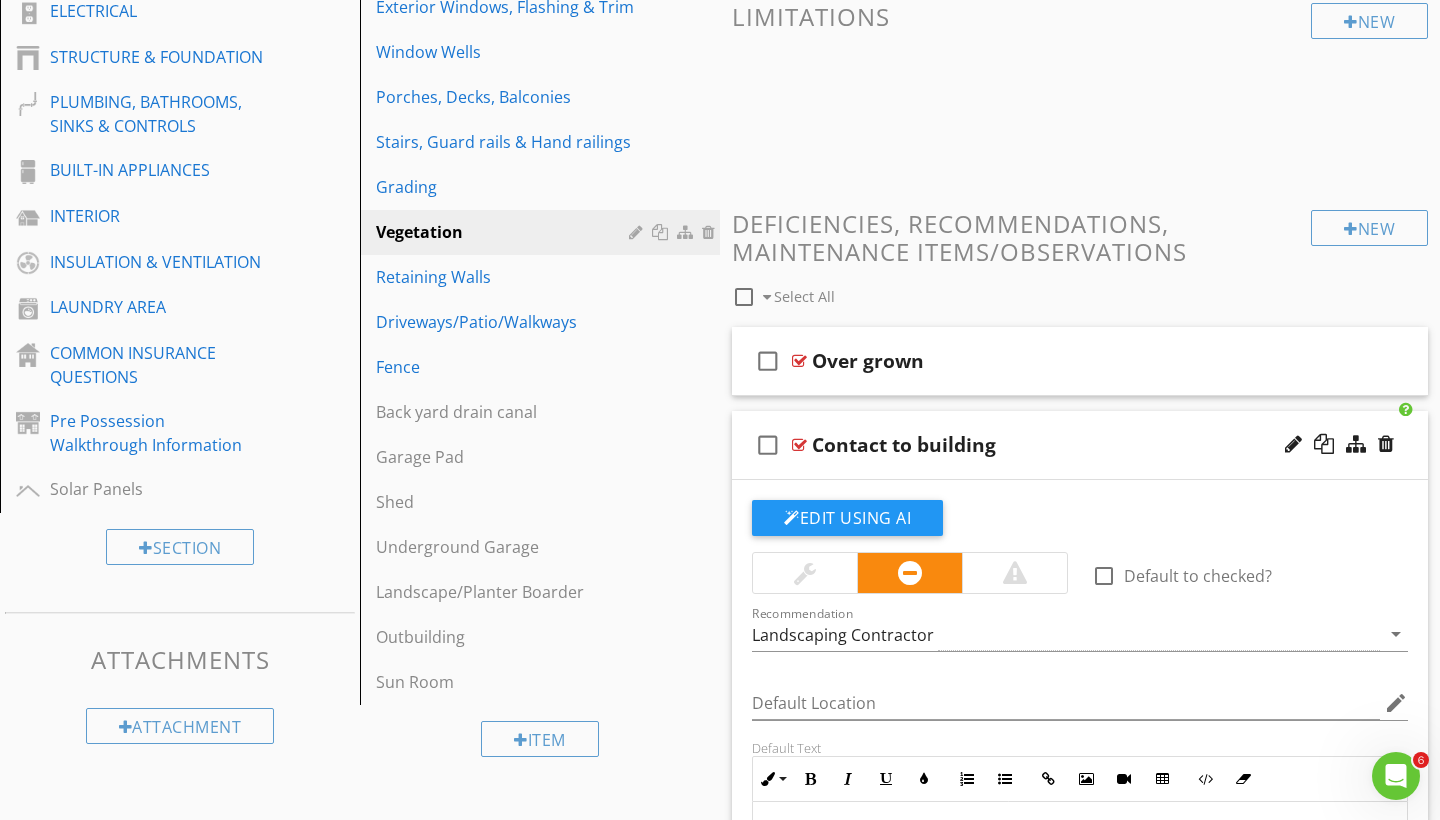 click on "Contact to building" at bounding box center [1058, 445] 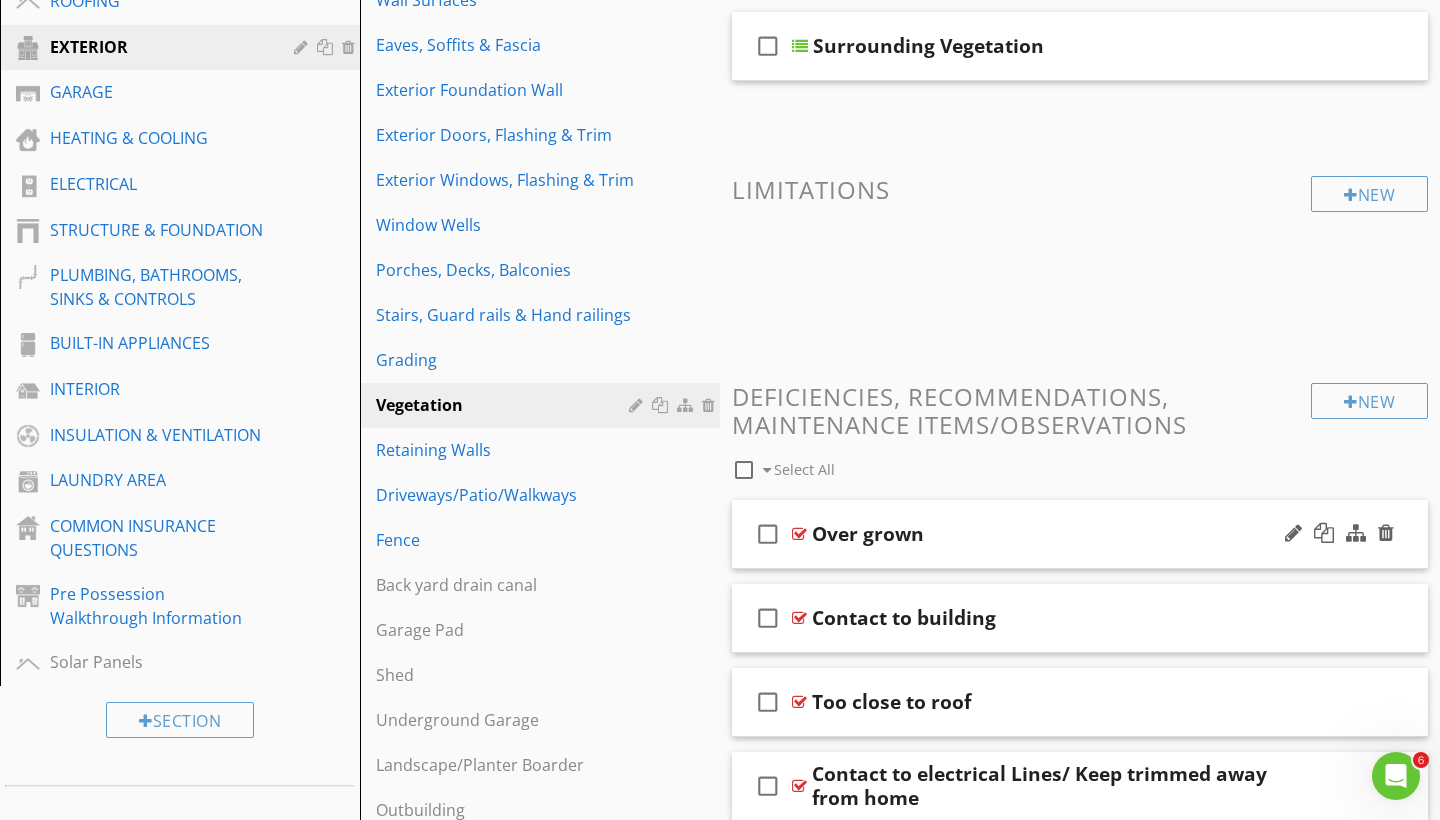 scroll, scrollTop: 255, scrollLeft: 0, axis: vertical 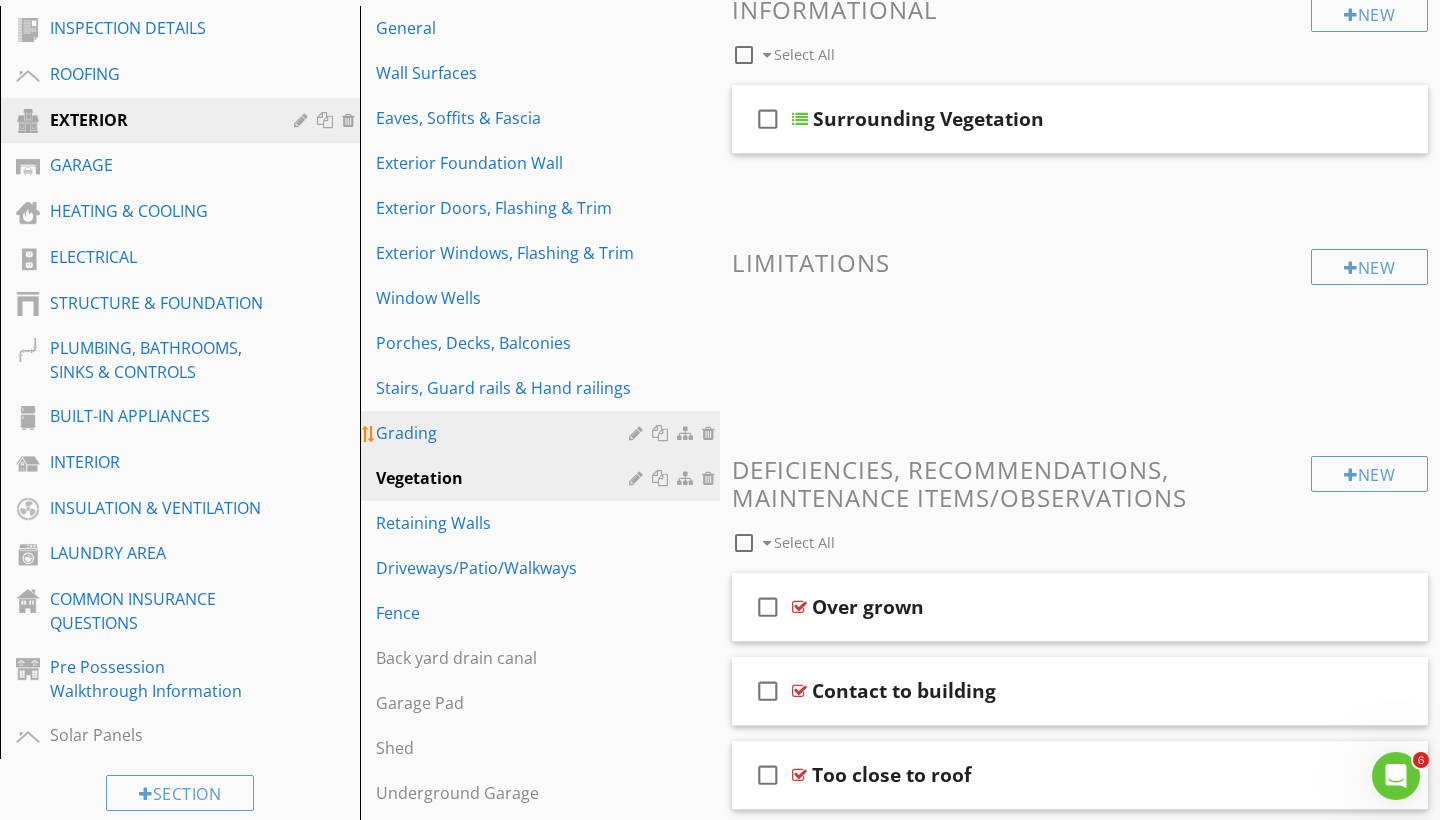 click on "Grading" at bounding box center (505, 433) 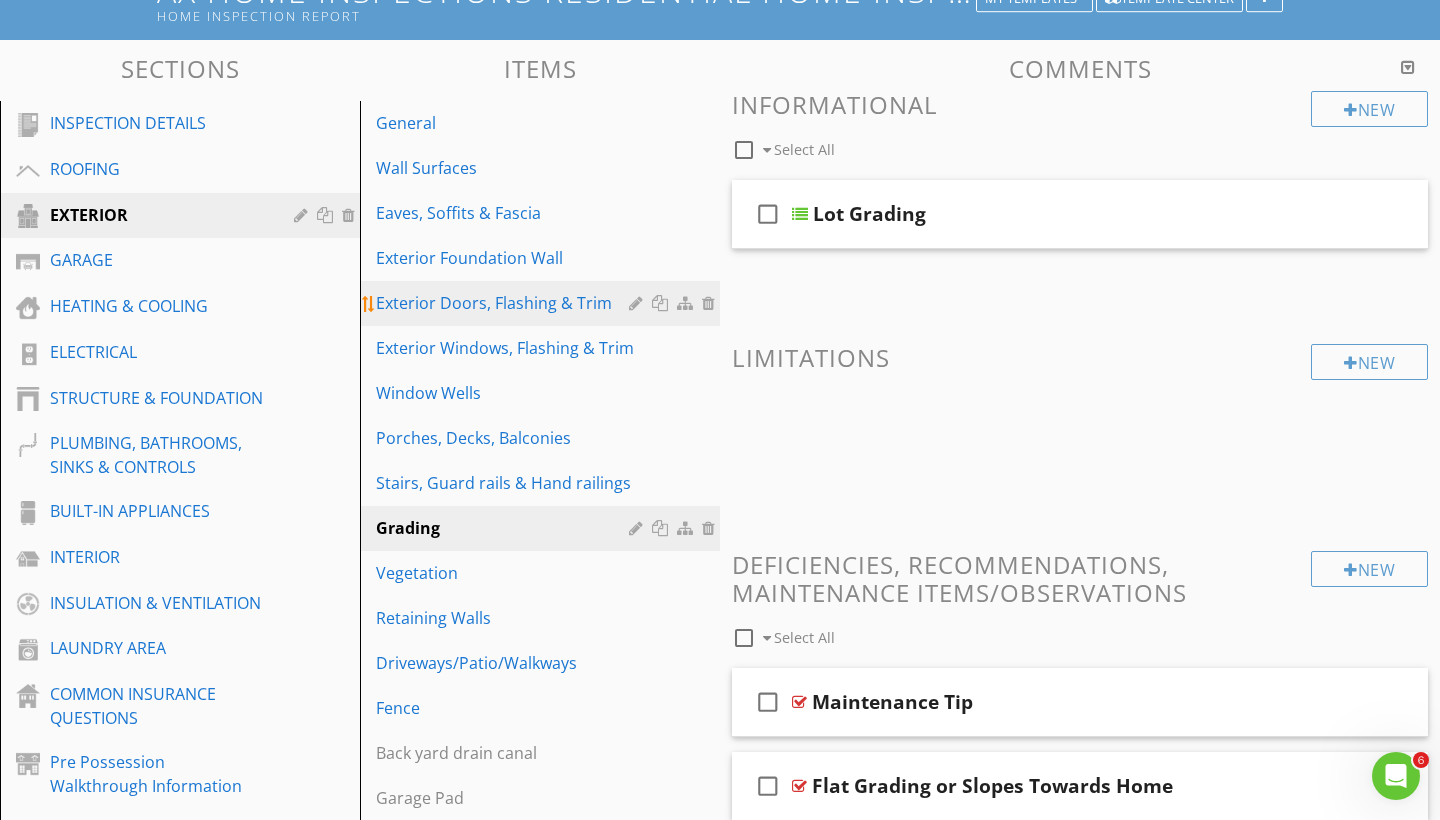 scroll, scrollTop: 19, scrollLeft: 0, axis: vertical 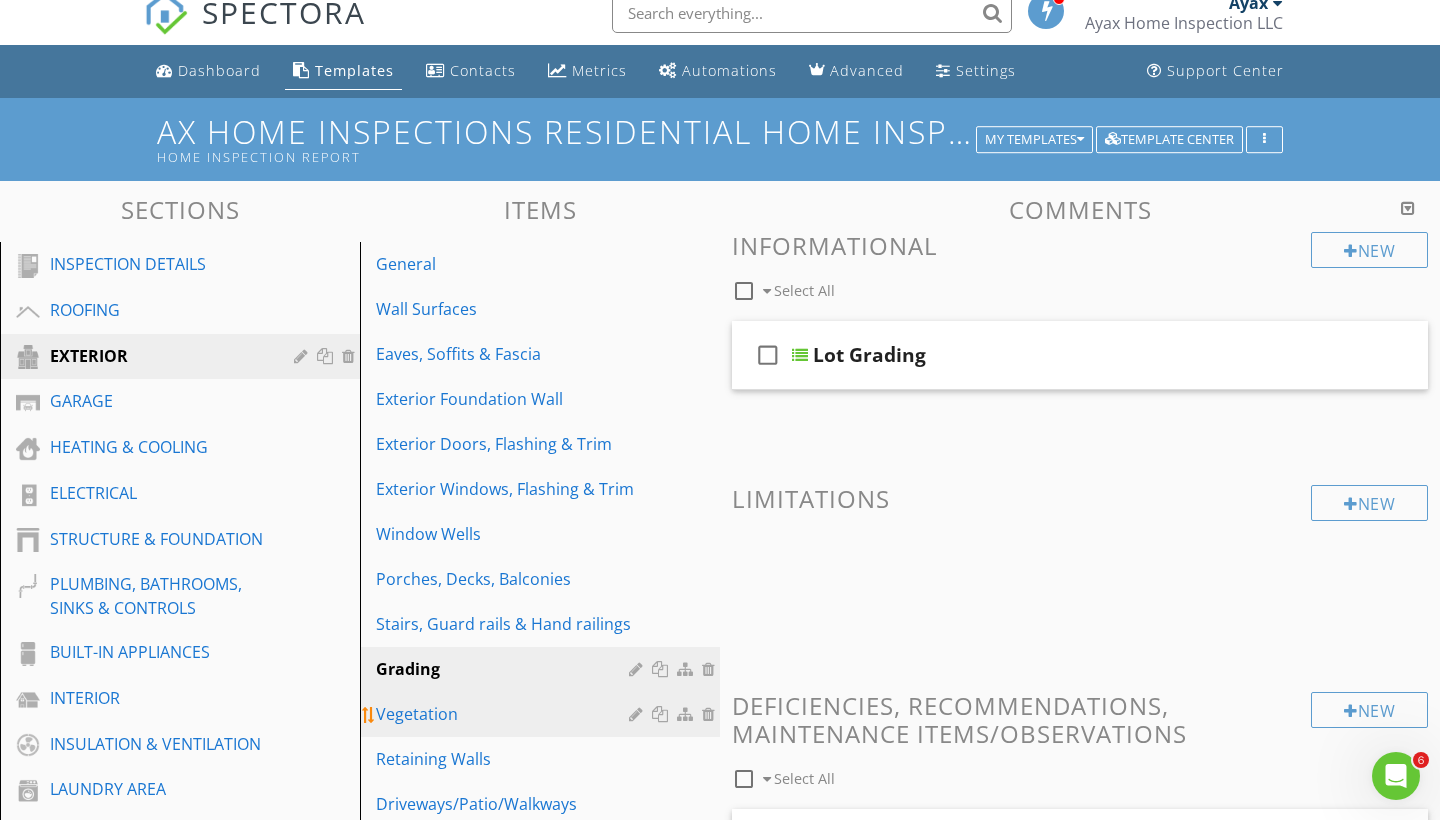 click on "Vegetation" at bounding box center (505, 714) 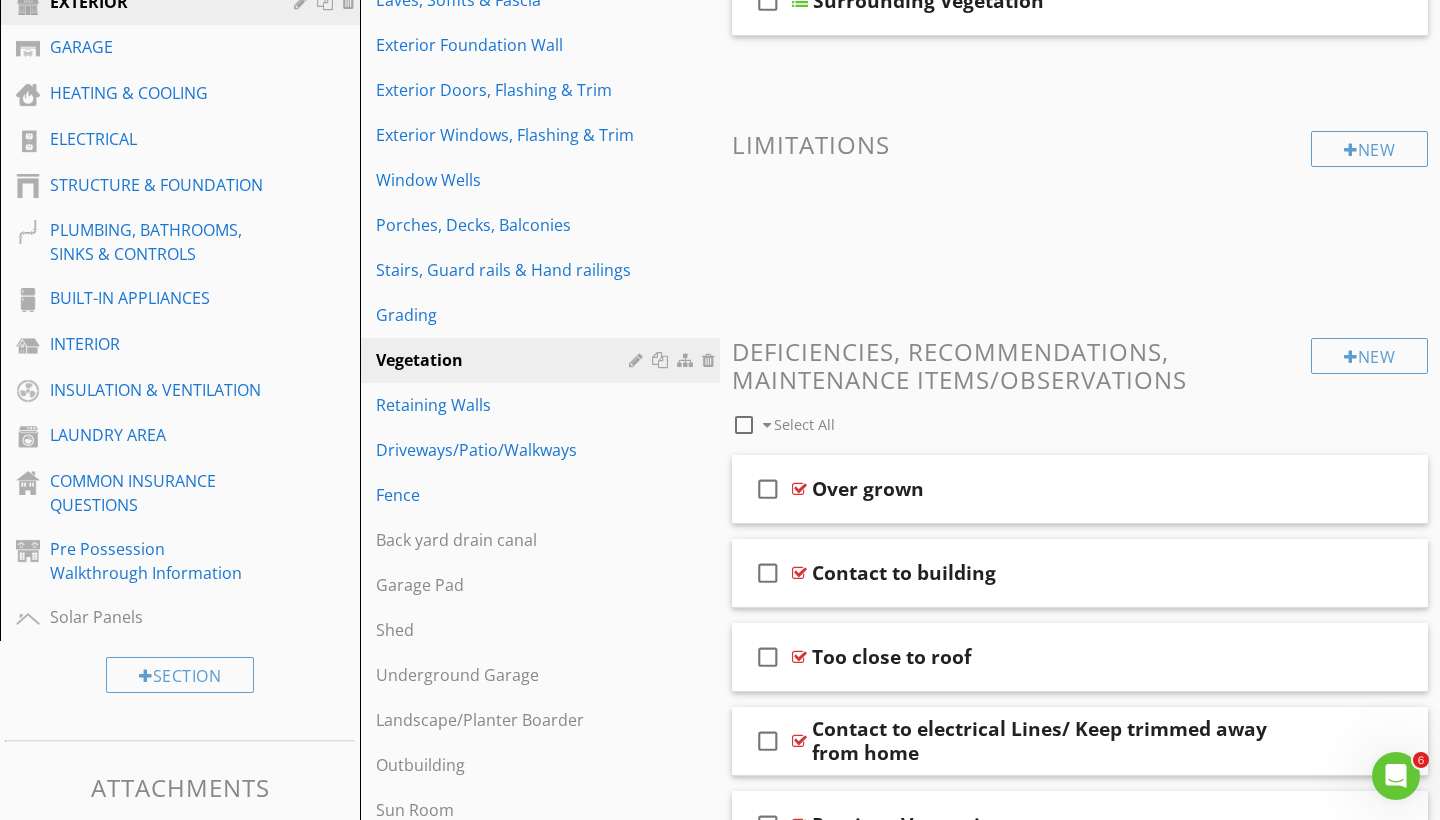 scroll, scrollTop: 394, scrollLeft: 0, axis: vertical 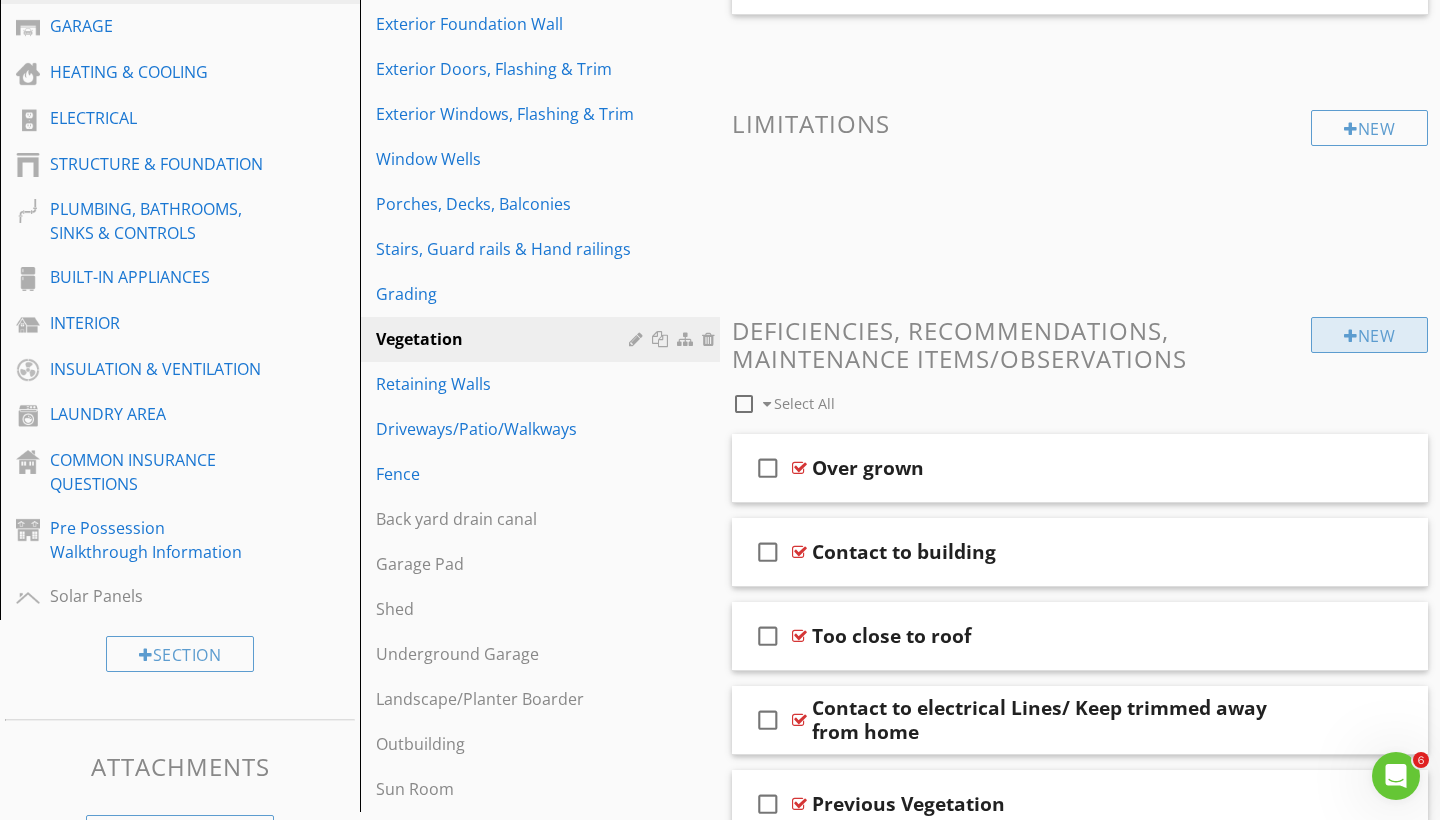 click on "New" at bounding box center (1369, 335) 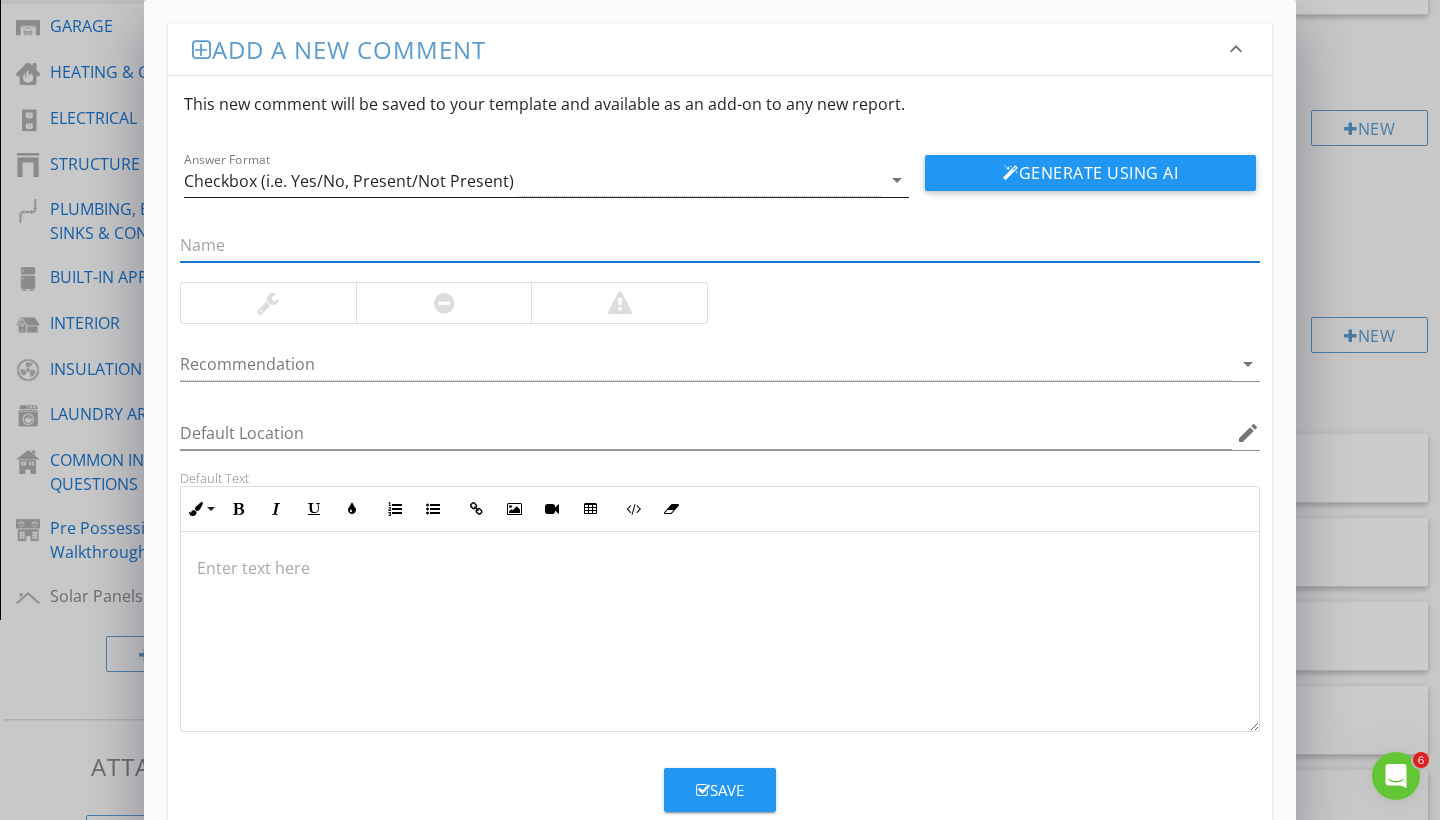 type on "O" 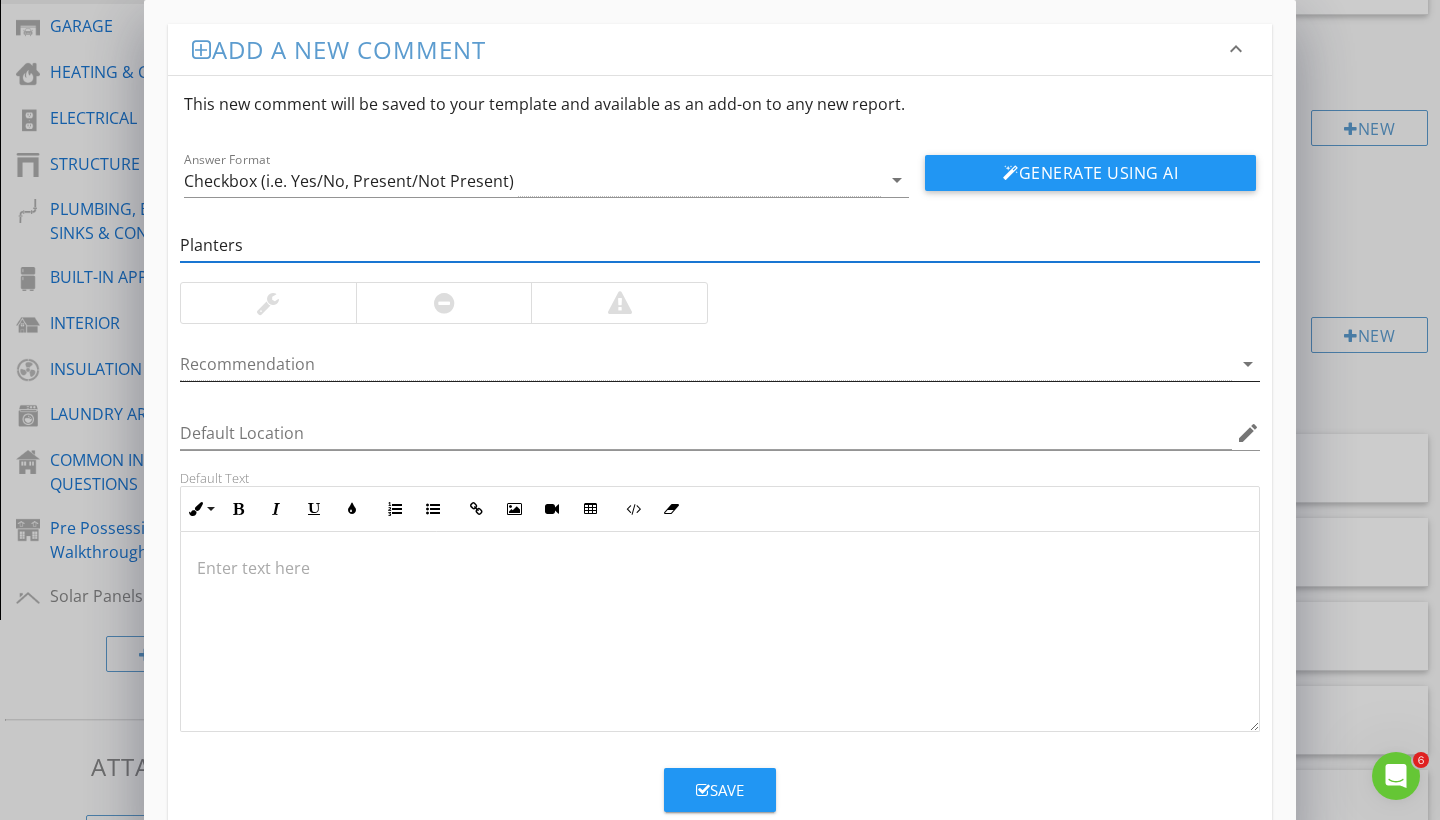 type on "Planters" 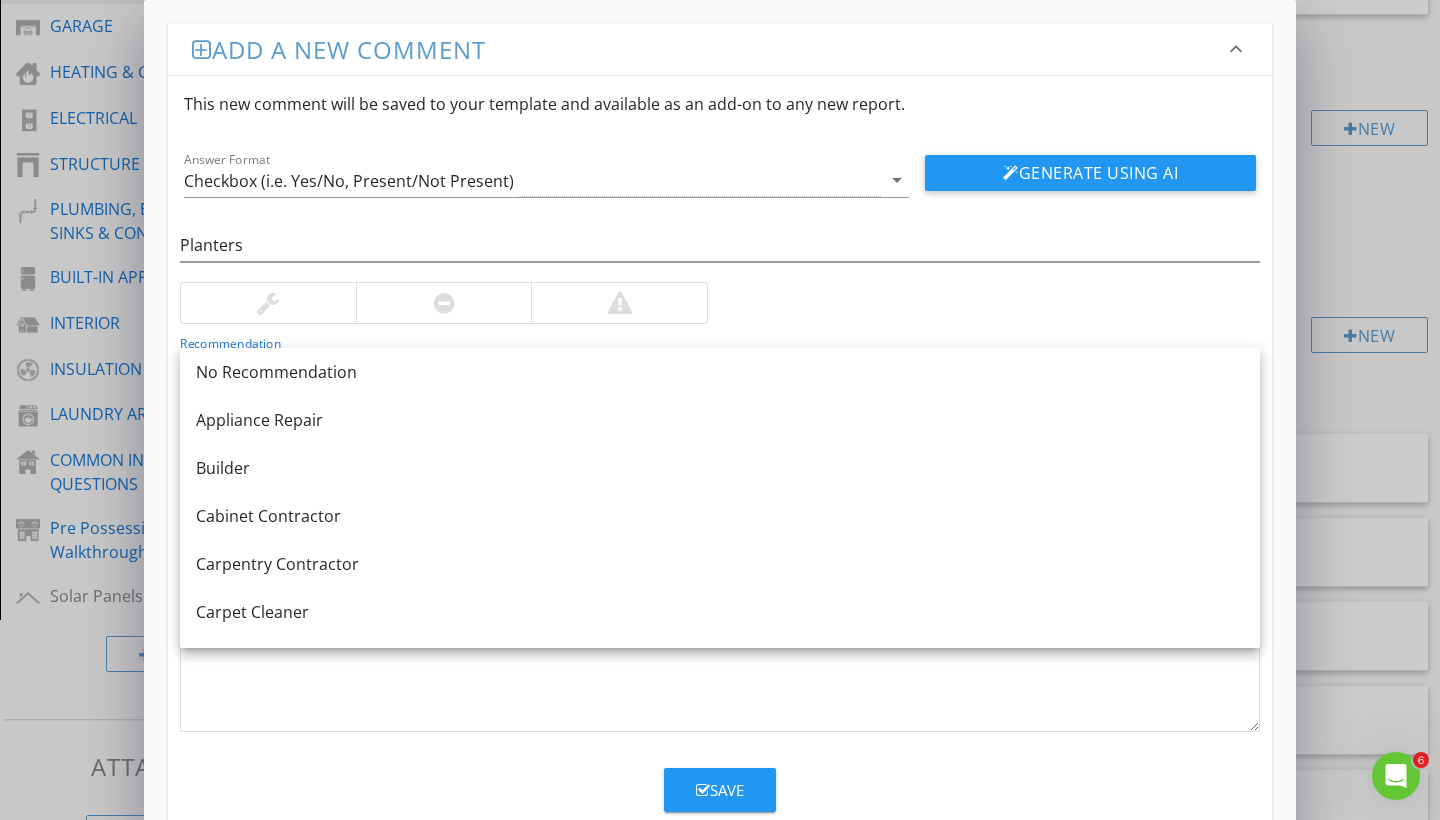 click at bounding box center [268, 303] 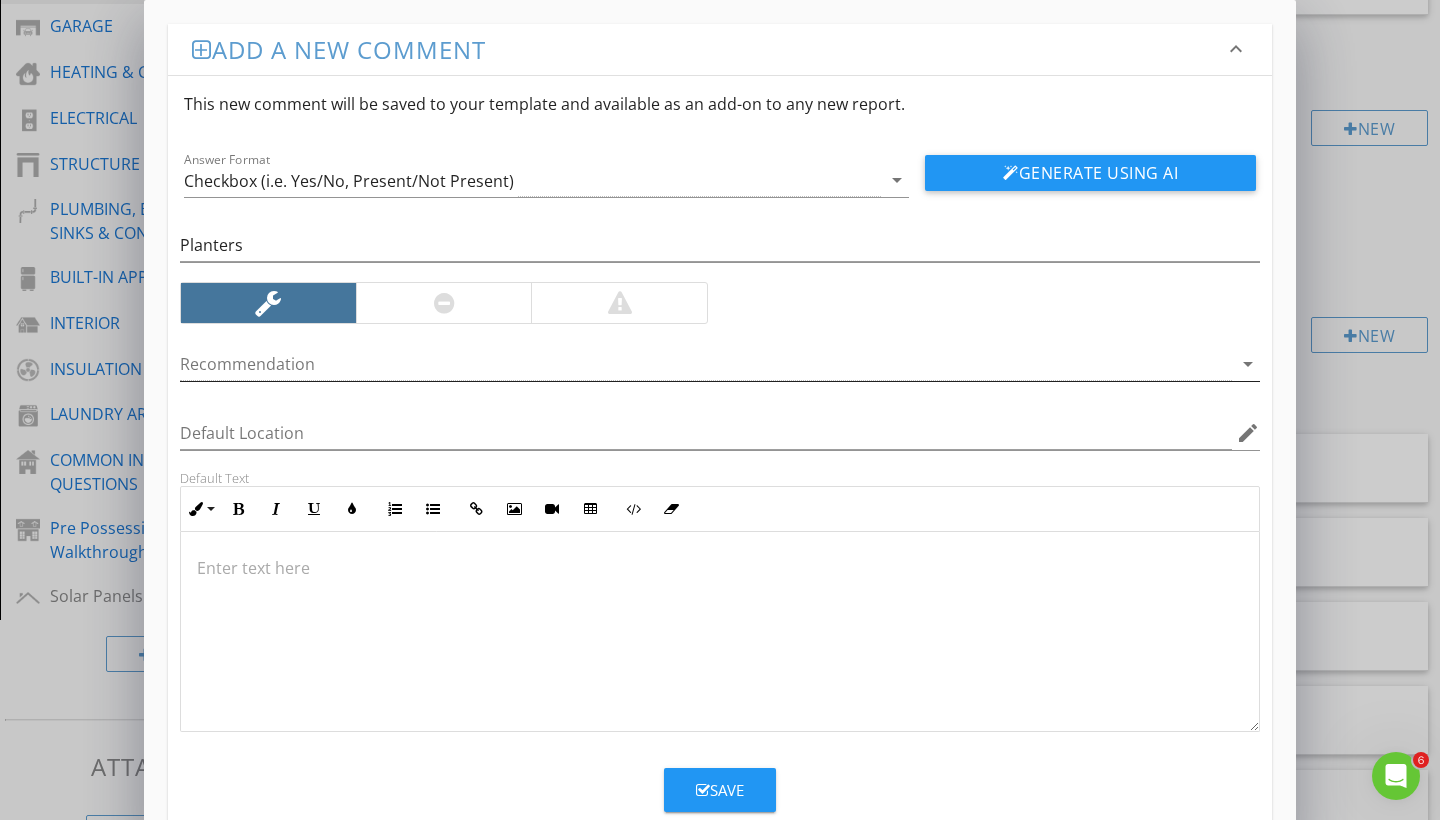 click at bounding box center (706, 364) 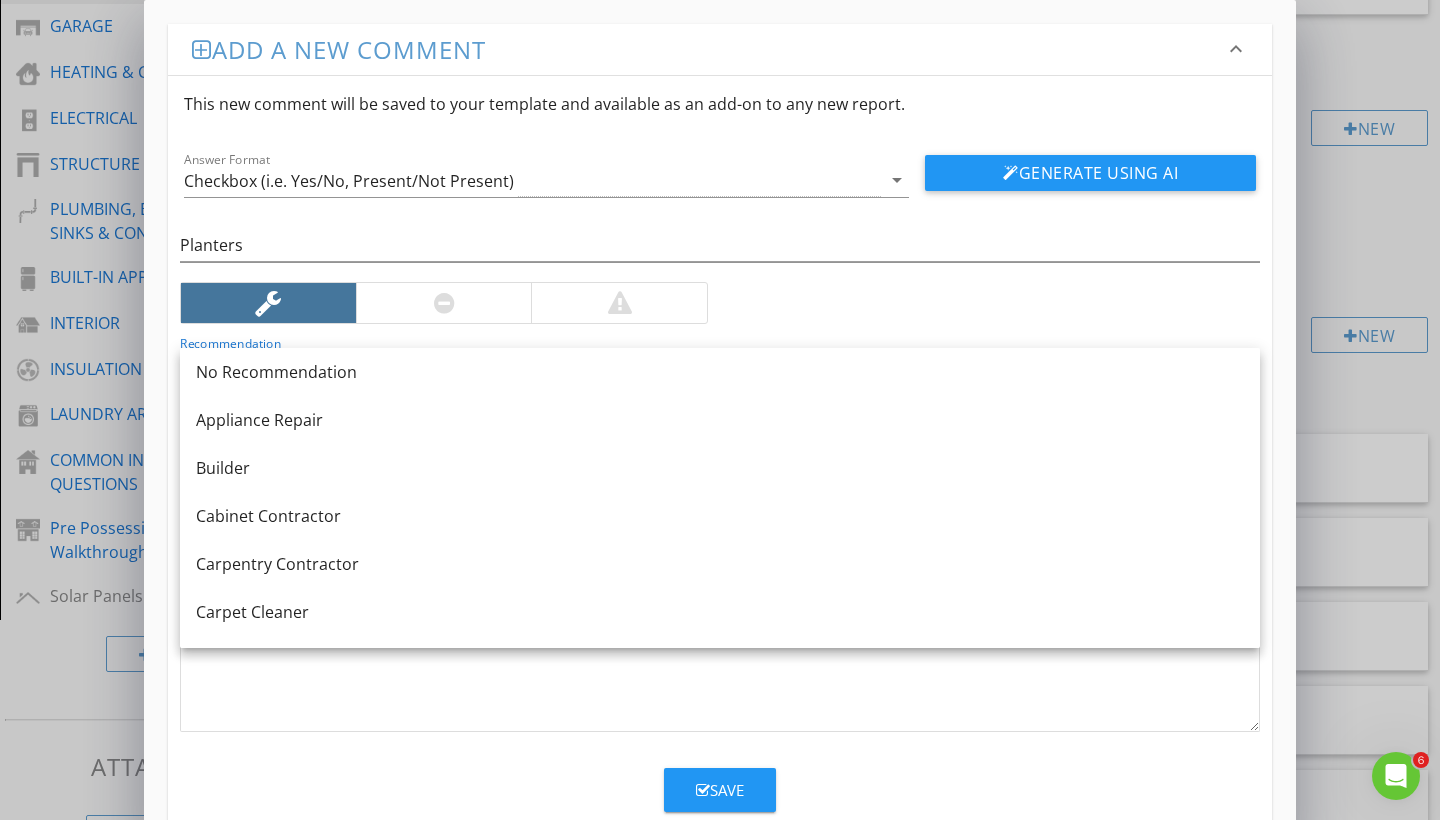 scroll, scrollTop: 0, scrollLeft: 0, axis: both 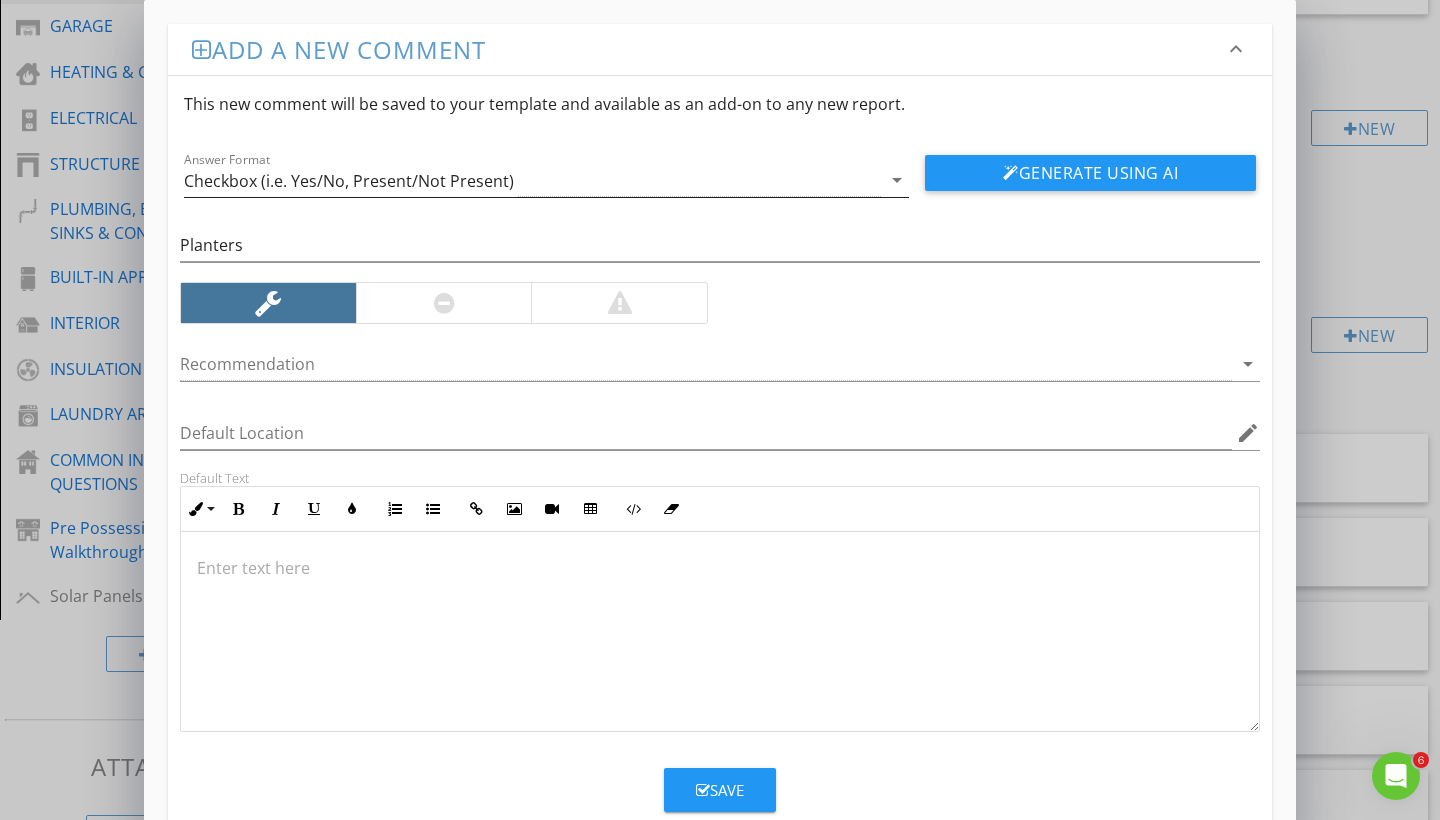 click on "arrow_drop_down" at bounding box center [897, 180] 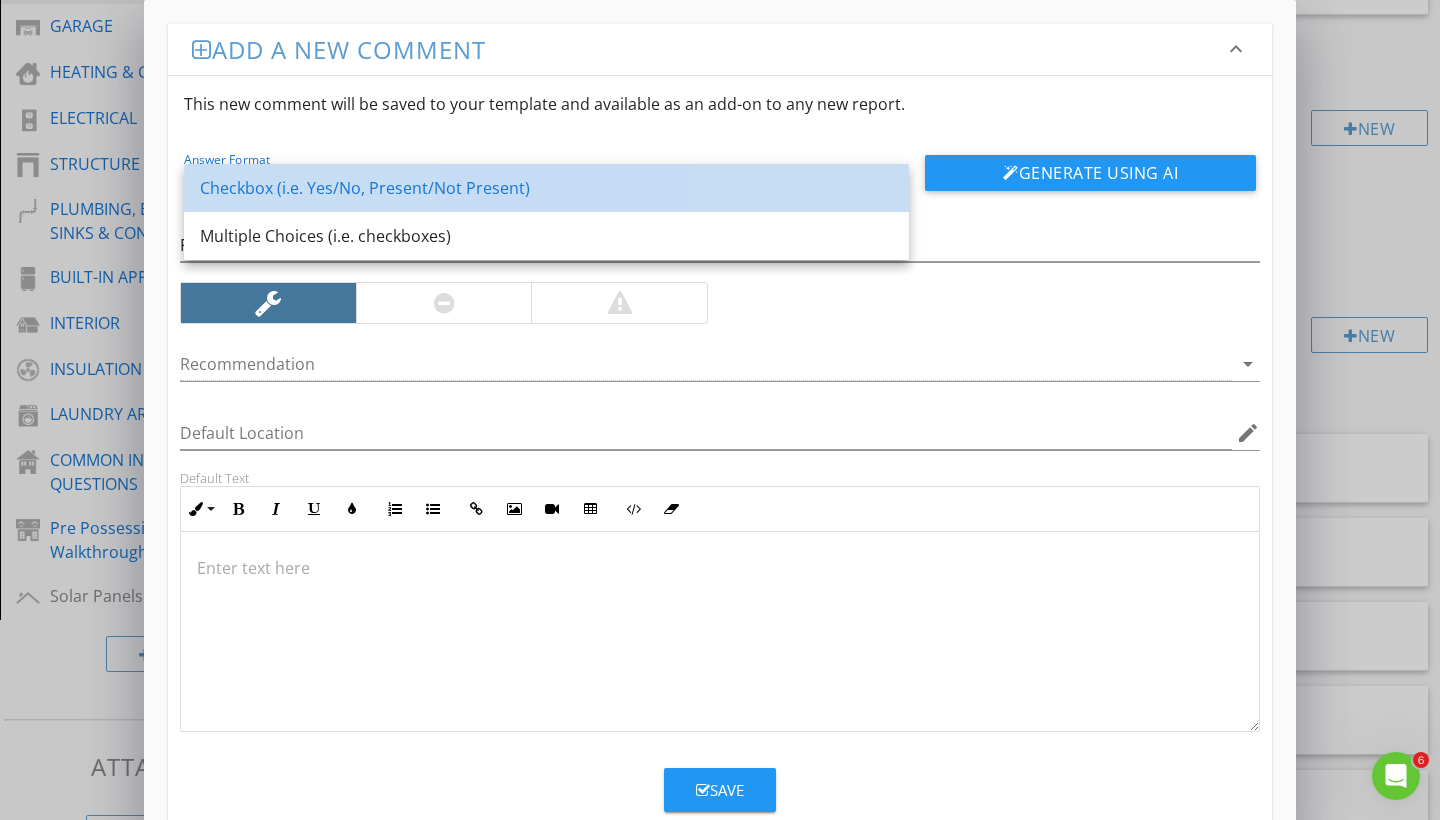 click on "Checkbox (i.e. Yes/No, Present/Not Present)" at bounding box center (546, 188) 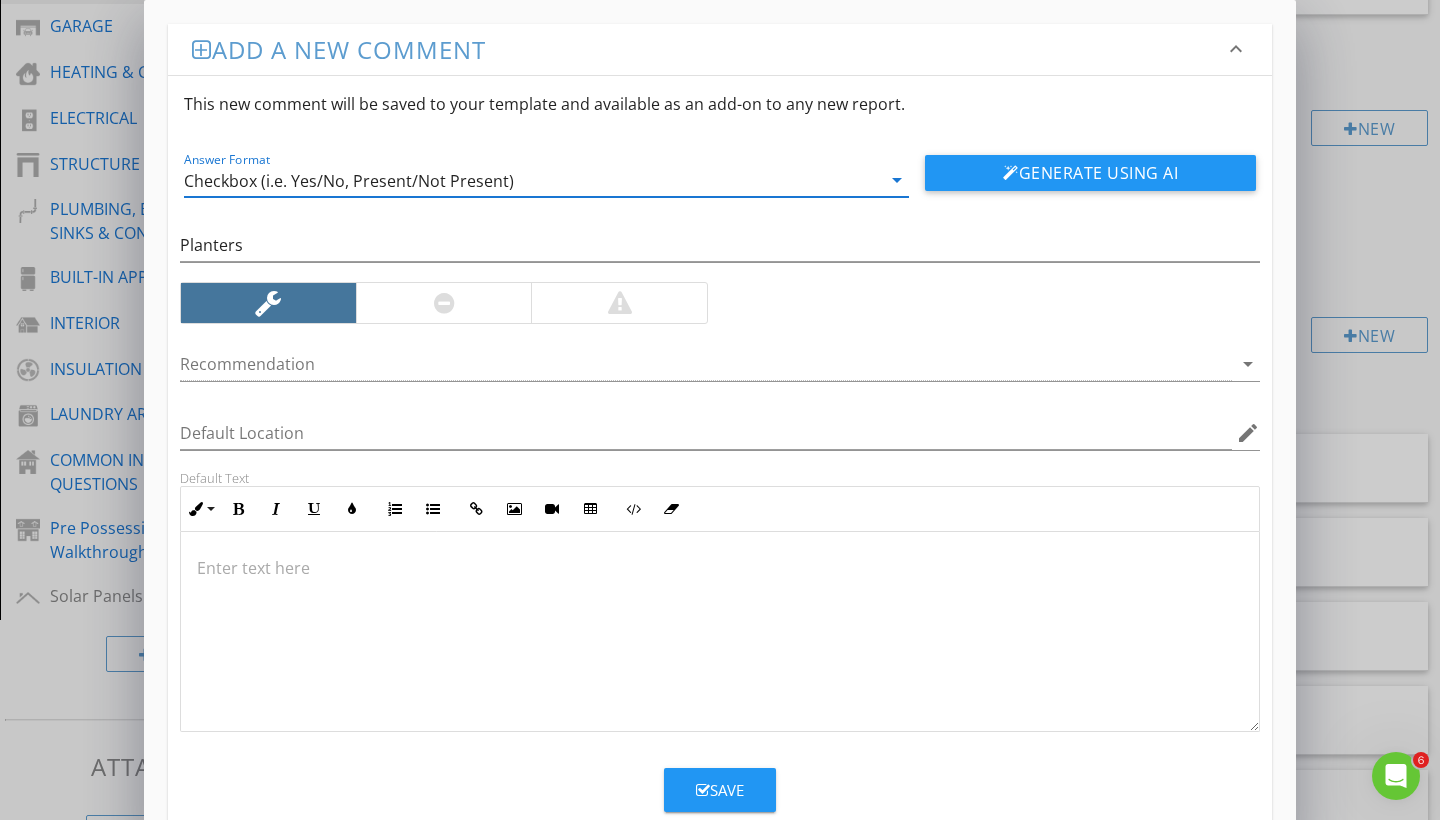 click at bounding box center (720, 568) 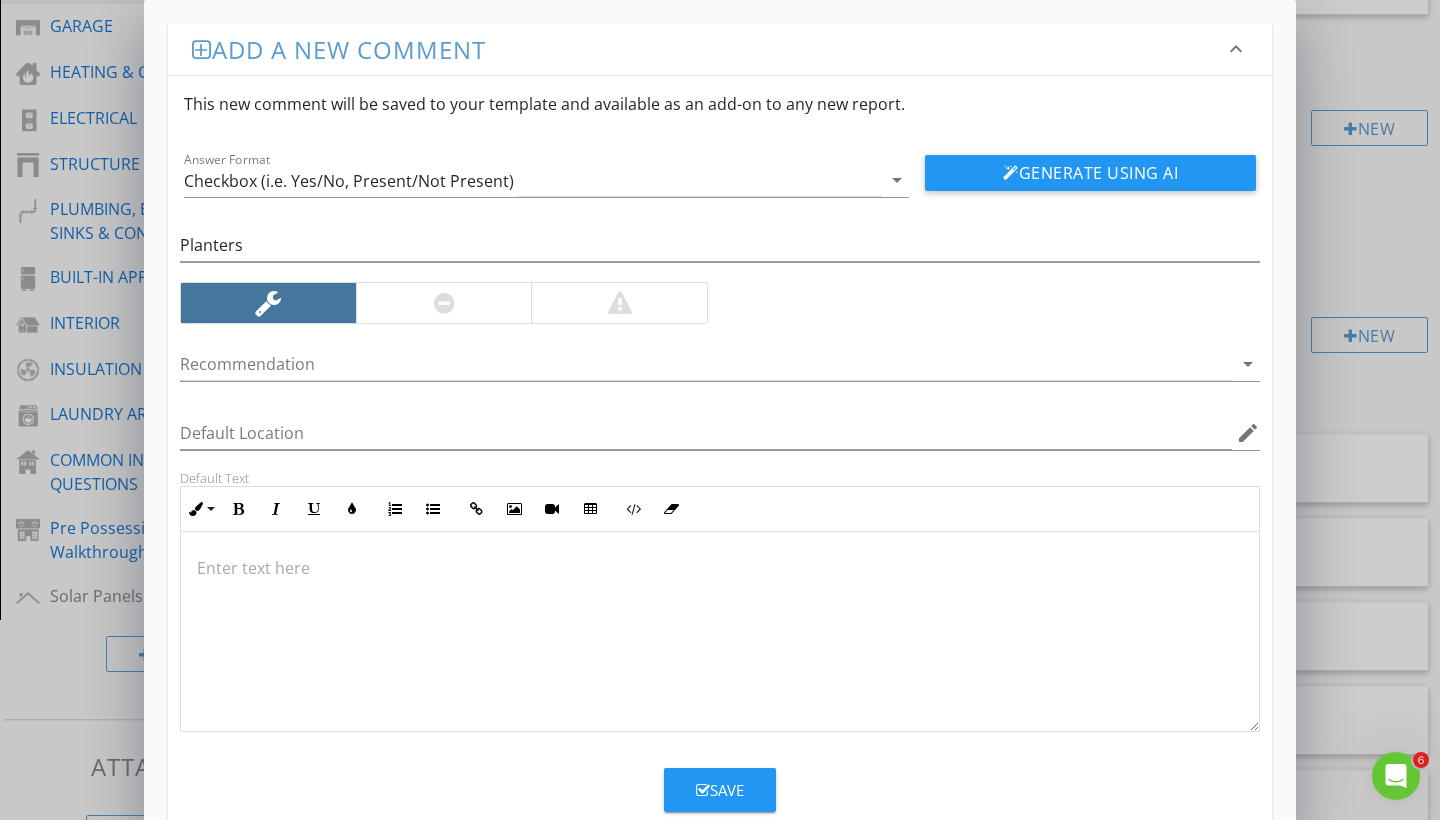 type 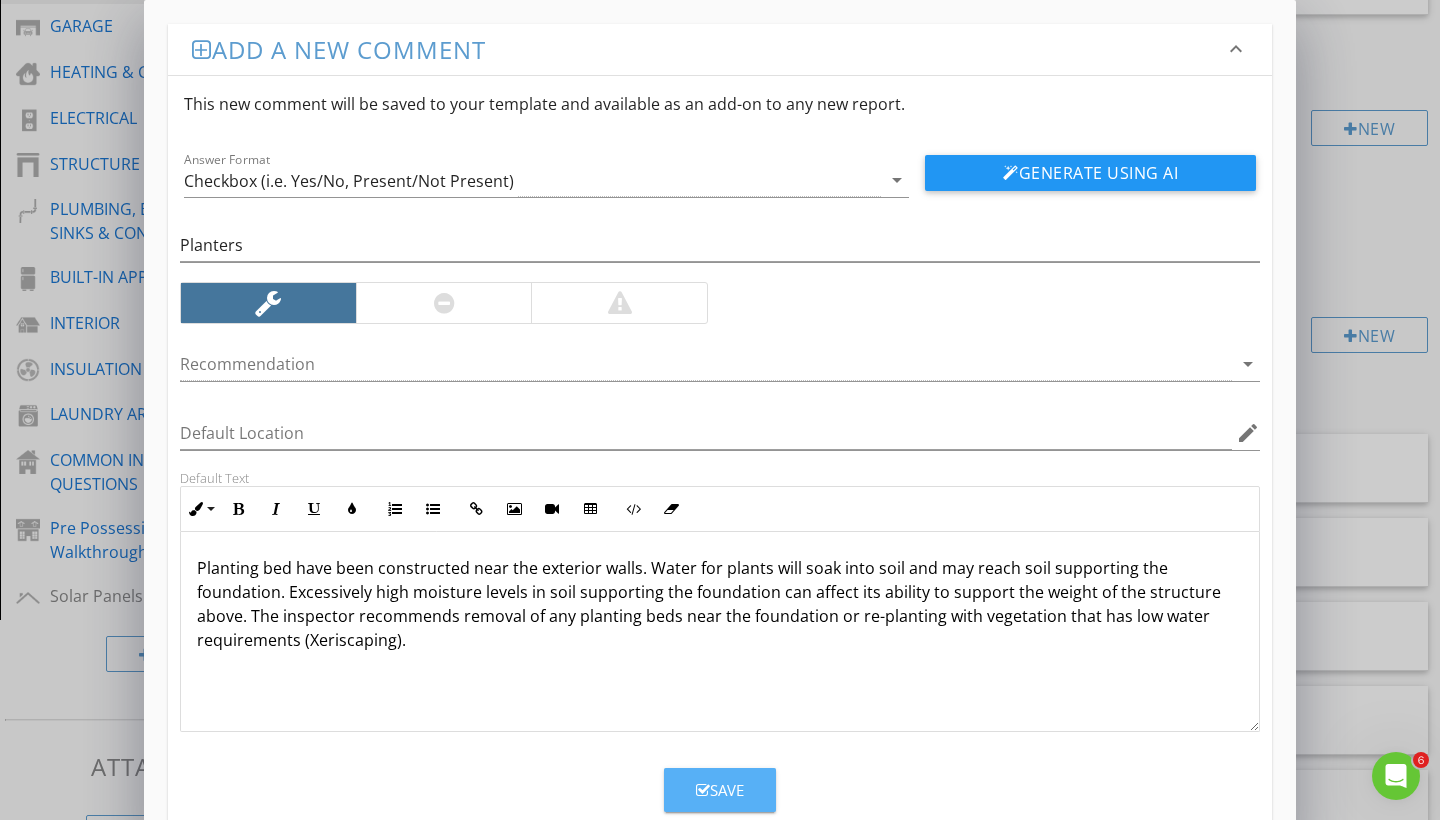 click on "Save" at bounding box center [720, 790] 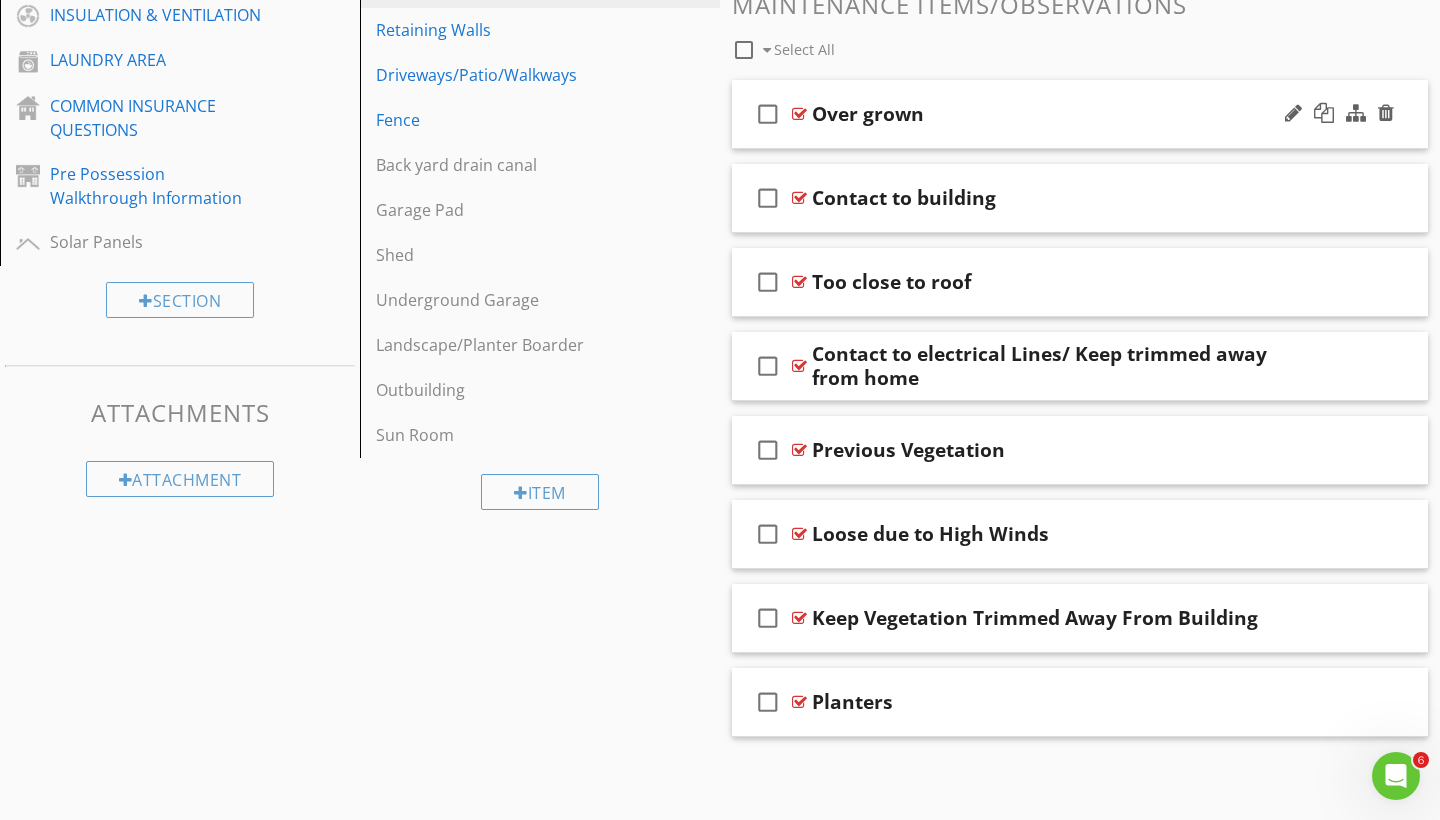 scroll, scrollTop: 747, scrollLeft: 0, axis: vertical 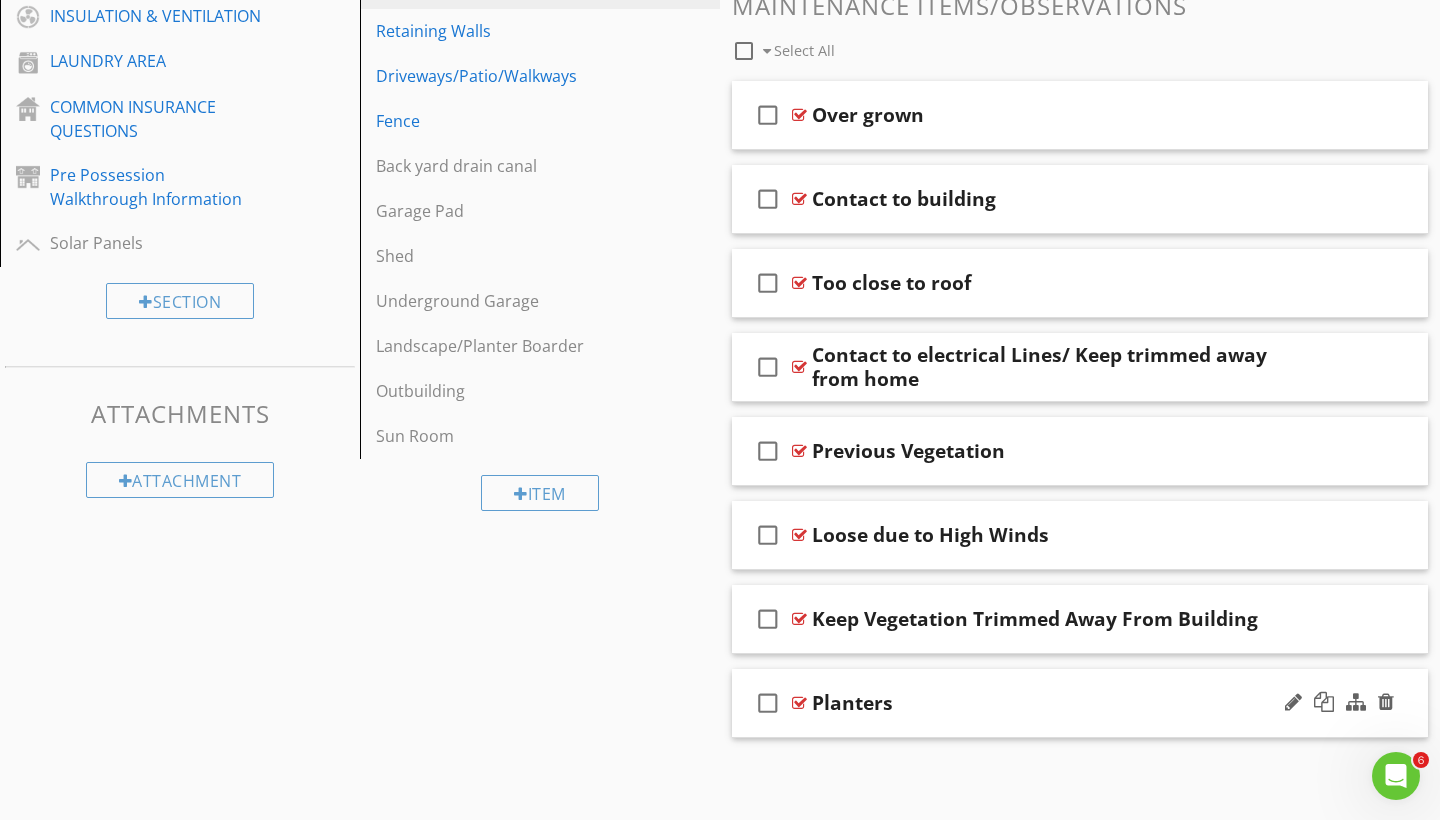 click on "Planters" at bounding box center (1058, 703) 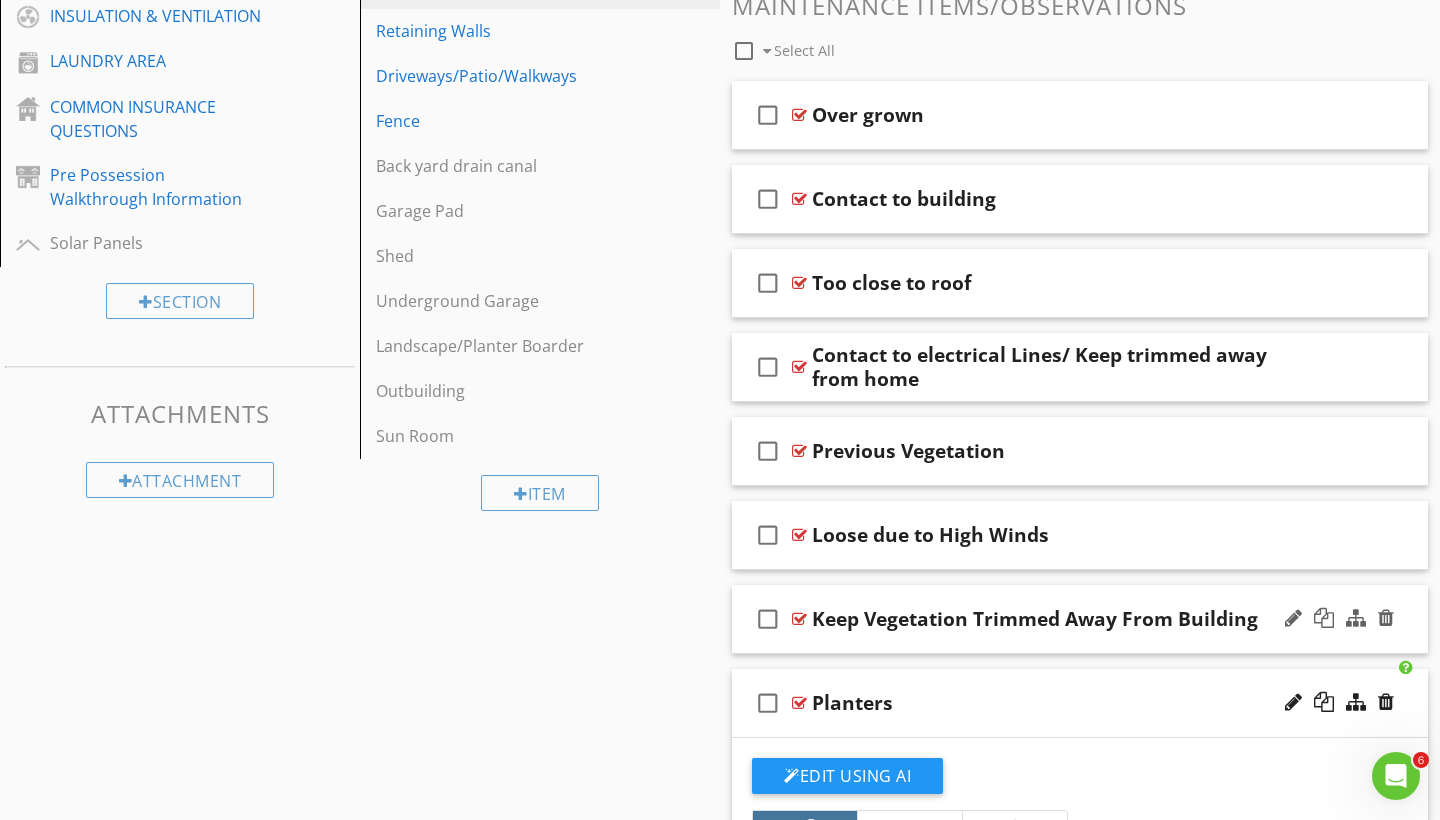 click on "check_box_outline_blank
Keep Vegetation Trimmed Away From Building" at bounding box center (1080, 619) 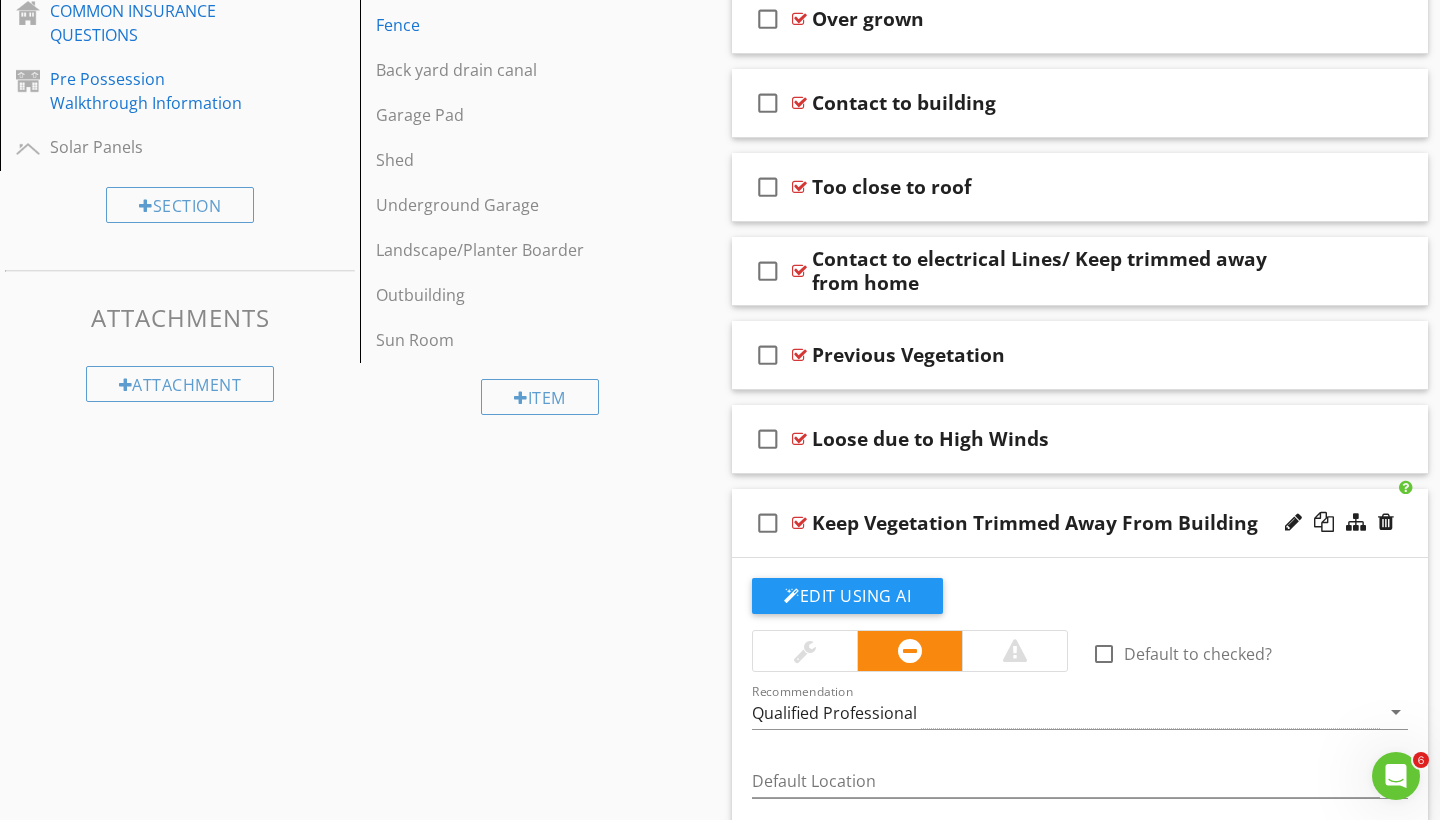 scroll, scrollTop: 938, scrollLeft: 0, axis: vertical 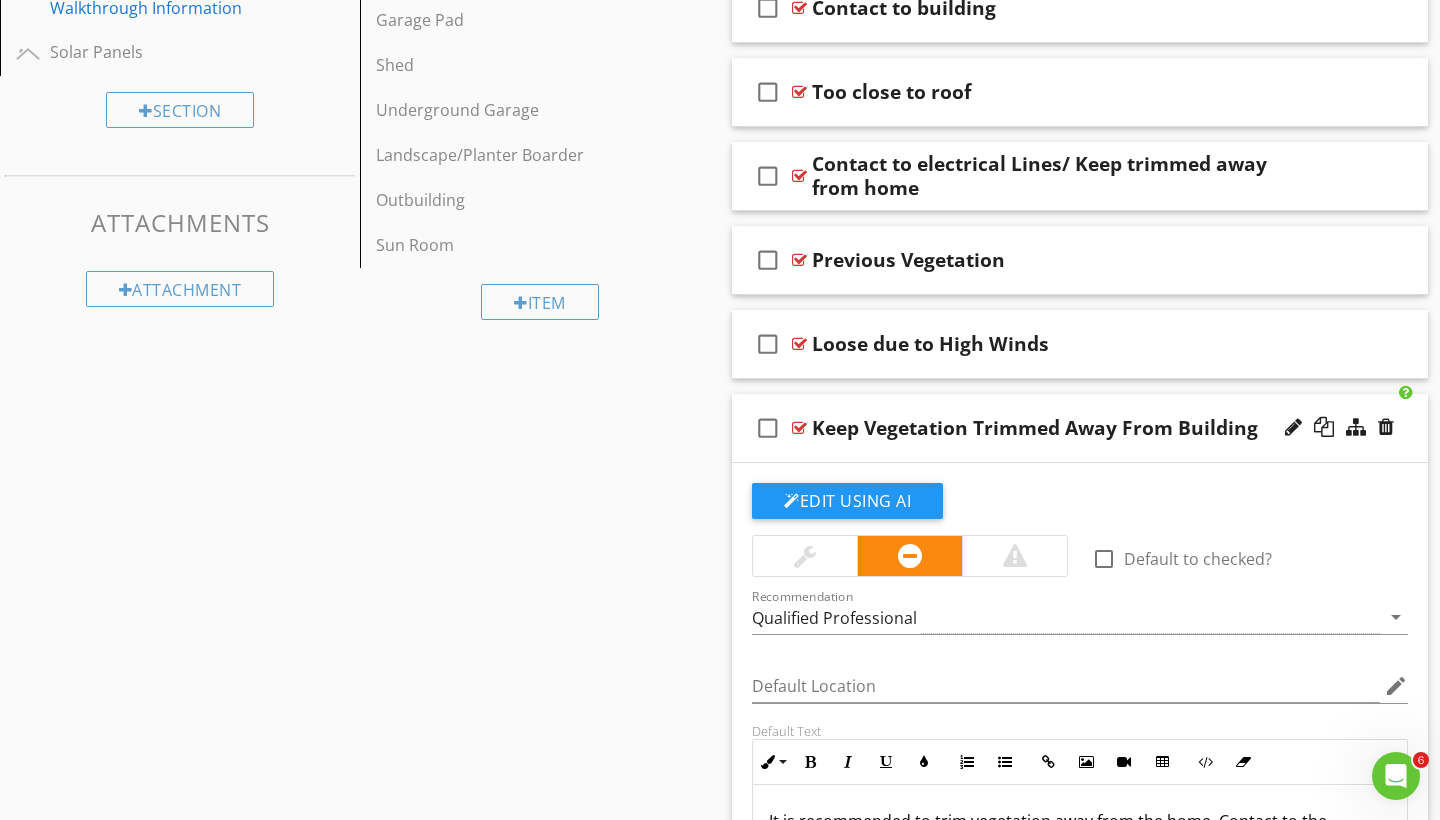 click on "check_box_outline_blank
Keep Vegetation Trimmed Away From Building" at bounding box center [1080, 428] 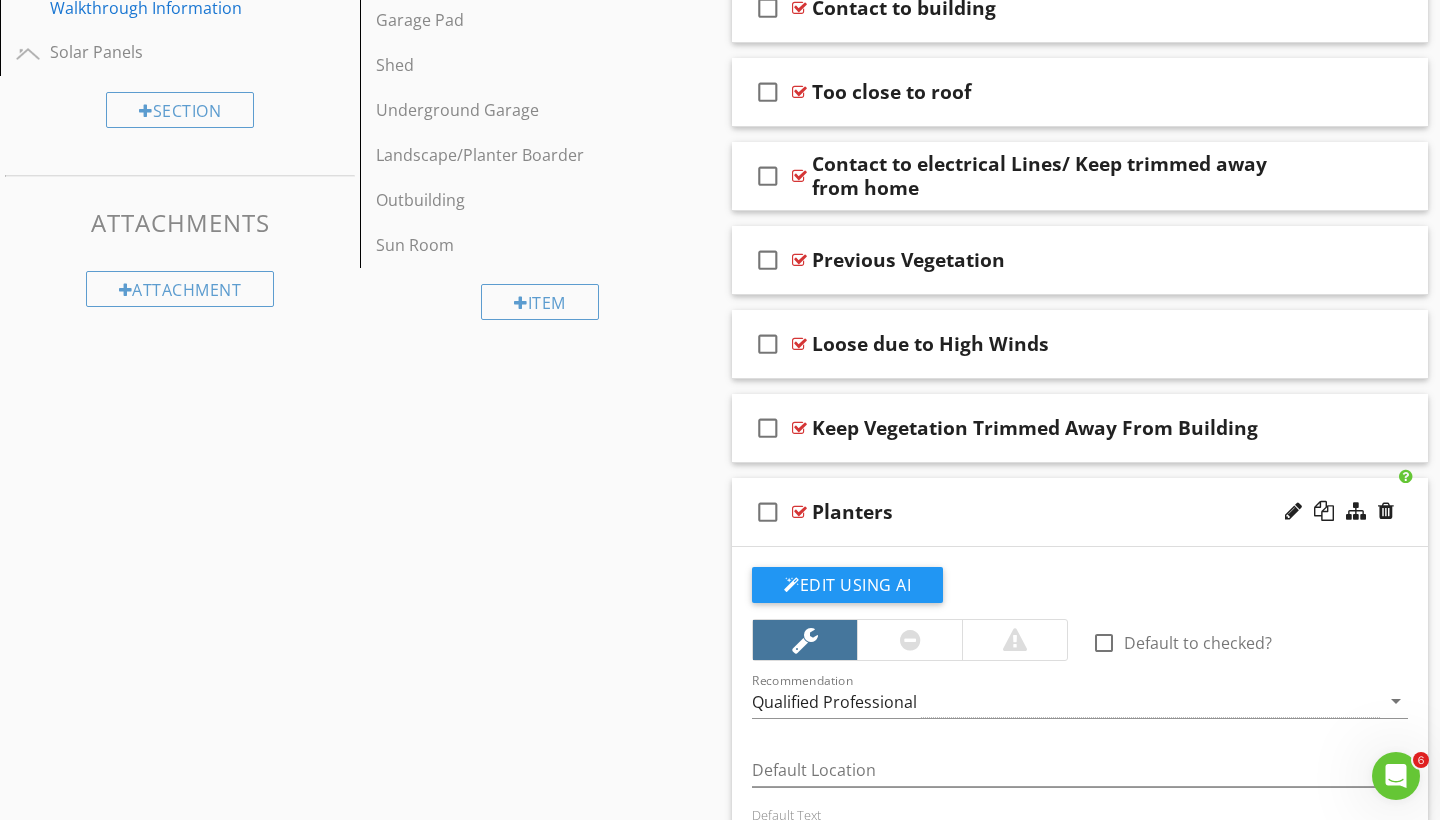 click at bounding box center [910, 640] 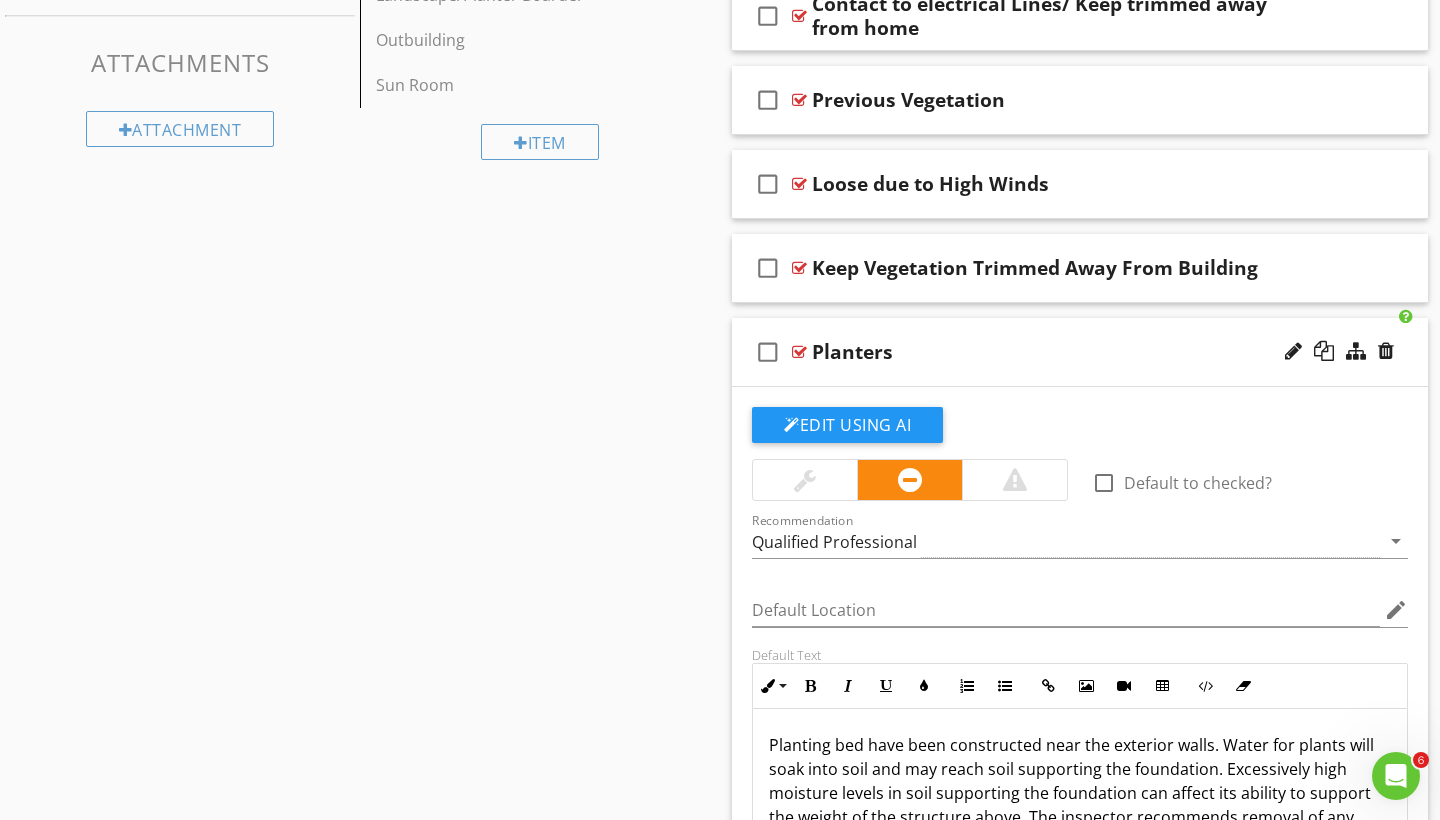 scroll, scrollTop: 974, scrollLeft: 0, axis: vertical 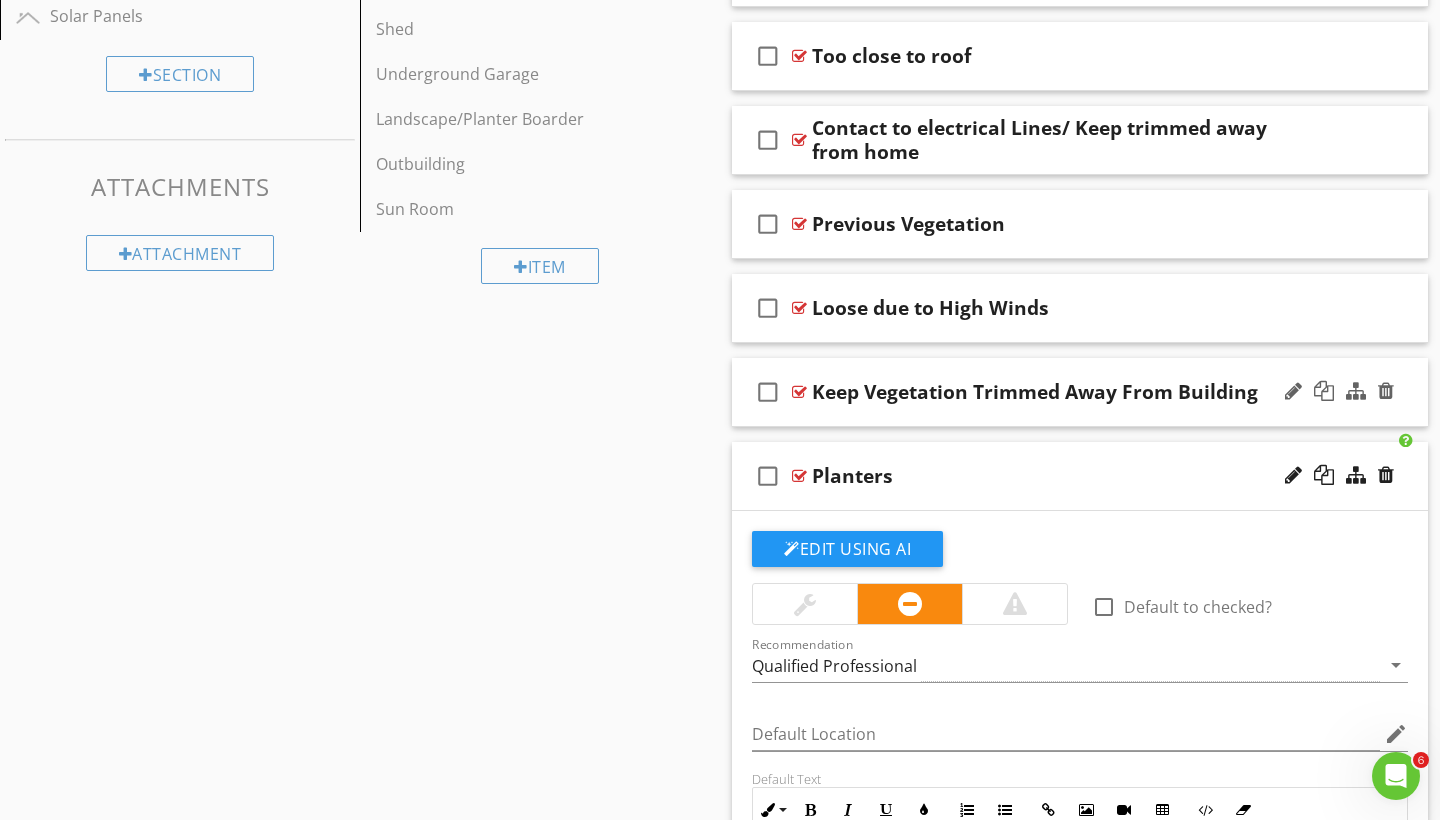click on "check_box_outline_blank
Keep Vegetation Trimmed Away From Building" at bounding box center (1080, 392) 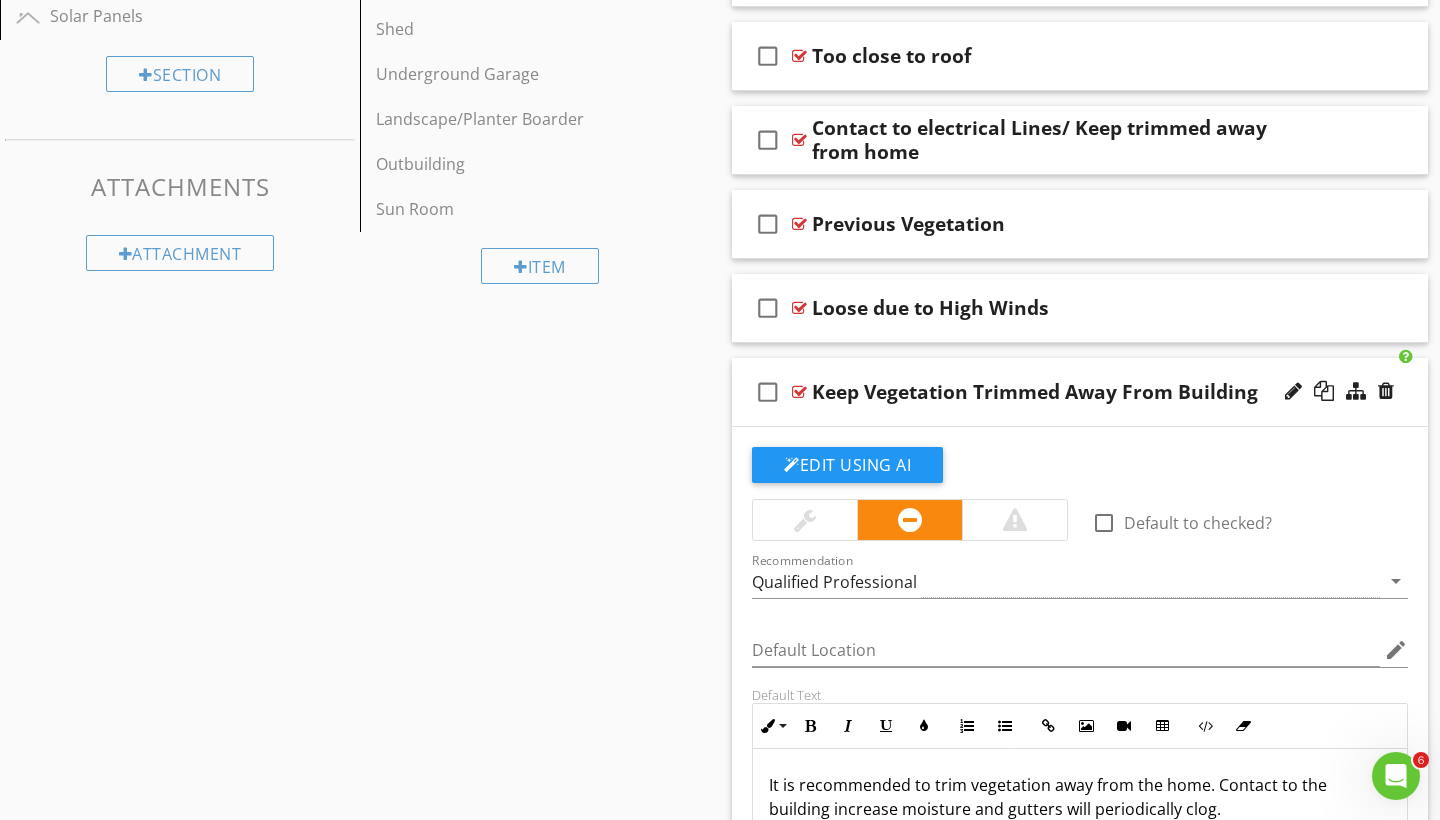click on "check_box_outline_blank
Keep Vegetation Trimmed Away From Building" at bounding box center (1080, 392) 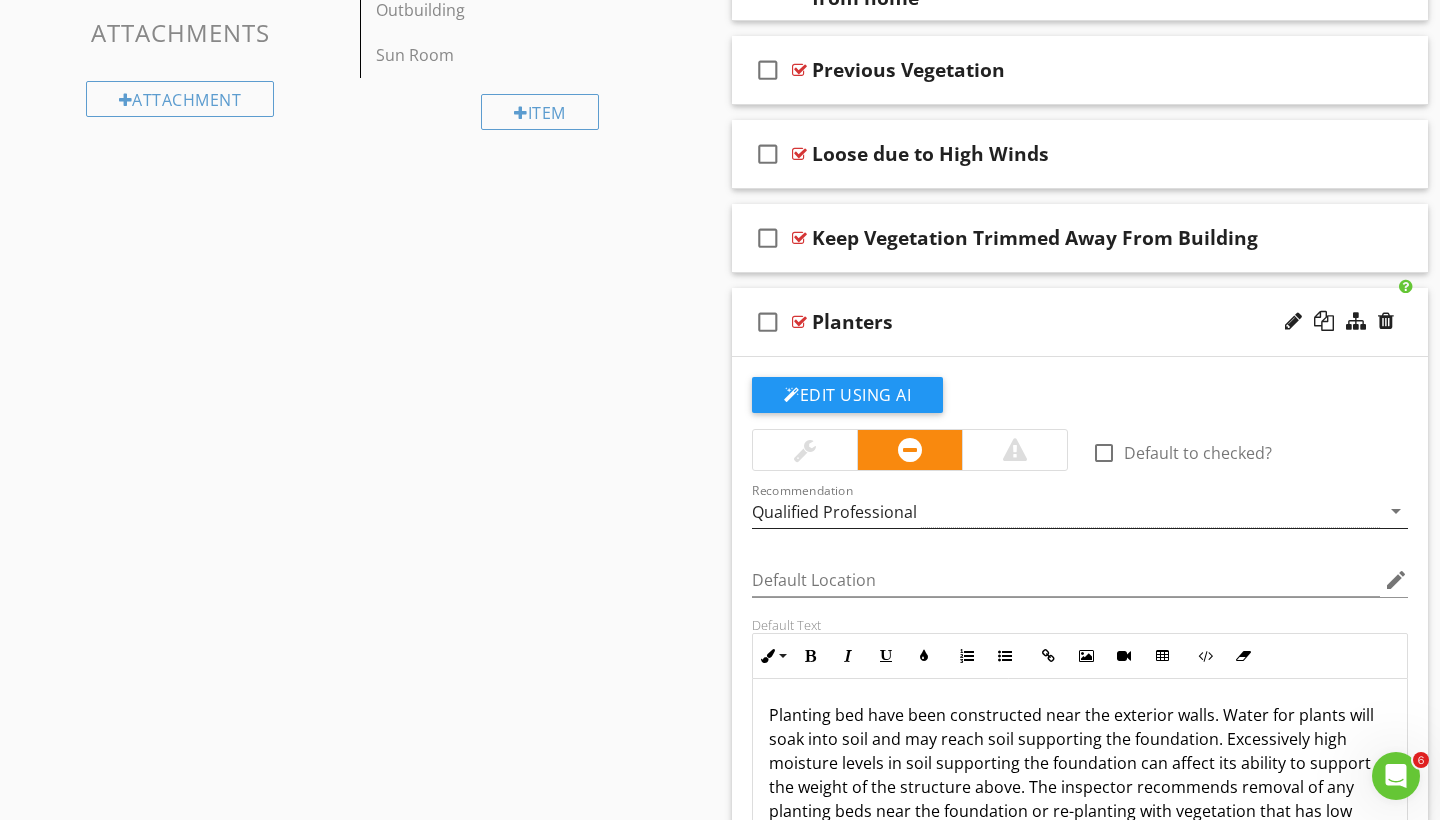 scroll, scrollTop: 1264, scrollLeft: 0, axis: vertical 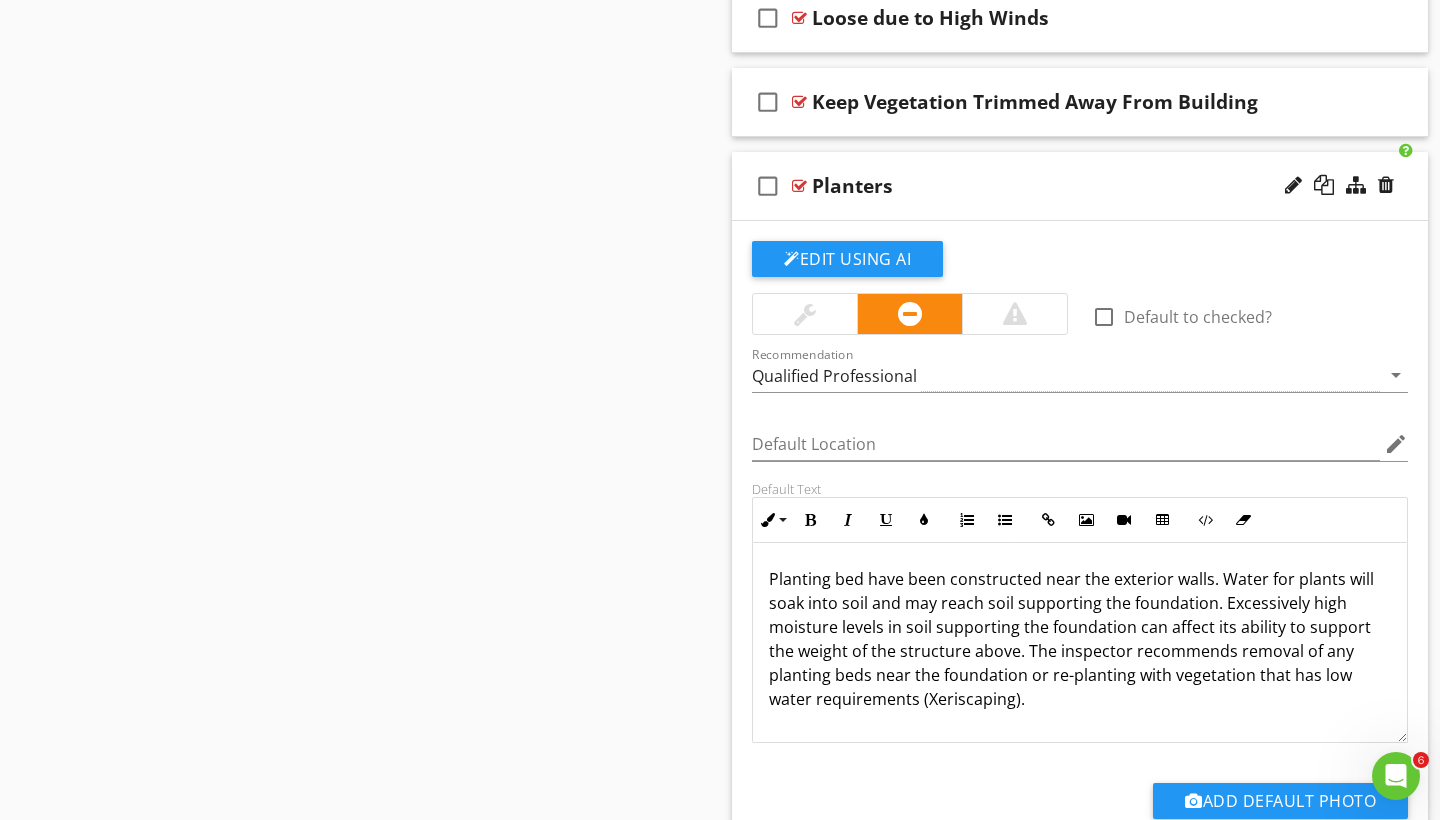 click on "Planting bed have been constructed near the exterior walls. Water for plants will soak into soil and may reach soil supporting the foundation. Excessively high moisture levels in soil supporting the foundation can affect its ability to support the weight of the structure above. The inspector recommends removal of any planting beds near the foundation or re-planting with vegetation that has low water requirements (Xeriscaping)." at bounding box center (1080, 639) 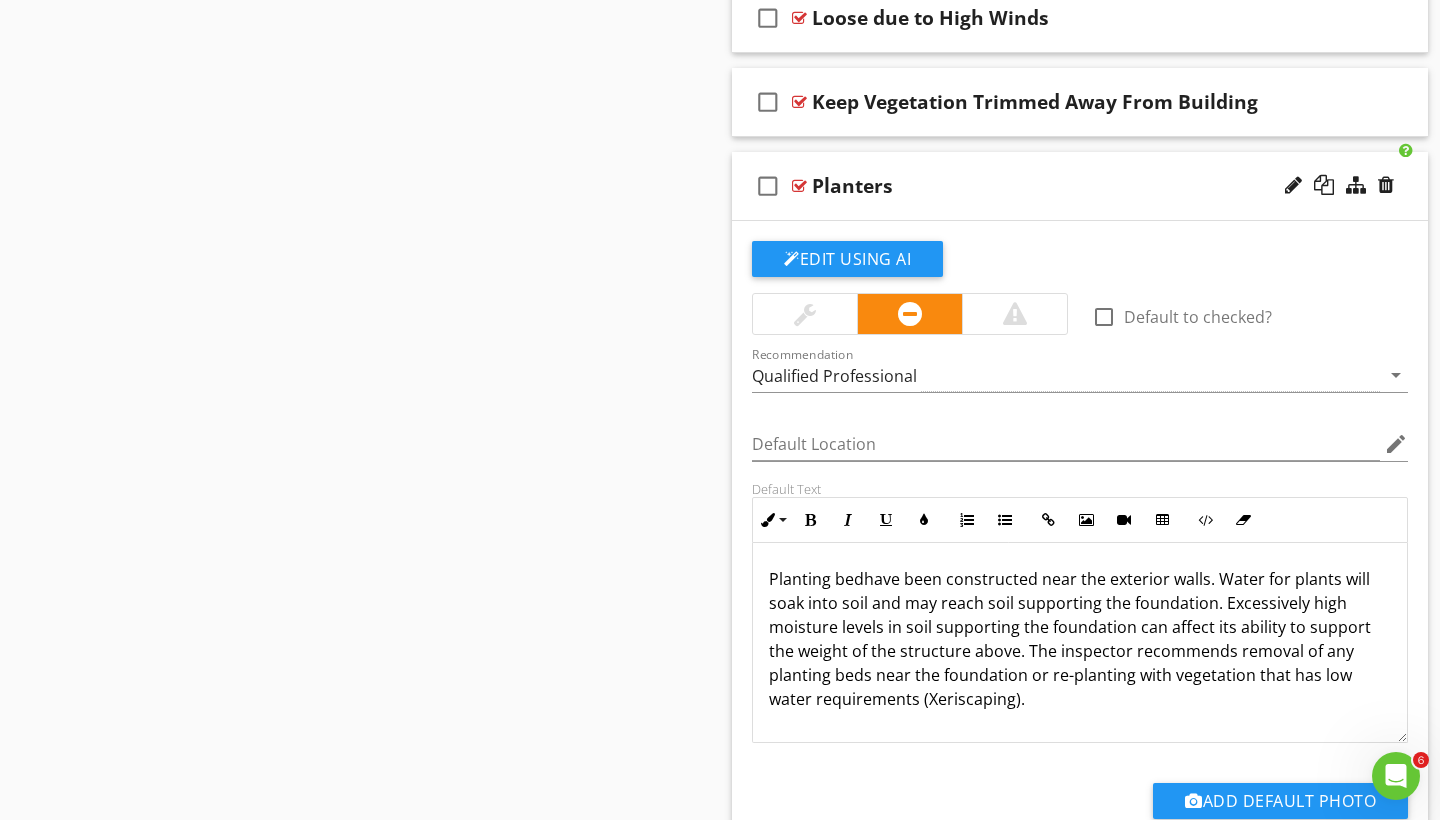 type 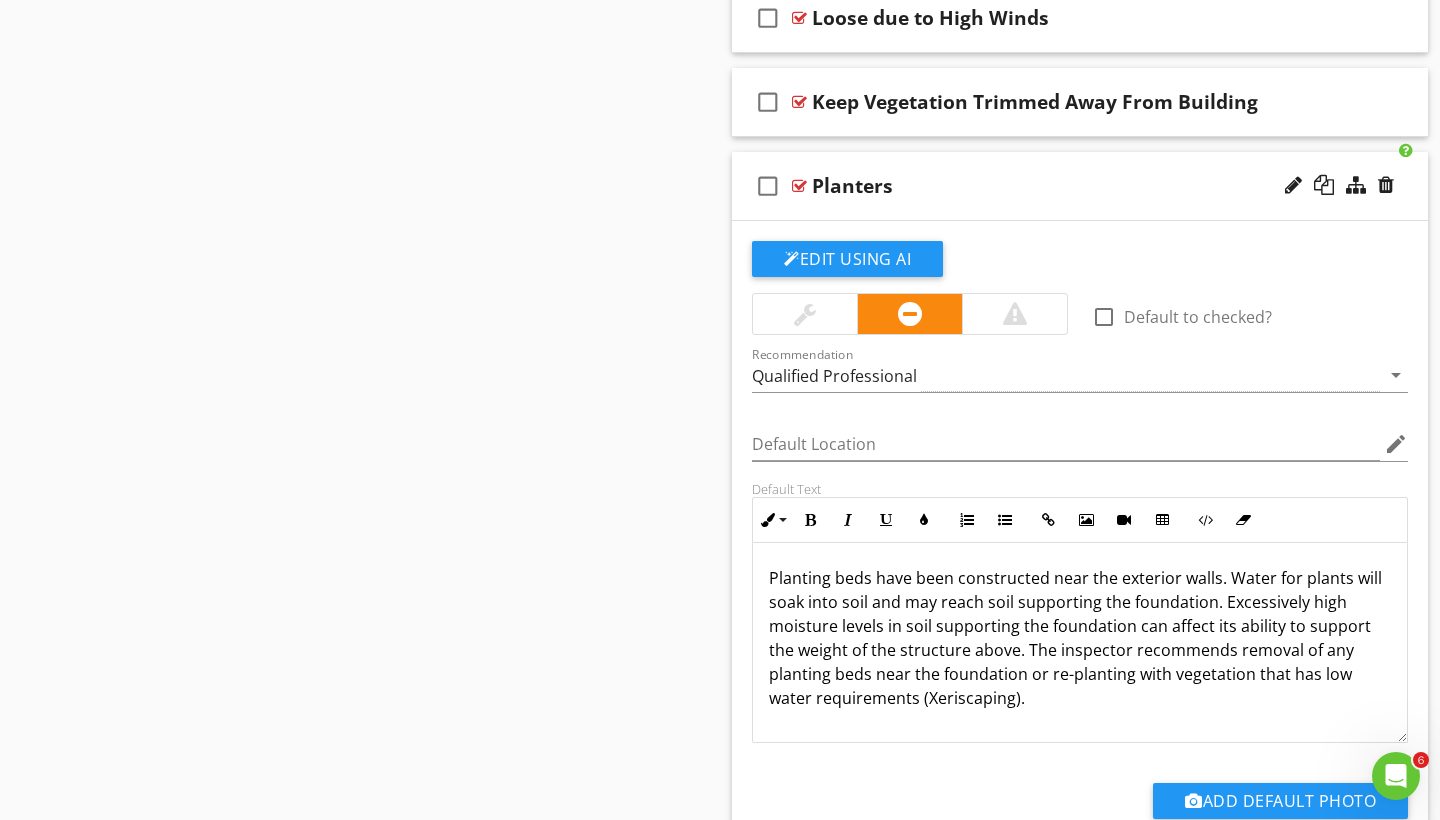 scroll, scrollTop: 2, scrollLeft: 0, axis: vertical 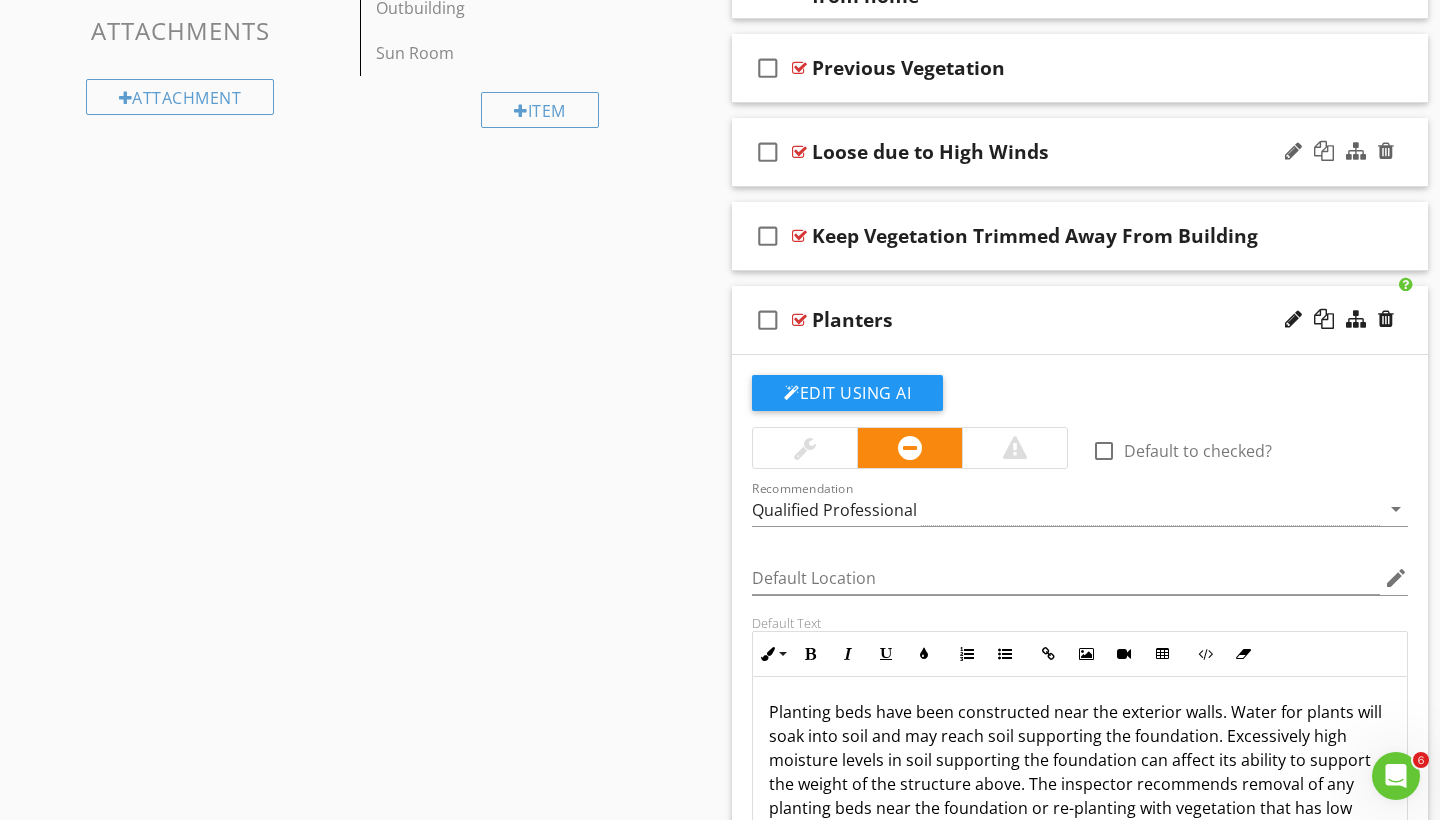 click on "Loose due to High Winds" at bounding box center [930, 152] 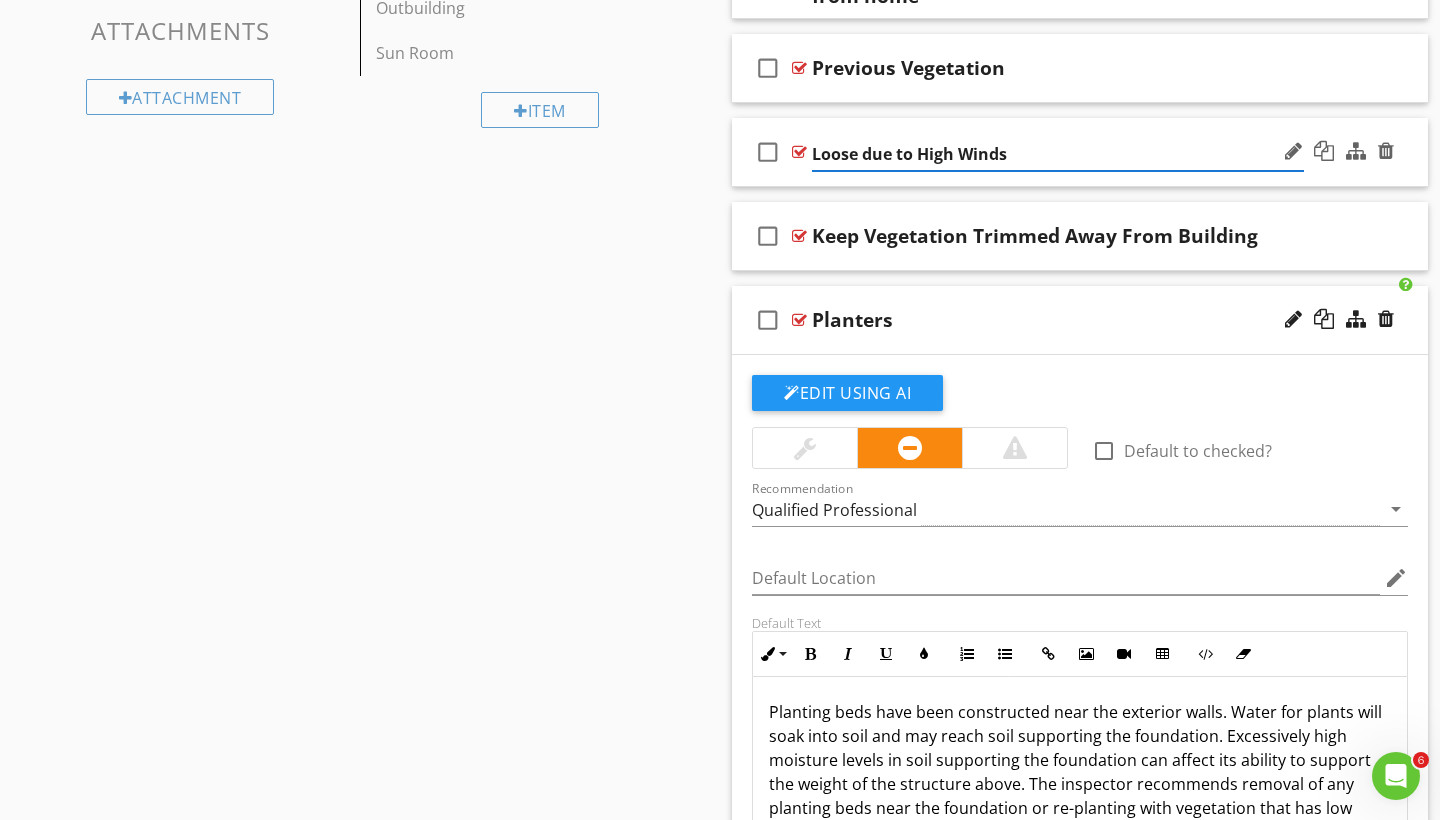 click on "Loose due to High Winds" at bounding box center [1058, 154] 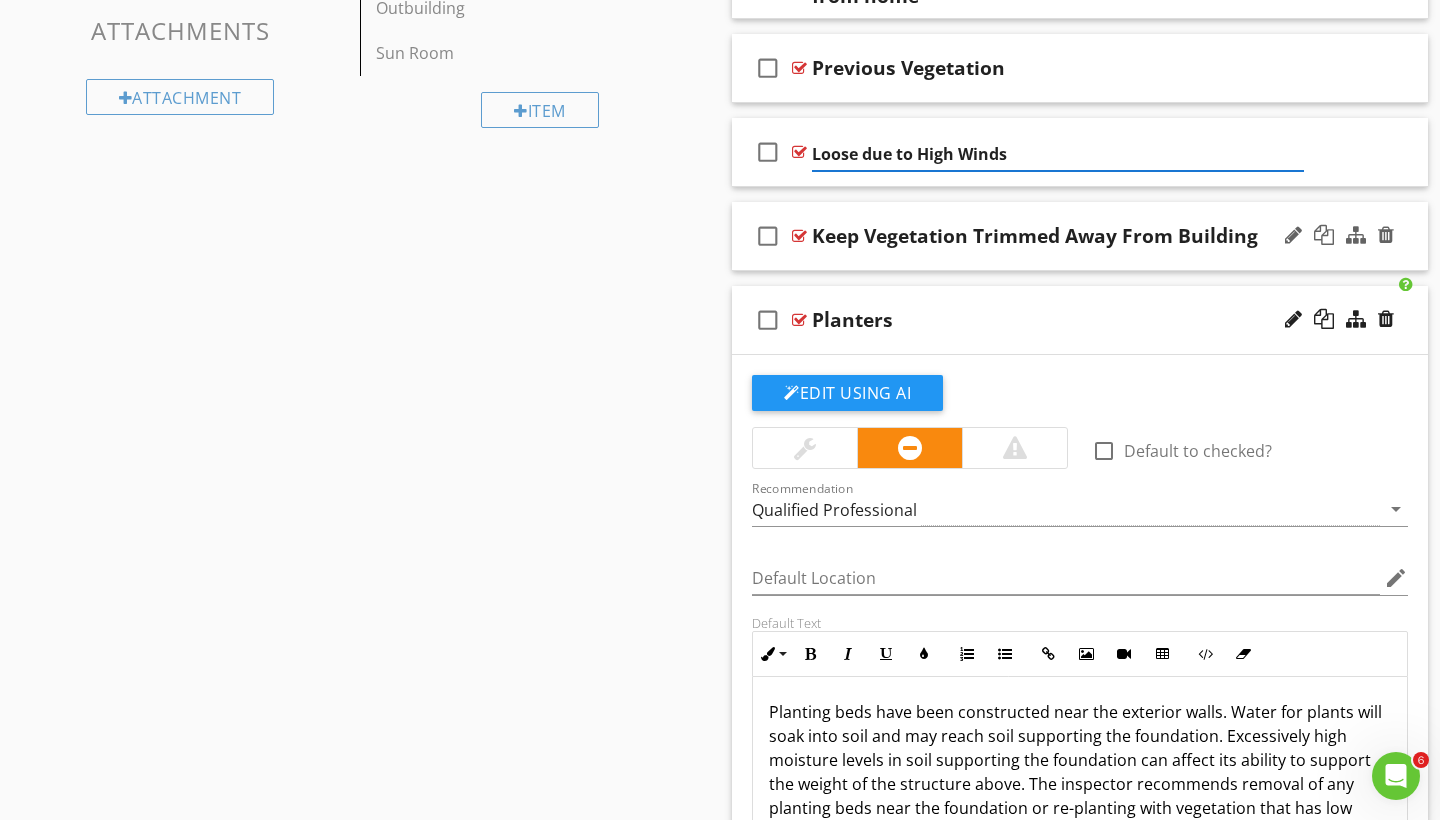 click on "check_box_outline_blank
Keep Vegetation Trimmed Away From Building" at bounding box center (1080, 236) 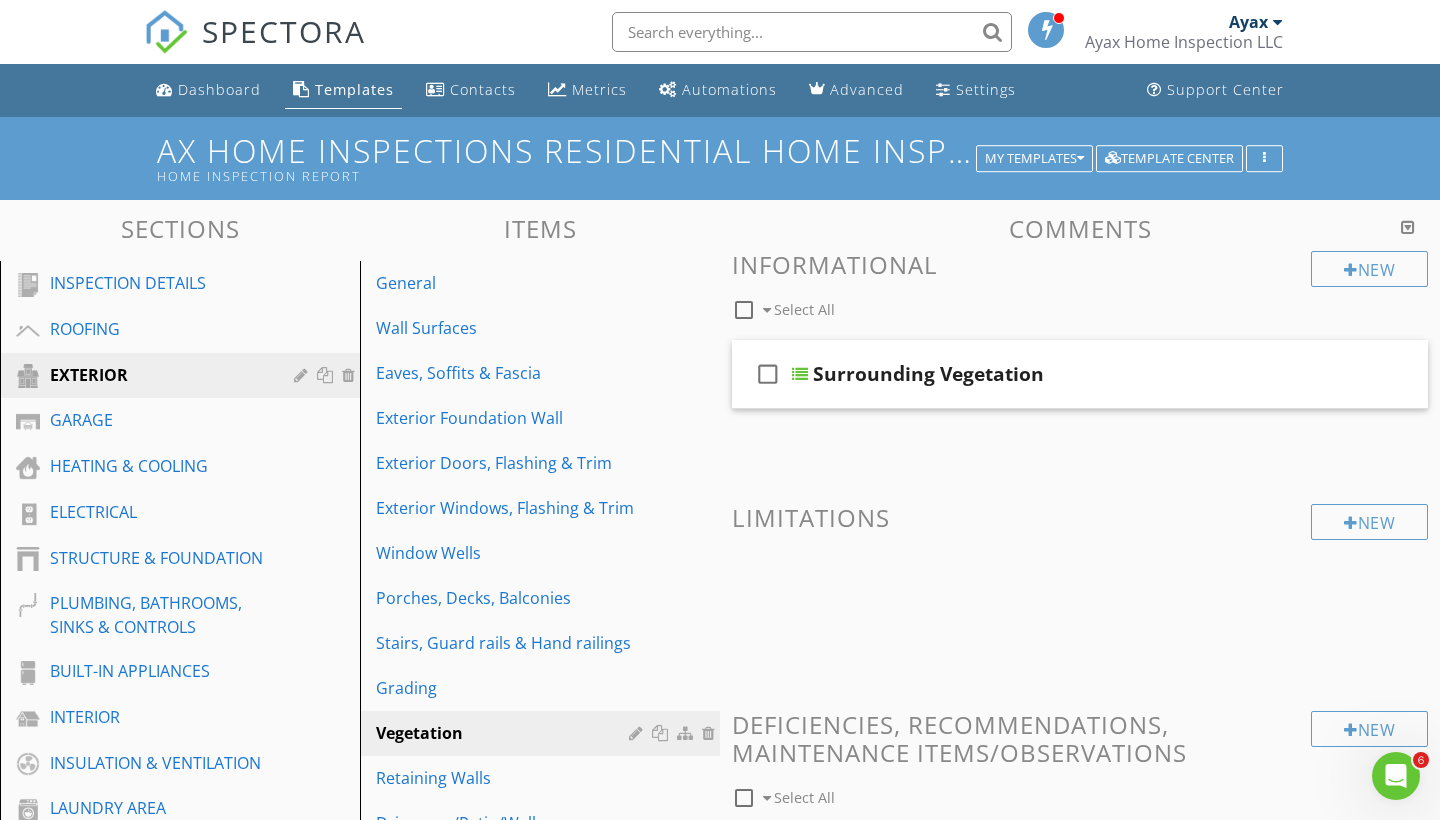 scroll, scrollTop: 0, scrollLeft: 0, axis: both 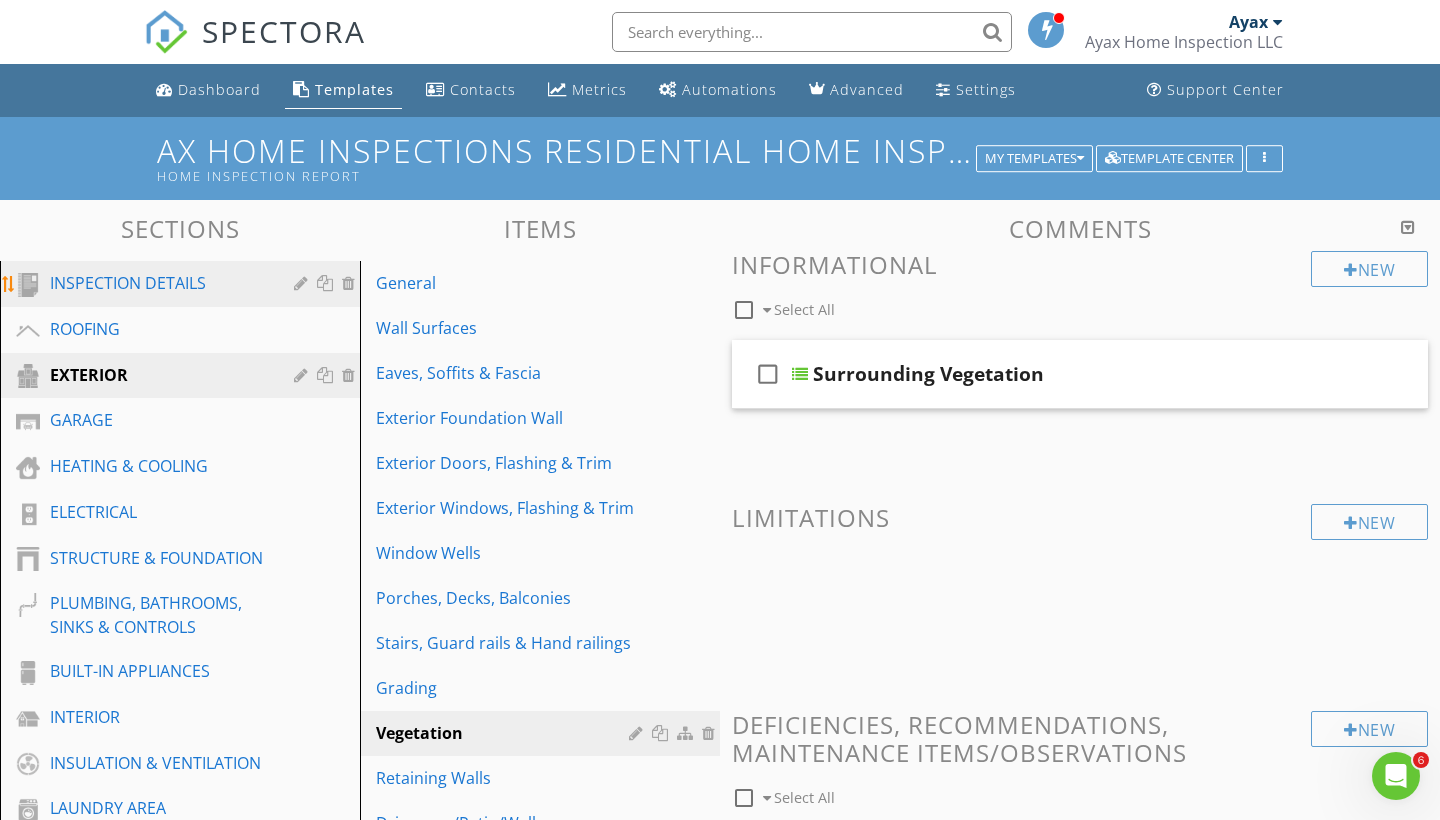 click on "INSPECTION DETAILS" at bounding box center (195, 284) 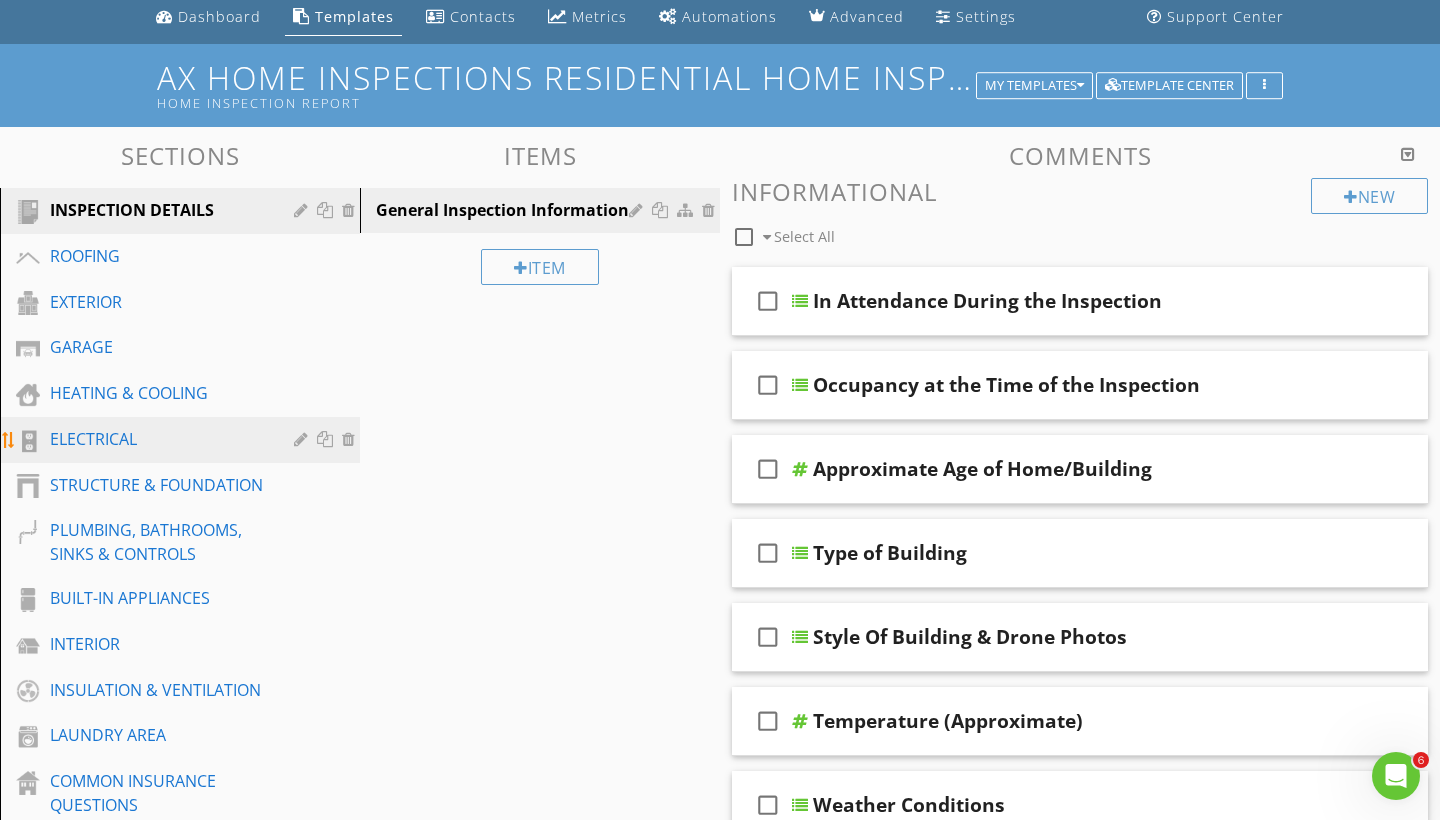 scroll, scrollTop: 85, scrollLeft: 0, axis: vertical 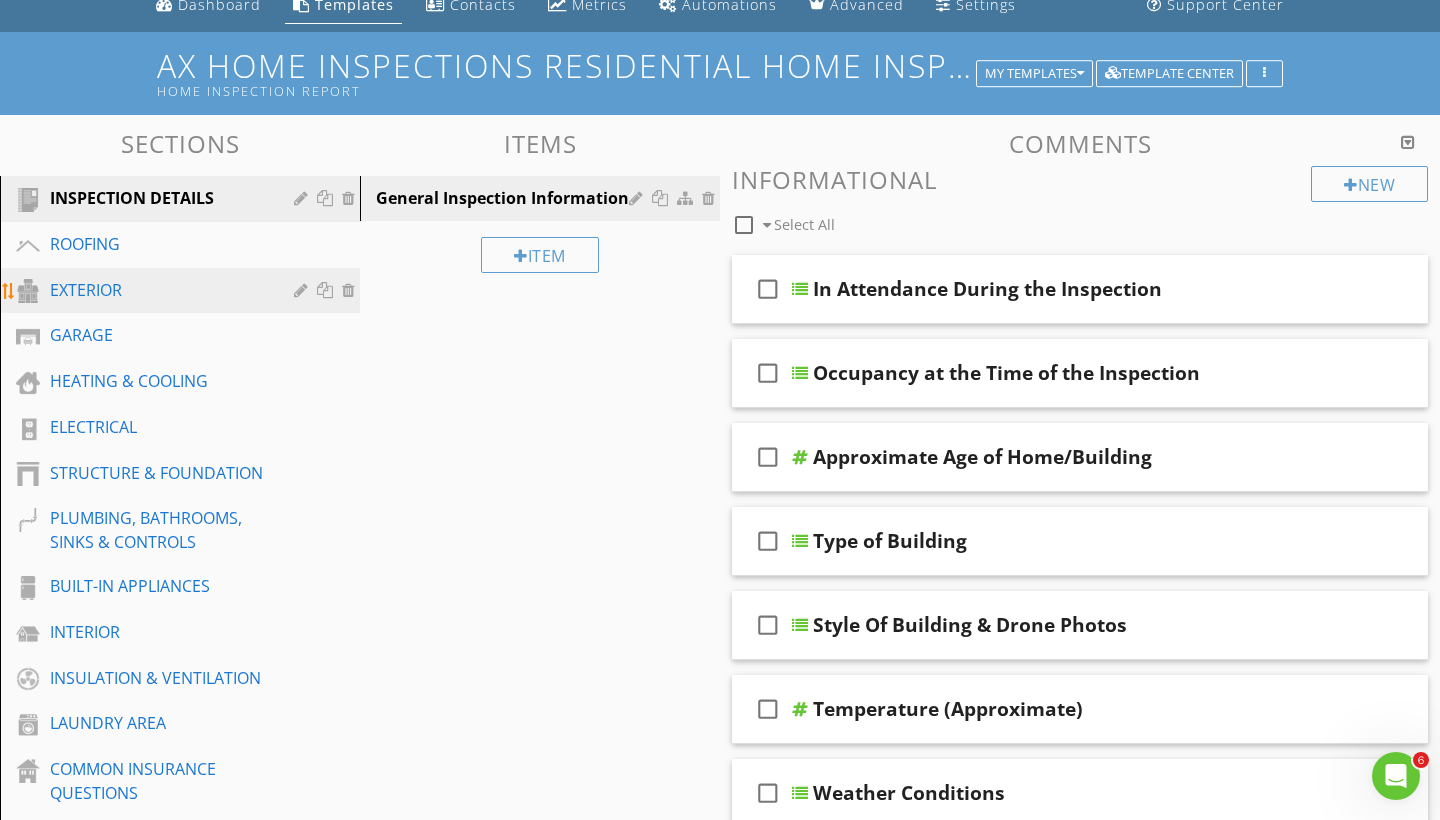 click on "EXTERIOR" at bounding box center (157, 290) 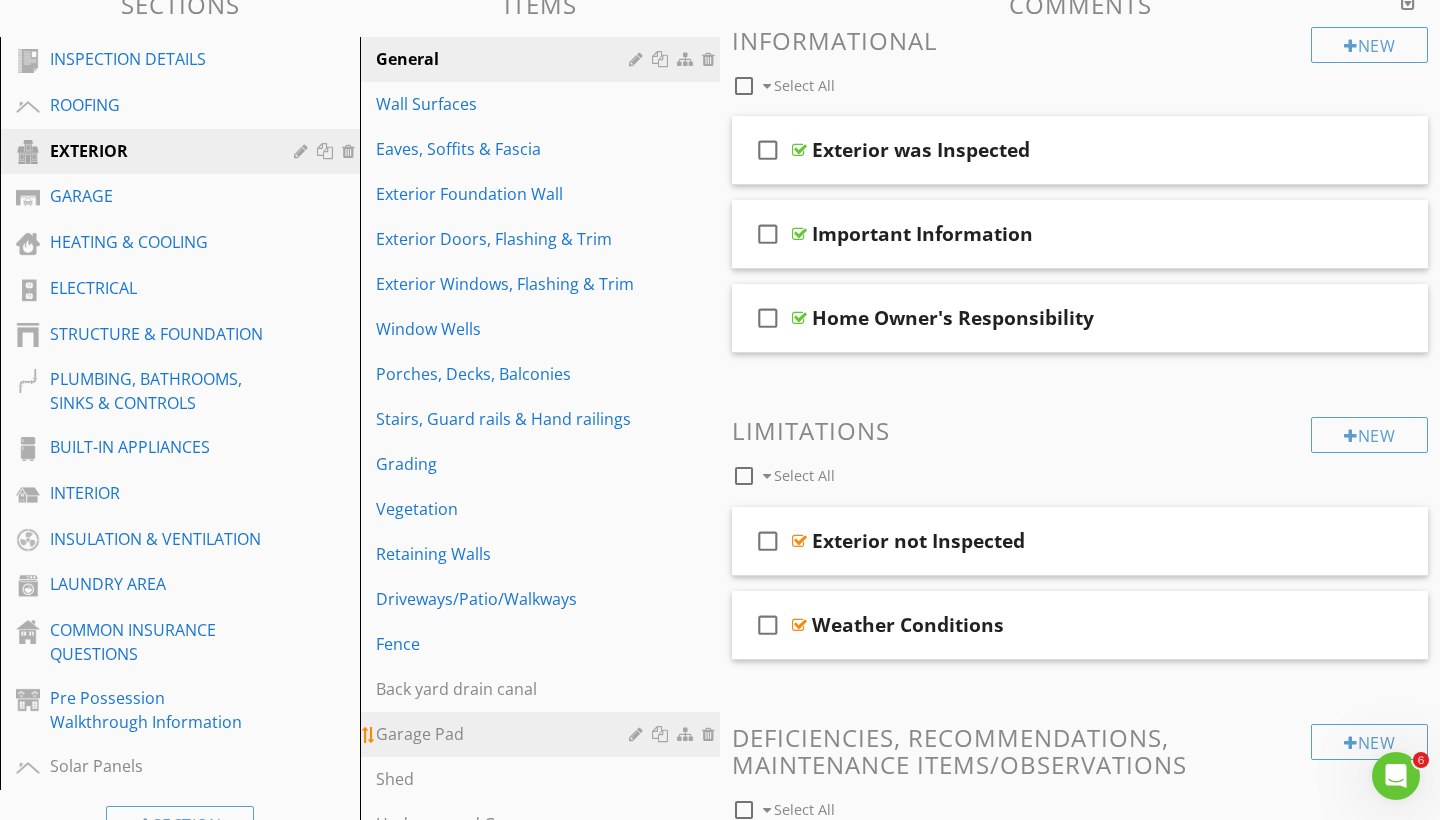 scroll, scrollTop: 123, scrollLeft: 0, axis: vertical 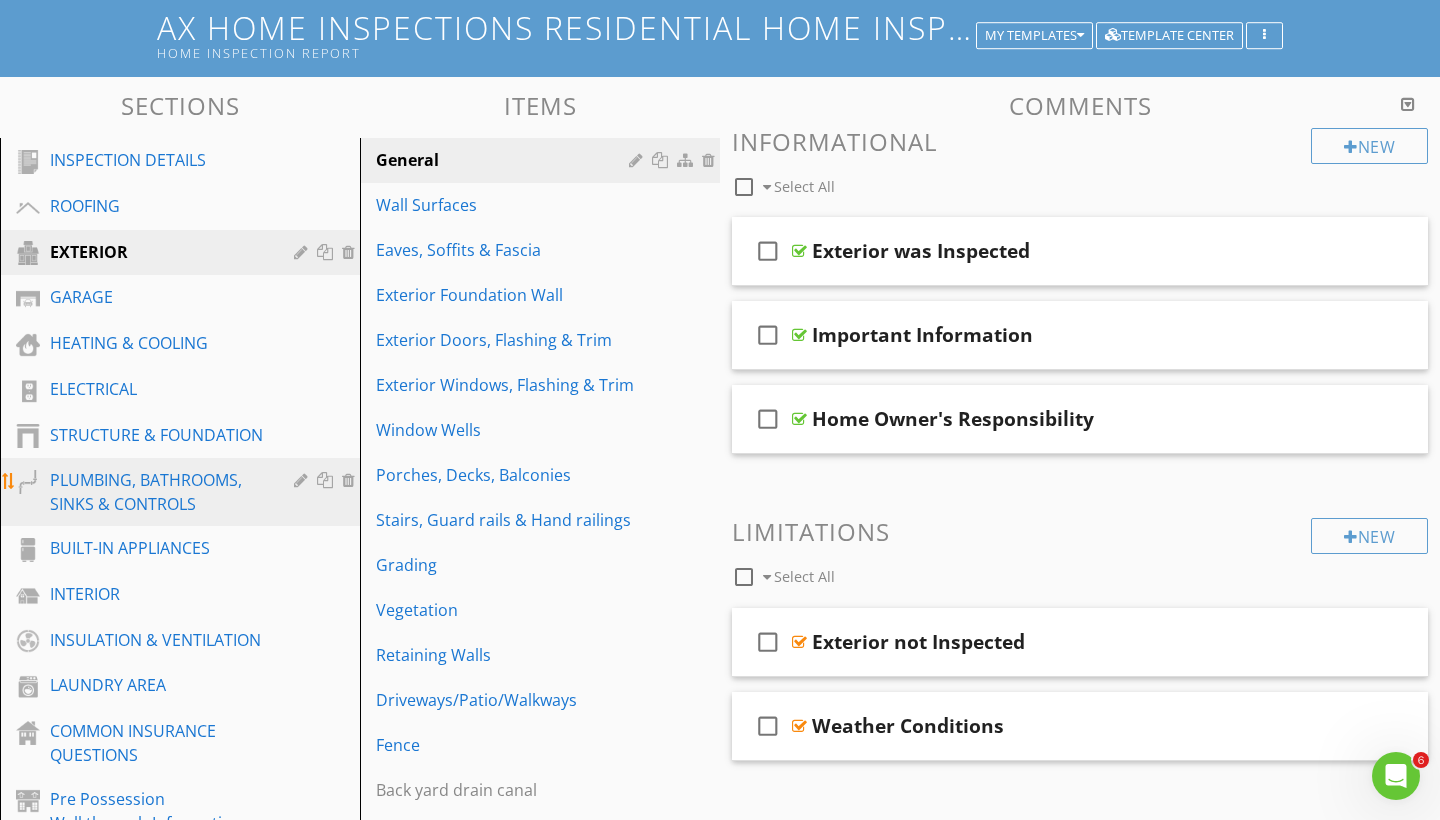 click on "PLUMBING, BATHROOMS, SINKS & CONTROLS" at bounding box center [157, 492] 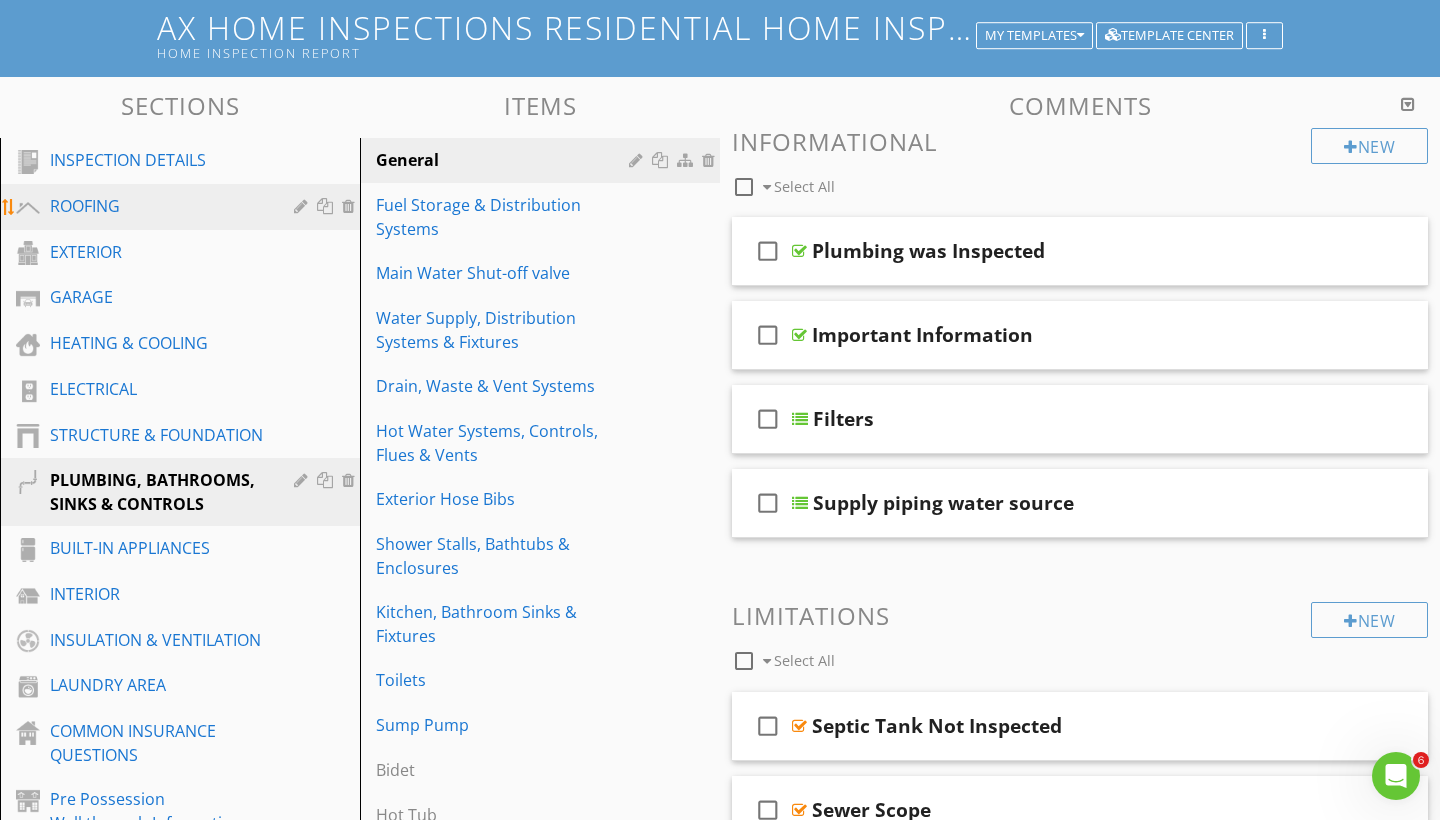 click on "ROOFING" at bounding box center (157, 206) 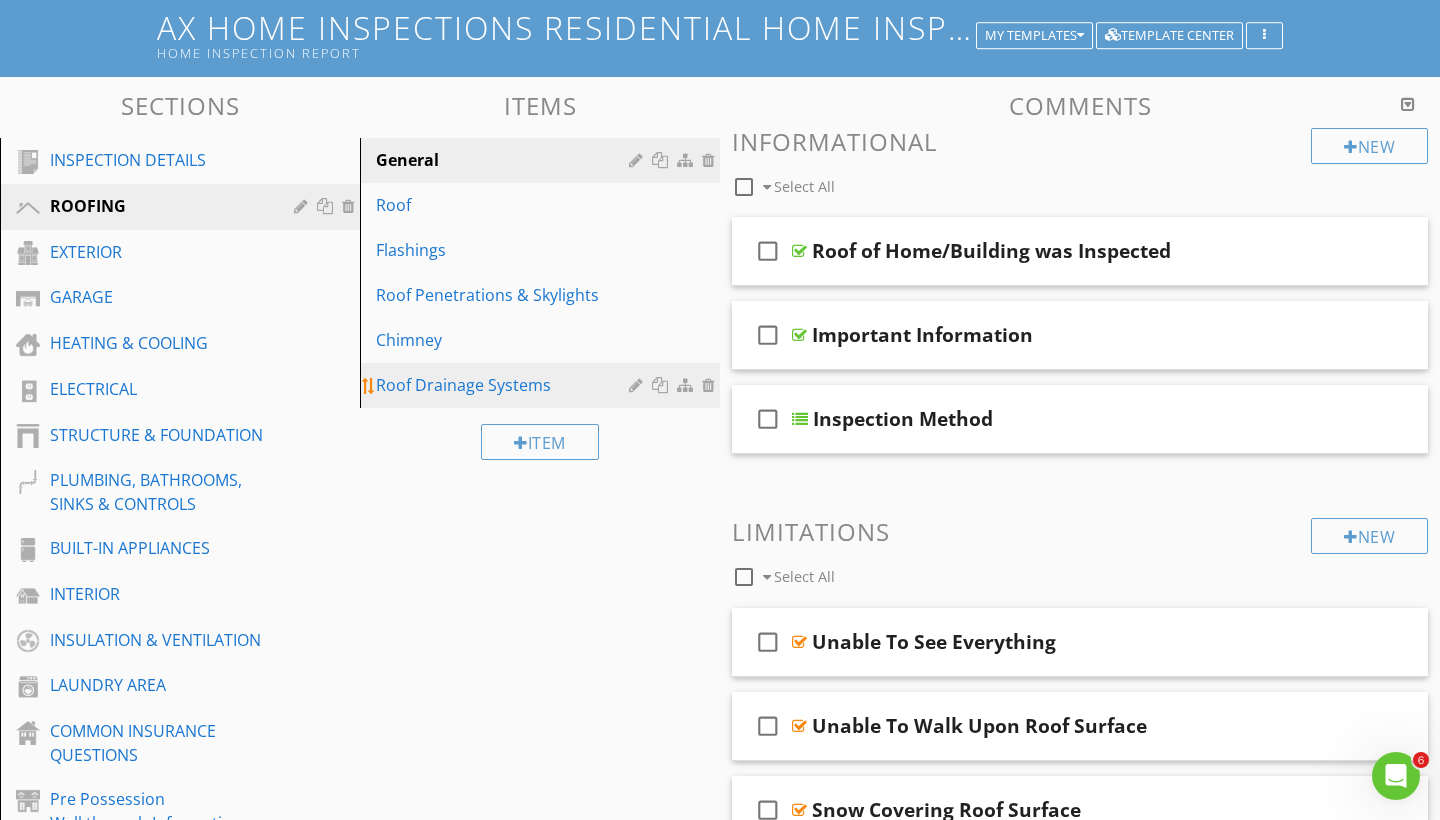 click on "Roof Drainage Systems" at bounding box center (505, 385) 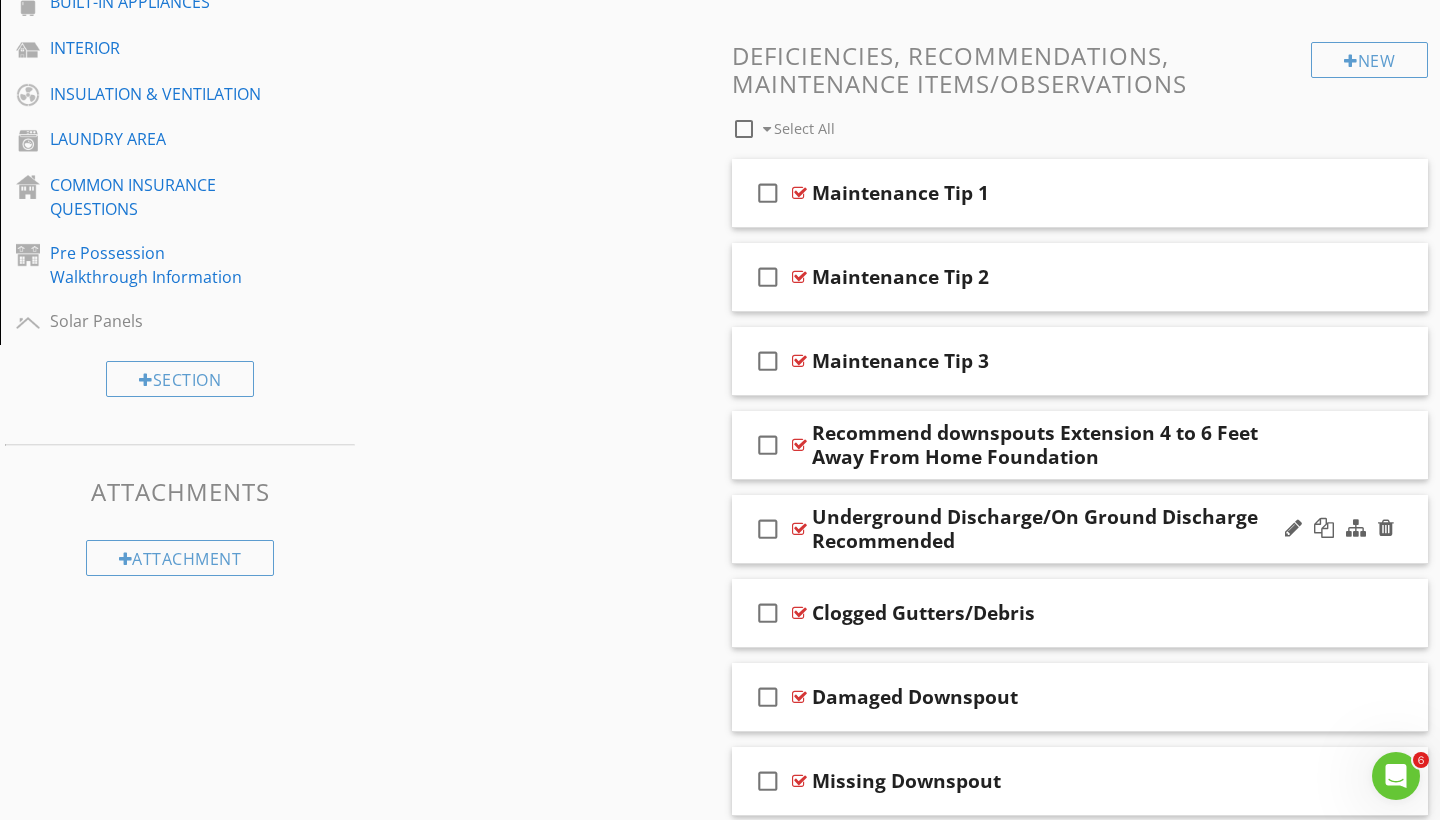 scroll, scrollTop: 669, scrollLeft: 0, axis: vertical 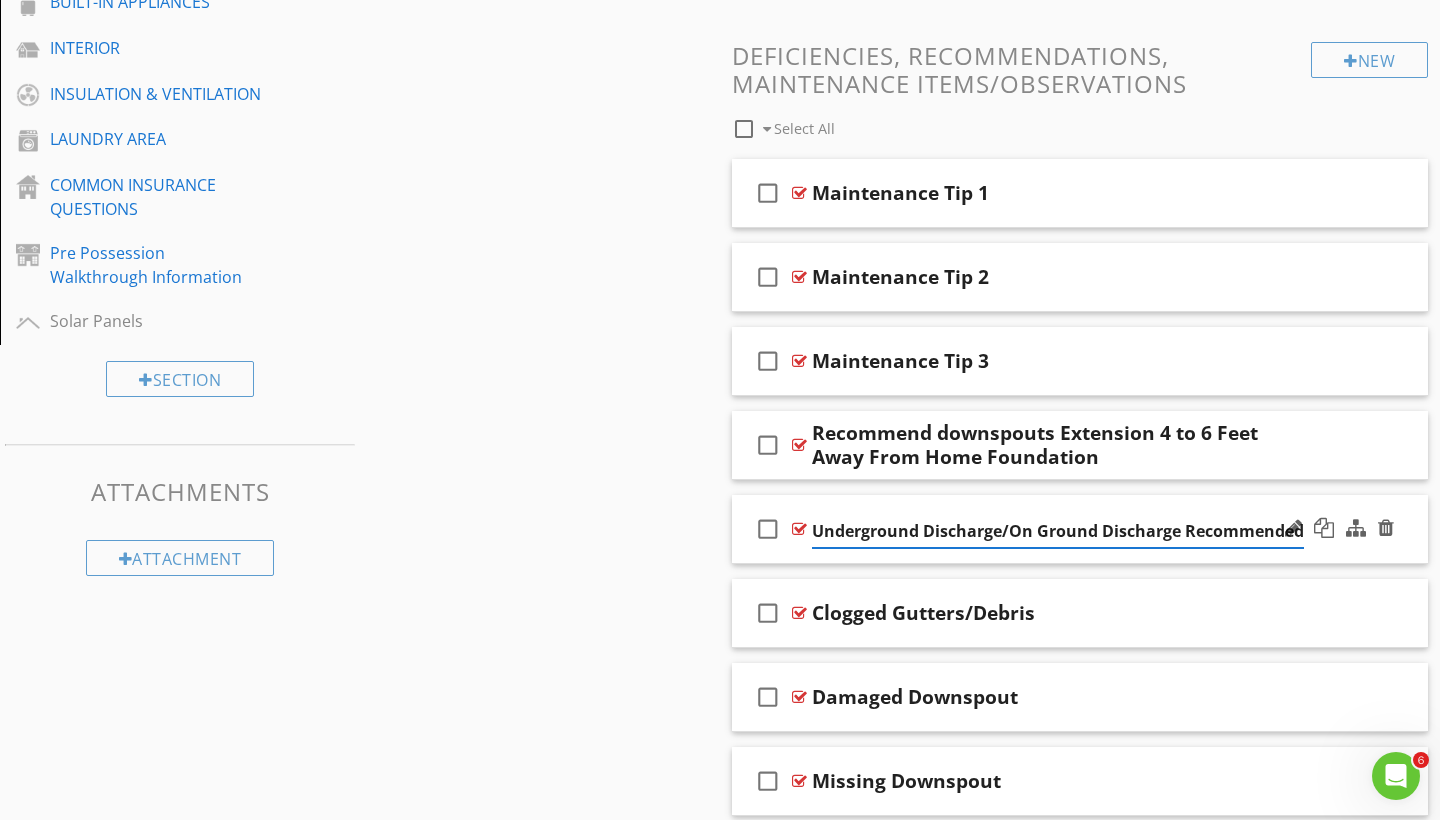 click on "Underground Discharge/On Ground Discharge Recommended" at bounding box center [1058, 529] 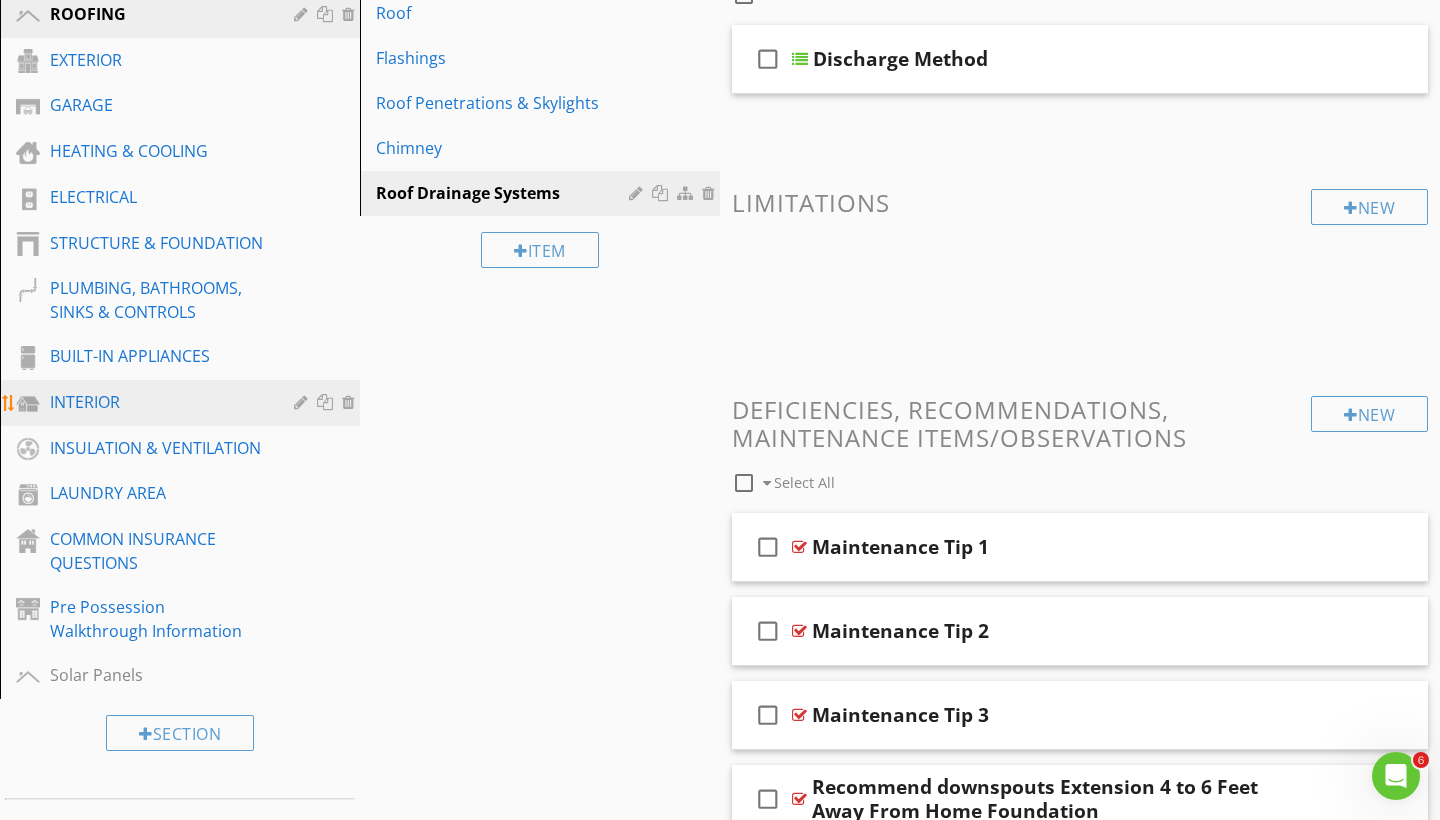 scroll, scrollTop: 202, scrollLeft: 0, axis: vertical 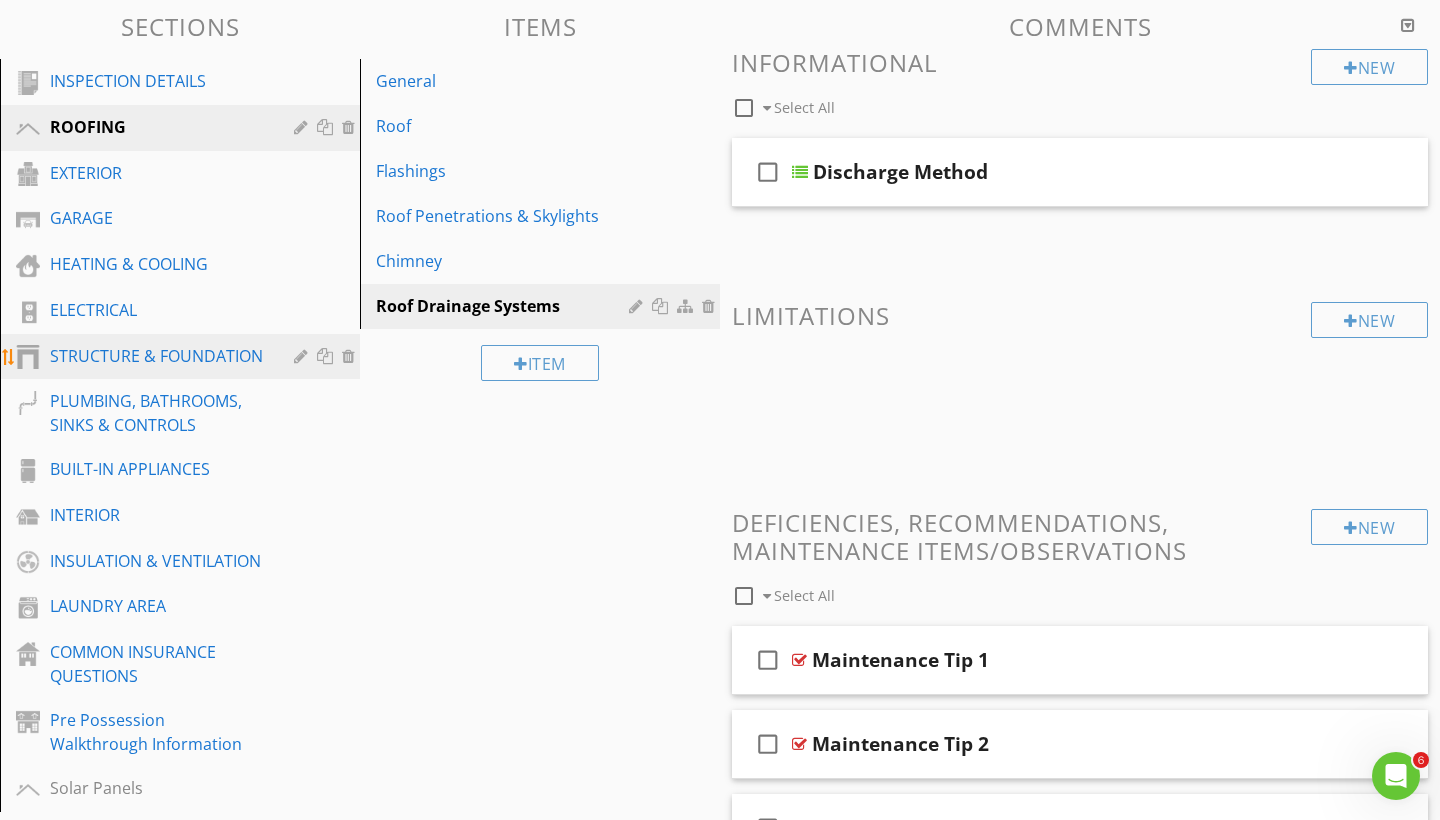 click on "STRUCTURE & FOUNDATION" at bounding box center [183, 357] 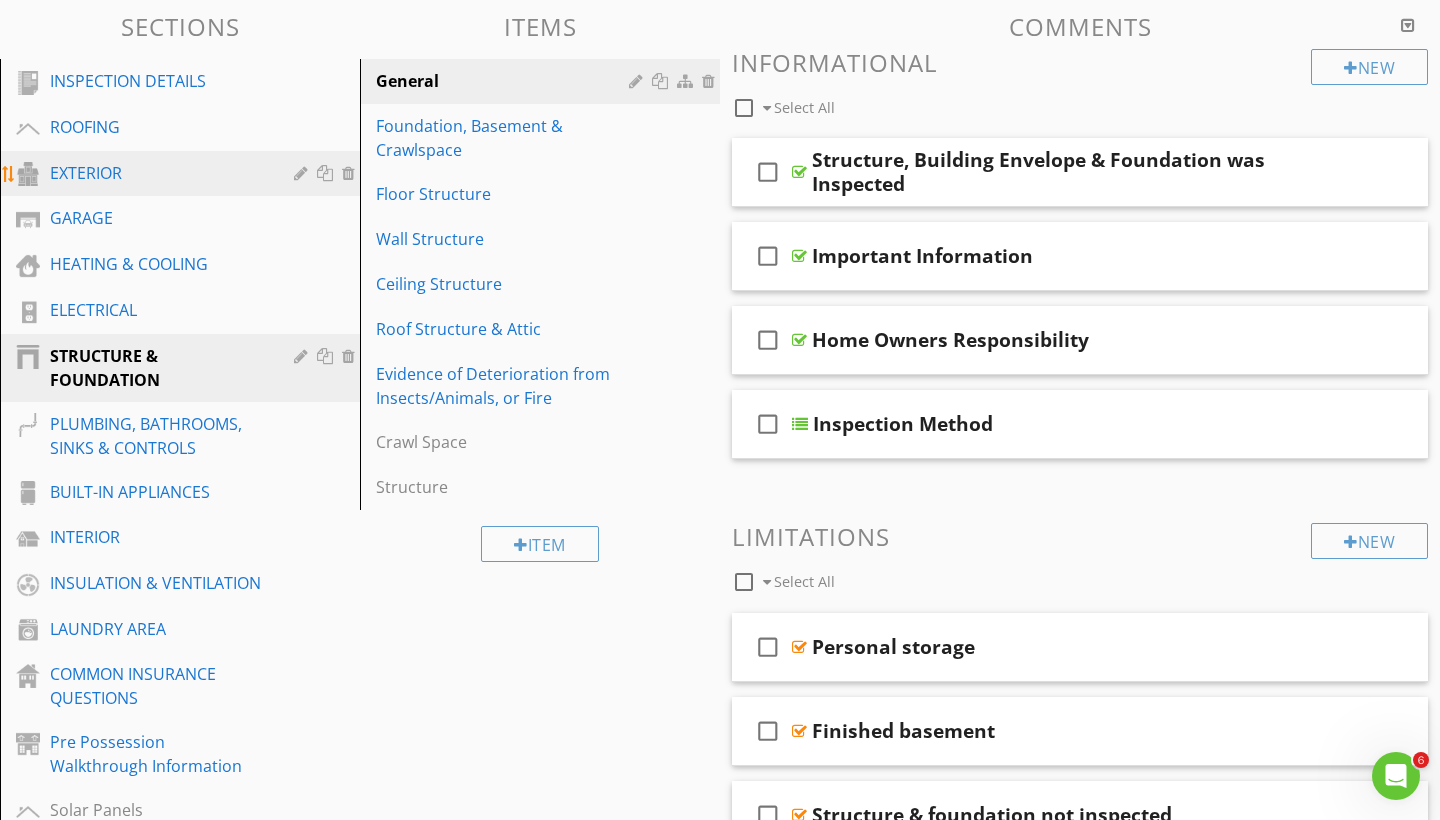 click on "EXTERIOR" at bounding box center (157, 173) 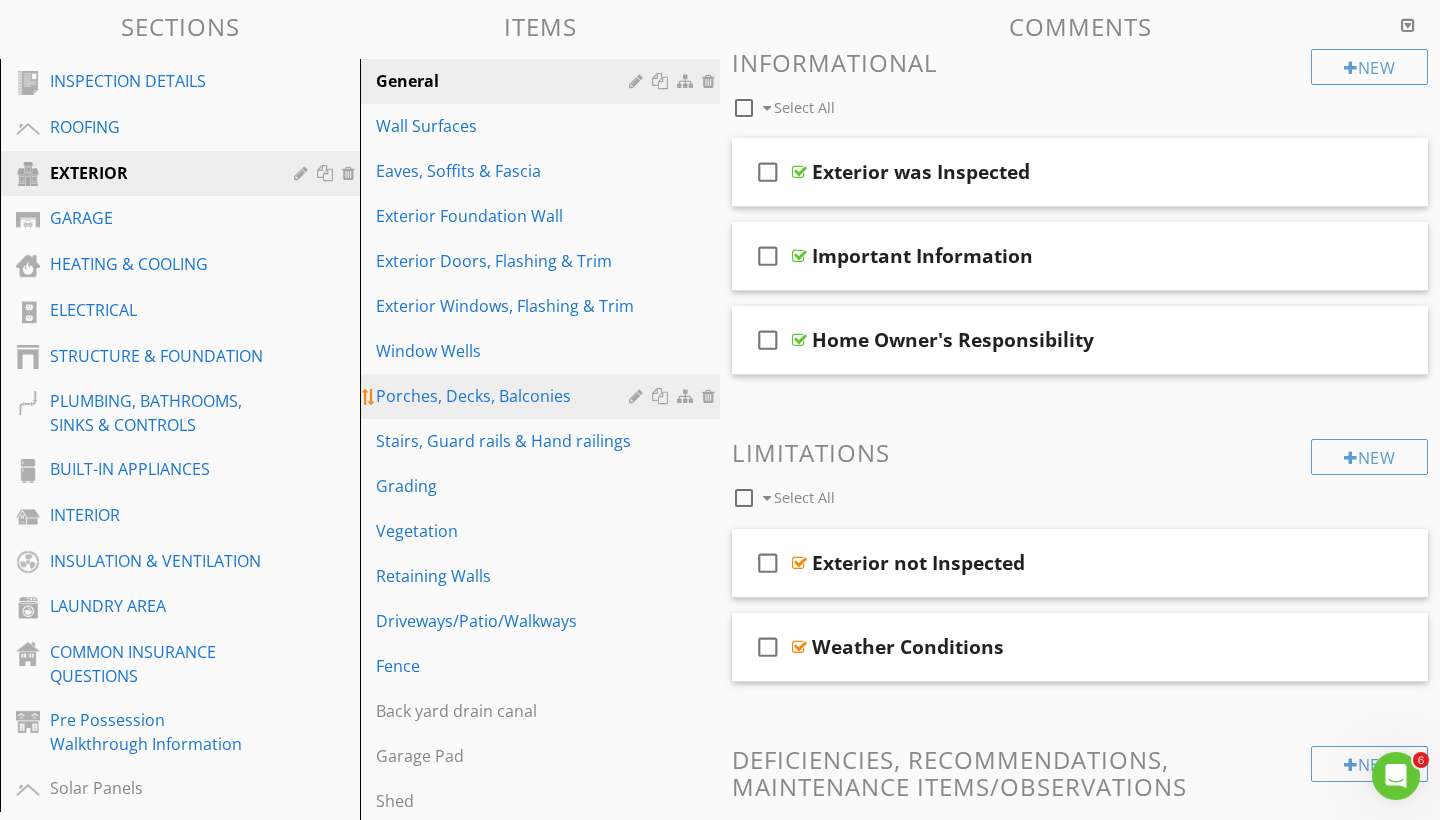 click on "Porches, Decks, Balconies" at bounding box center [505, 396] 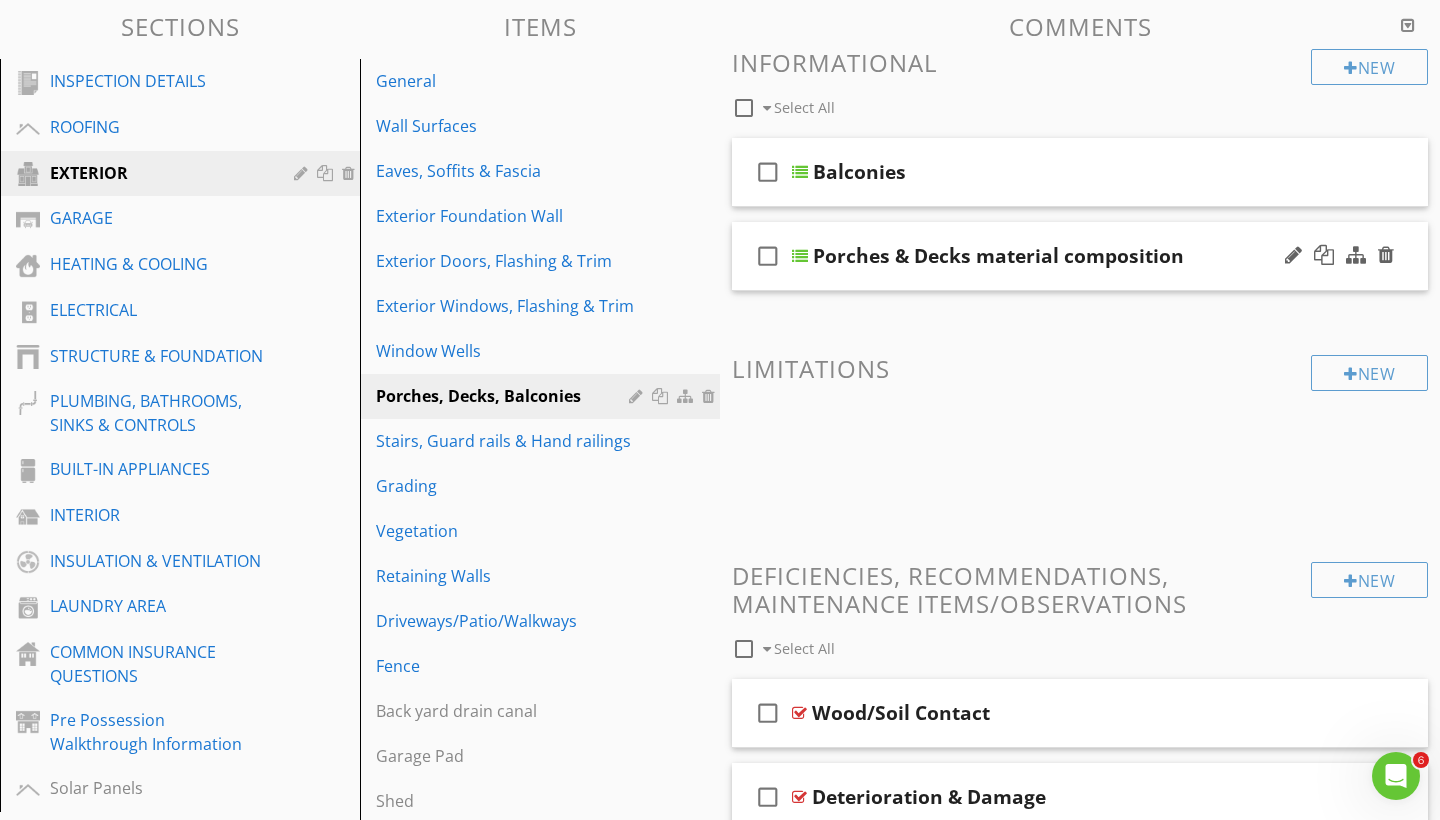 click on "check_box_outline_blank
Porches & Decks material composition" at bounding box center (1080, 256) 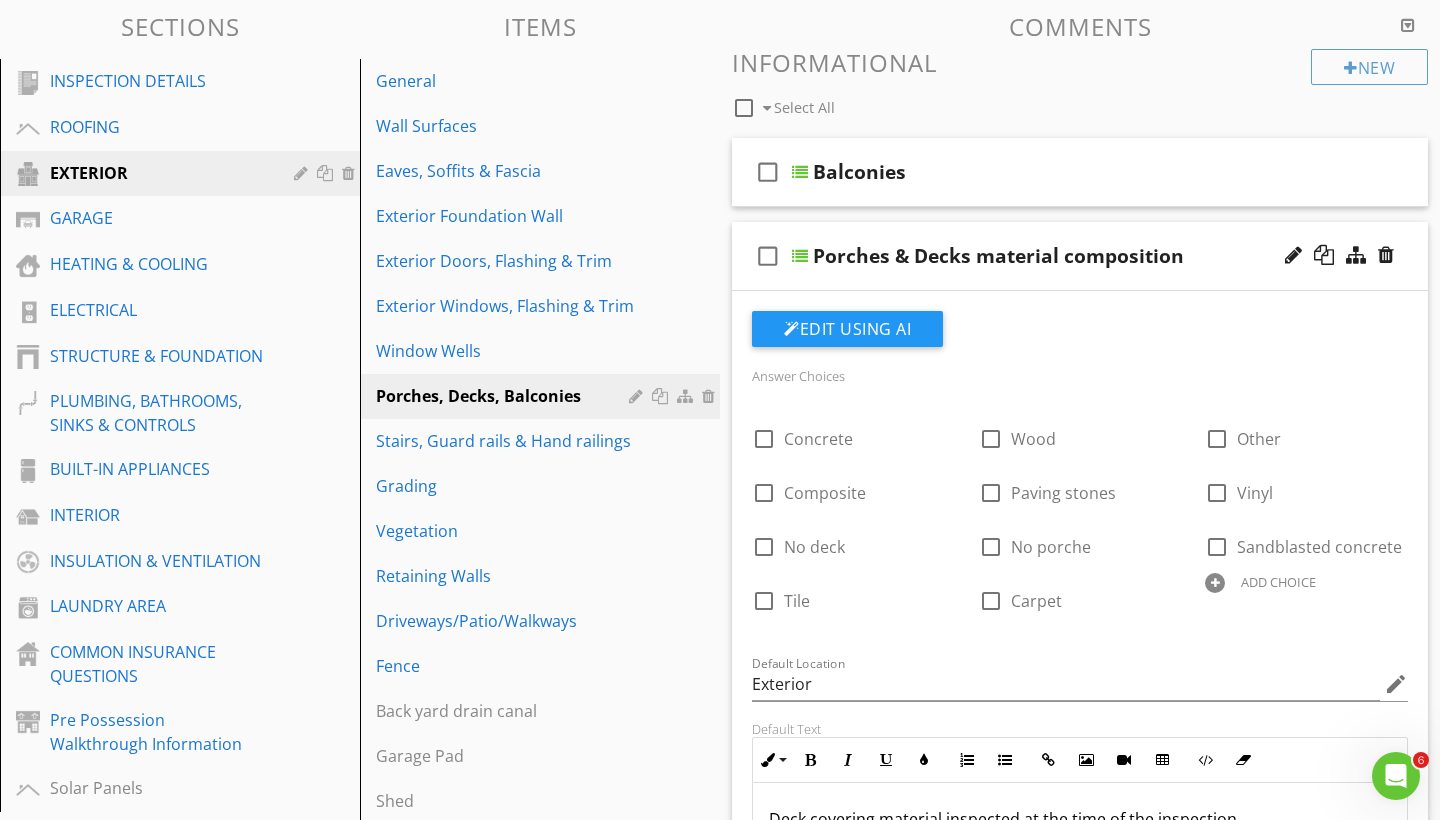 click on "check_box_outline_blank
Porches & Decks material composition" at bounding box center [1080, 256] 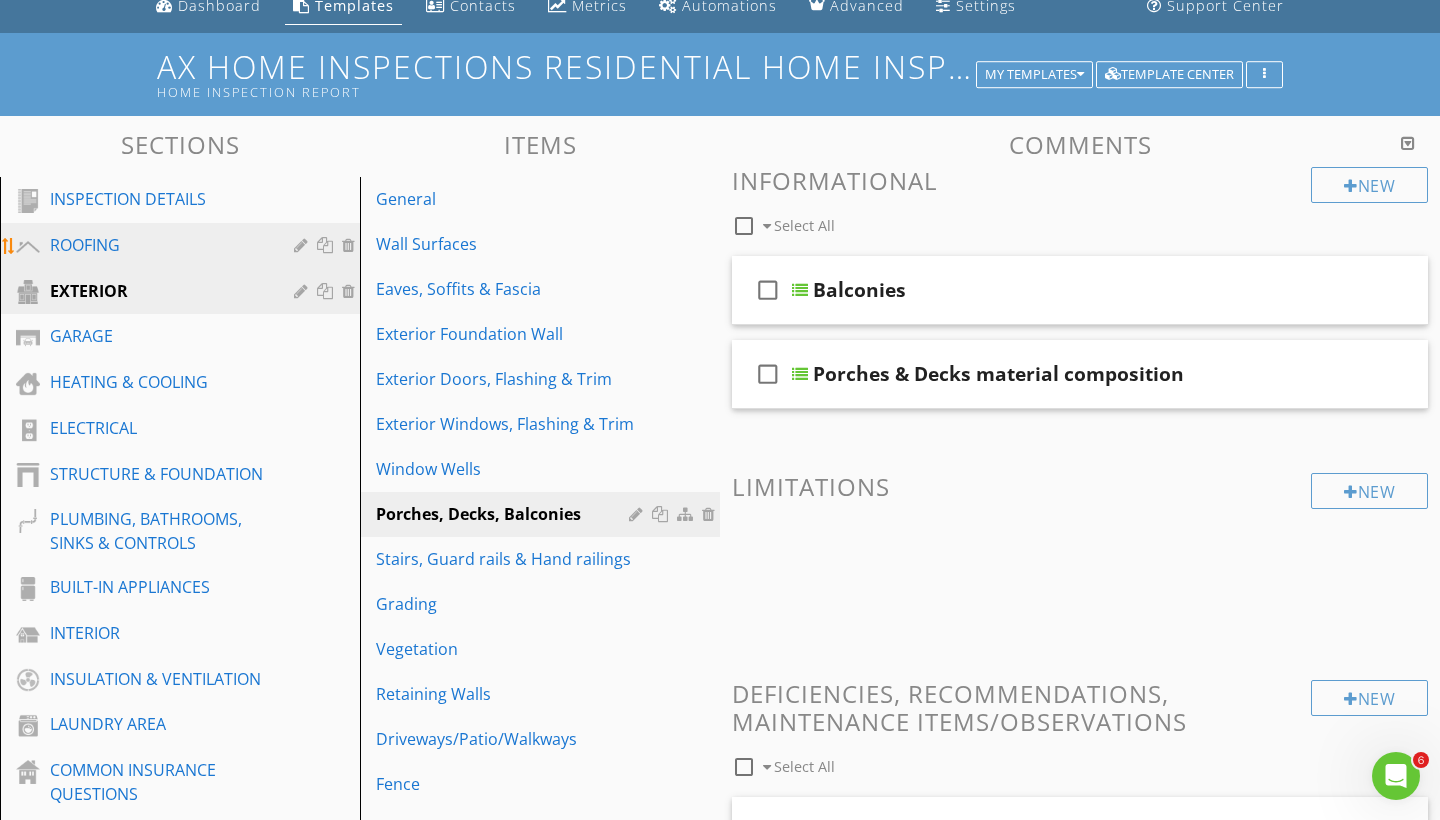 scroll, scrollTop: 83, scrollLeft: 0, axis: vertical 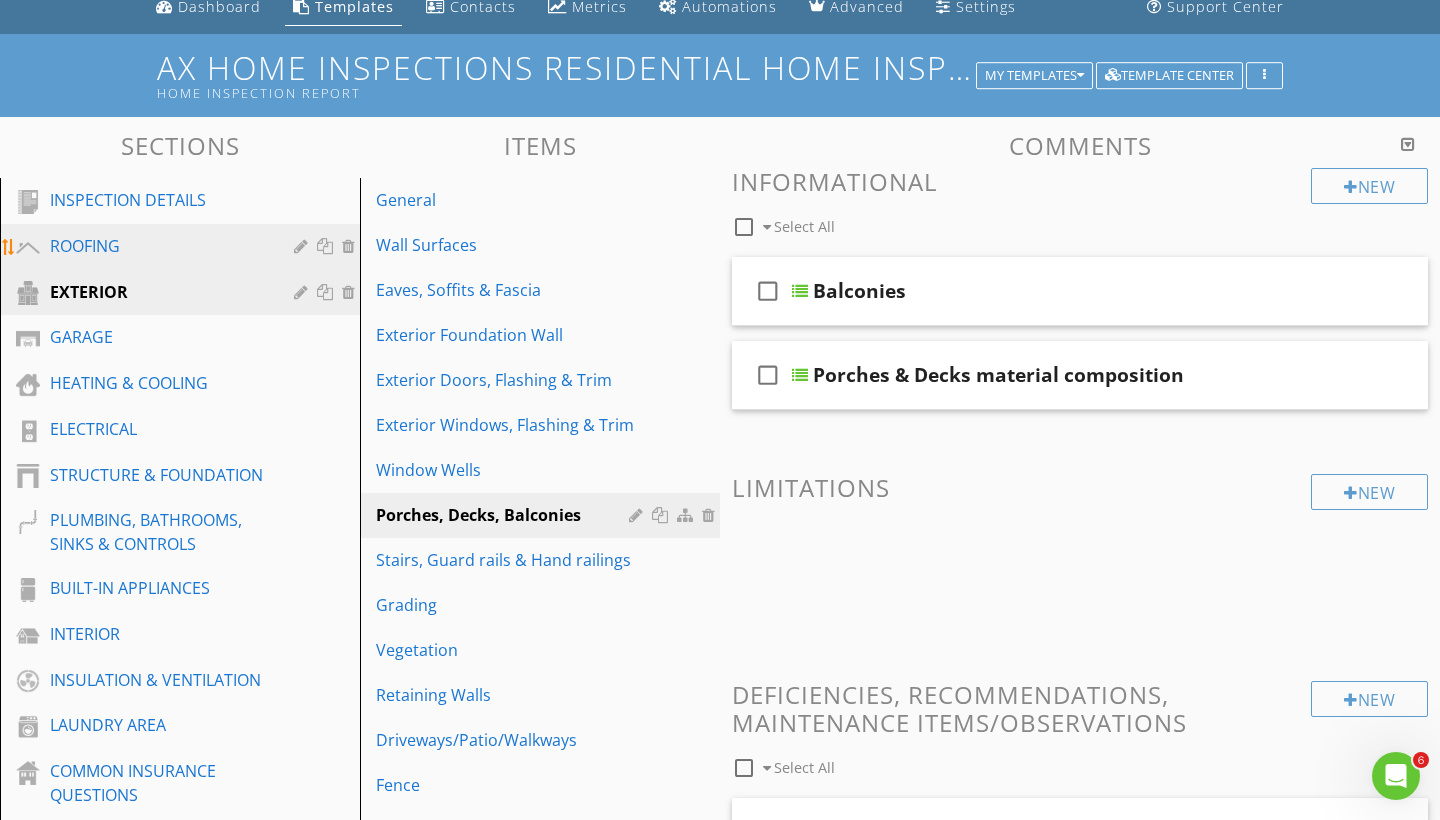 click on "ROOFING" at bounding box center (157, 246) 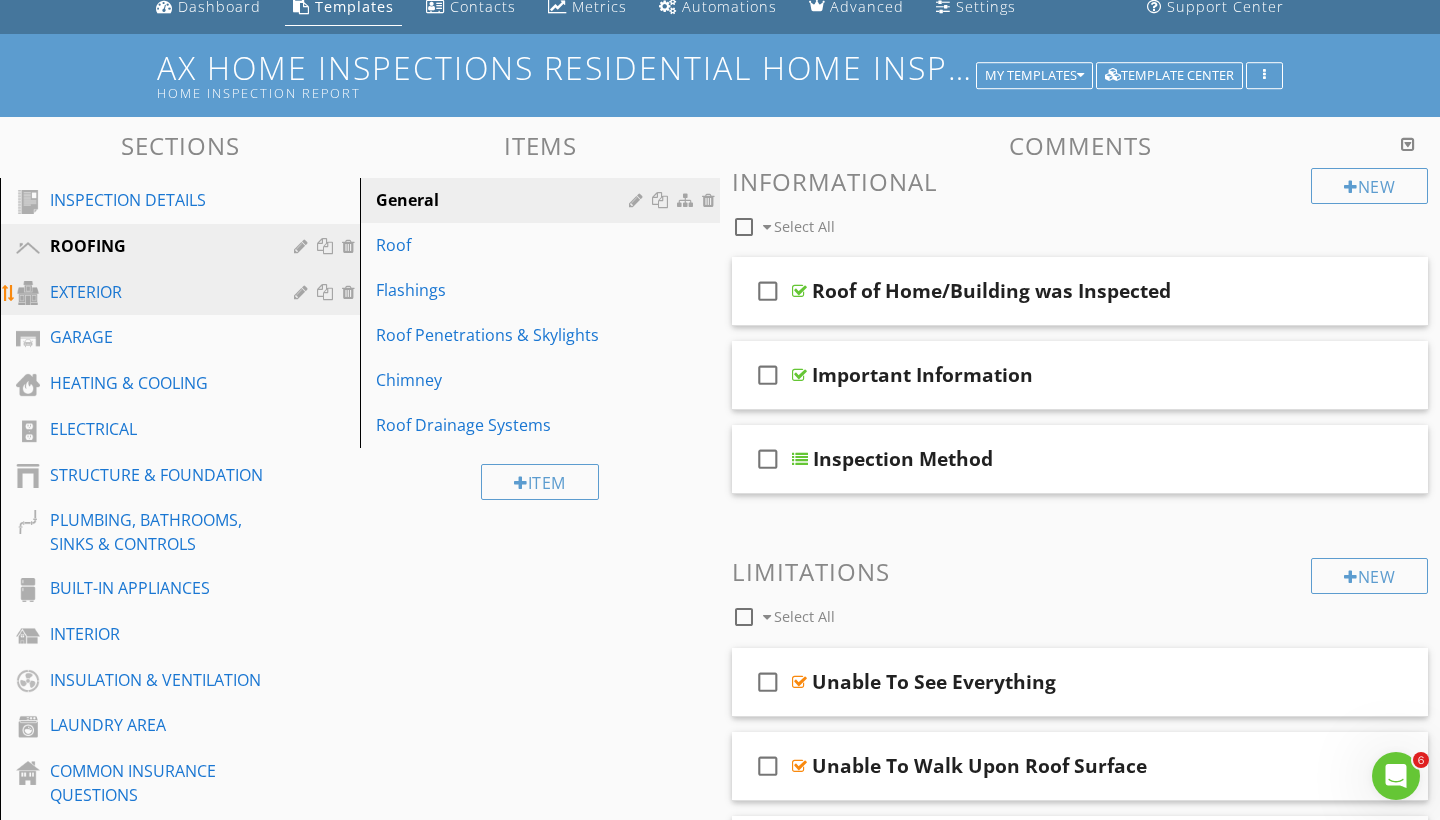 click on "EXTERIOR" at bounding box center [157, 292] 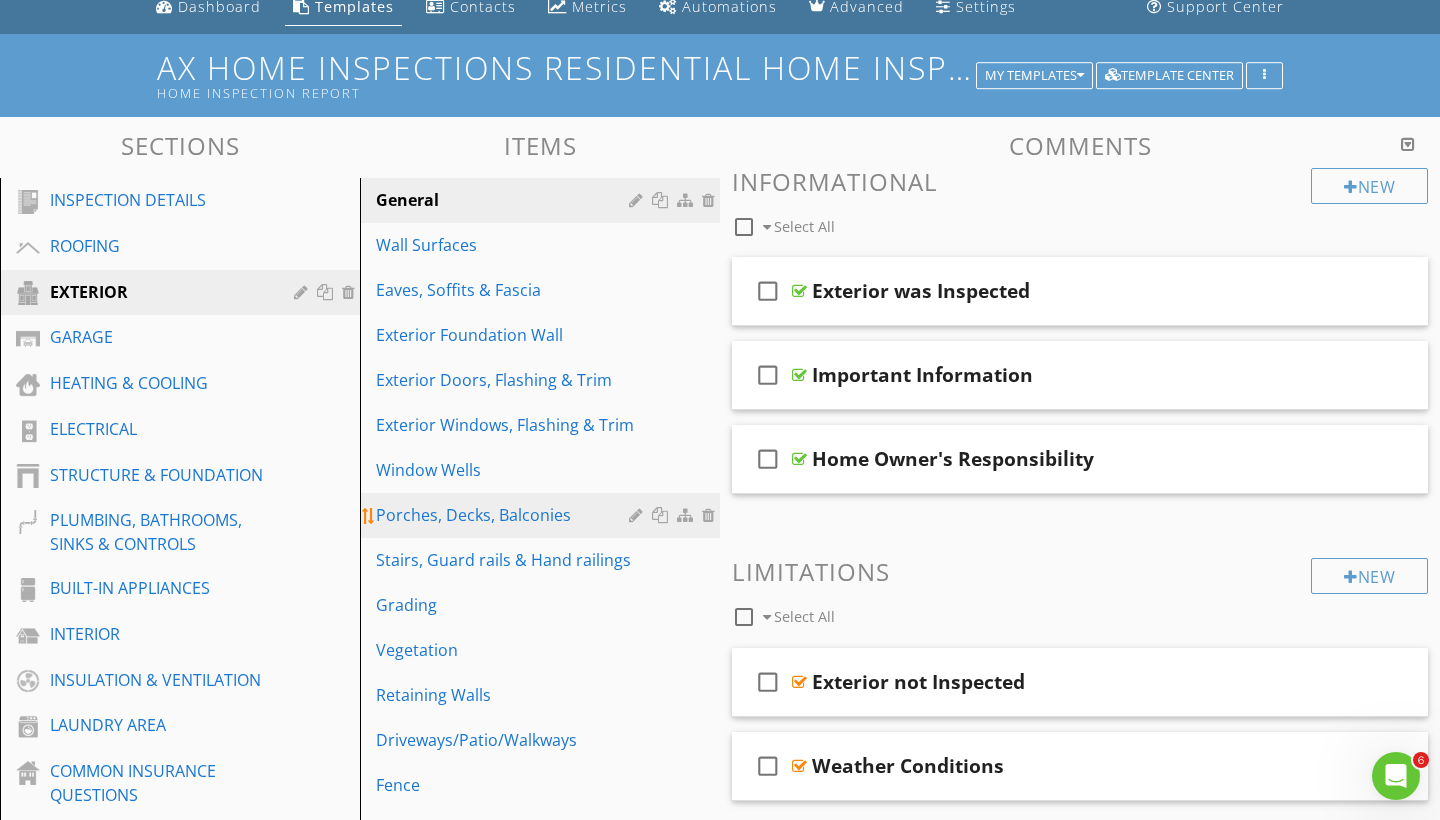 click on "Porches, Decks, Balconies" at bounding box center (505, 515) 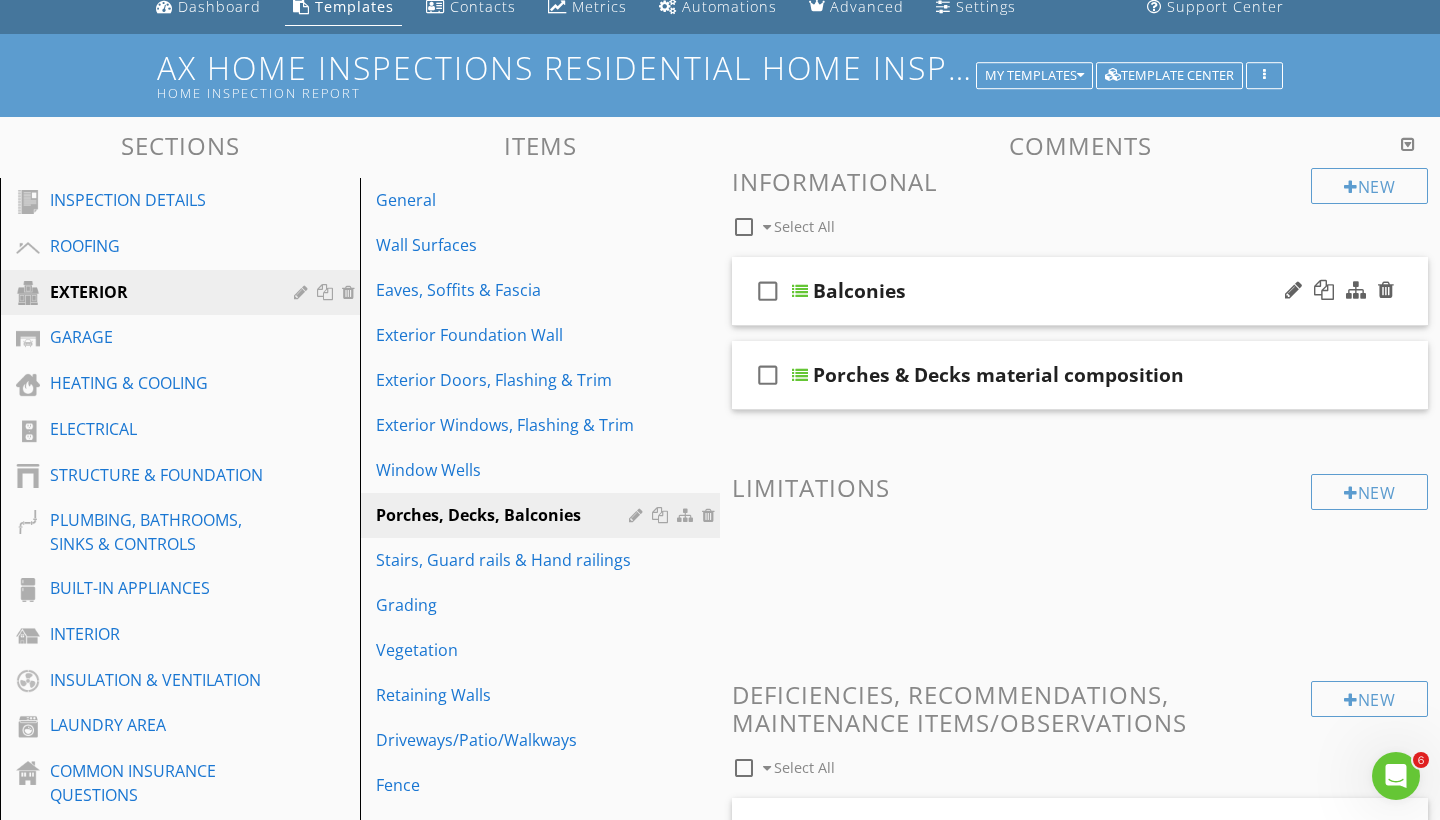 click on "check_box_outline_blank
Balconies" at bounding box center (1080, 291) 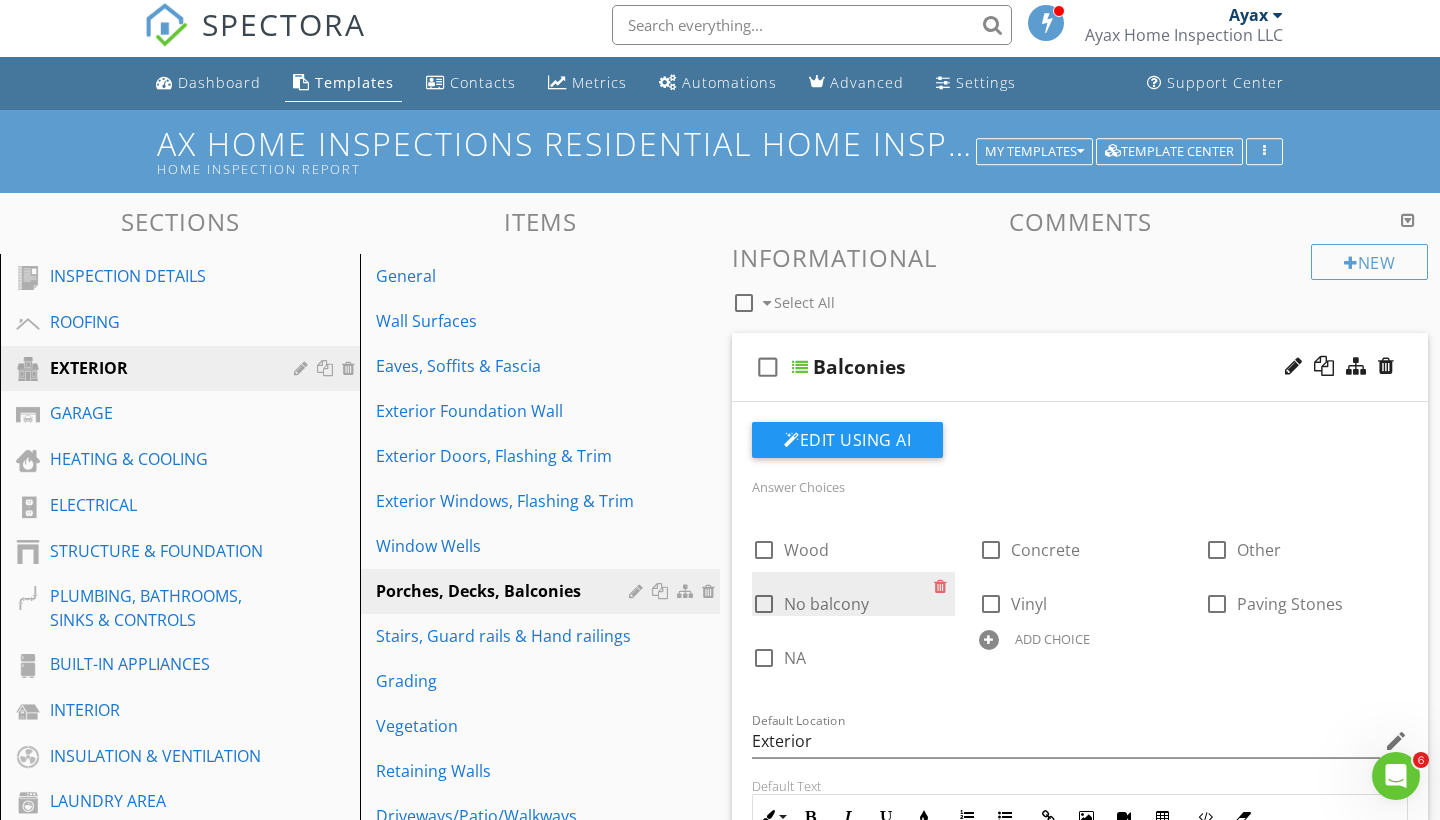scroll, scrollTop: 0, scrollLeft: 0, axis: both 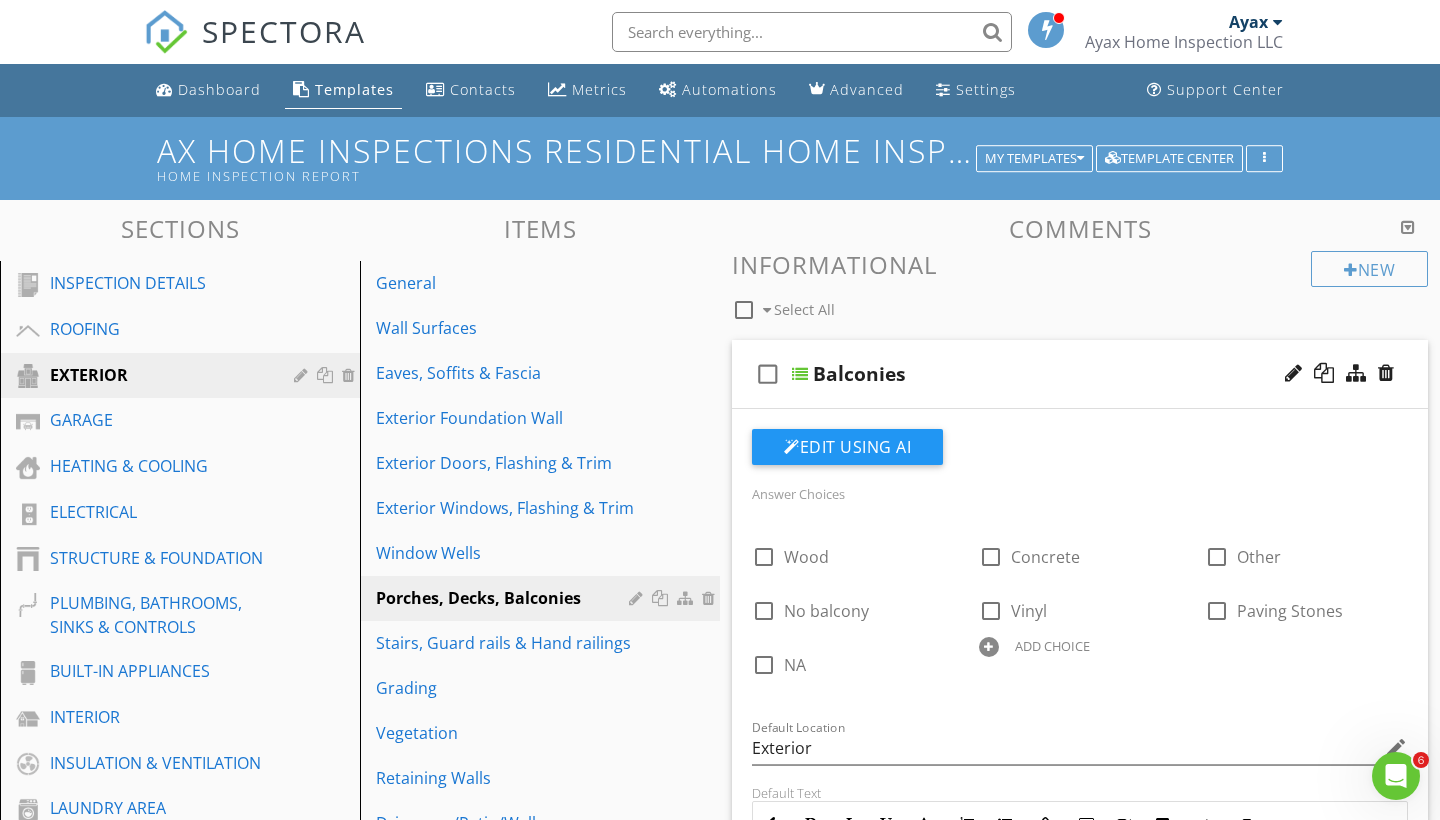click on "Balconies" at bounding box center (1059, 374) 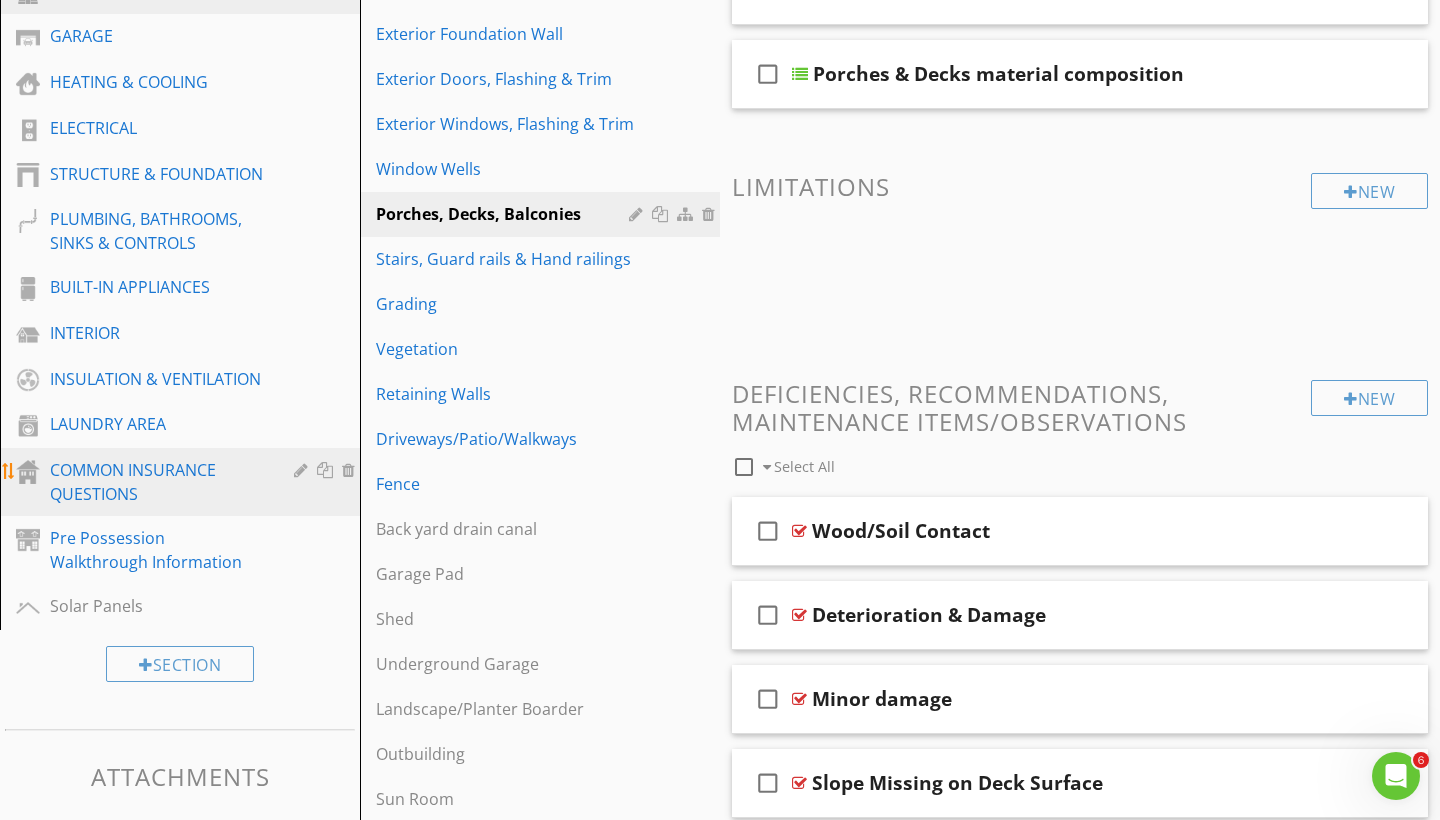 scroll, scrollTop: 170, scrollLeft: 0, axis: vertical 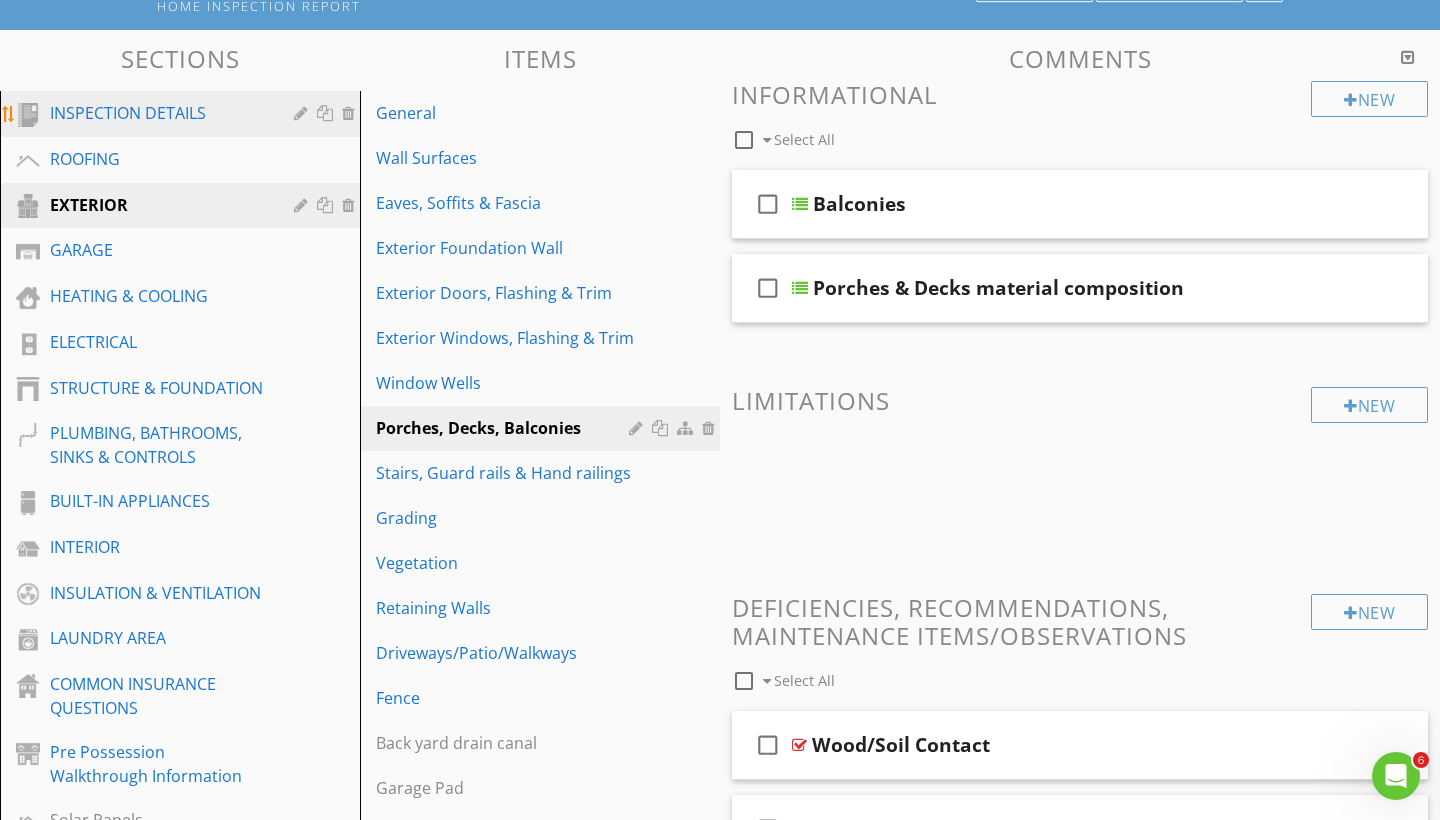 click on "INSPECTION DETAILS" at bounding box center [195, 114] 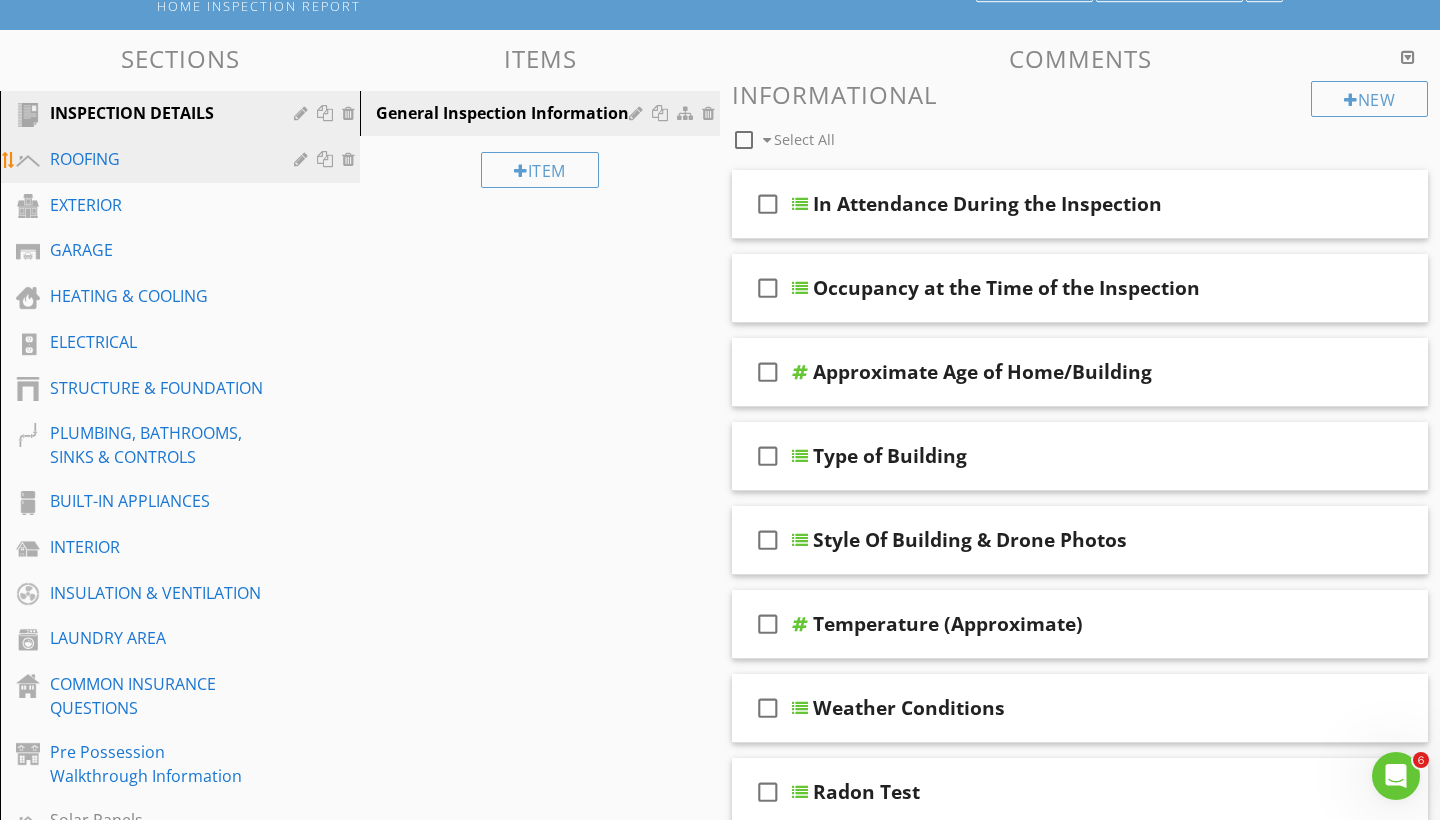 click on "ROOFING" at bounding box center [157, 159] 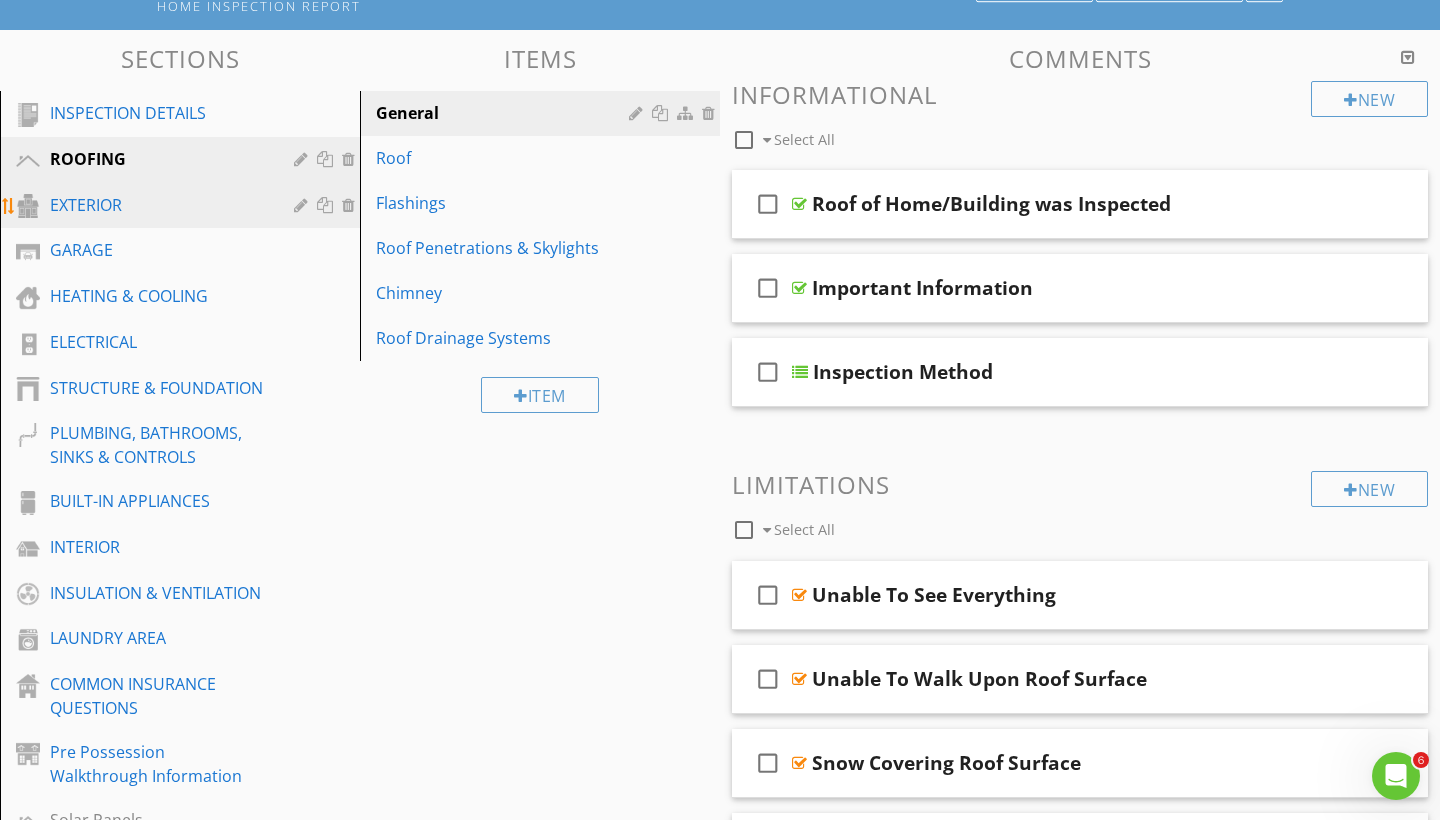 click on "EXTERIOR" at bounding box center [157, 205] 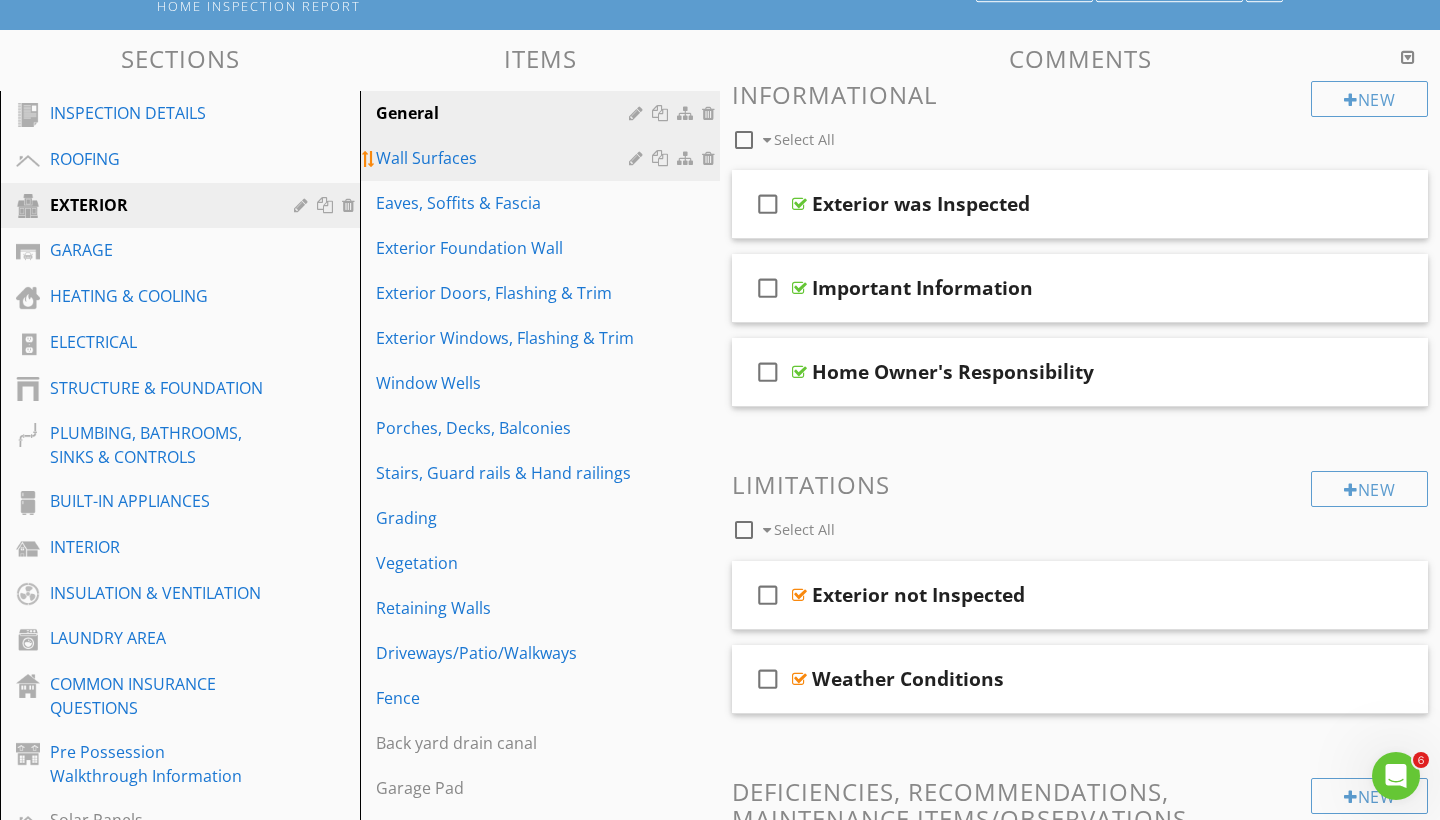 click on "Wall Surfaces" at bounding box center (543, 158) 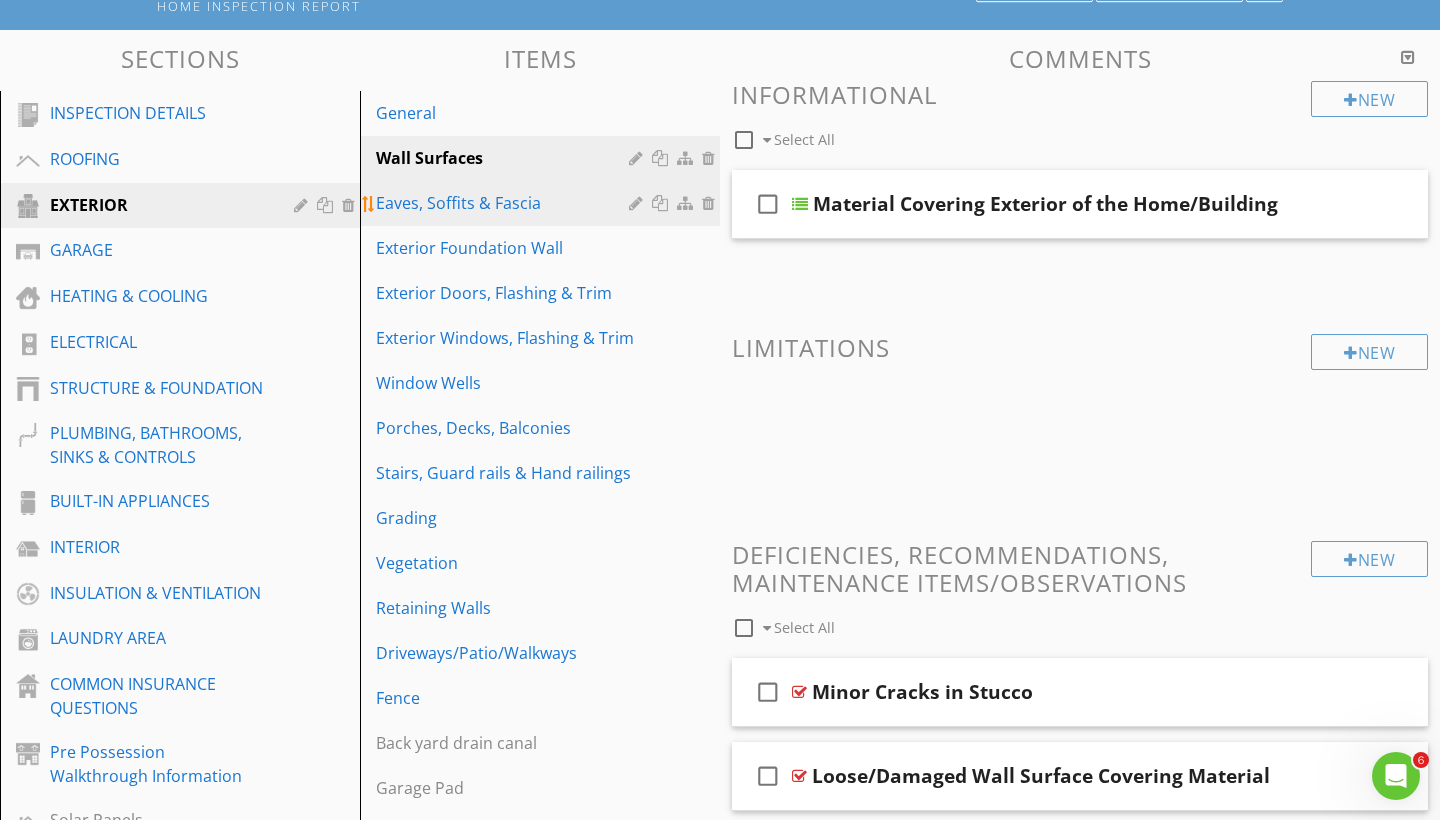 click on "Eaves, Soffits & Fascia" at bounding box center [543, 203] 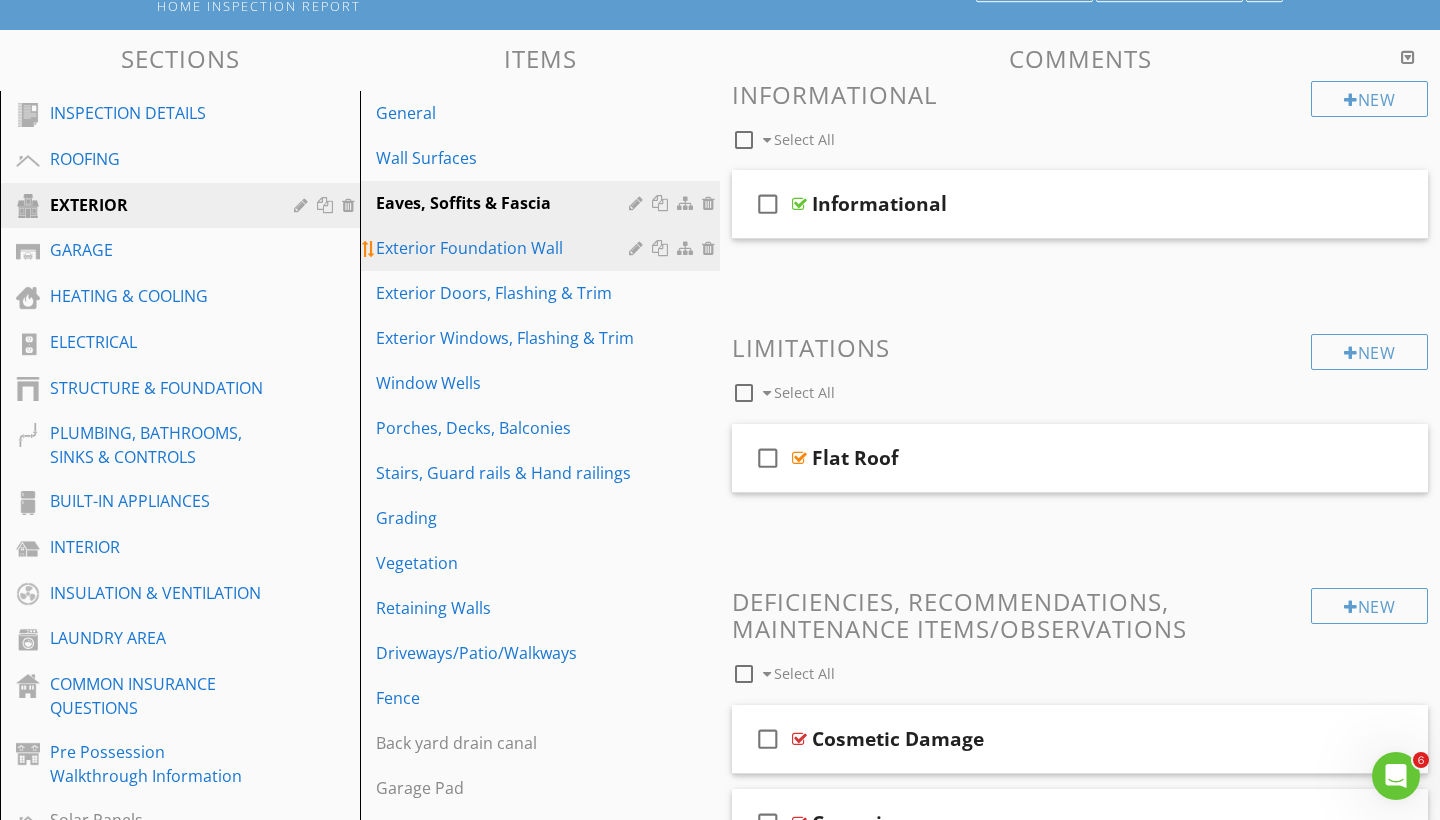 click on "Exterior Foundation Wall" at bounding box center (505, 248) 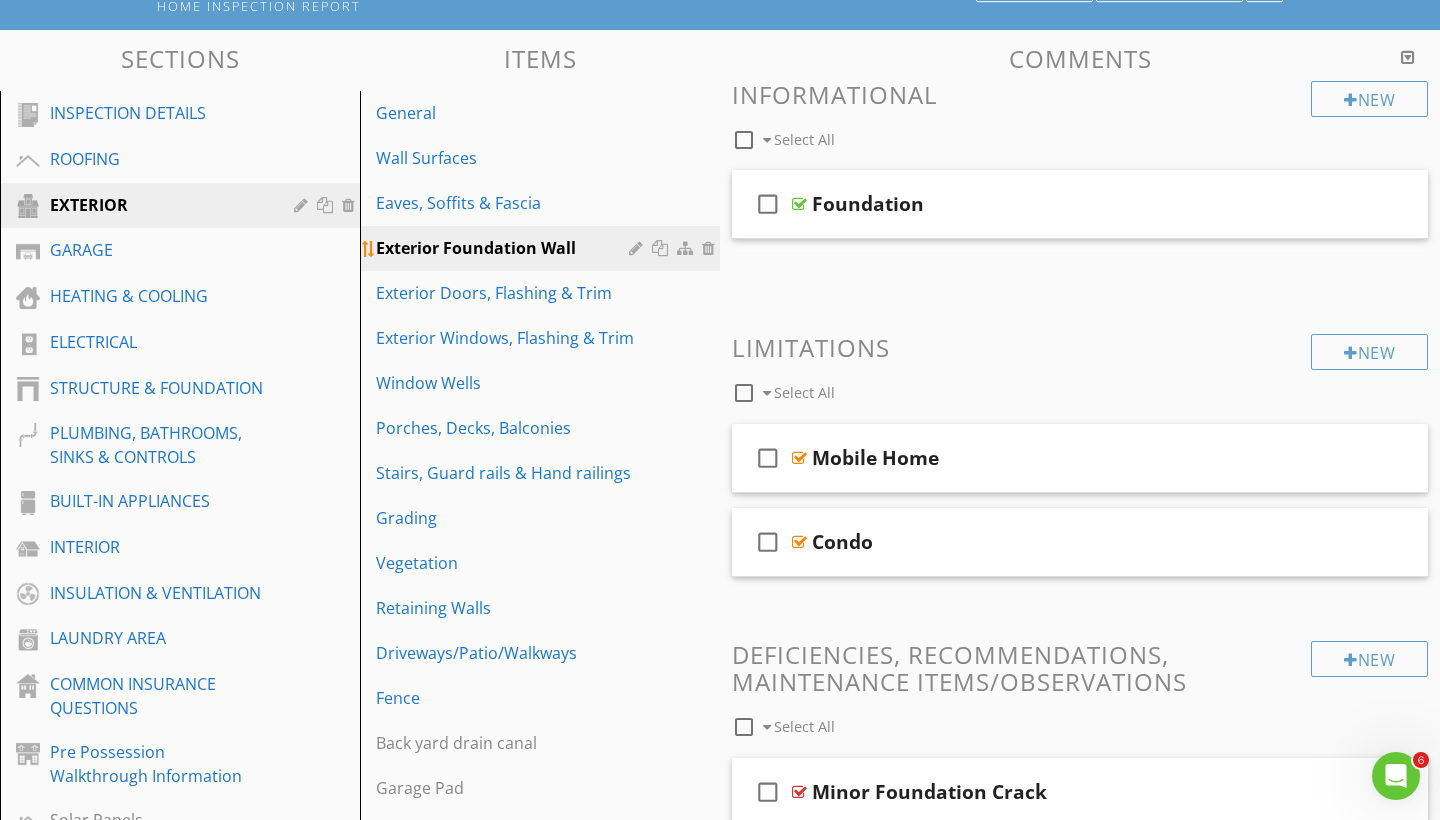 scroll, scrollTop: 174, scrollLeft: 0, axis: vertical 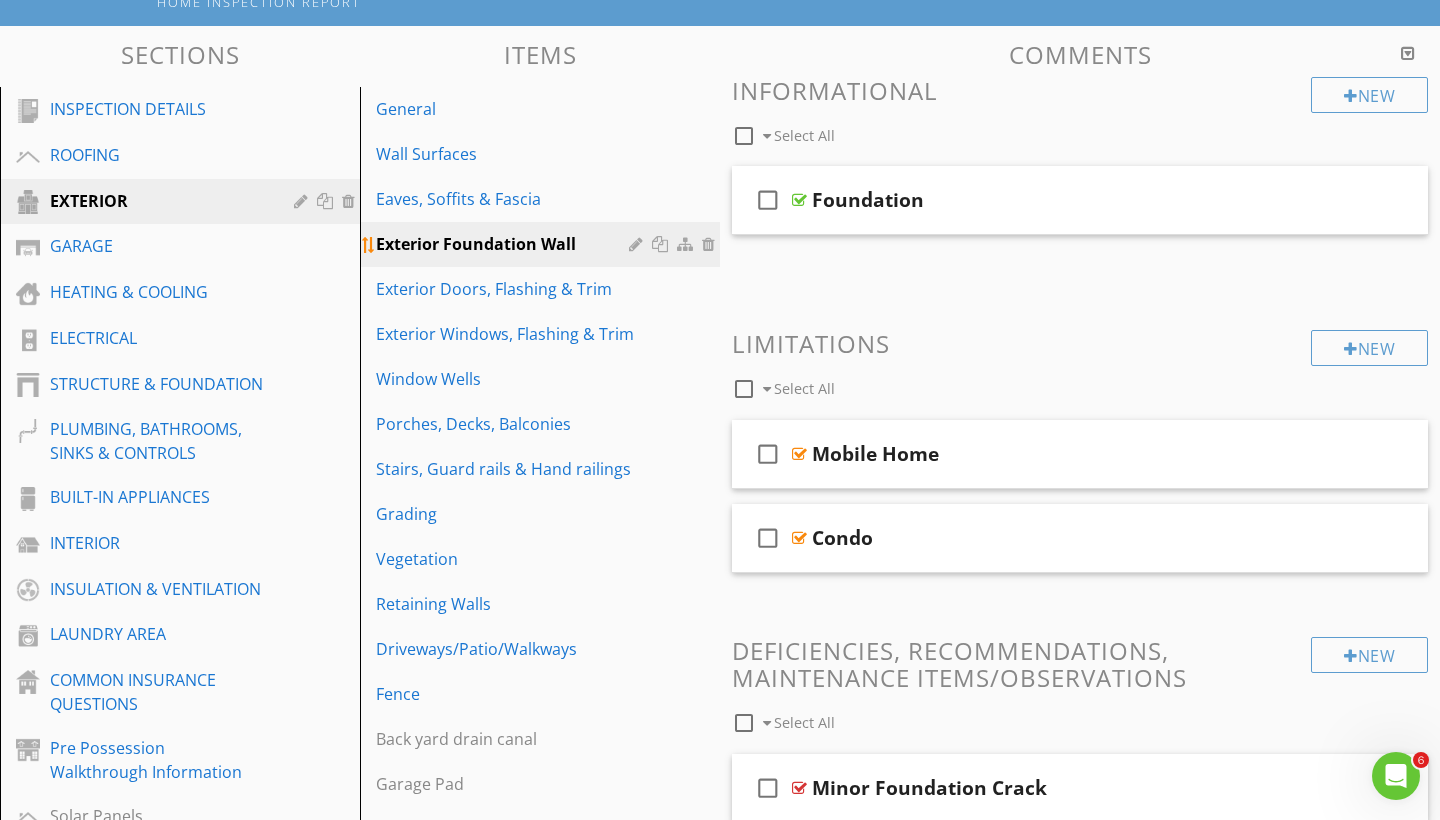 click on "Exterior Foundation Wall" at bounding box center [543, 244] 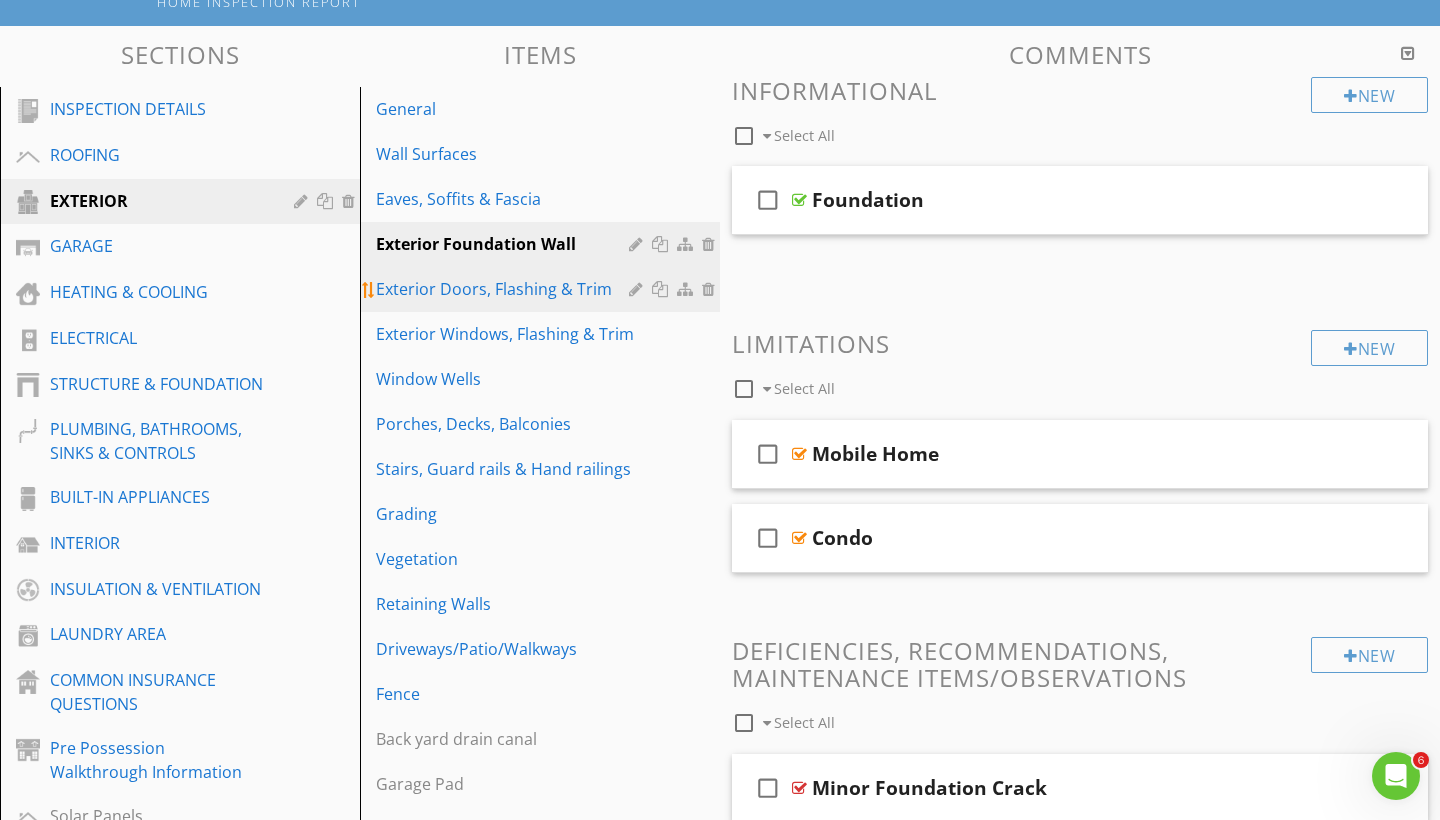 click on "Exterior Doors, Flashing & Trim" at bounding box center [543, 289] 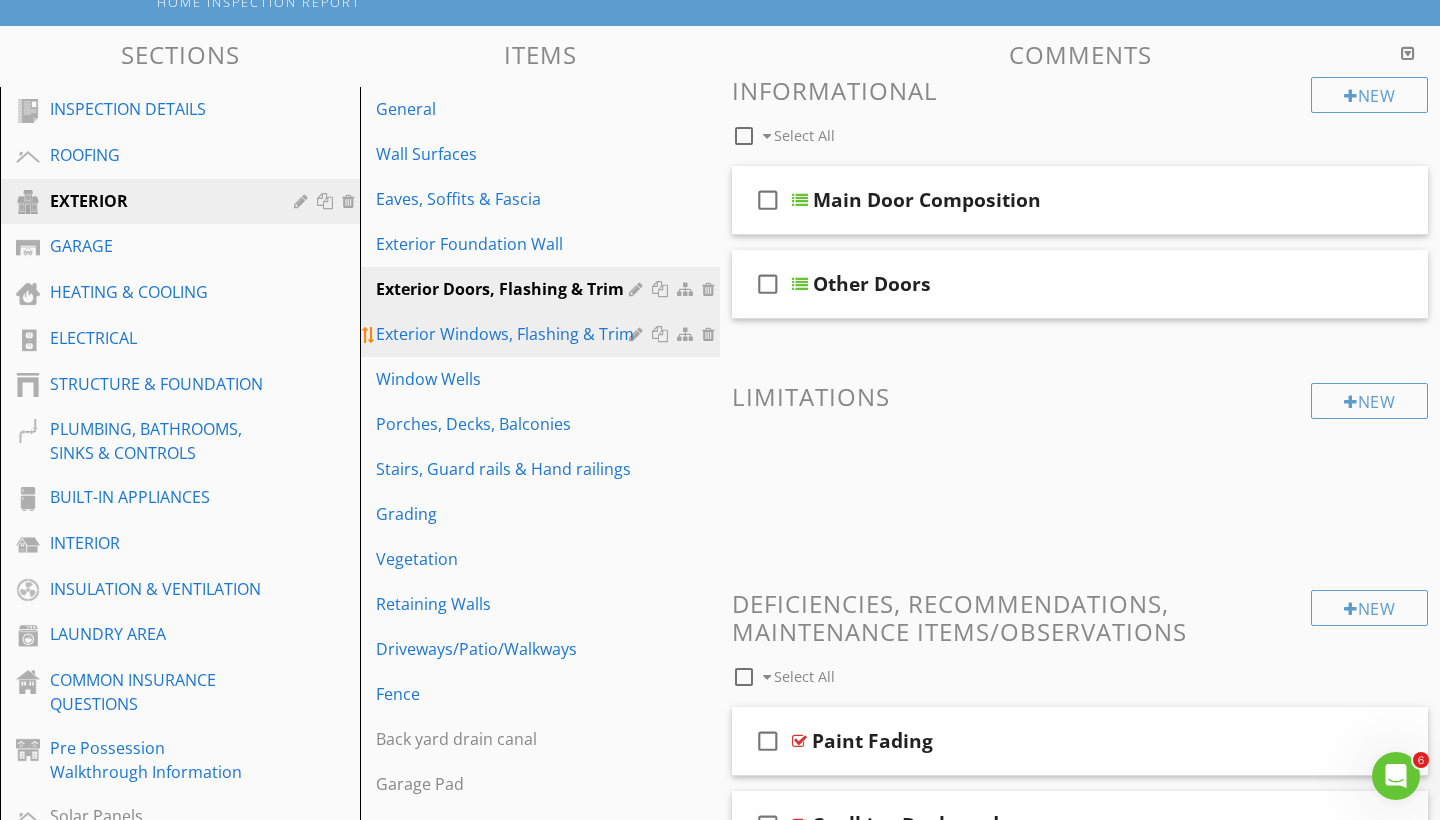 click on "Exterior Windows, Flashing & Trim" at bounding box center [505, 334] 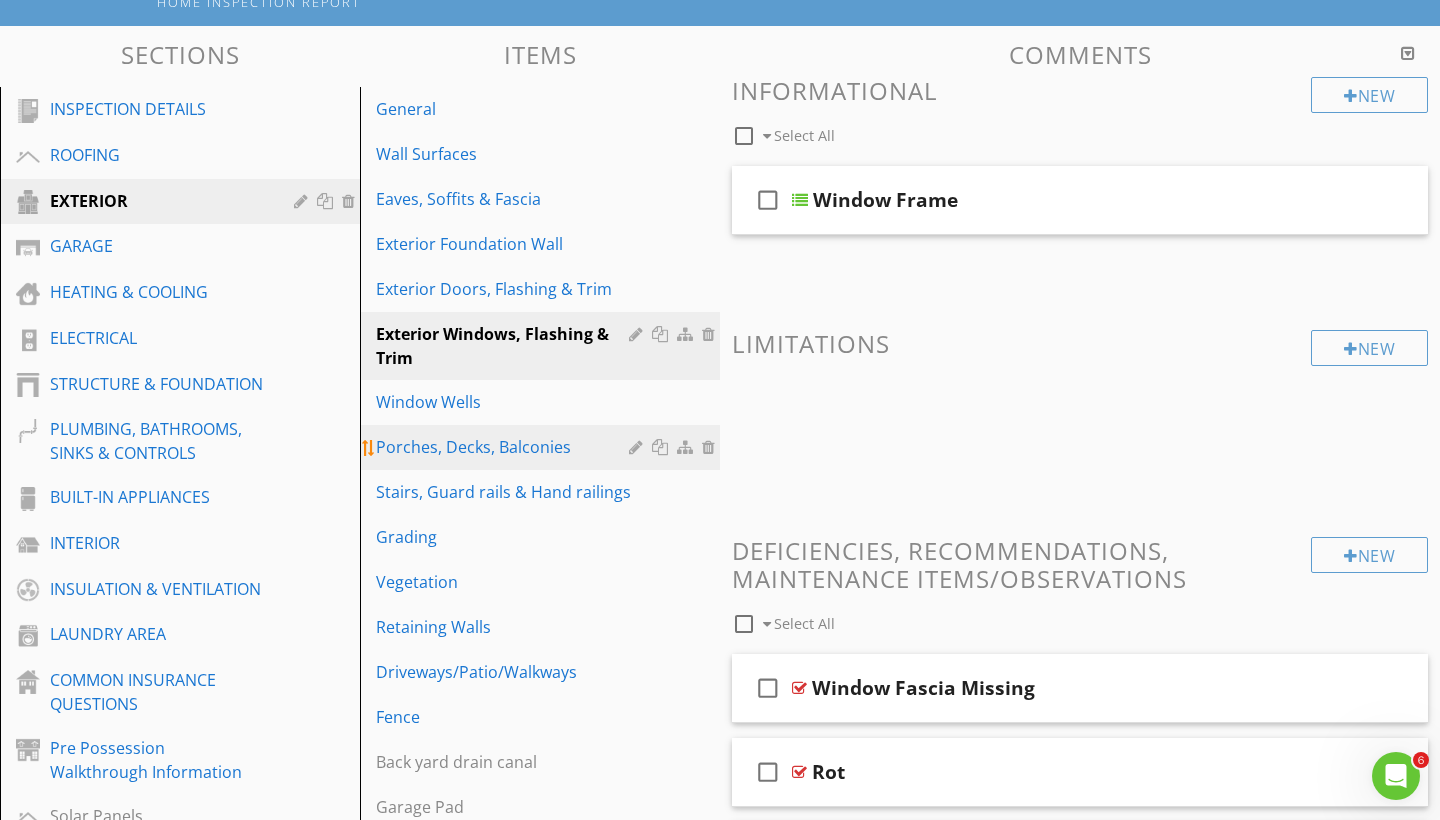 click on "Porches, Decks, Balconies" at bounding box center [505, 447] 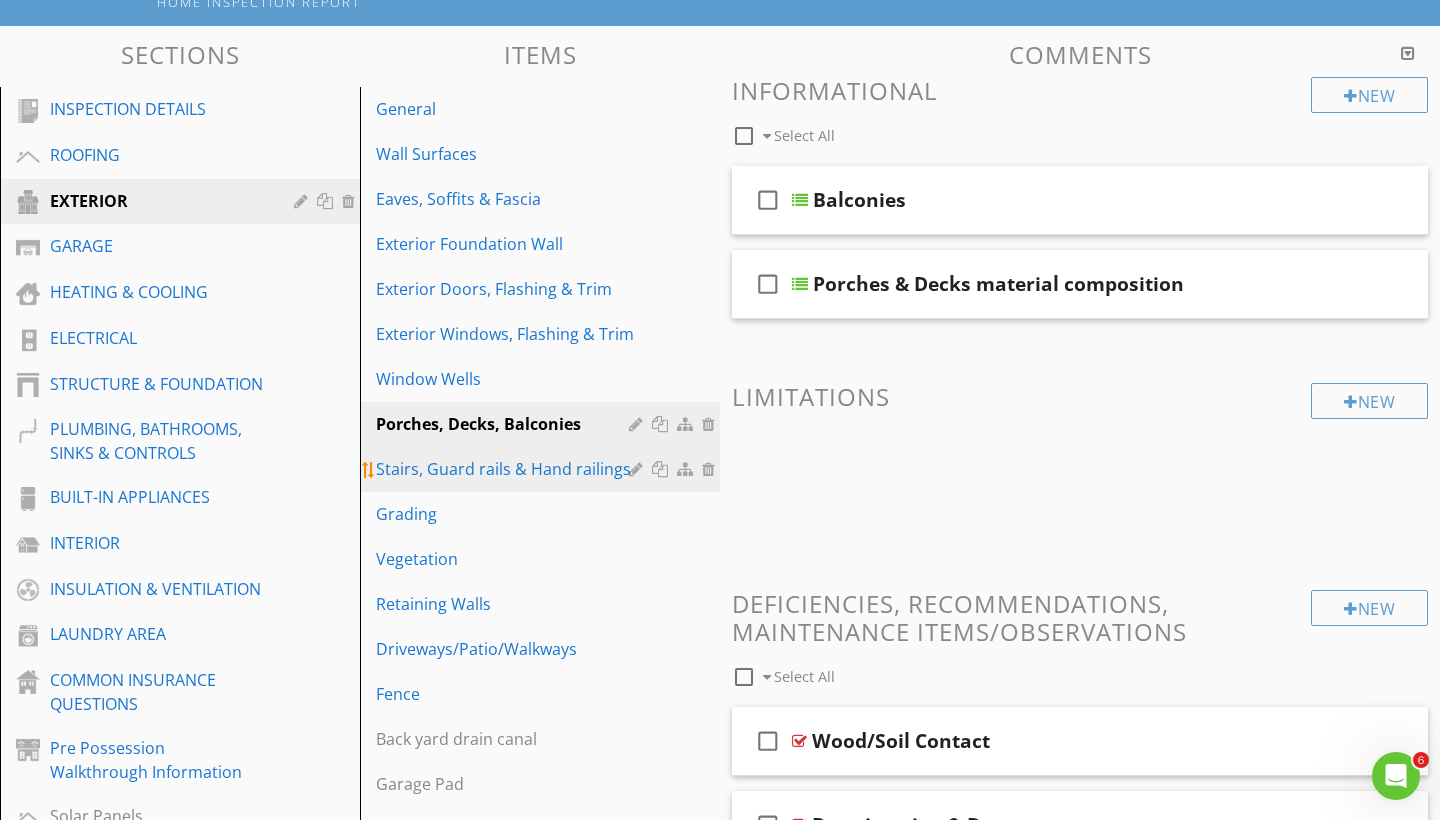 click on "Stairs, Guard rails & Hand railings" at bounding box center [505, 469] 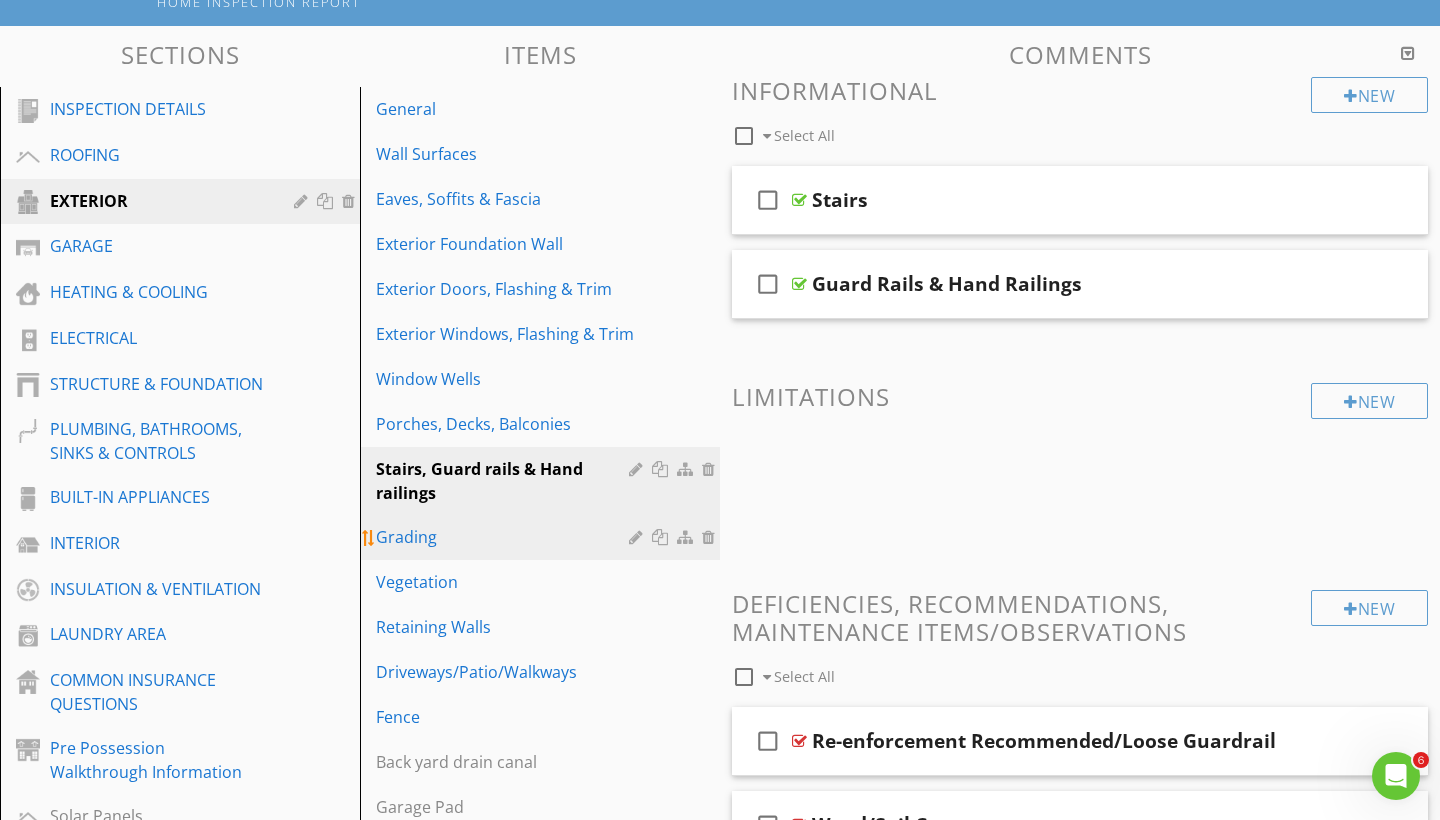 click on "Grading" at bounding box center [543, 537] 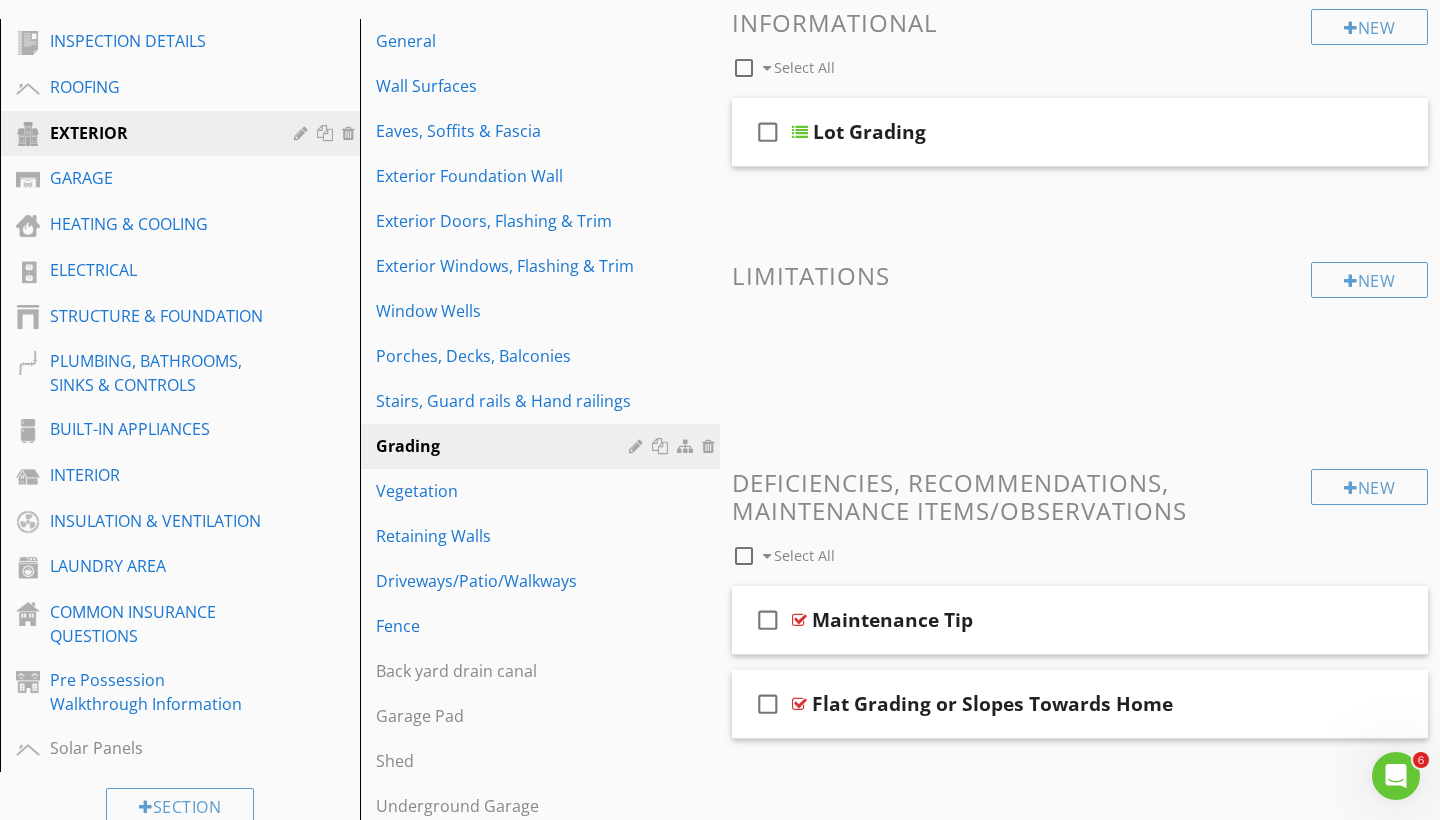 scroll, scrollTop: 187, scrollLeft: 0, axis: vertical 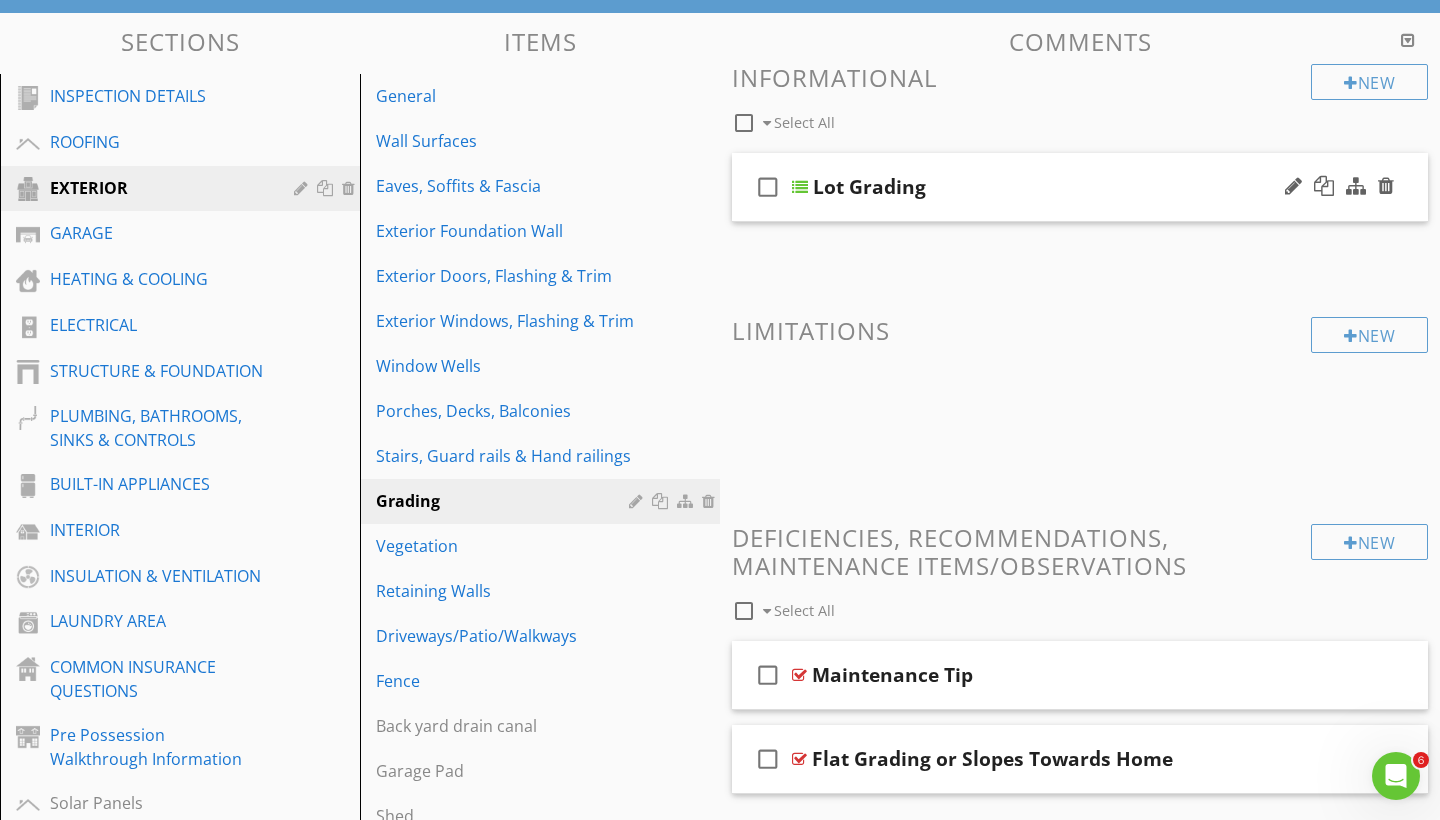 click on "check_box_outline_blank
Lot Grading" at bounding box center [1080, 187] 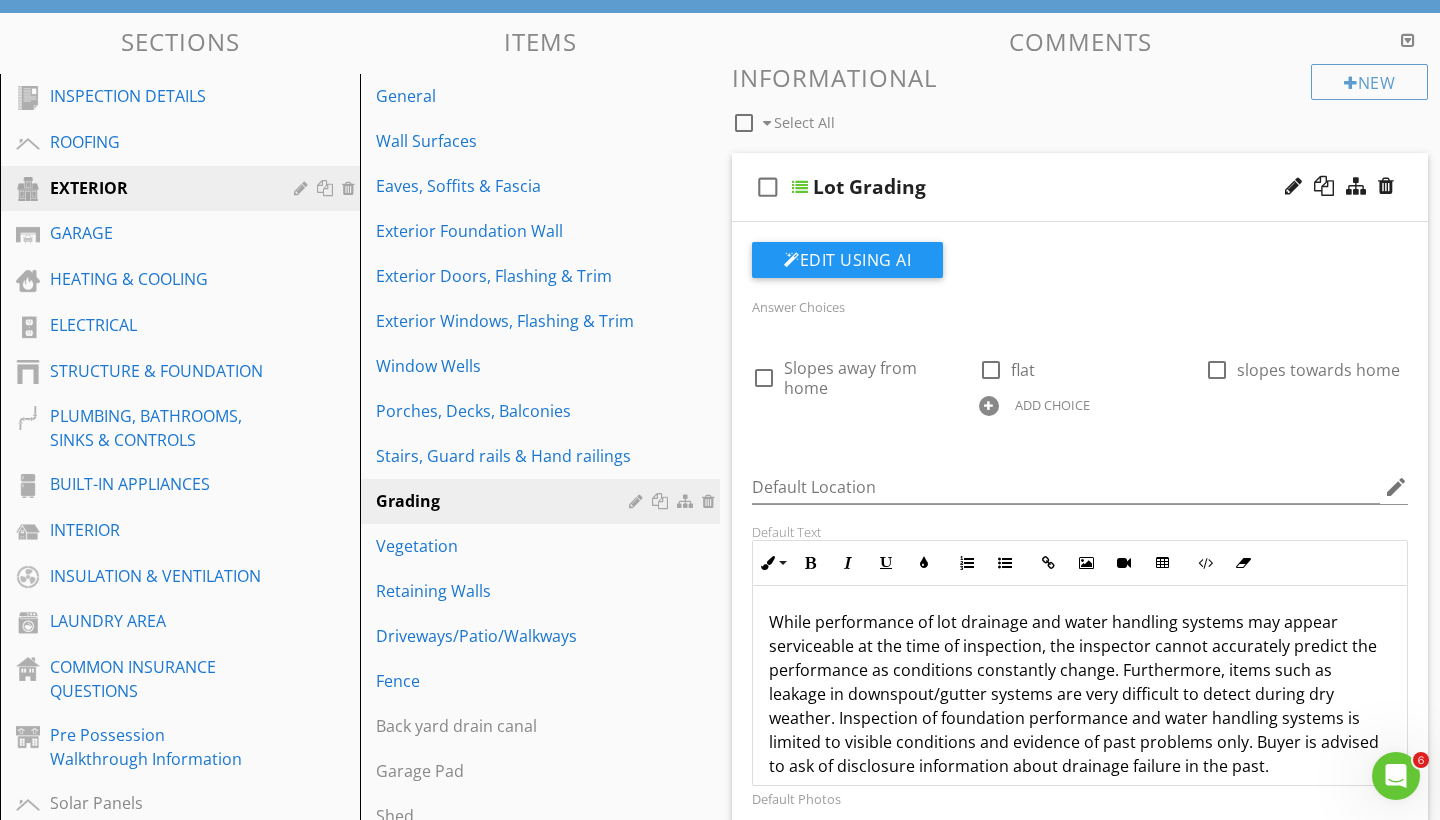 click on "Lot Grading" at bounding box center (1059, 187) 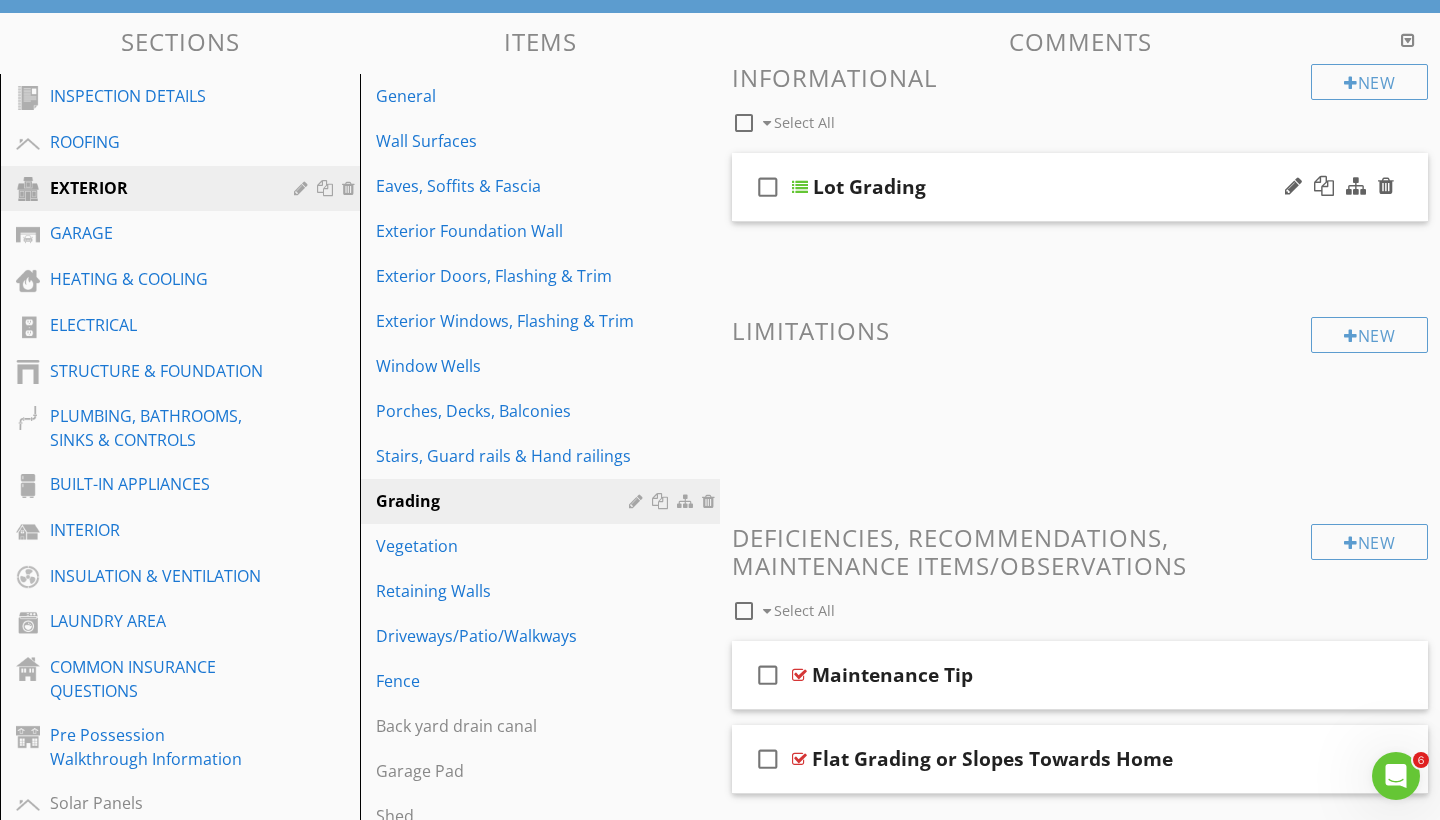 click on "check_box_outline_blank
Lot Grading" at bounding box center [1080, 187] 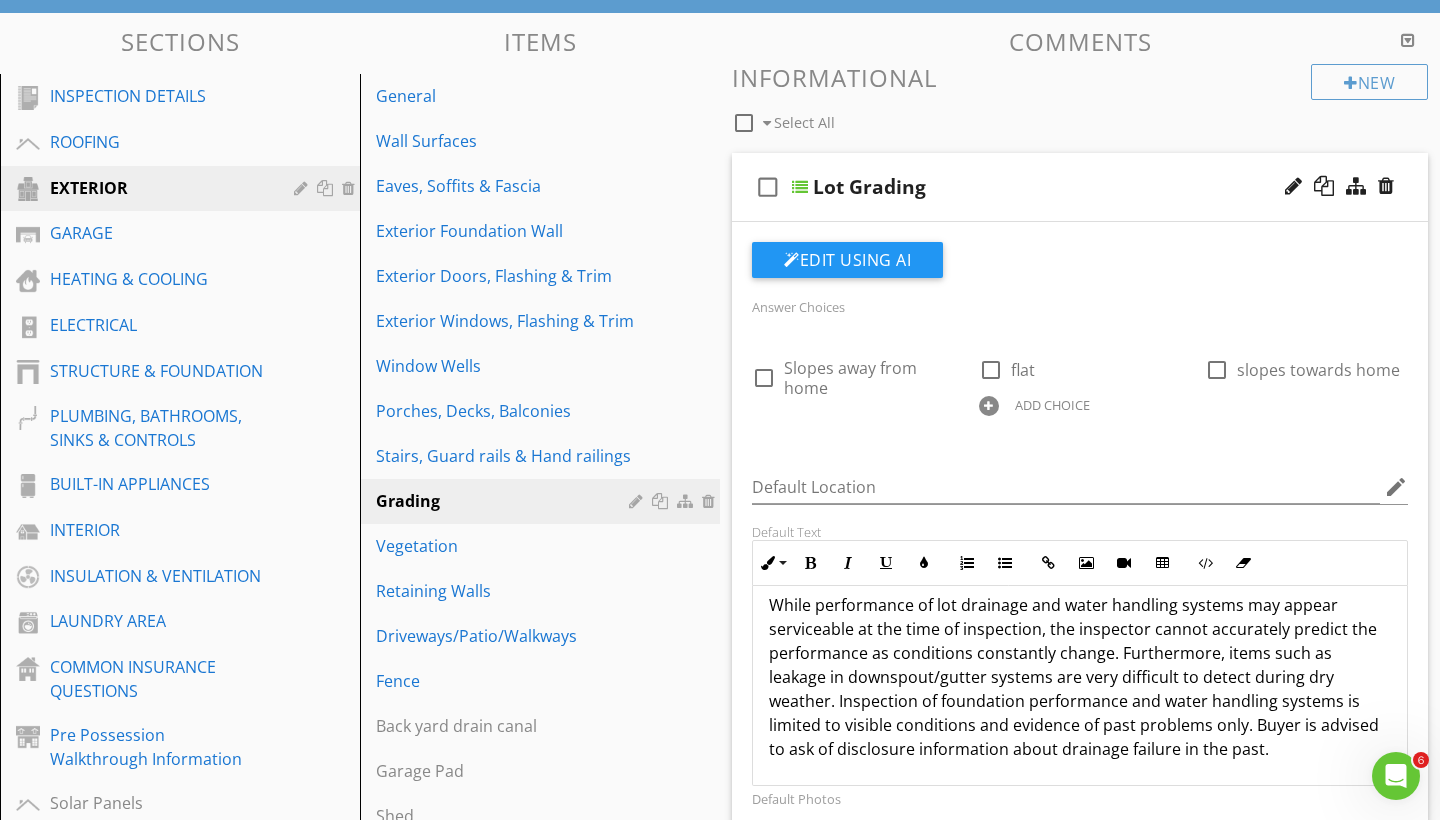 scroll, scrollTop: 17, scrollLeft: 0, axis: vertical 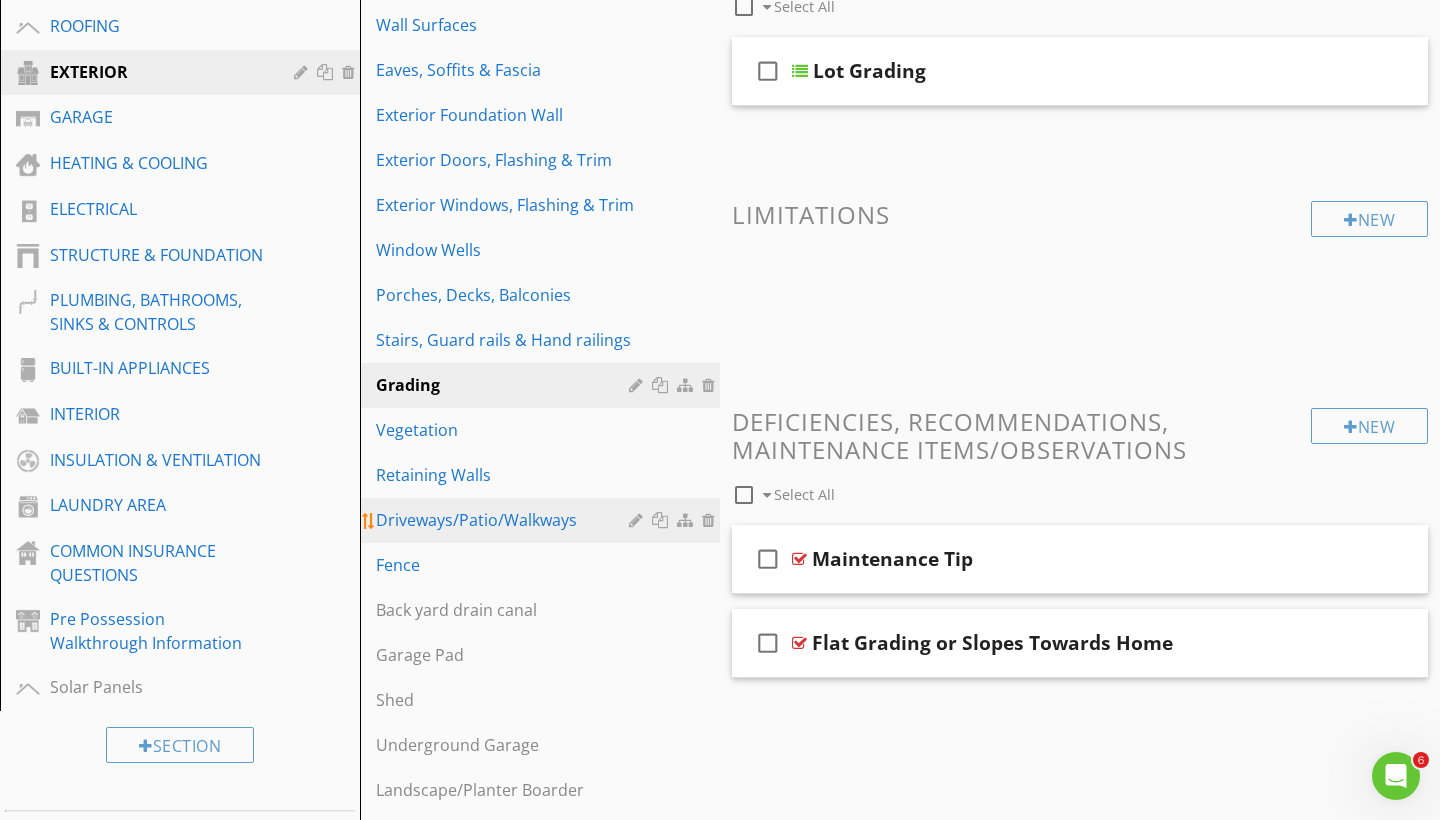 click on "Driveways/Patio/Walkways" at bounding box center [505, 520] 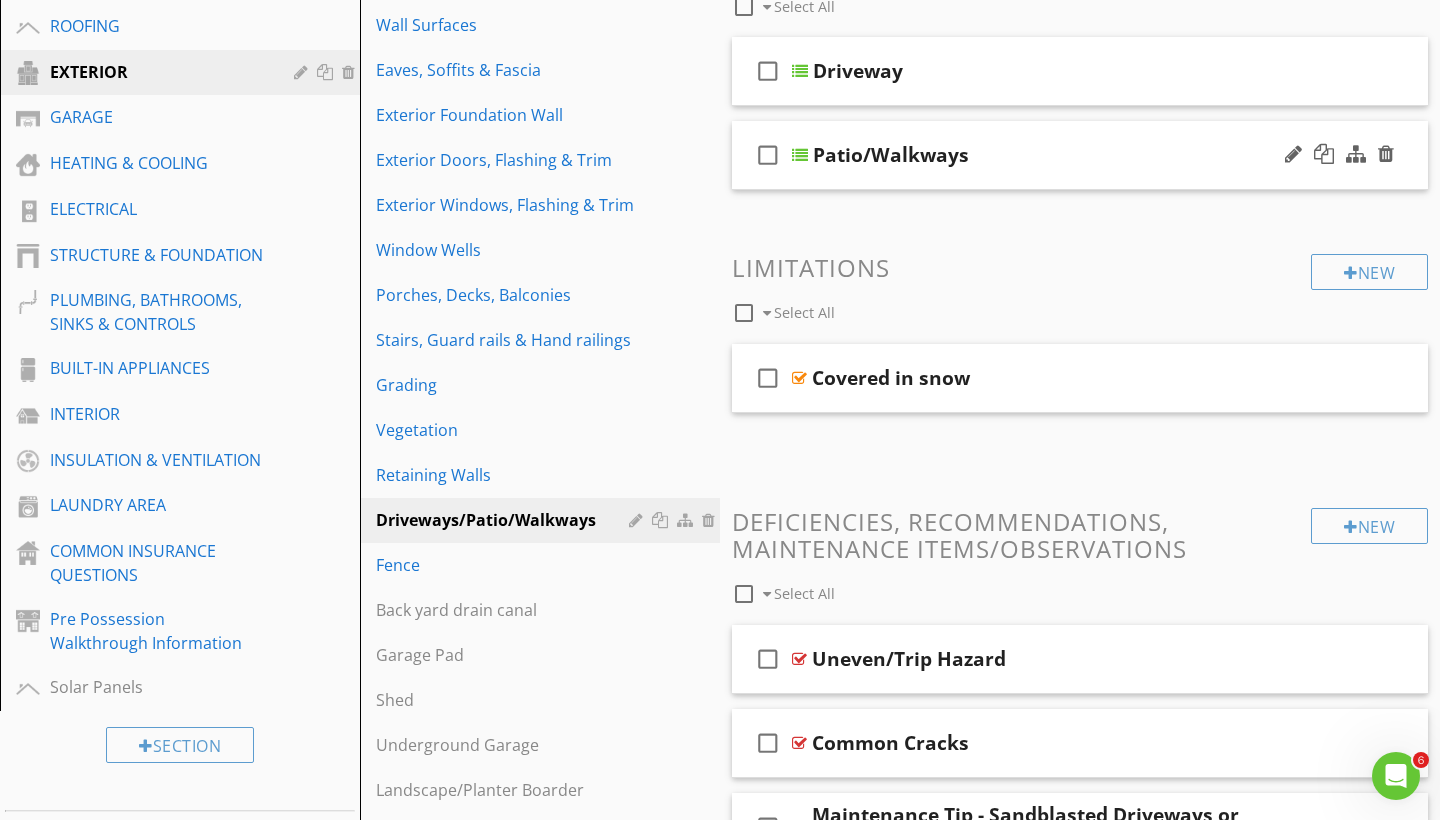 click on "Patio/Walkways" at bounding box center [1059, 155] 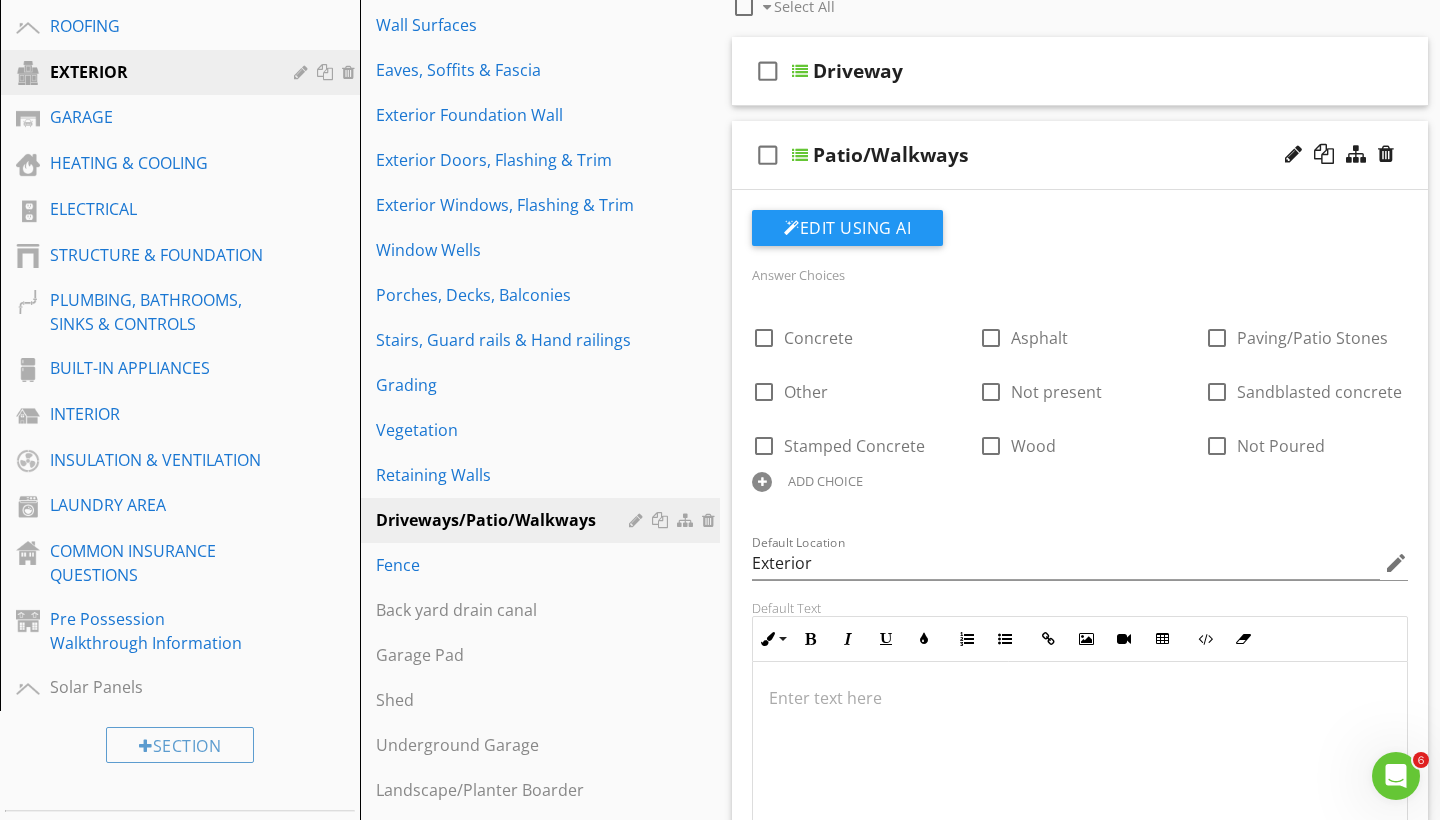 click on "Patio/Walkways" at bounding box center [1059, 155] 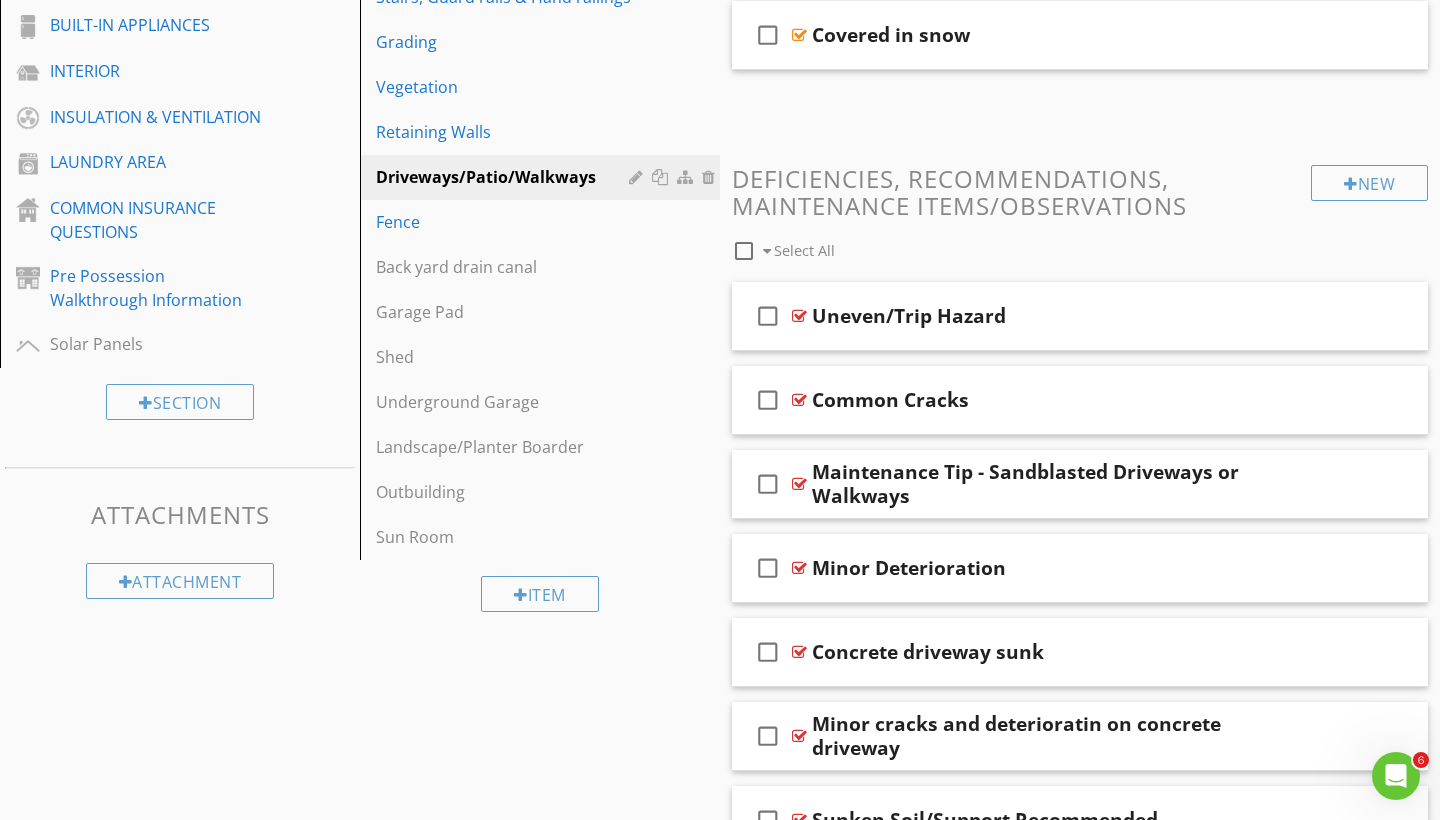 scroll, scrollTop: 562, scrollLeft: 0, axis: vertical 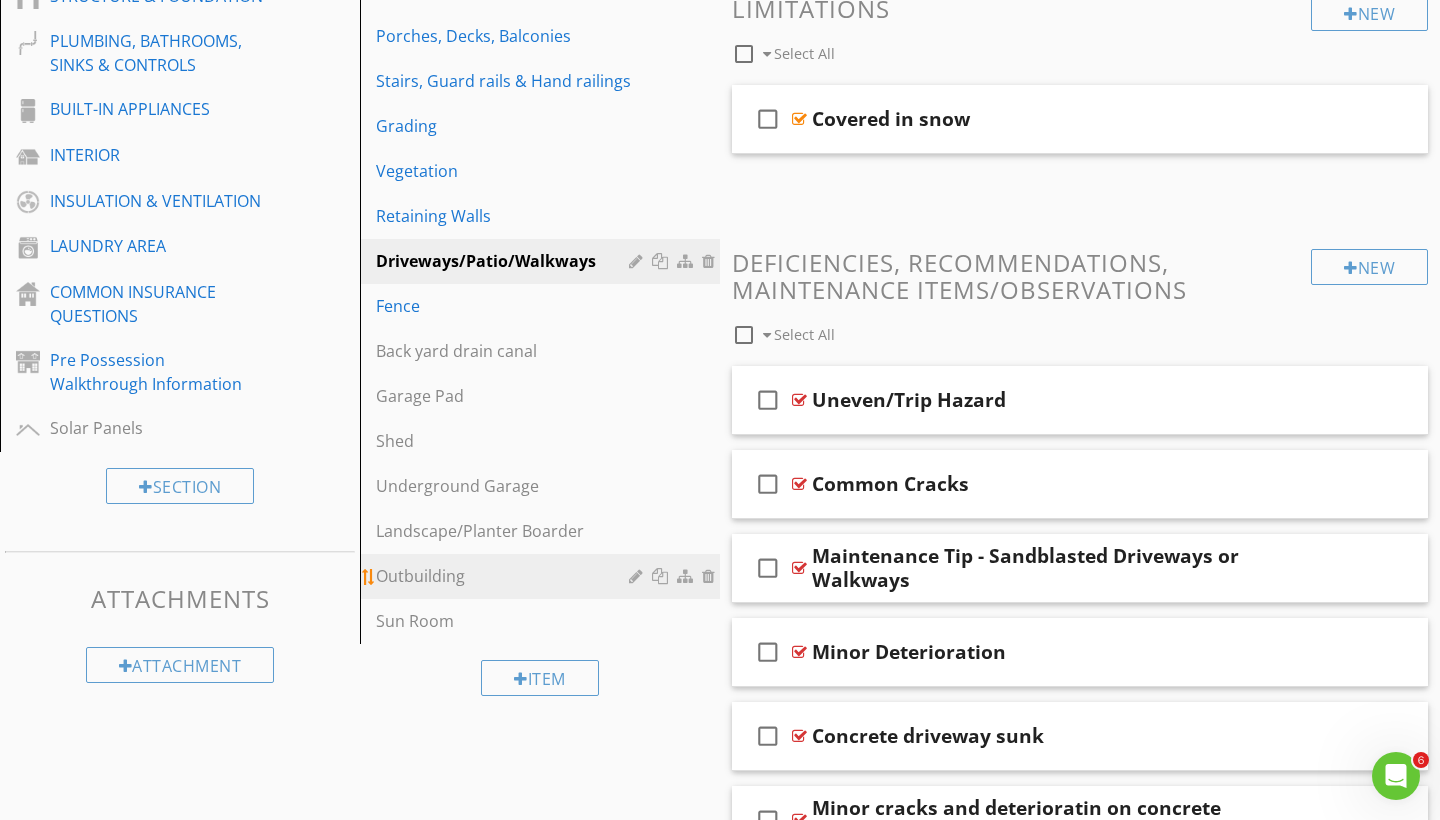 click on "Outbuilding" at bounding box center [505, 576] 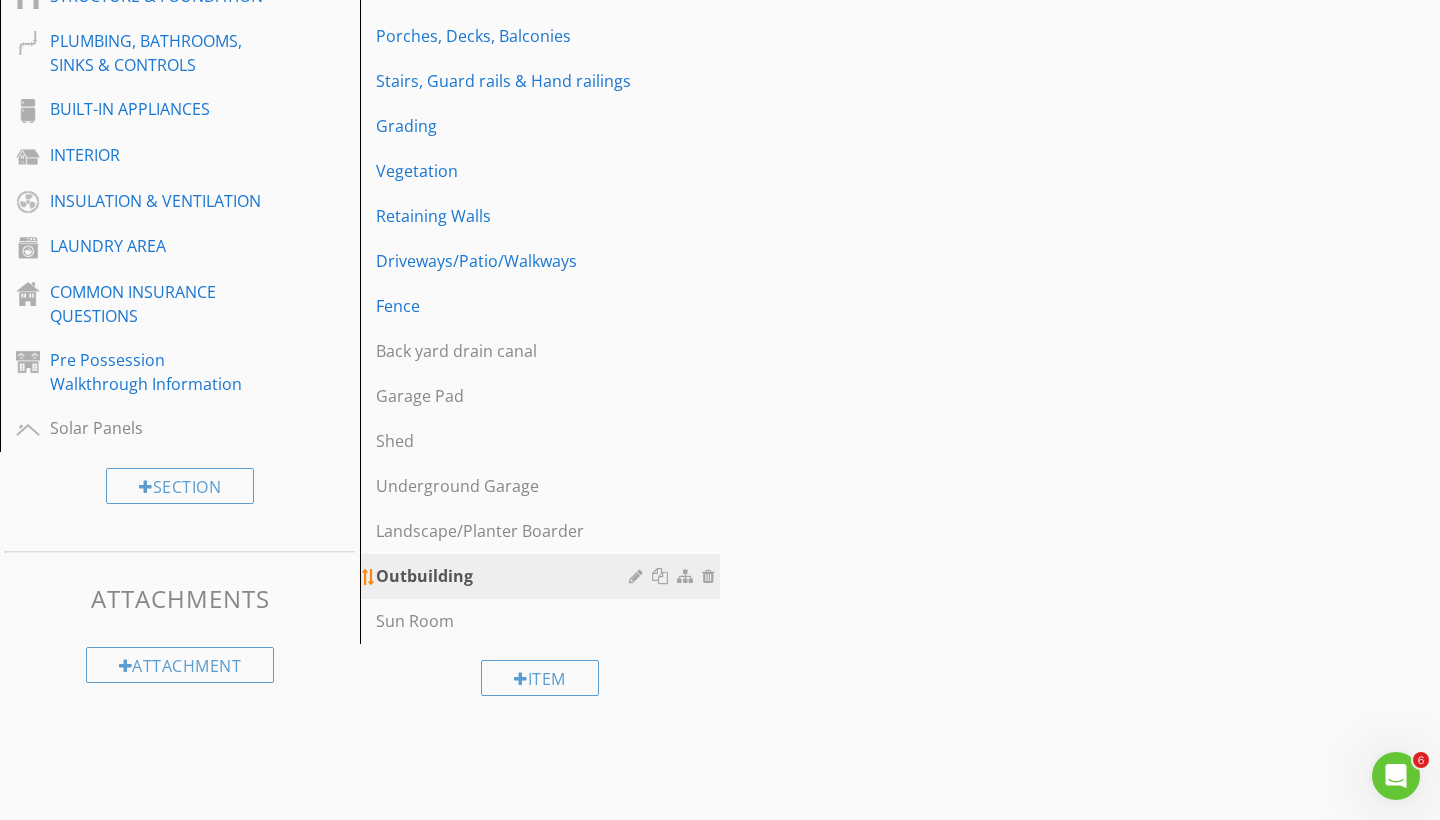 scroll, scrollTop: 473, scrollLeft: 0, axis: vertical 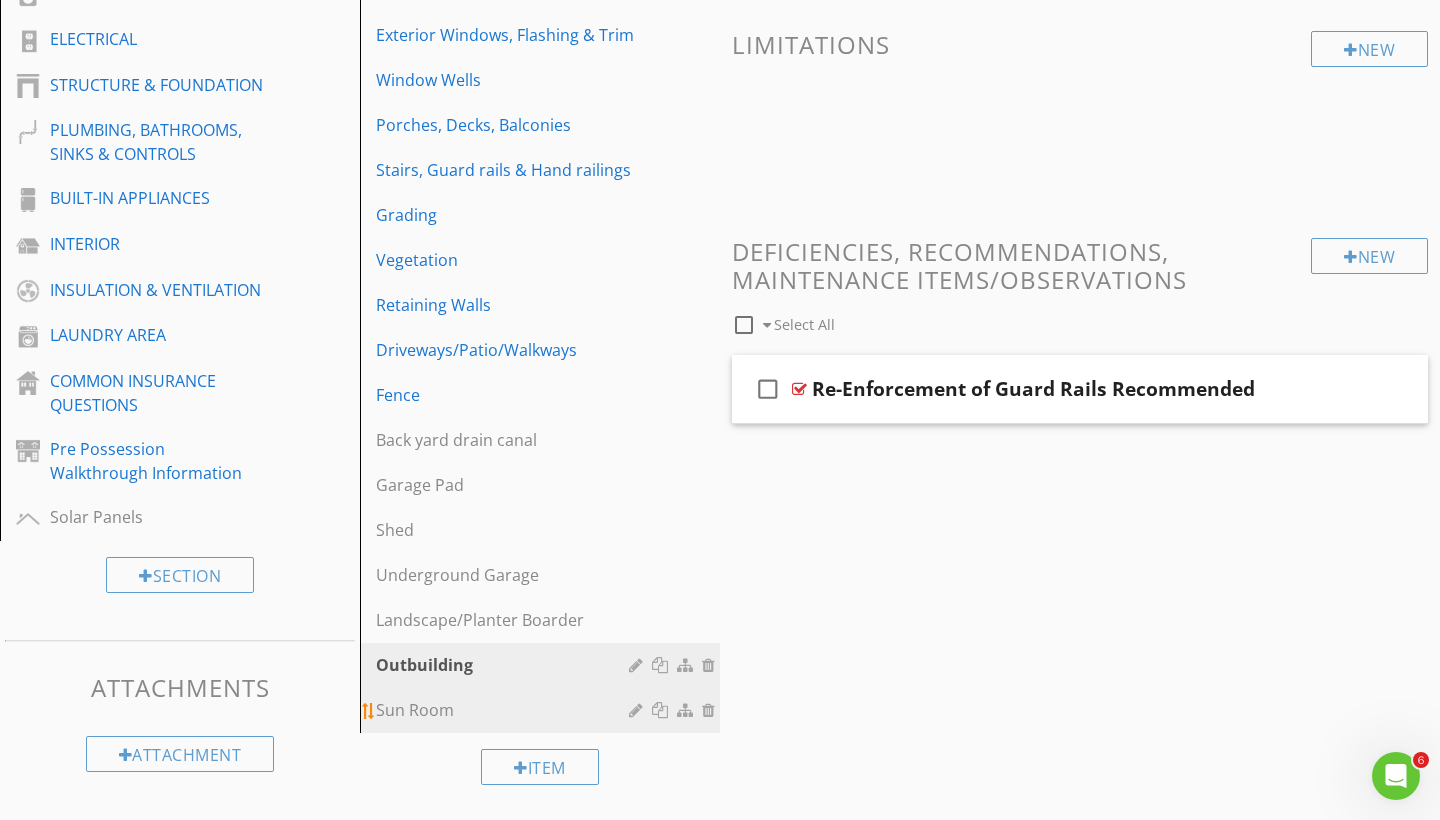 click on "Sun Room" at bounding box center (505, 710) 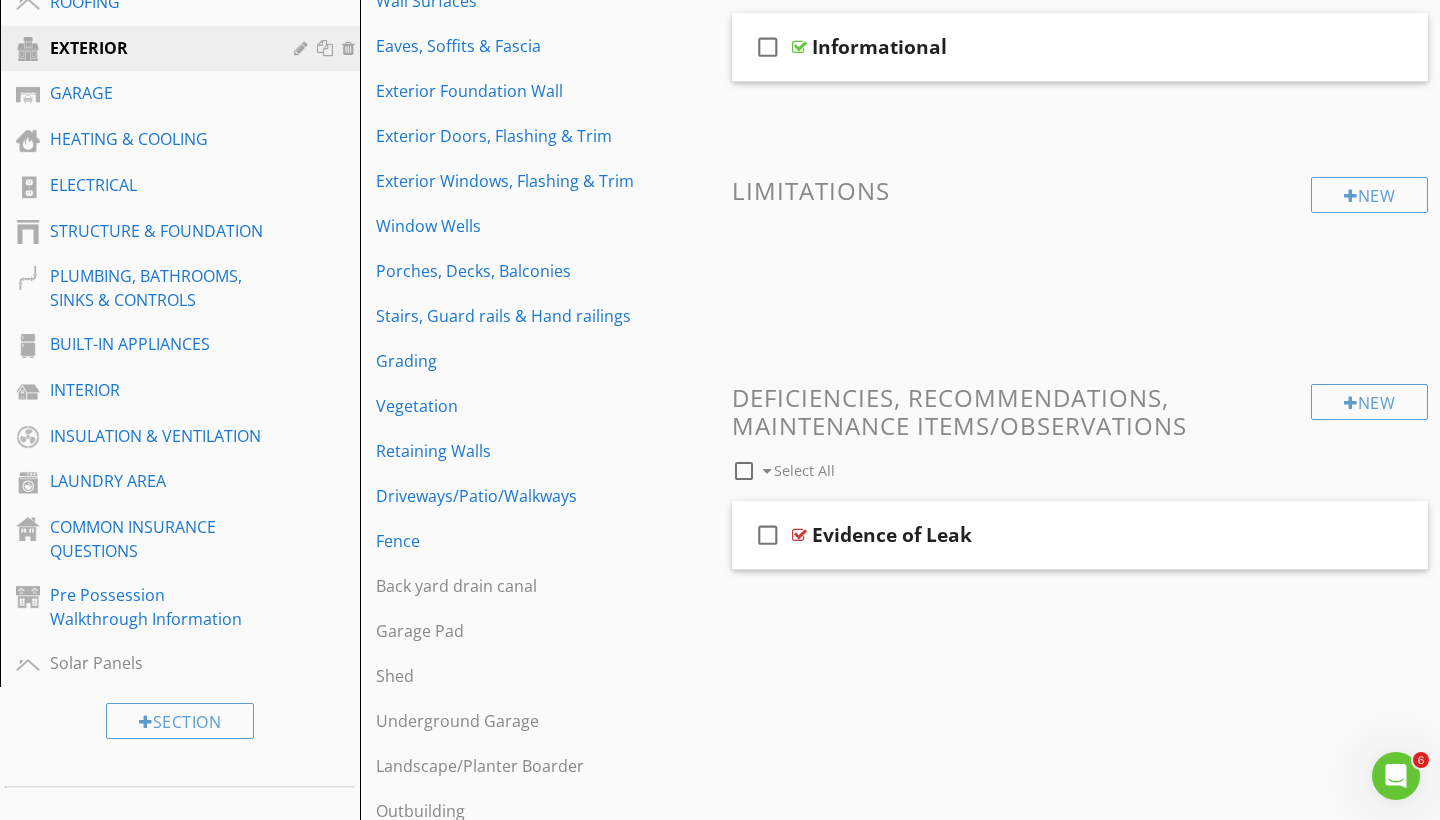 scroll, scrollTop: 0, scrollLeft: 0, axis: both 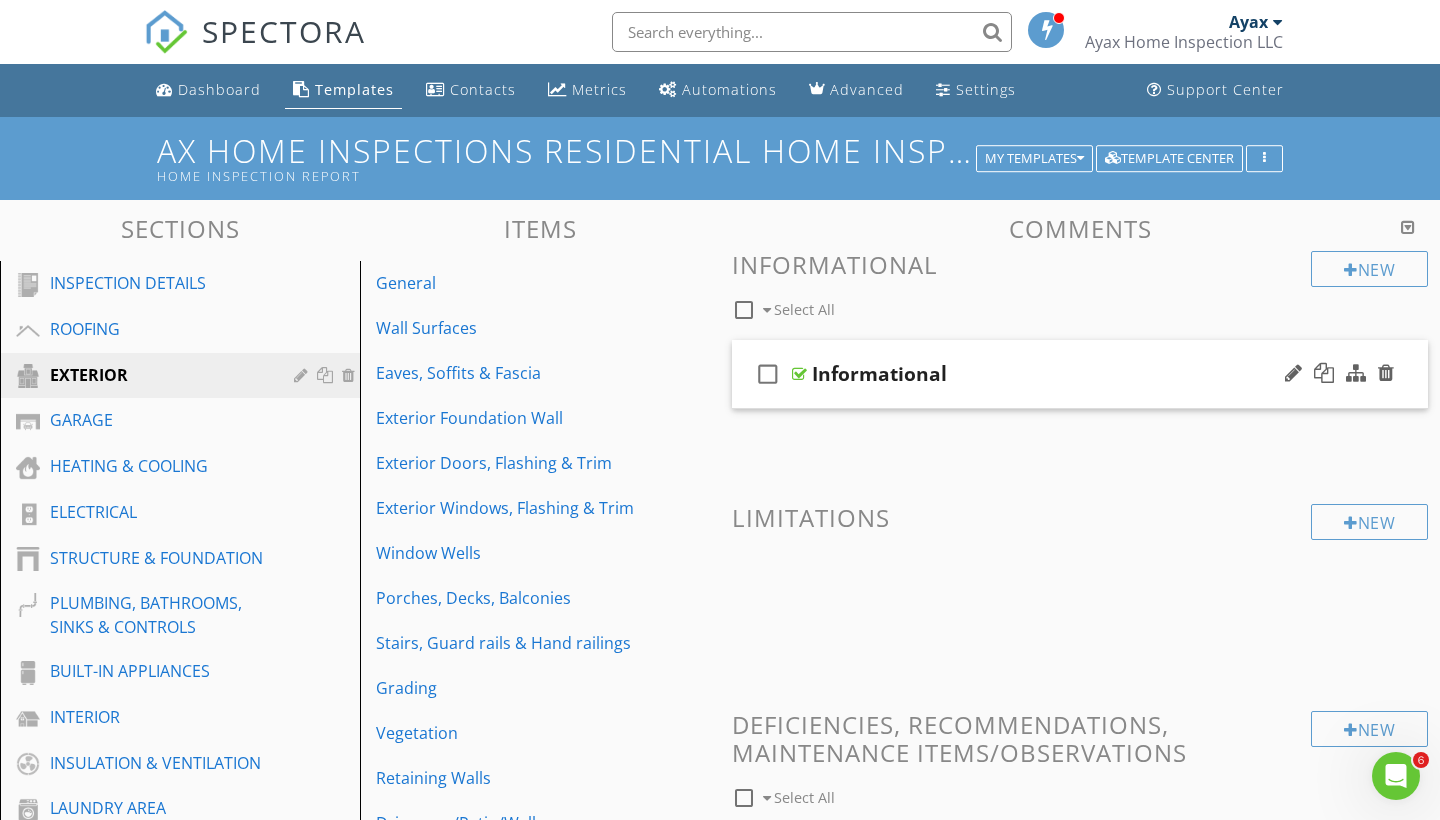 click on "check_box_outline_blank
Informational" at bounding box center [1080, 374] 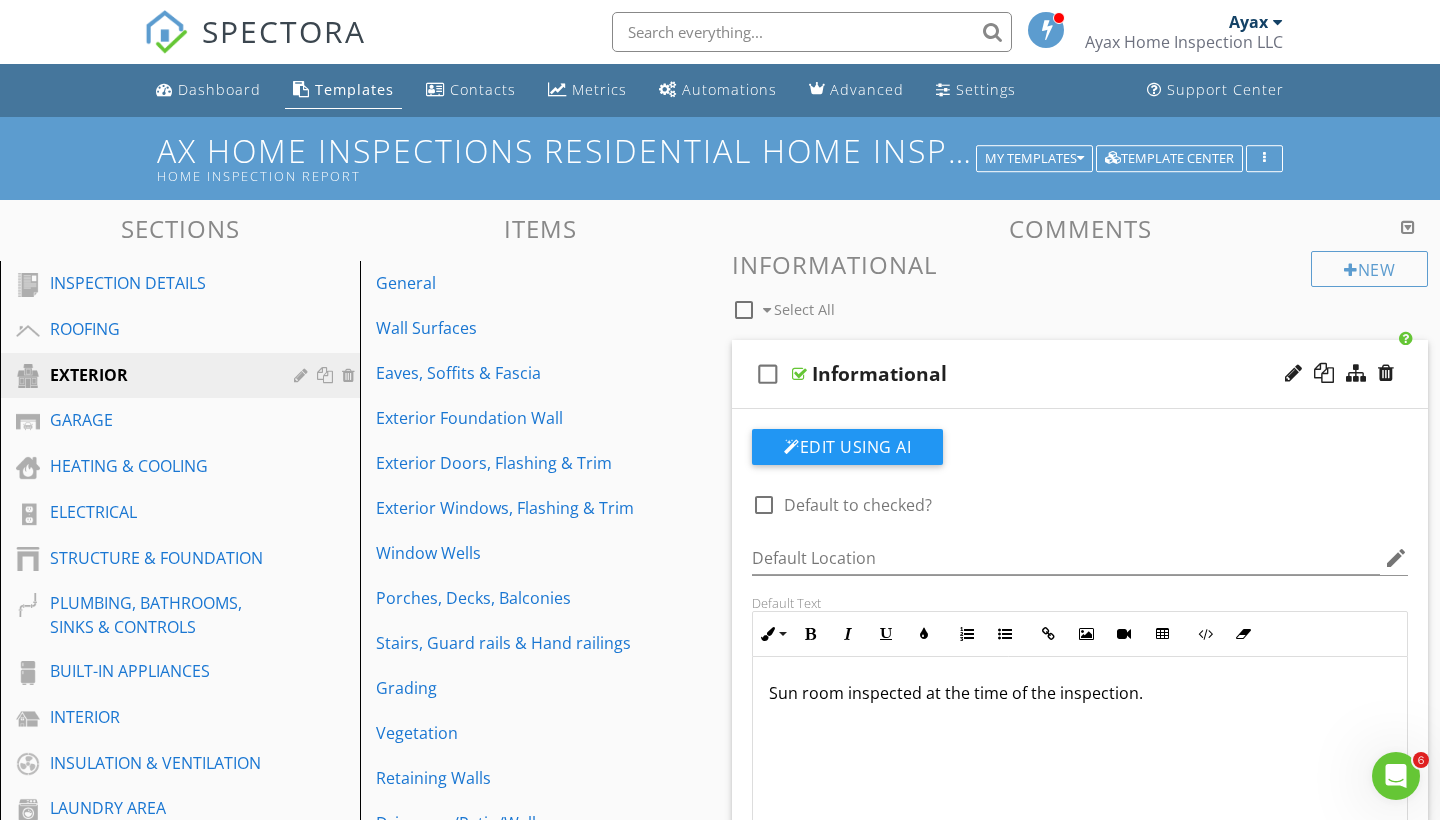 scroll, scrollTop: 0, scrollLeft: 0, axis: both 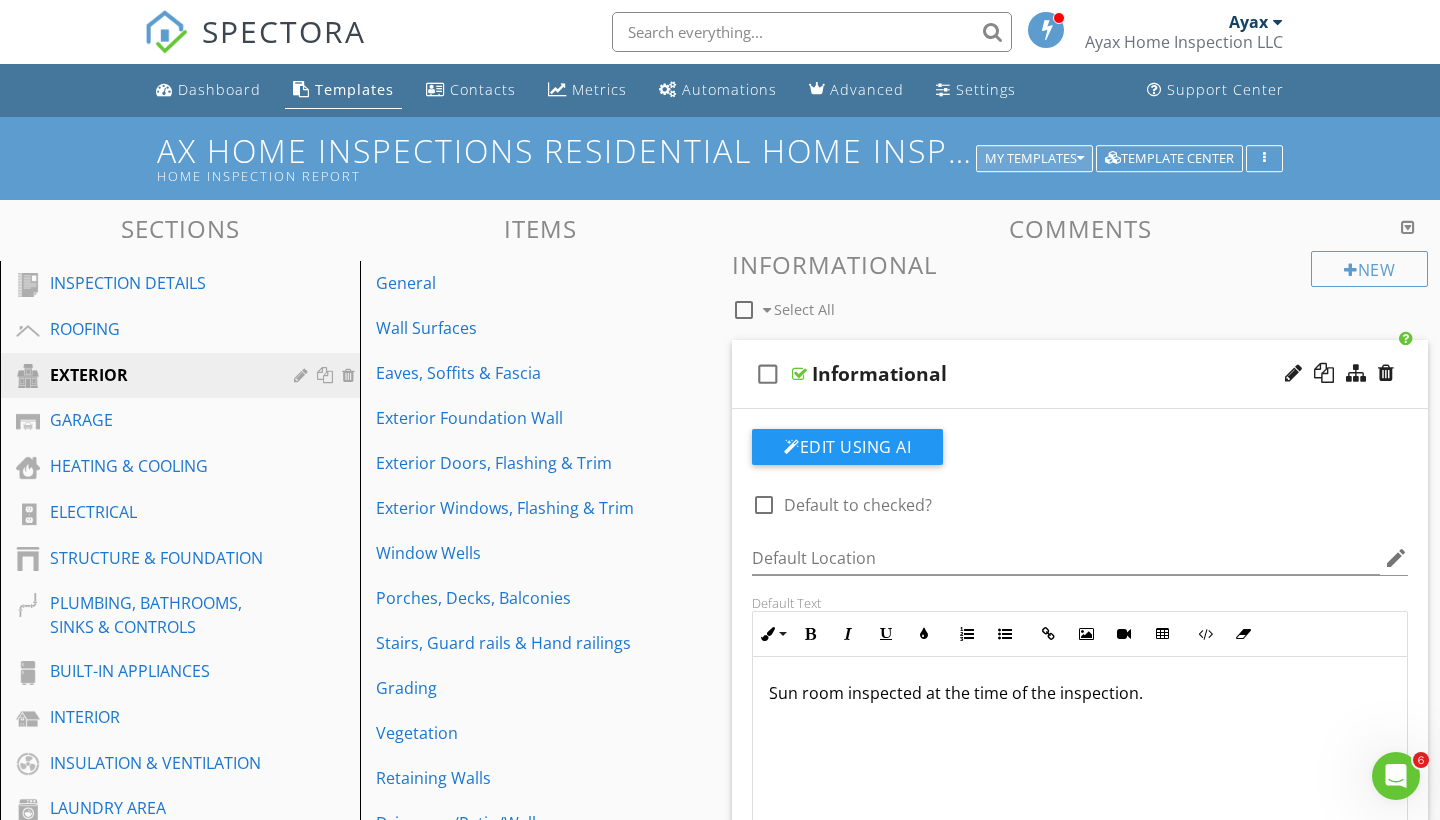 click on "My Templates" at bounding box center (1034, 159) 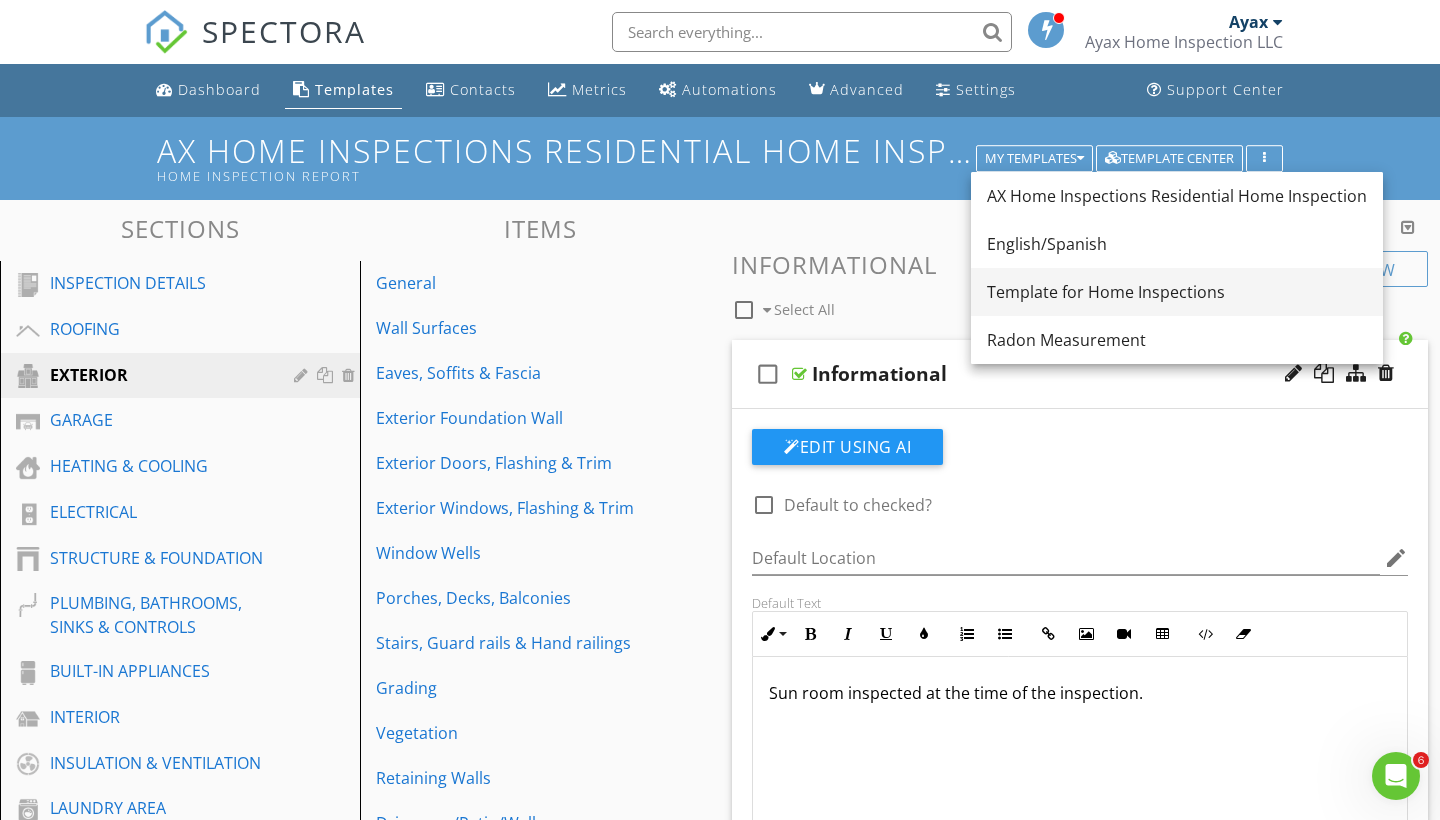 click on "Template for Home Inspections" at bounding box center (1177, 292) 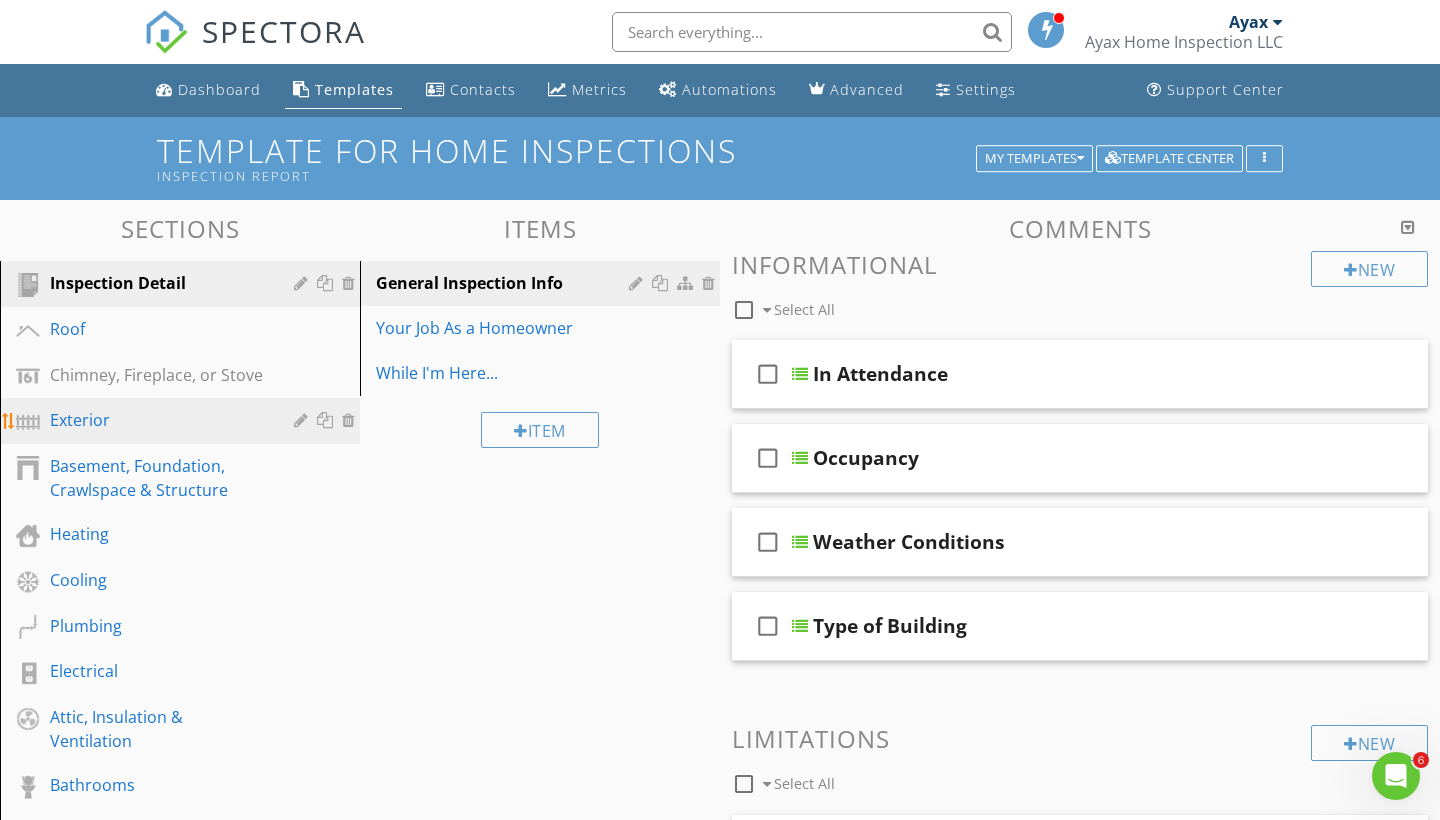 click on "Exterior" at bounding box center (157, 420) 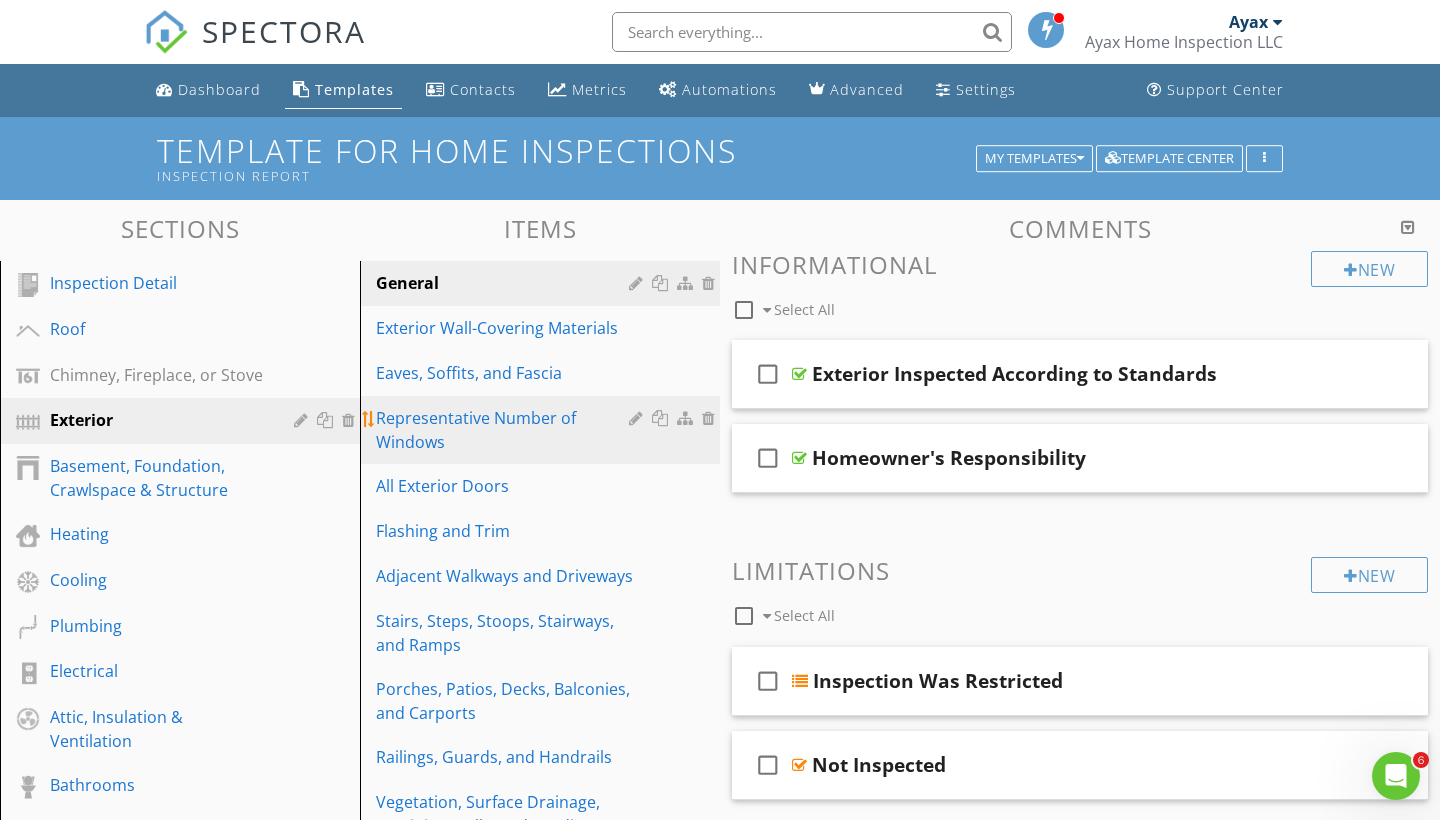 scroll, scrollTop: 168, scrollLeft: 0, axis: vertical 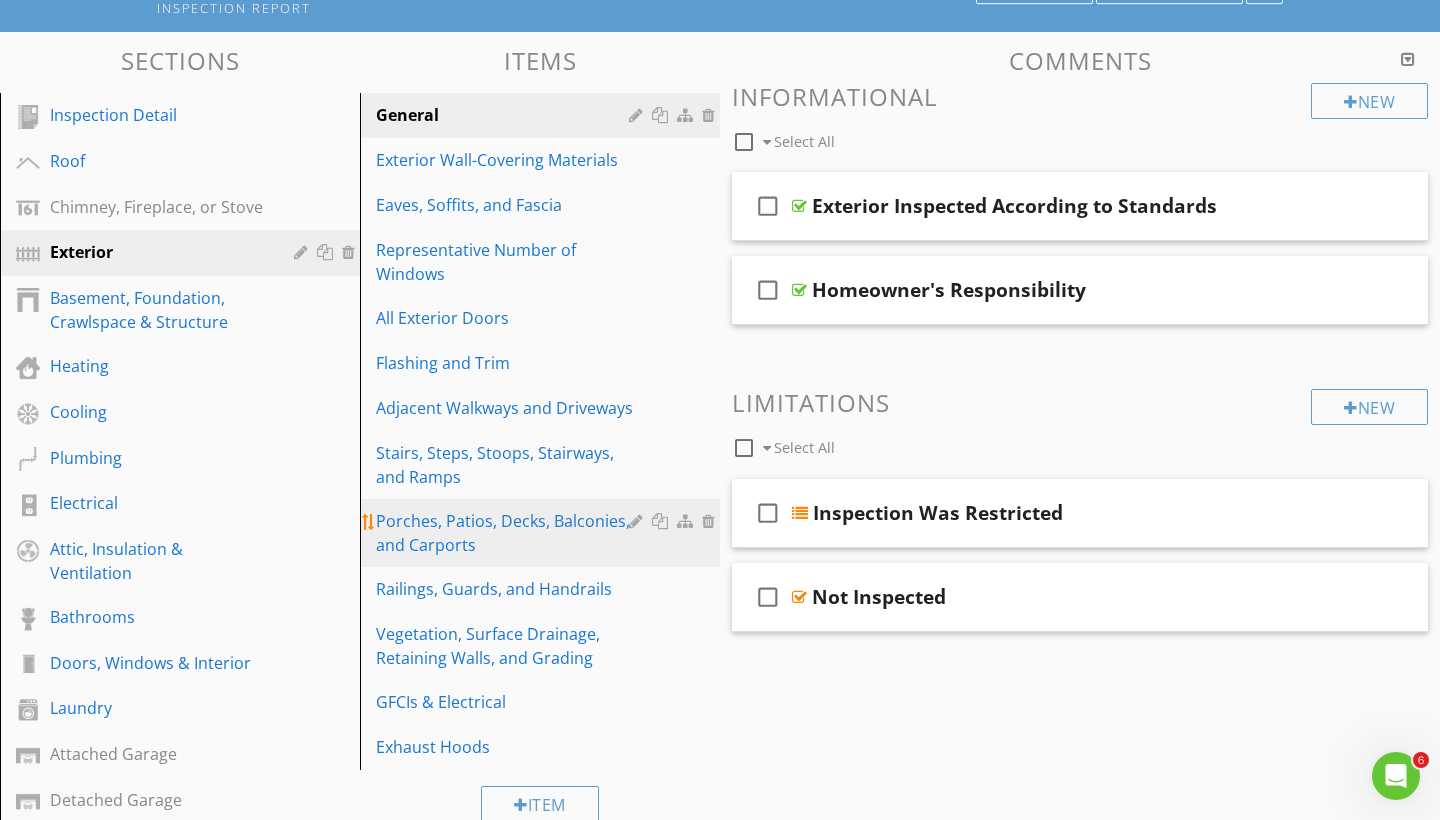 click on "Porches, Patios, Decks, Balconies, and Carports" at bounding box center [505, 533] 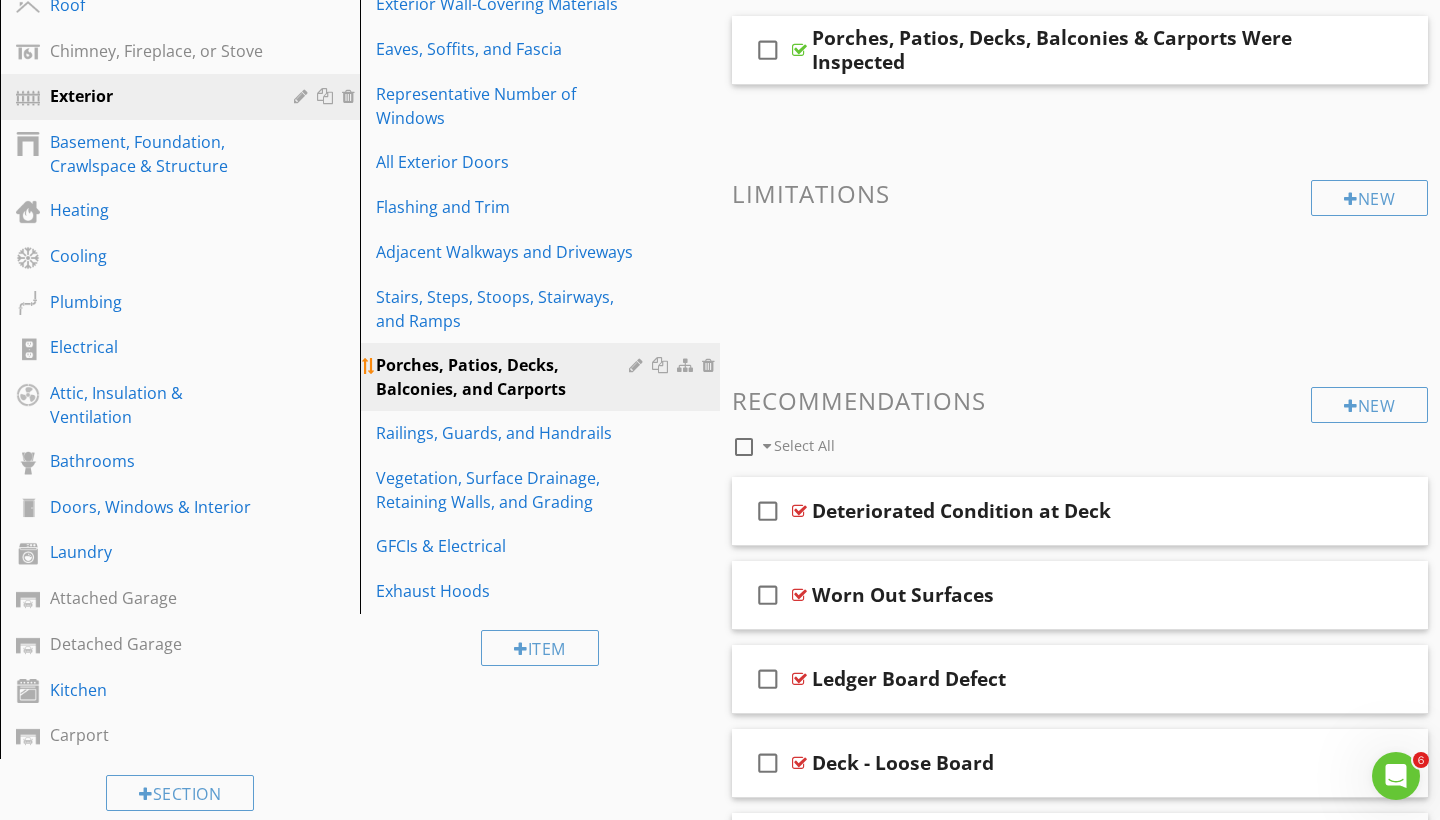 scroll, scrollTop: 82, scrollLeft: 0, axis: vertical 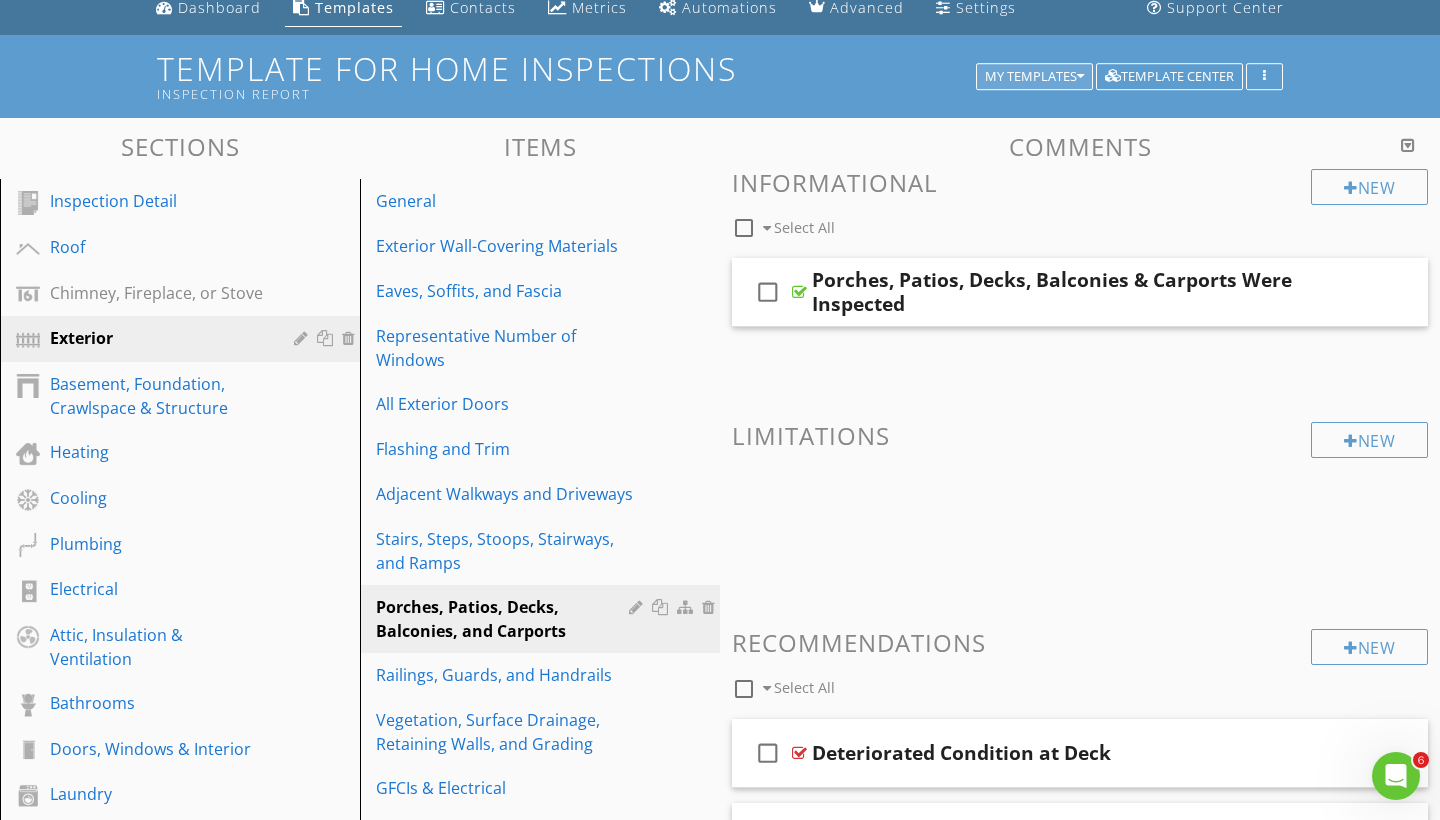 click on "My Templates" at bounding box center [1034, 77] 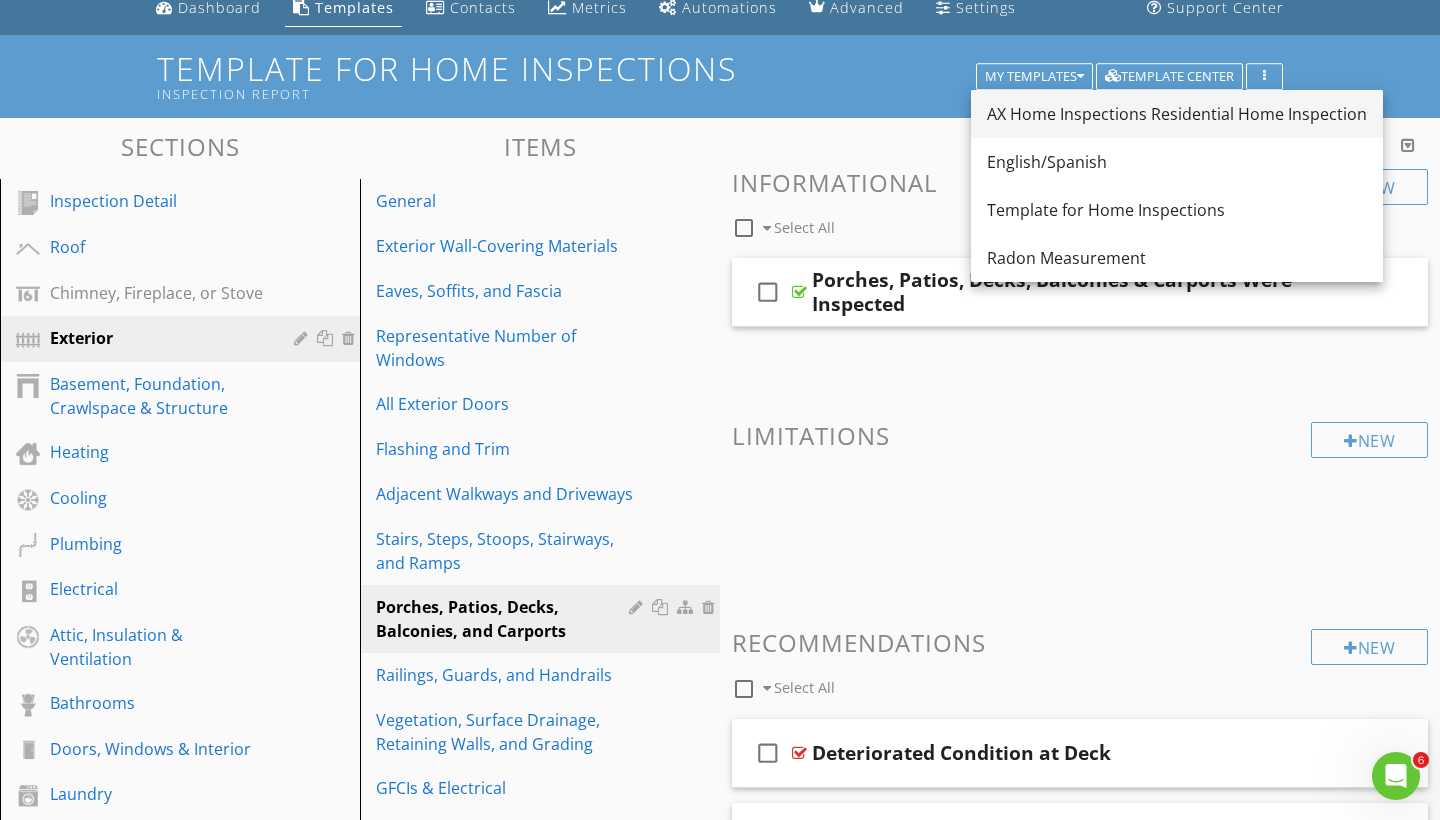click on "AX Home Inspections Residential Home Inspection" at bounding box center (1177, 114) 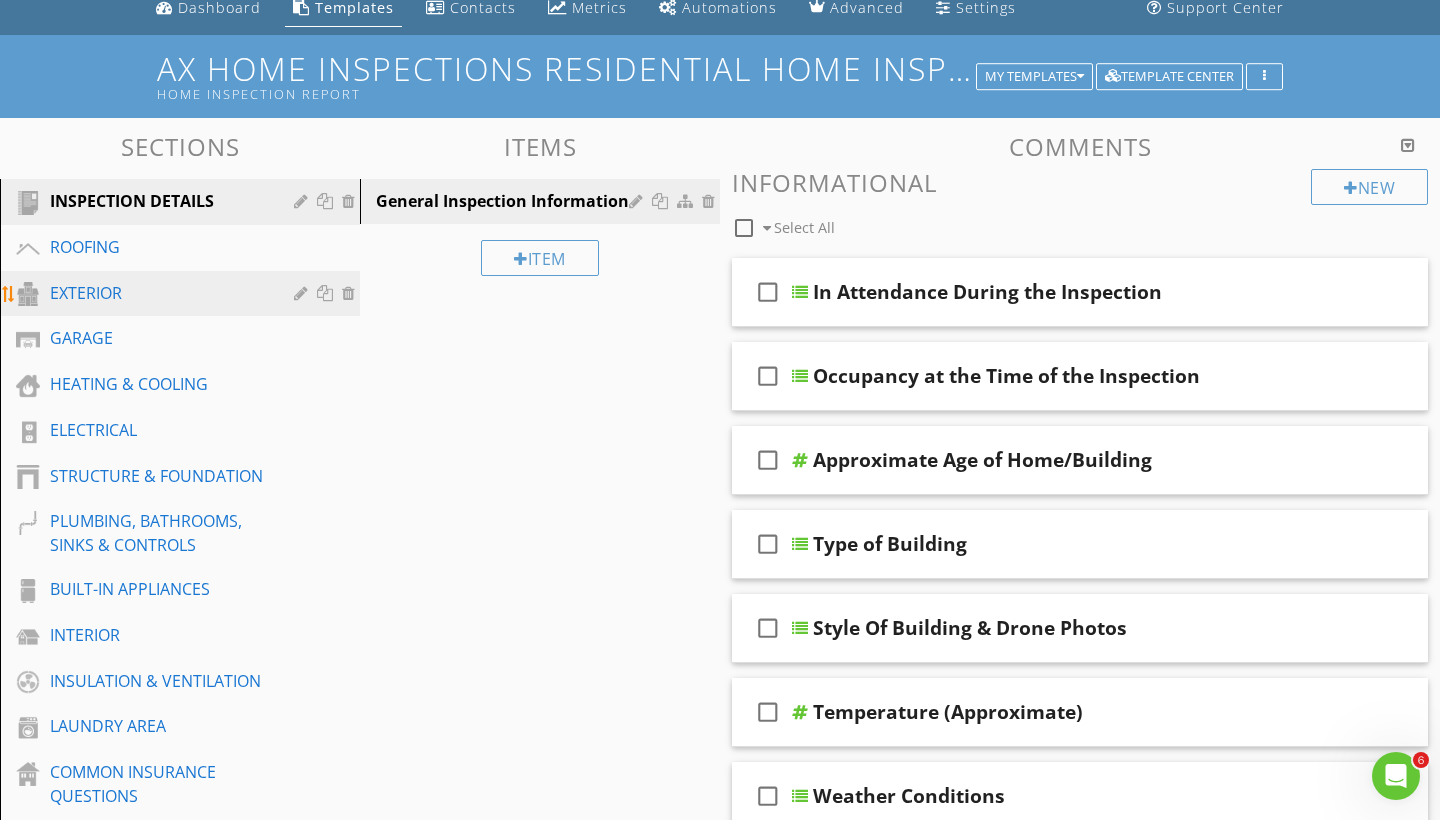 click on "EXTERIOR" at bounding box center [157, 293] 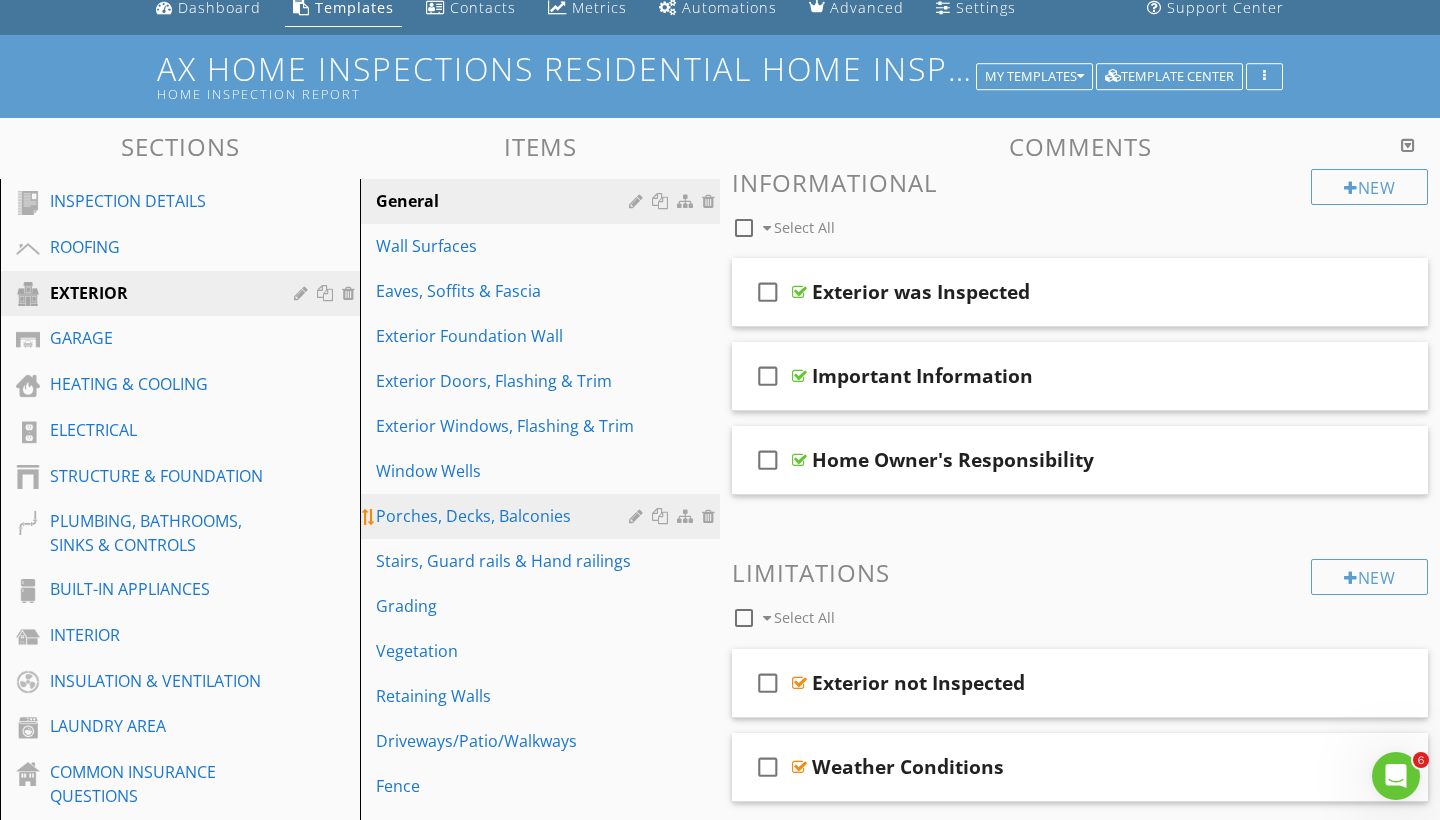 click on "Porches, Decks, Balconies" at bounding box center [505, 516] 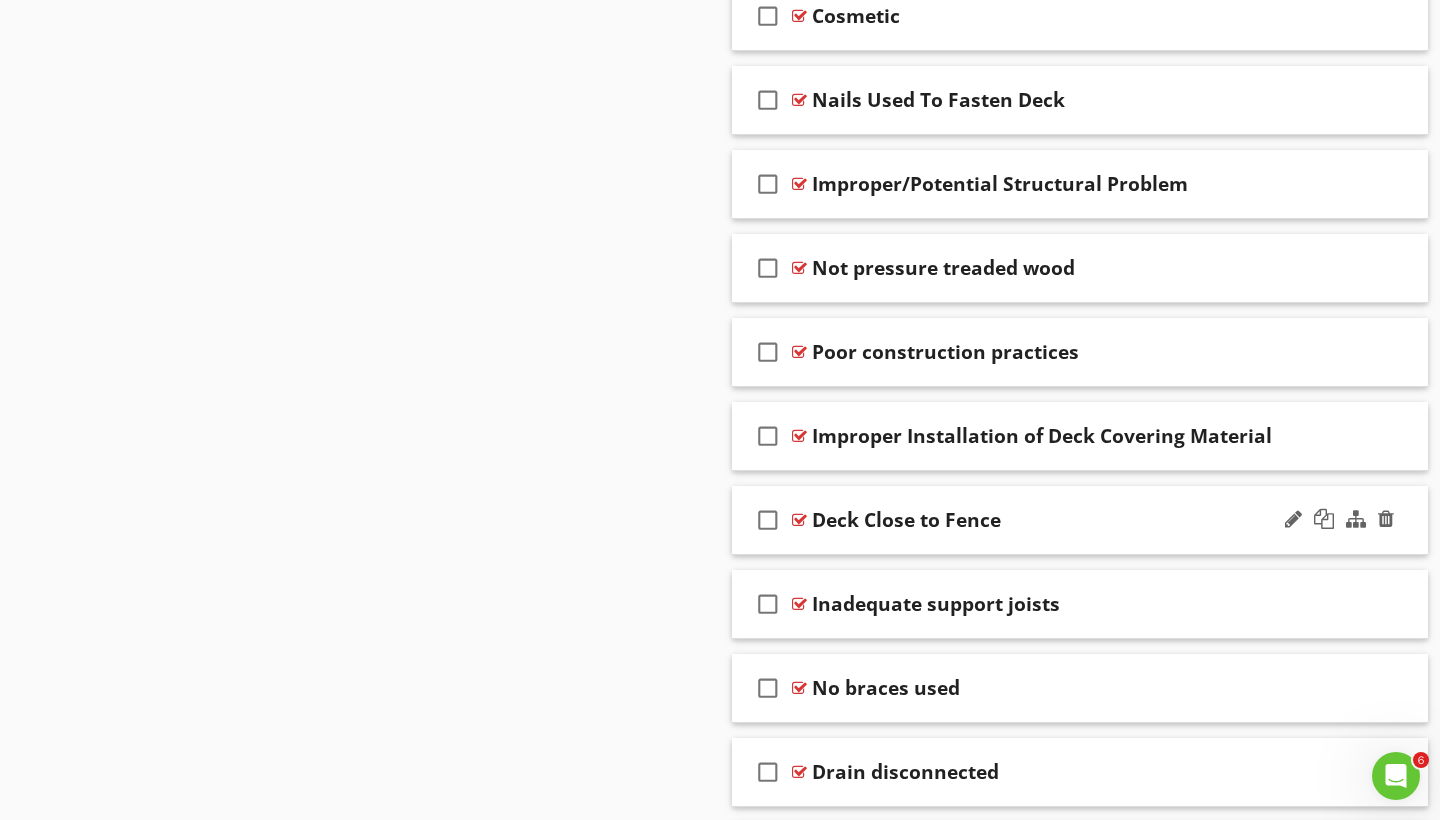 scroll, scrollTop: 1755, scrollLeft: 0, axis: vertical 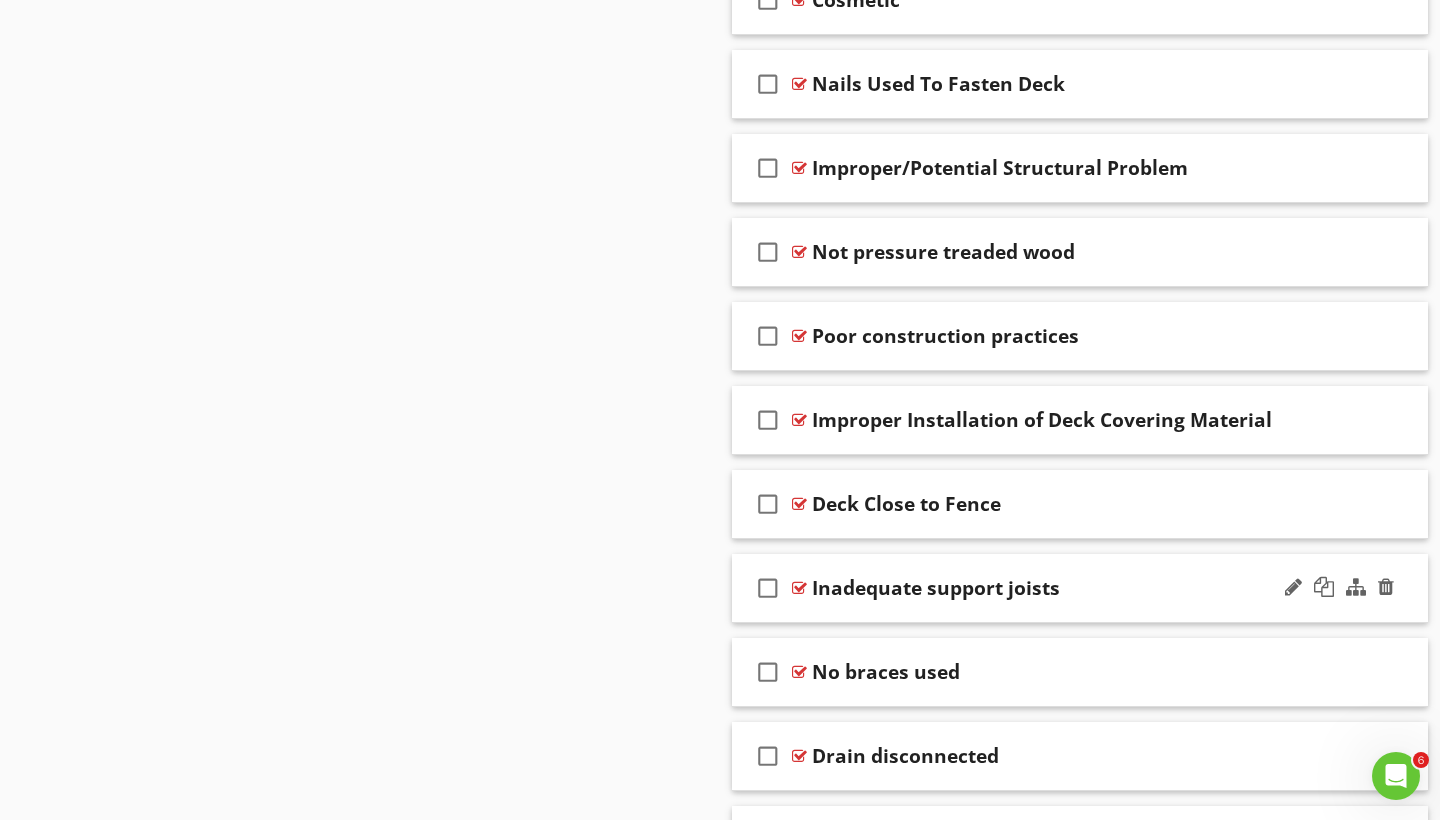 click on "check_box_outline_blank
Inadequate support joists" at bounding box center (1080, 588) 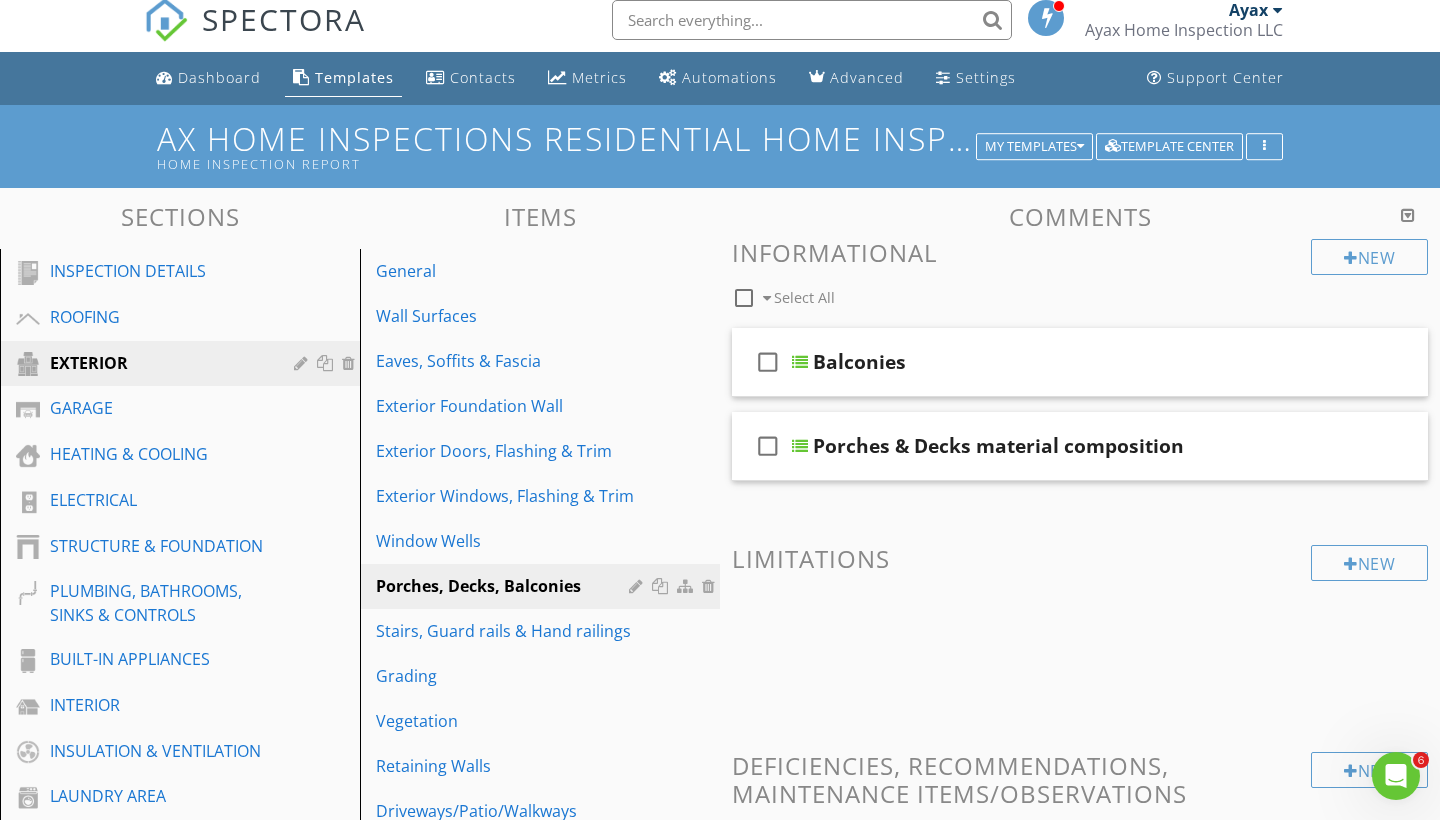 scroll, scrollTop: 0, scrollLeft: 0, axis: both 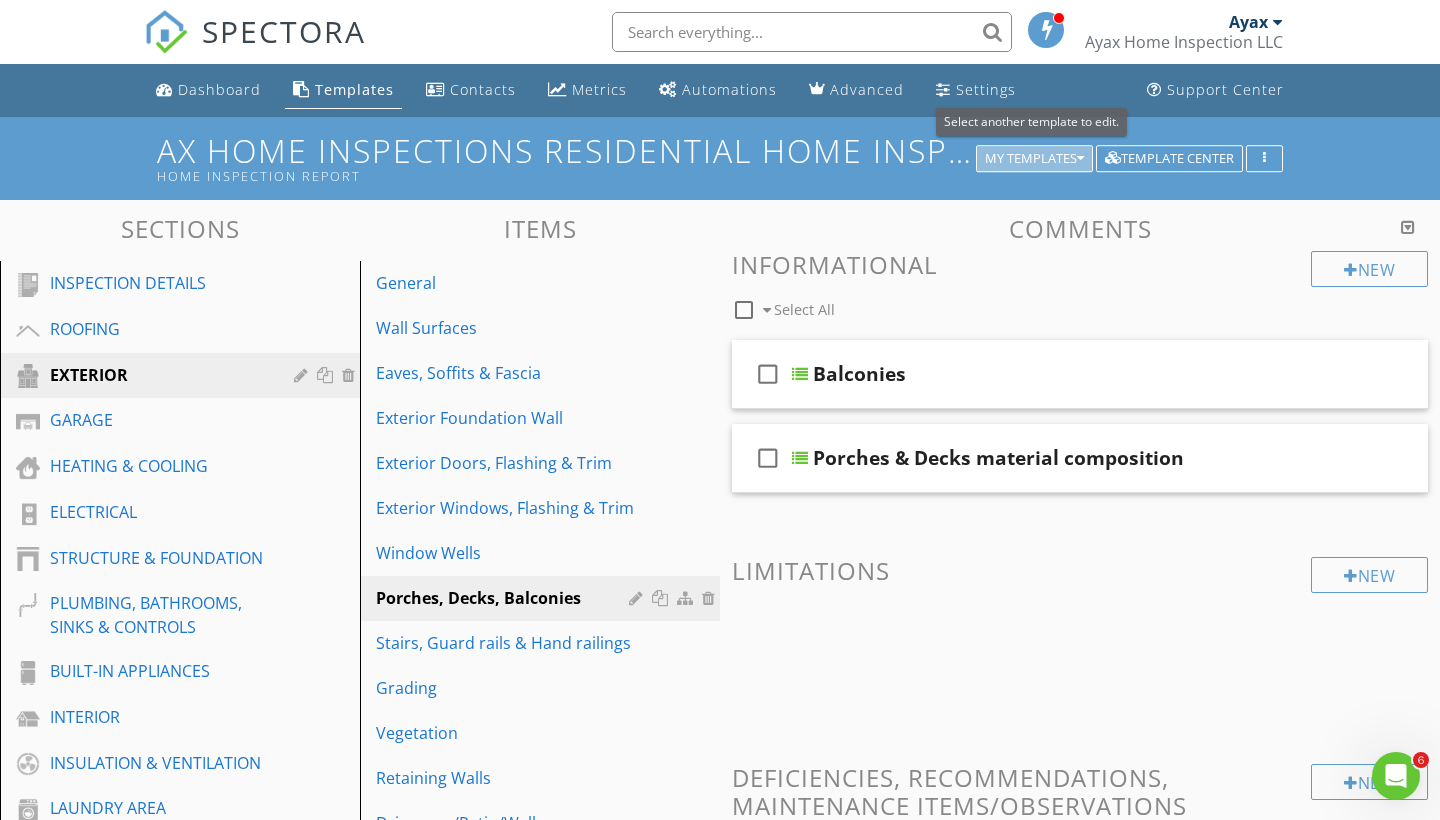 click on "My Templates" at bounding box center [1034, 159] 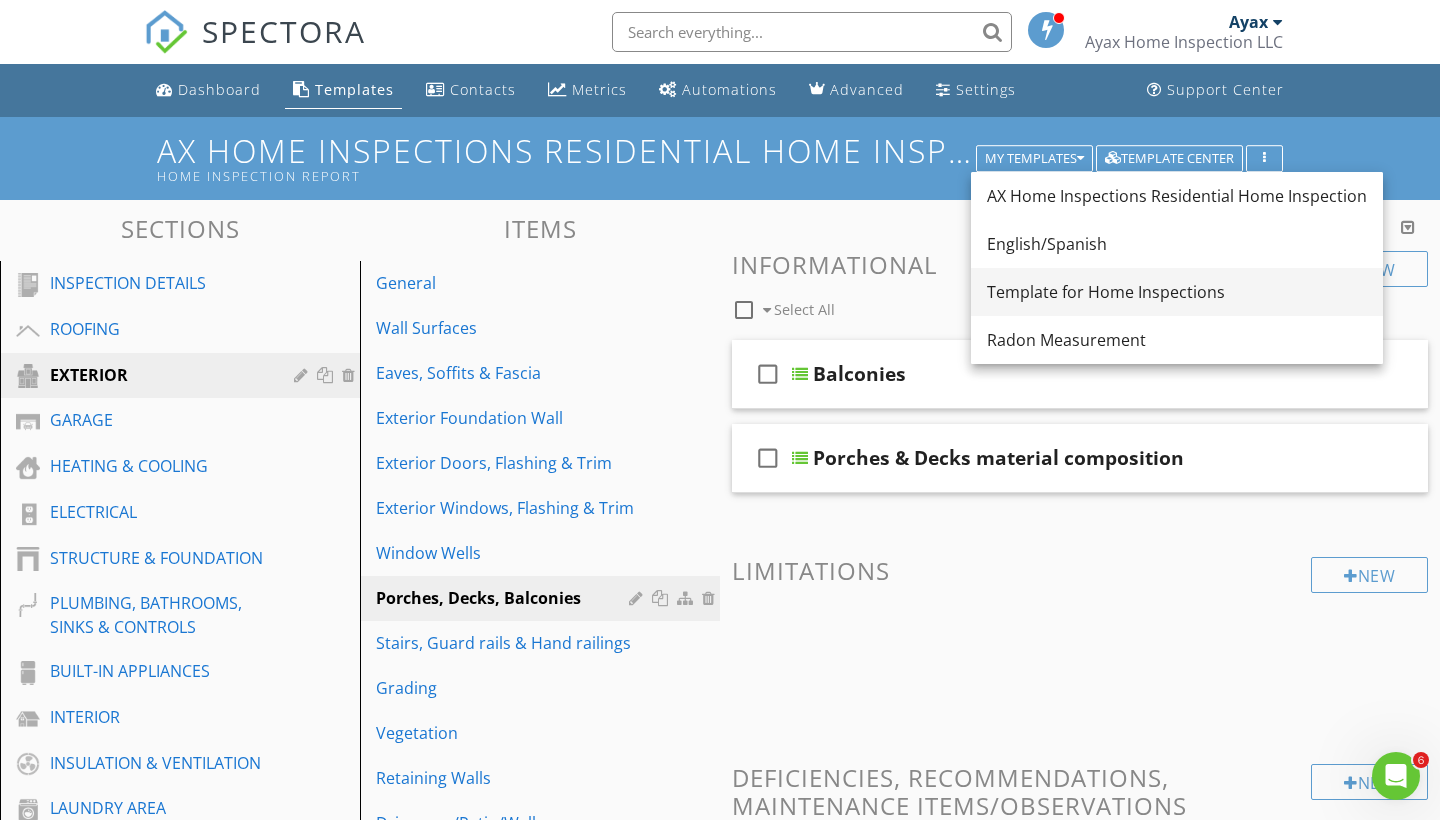 click on "Template for Home Inspections" at bounding box center (1177, 292) 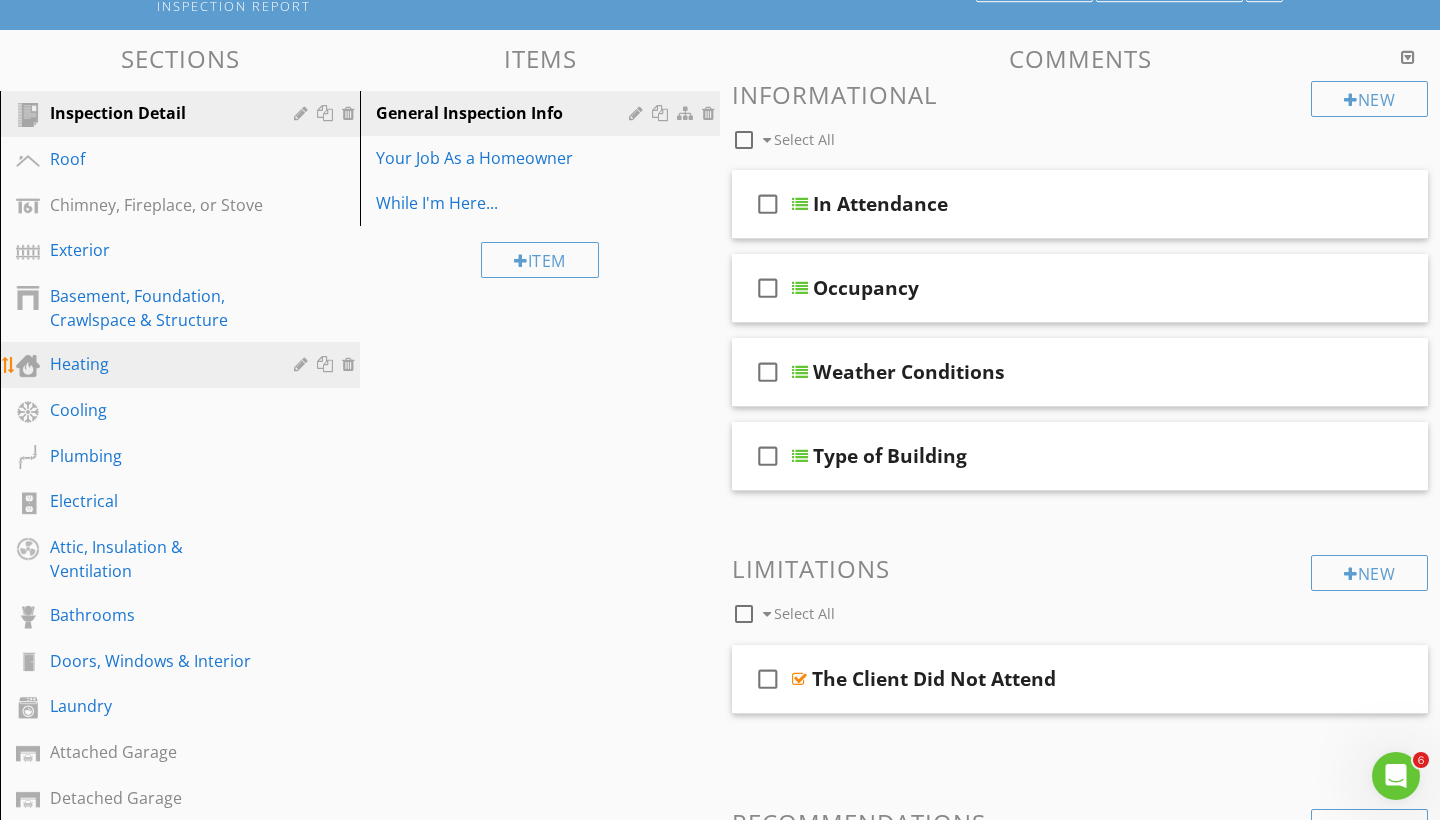 scroll, scrollTop: 172, scrollLeft: 0, axis: vertical 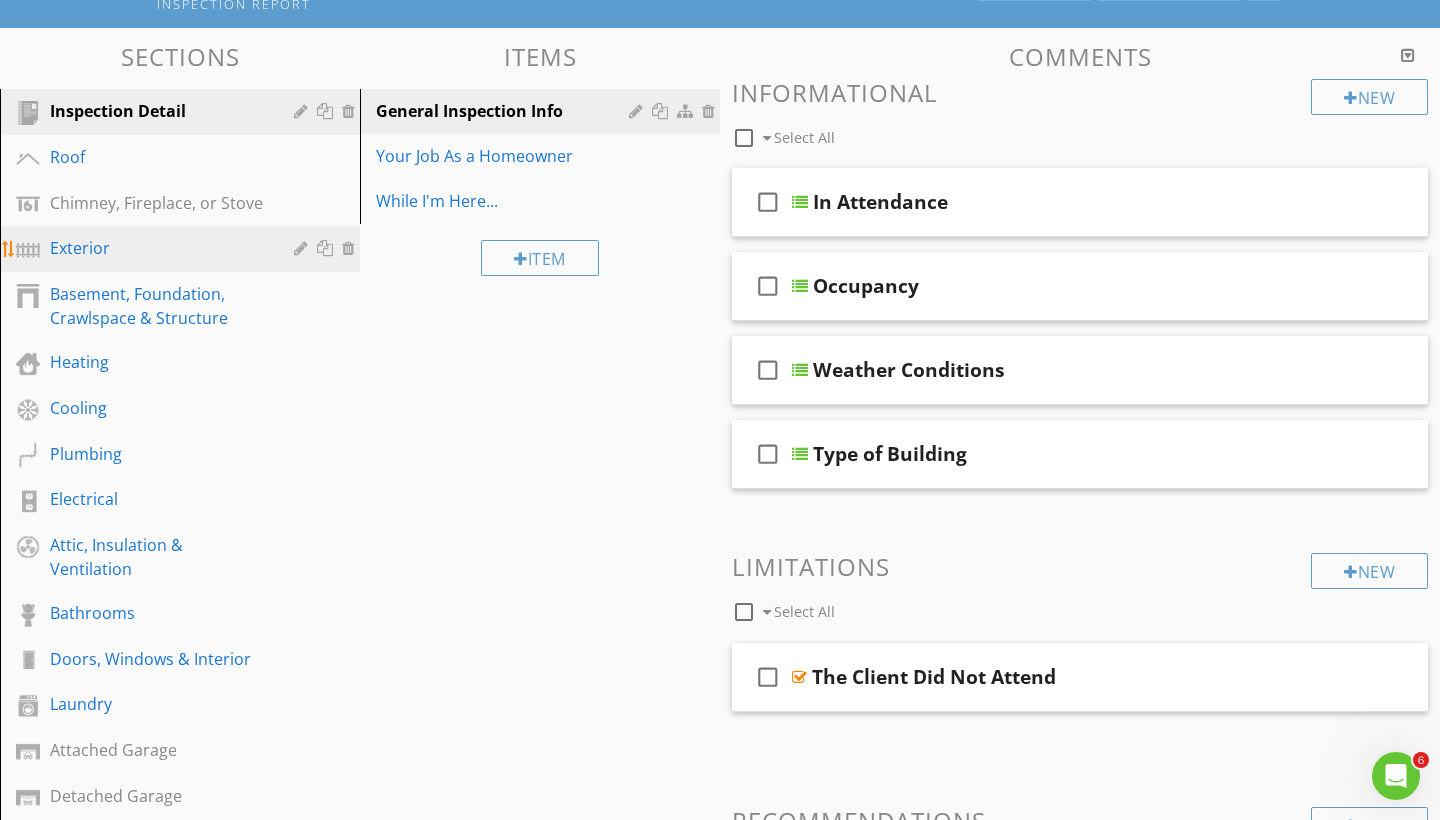 click on "Exterior" at bounding box center [183, 249] 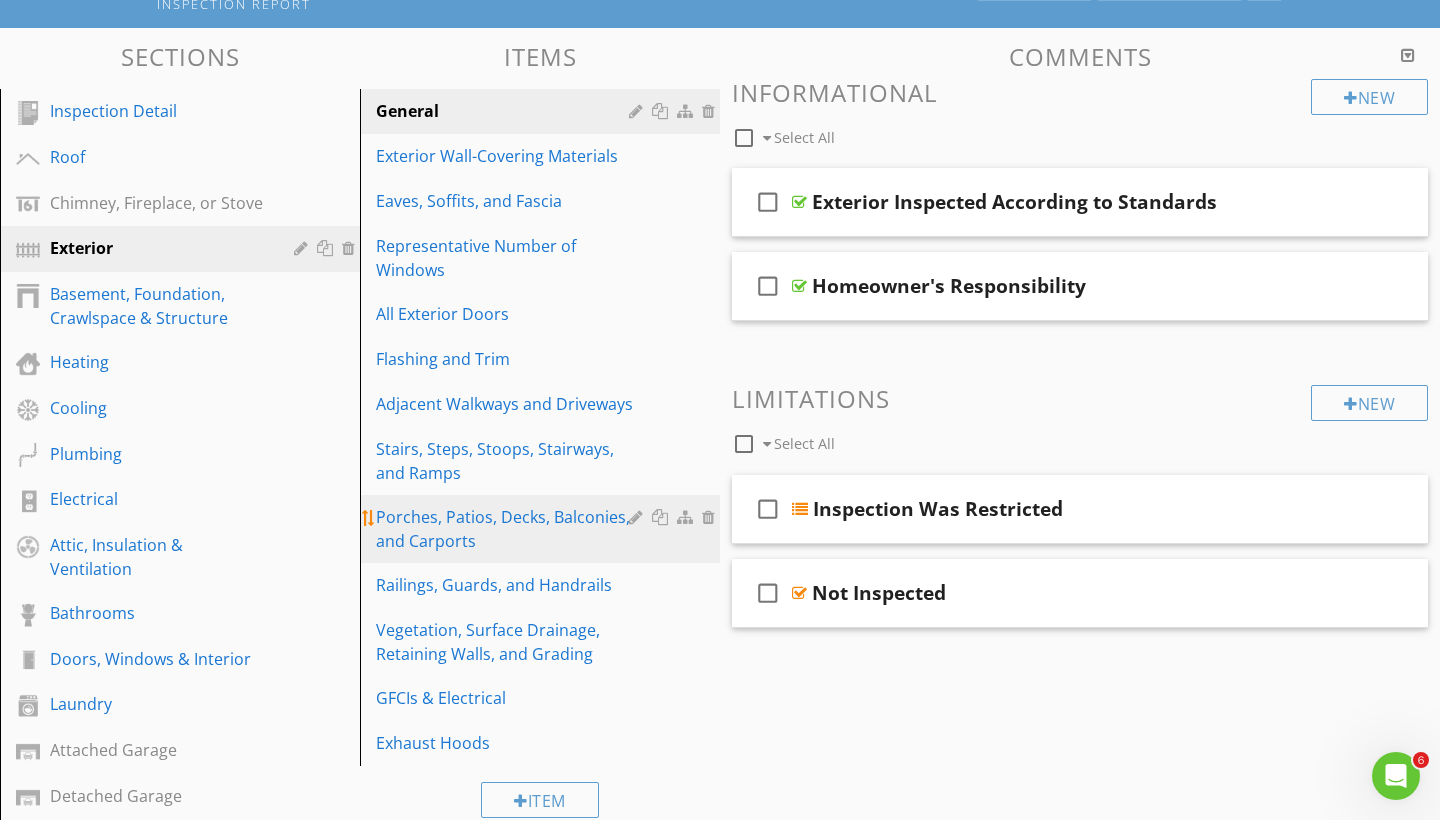 click on "Porches, Patios, Decks, Balconies, and Carports" at bounding box center (505, 529) 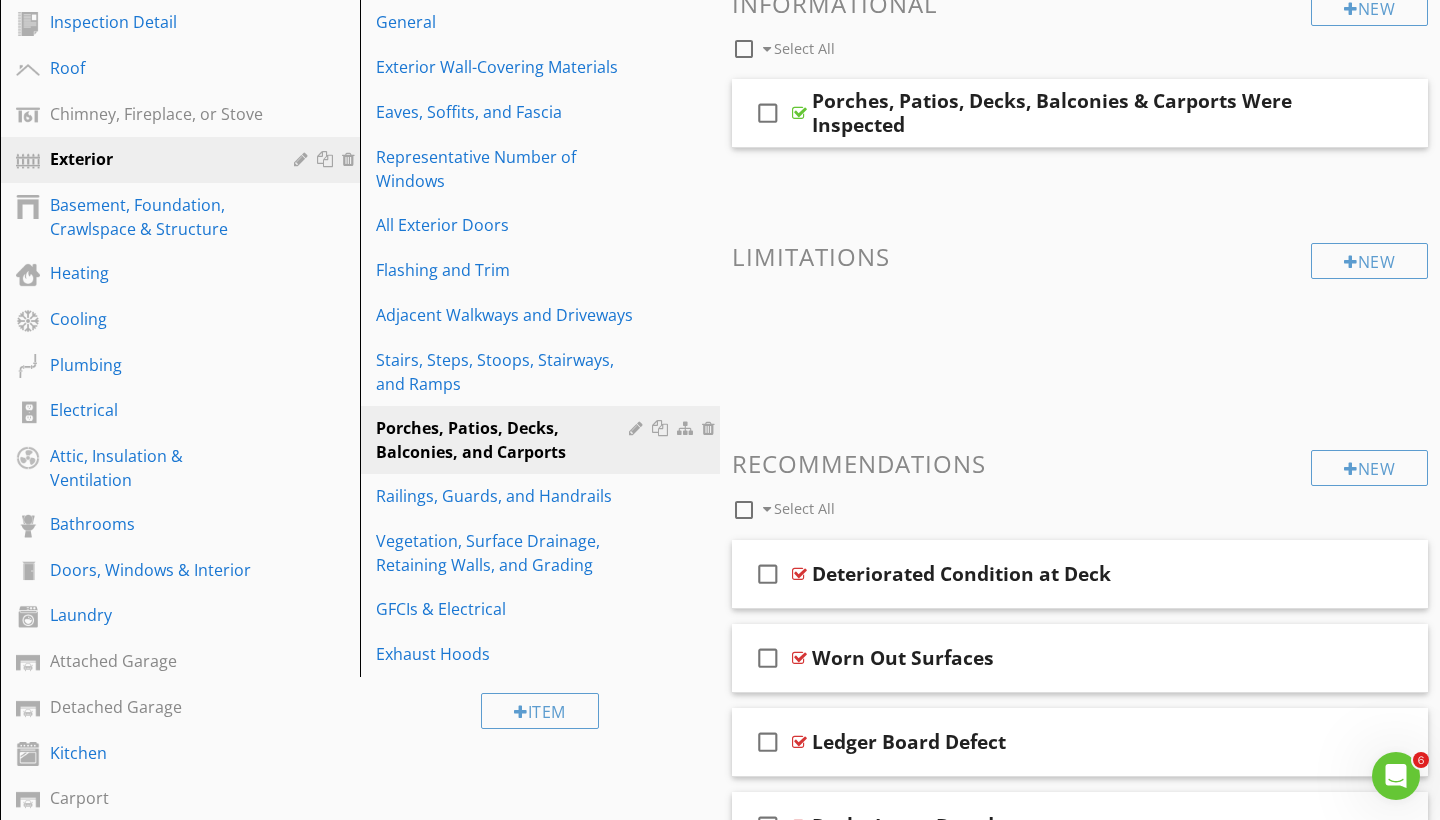 scroll, scrollTop: 544, scrollLeft: 0, axis: vertical 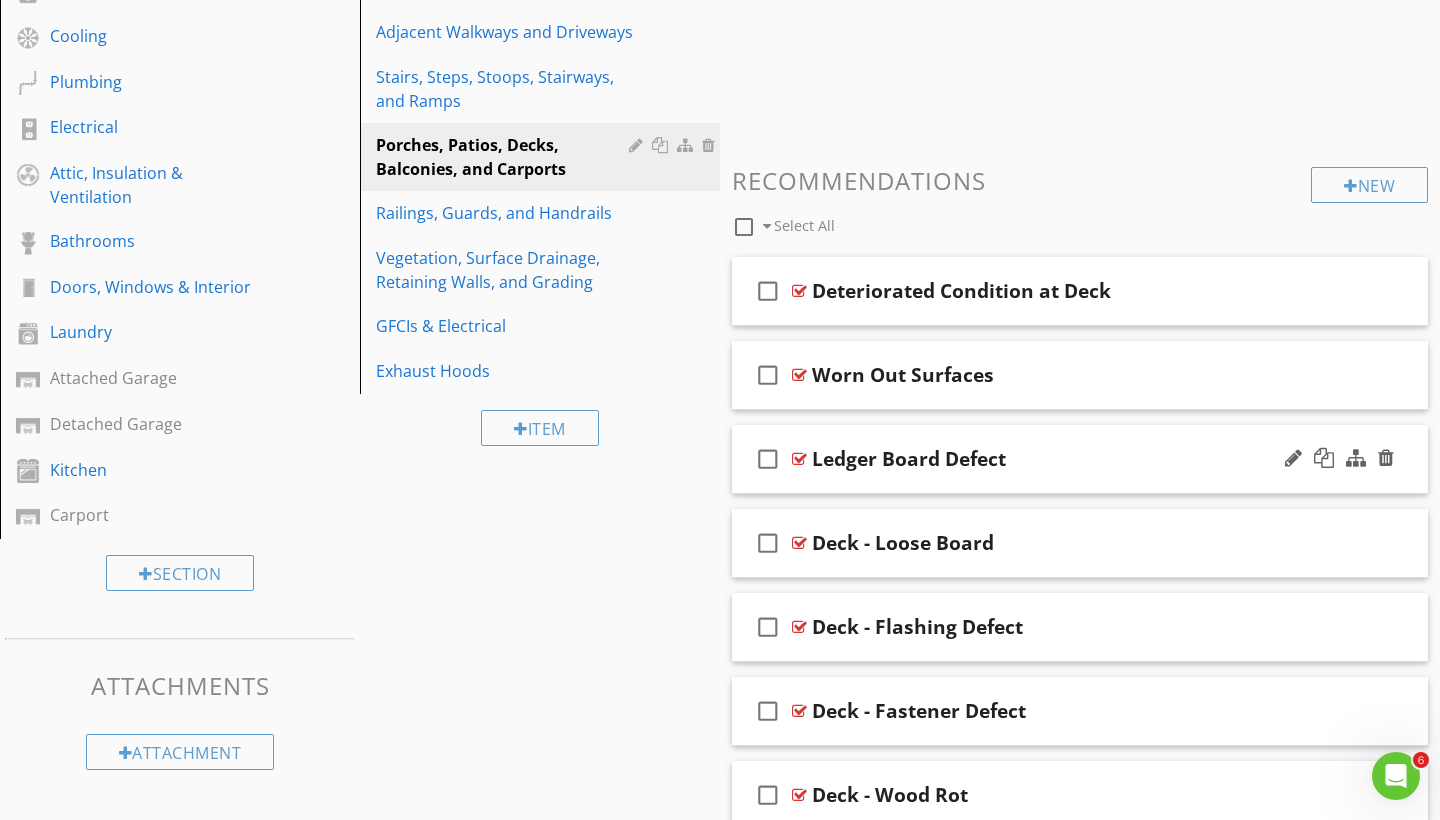 click on "check_box_outline_blank
Ledger Board Defect" at bounding box center (1080, 459) 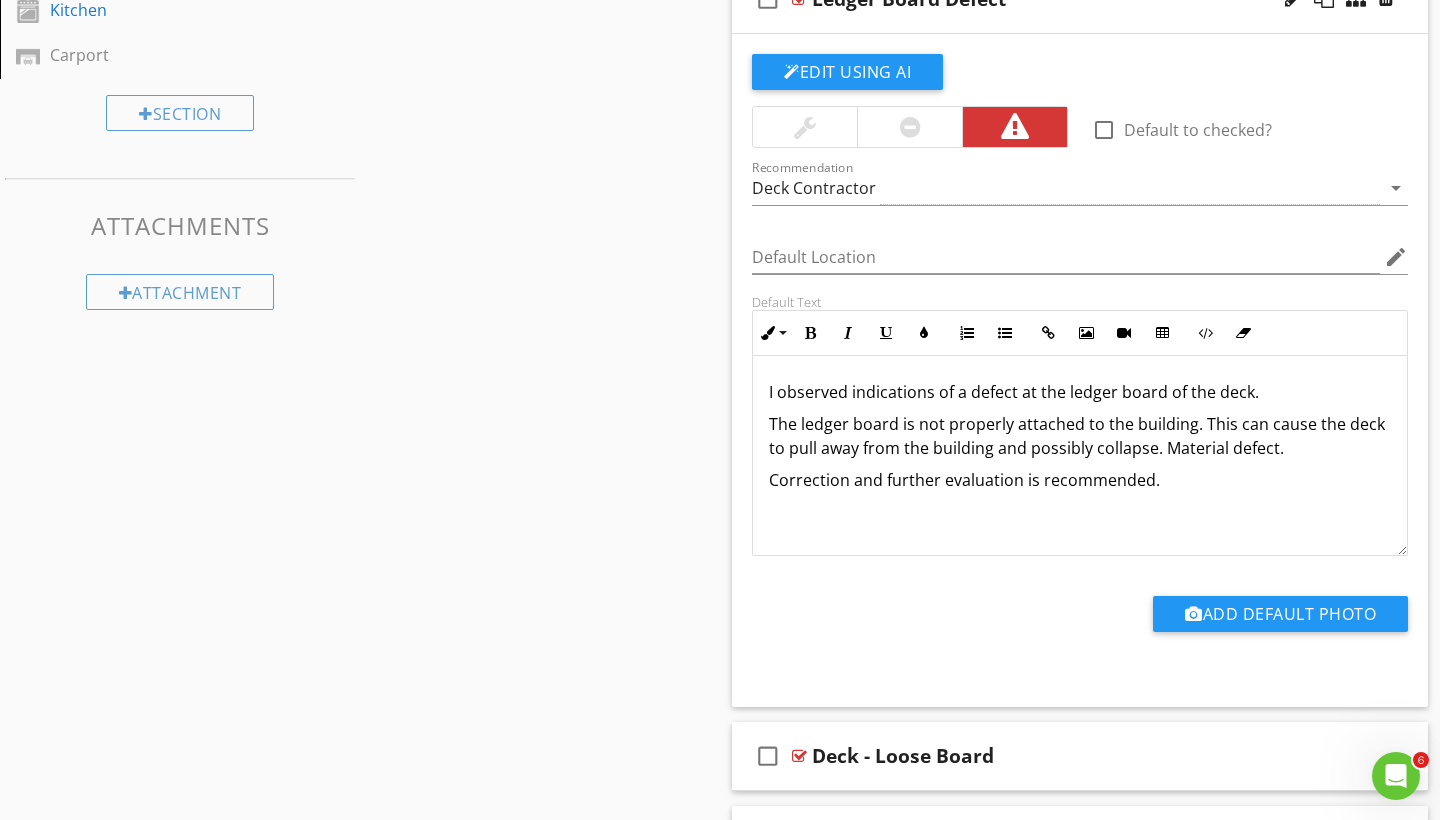 scroll, scrollTop: 1012, scrollLeft: 0, axis: vertical 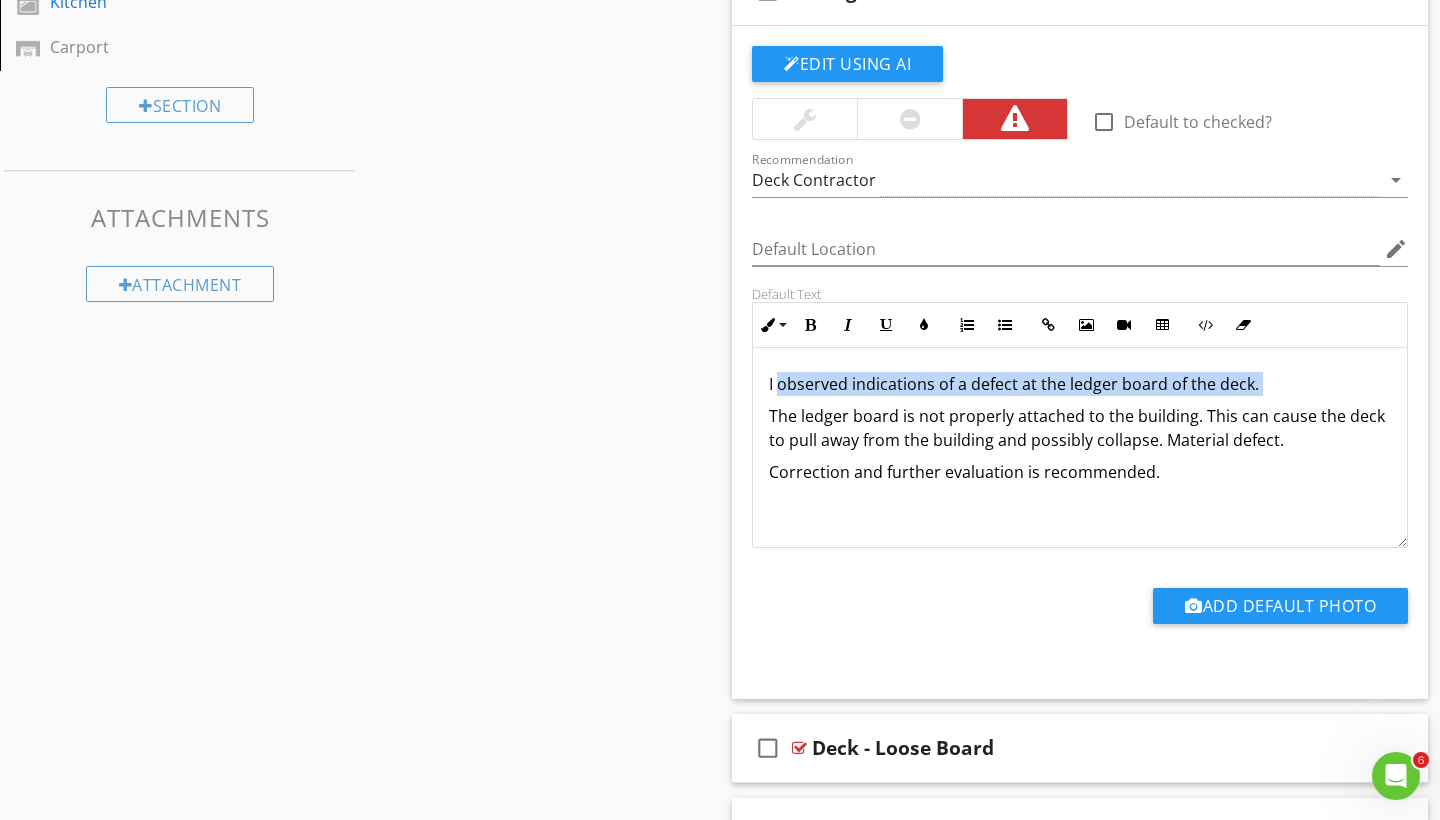 drag, startPoint x: 779, startPoint y: 381, endPoint x: 937, endPoint y: 396, distance: 158.71043 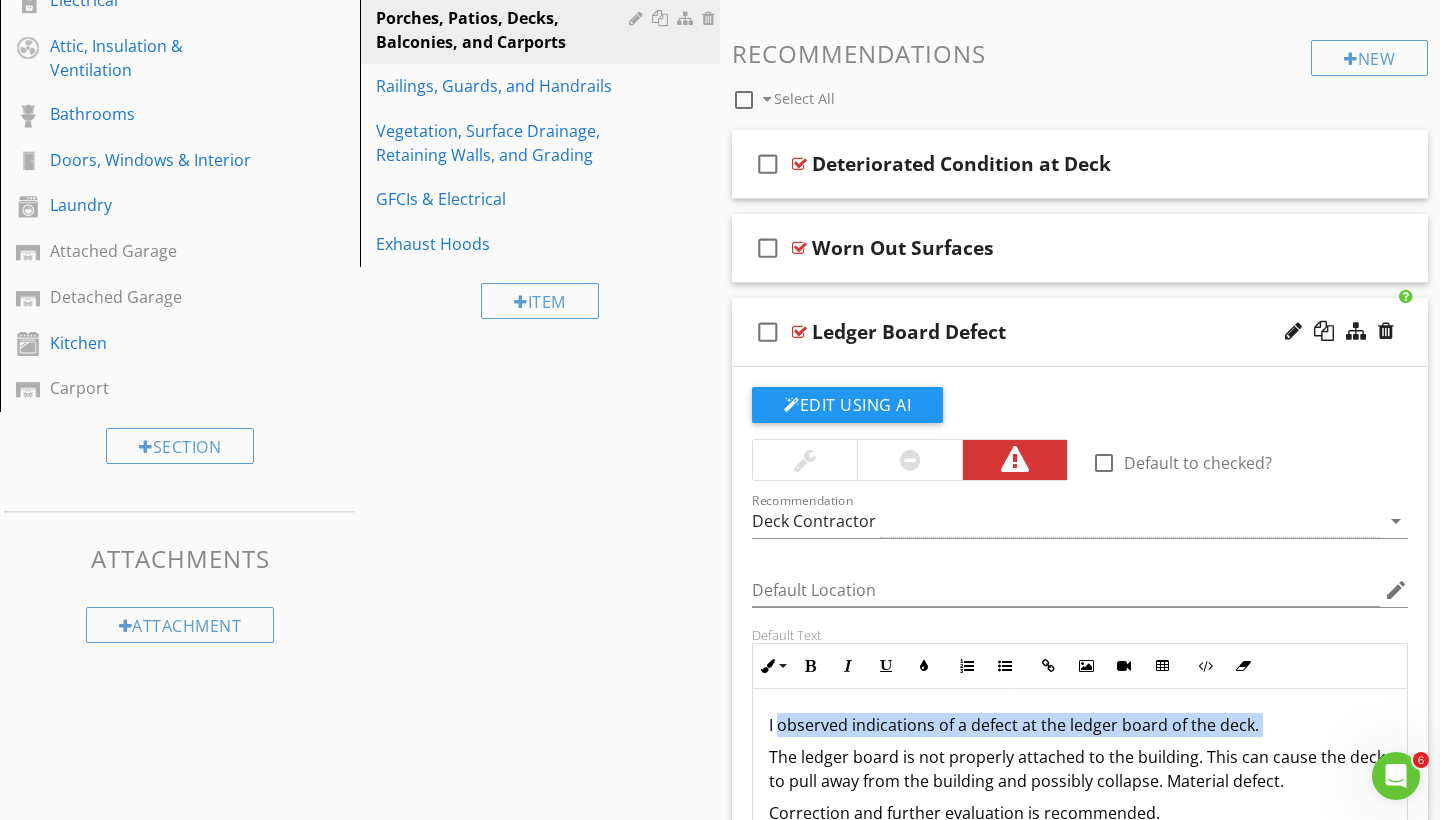 scroll, scrollTop: 573, scrollLeft: 0, axis: vertical 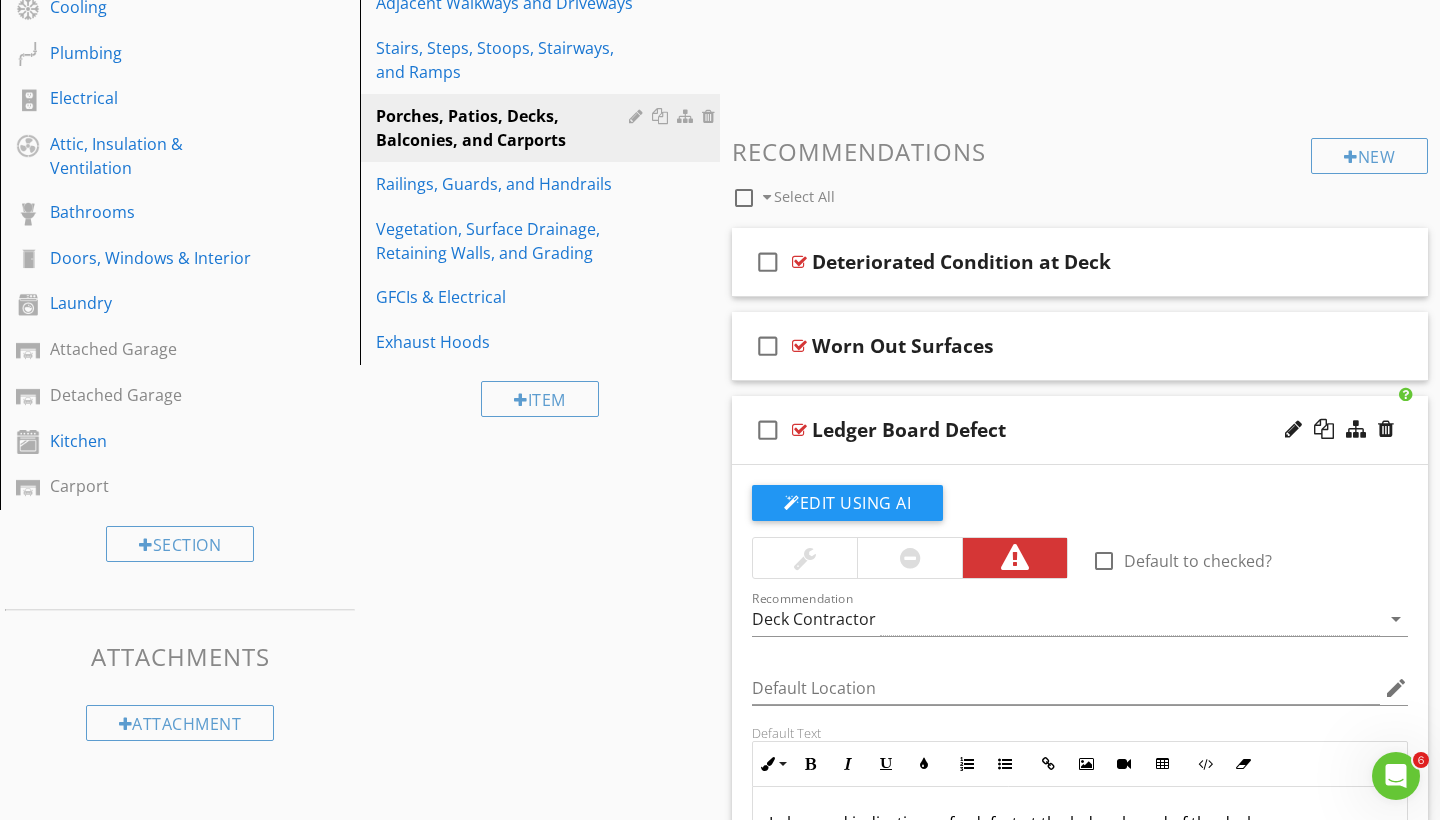 drag, startPoint x: 1018, startPoint y: 420, endPoint x: 818, endPoint y: 424, distance: 200.04 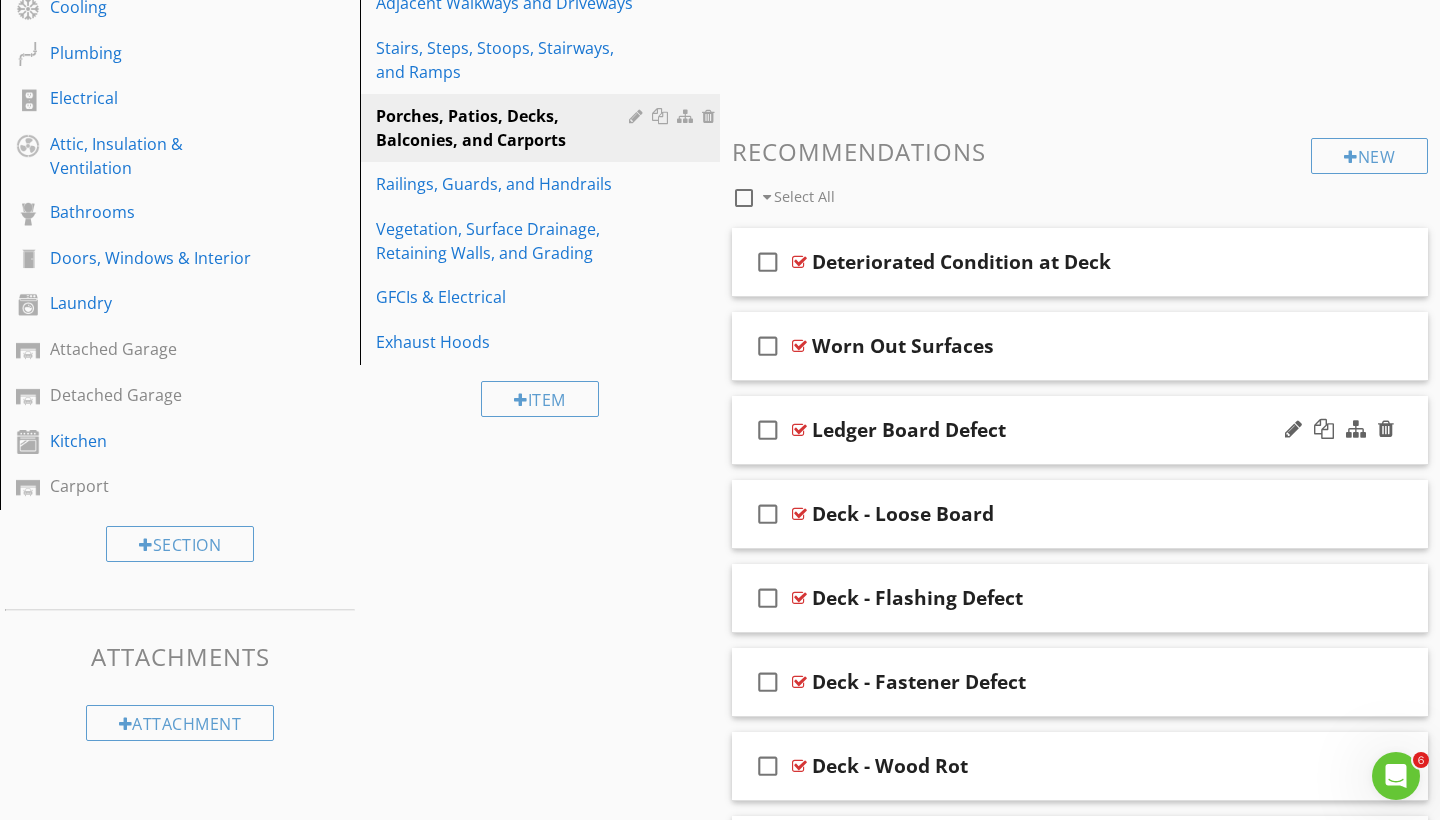 click on "Ledger Board Defect" at bounding box center [1058, 430] 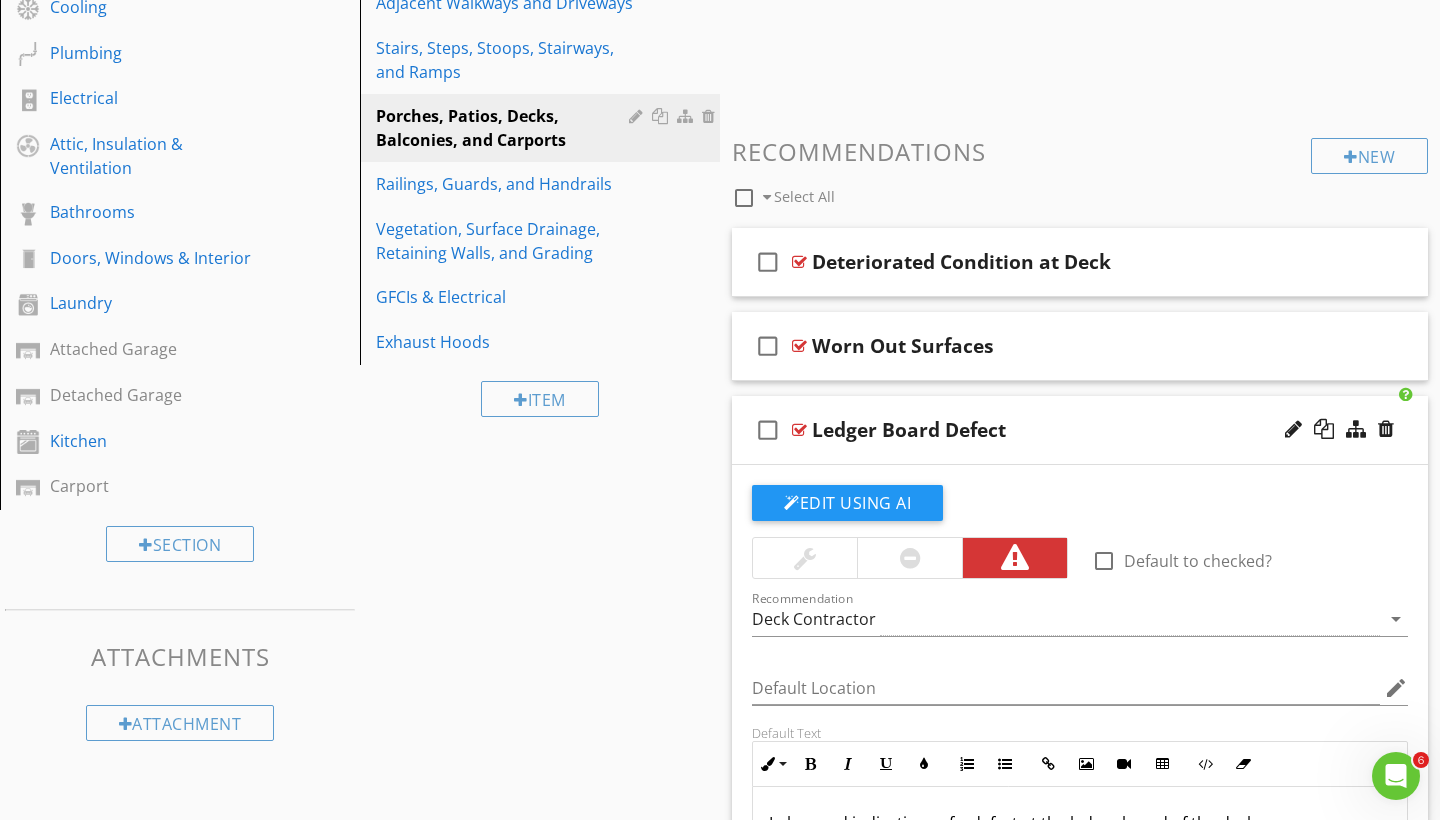 drag, startPoint x: 1025, startPoint y: 415, endPoint x: 803, endPoint y: 430, distance: 222.50618 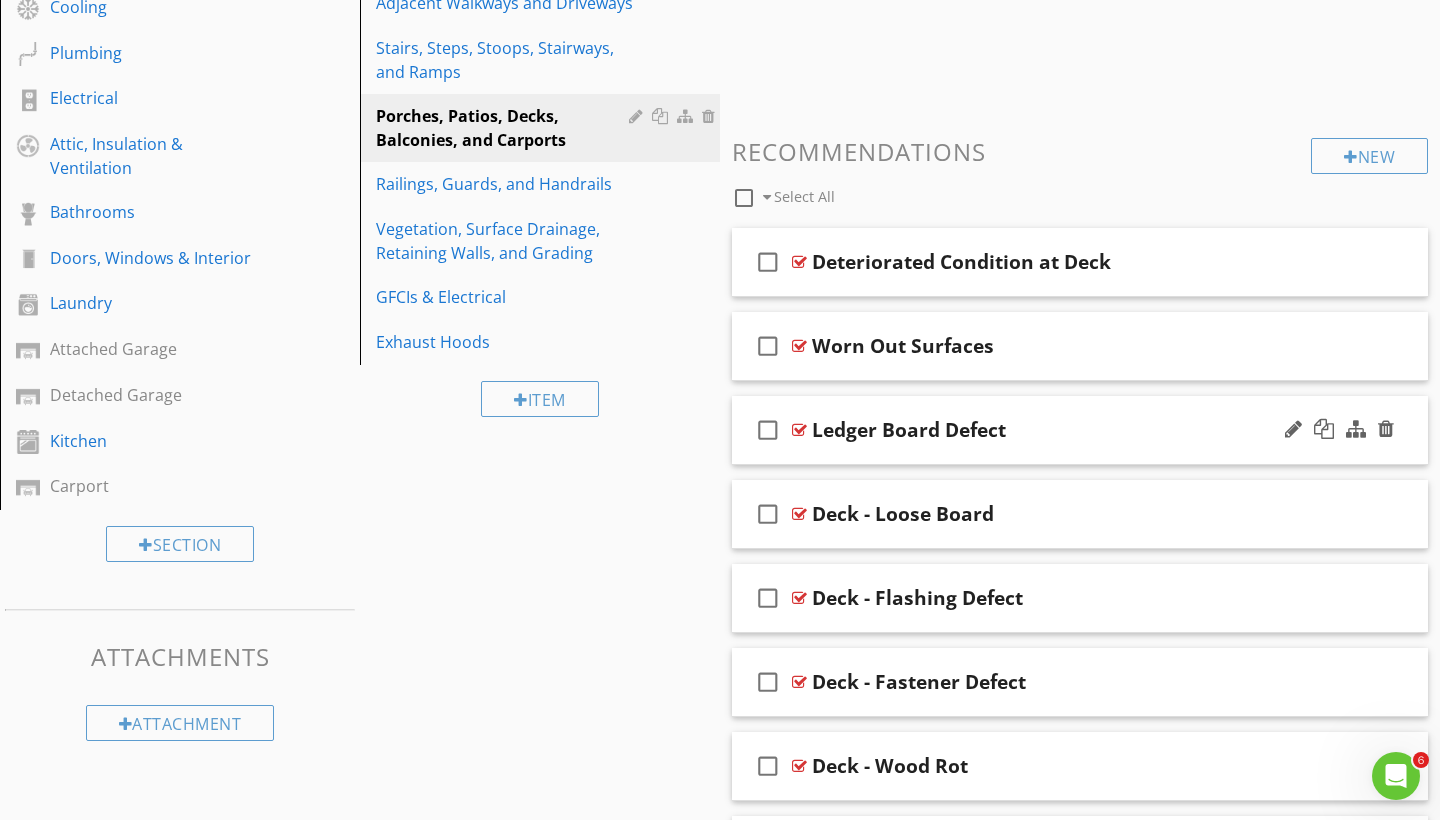 copy on "Ledger Board Defect" 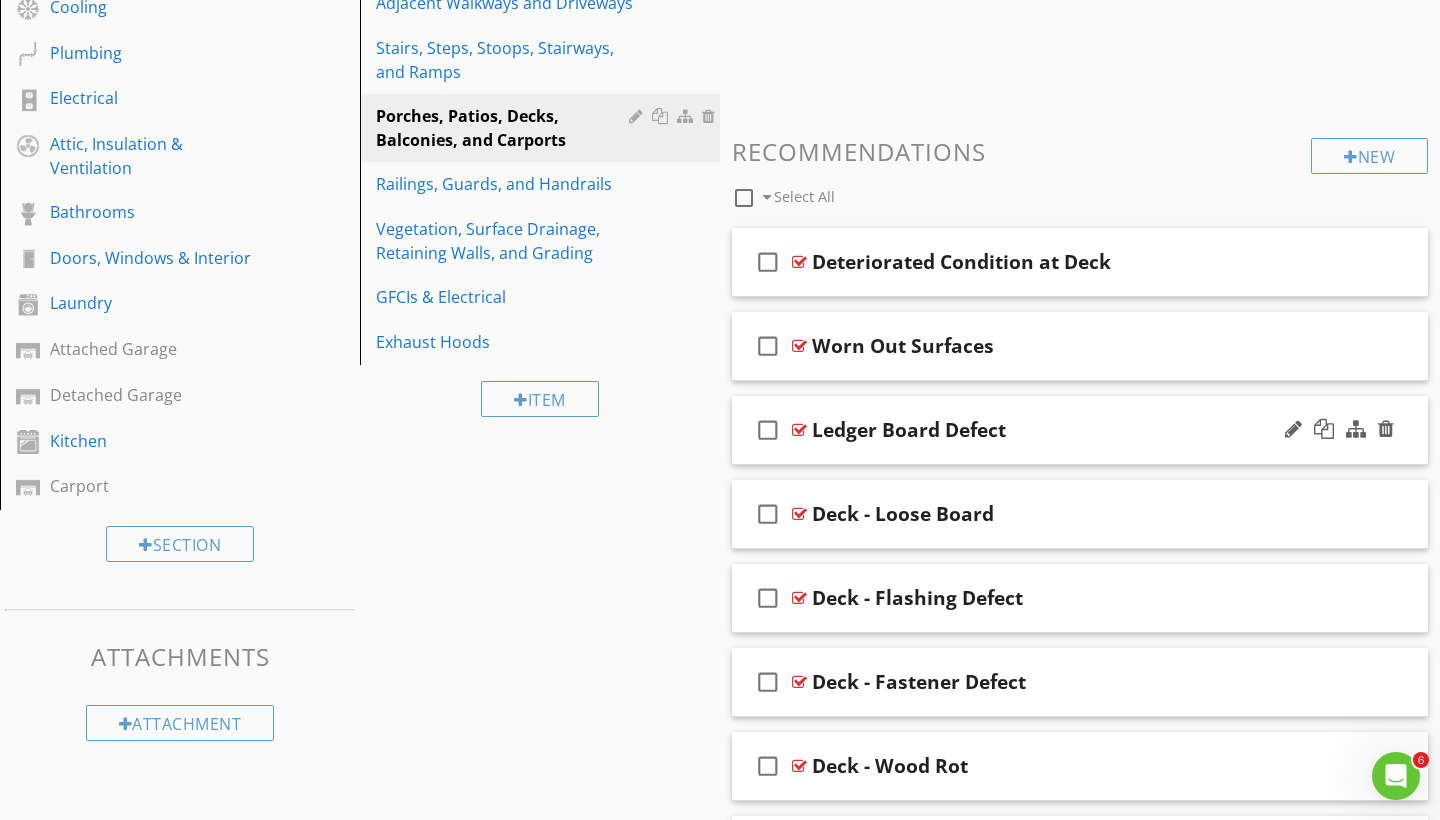 click on "check_box_outline_blank
Ledger Board Defect" at bounding box center (1080, 430) 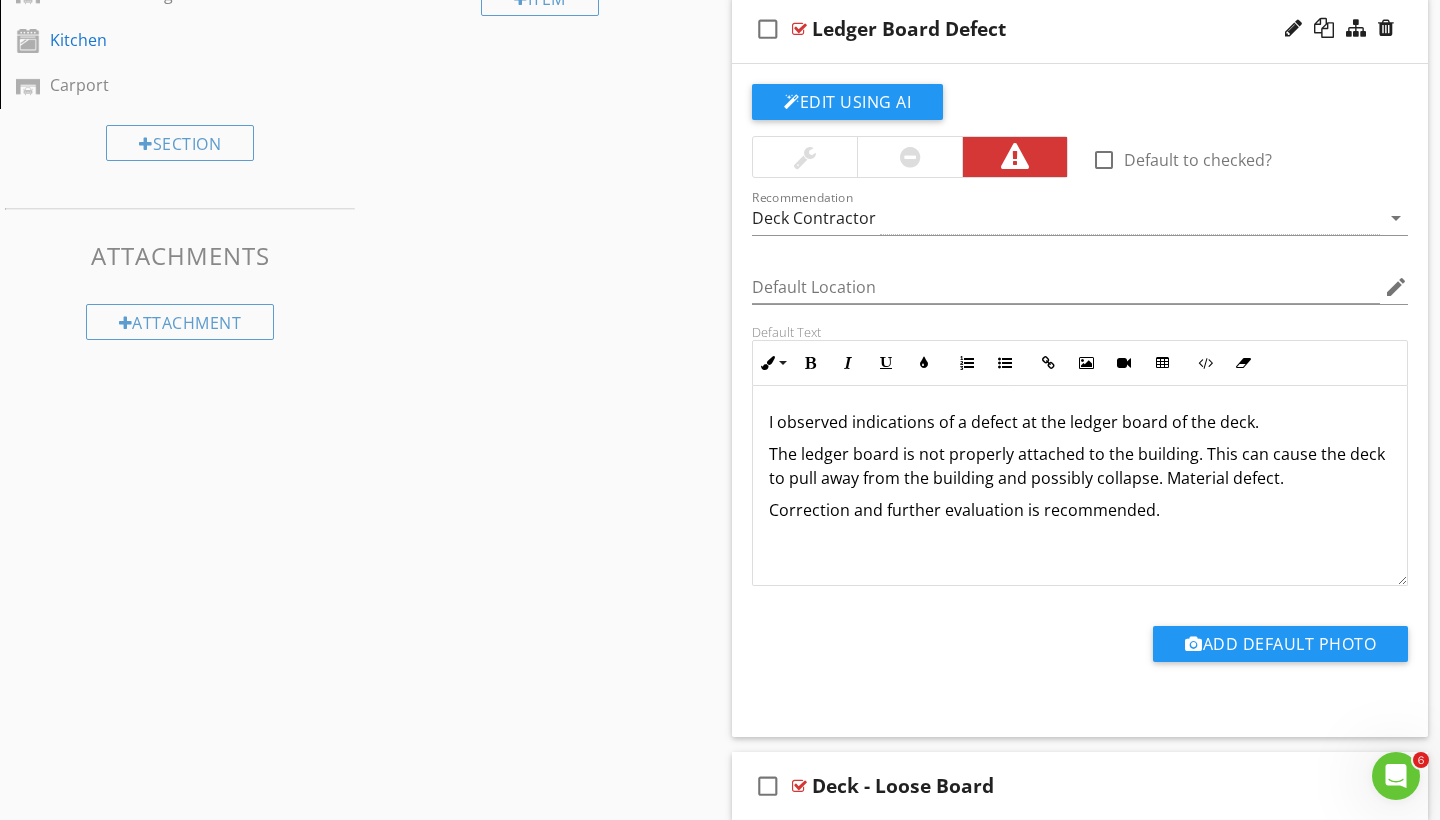 scroll, scrollTop: 989, scrollLeft: 0, axis: vertical 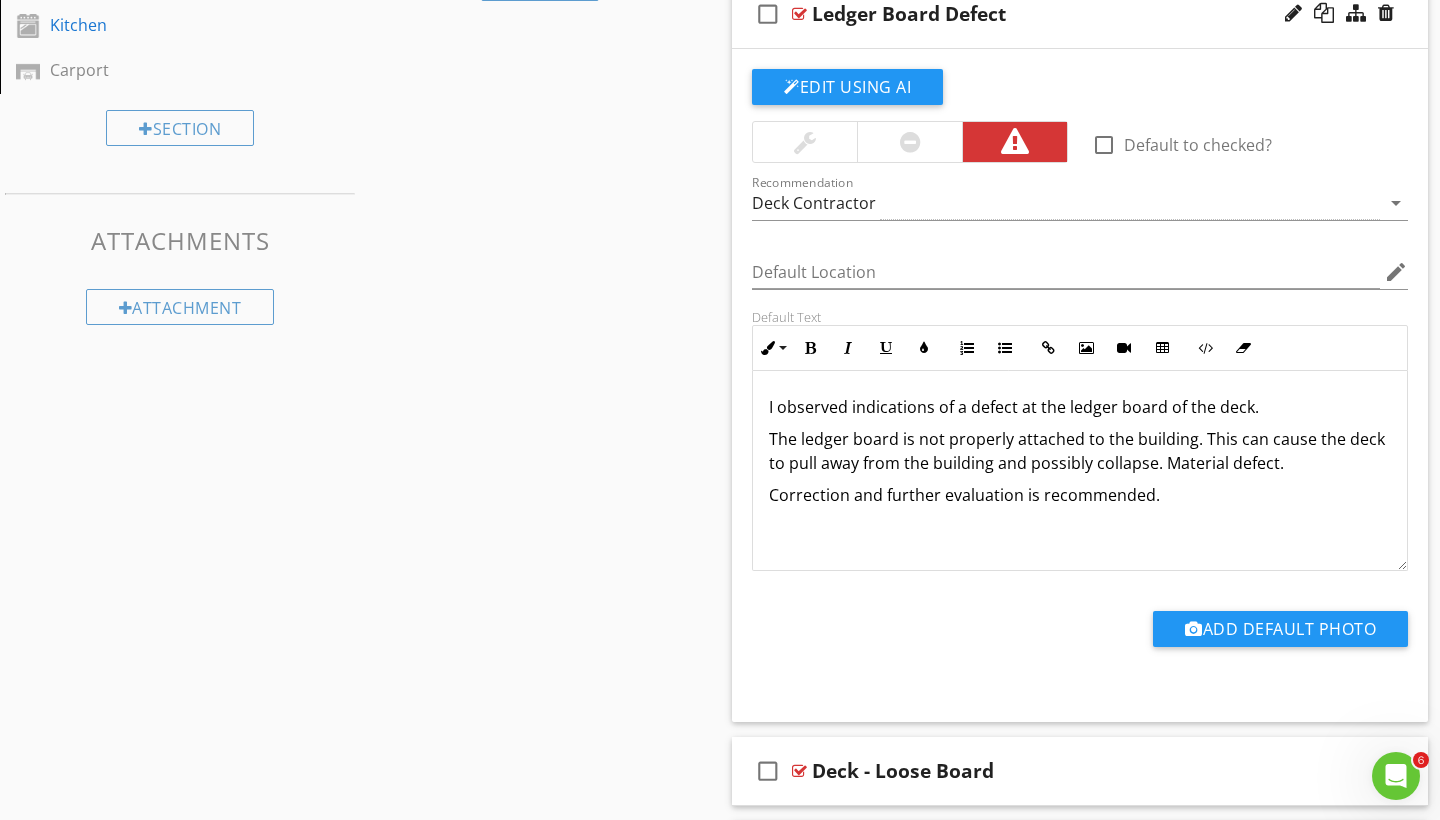 drag, startPoint x: 770, startPoint y: 406, endPoint x: 1141, endPoint y: 513, distance: 386.12173 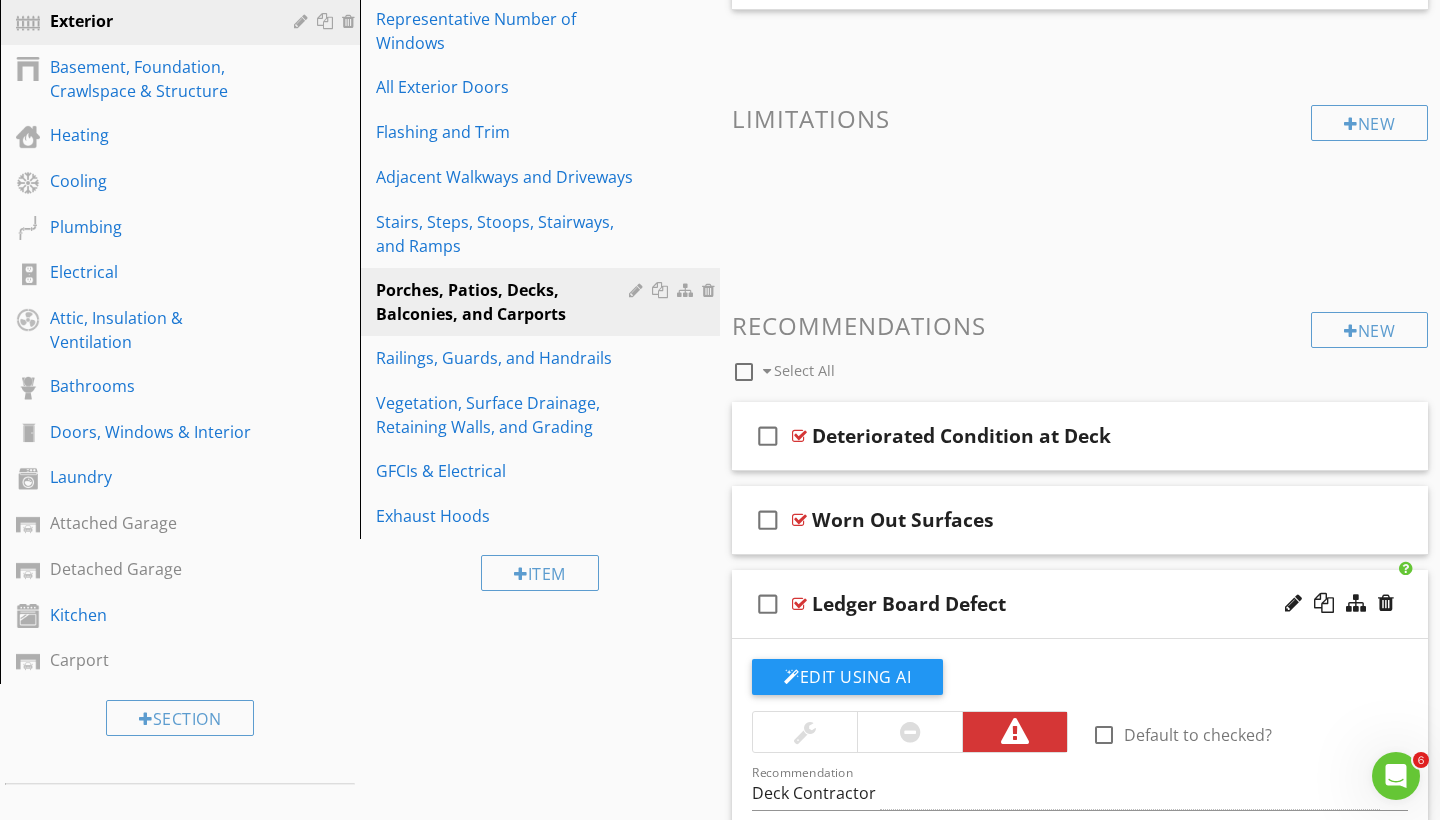 scroll, scrollTop: 166, scrollLeft: 0, axis: vertical 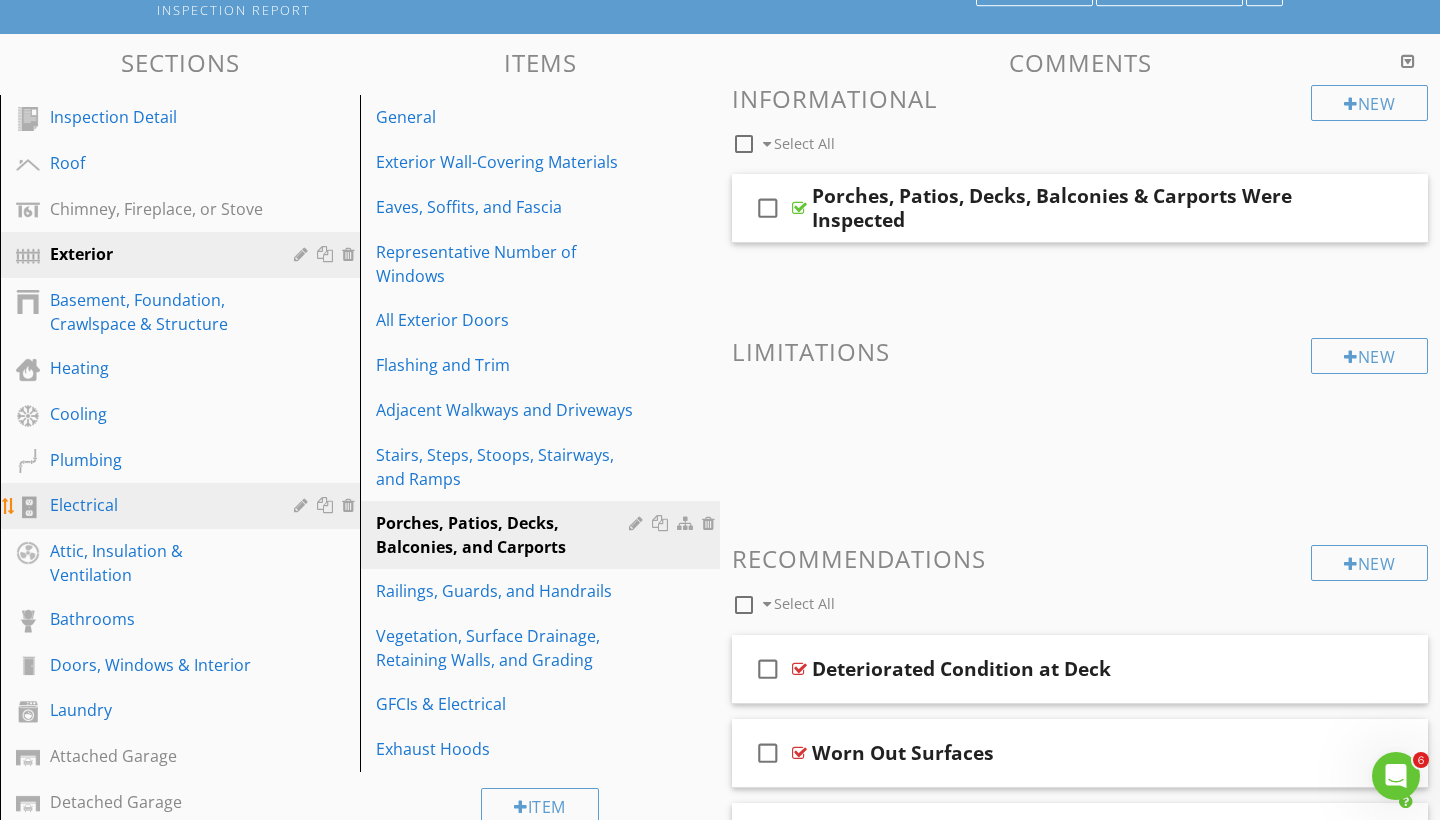 click on "Electrical" at bounding box center [157, 505] 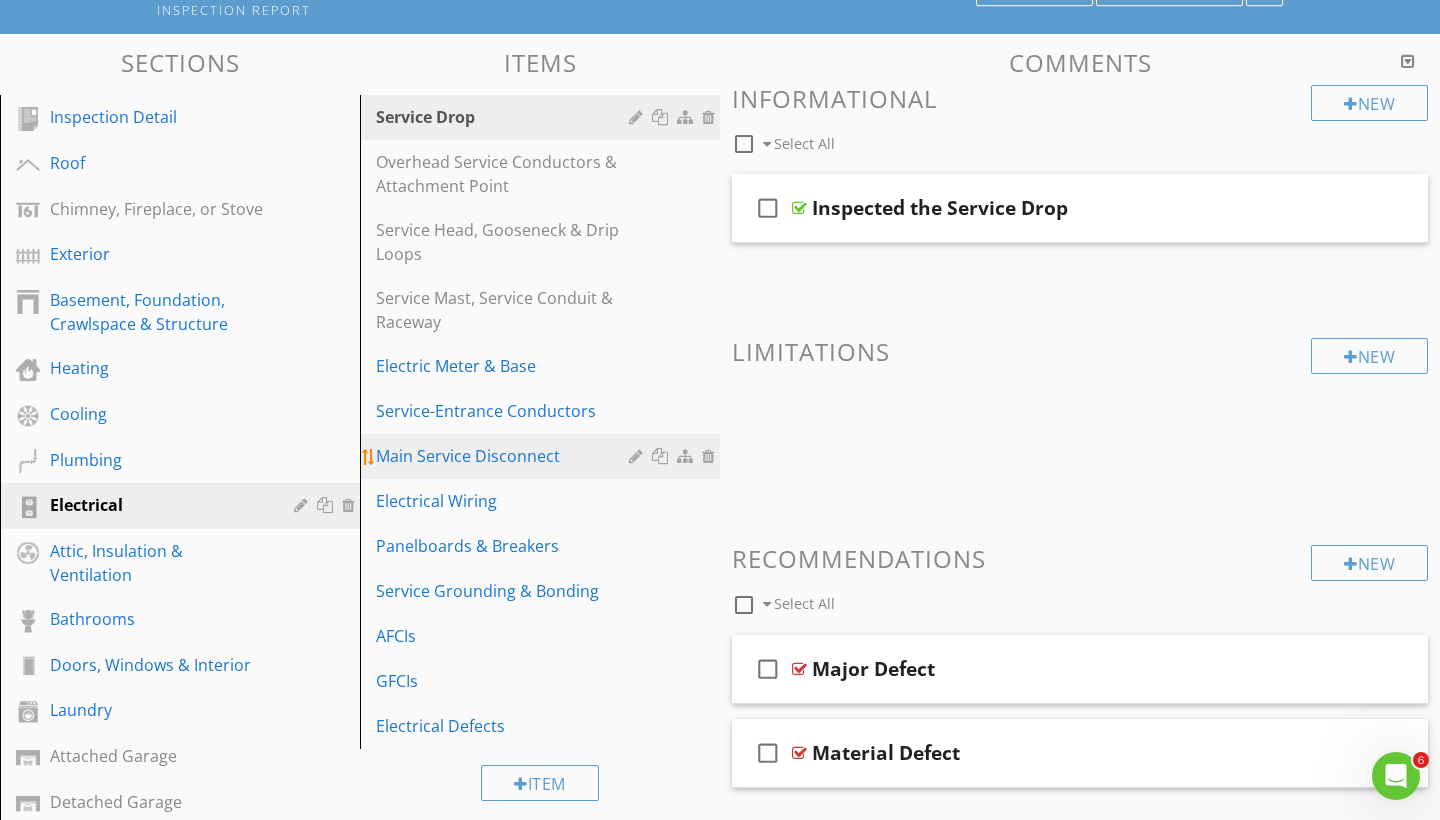 click on "Main Service Disconnect" at bounding box center (505, 456) 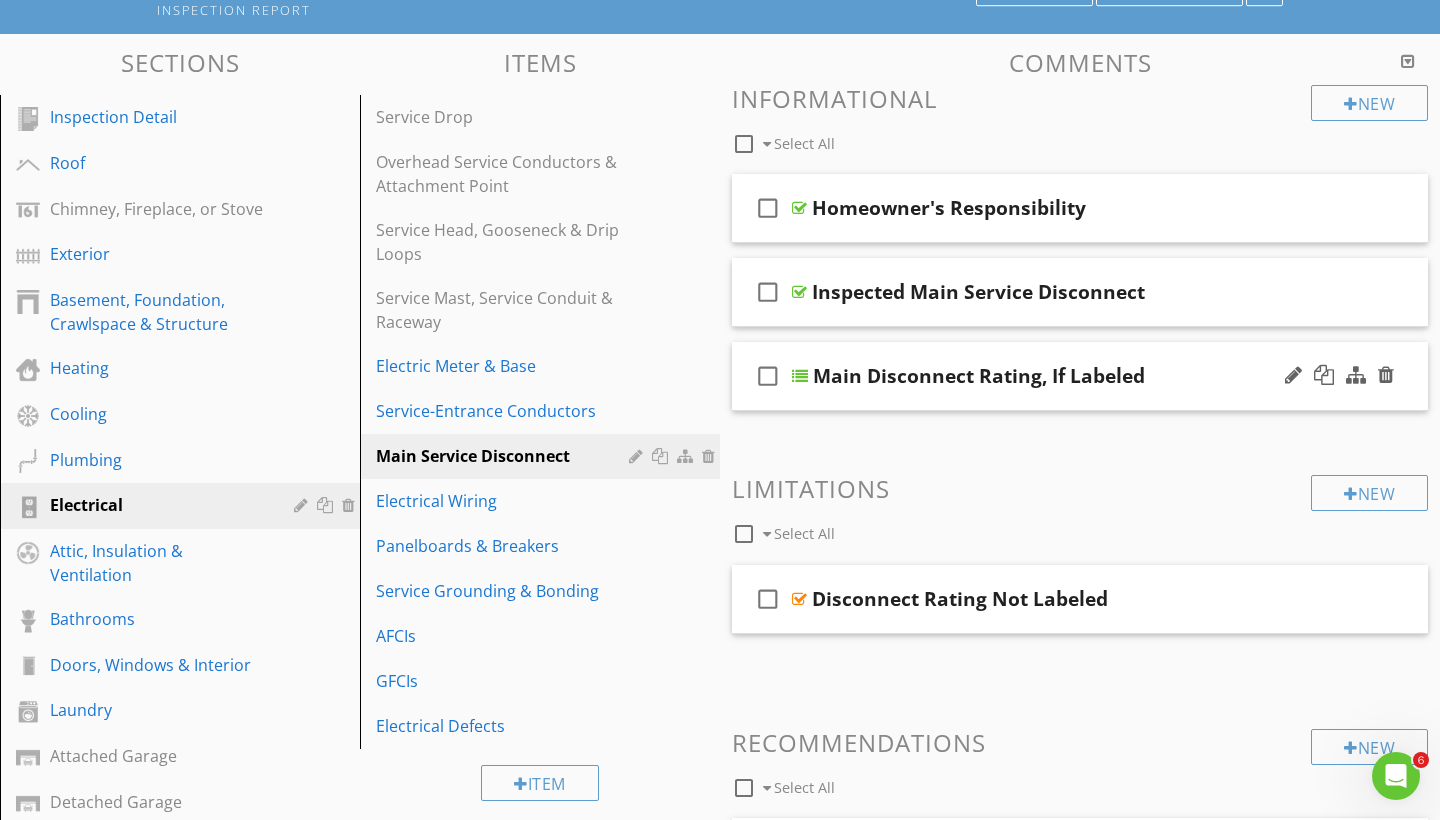 click on "check_box_outline_blank
Main Disconnect Rating, If Labeled" at bounding box center (1080, 376) 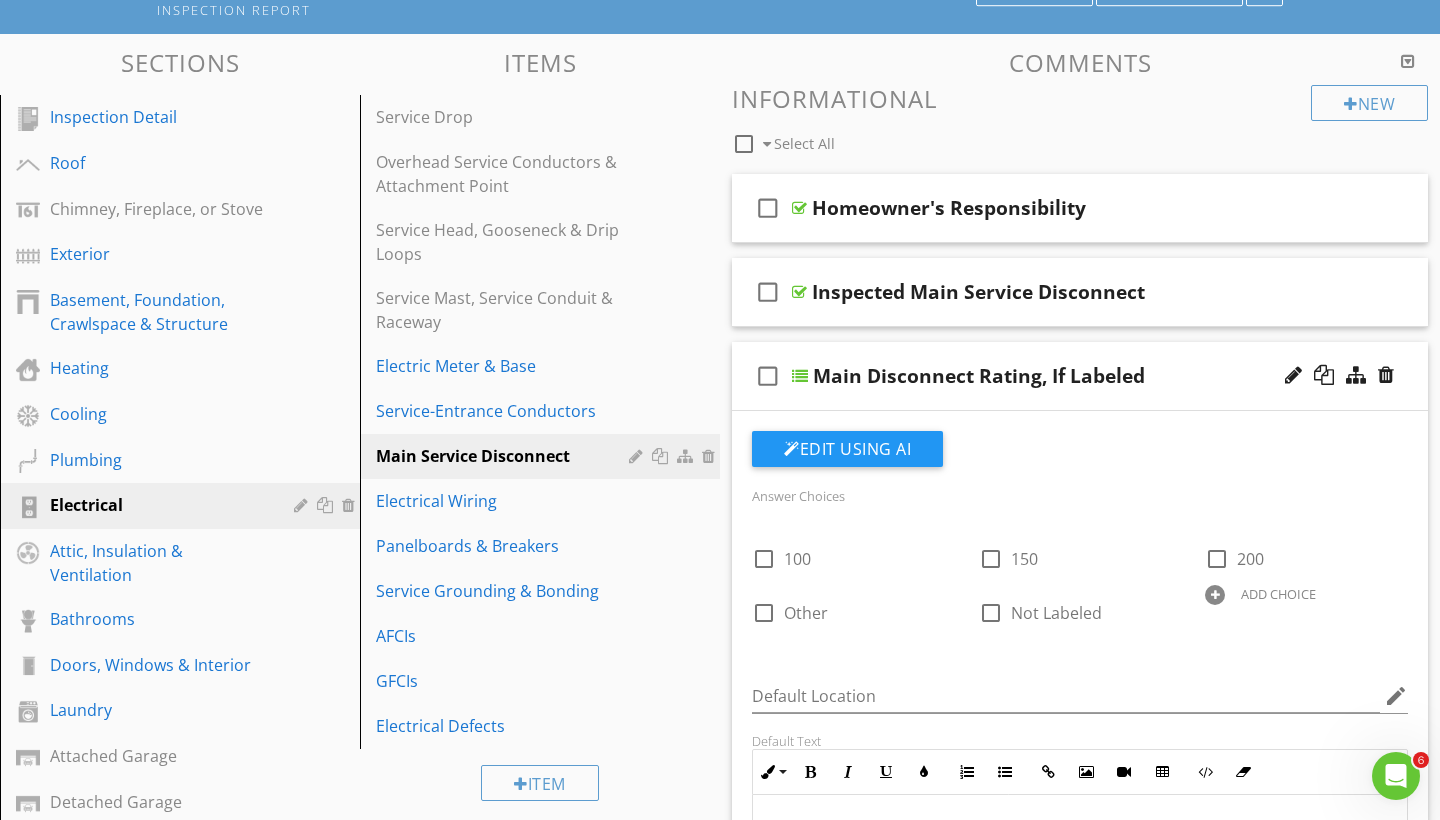 click on "check_box_outline_blank
Main Disconnect Rating, If Labeled" at bounding box center [1080, 376] 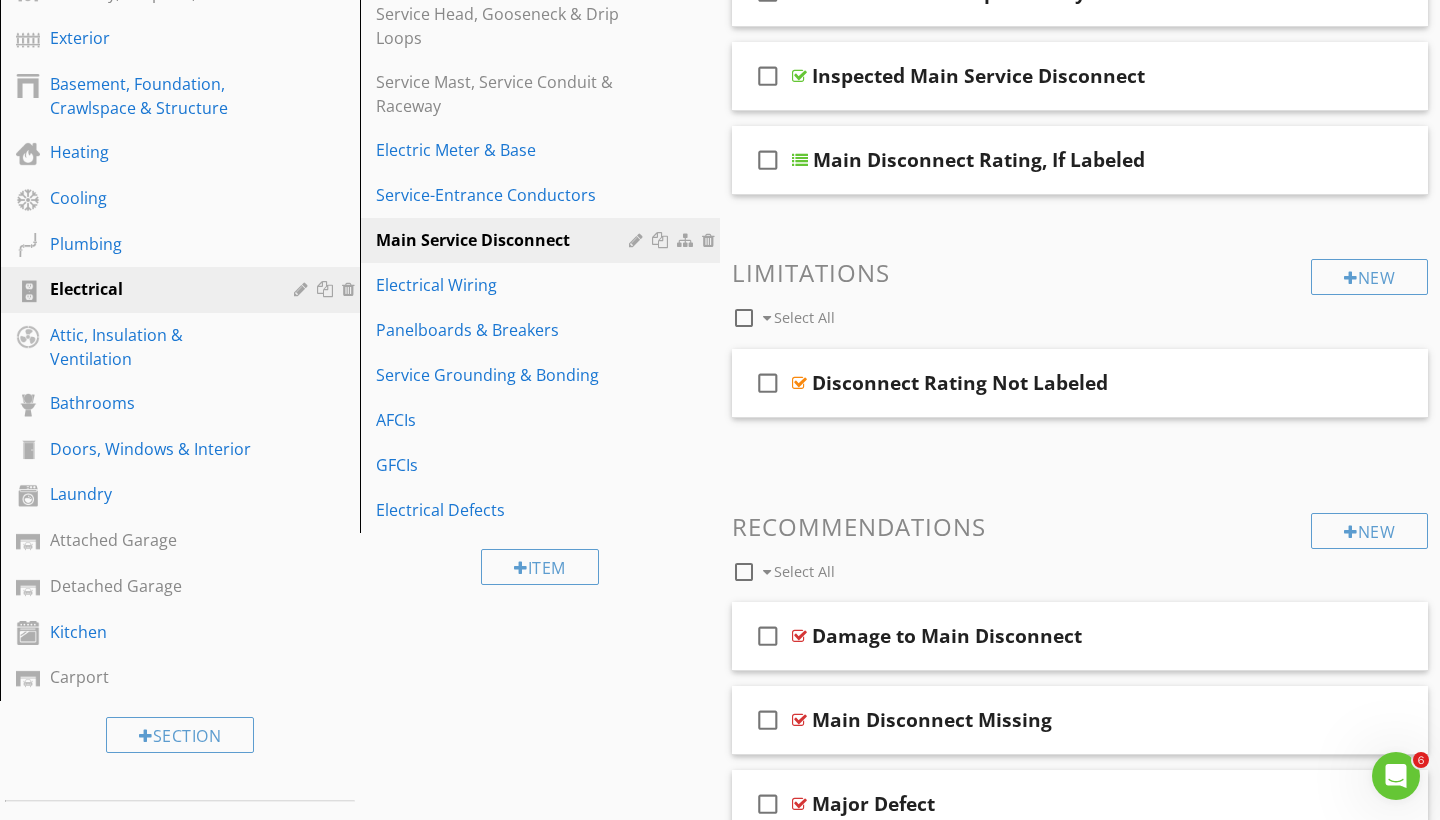 scroll, scrollTop: 304, scrollLeft: 0, axis: vertical 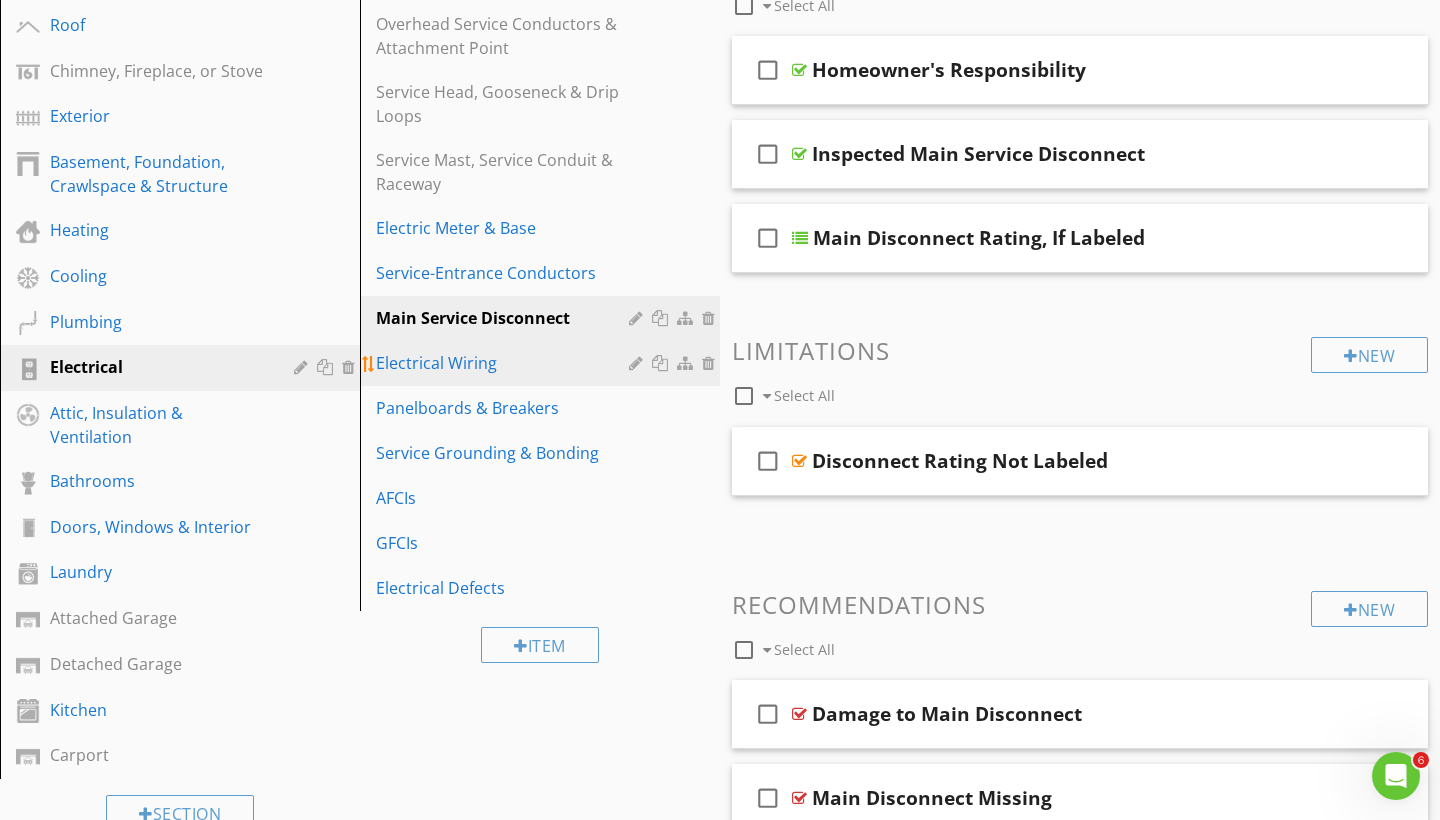 click on "Electrical Wiring" at bounding box center (505, 363) 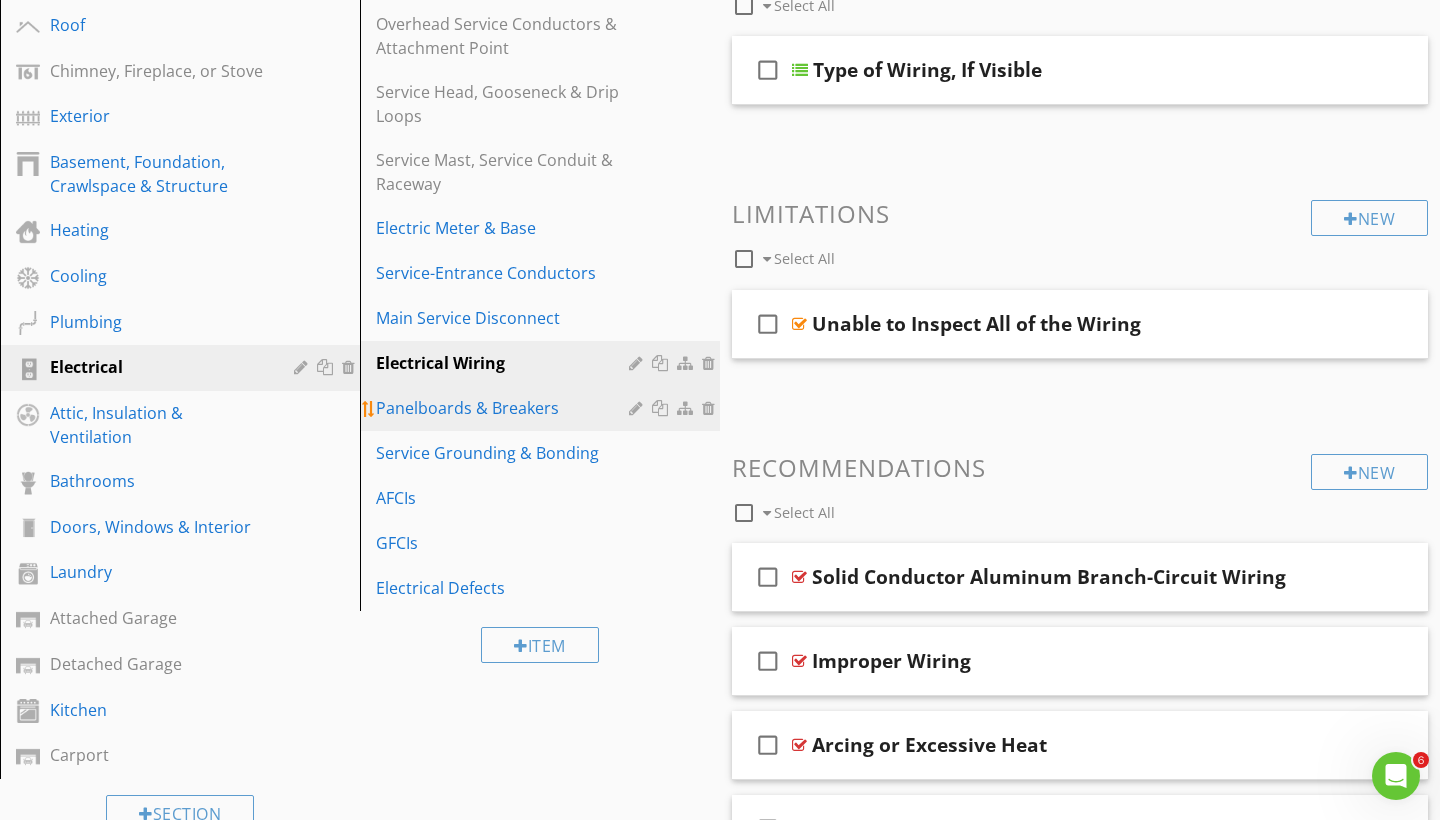 click on "Panelboards & Breakers" at bounding box center [505, 408] 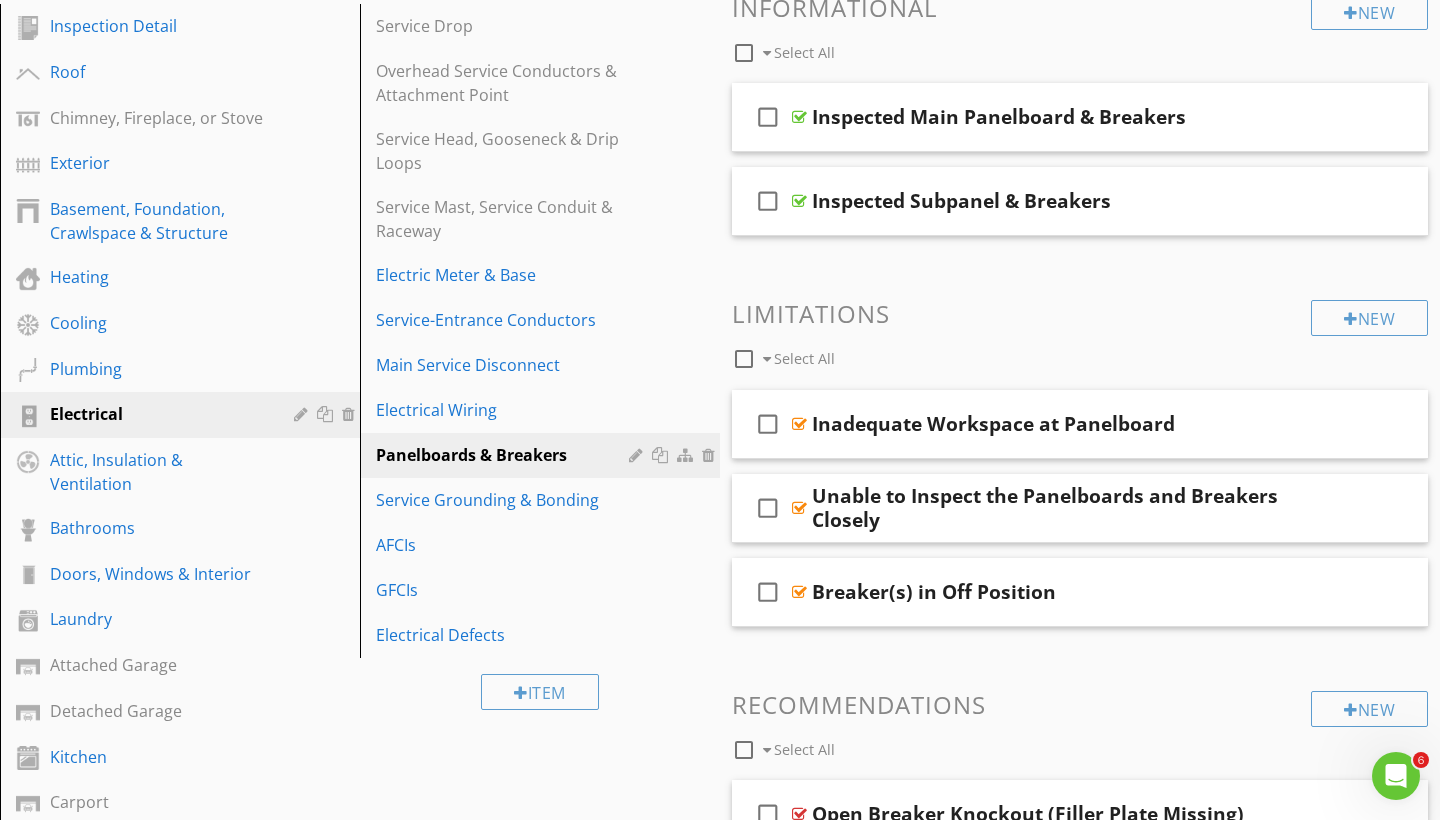 scroll, scrollTop: 218, scrollLeft: 0, axis: vertical 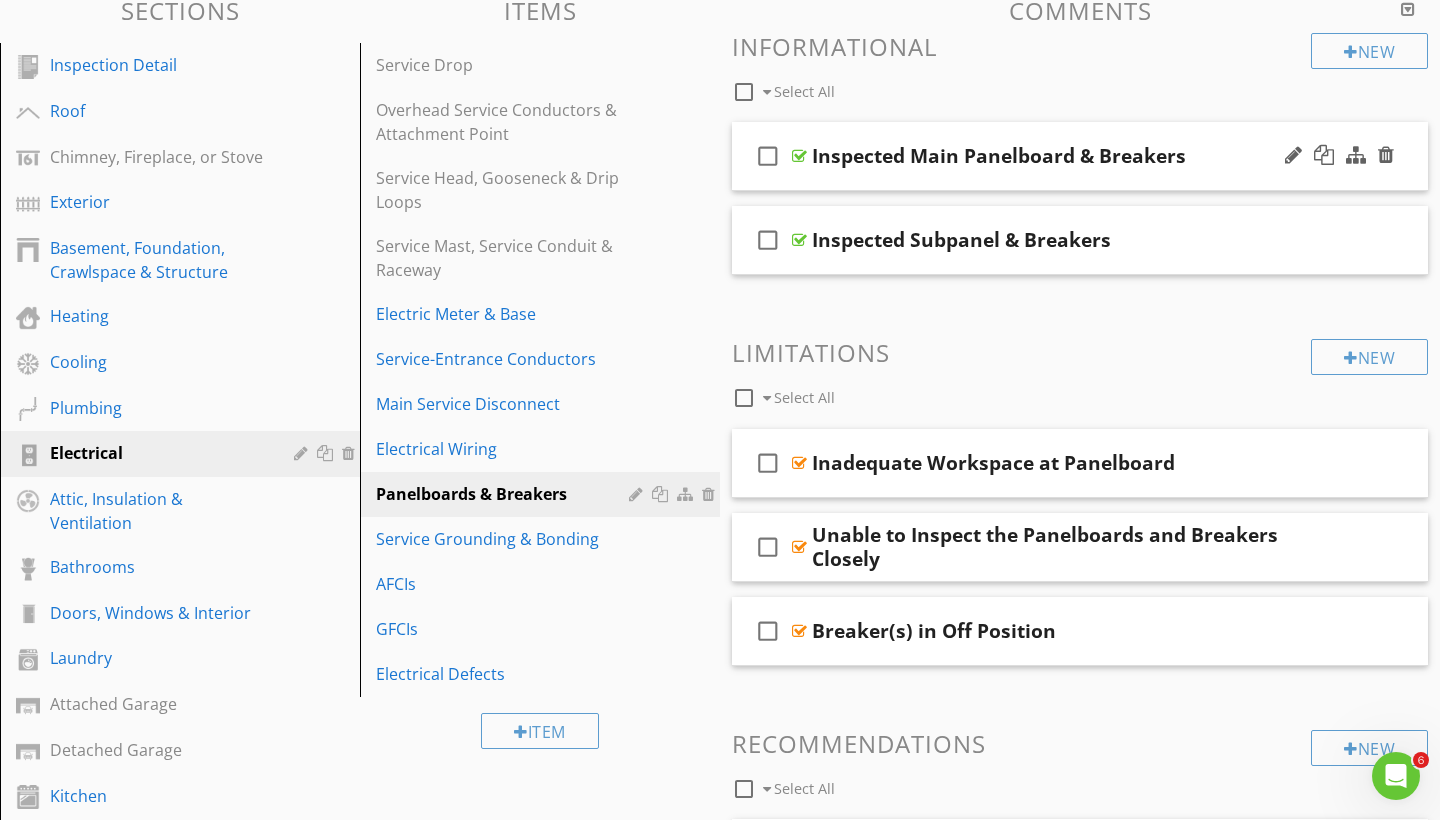 click on "check_box_outline_blank
Inspected Main Panelboard & Breakers" at bounding box center [1080, 156] 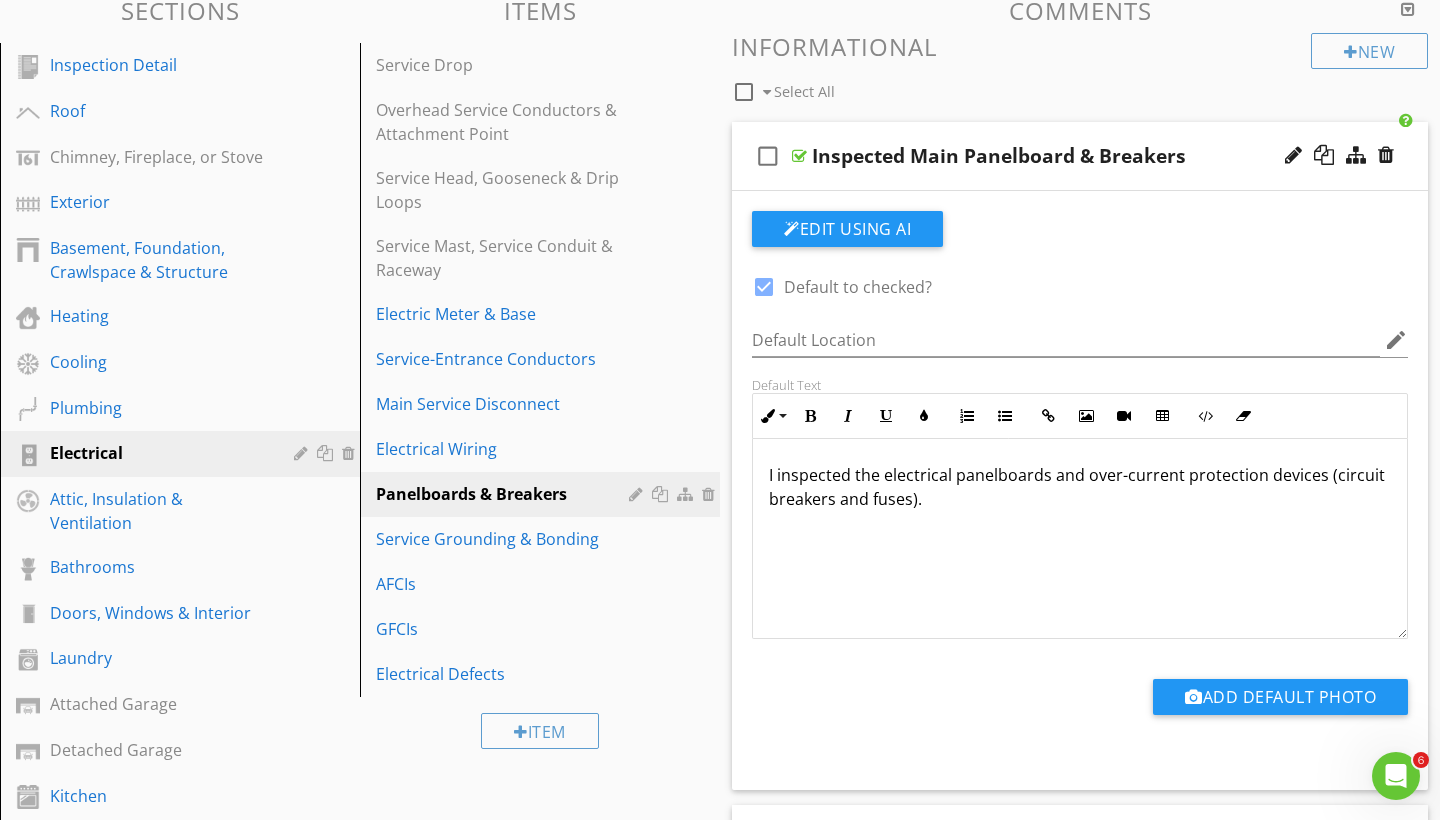 click on "check_box_outline_blank
Inspected Main Panelboard & Breakers" at bounding box center (1080, 156) 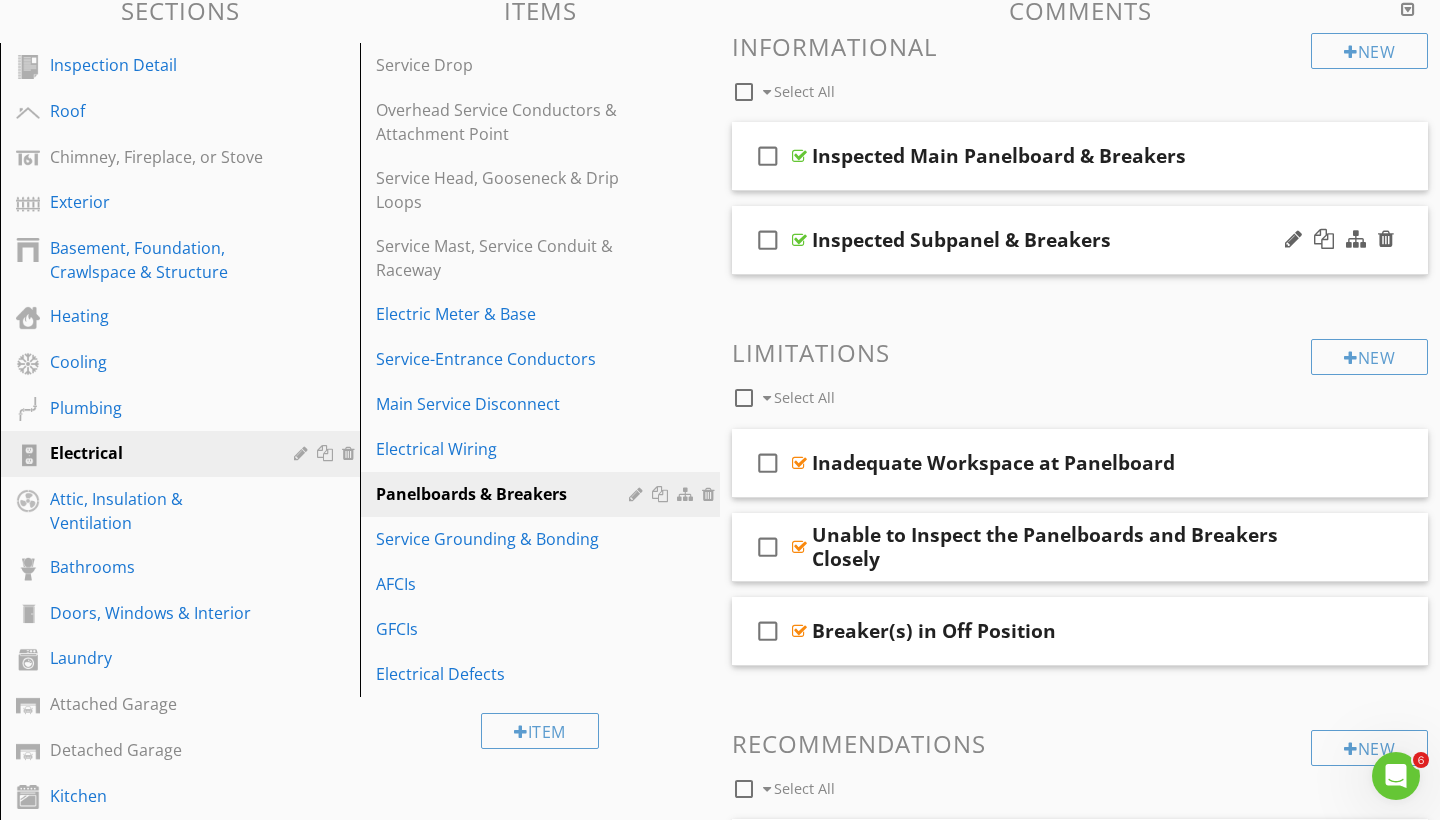 click on "check_box_outline_blank
Inspected Subpanel & Breakers" at bounding box center (1080, 240) 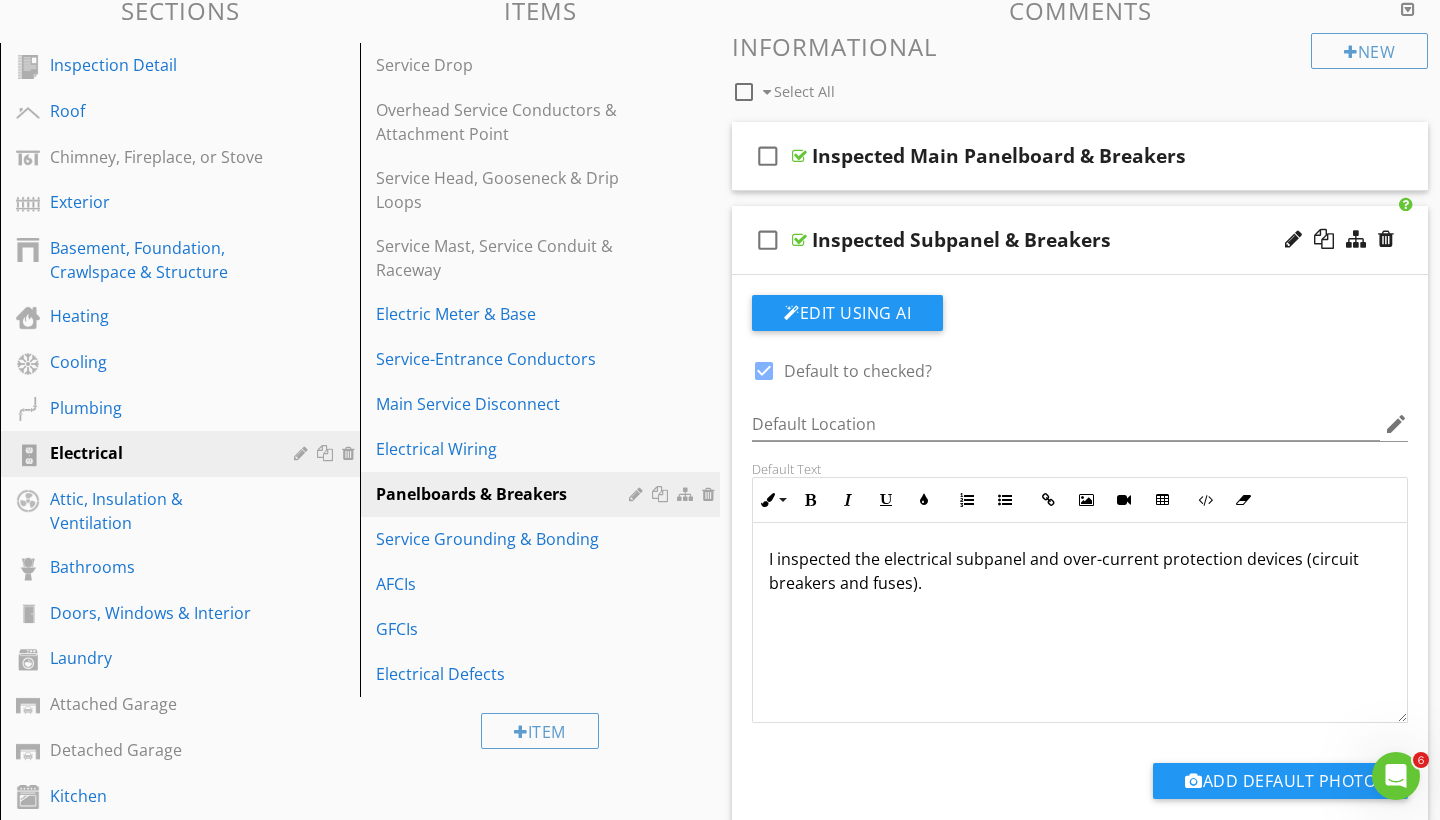 click on "check_box_outline_blank
Inspected Subpanel & Breakers" at bounding box center (1080, 240) 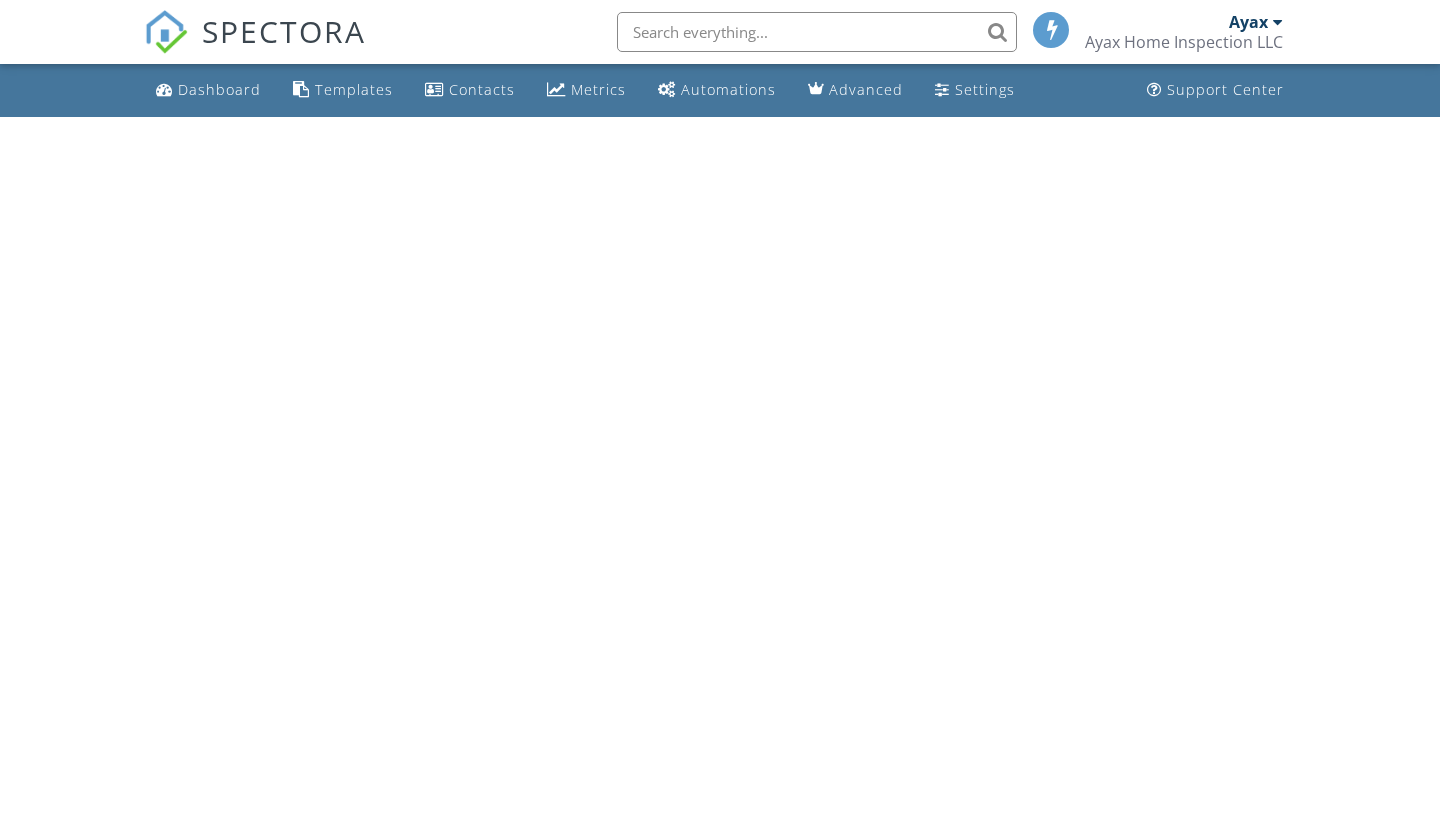scroll, scrollTop: 0, scrollLeft: 0, axis: both 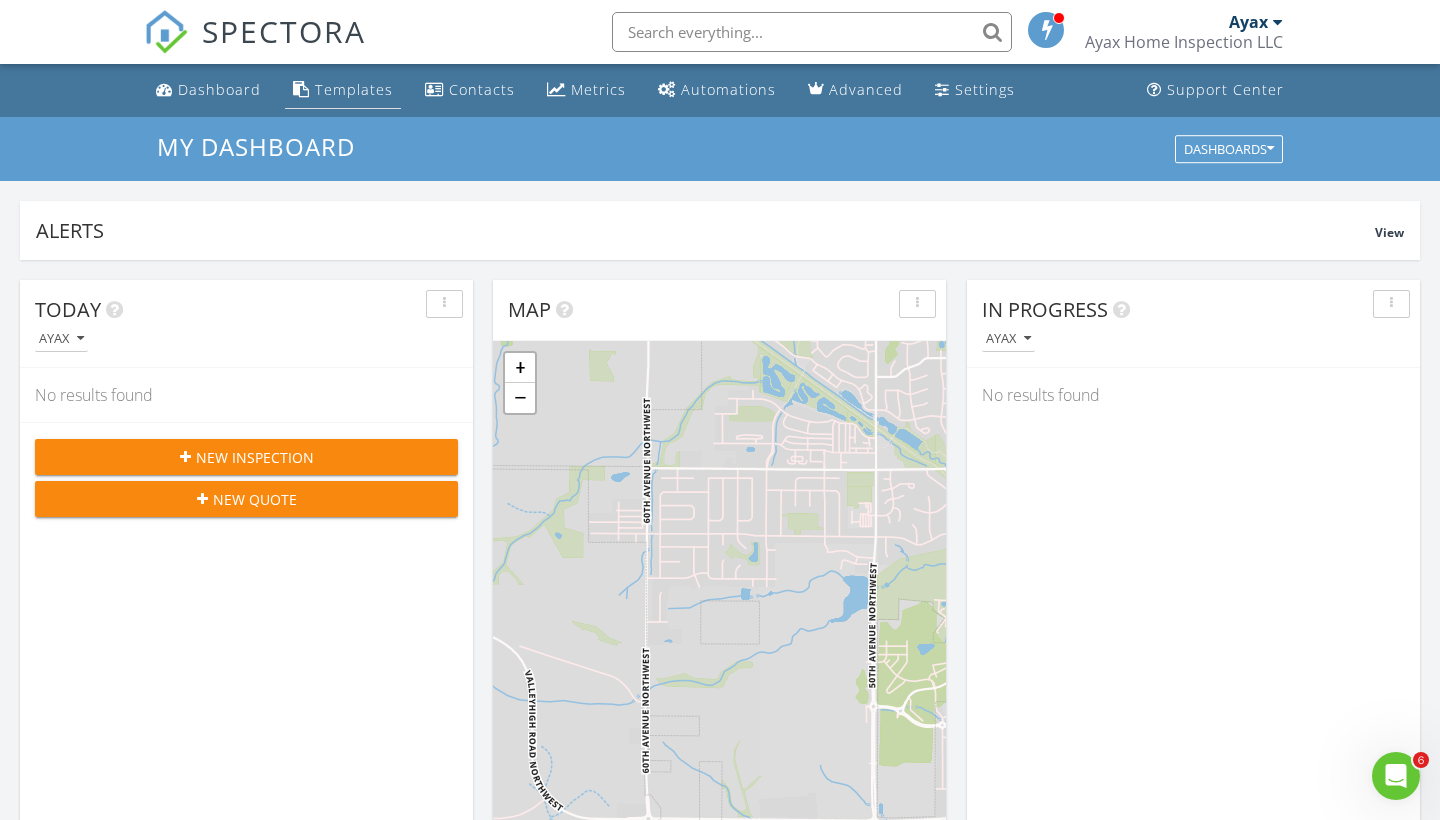 click on "Templates" at bounding box center [354, 89] 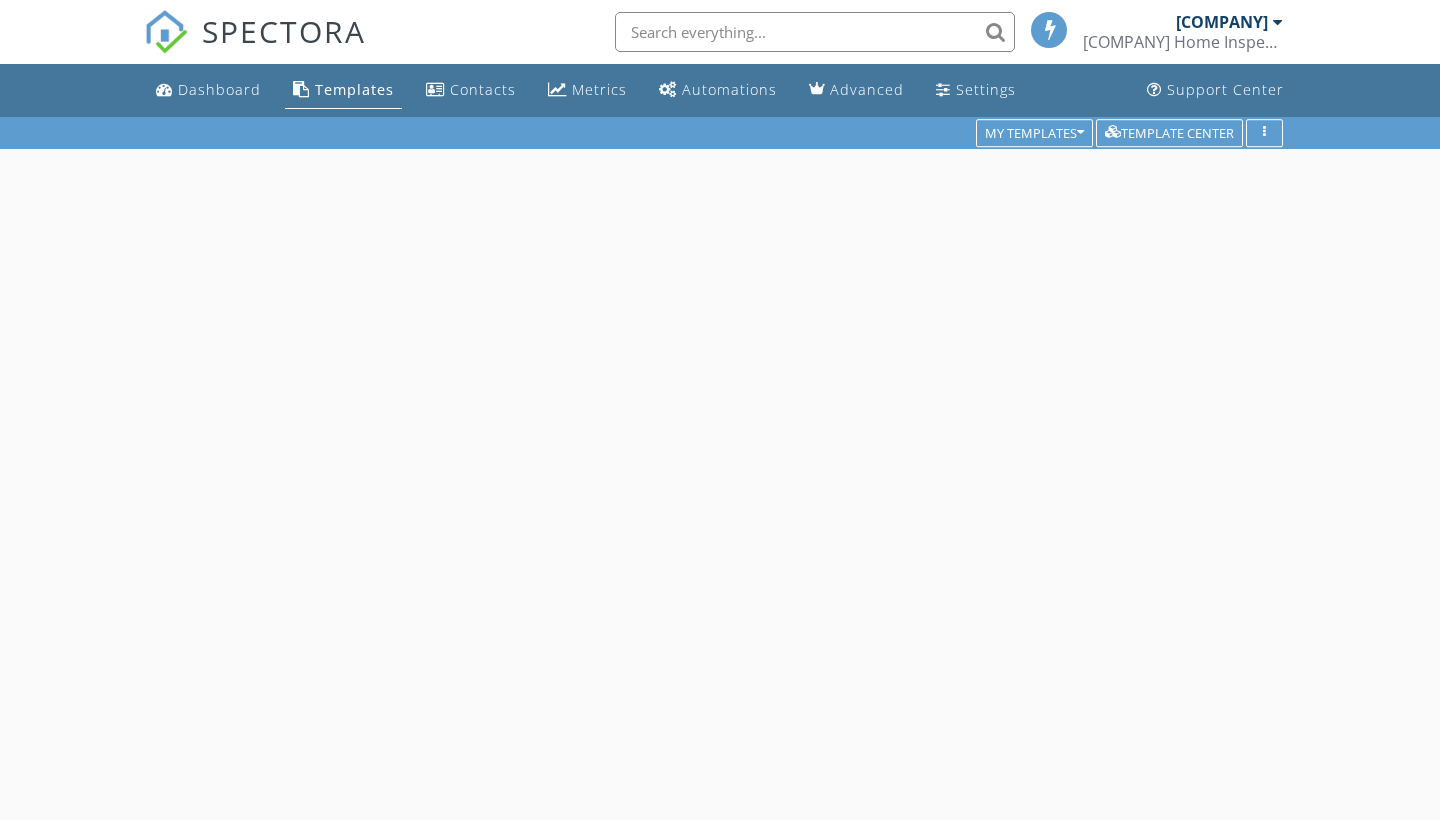scroll, scrollTop: 0, scrollLeft: 0, axis: both 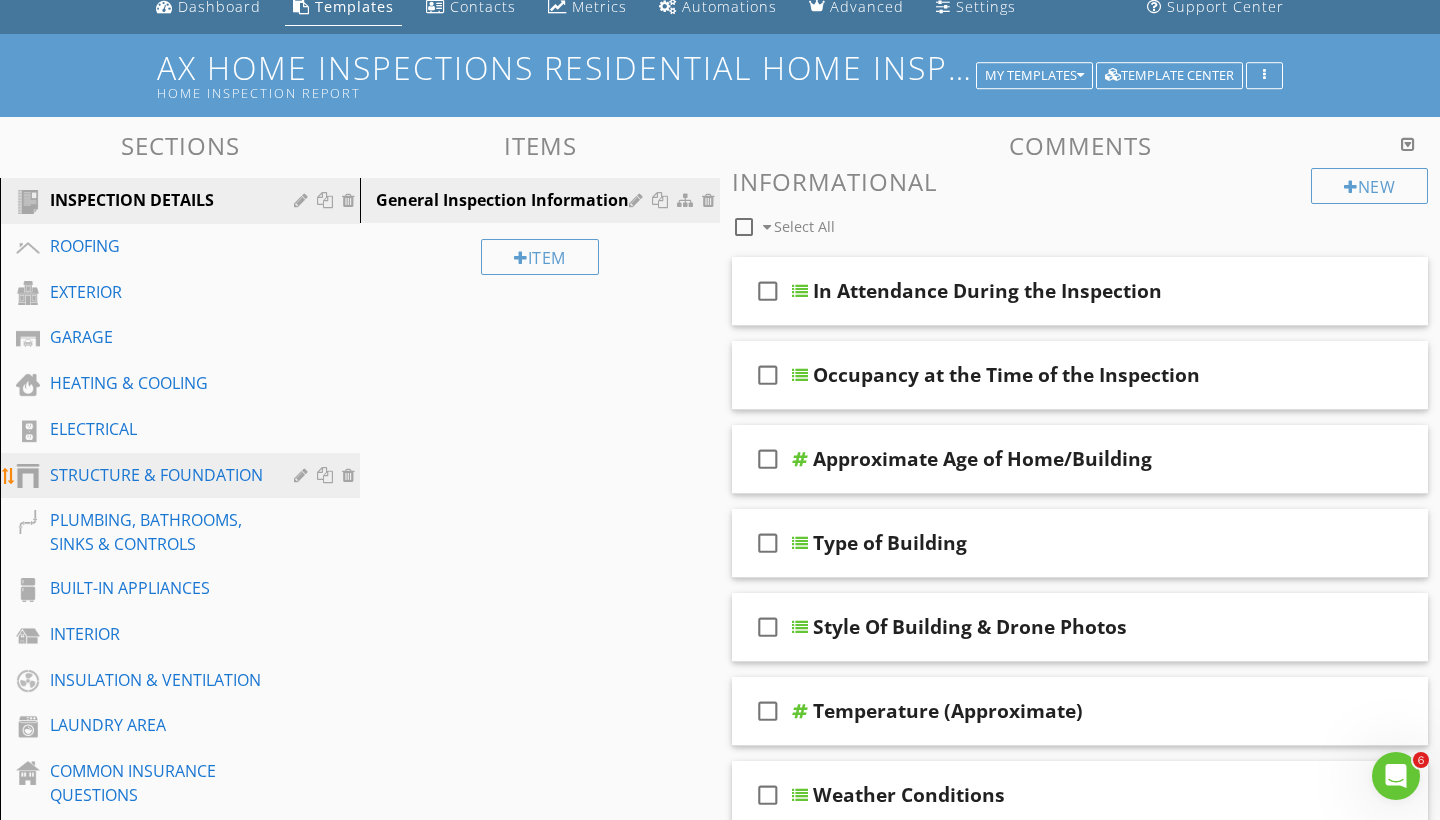 click on "STRUCTURE & FOUNDATION" at bounding box center (157, 475) 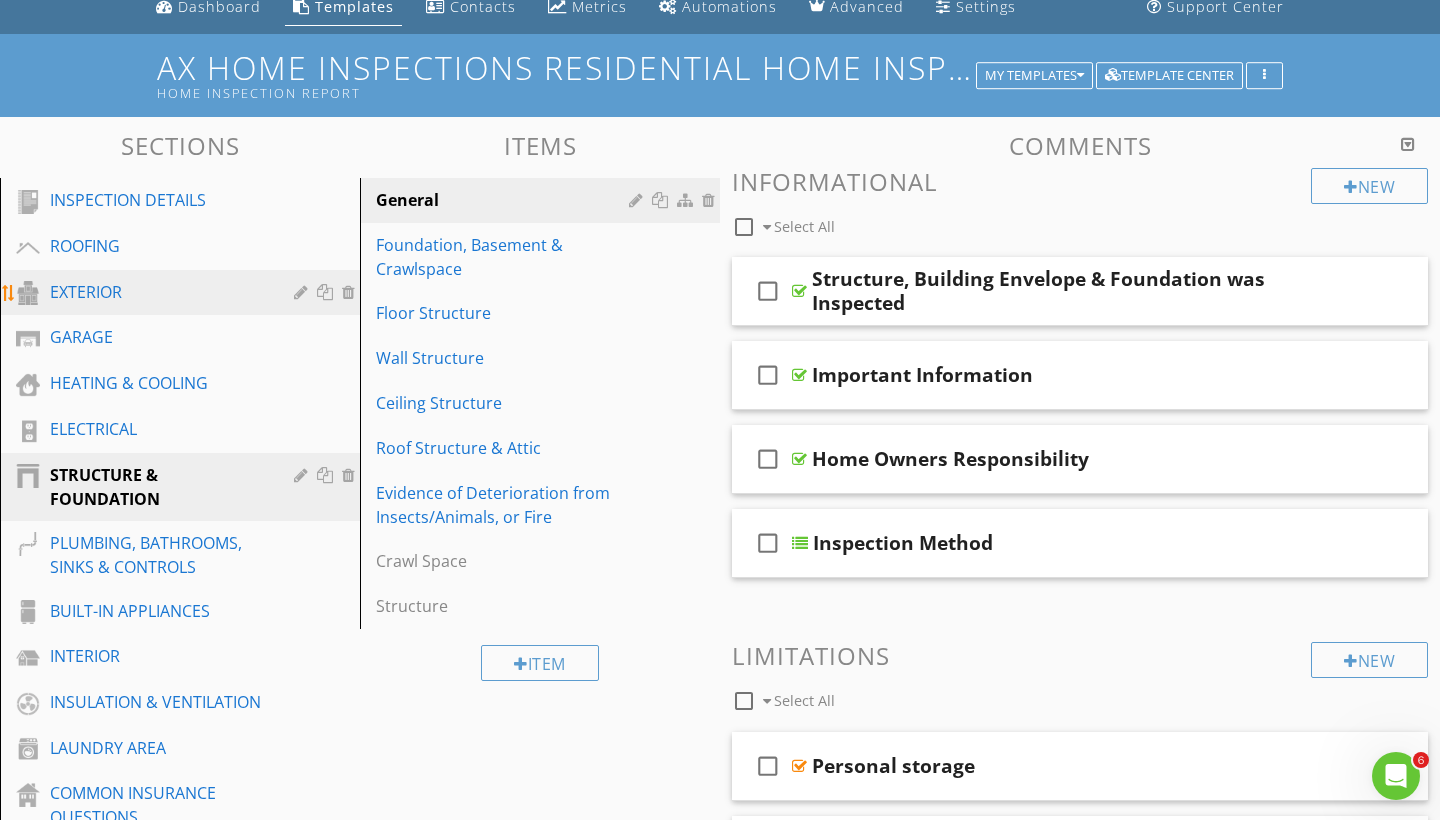 click on "EXTERIOR" at bounding box center [157, 292] 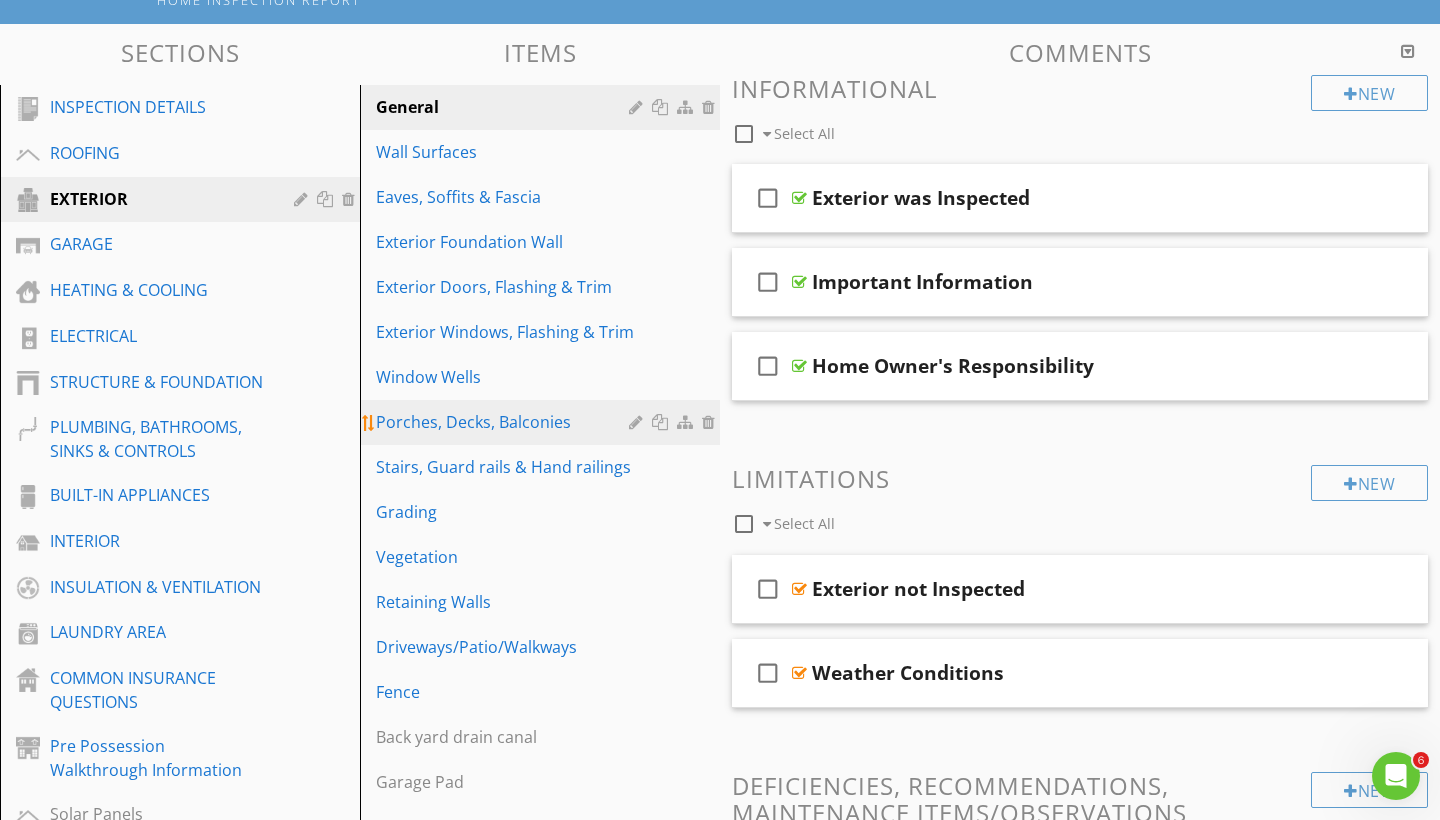 scroll, scrollTop: 186, scrollLeft: 0, axis: vertical 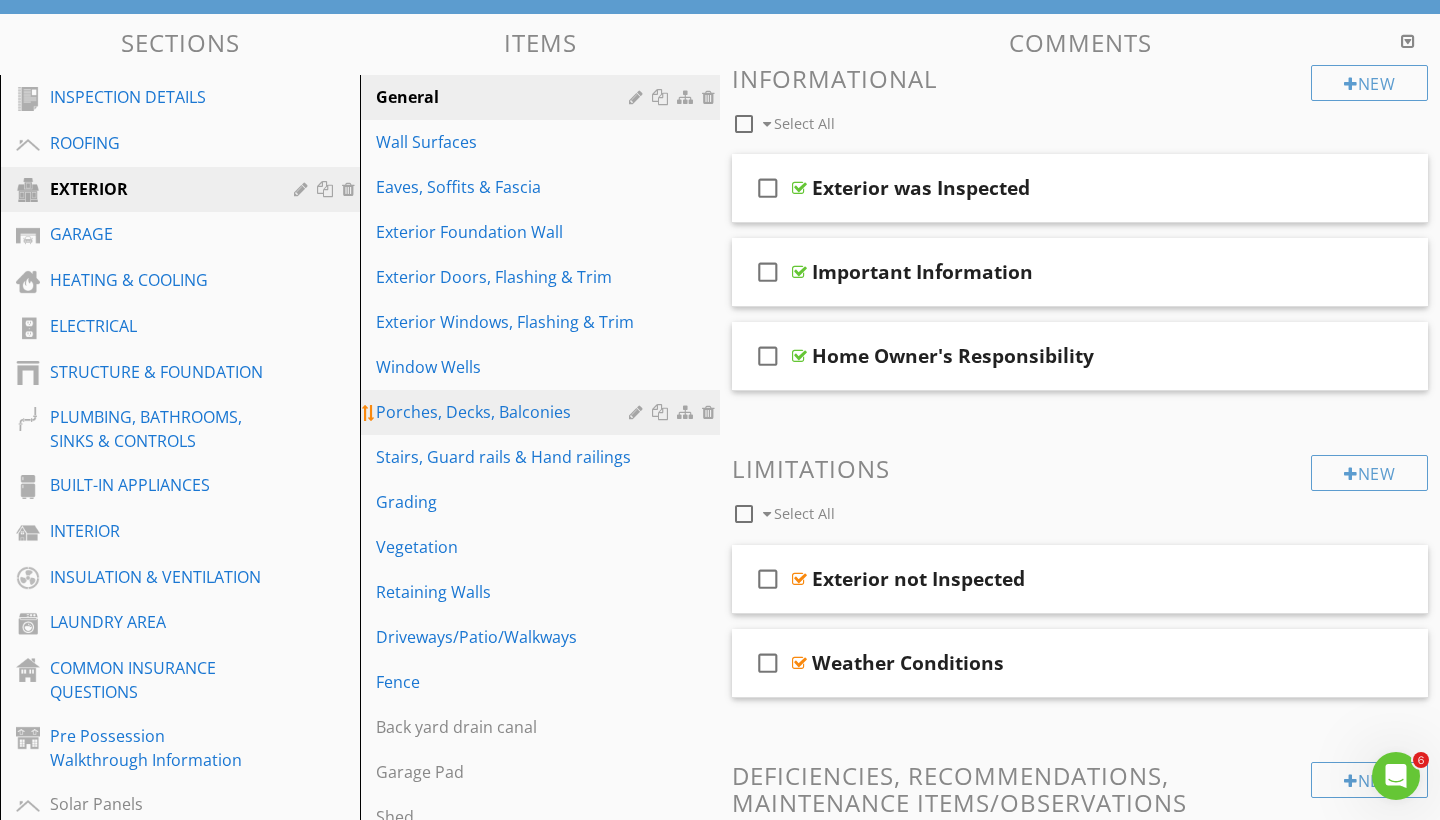 click on "Porches, Decks, Balconies" at bounding box center [505, 412] 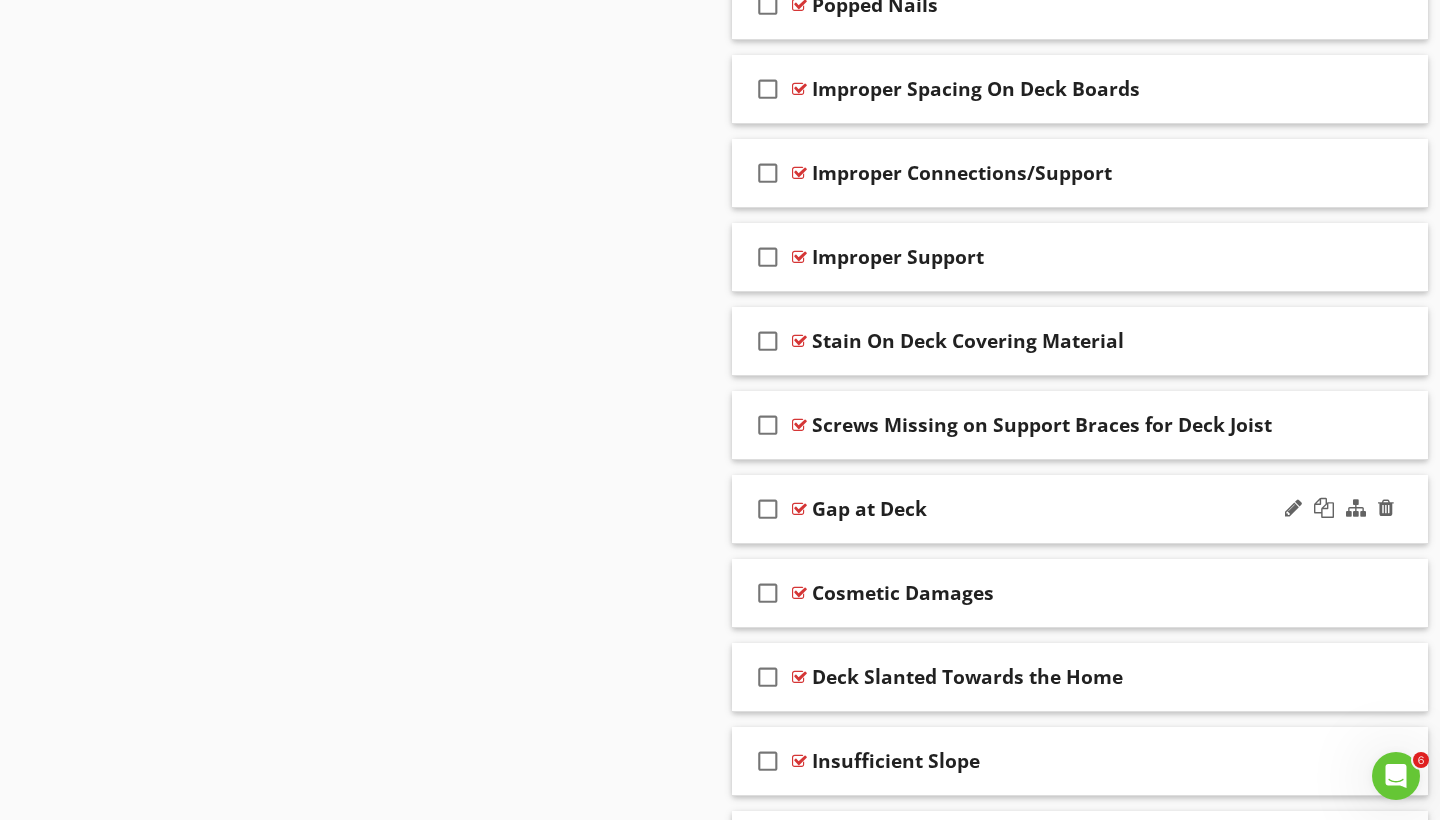 scroll, scrollTop: 3012, scrollLeft: 0, axis: vertical 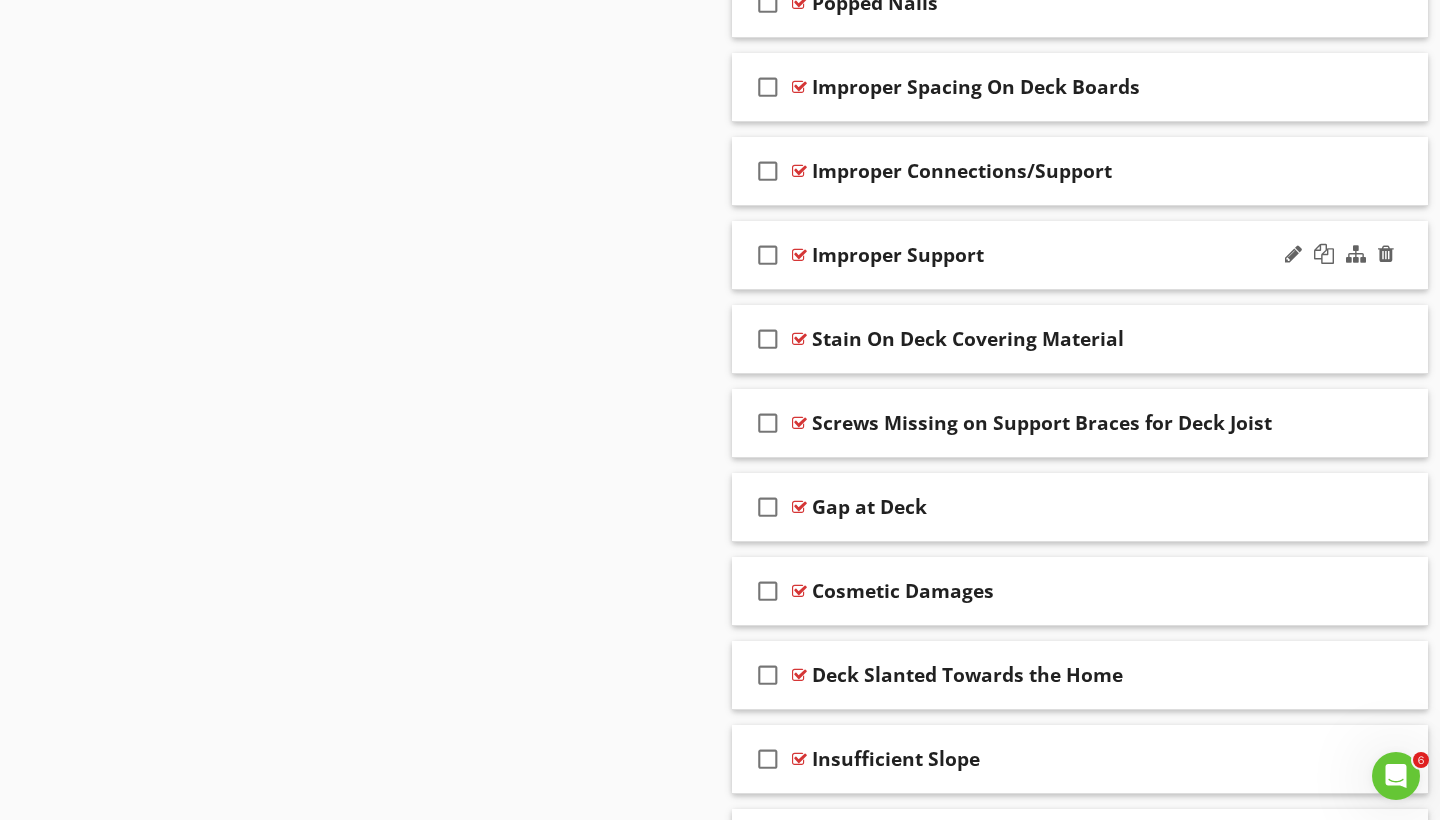 click on "check_box_outline_blank
Improper Support" at bounding box center (1080, 255) 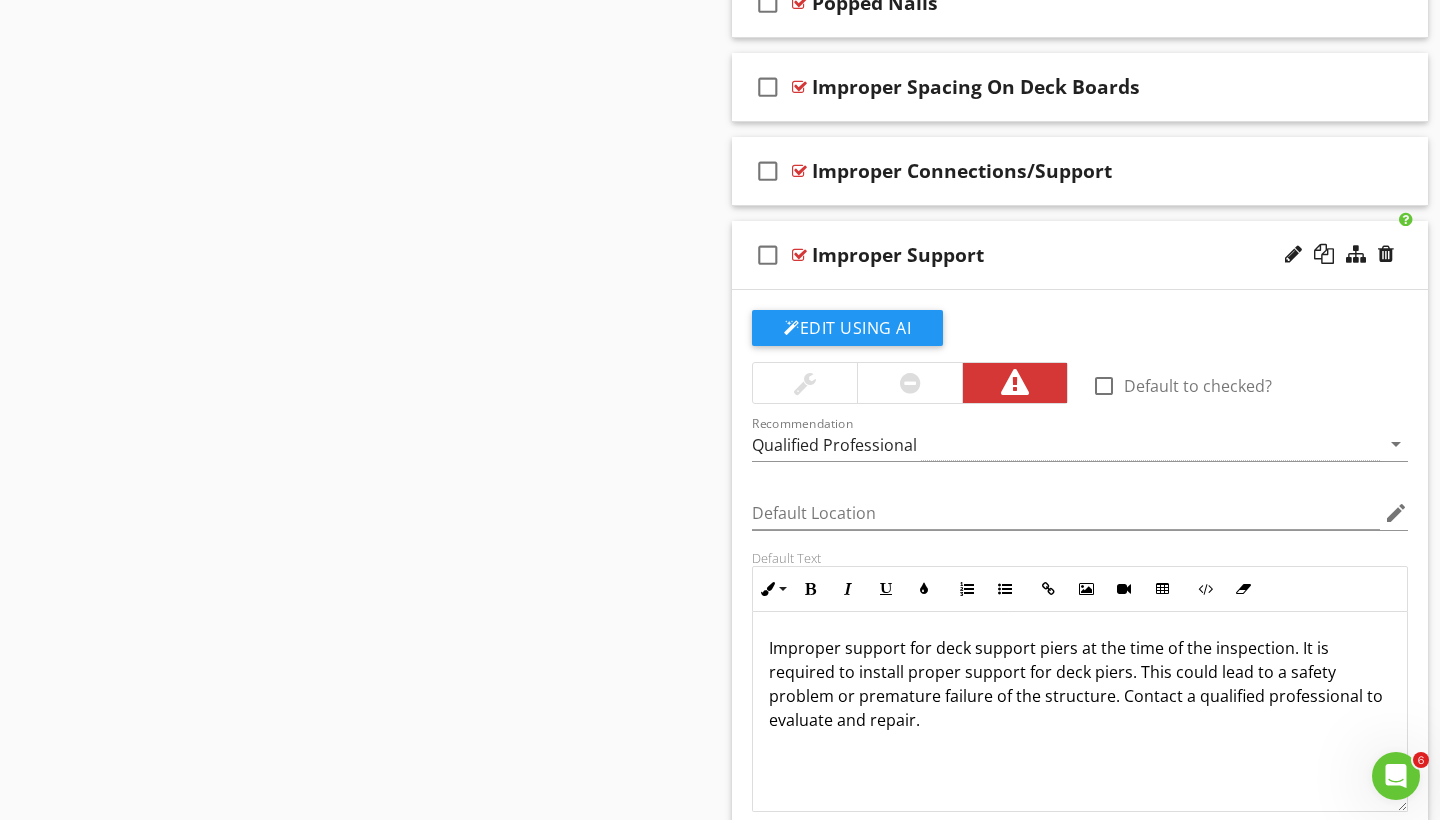click on "check_box_outline_blank
Improper Support" at bounding box center [1080, 255] 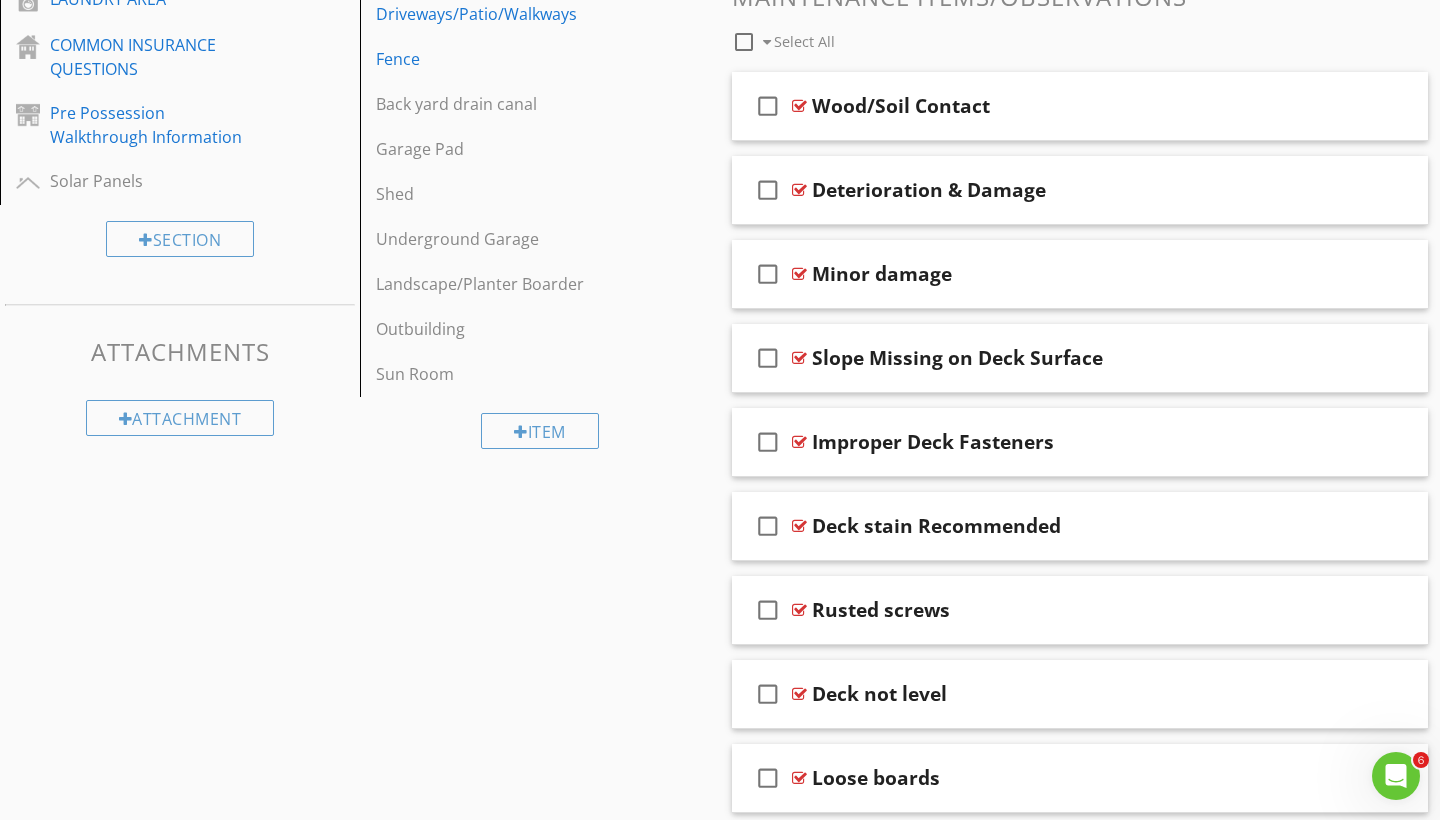scroll, scrollTop: 624, scrollLeft: 0, axis: vertical 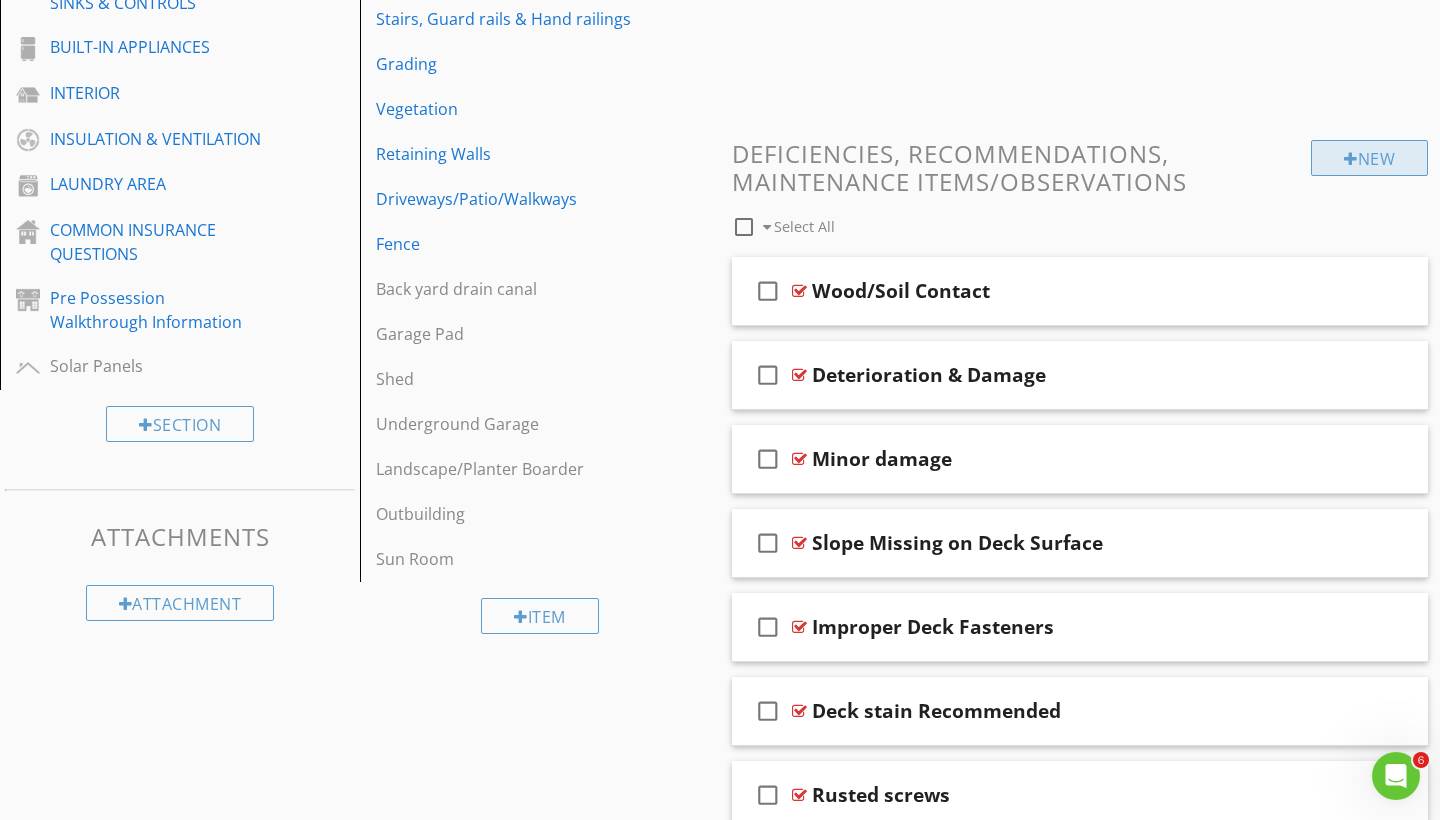 click on "New" at bounding box center [1369, 158] 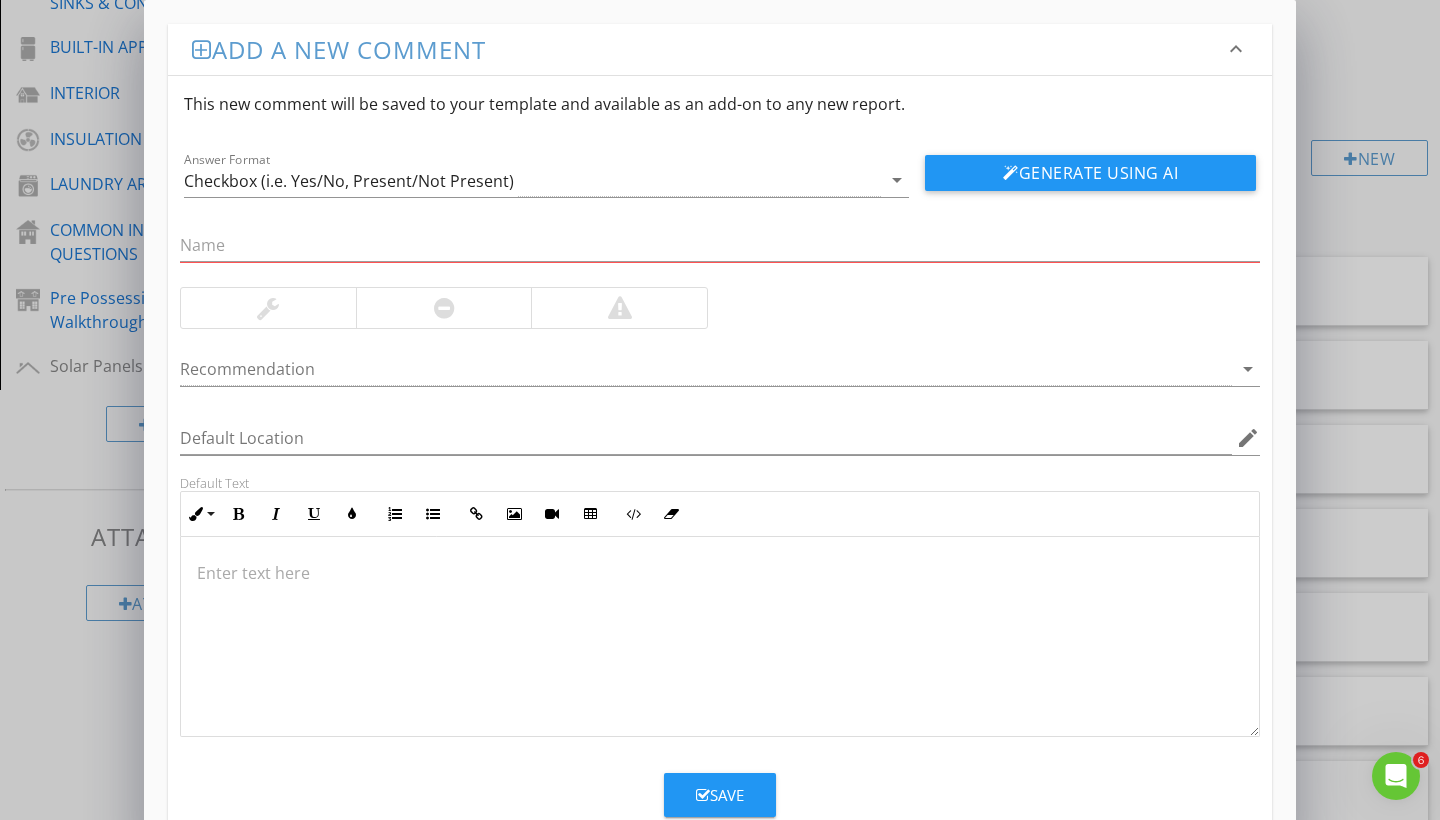 click at bounding box center [619, 308] 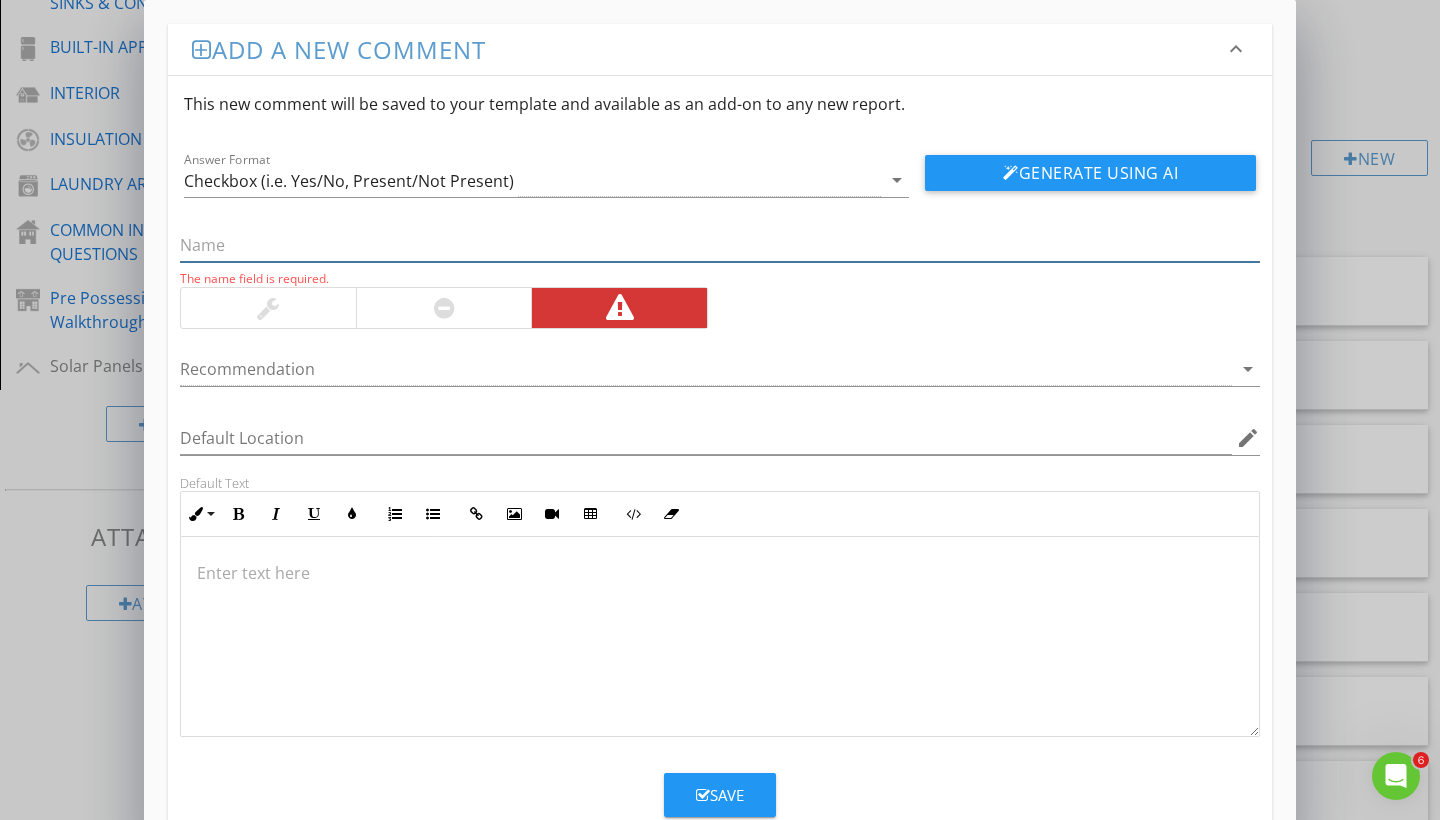 click at bounding box center (720, 245) 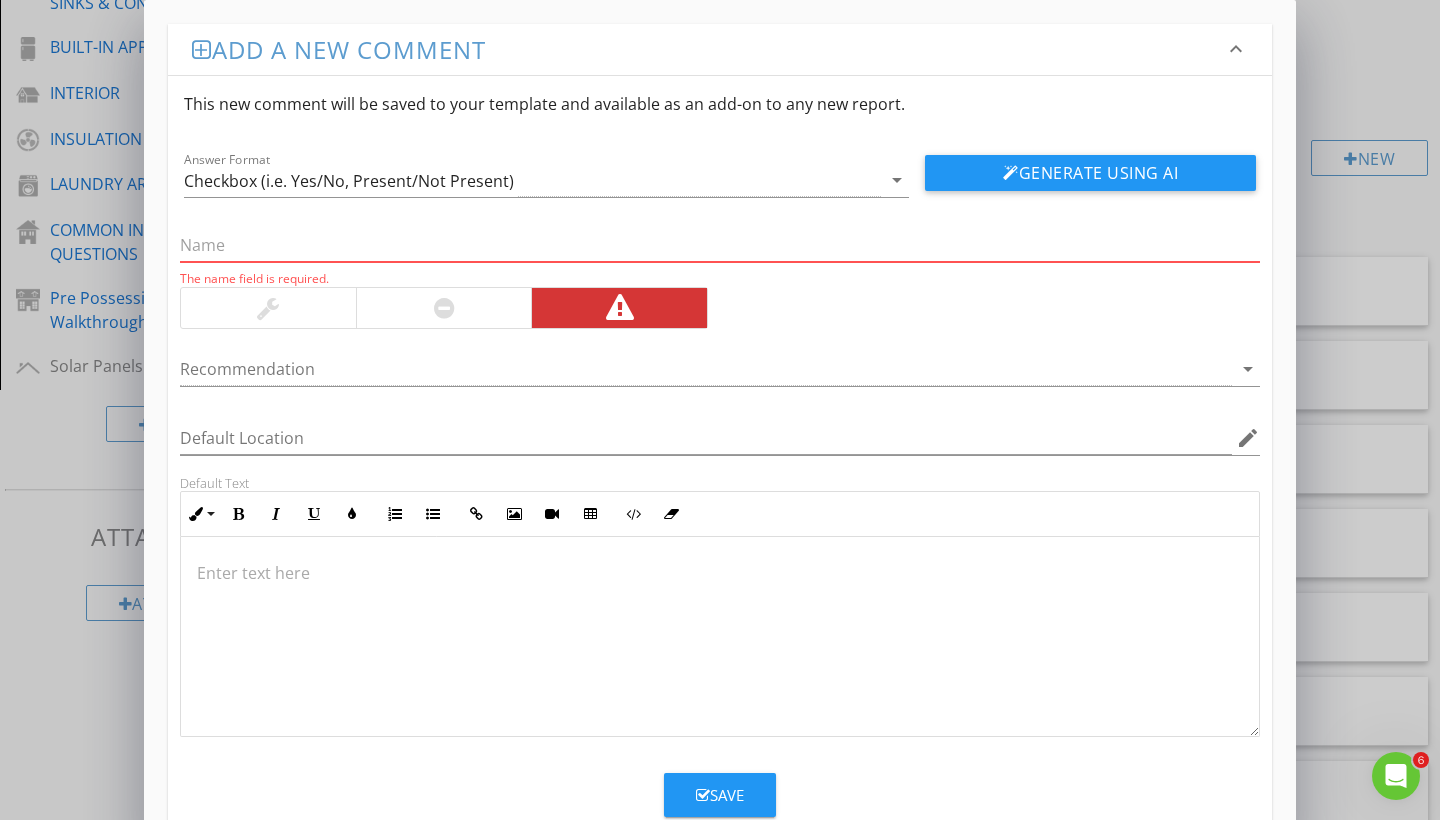 paste on "Ledger Board Defect" 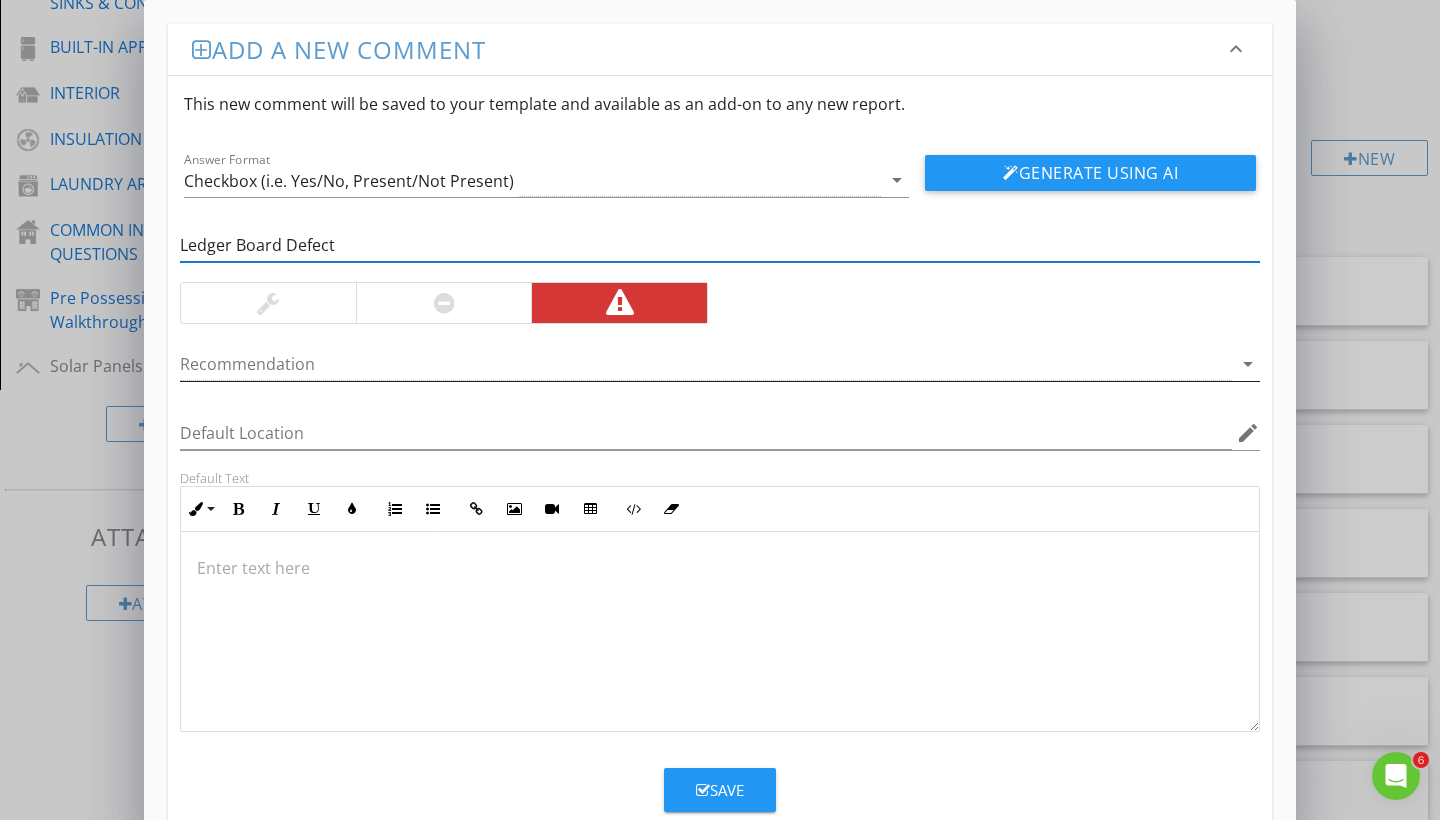 type on "Ledger Board Defect" 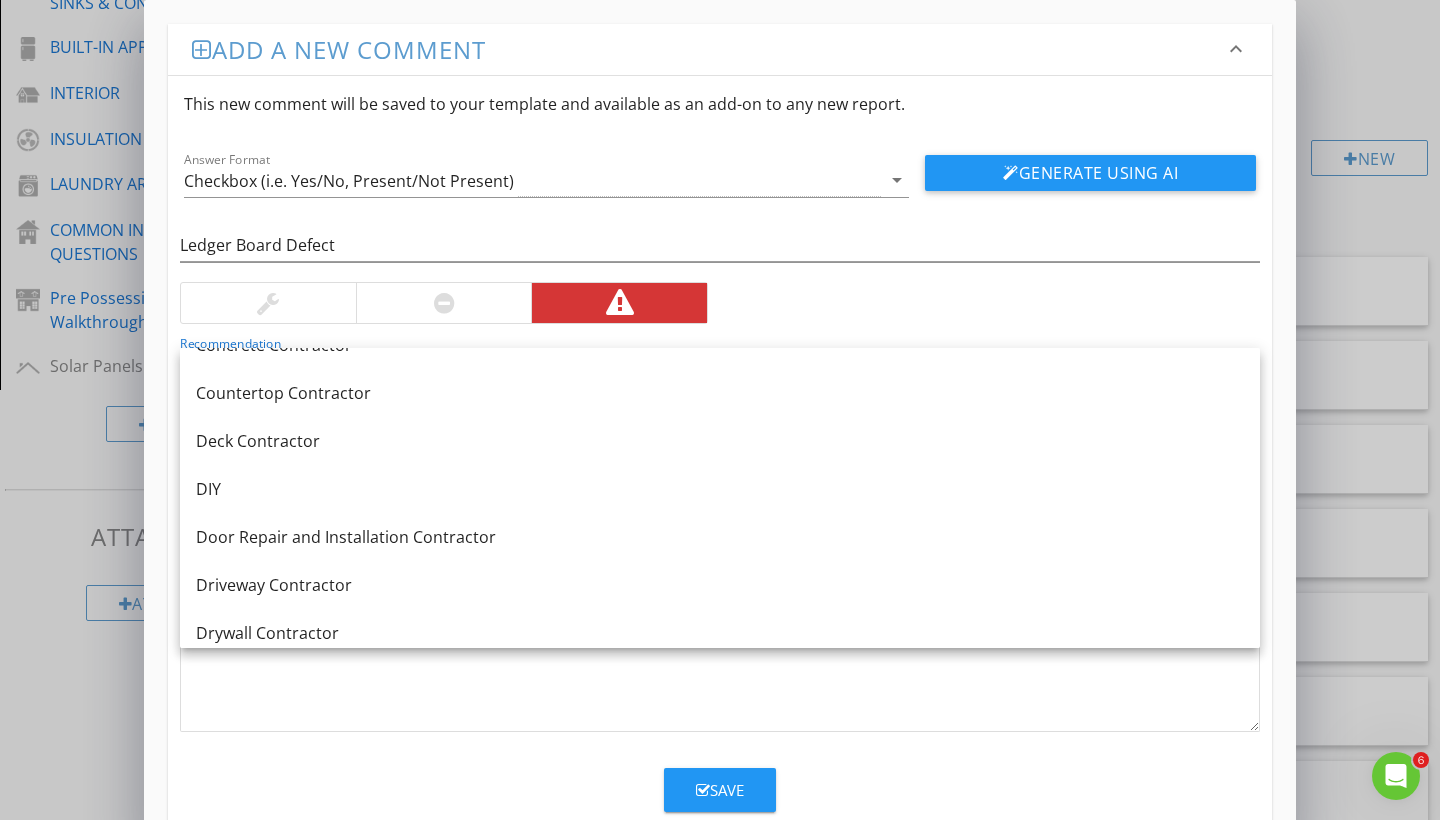 scroll, scrollTop: 462, scrollLeft: 0, axis: vertical 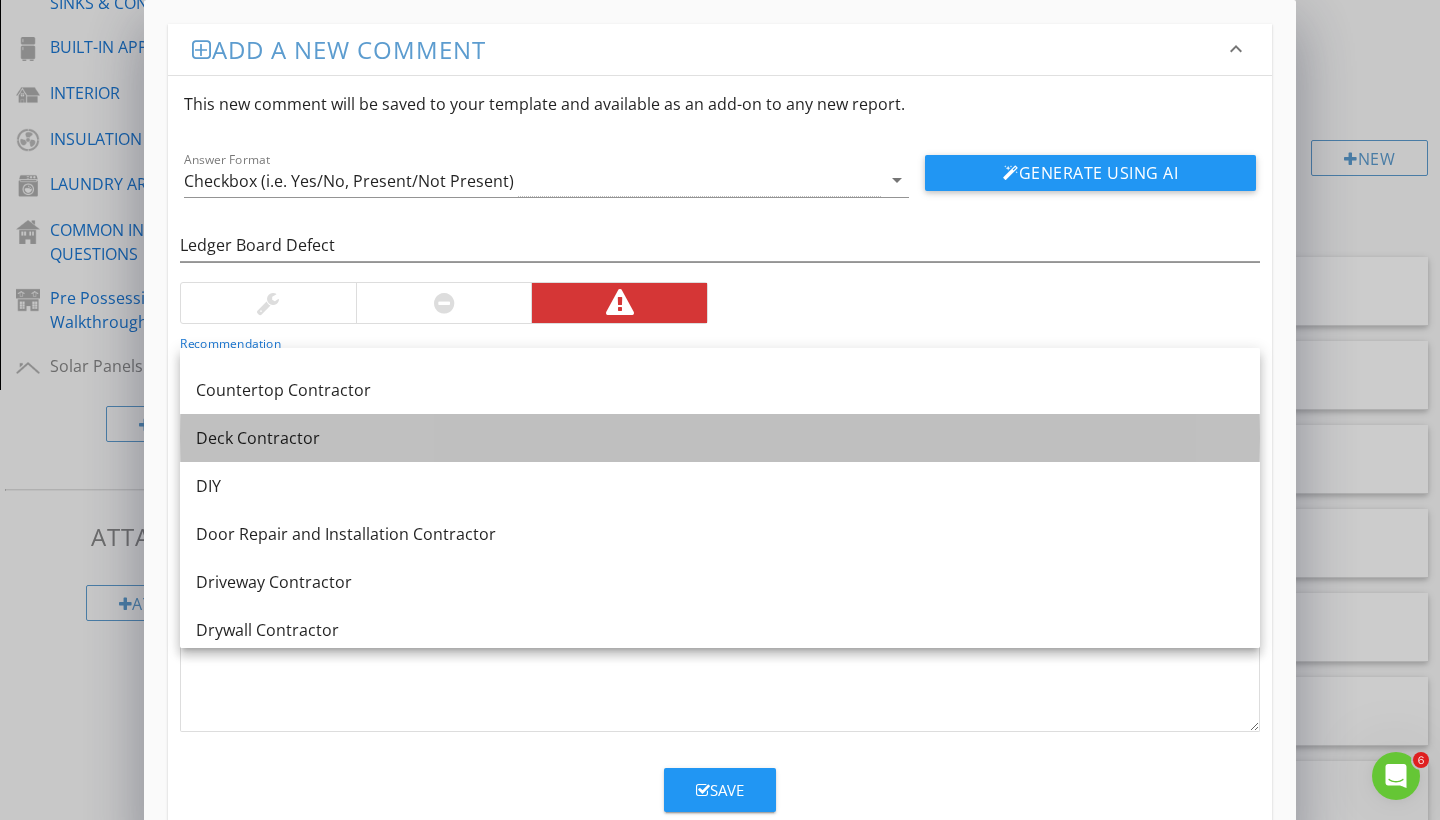 click on "Deck Contractor" at bounding box center (720, 438) 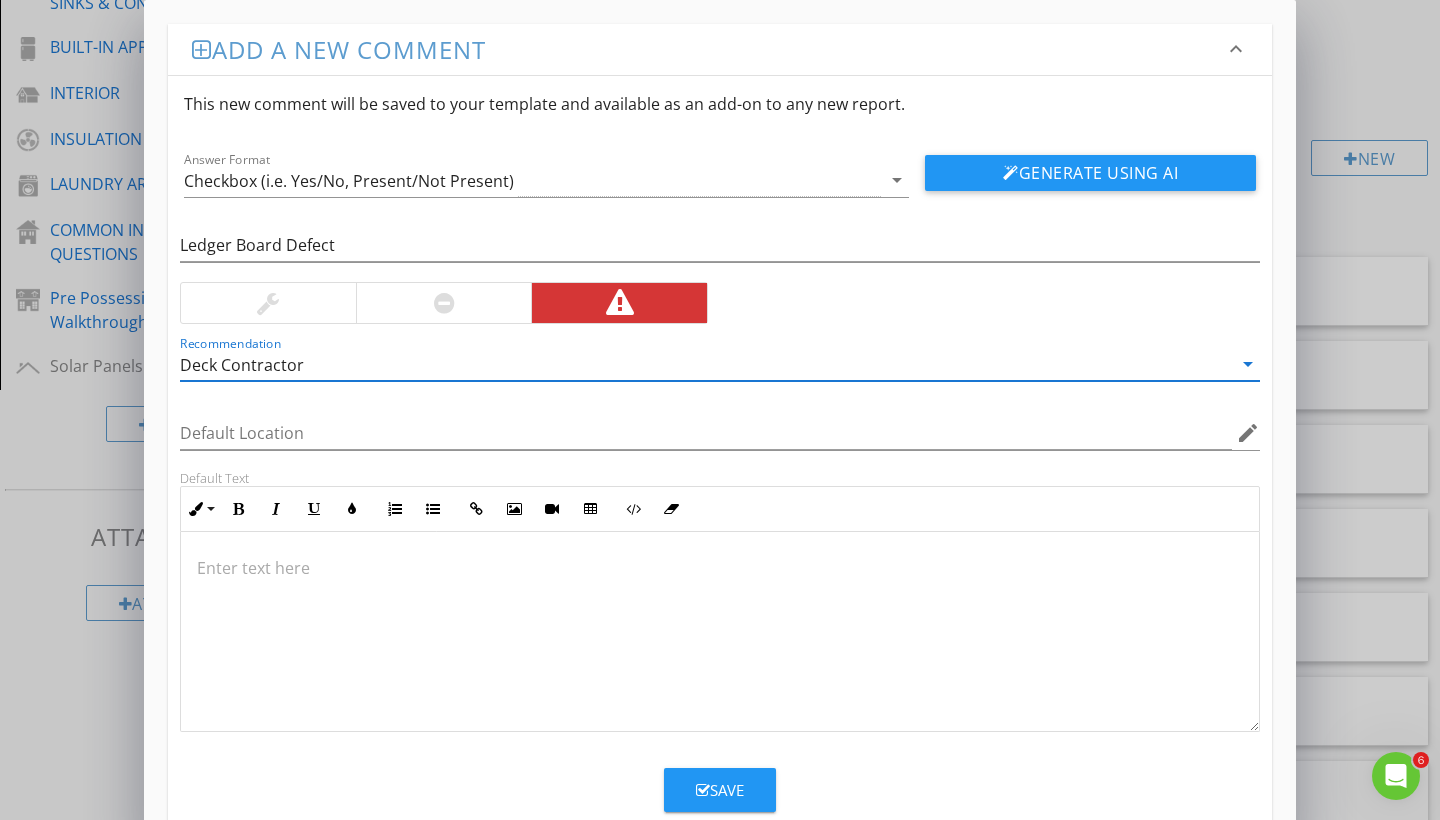 click at bounding box center (720, 632) 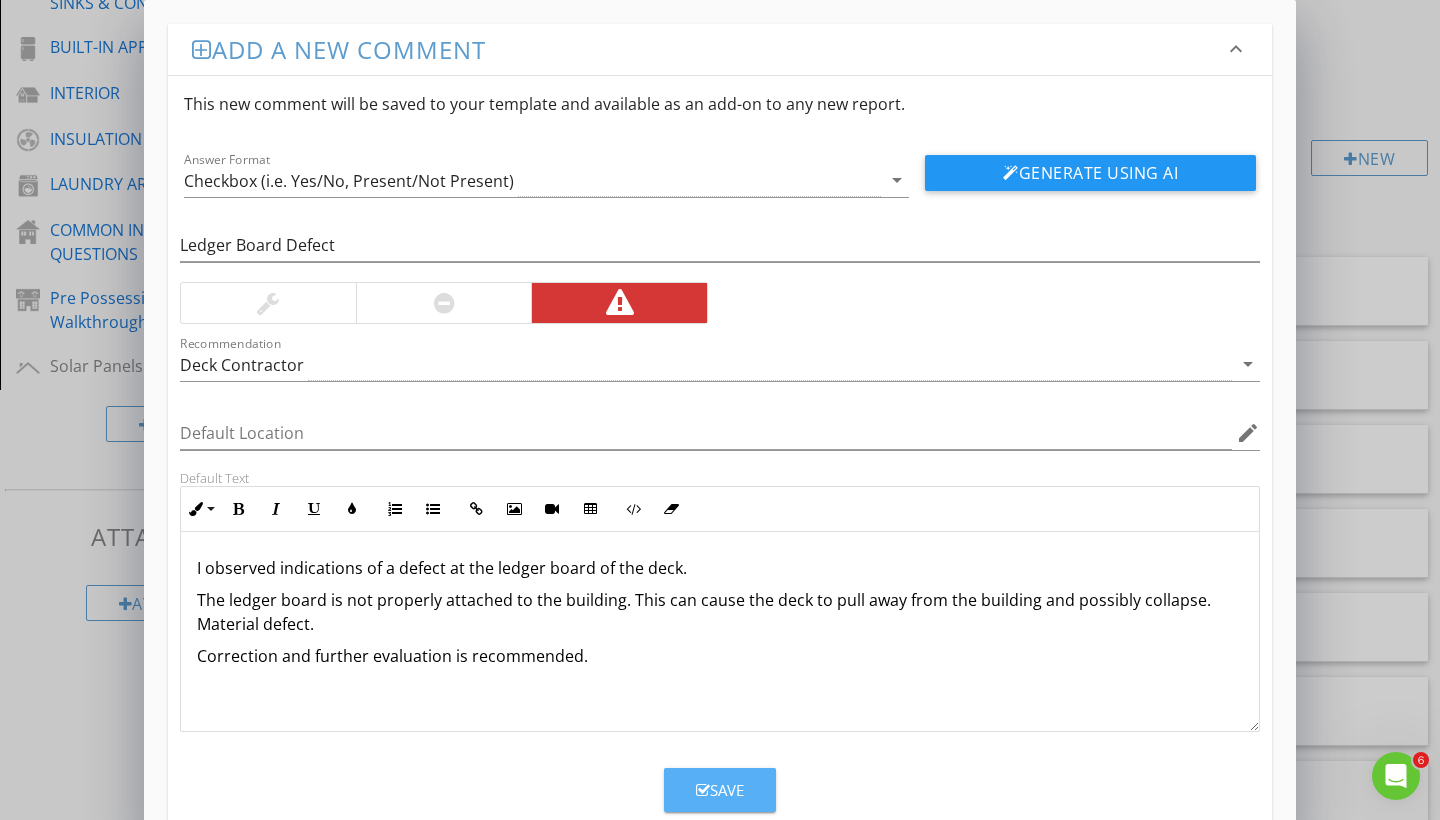 click on "Save" at bounding box center (720, 790) 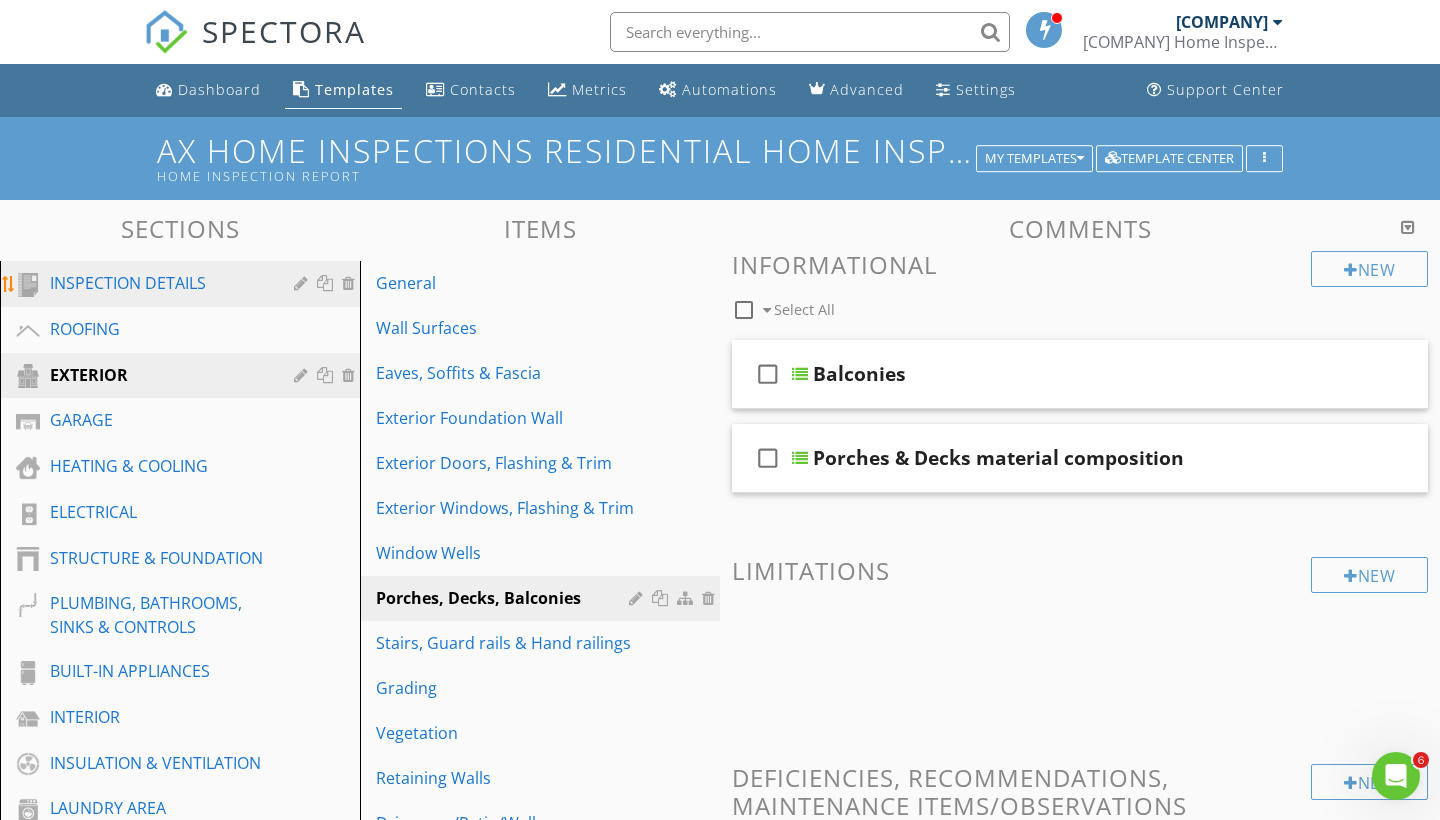 scroll, scrollTop: 0, scrollLeft: 0, axis: both 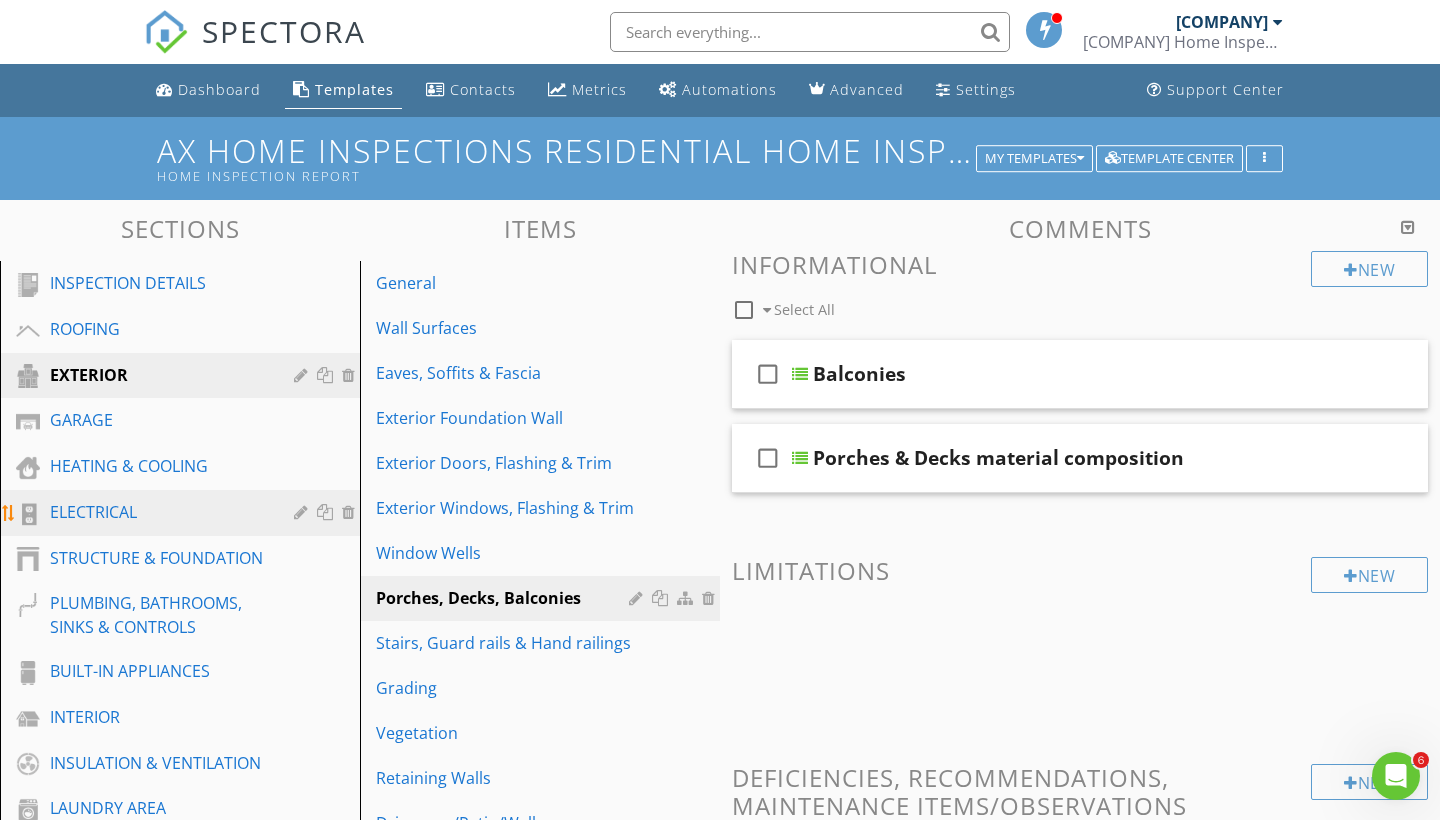 click on "ELECTRICAL" at bounding box center (157, 512) 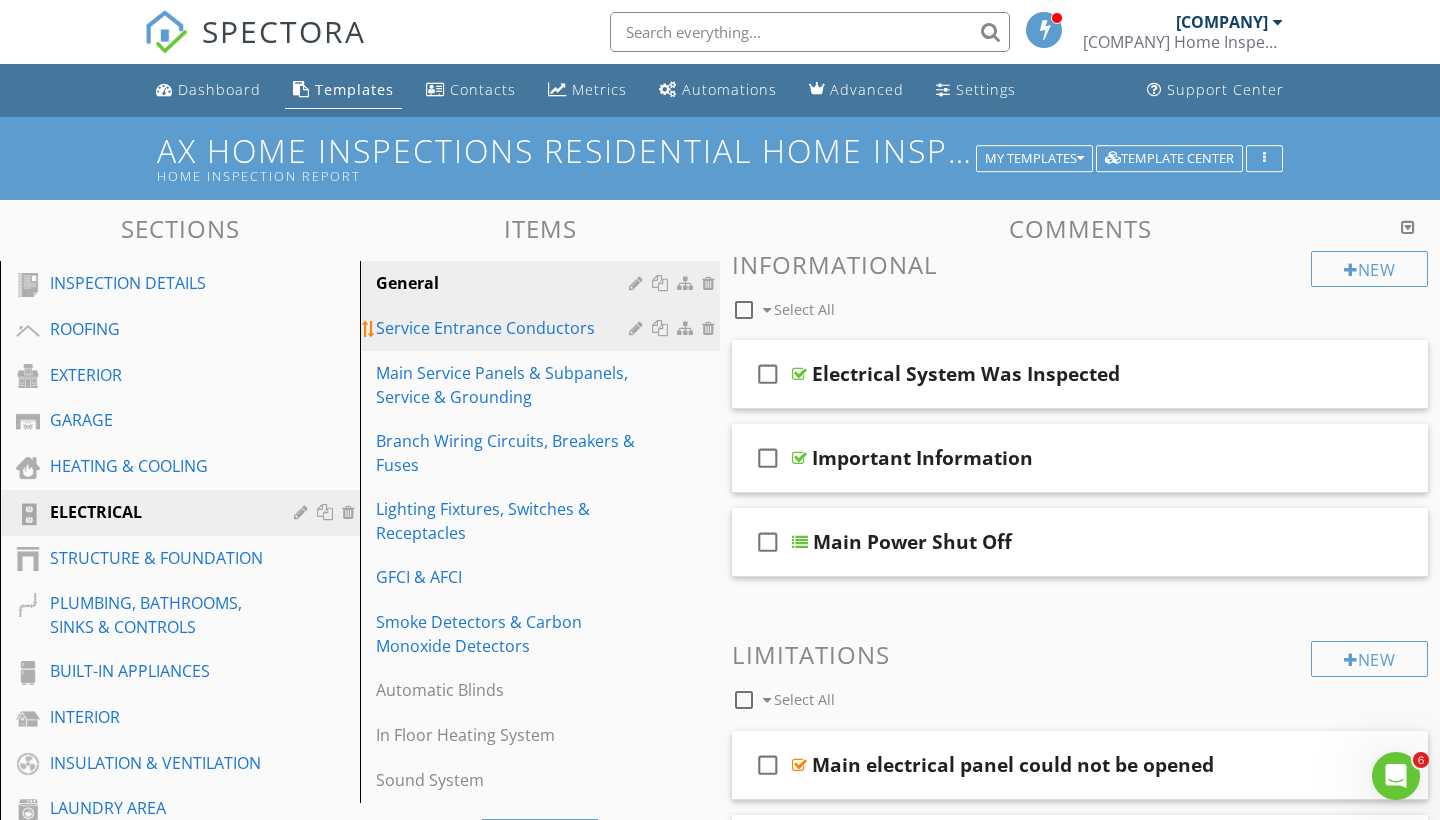click on "Service Entrance Conductors" at bounding box center [505, 328] 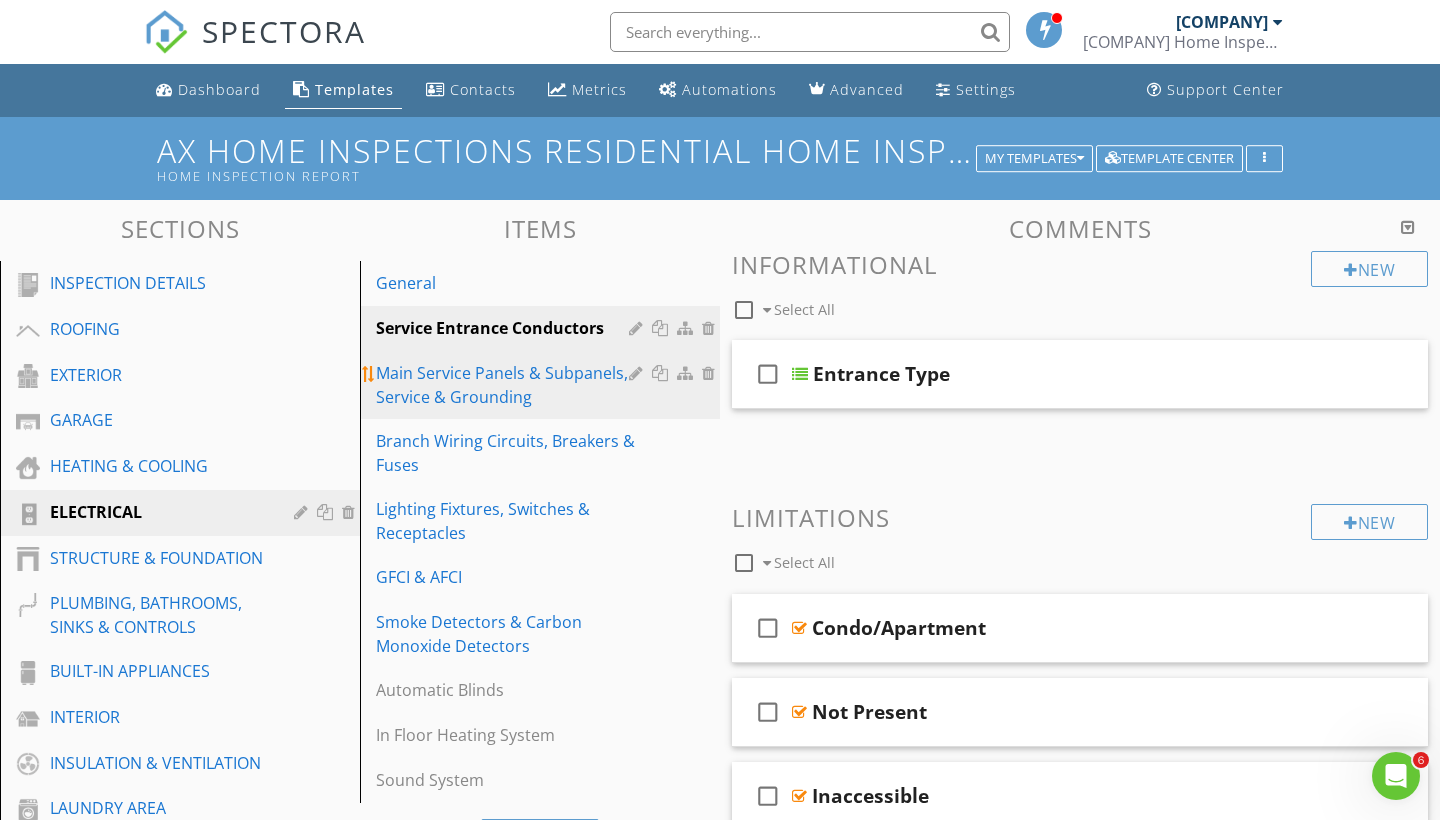 click on "Main Service Panels & Subpanels, Service & Grounding" at bounding box center (505, 385) 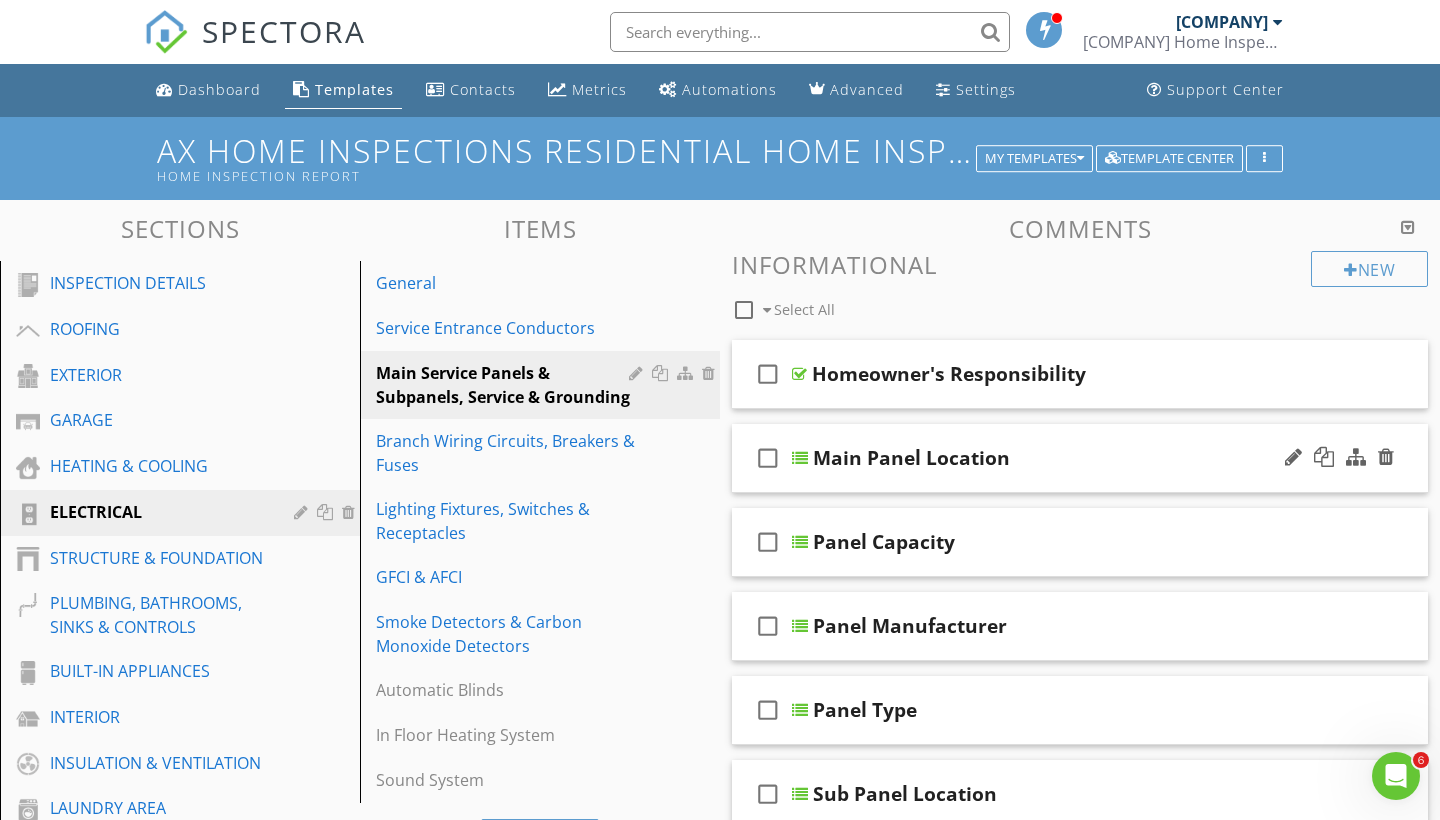 click on "Main Panel Location" at bounding box center [911, 458] 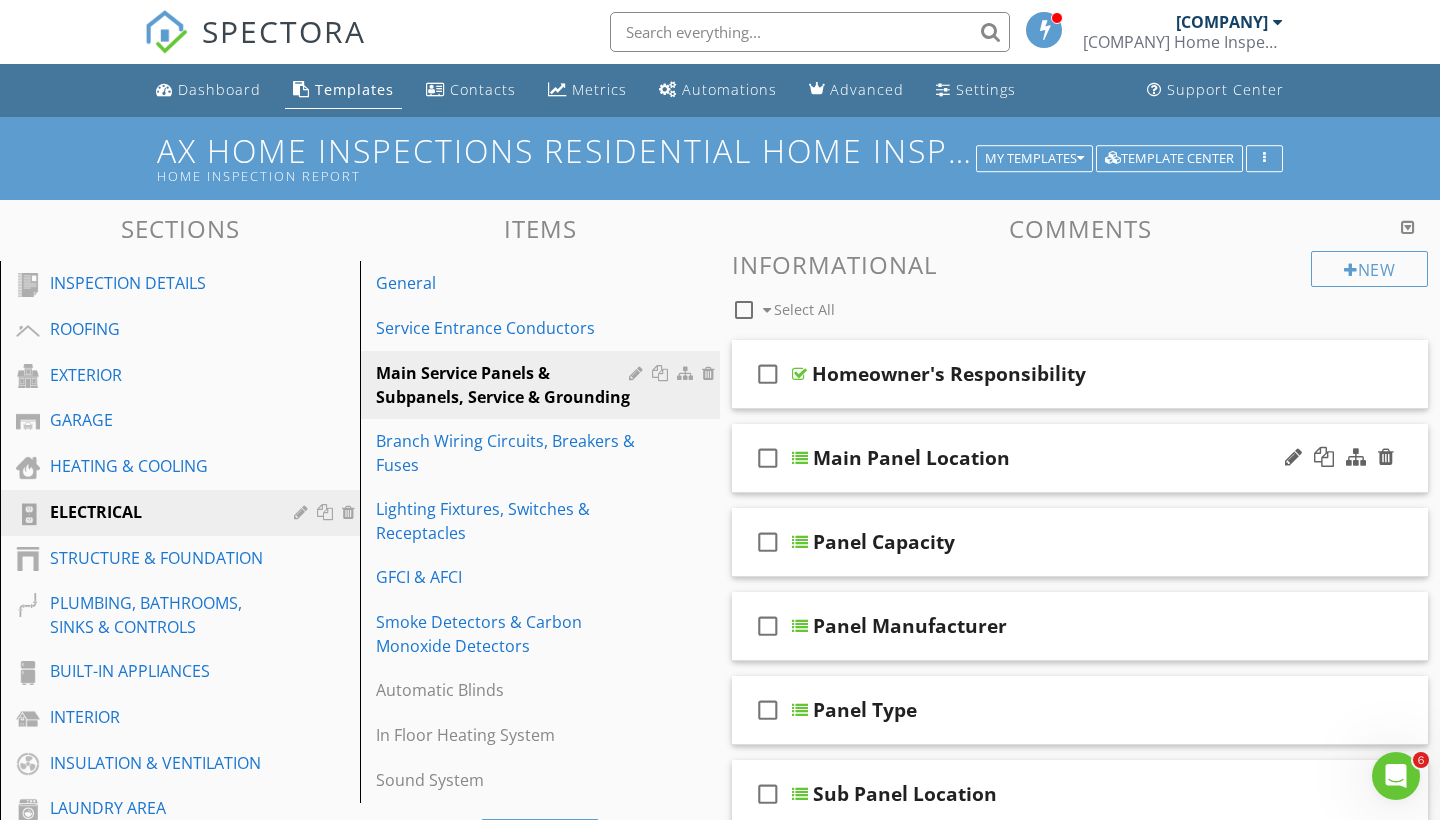 click on "check_box_outline_blank
Main Panel Location" at bounding box center [1080, 458] 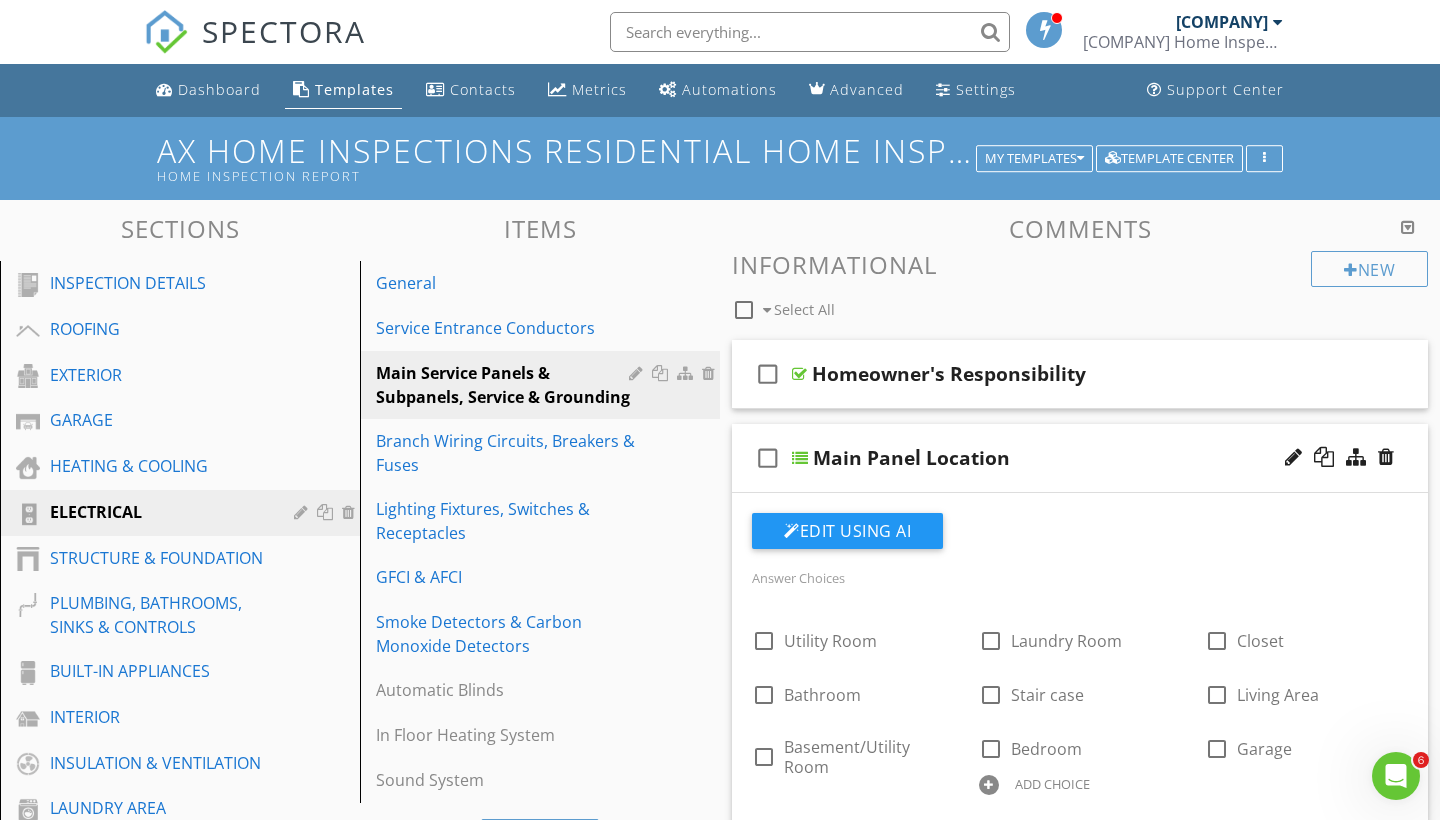 click on "check_box_outline_blank
Main Panel Location" at bounding box center [1080, 458] 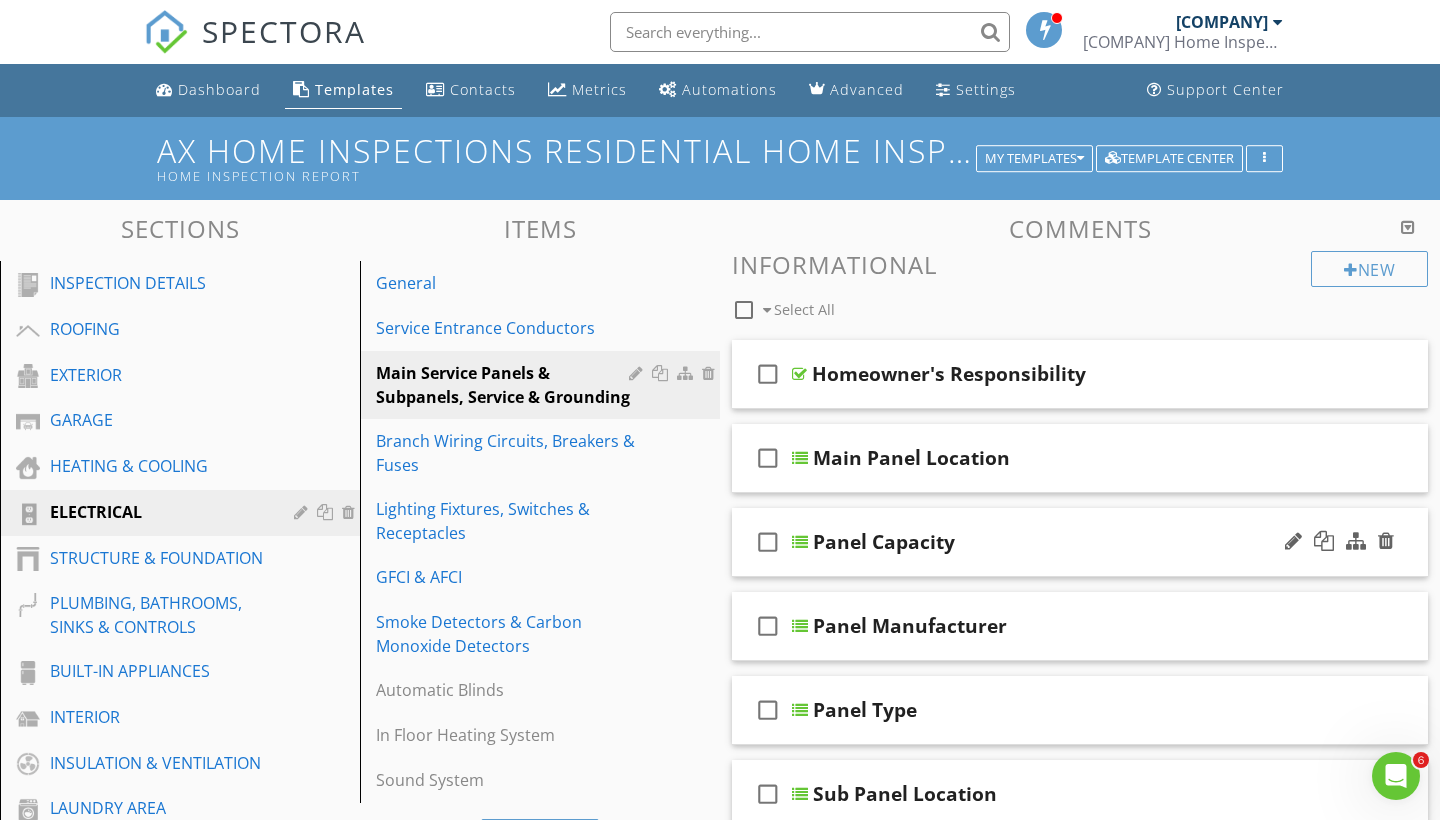 click on "check_box_outline_blank
Panel Capacity" at bounding box center (1080, 542) 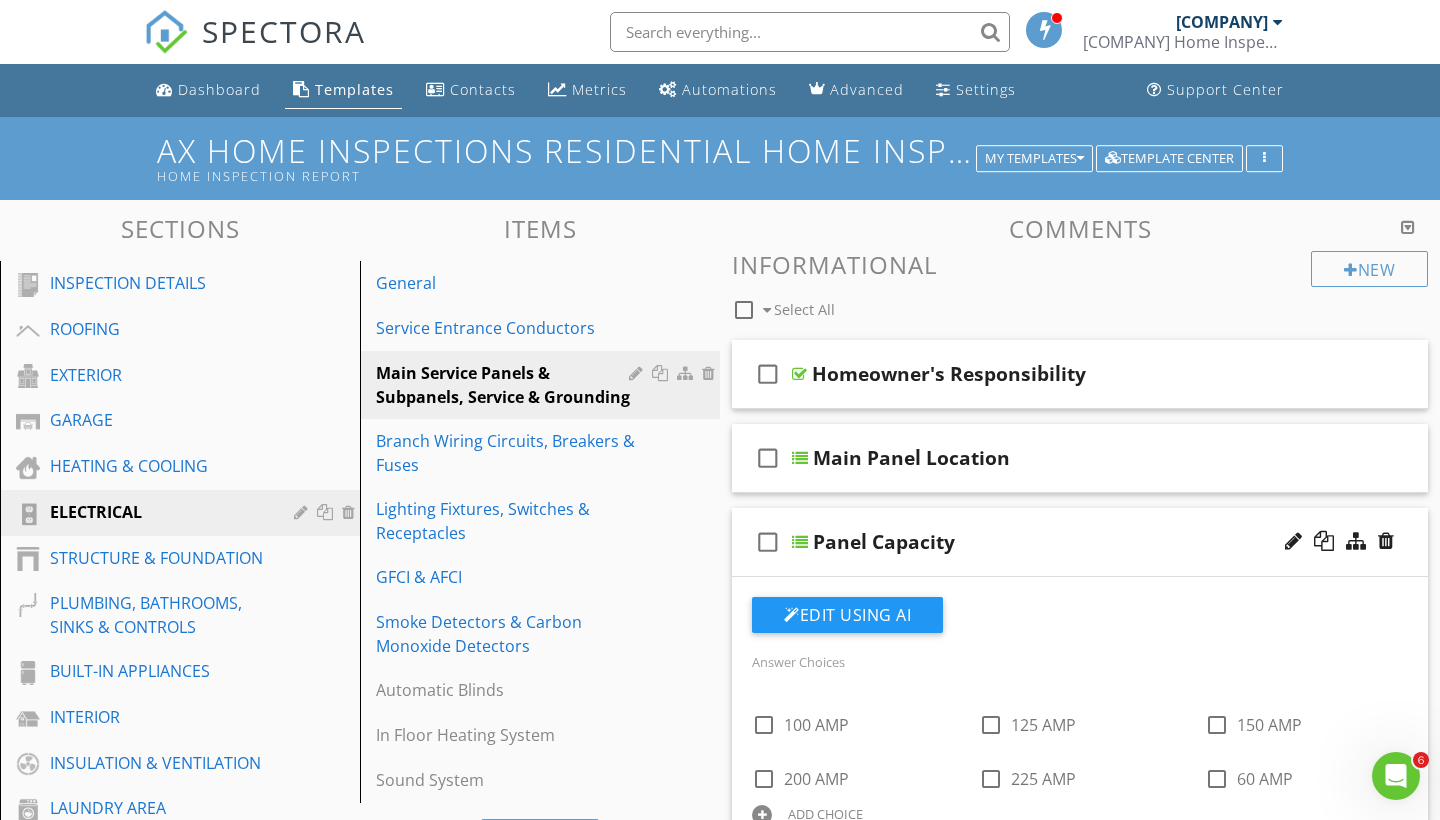 scroll, scrollTop: 215, scrollLeft: 0, axis: vertical 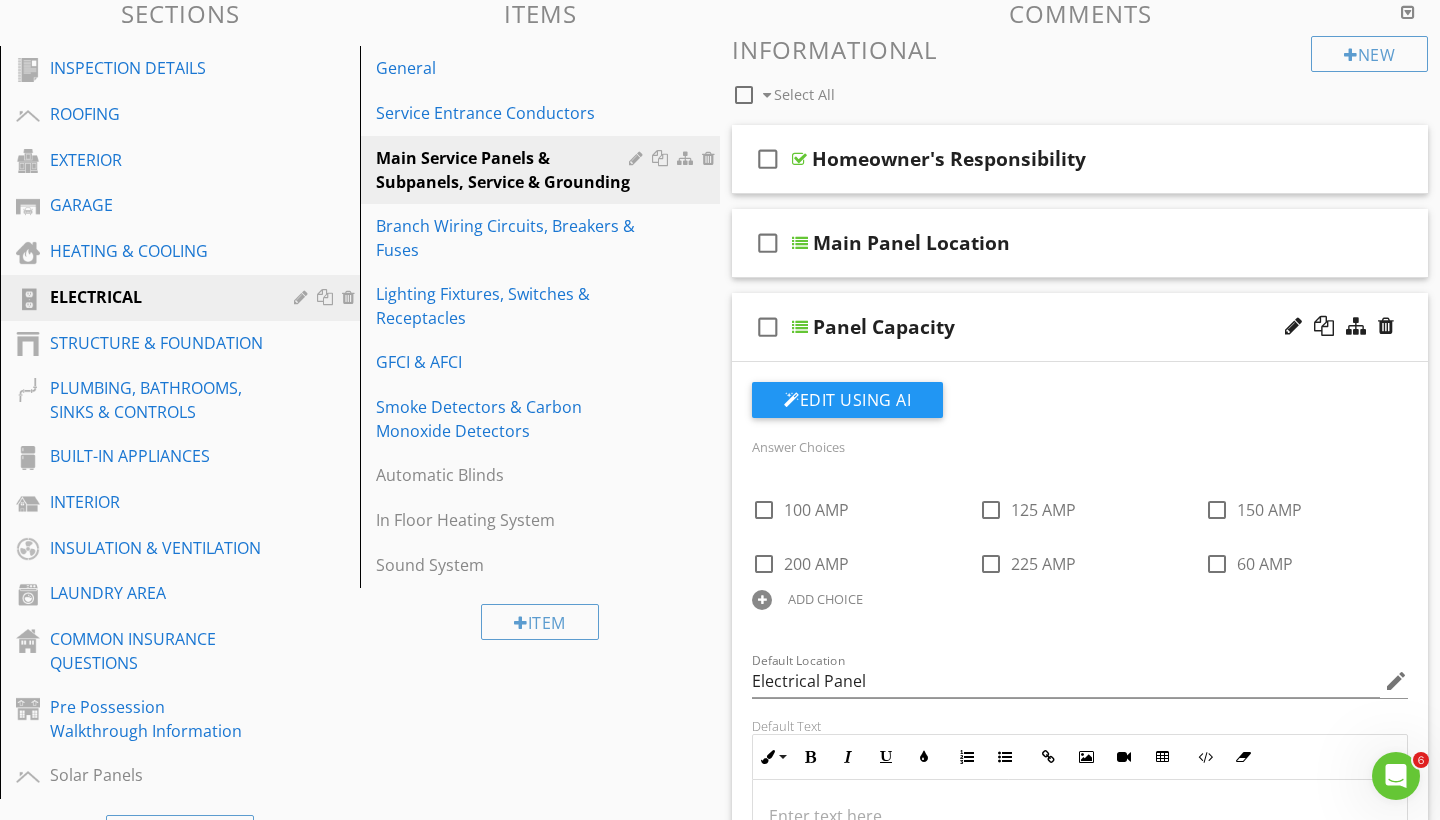 click on "check_box_outline_blank
Panel Capacity" at bounding box center [1080, 327] 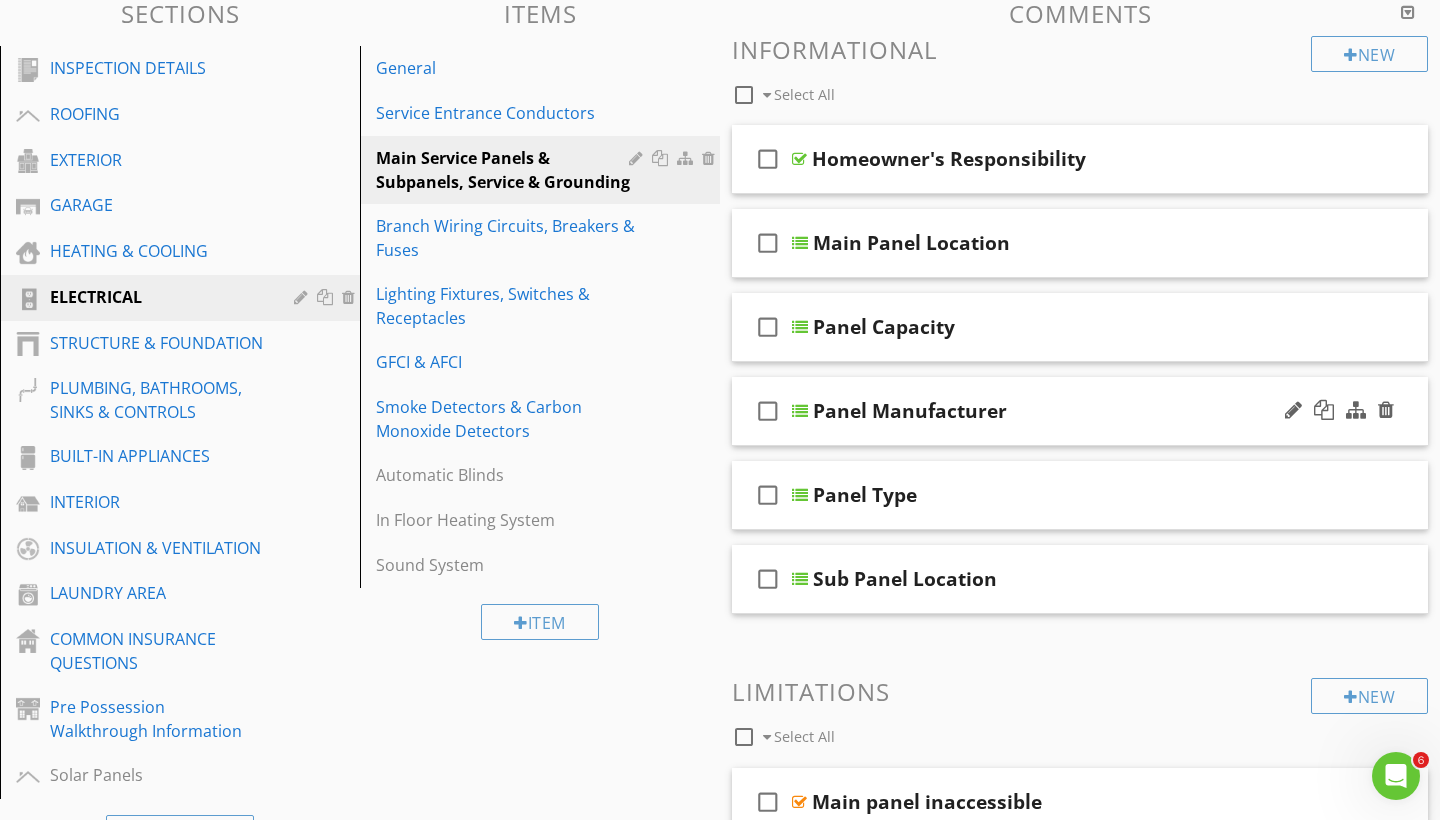 click on "check_box_outline_blank
Panel Manufacturer" at bounding box center [1080, 411] 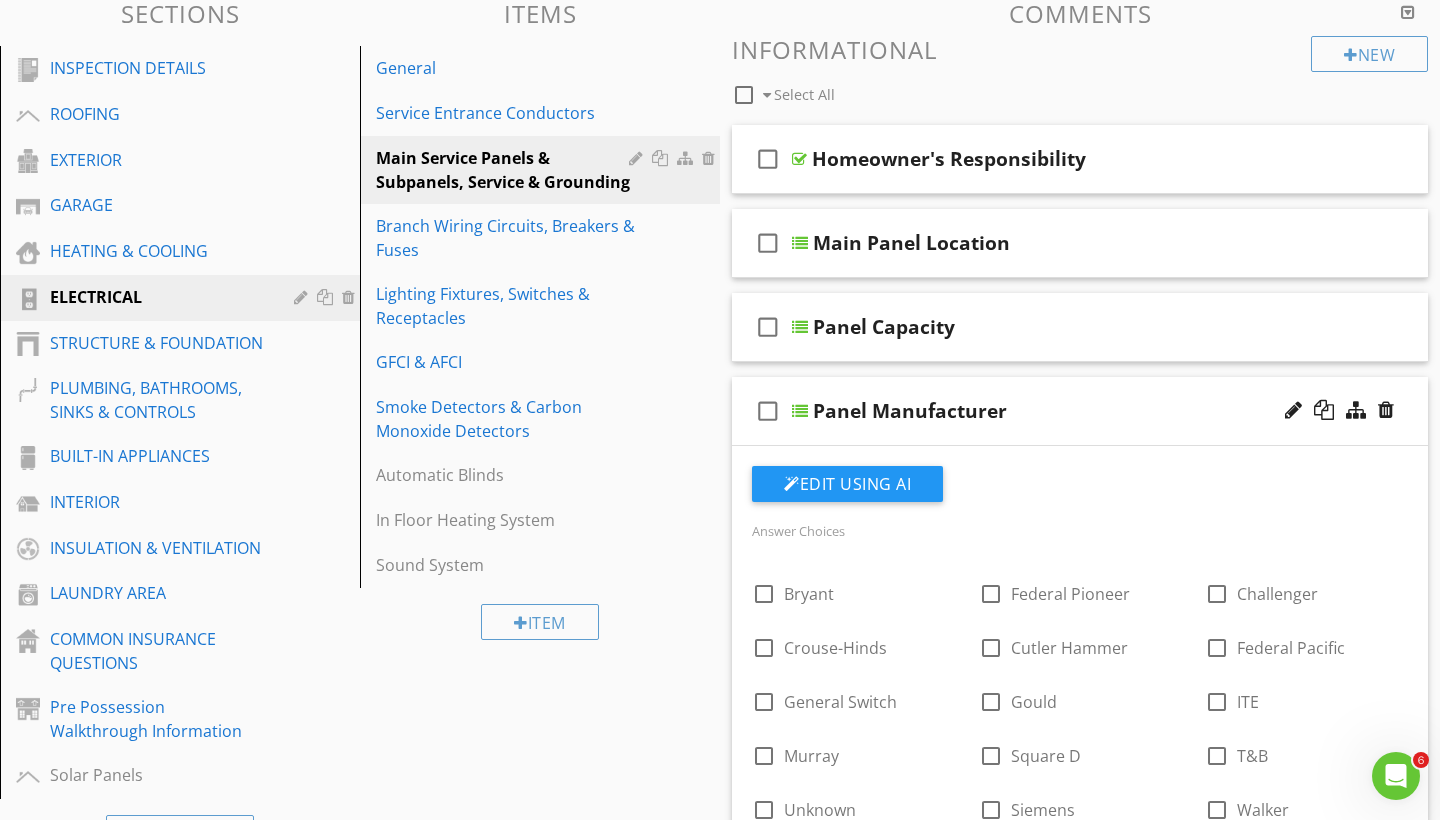 click on "check_box_outline_blank
Panel Manufacturer" at bounding box center [1080, 411] 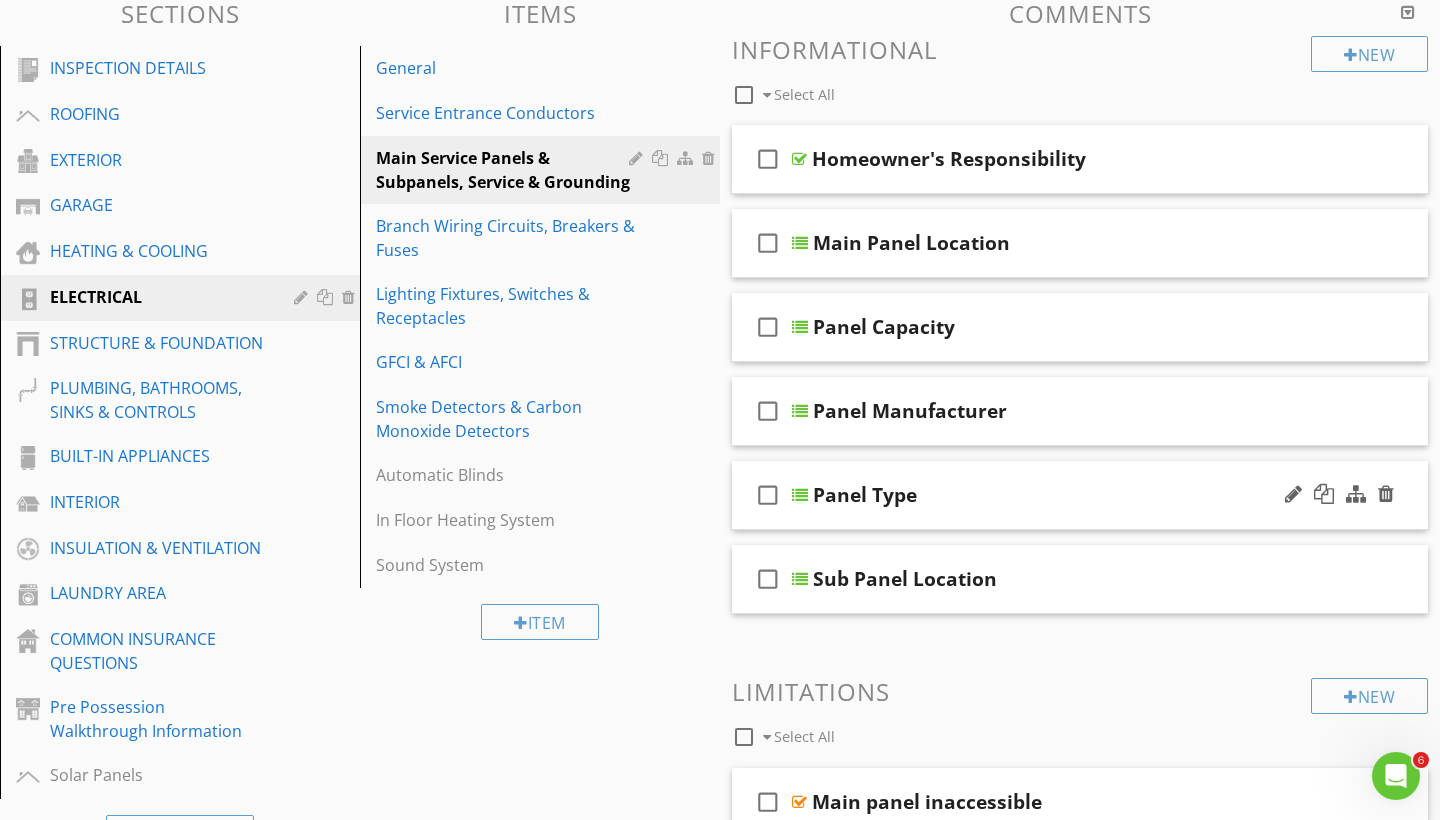 click on "check_box_outline_blank
Panel Type" at bounding box center (1080, 495) 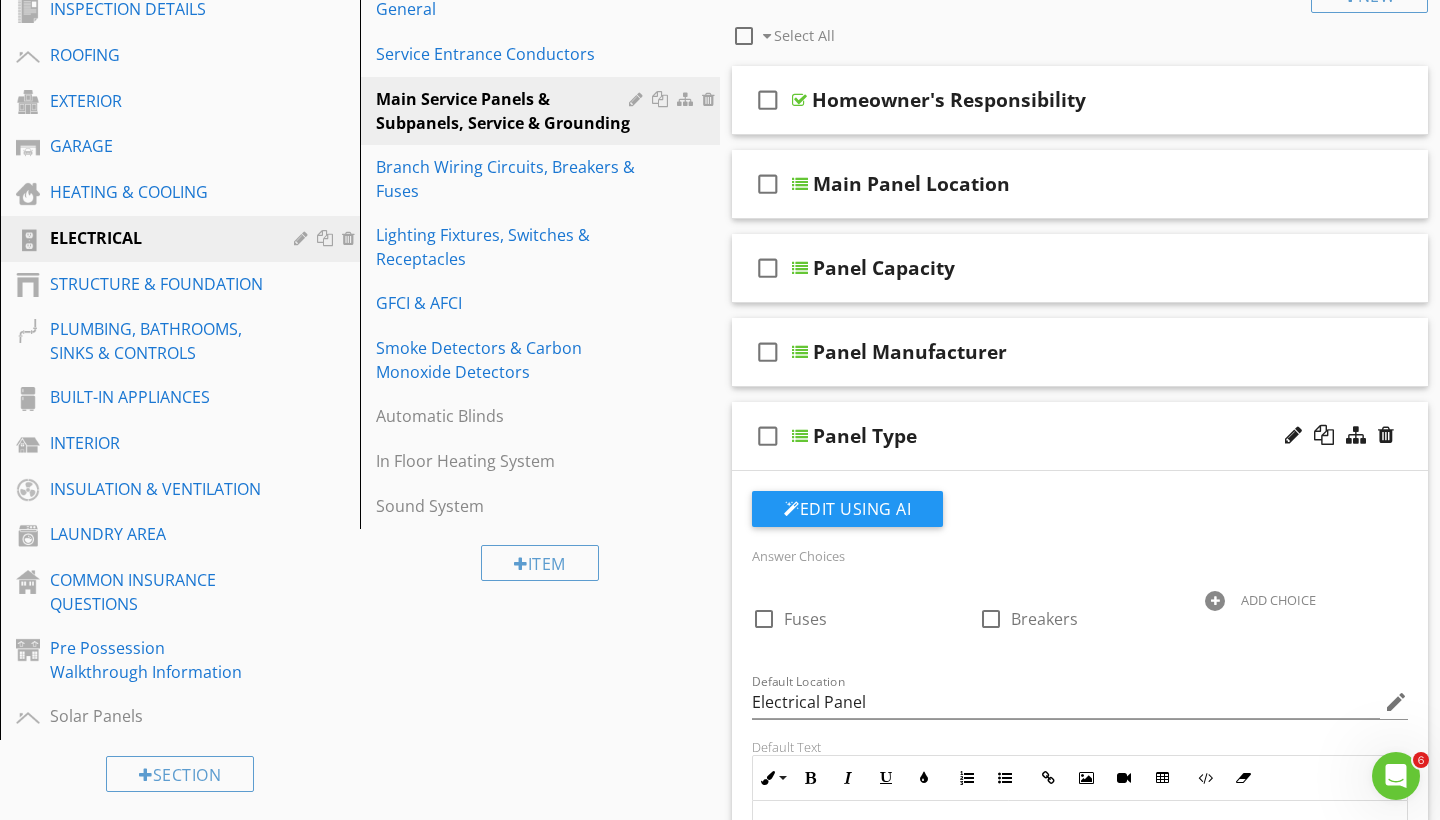 scroll, scrollTop: 279, scrollLeft: 0, axis: vertical 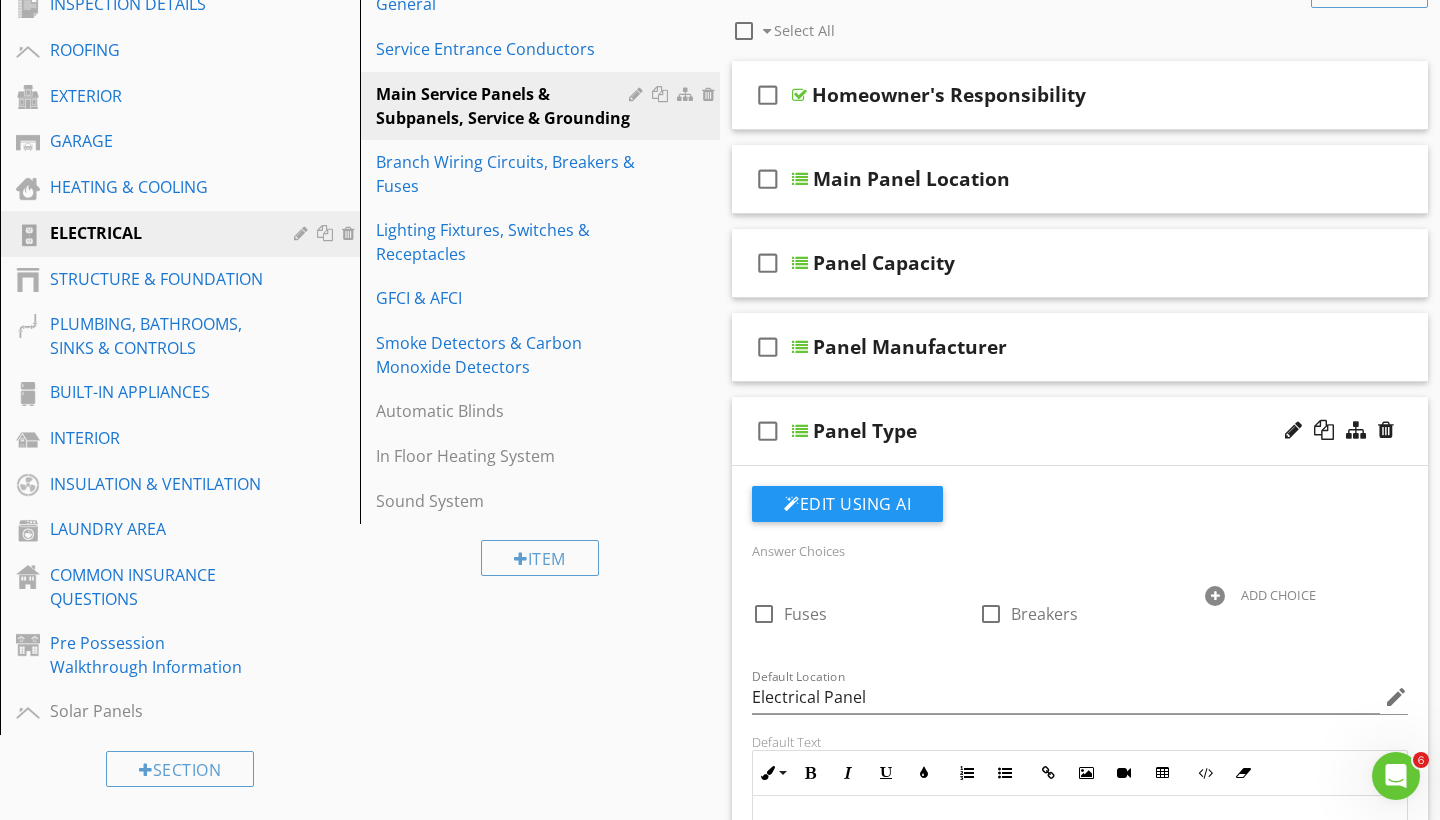 click on "check_box_outline_blank
Panel Type" at bounding box center (1080, 431) 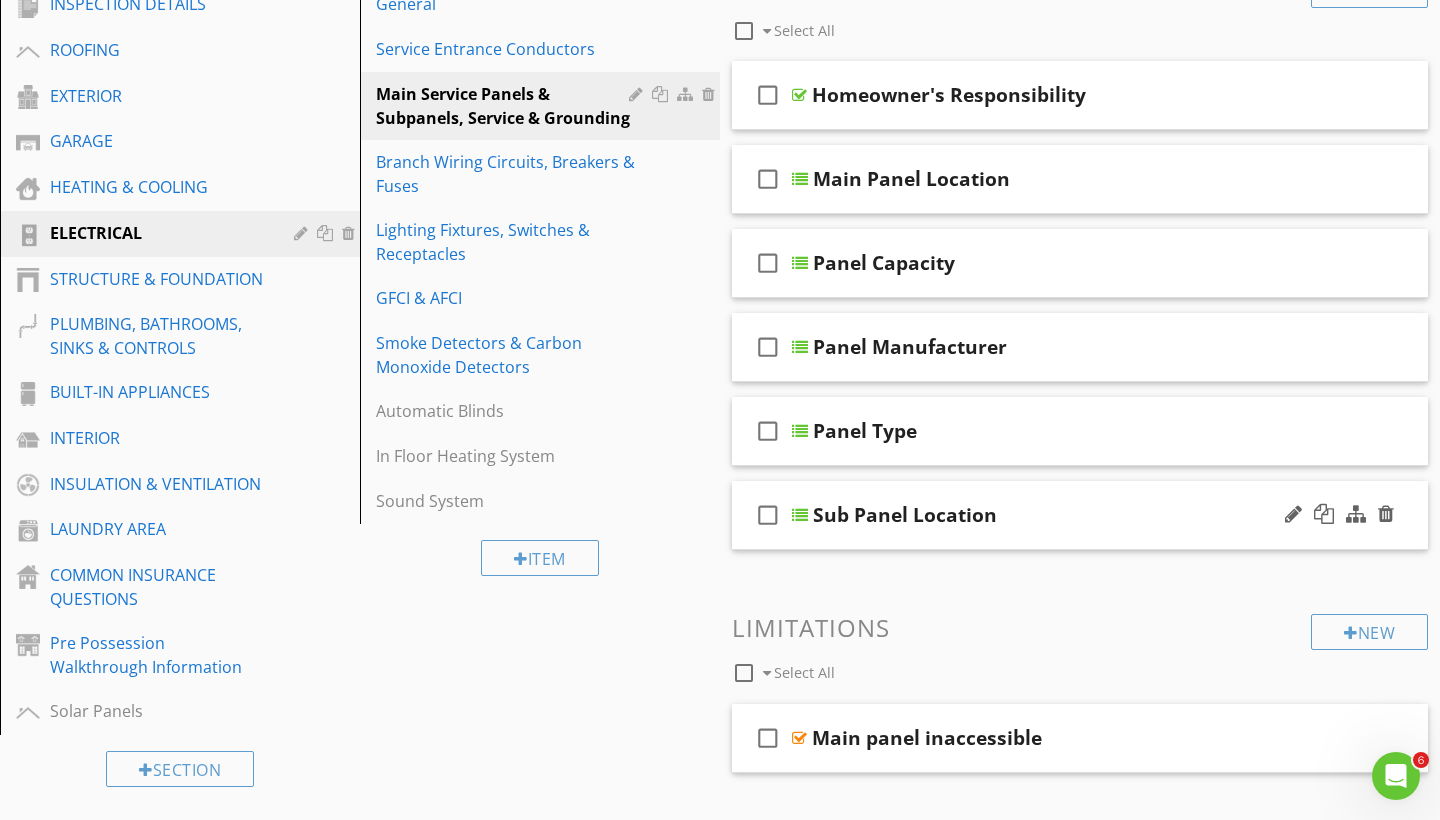 click on "Sub Panel Location" at bounding box center (905, 515) 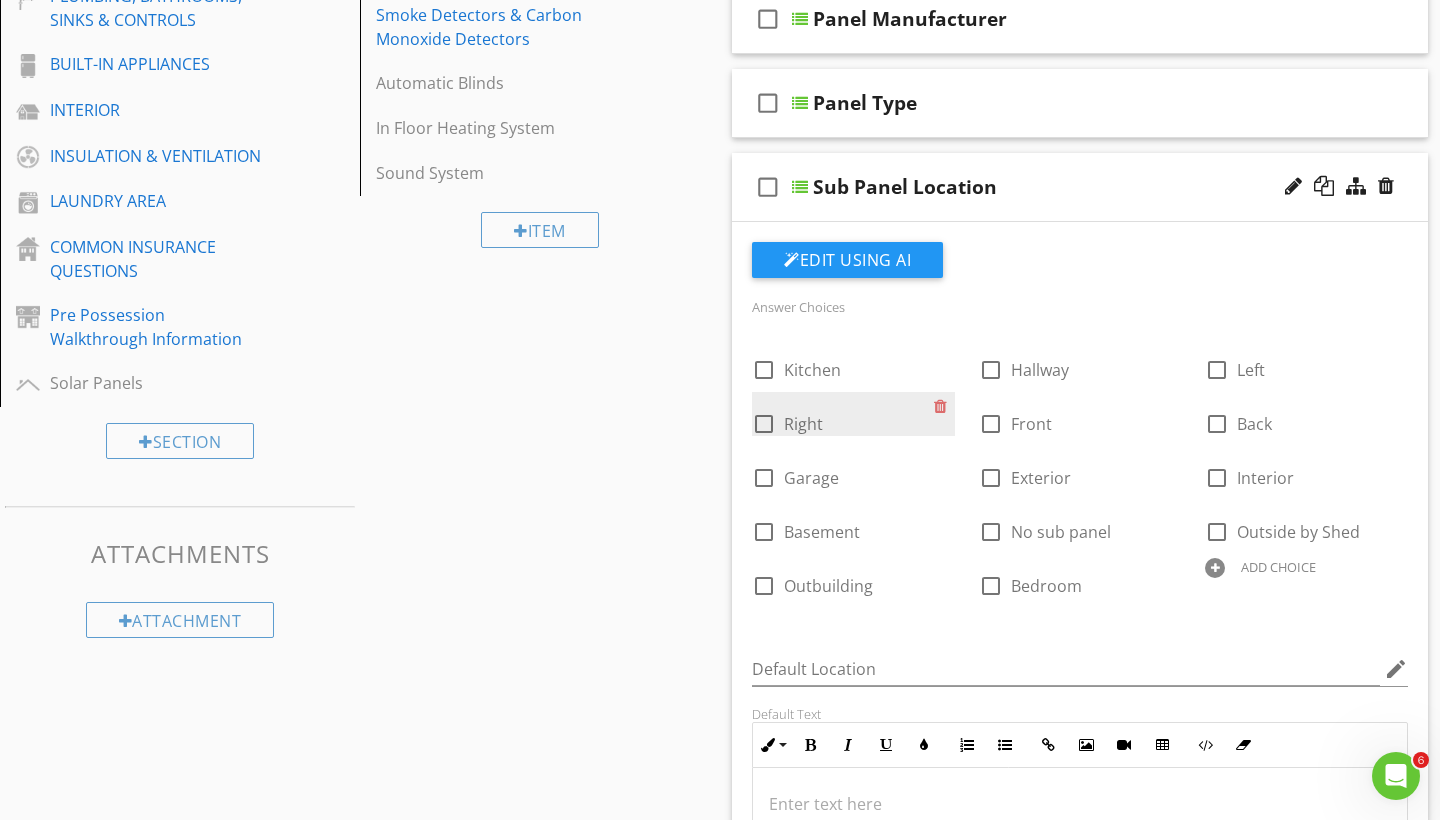 scroll, scrollTop: 306, scrollLeft: 0, axis: vertical 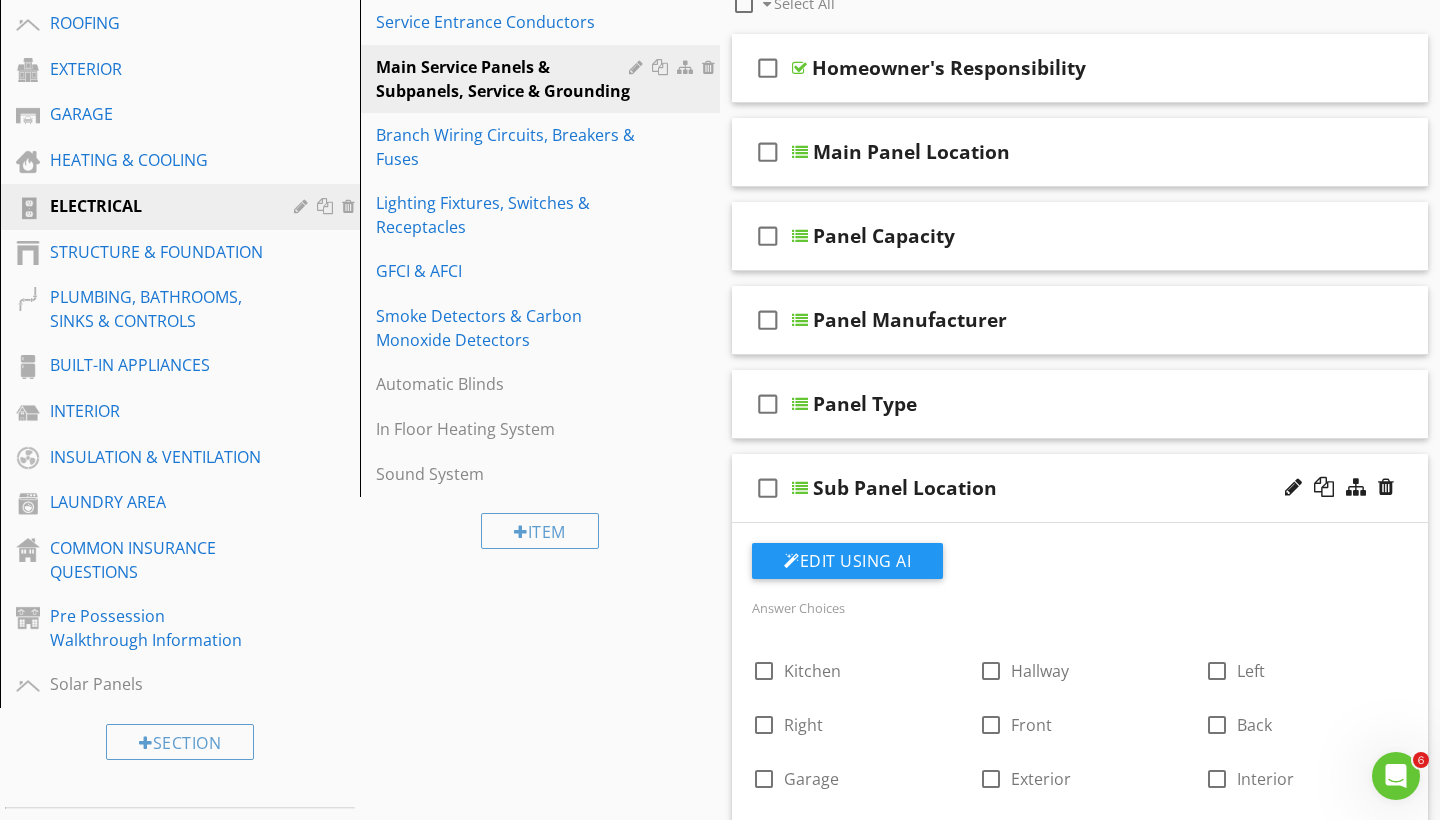click on "check_box_outline_blank
Sub Panel Location" at bounding box center [1080, 488] 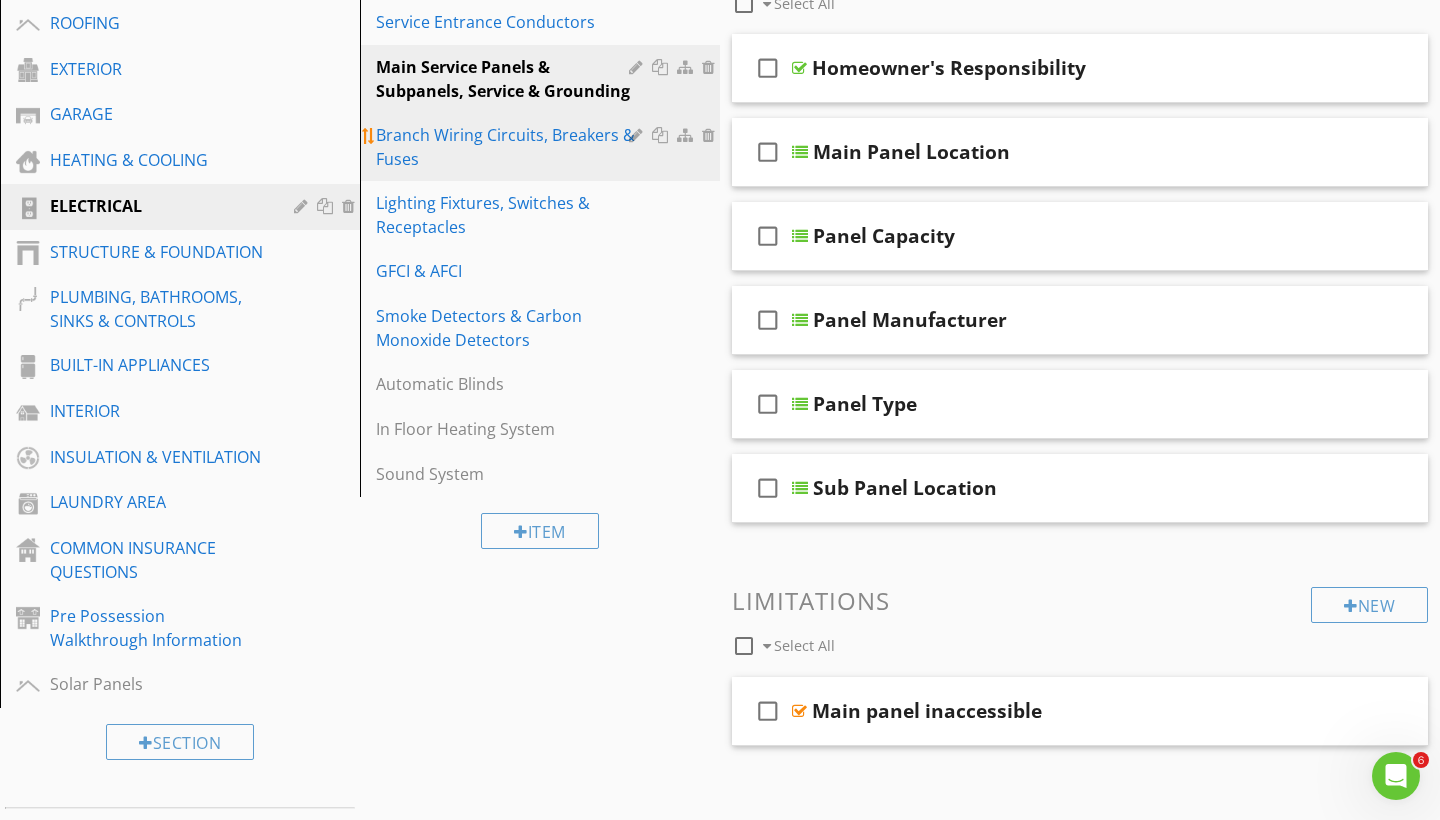 click on "Branch Wiring Circuits, Breakers & Fuses" at bounding box center [505, 147] 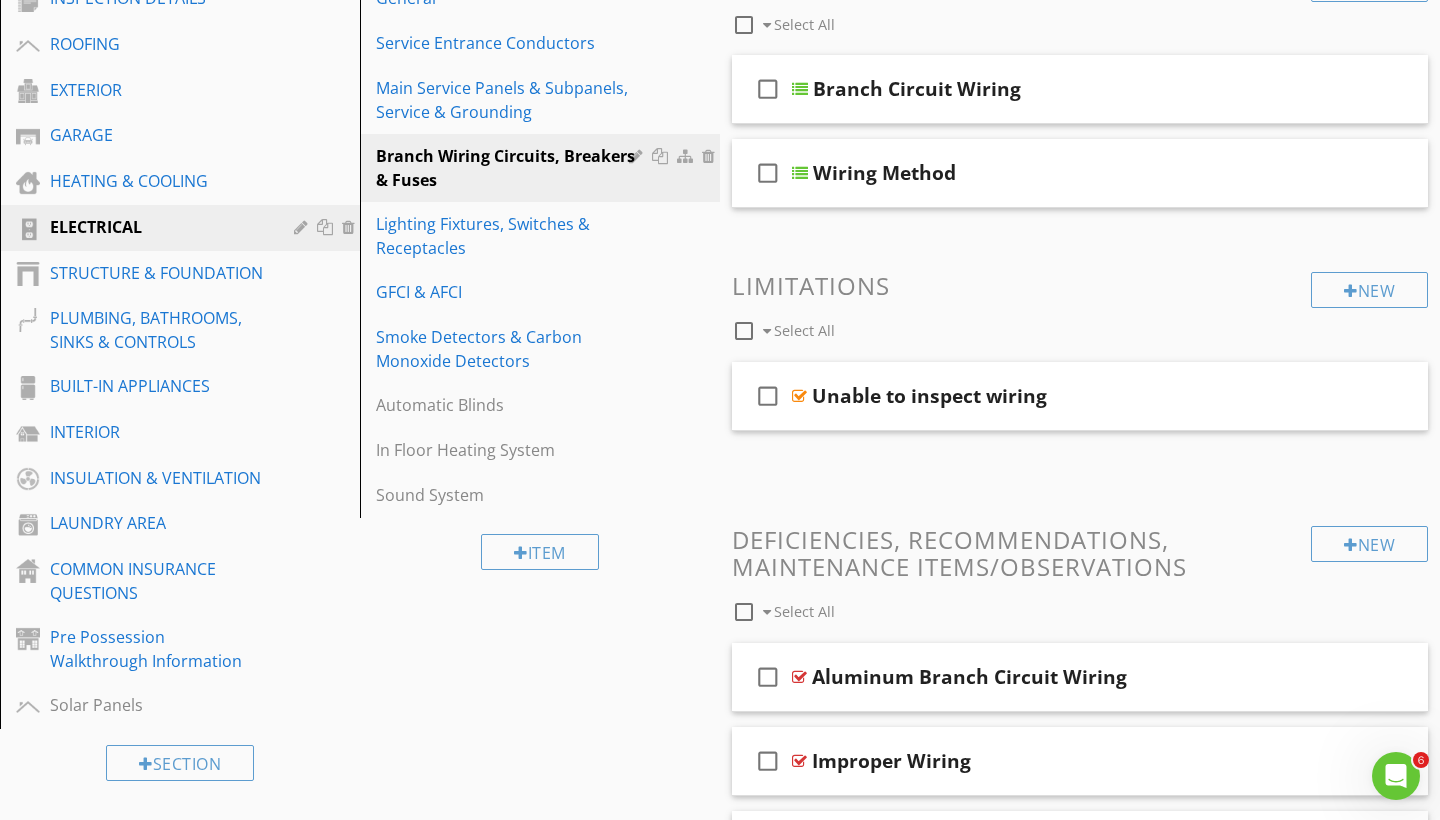 scroll, scrollTop: 279, scrollLeft: 0, axis: vertical 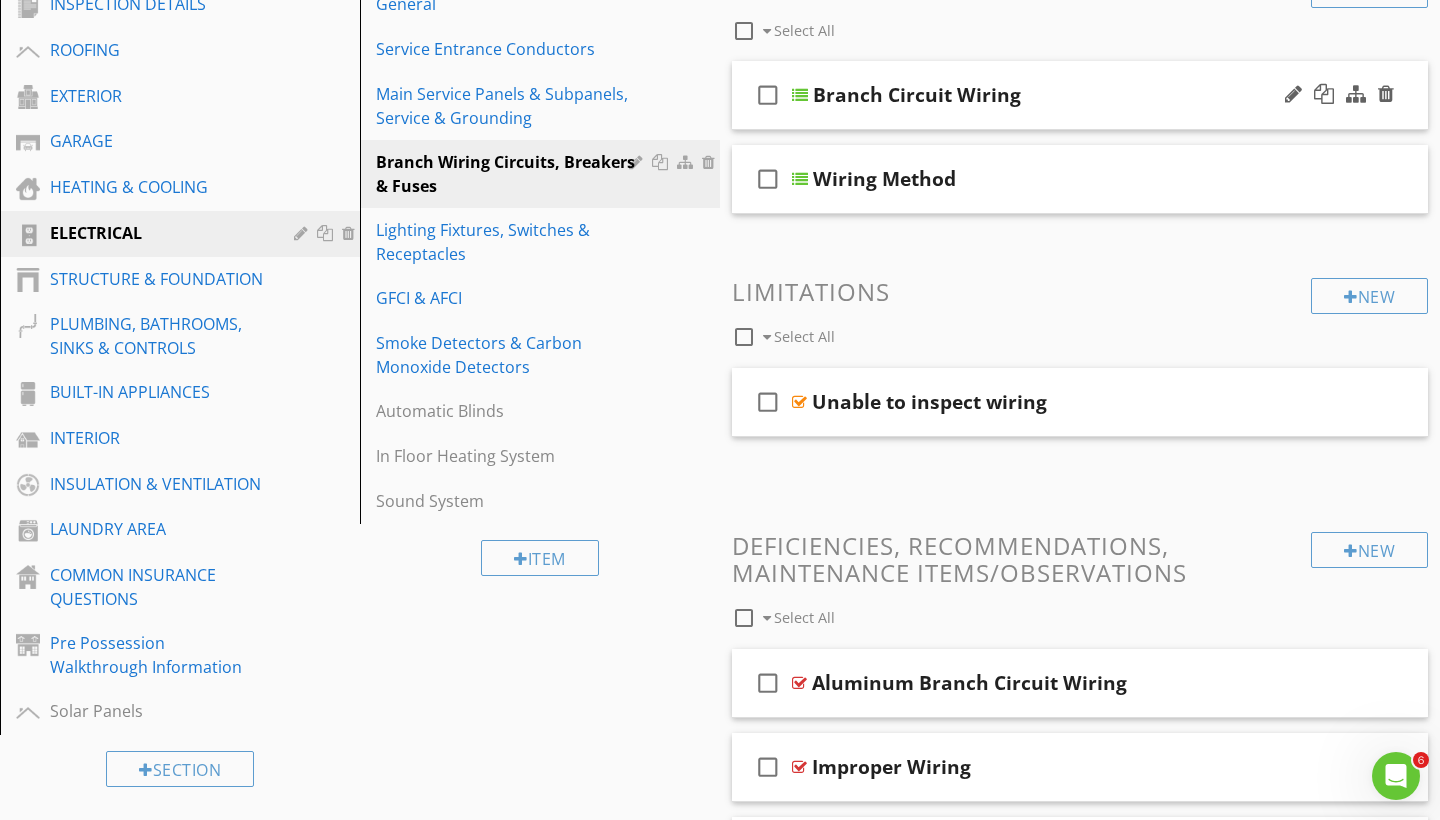 click on "Branch Circuit Wiring" at bounding box center (1059, 95) 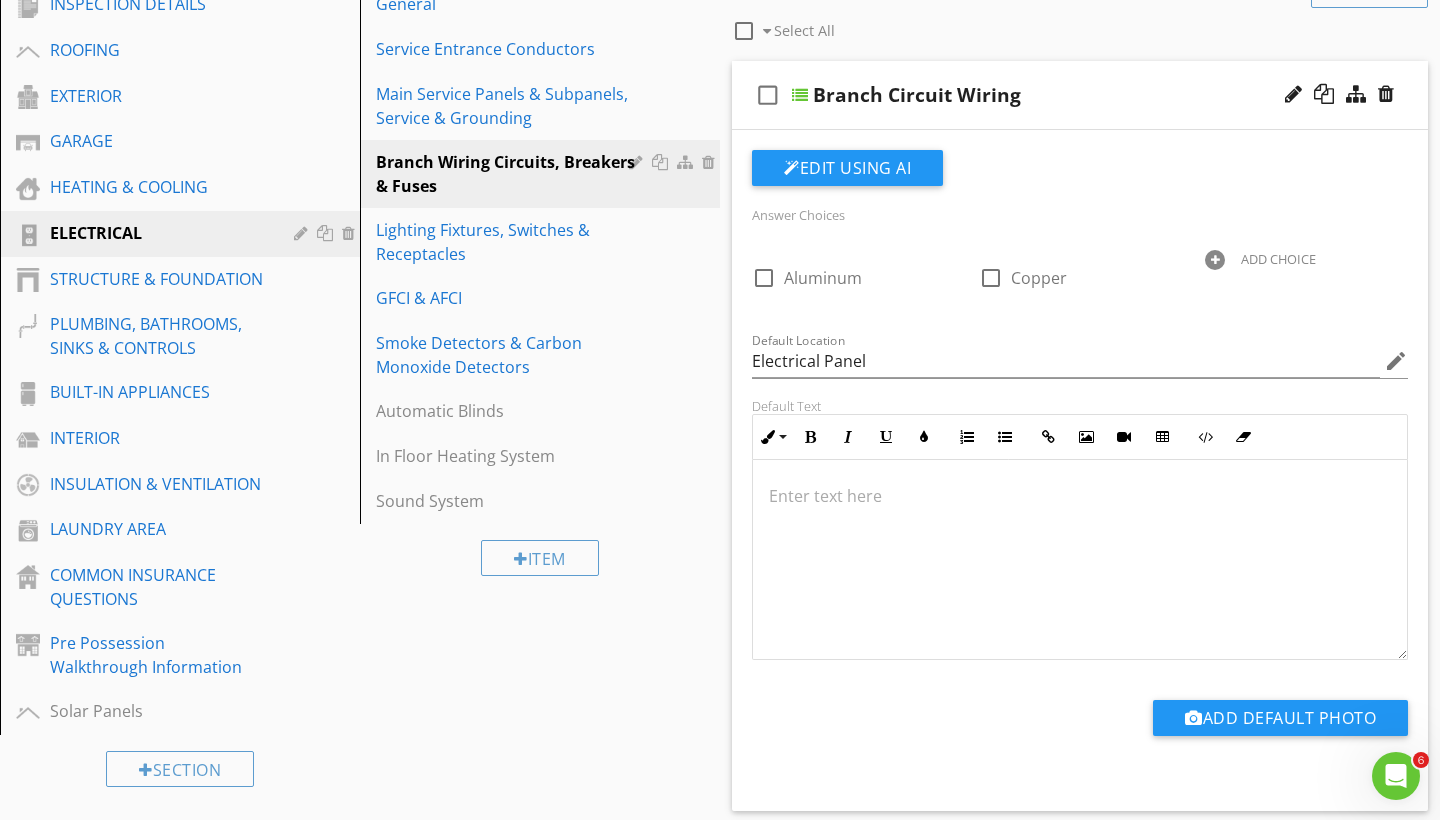 click on "Branch Circuit Wiring" at bounding box center [1059, 95] 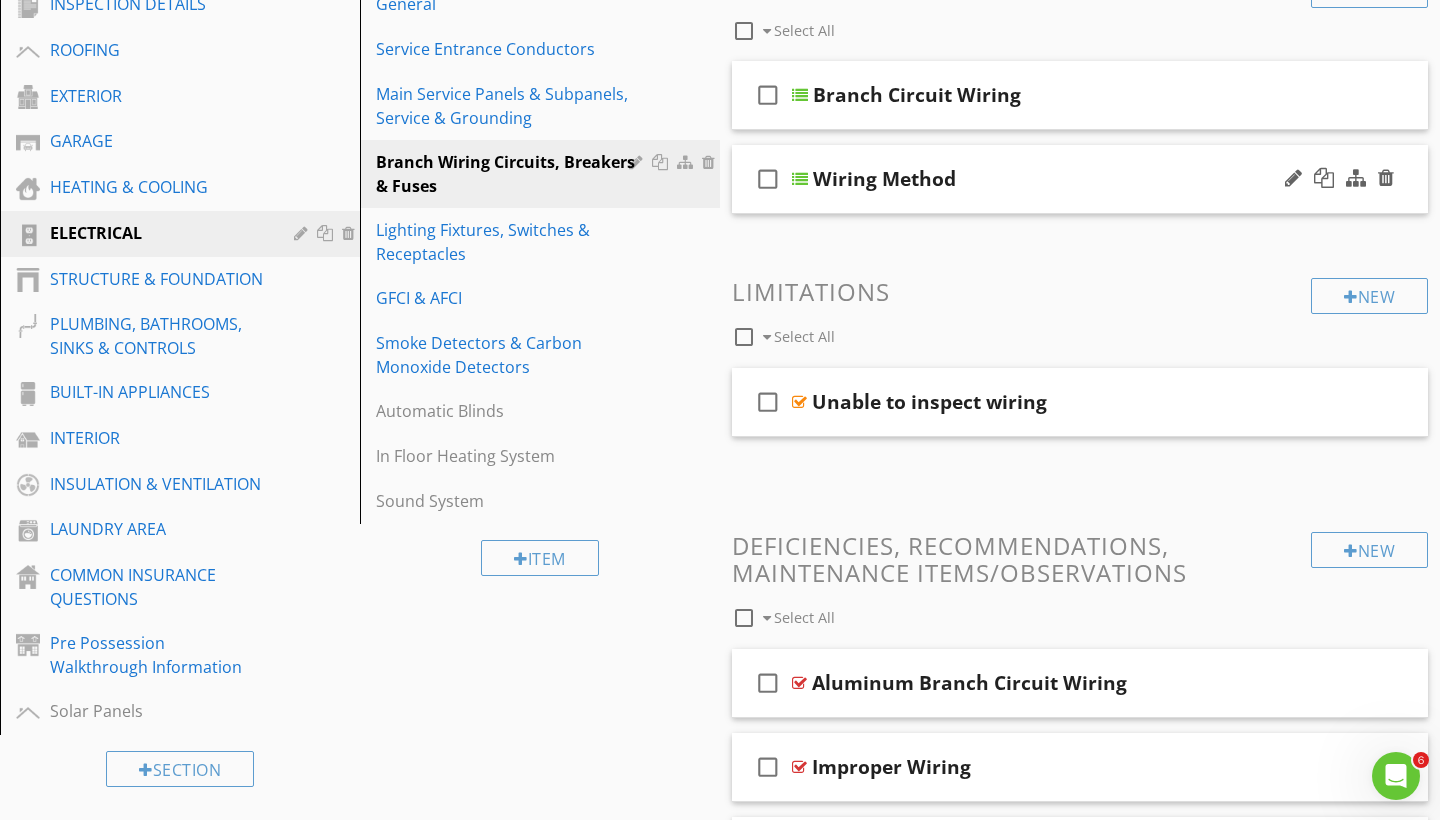 click on "Wiring Method" at bounding box center (1059, 179) 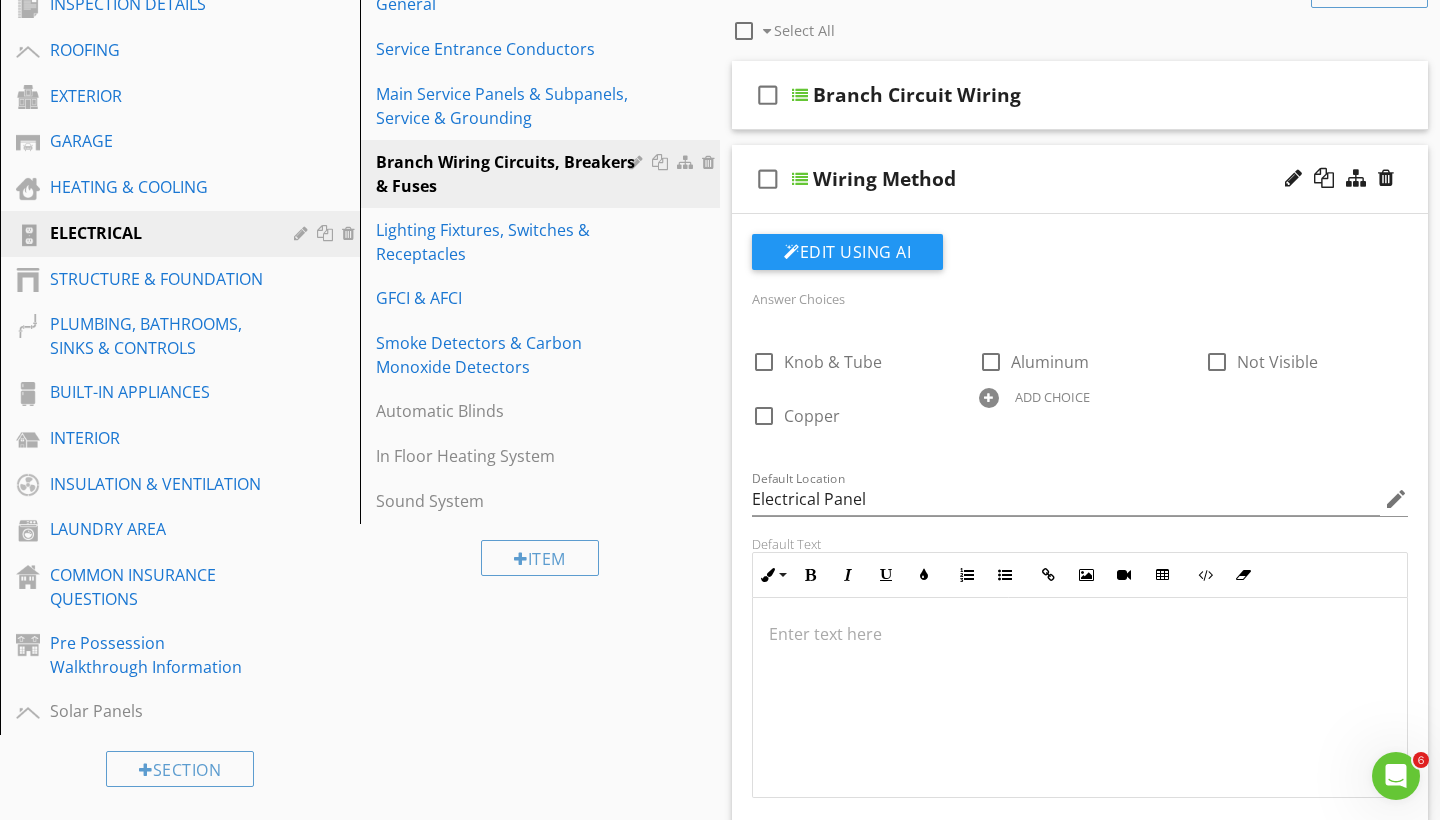 click on "Wiring Method" at bounding box center [1059, 179] 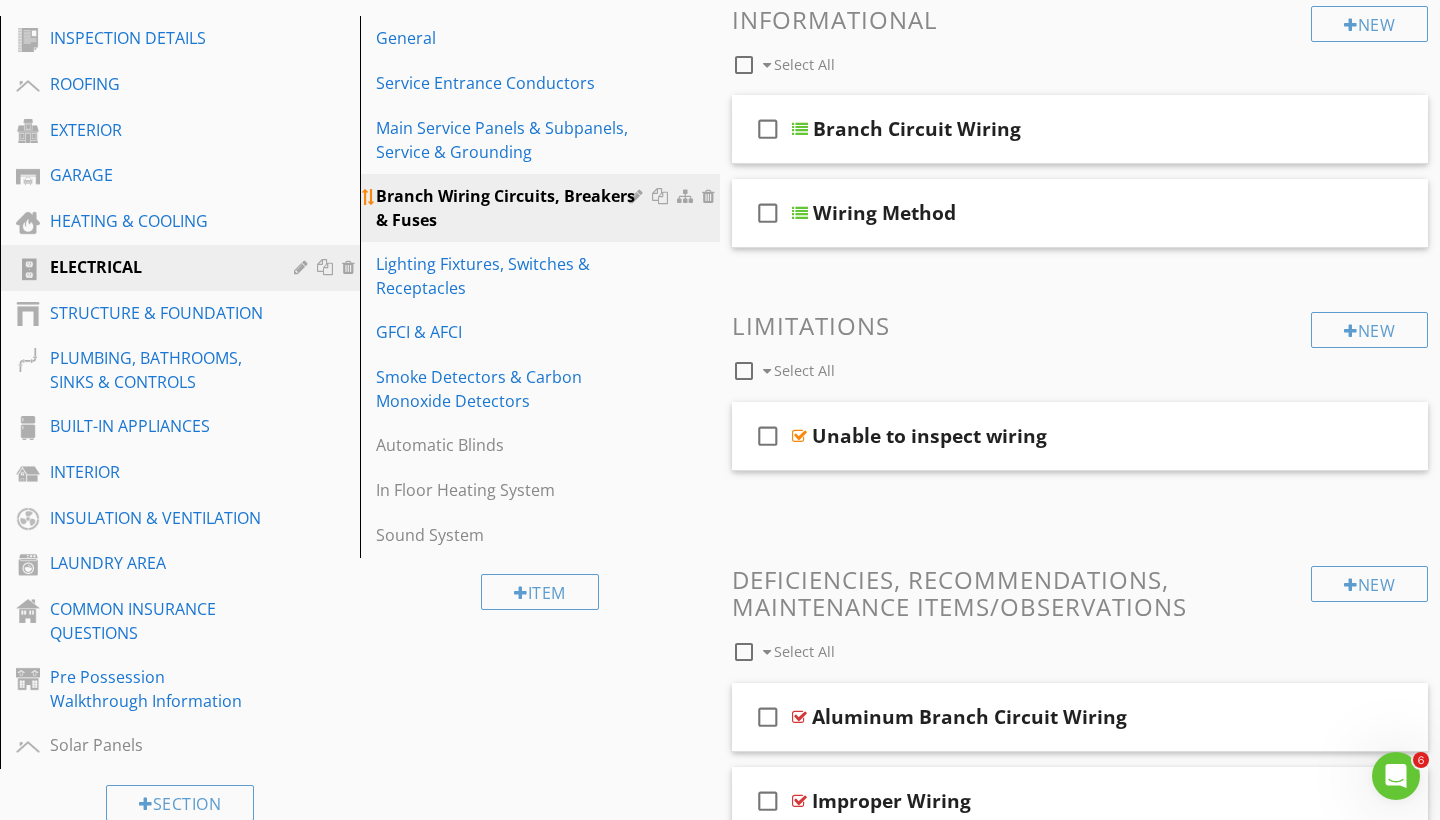 scroll, scrollTop: 169, scrollLeft: 0, axis: vertical 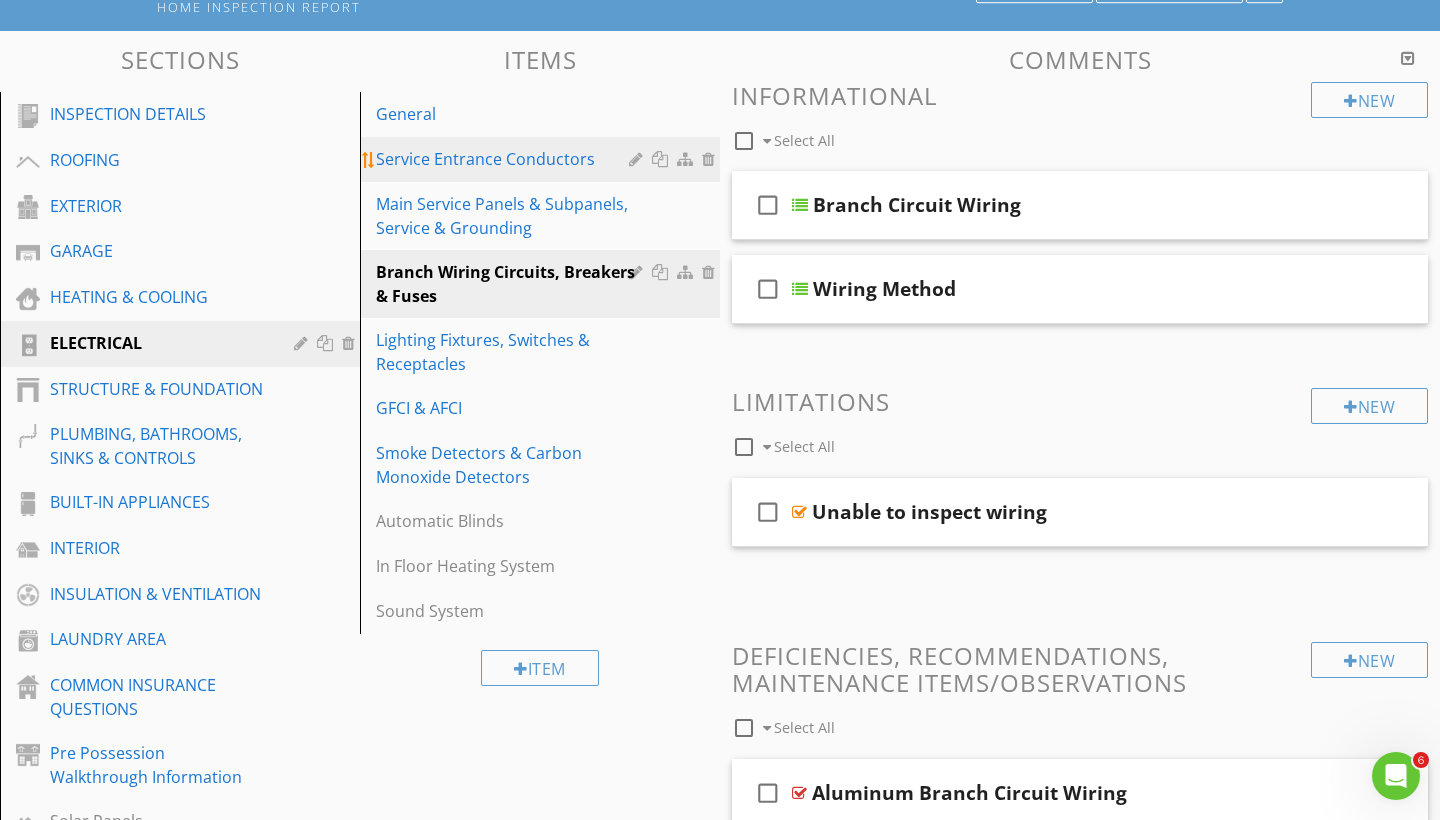 click on "Service Entrance Conductors" at bounding box center (505, 159) 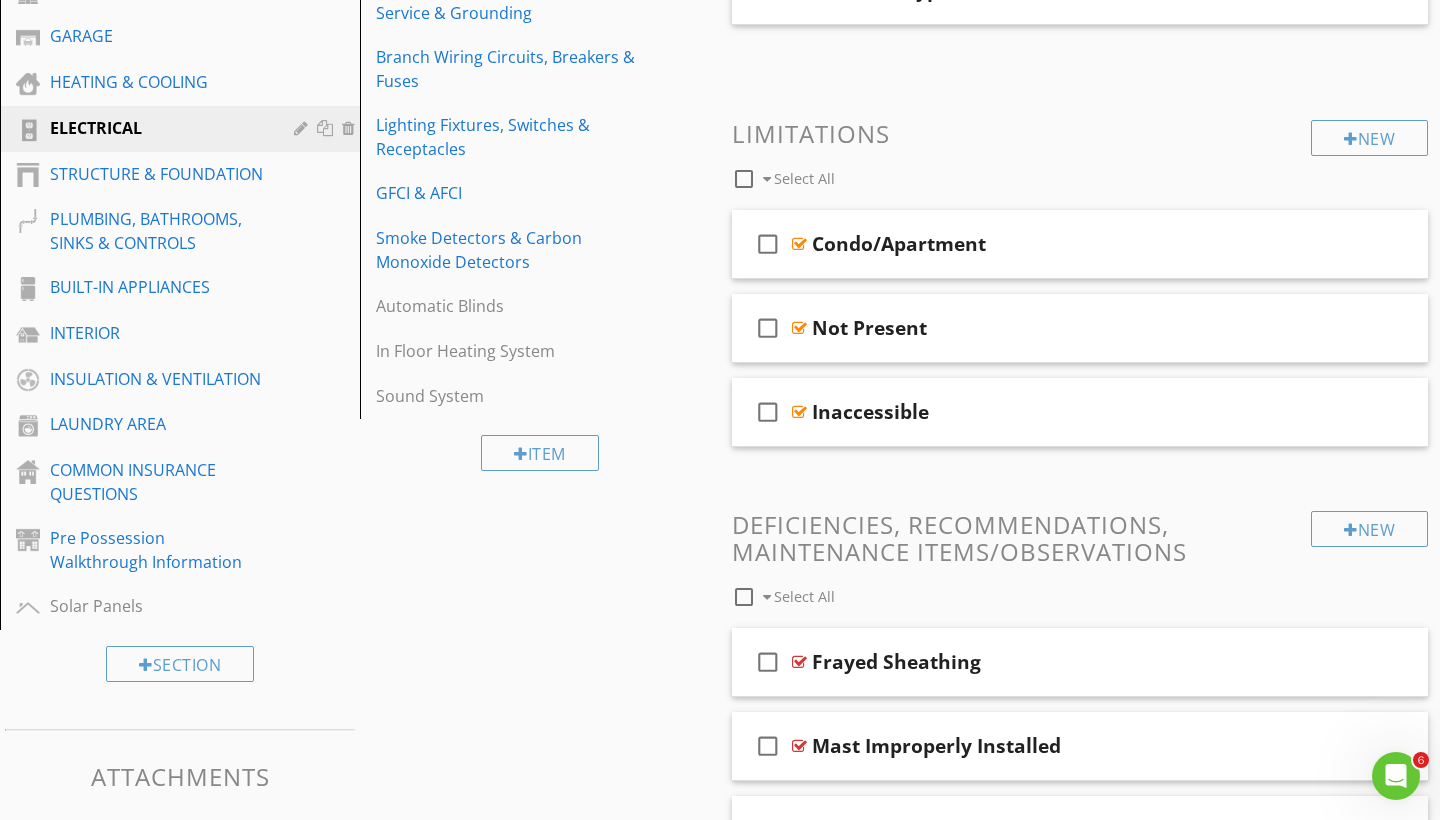 scroll, scrollTop: 185, scrollLeft: 0, axis: vertical 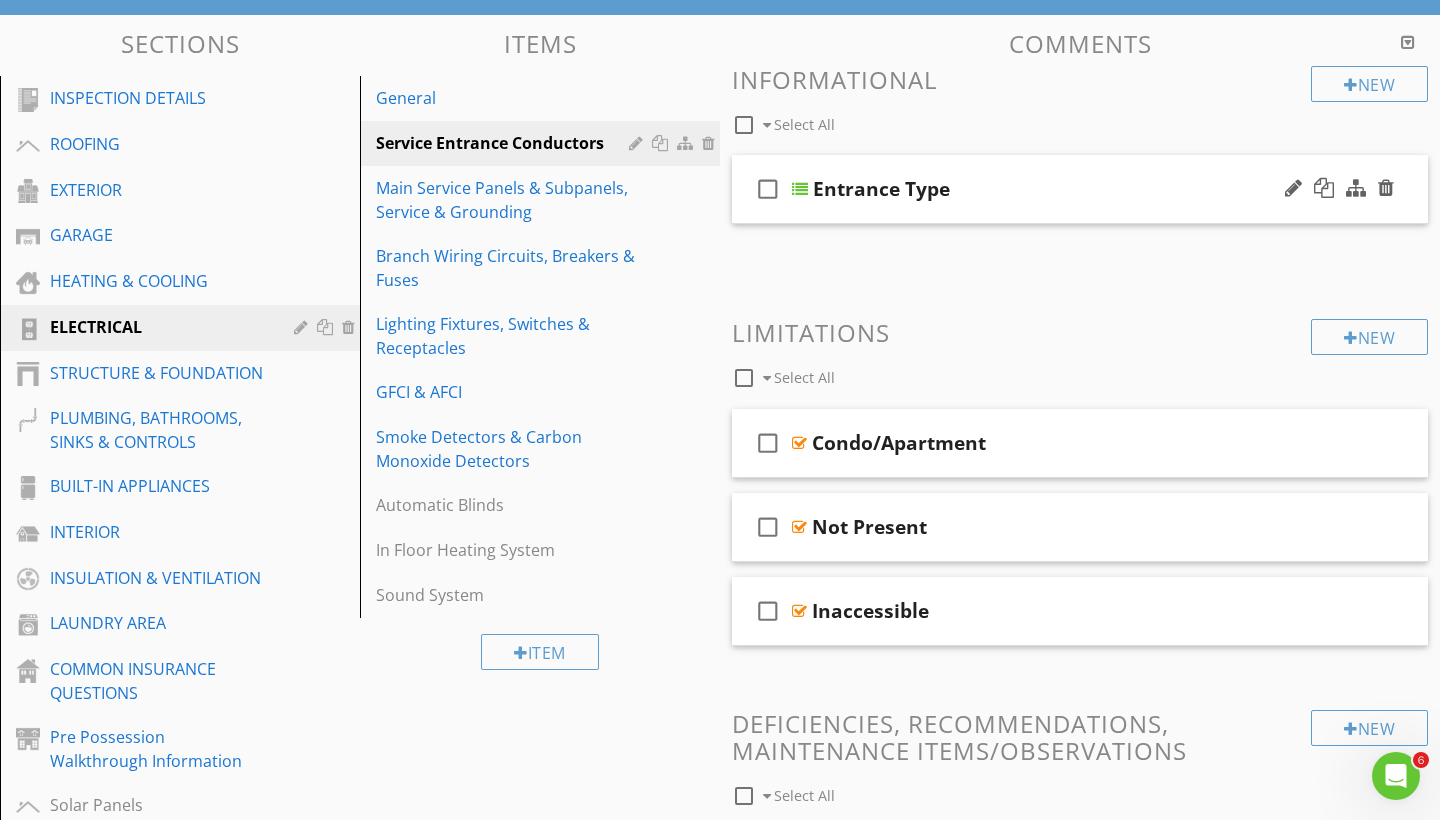 click on "check_box_outline_blank
Entrance Type" at bounding box center [1080, 189] 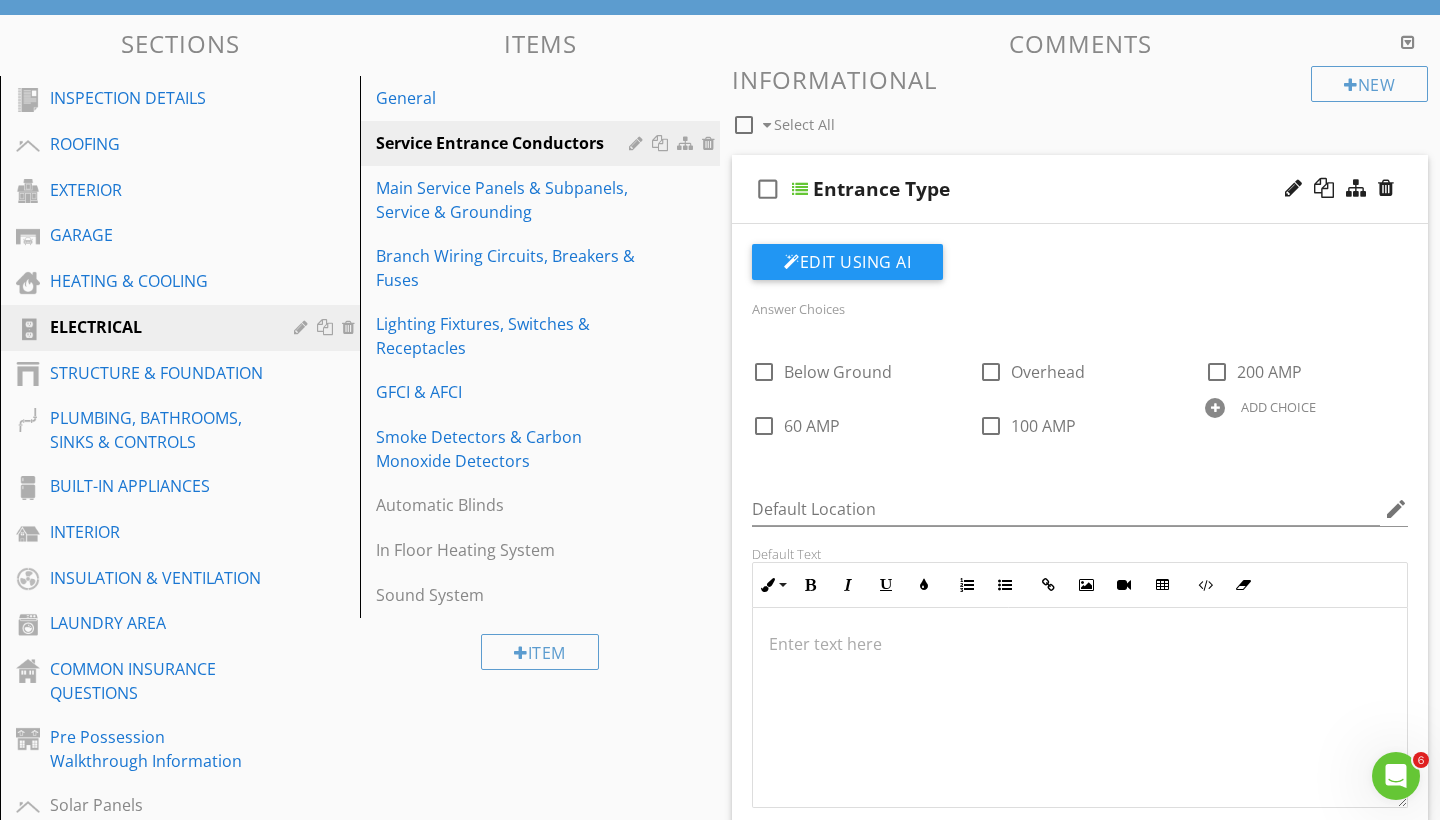 click on "check_box_outline_blank
Entrance Type" at bounding box center (1080, 189) 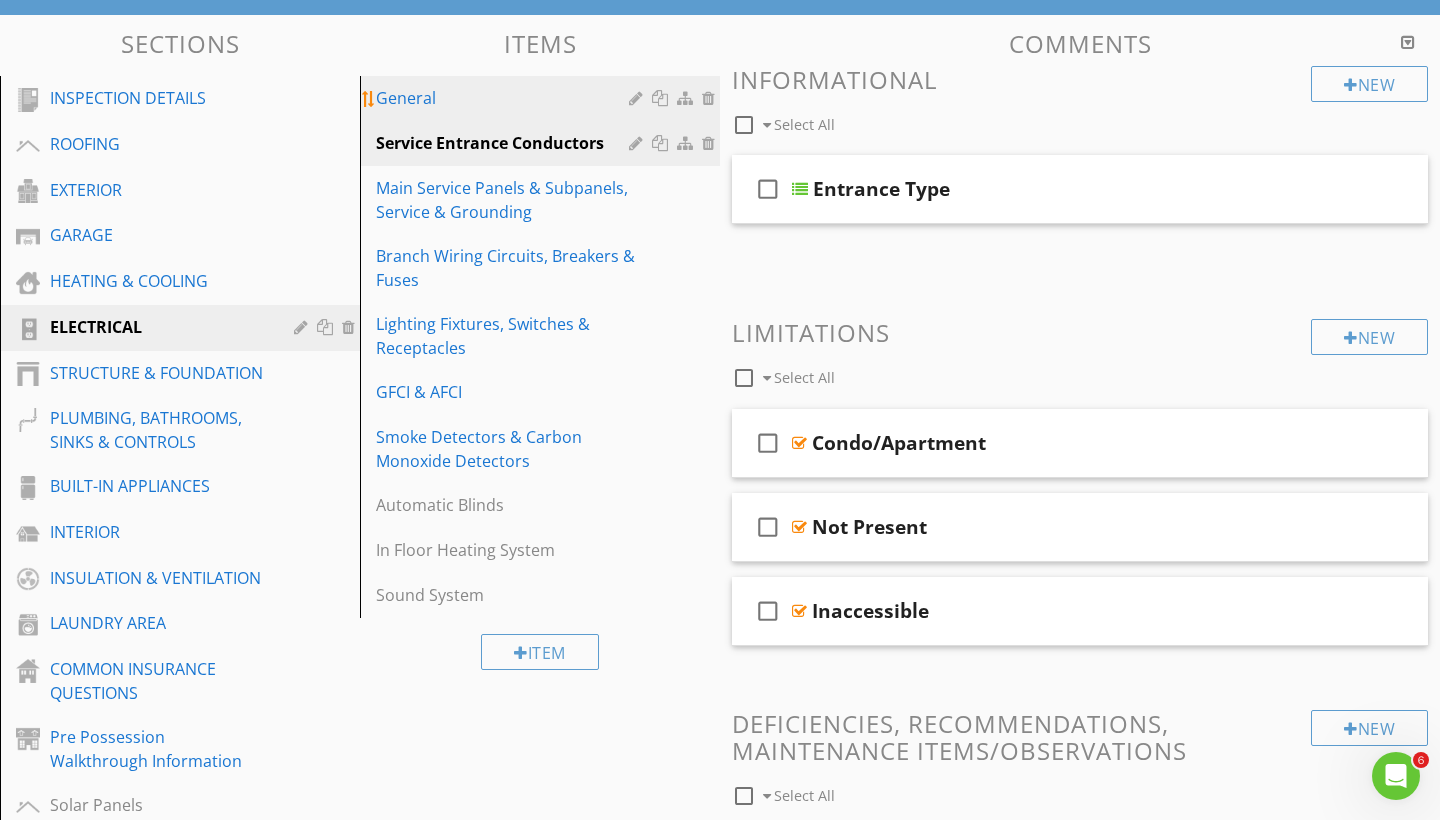 click on "General" at bounding box center (505, 98) 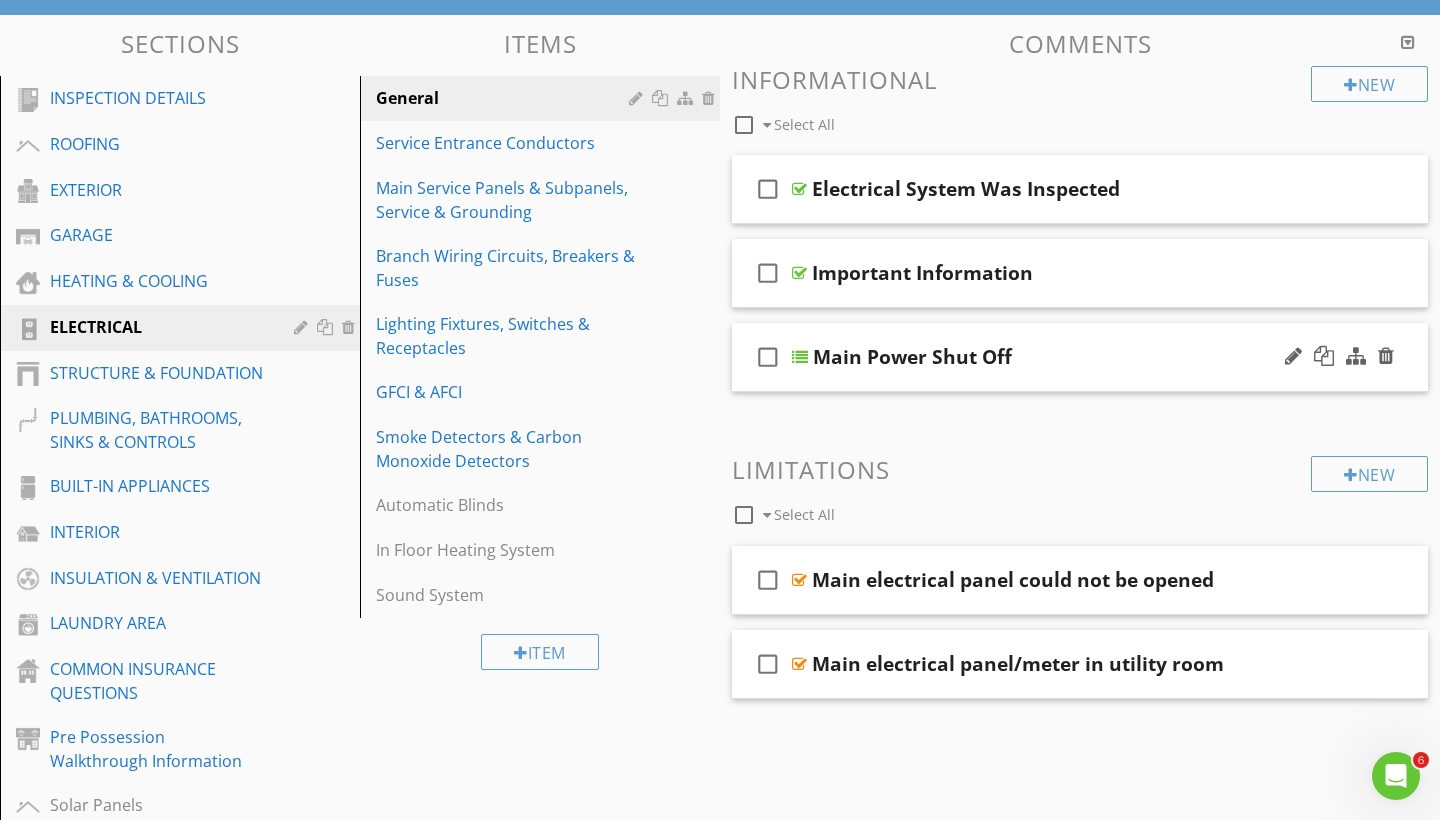 click on "Main Power Shut Off" at bounding box center [912, 357] 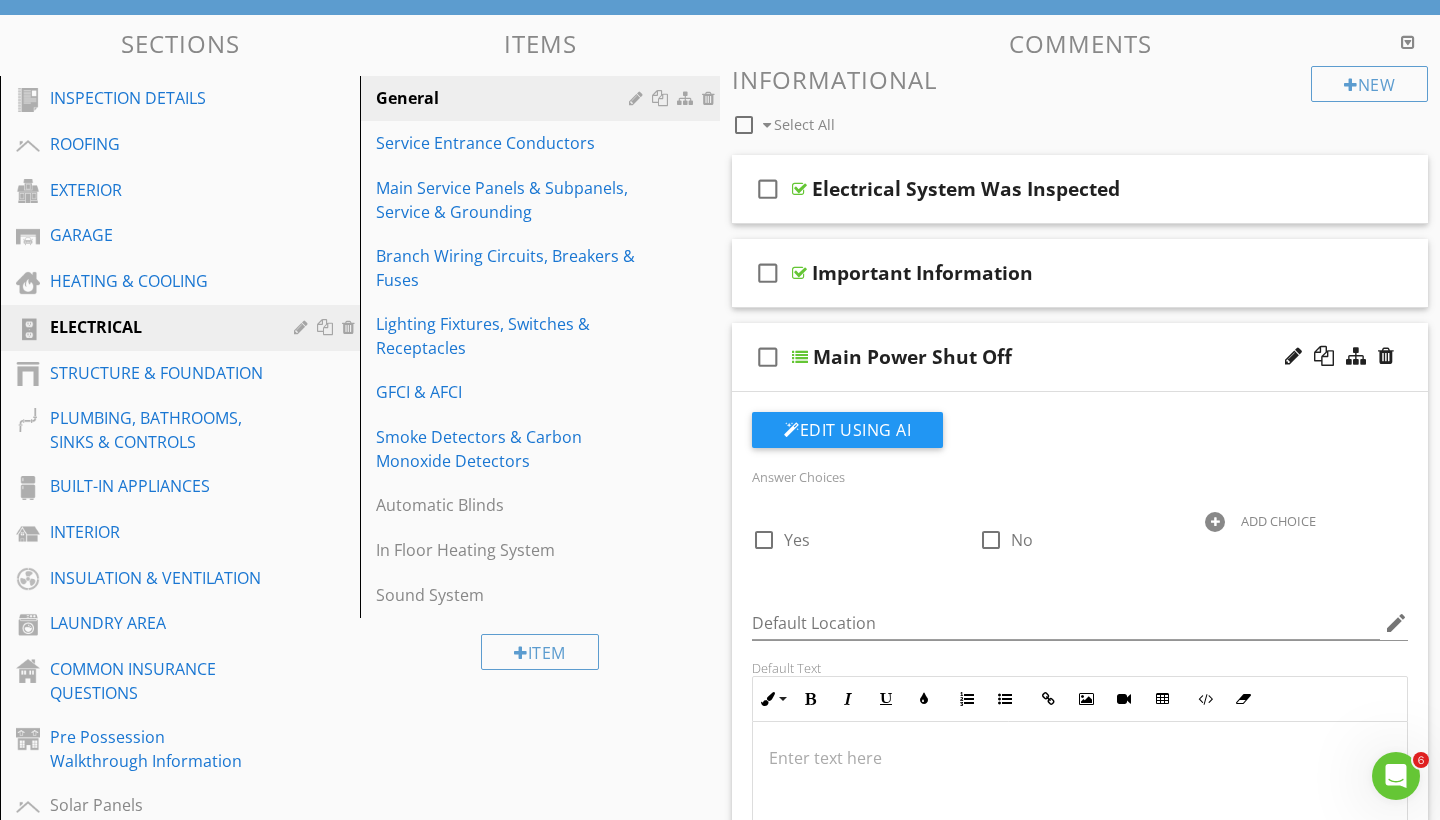 click on "check_box_outline_blank
Main Power Shut Off" at bounding box center [1080, 357] 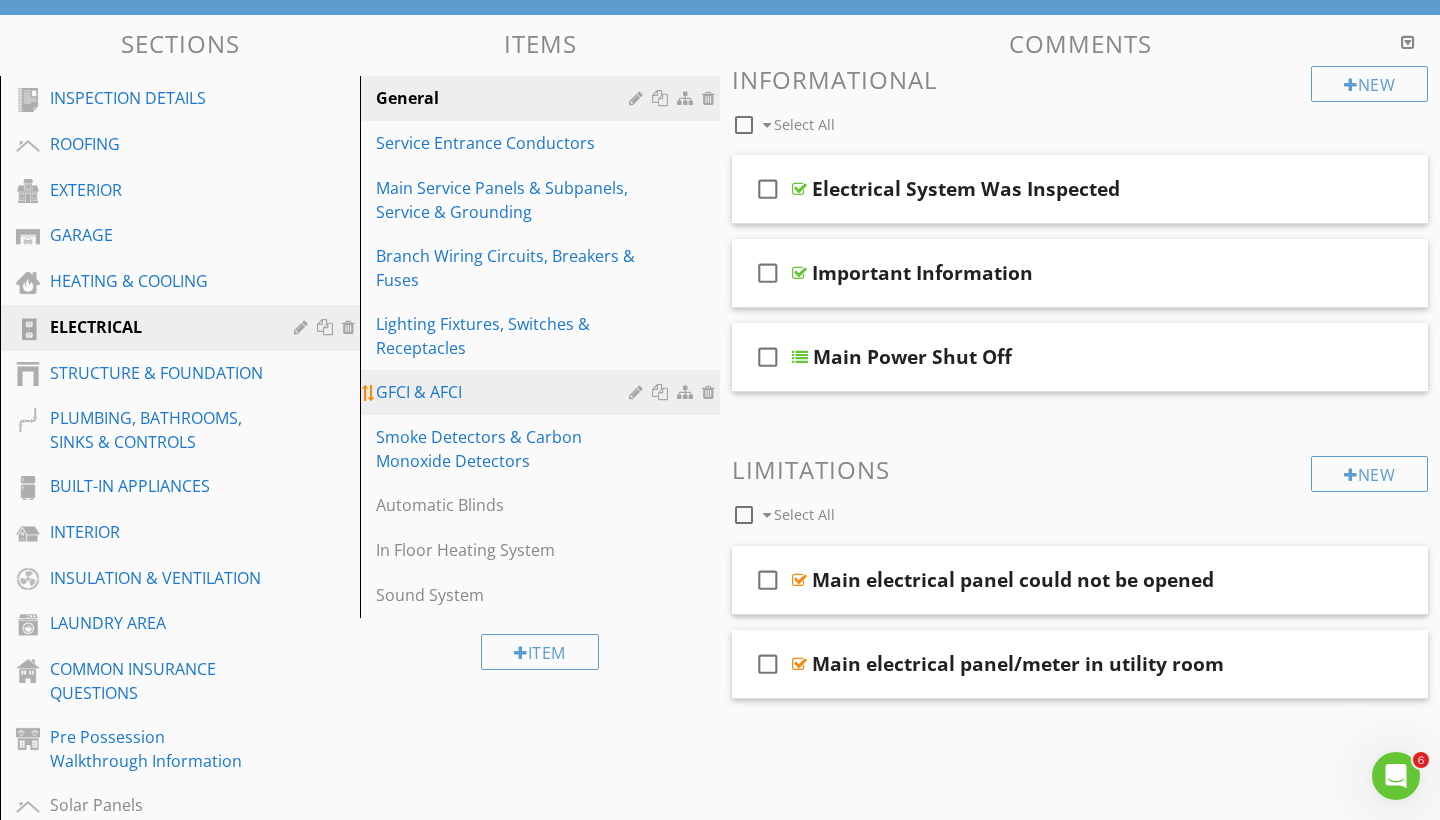 click on "GFCI & AFCI" at bounding box center (505, 392) 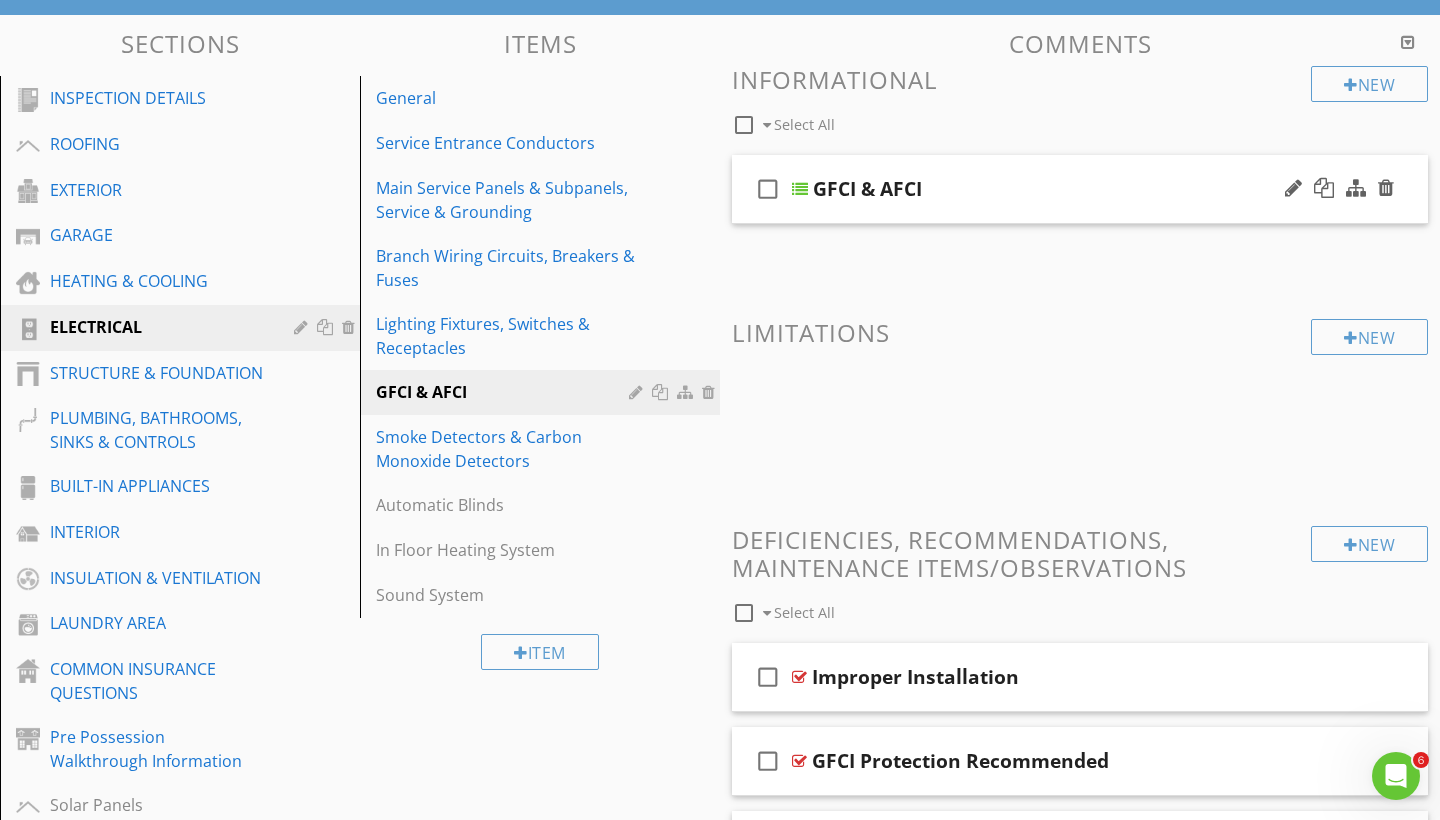 click on "check_box_outline_blank
GFCI & AFCI" at bounding box center (1080, 189) 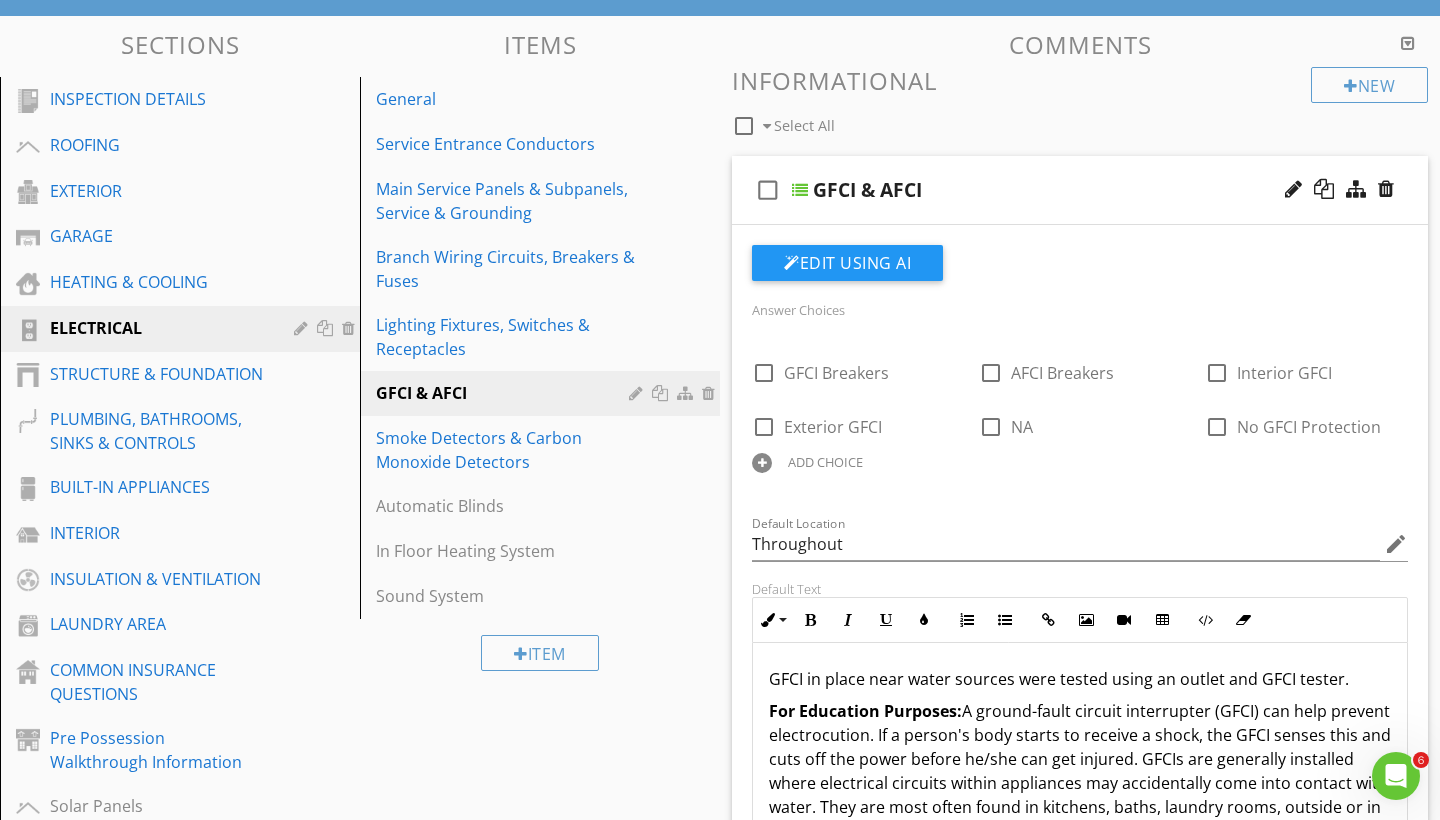 scroll, scrollTop: 98, scrollLeft: 0, axis: vertical 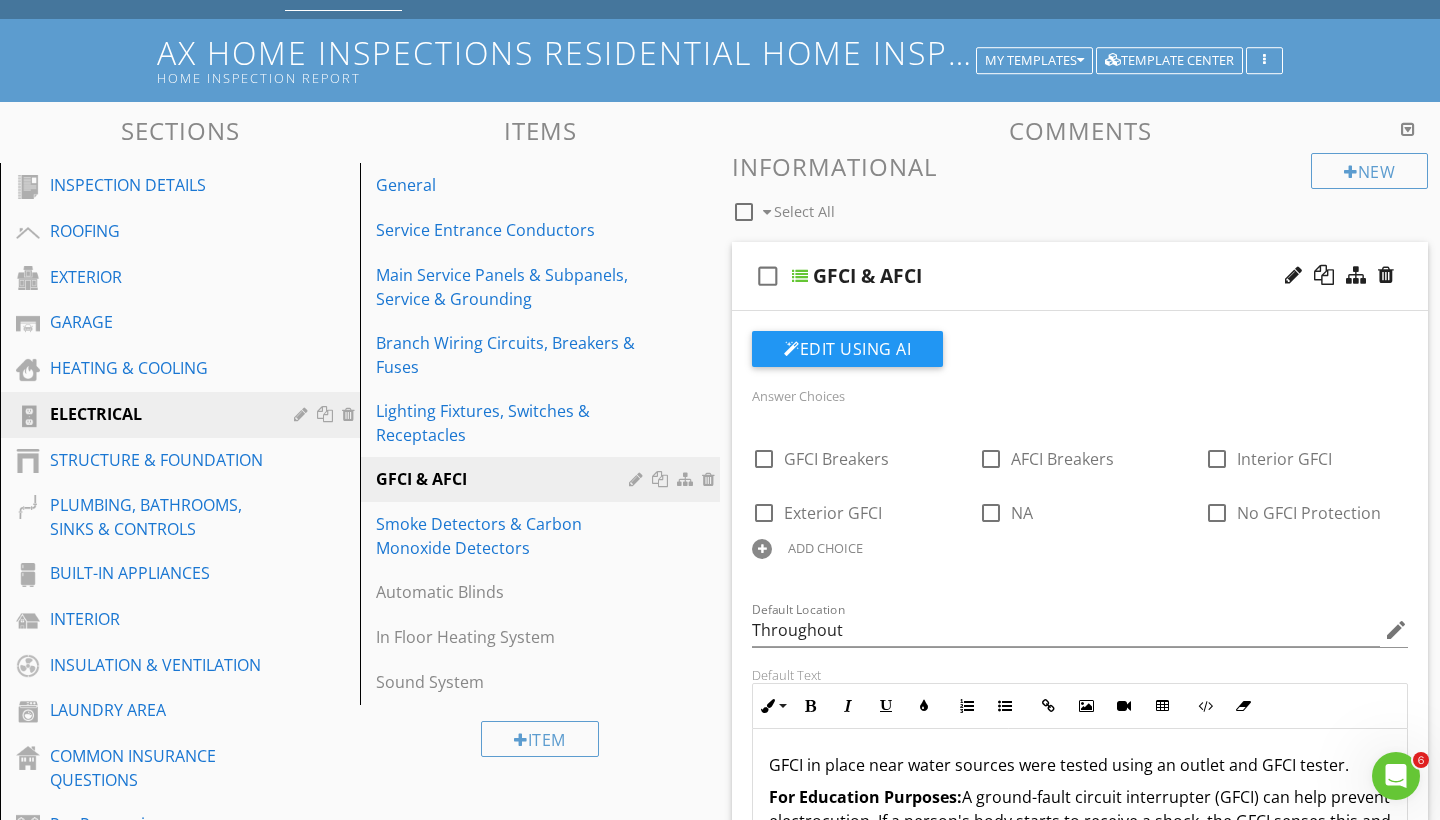click on "check_box_outline_blank
GFCI & AFCI" at bounding box center [1080, 276] 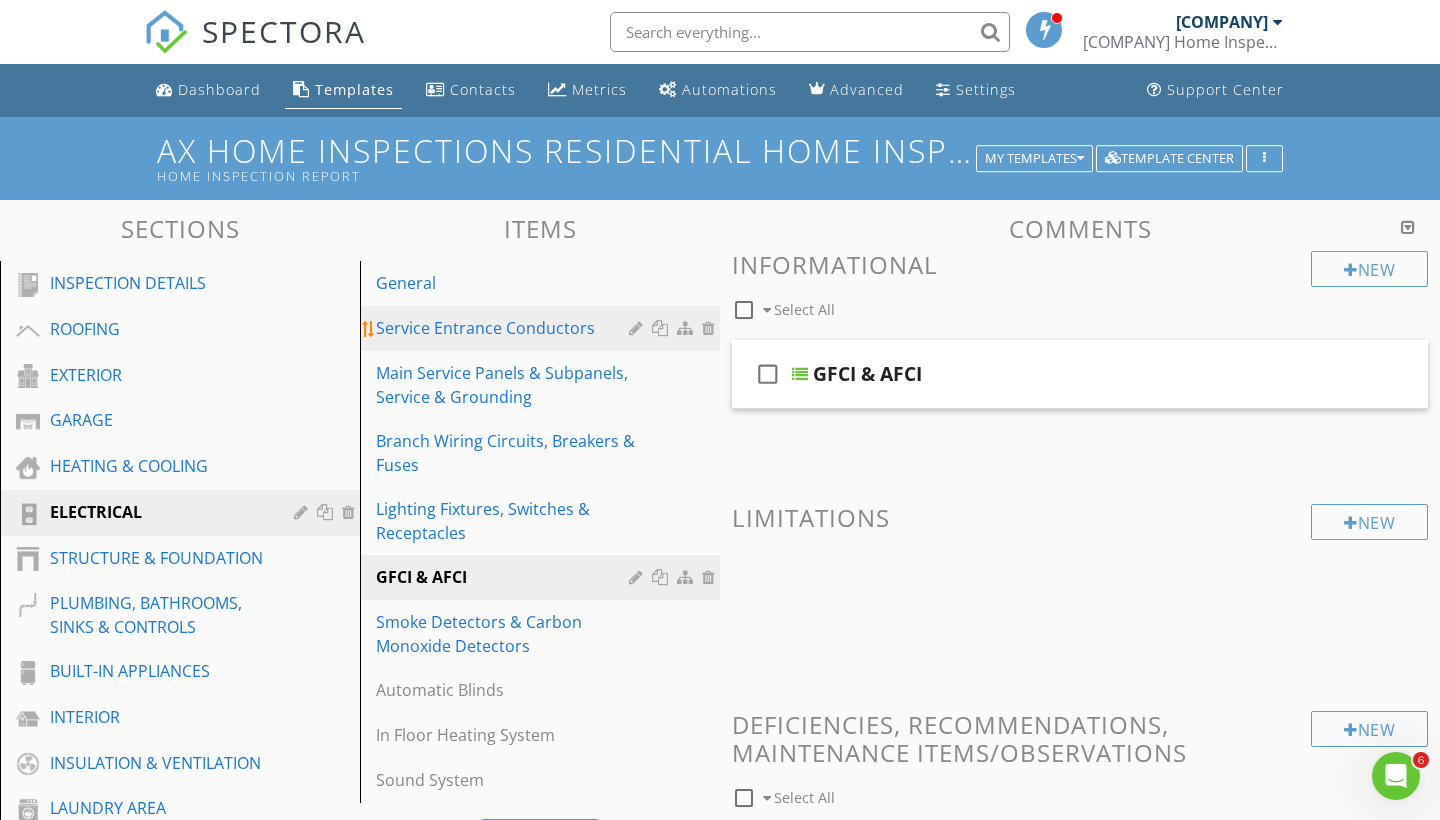 scroll, scrollTop: 0, scrollLeft: 0, axis: both 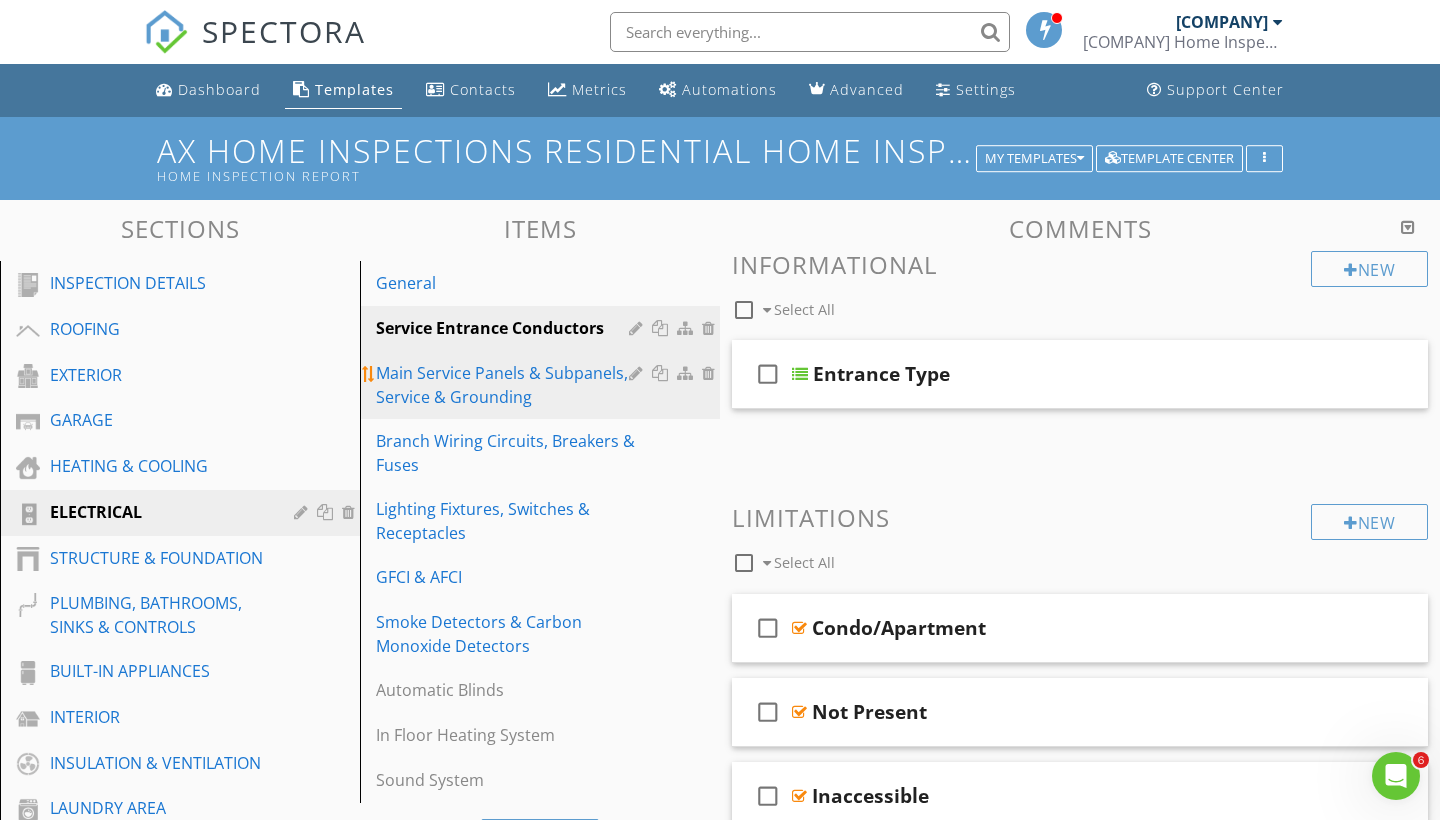 click on "Main Service Panels & Subpanels, Service & Grounding" at bounding box center [505, 385] 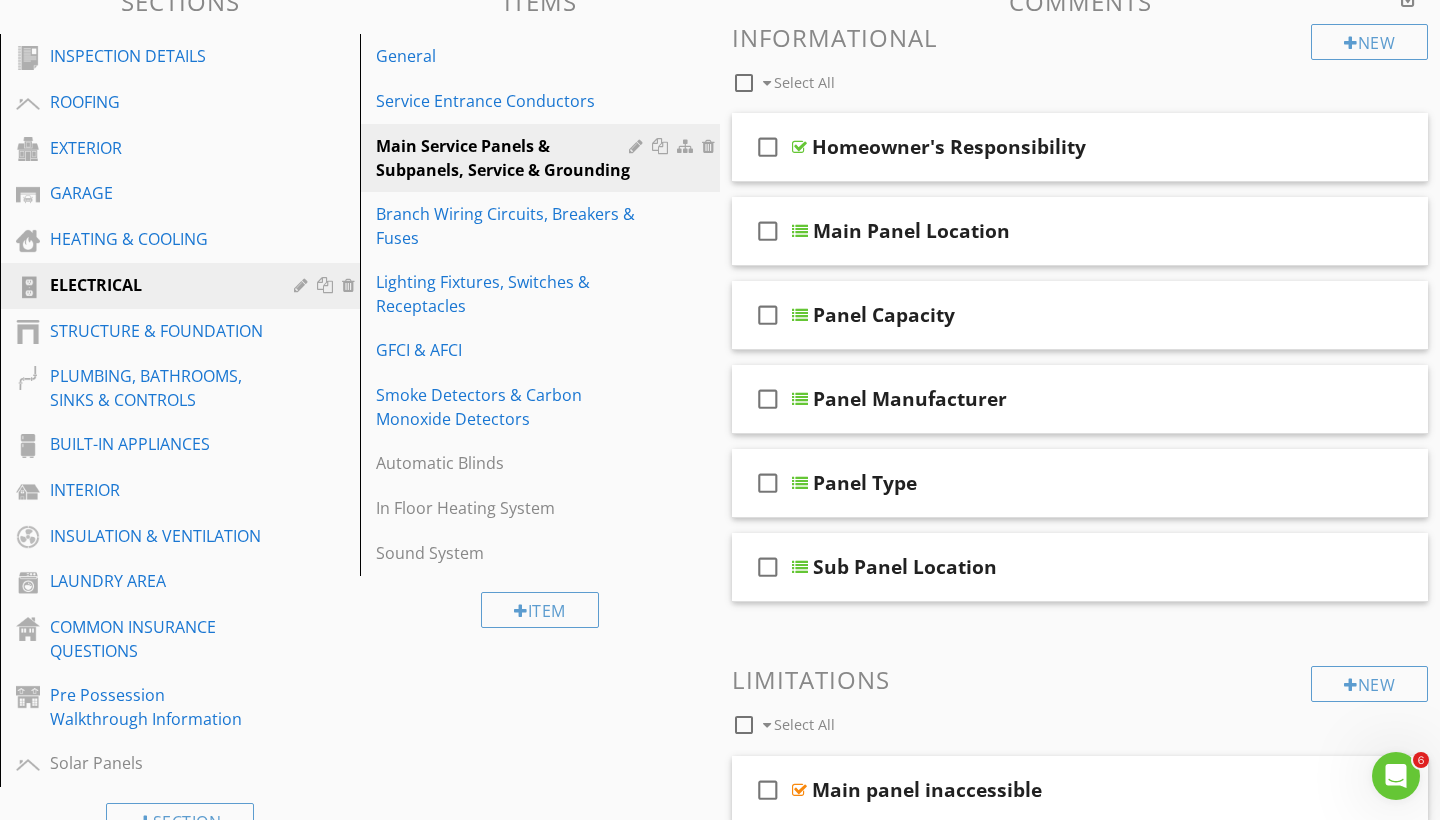 scroll, scrollTop: 103, scrollLeft: 0, axis: vertical 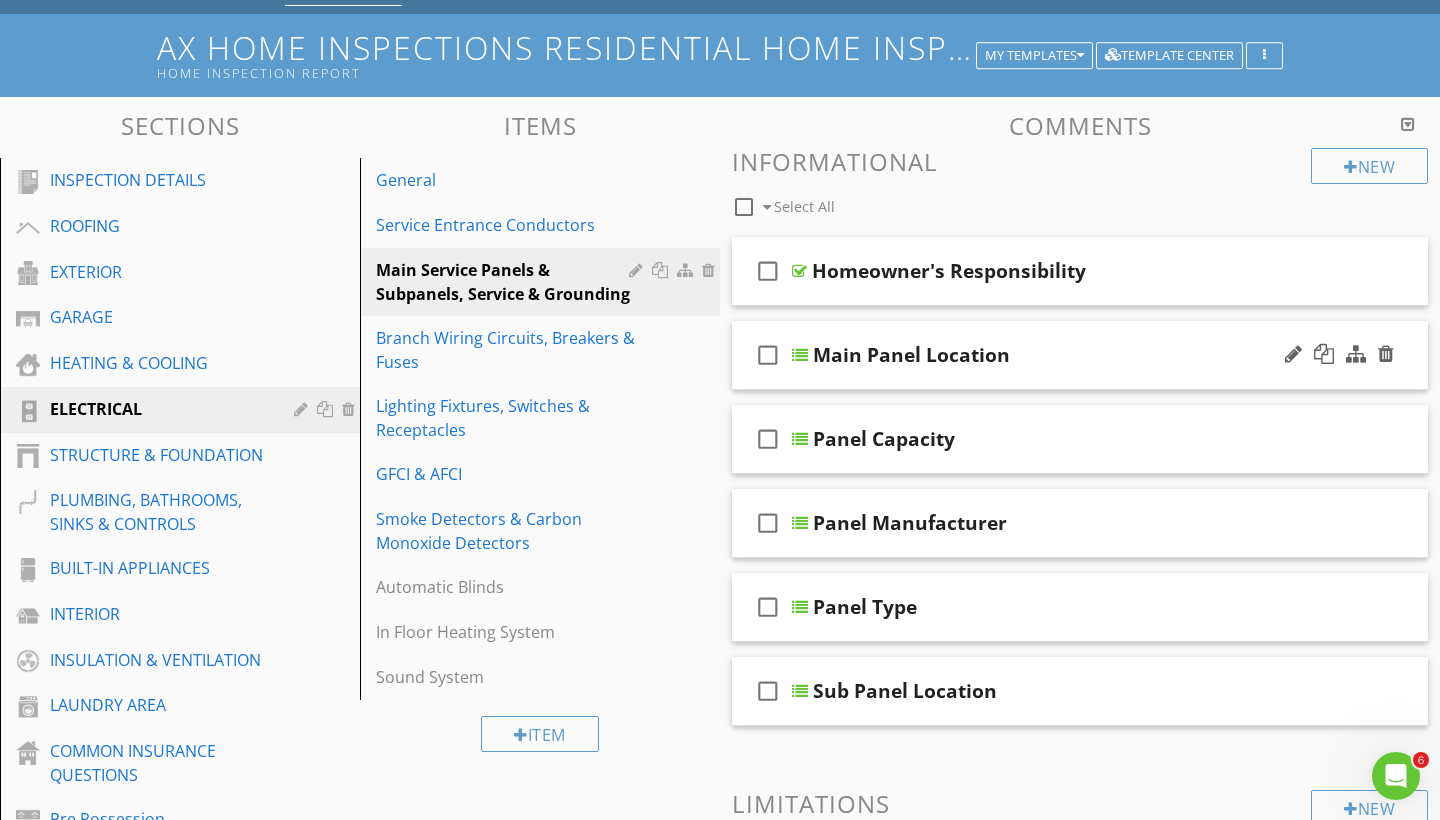 click on "check_box_outline_blank
Main Panel Location" at bounding box center [1080, 355] 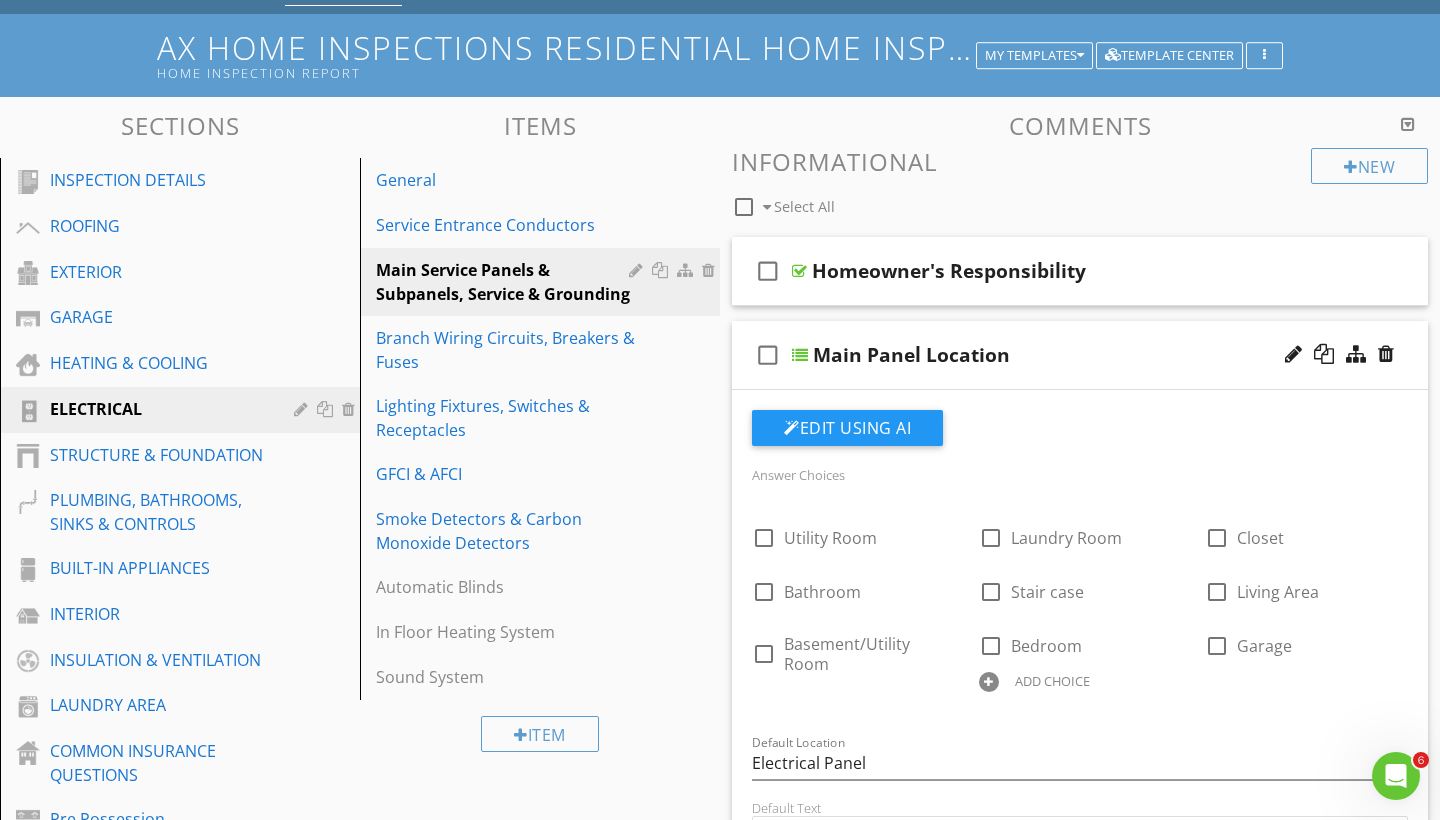 click on "check_box_outline_blank
Main Panel Location" at bounding box center (1080, 355) 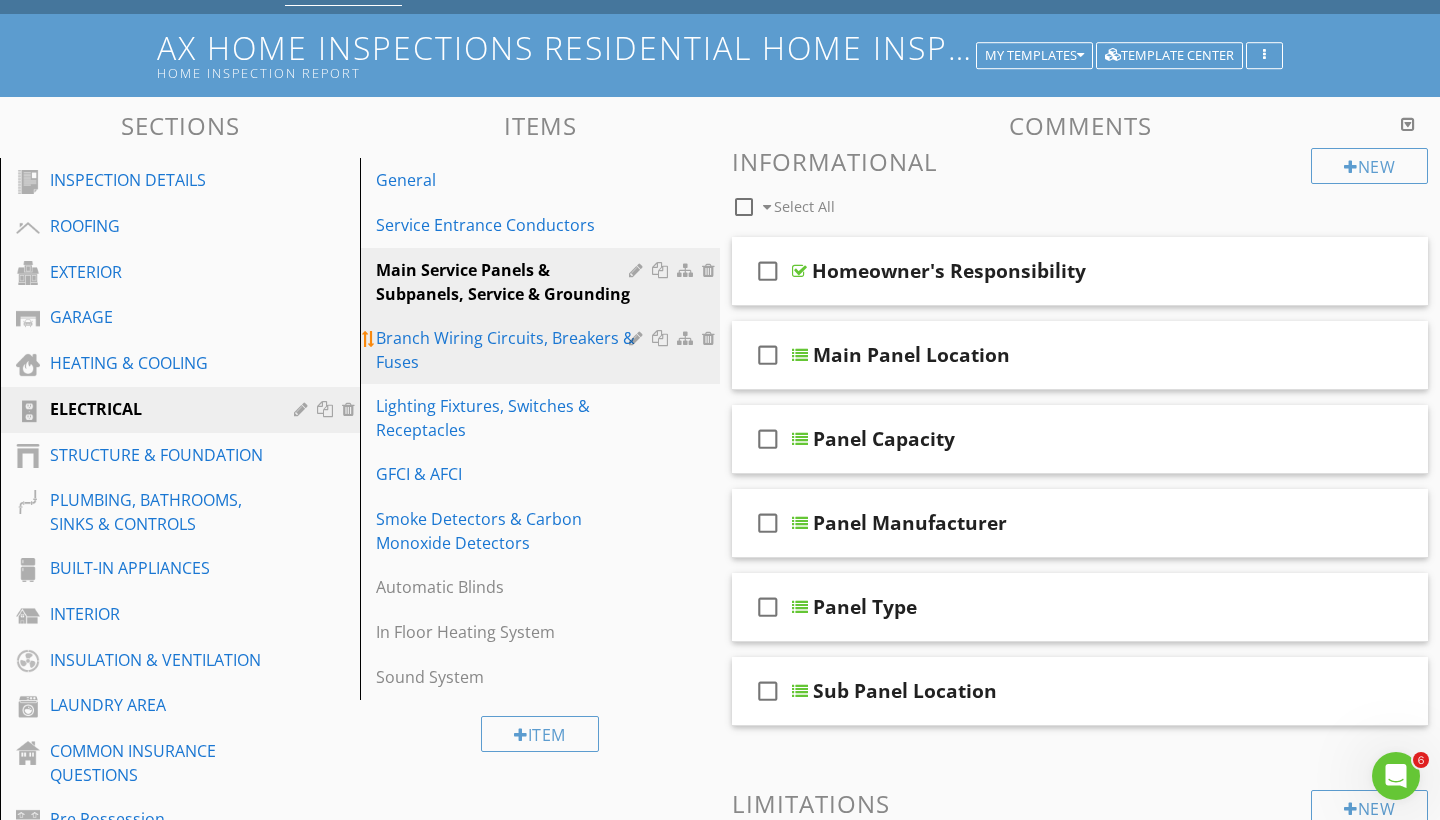 click on "Branch Wiring Circuits, Breakers & Fuses" at bounding box center [505, 350] 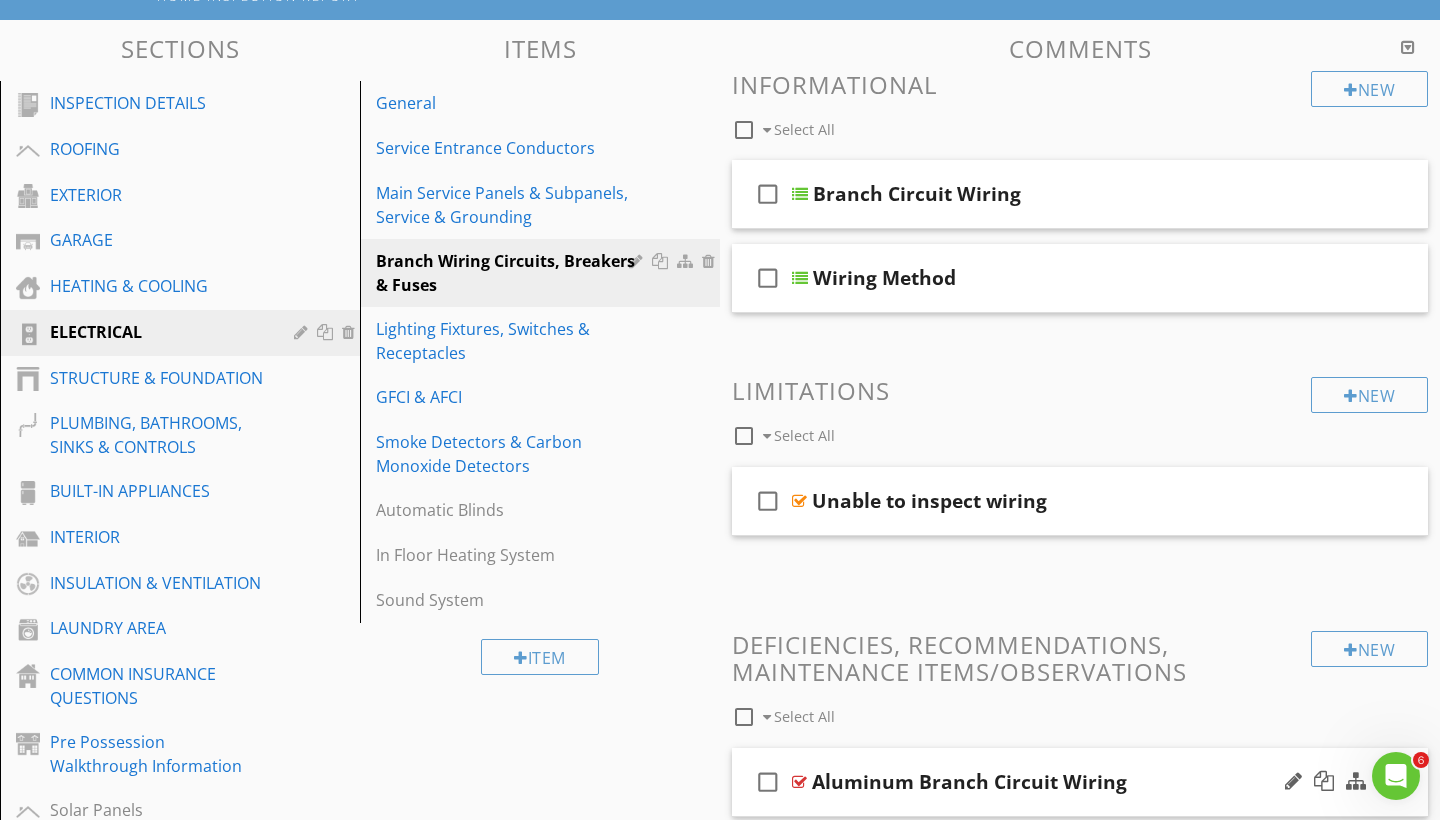 scroll, scrollTop: 0, scrollLeft: 0, axis: both 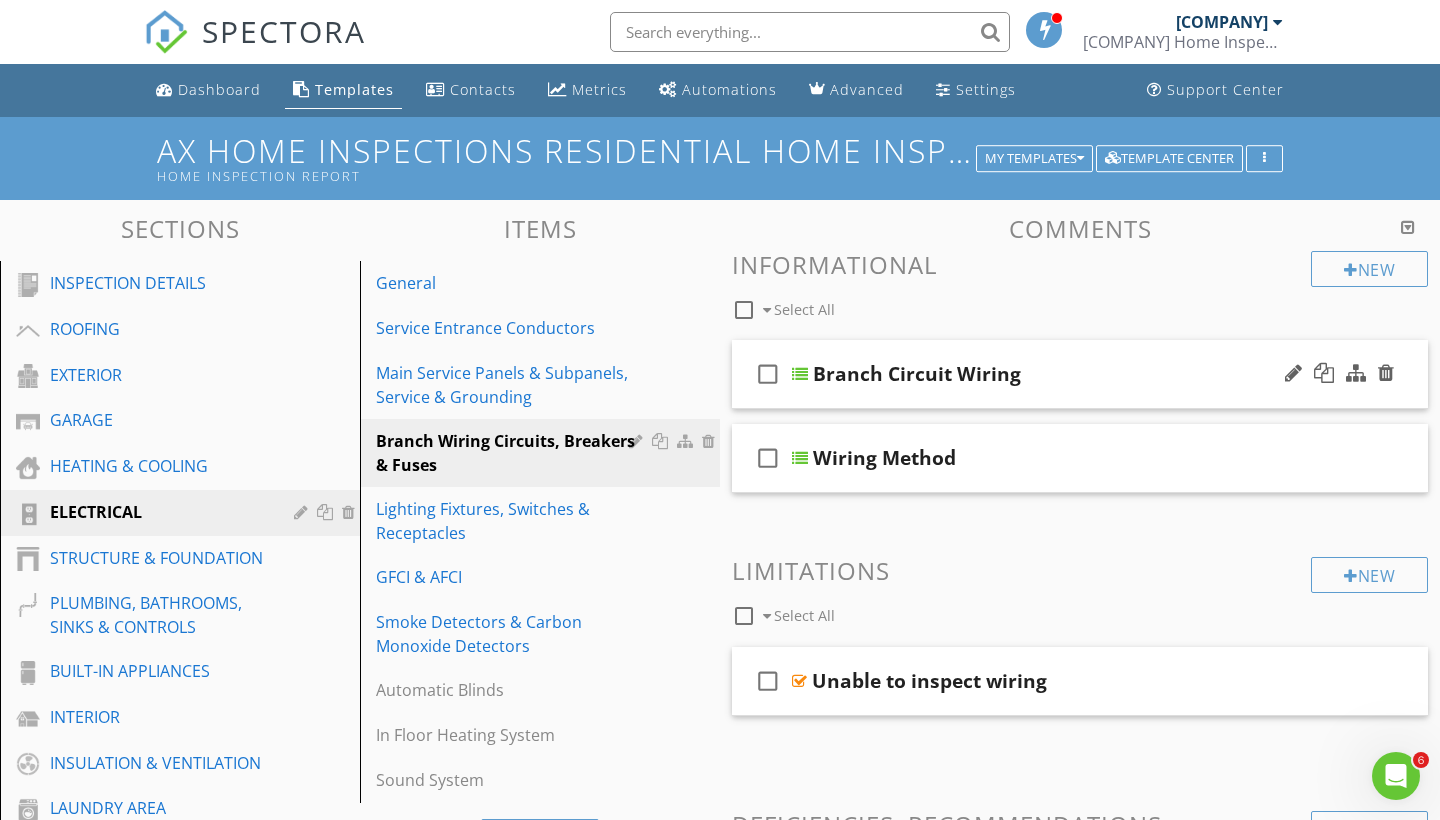 click on "check_box_outline_blank
Branch Circuit Wiring" at bounding box center [1080, 374] 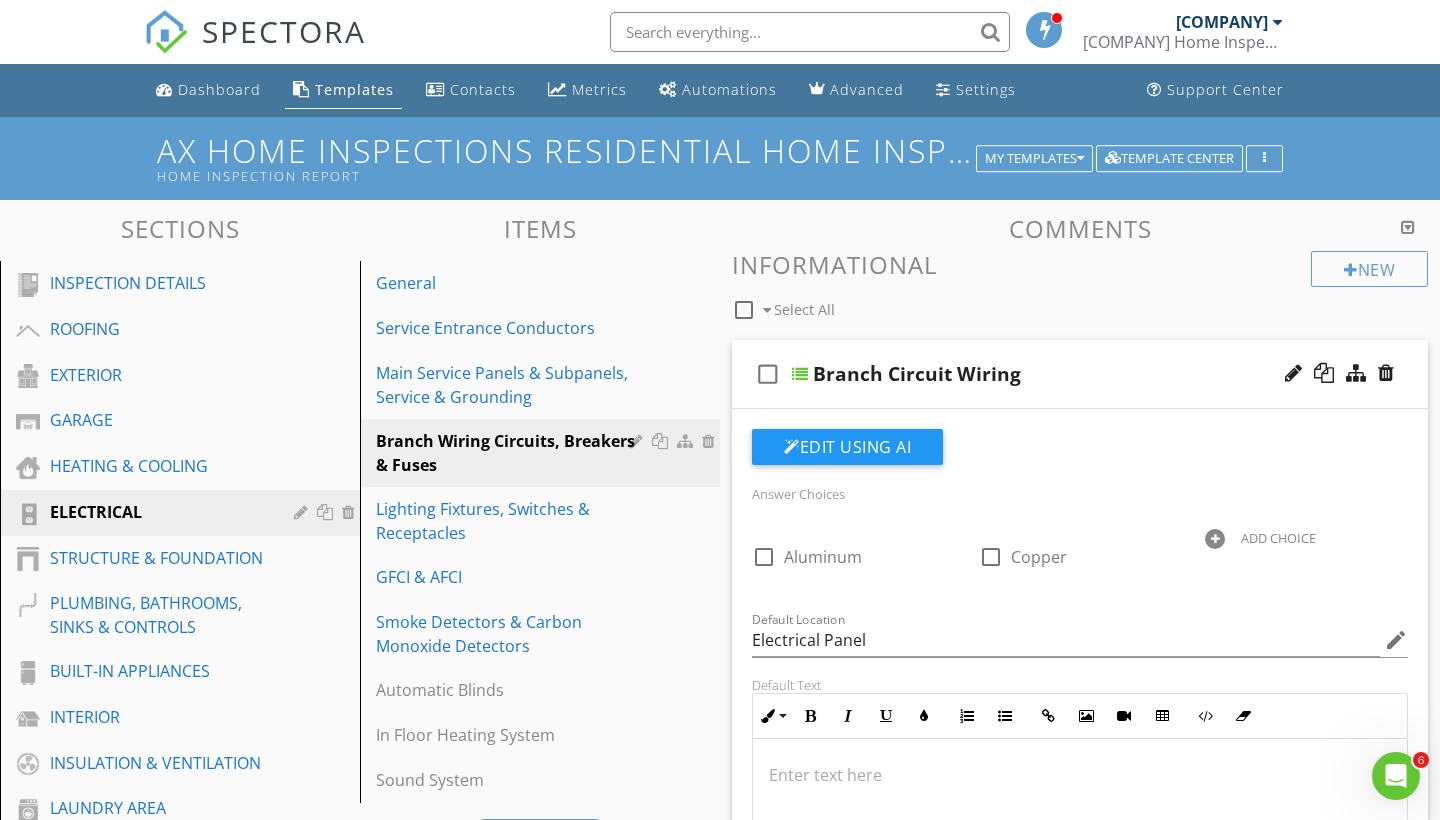 click on "check_box_outline_blank
Branch Circuit Wiring" at bounding box center (1080, 374) 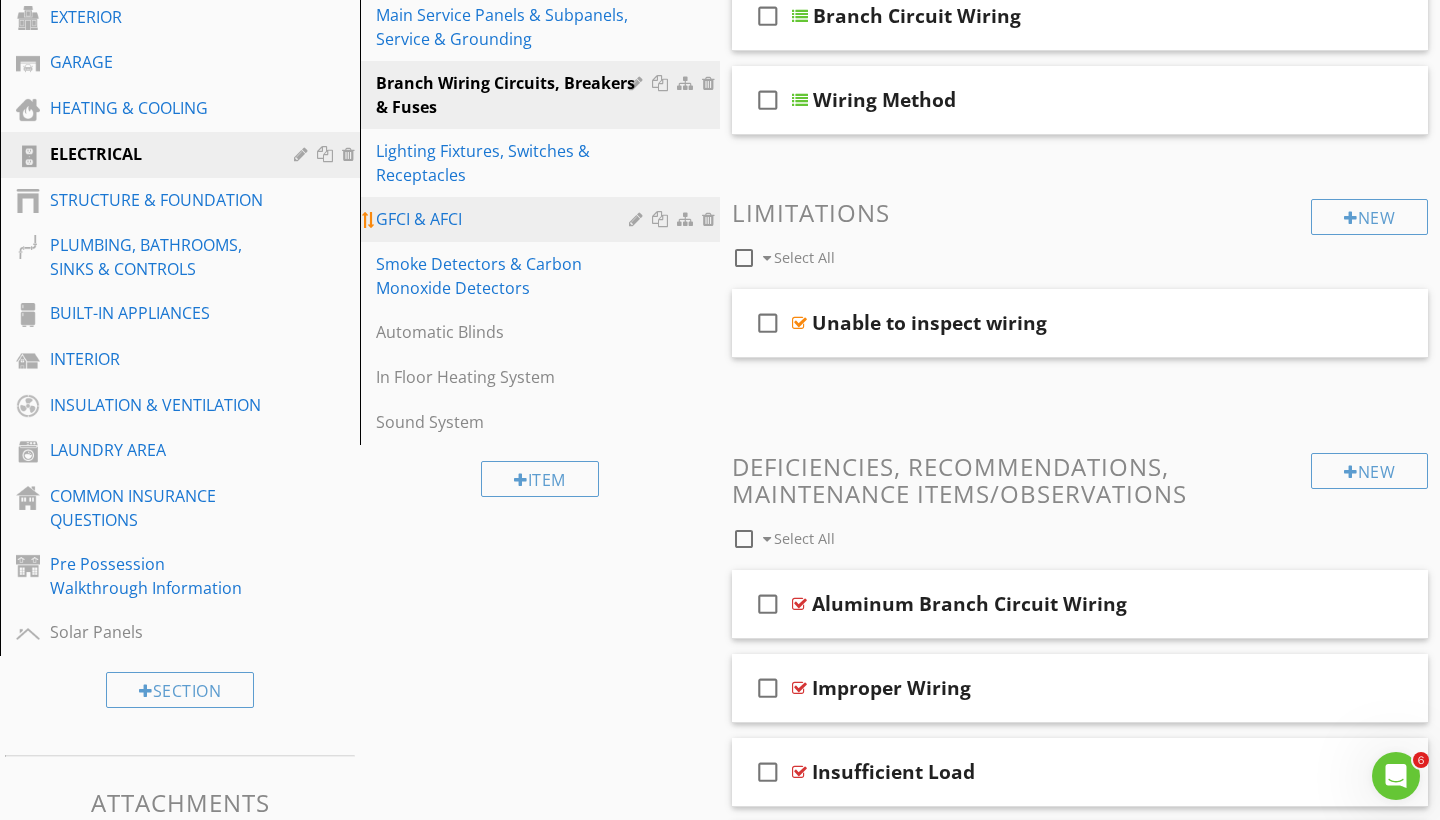 scroll, scrollTop: 305, scrollLeft: 0, axis: vertical 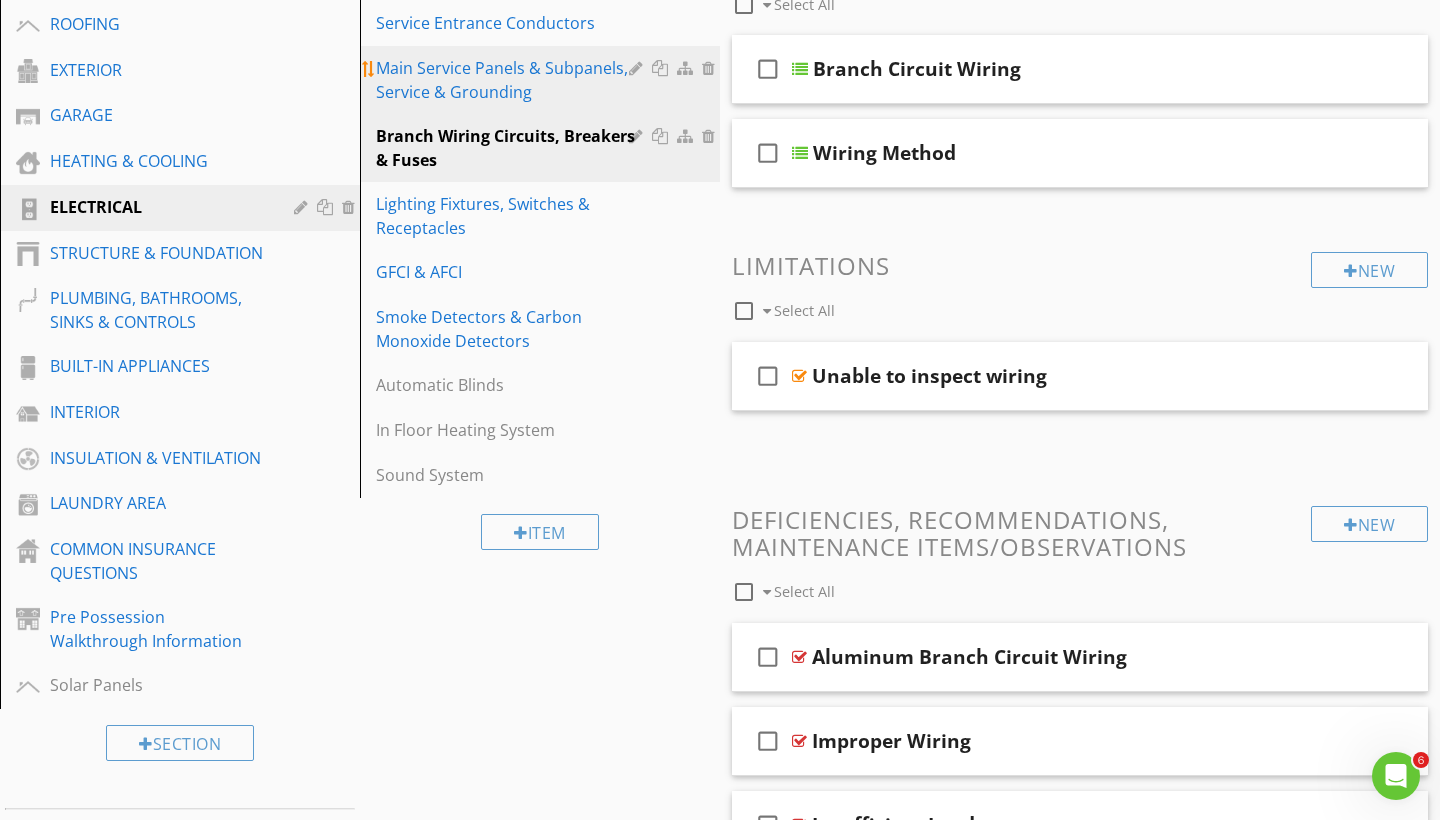 click on "Main Service Panels & Subpanels, Service & Grounding" at bounding box center [505, 80] 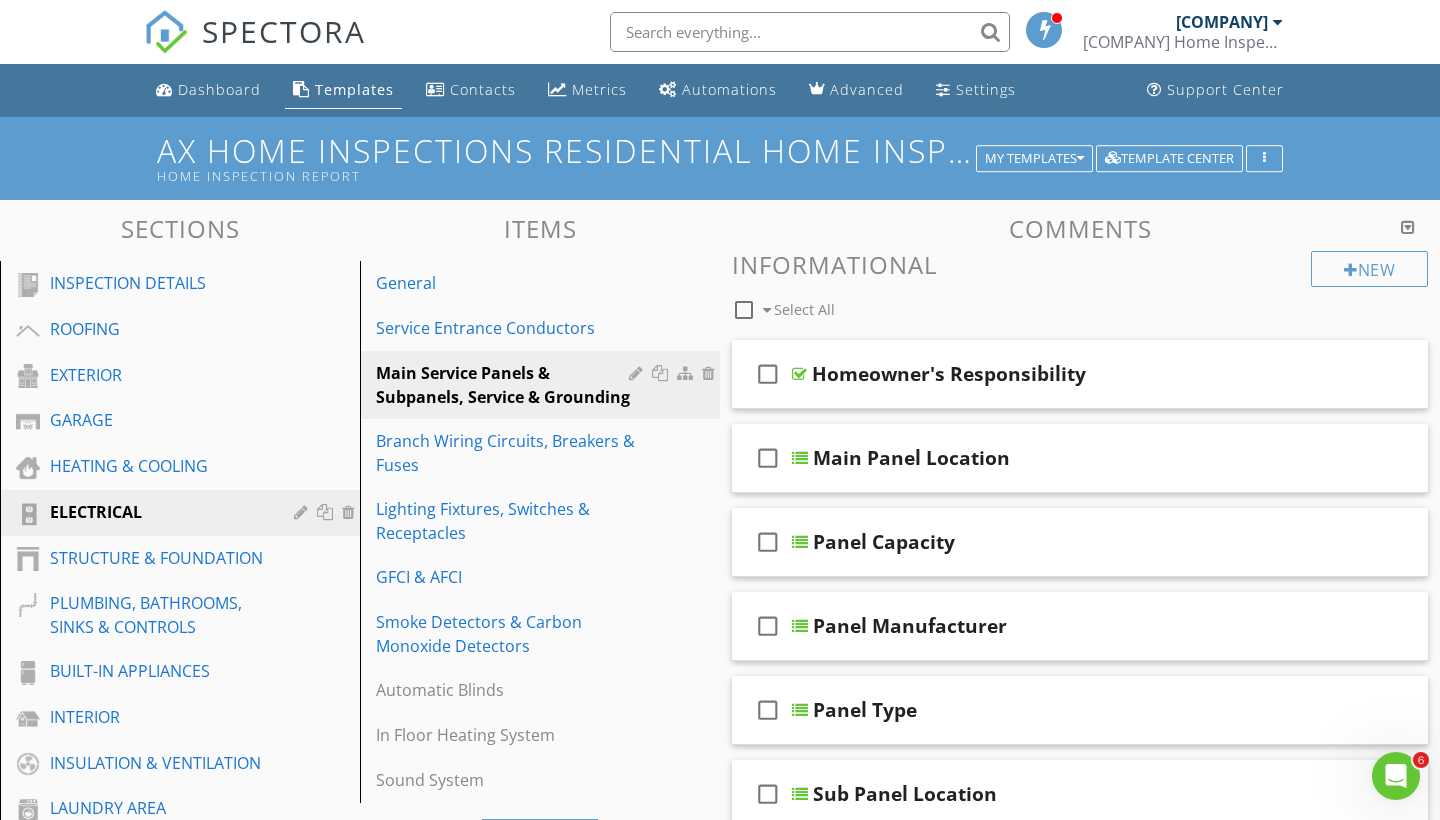 scroll, scrollTop: 0, scrollLeft: 0, axis: both 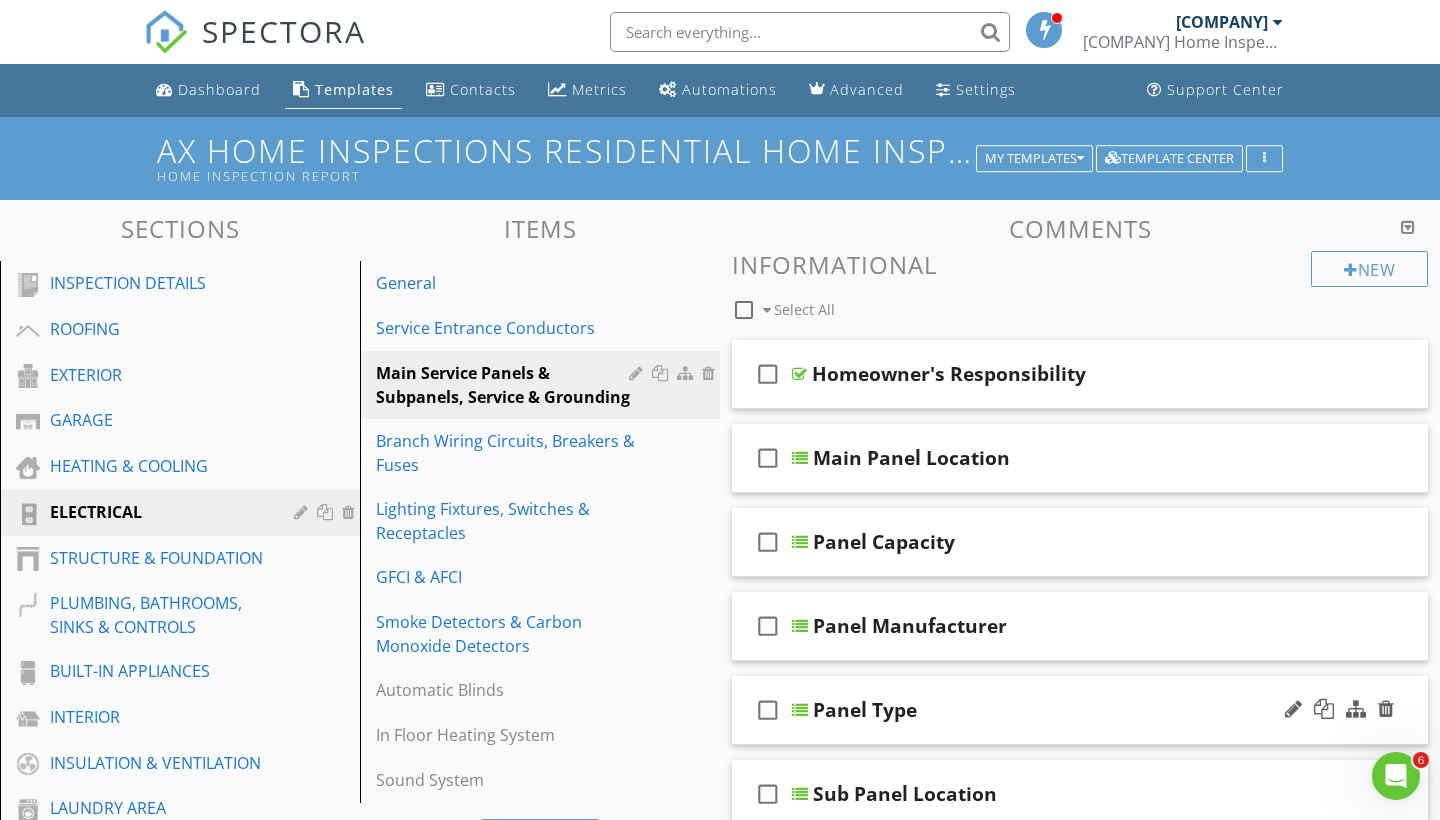 click on "check_box_outline_blank
Panel Type" at bounding box center (1080, 710) 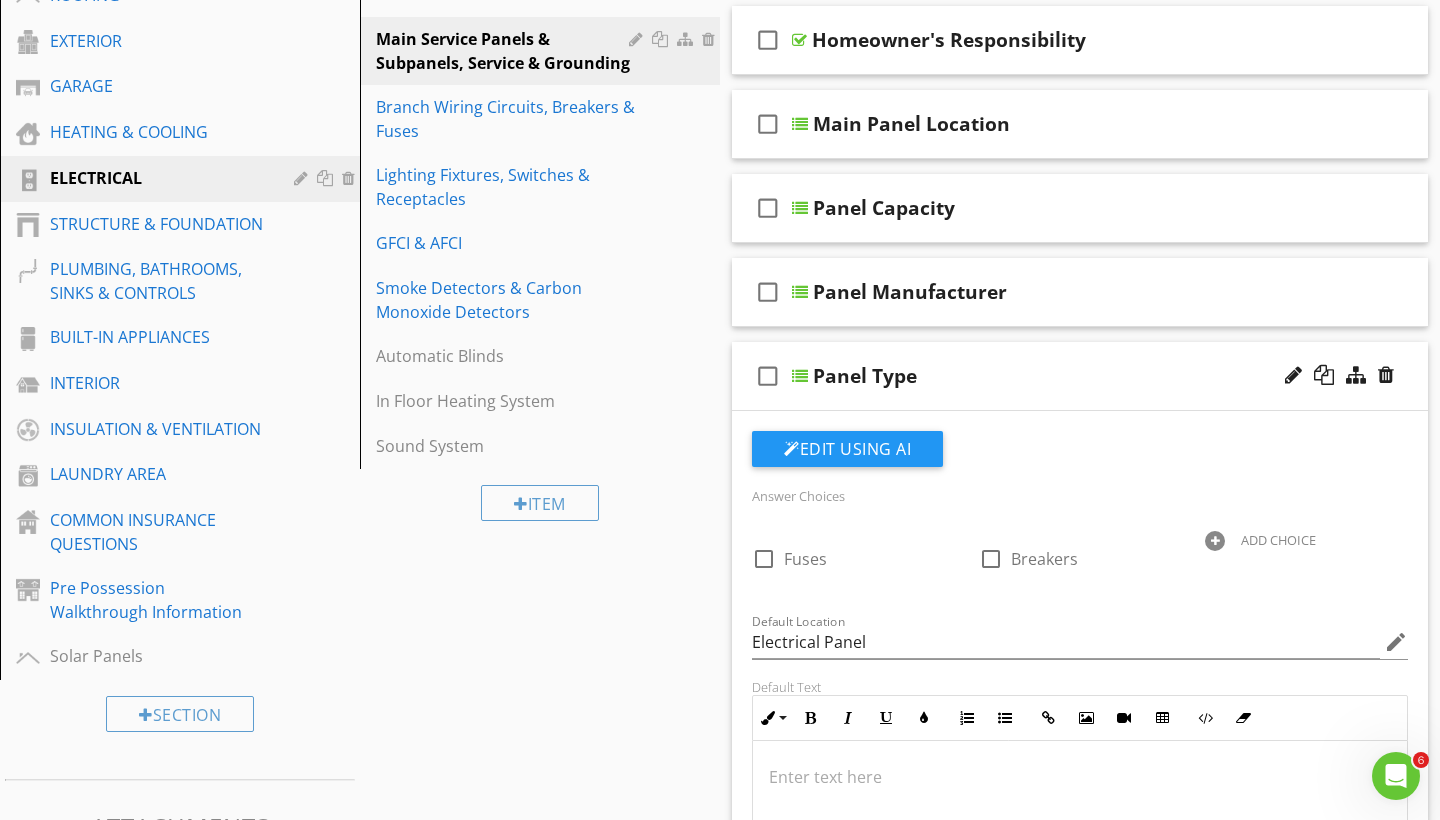 scroll, scrollTop: 297, scrollLeft: 0, axis: vertical 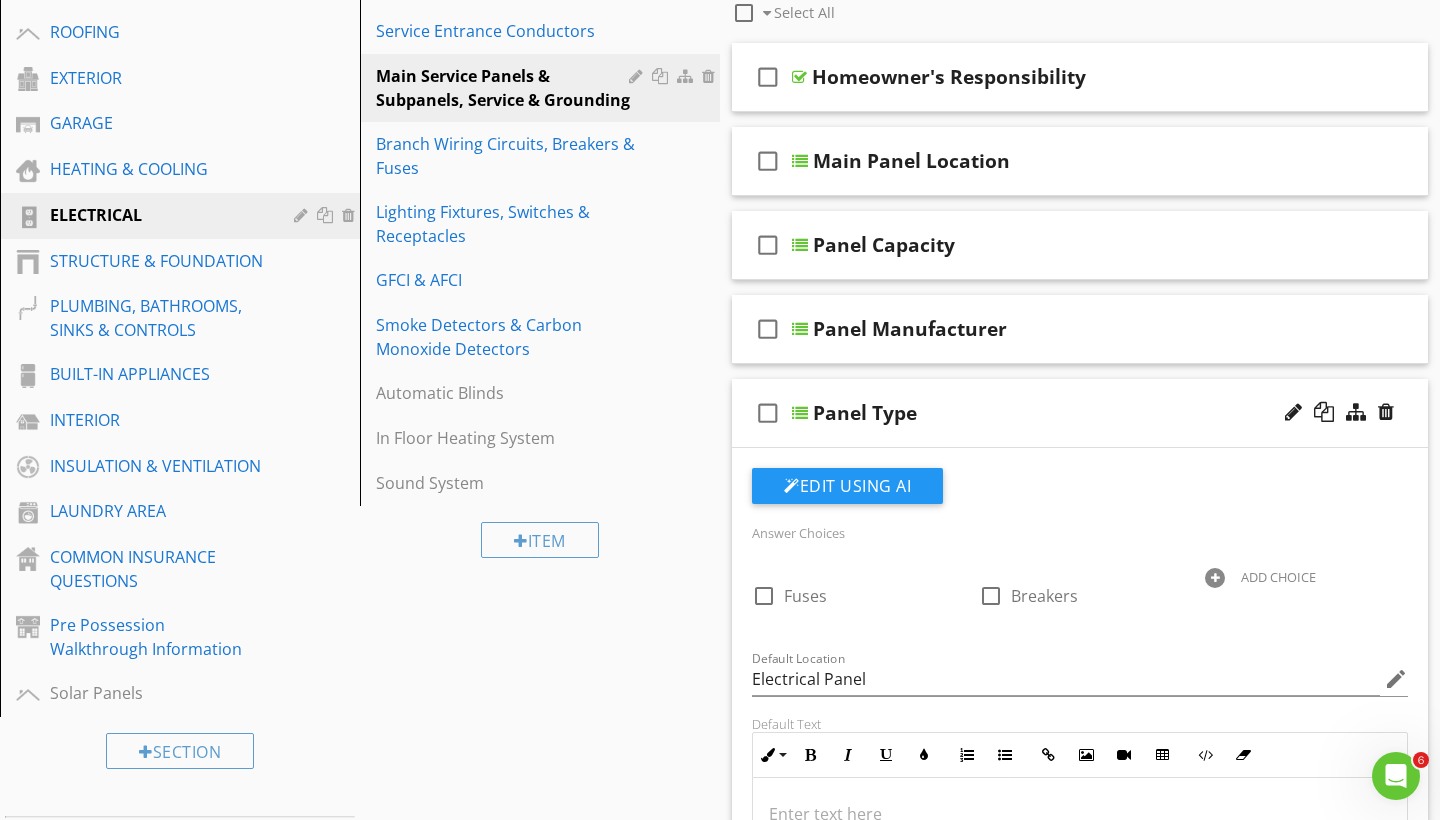 click on "check_box_outline_blank
Panel Type" at bounding box center (1080, 413) 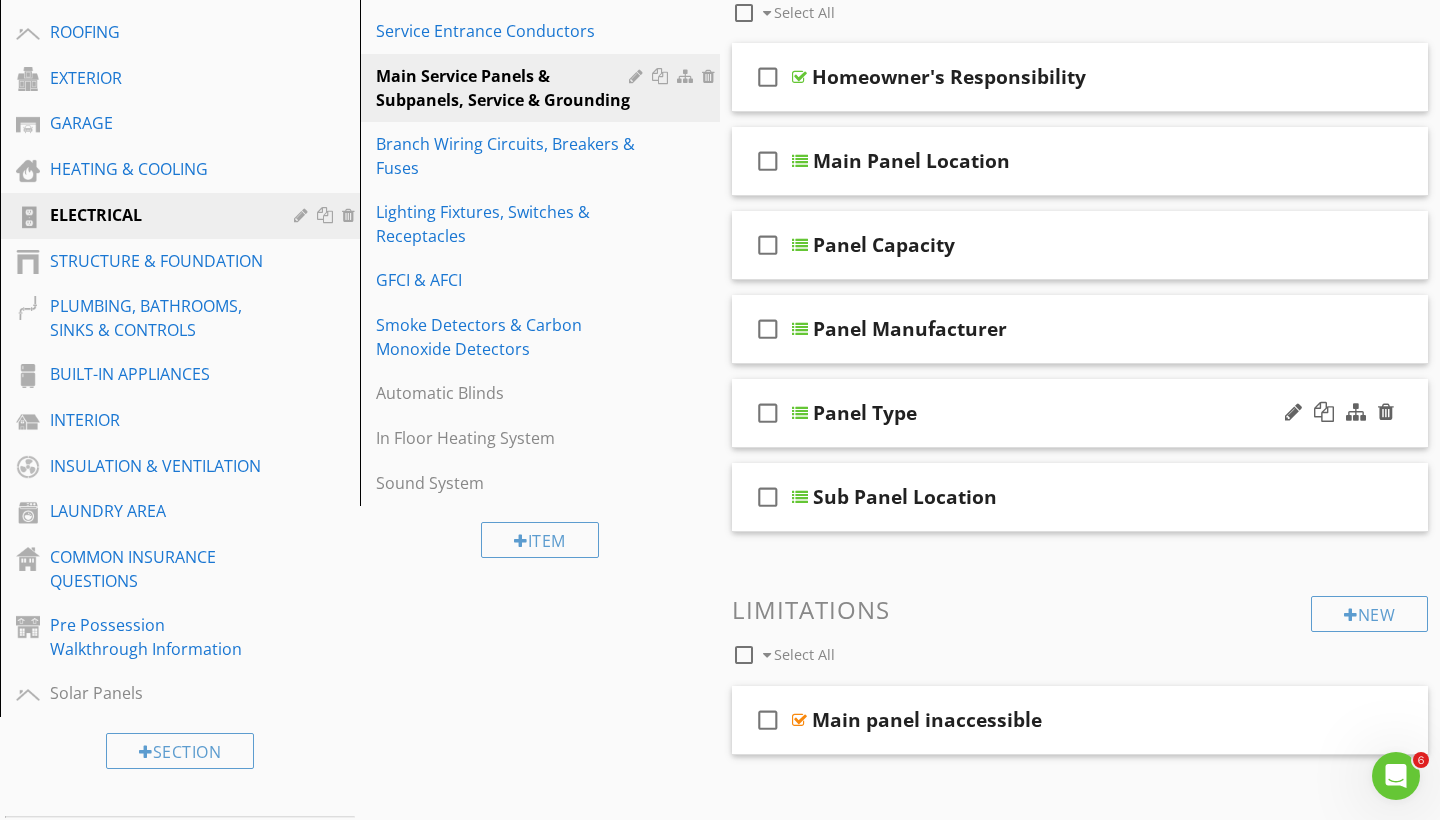 click on "check_box_outline_blank
Panel Type" at bounding box center (1080, 413) 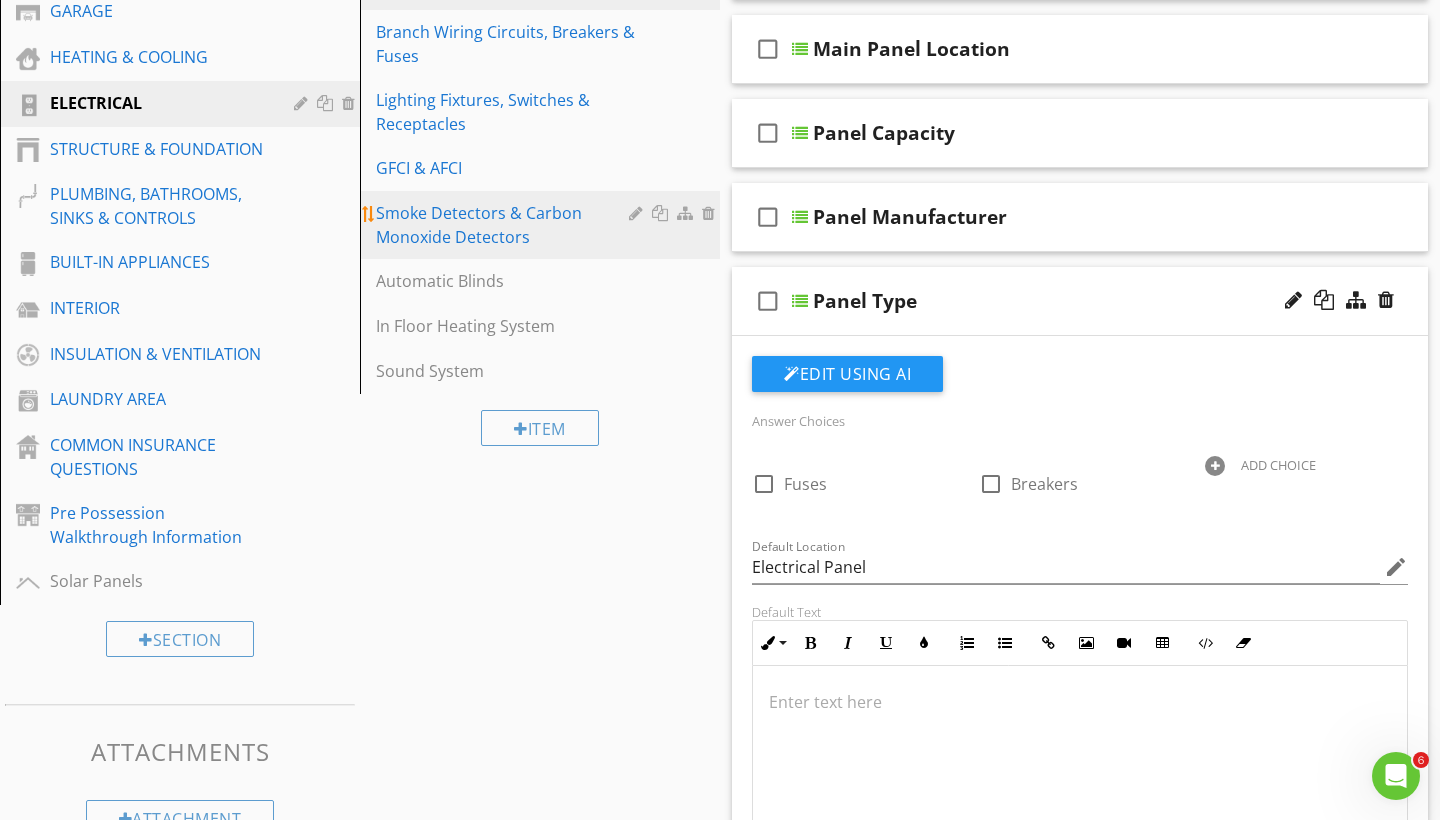 scroll, scrollTop: 487, scrollLeft: 0, axis: vertical 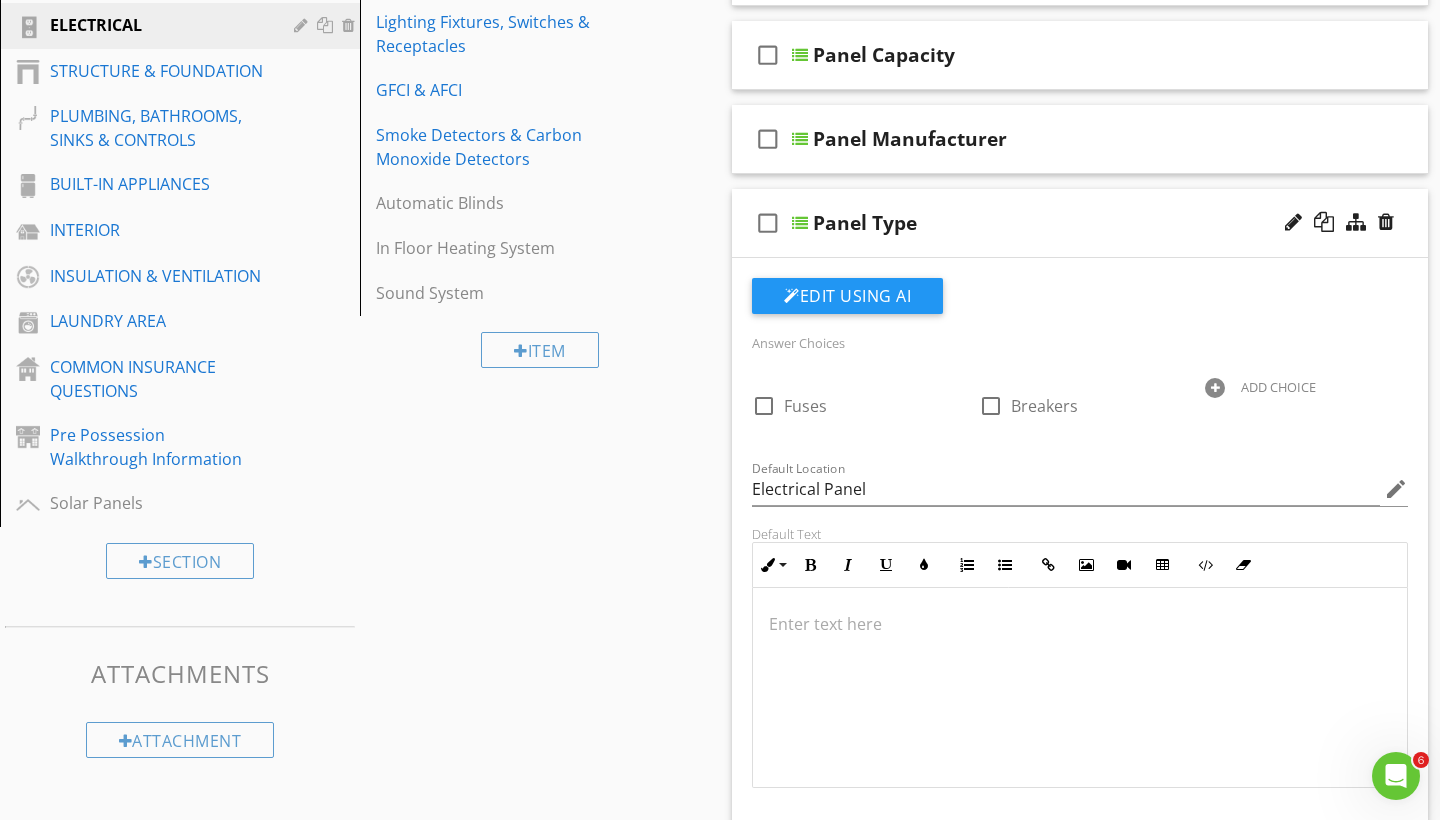 click on "Panel Type" at bounding box center [1059, 223] 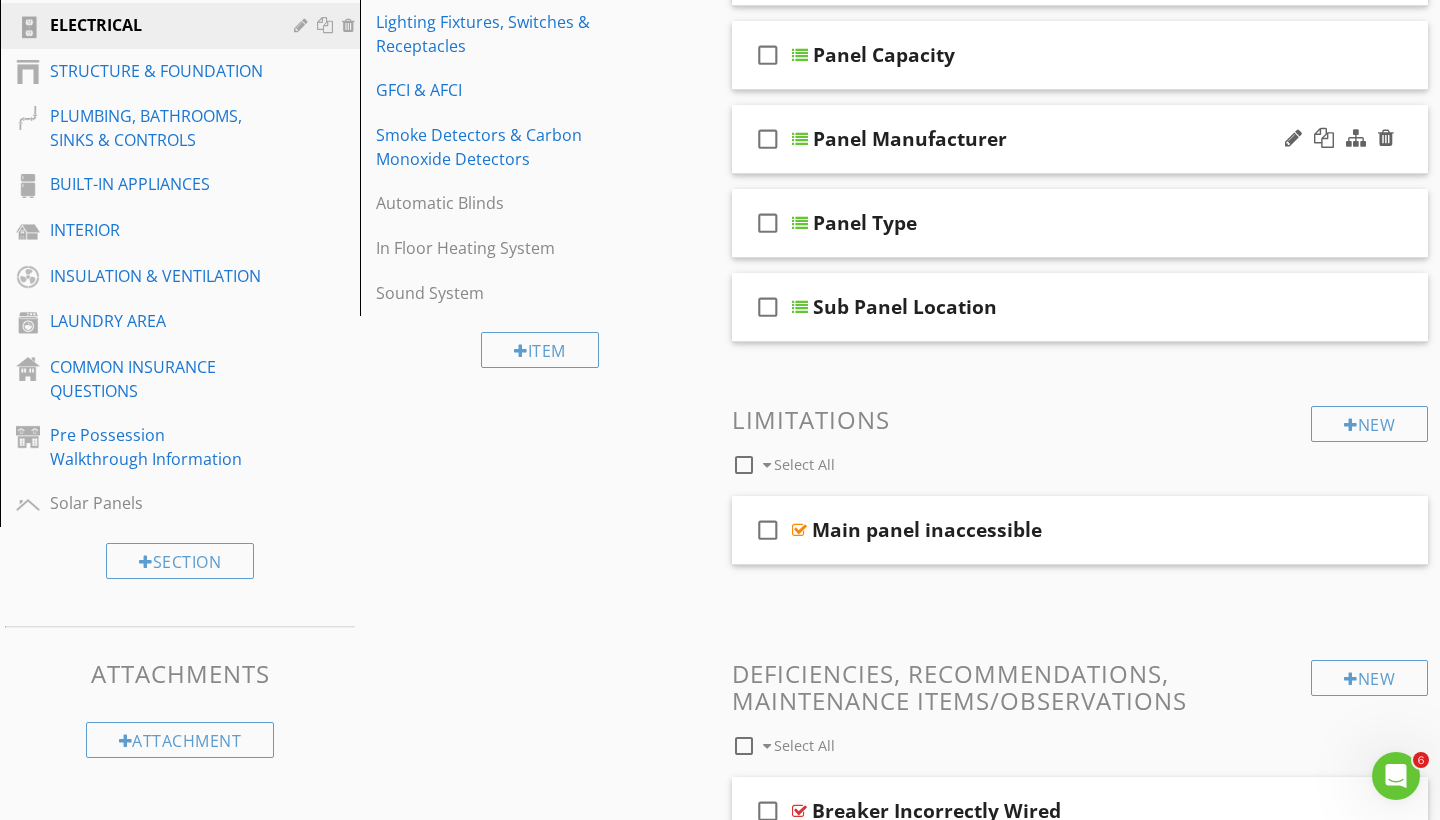 click on "check_box_outline_blank
Panel Manufacturer" at bounding box center [1080, 139] 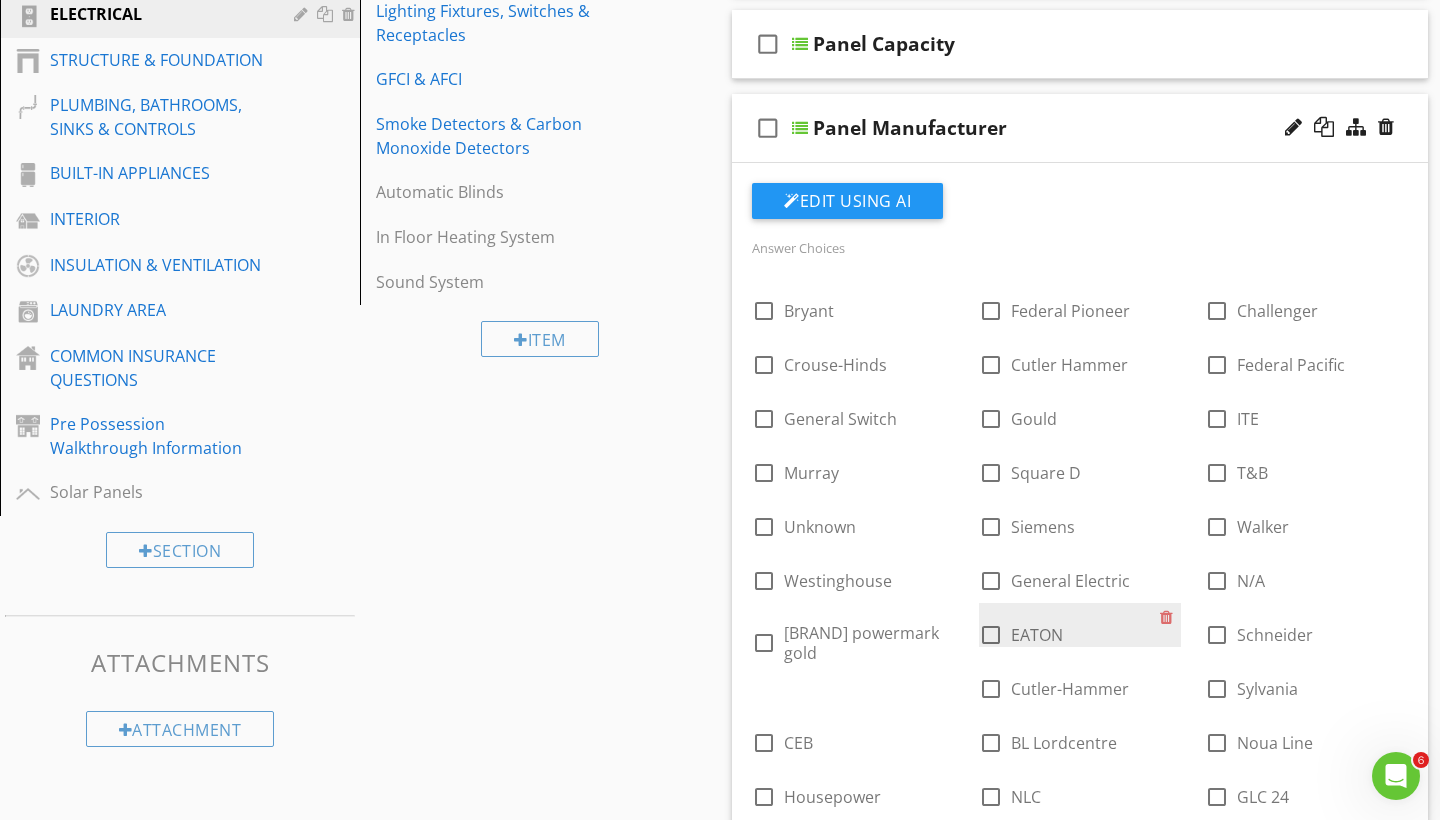 scroll, scrollTop: 448, scrollLeft: 0, axis: vertical 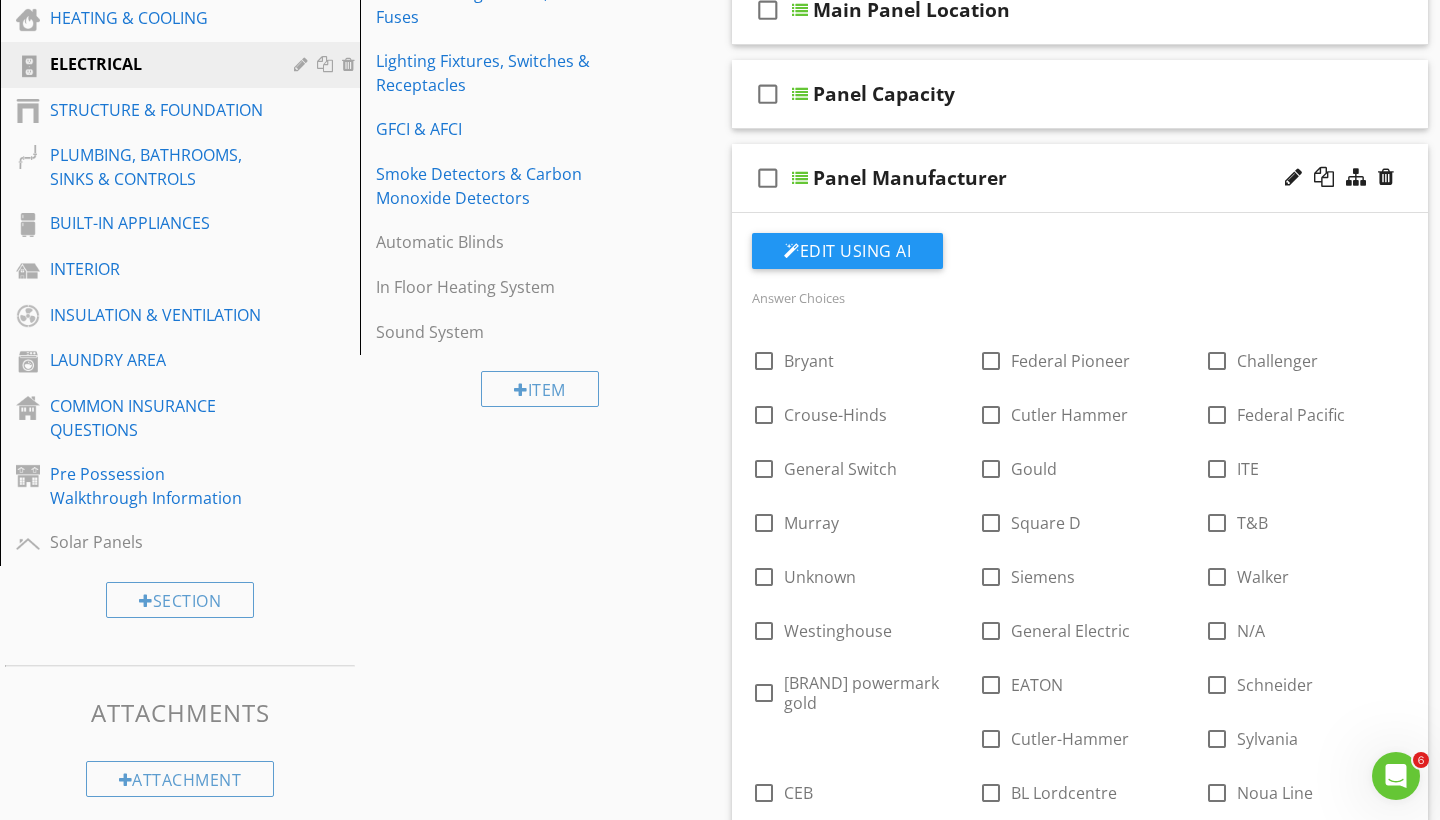 click on "check_box_outline_blank
Panel Manufacturer" at bounding box center (1080, 178) 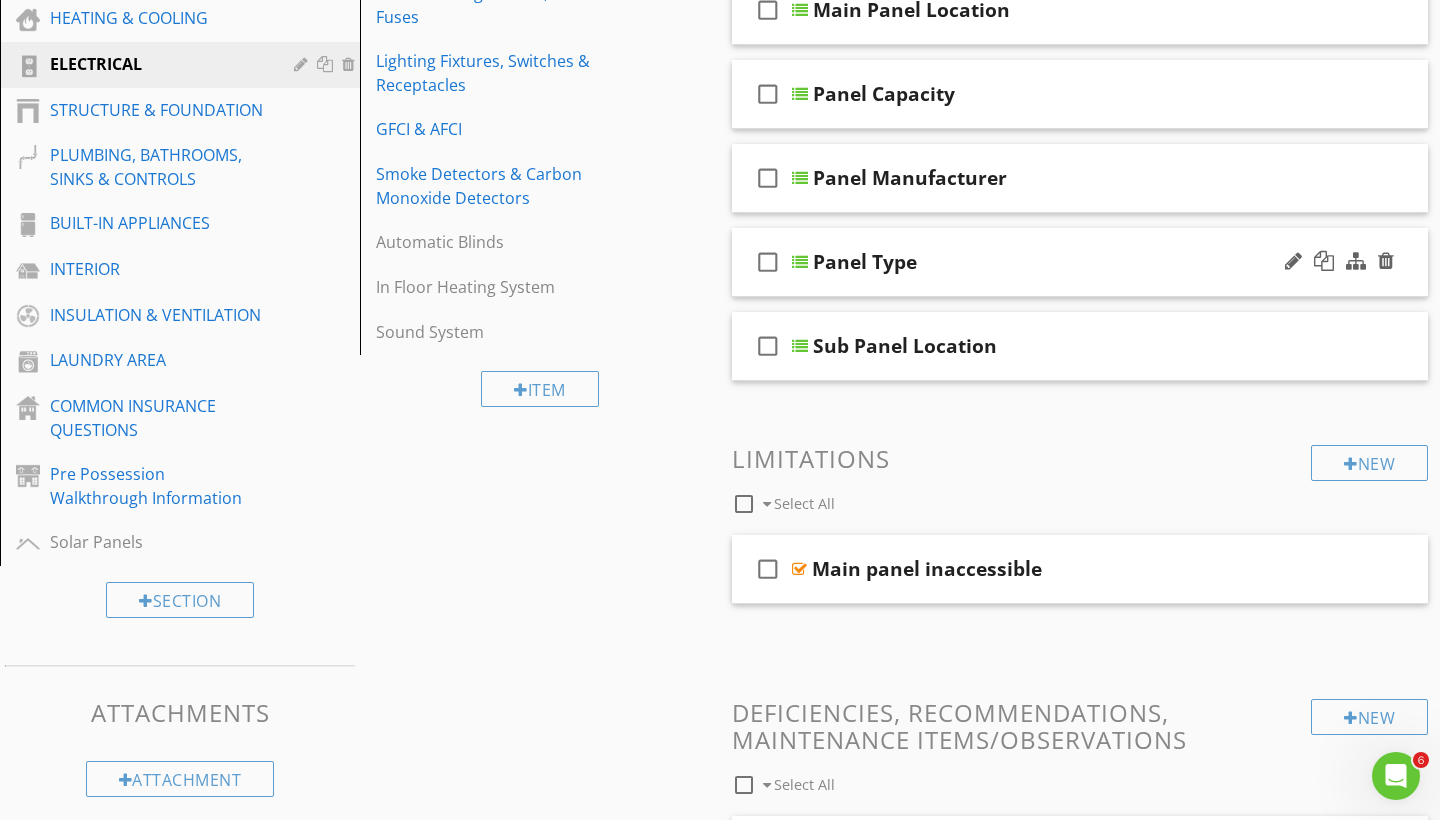 click on "check_box_outline_blank
Panel Type" at bounding box center [1080, 262] 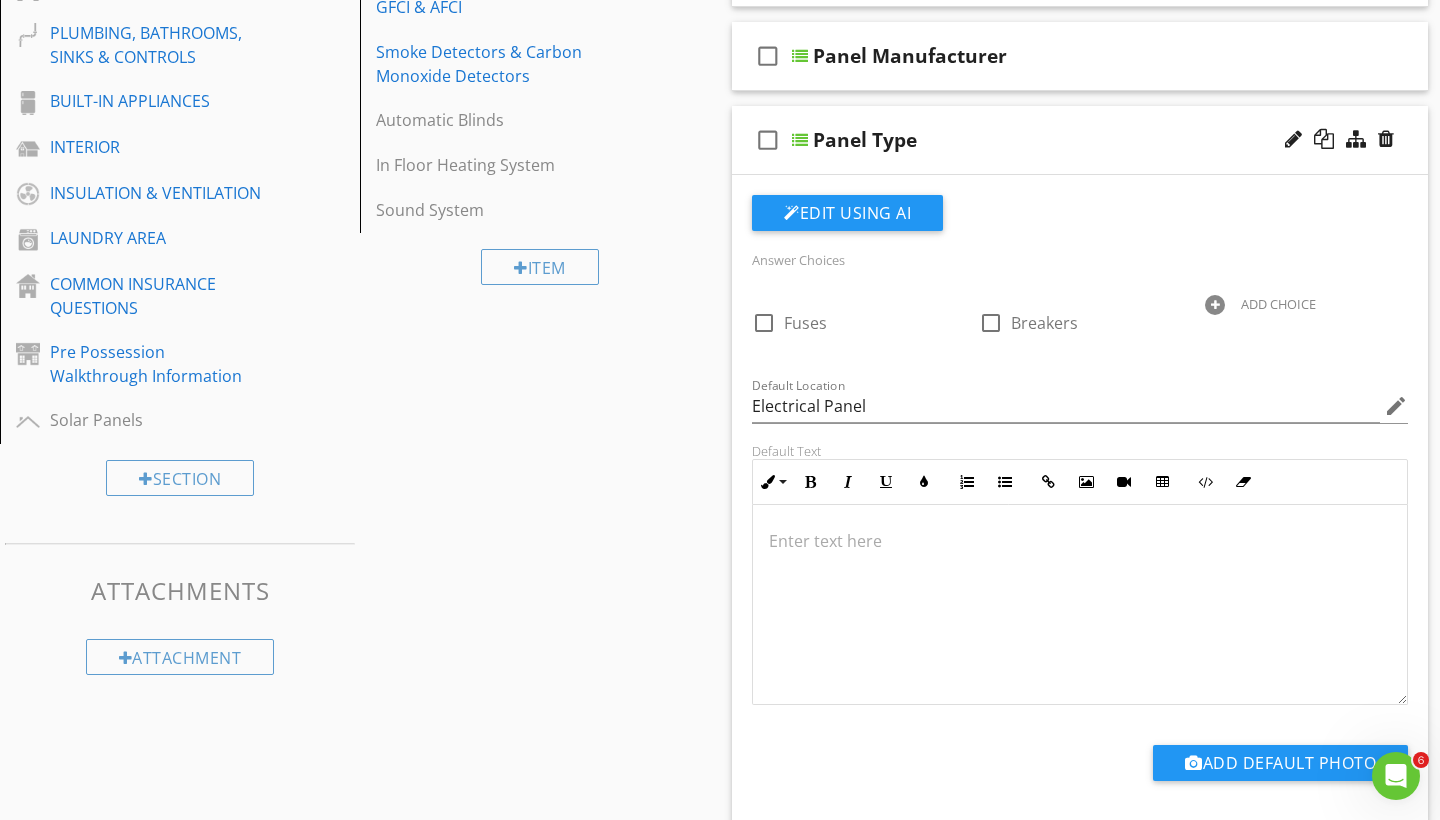 scroll, scrollTop: 377, scrollLeft: 0, axis: vertical 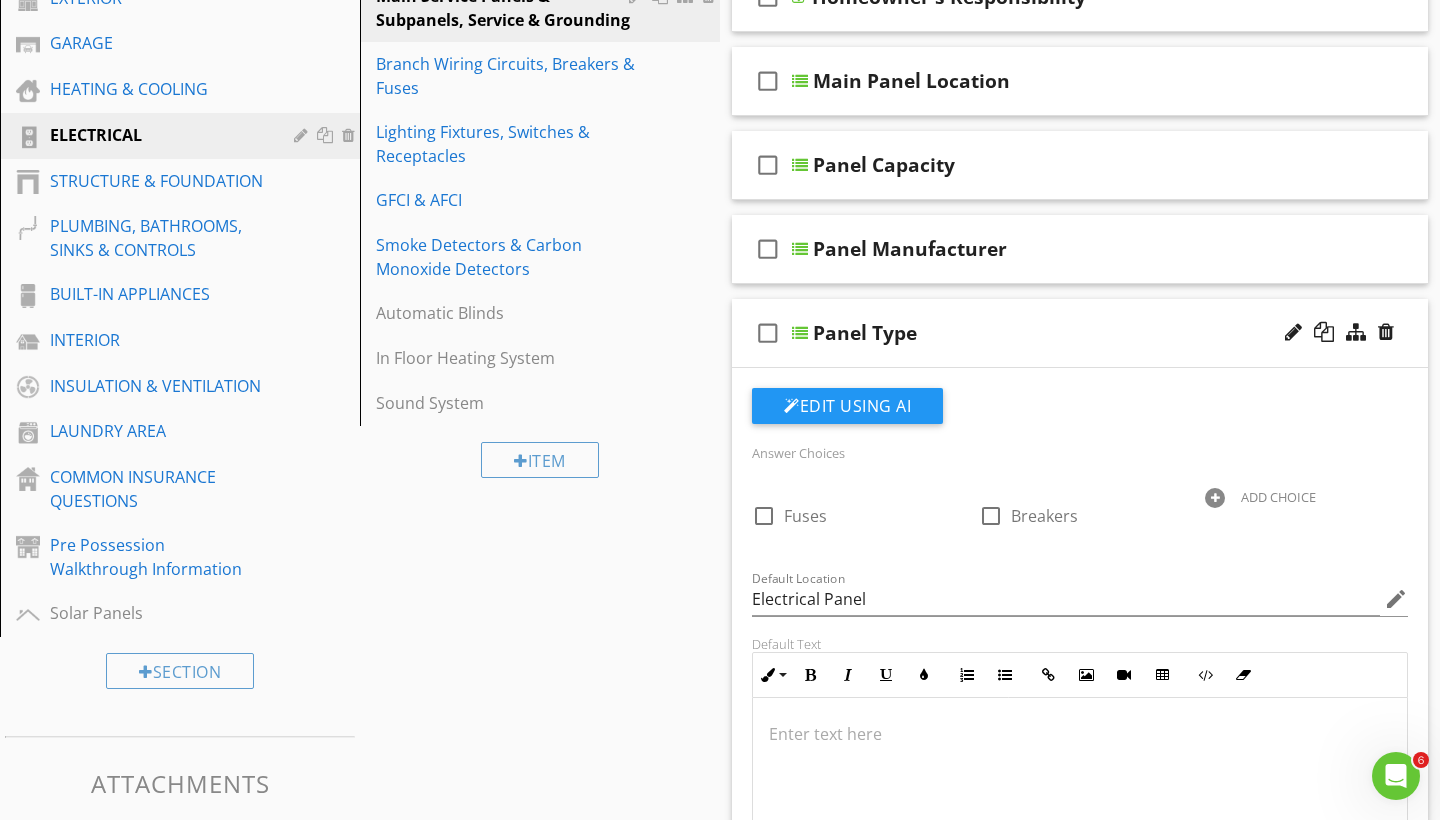 click at bounding box center (800, 333) 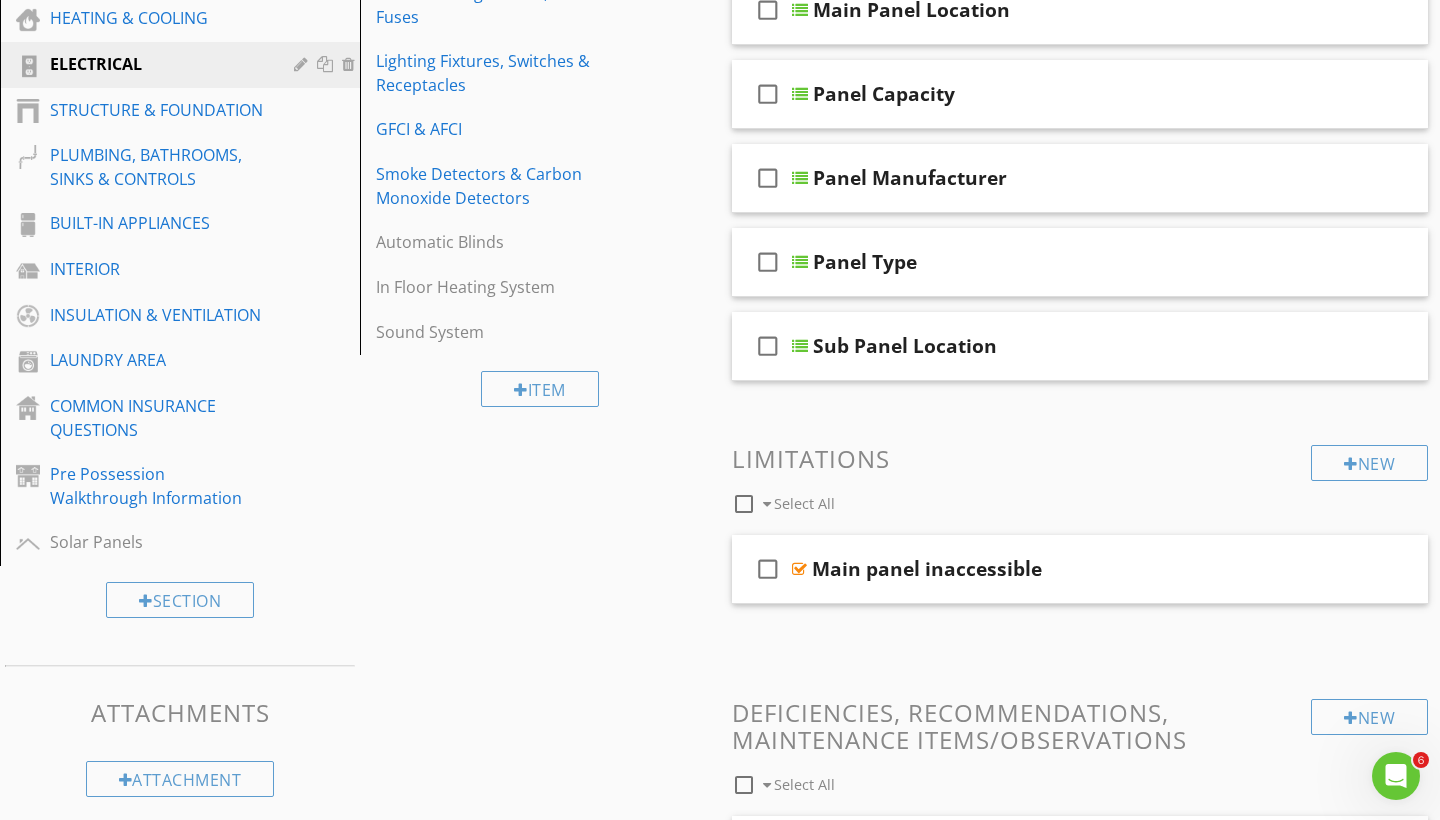 scroll, scrollTop: 446, scrollLeft: 0, axis: vertical 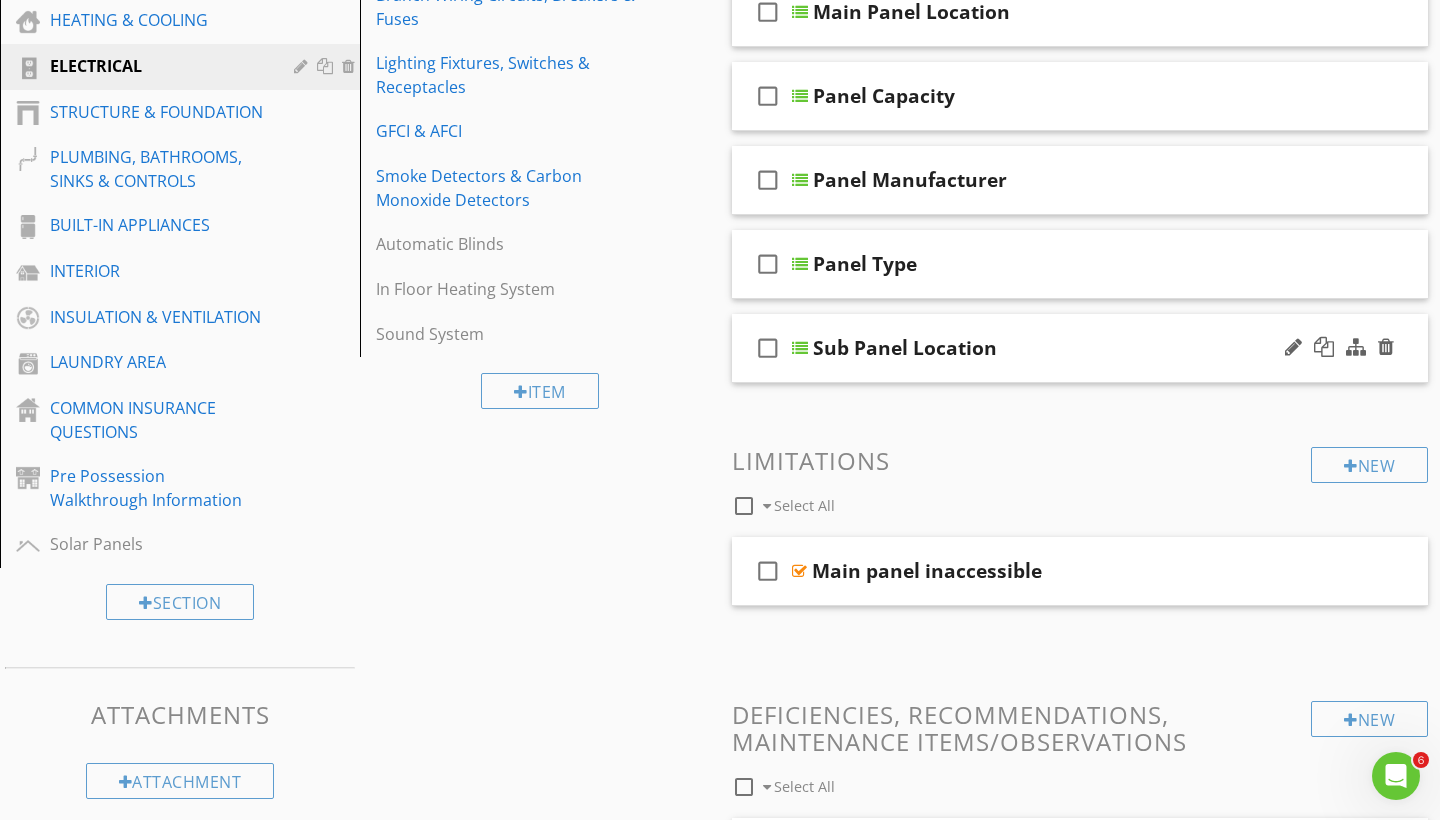 click on "check_box_outline_blank
Sub Panel Location" at bounding box center [1080, 348] 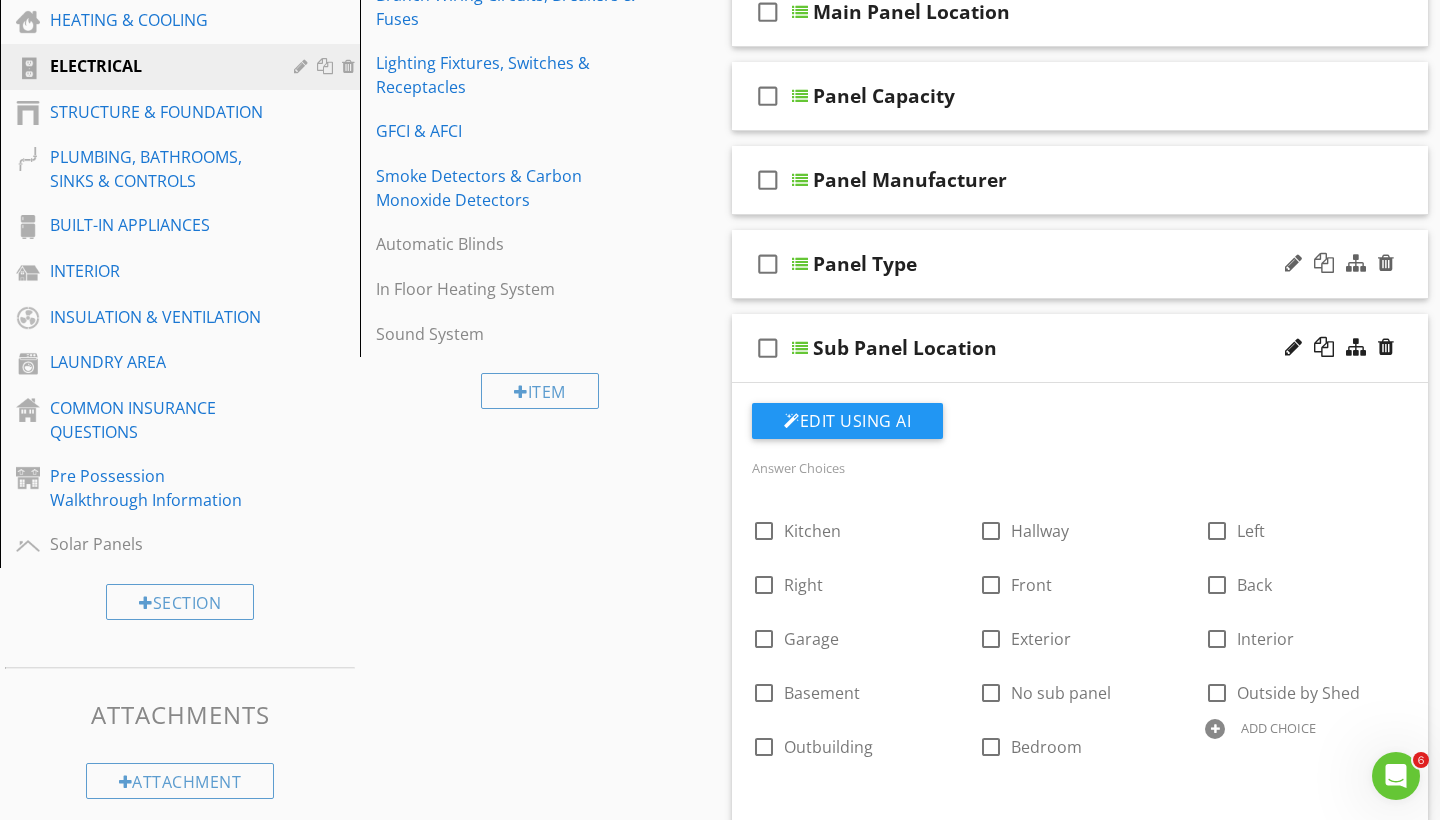 click on "check_box_outline_blank
Panel Type" at bounding box center [1080, 264] 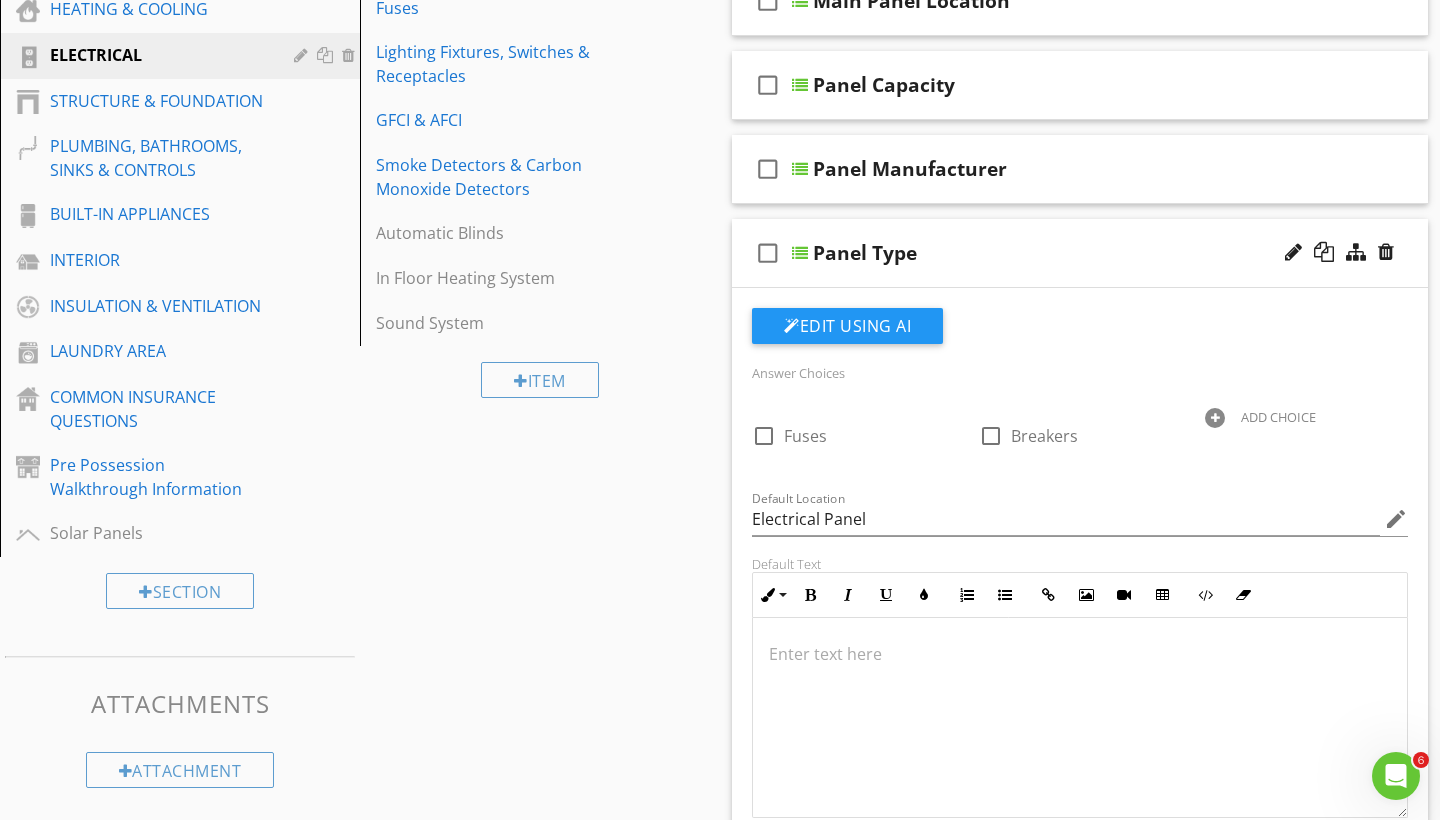 scroll, scrollTop: 454, scrollLeft: 0, axis: vertical 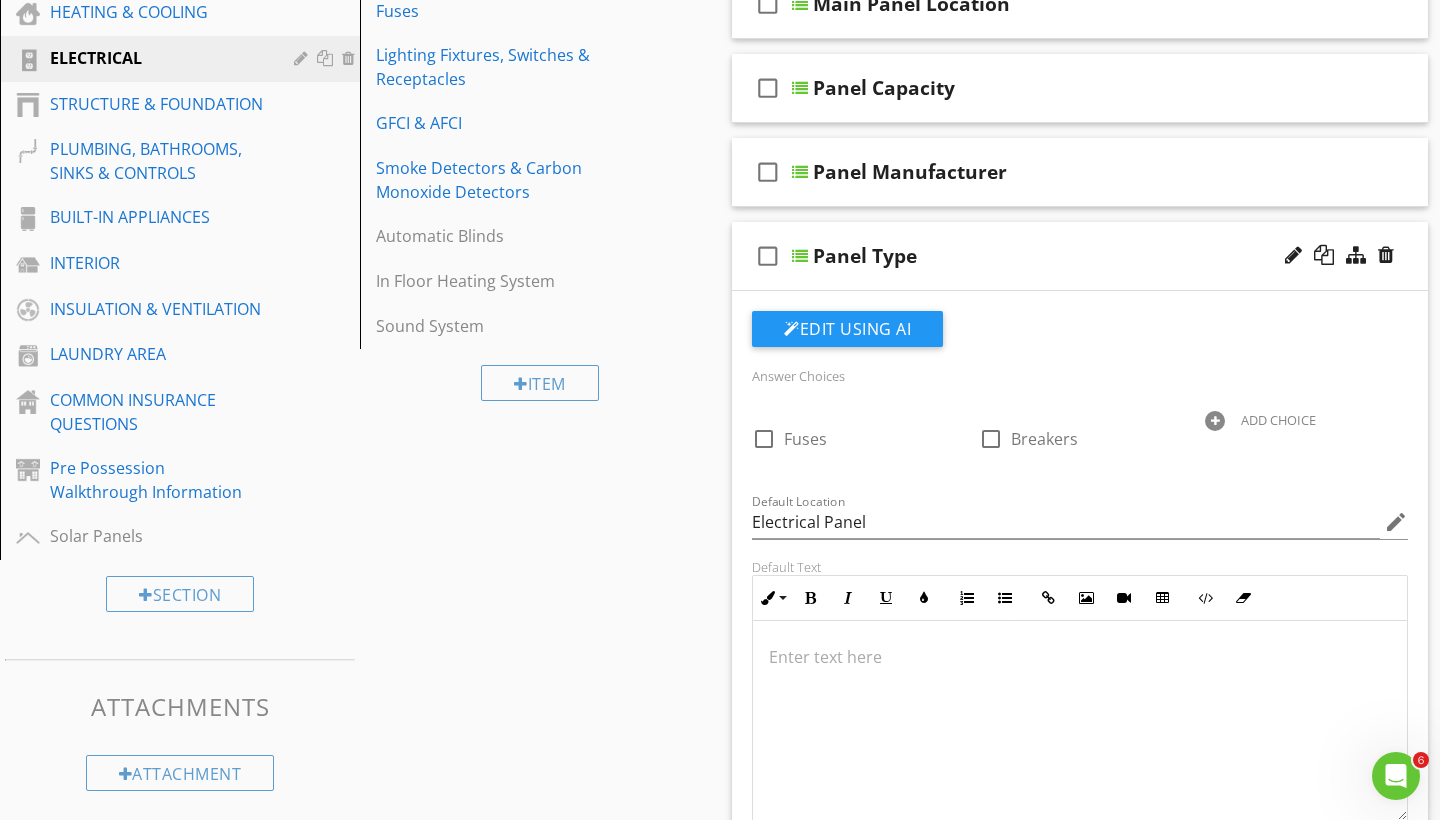 click on "check_box_outline_blank
Panel Type" at bounding box center [1080, 256] 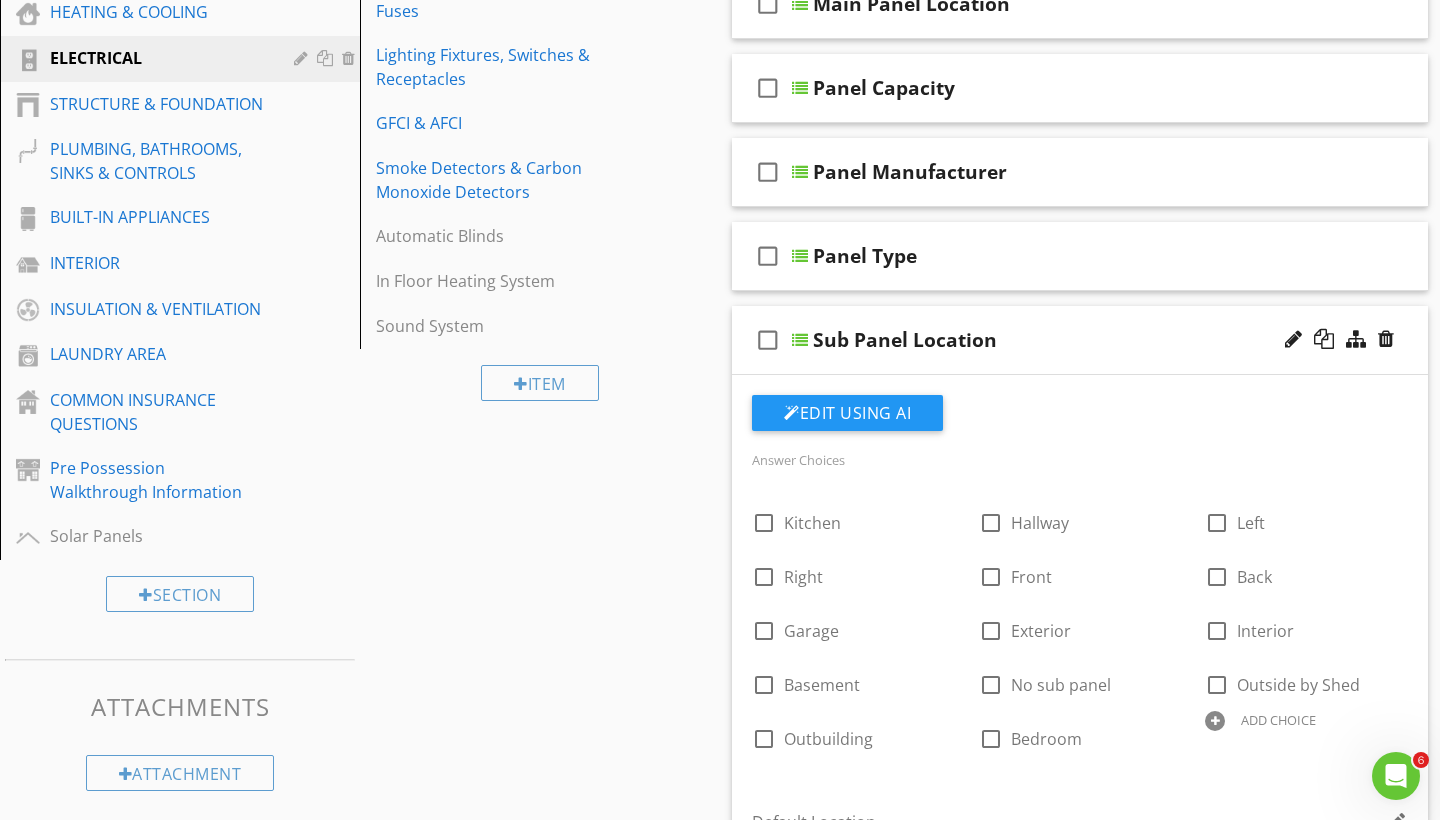 click on "check_box_outline_blank" at bounding box center [768, 340] 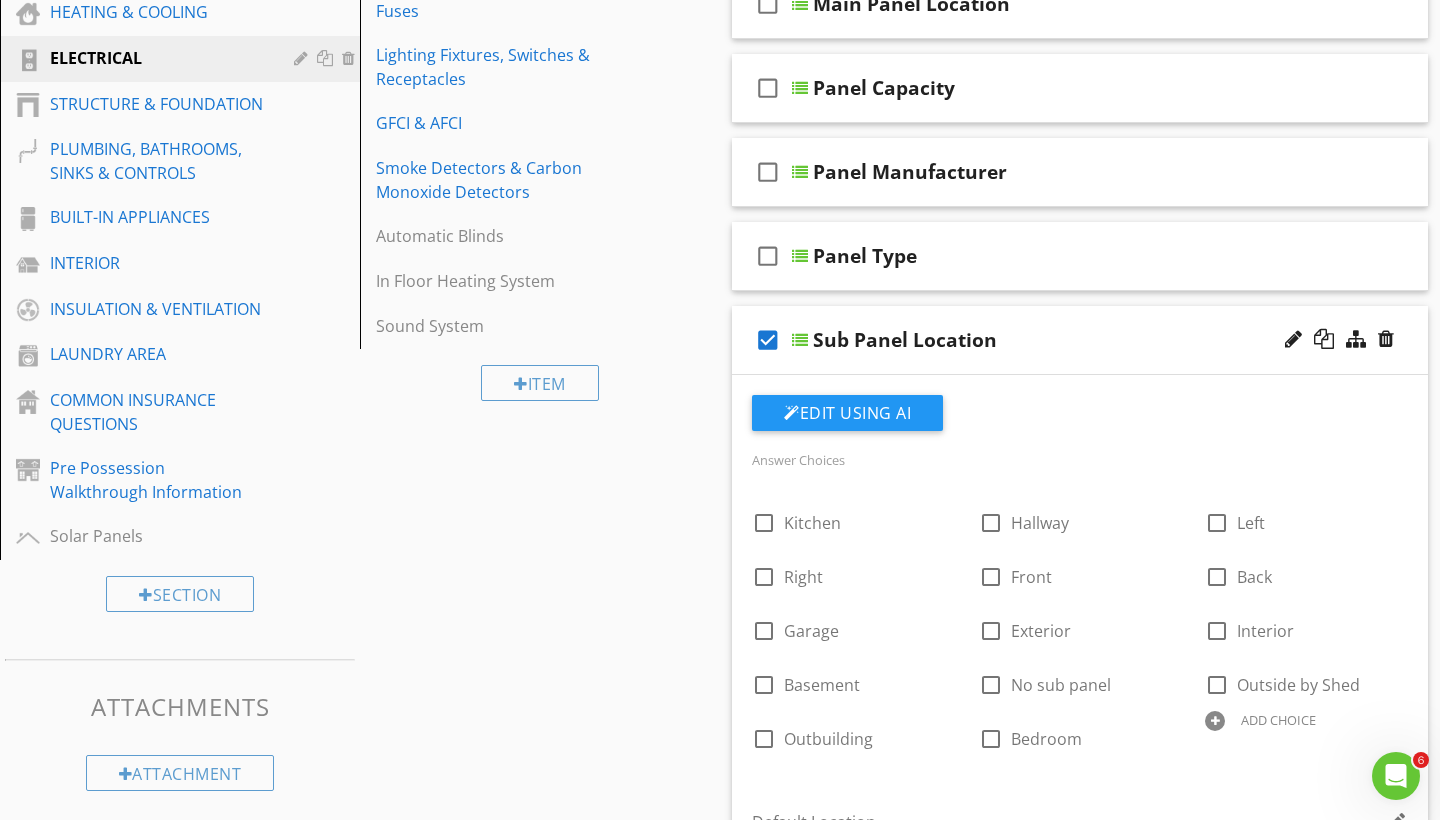 click on "check_box" at bounding box center (768, 340) 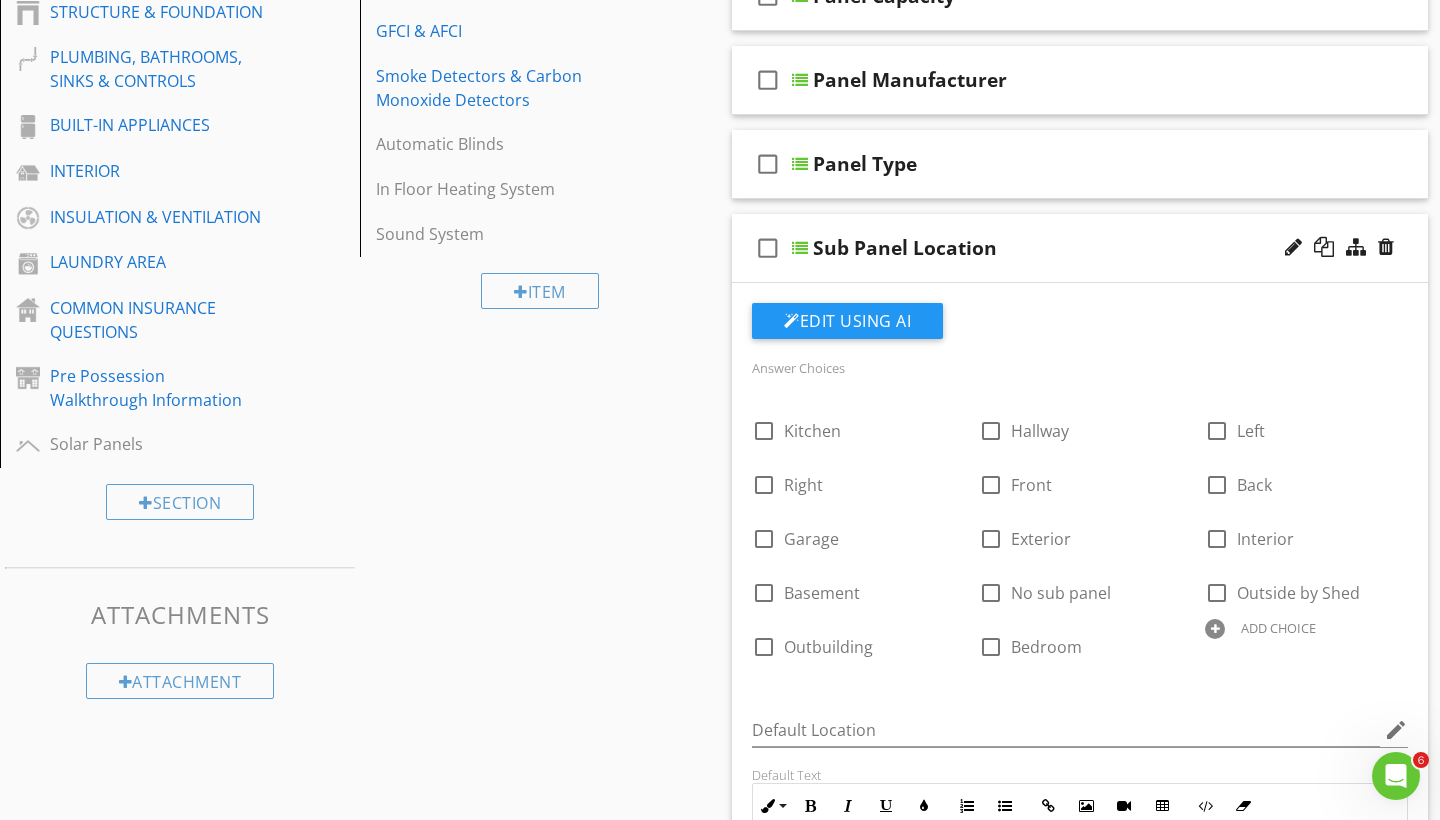 click on "Comments
New
Informational   check_box_outline_blank     Select All       check_box_outline_blank
Homeowner's Responsibility
check_box_outline_blank
Main Panel Location
check_box_outline_blank
Panel Capacity
check_box_outline_blank
Panel Manufacturer
check_box_outline_blank
Panel Type
check_box_outline_blank
Sub Panel Location
Edit Using AI
Answer Choices   check_box_outline_blank Kitchen   check_box_outline_blank Hallway   check_box_outline_blank Left   check_box_outline_blank Right   check_box_outline_blank Front   check_box_outline_blank Back   check_box_outline_blank Garage   check_box_outline_blank Exterior   check_box_outline_blank Interior   check_box_outline_blank Basement" at bounding box center [1080, 2304] 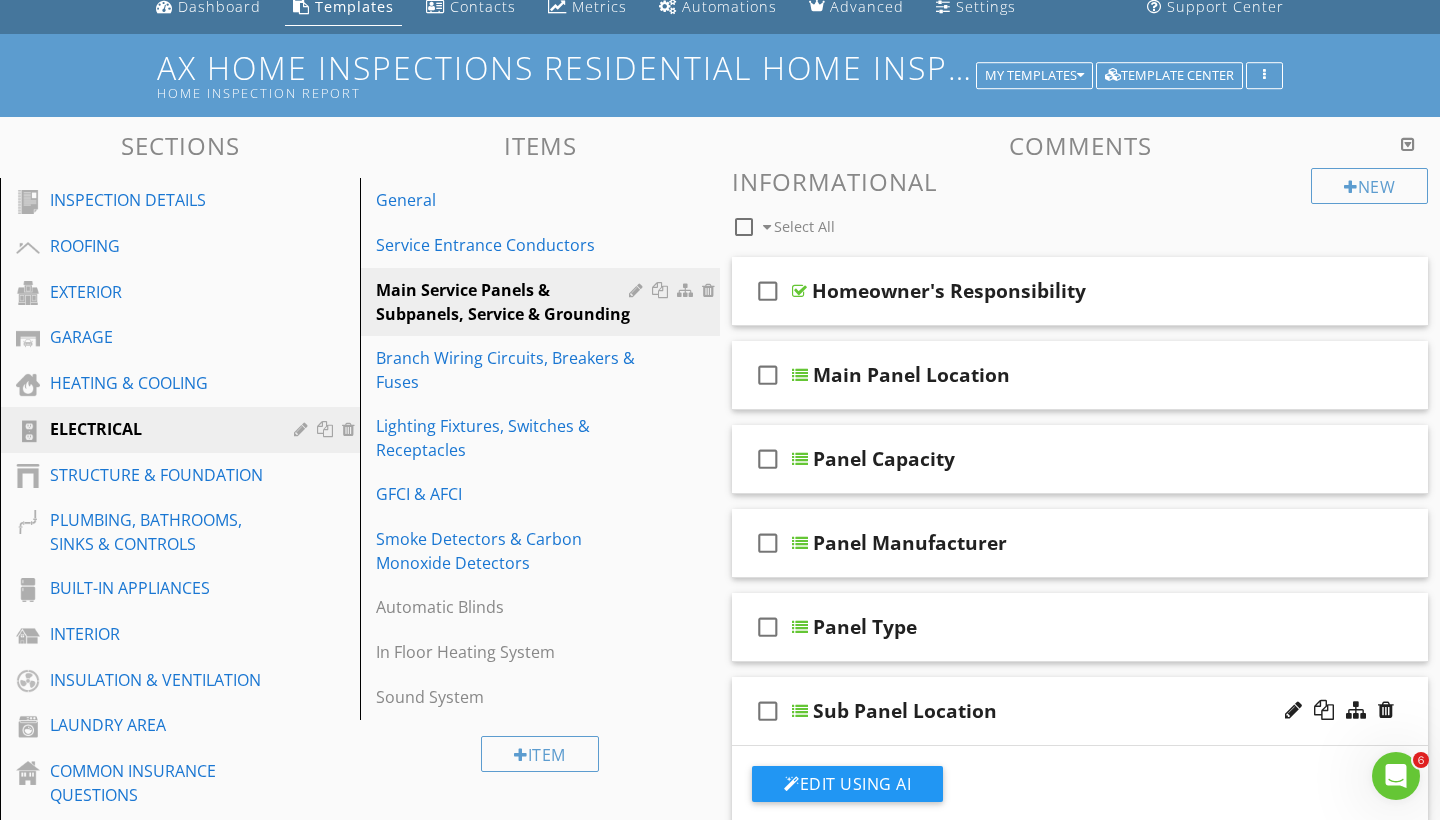 scroll, scrollTop: 17, scrollLeft: 0, axis: vertical 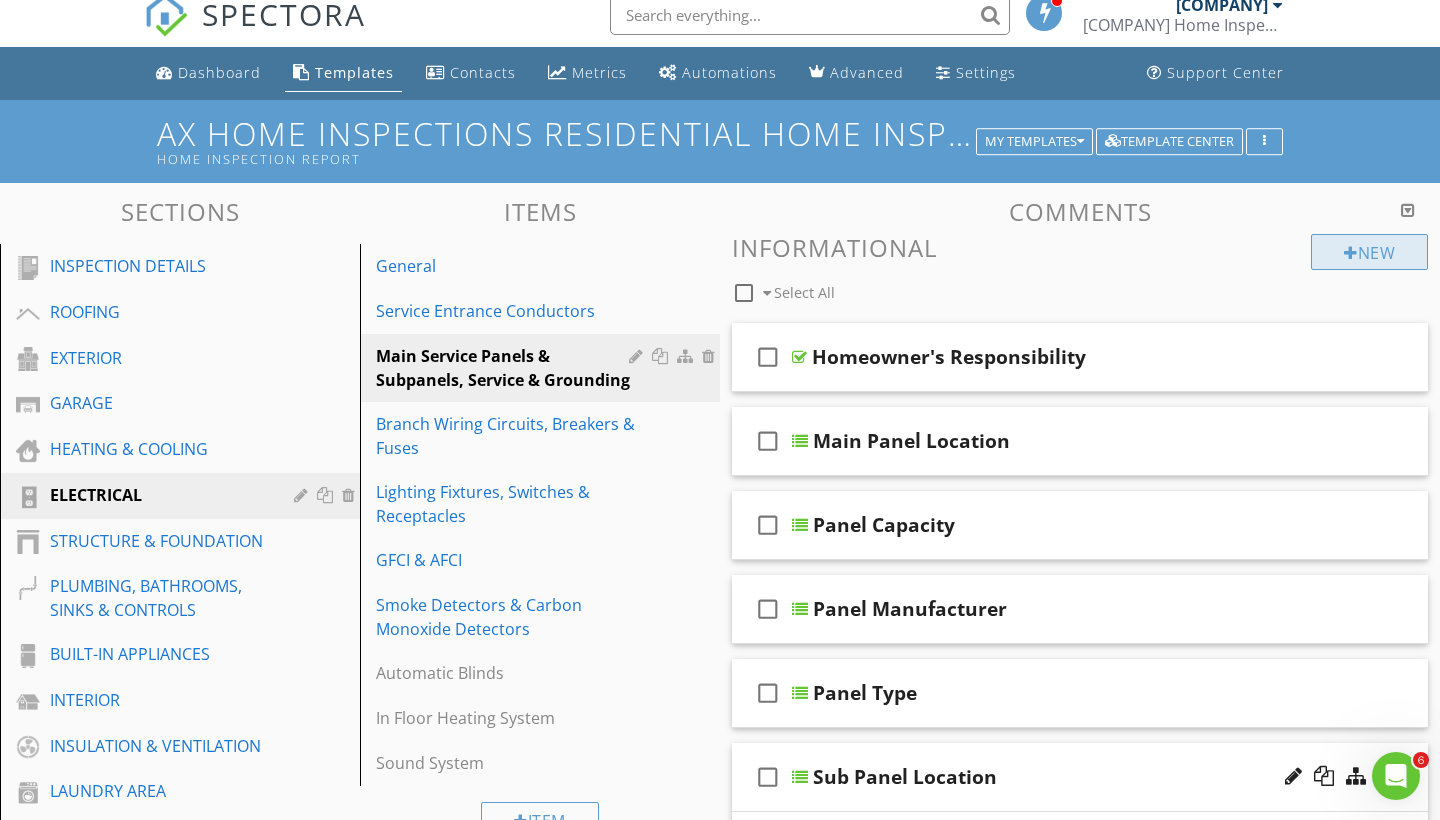 click on "New" at bounding box center (1369, 252) 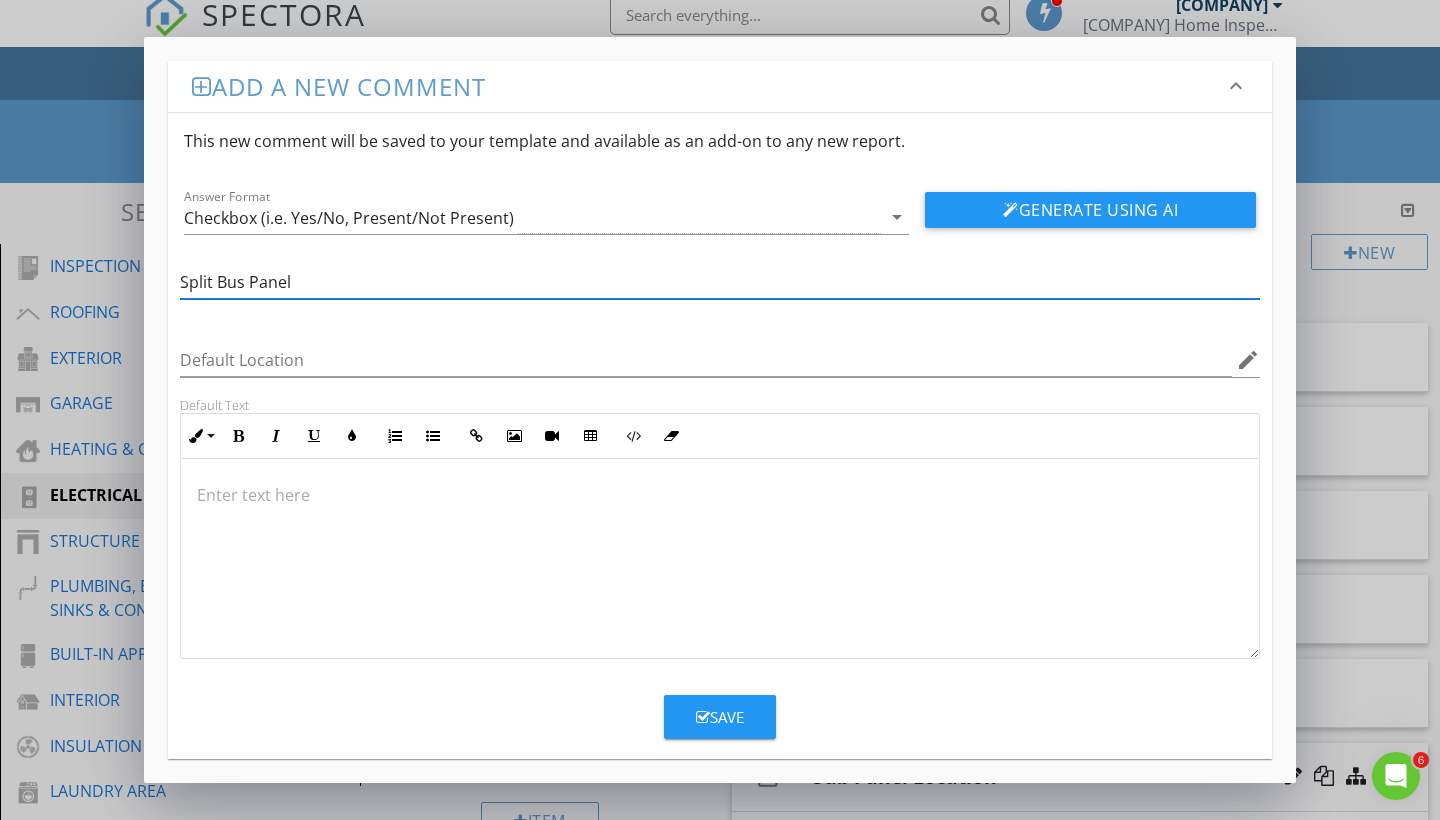 type on "Split Bus Panel" 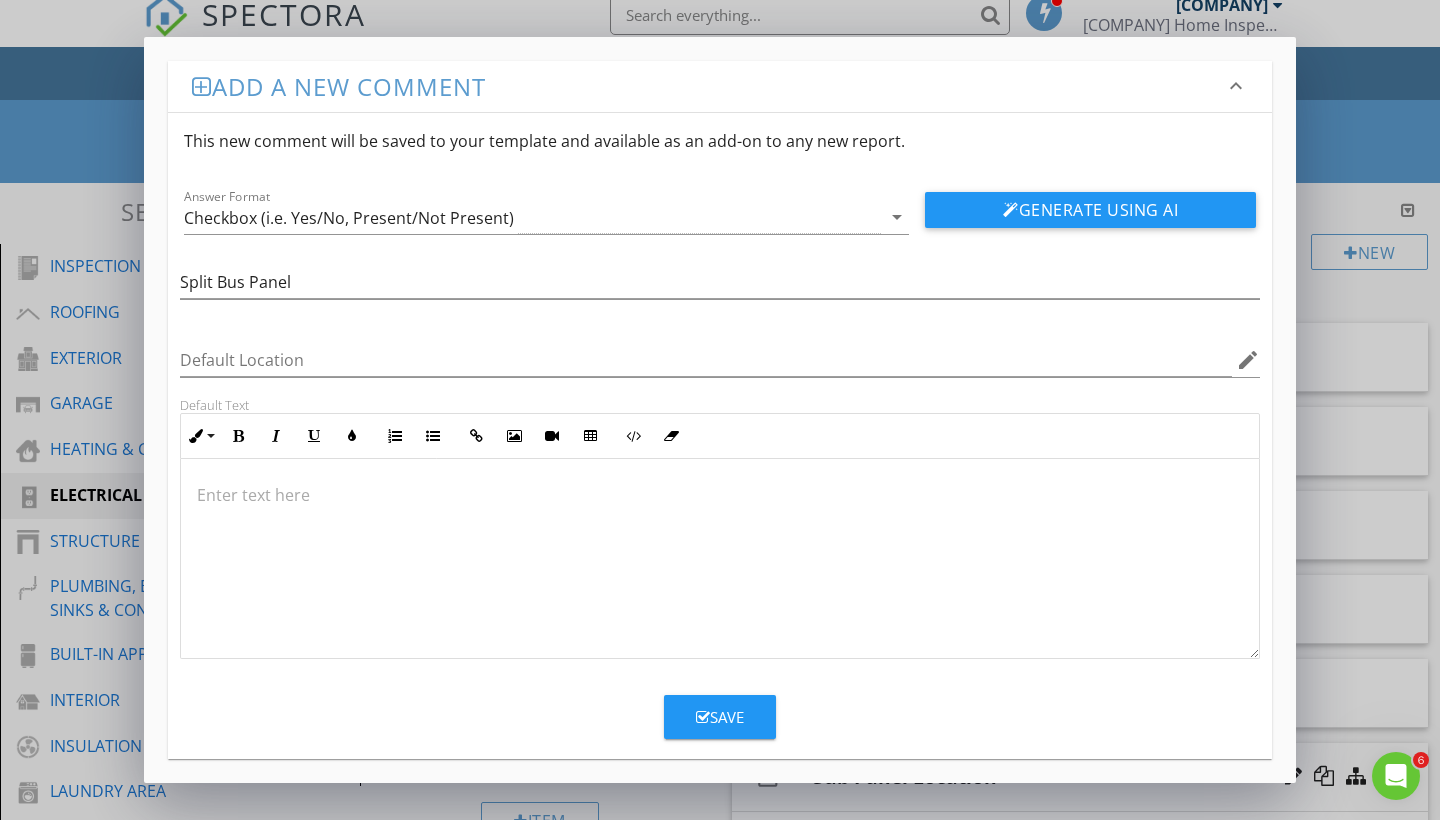 click at bounding box center (720, 495) 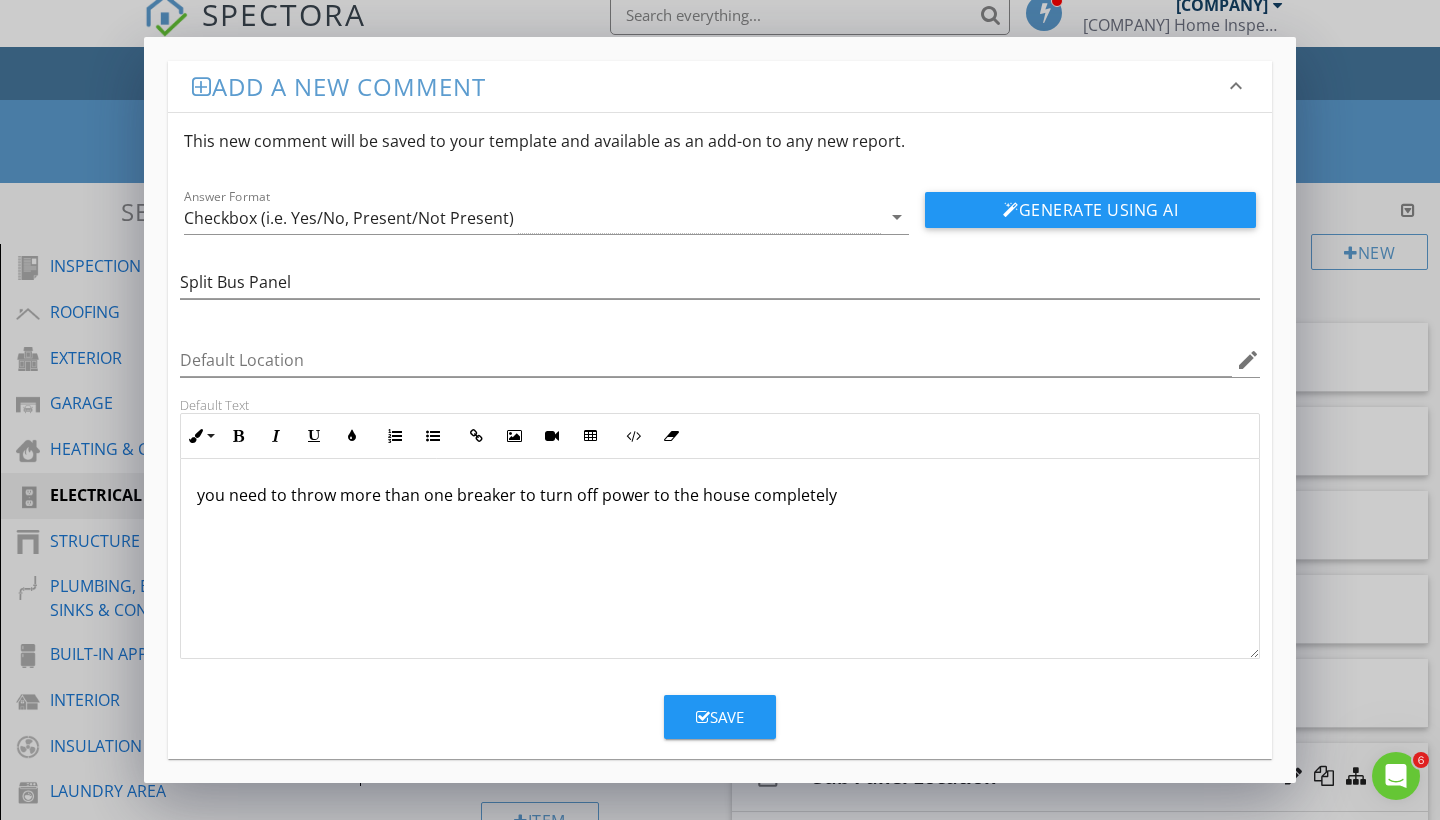 click on "you need to throw more than one breaker to turn off power to the house completely" at bounding box center [720, 495] 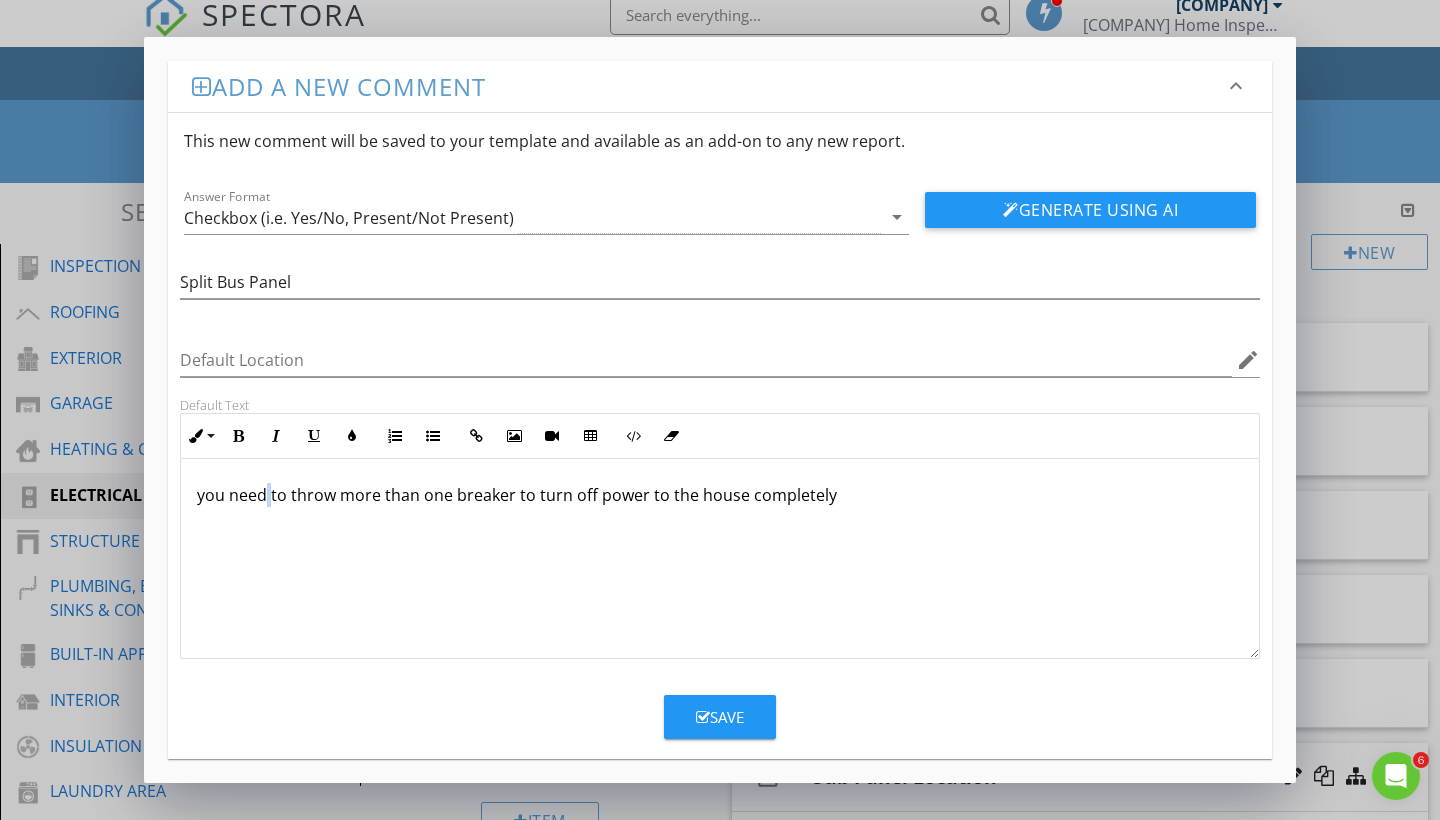 click on "you need to throw more than one breaker to turn off power to the house completely" at bounding box center (720, 495) 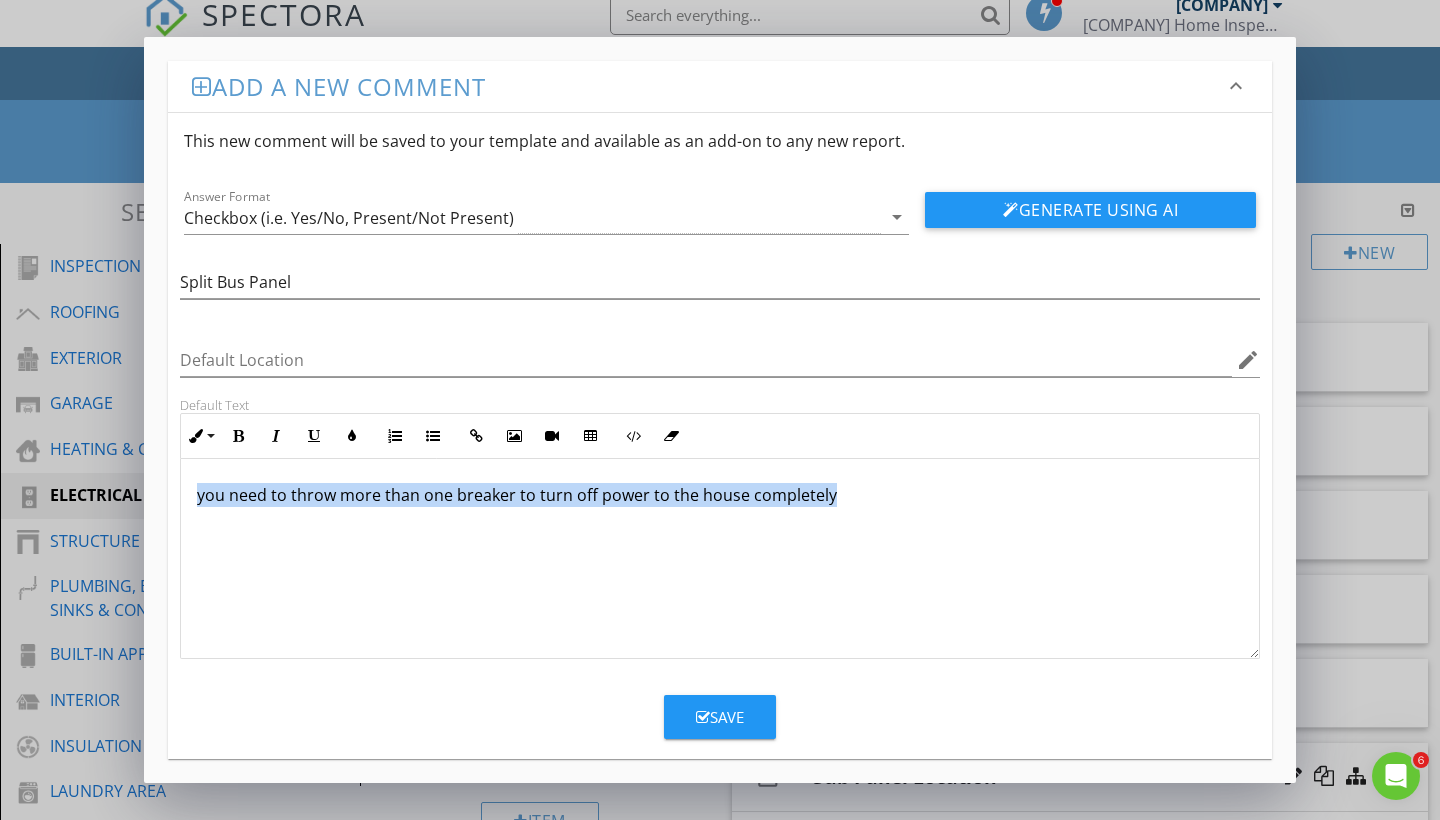 click on "you need to throw more than one breaker to turn off power to the house completely" at bounding box center [720, 495] 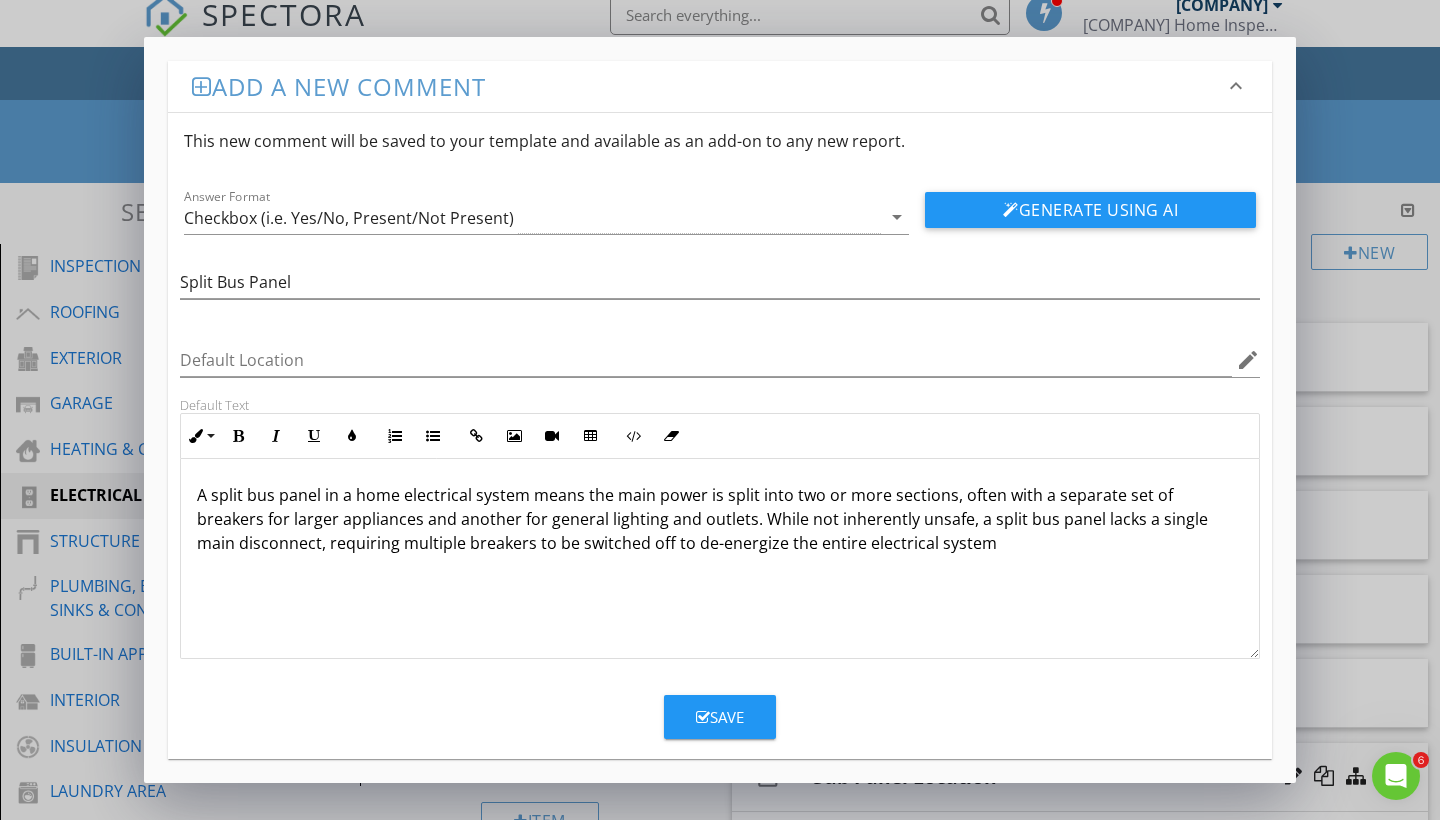 click on "A split bus panel in a home electrical system means the main power is split into two or more sections, often with a separate set of breakers for larger appliances and another for general lighting and outlets. While not inherently unsafe, a split bus panel lacks a single main disconnect, requiring multiple breakers to be switched off to de-energize the entire electrical system" at bounding box center (720, 519) 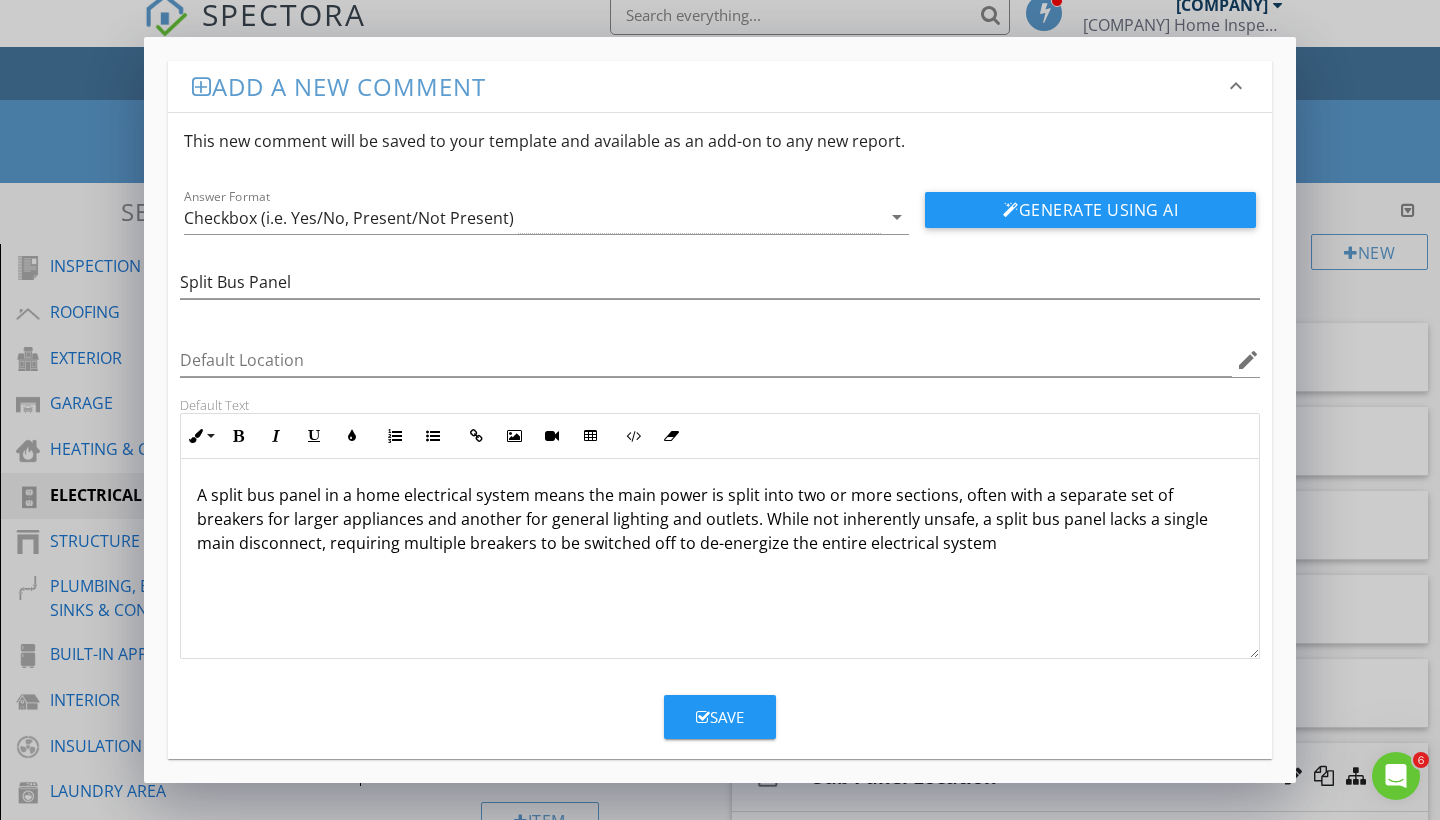 click on "A split bus panel in a home electrical system means the main power is split into two or more sections, often with a separate set of breakers for larger appliances and another for general lighting and outlets. While not inherently unsafe, a split bus panel lacks a single main disconnect, requiring multiple breakers to be switched off to de-energize the entire electrical system" at bounding box center (720, 519) 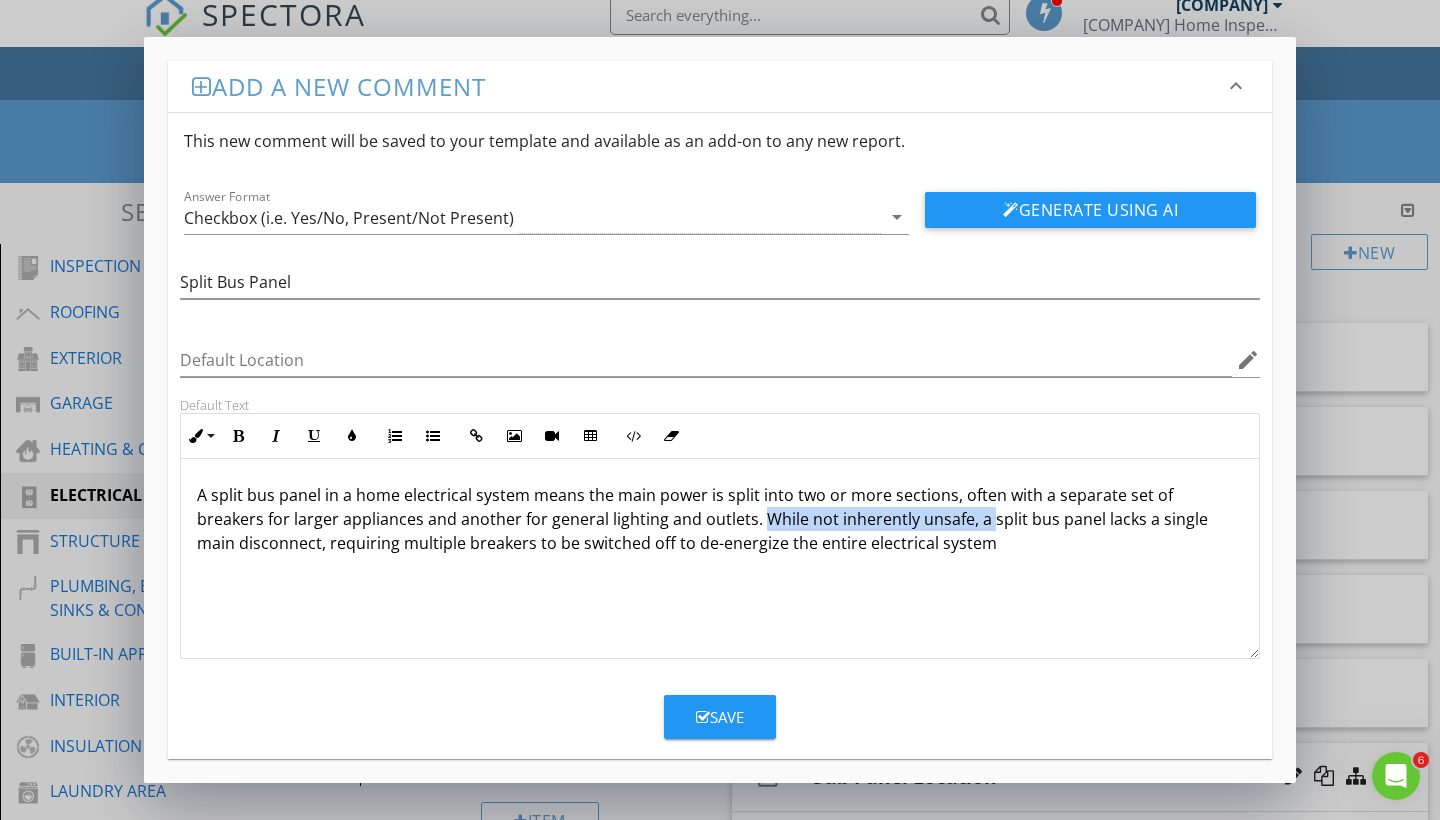 drag, startPoint x: 911, startPoint y: 520, endPoint x: 699, endPoint y: 519, distance: 212.00237 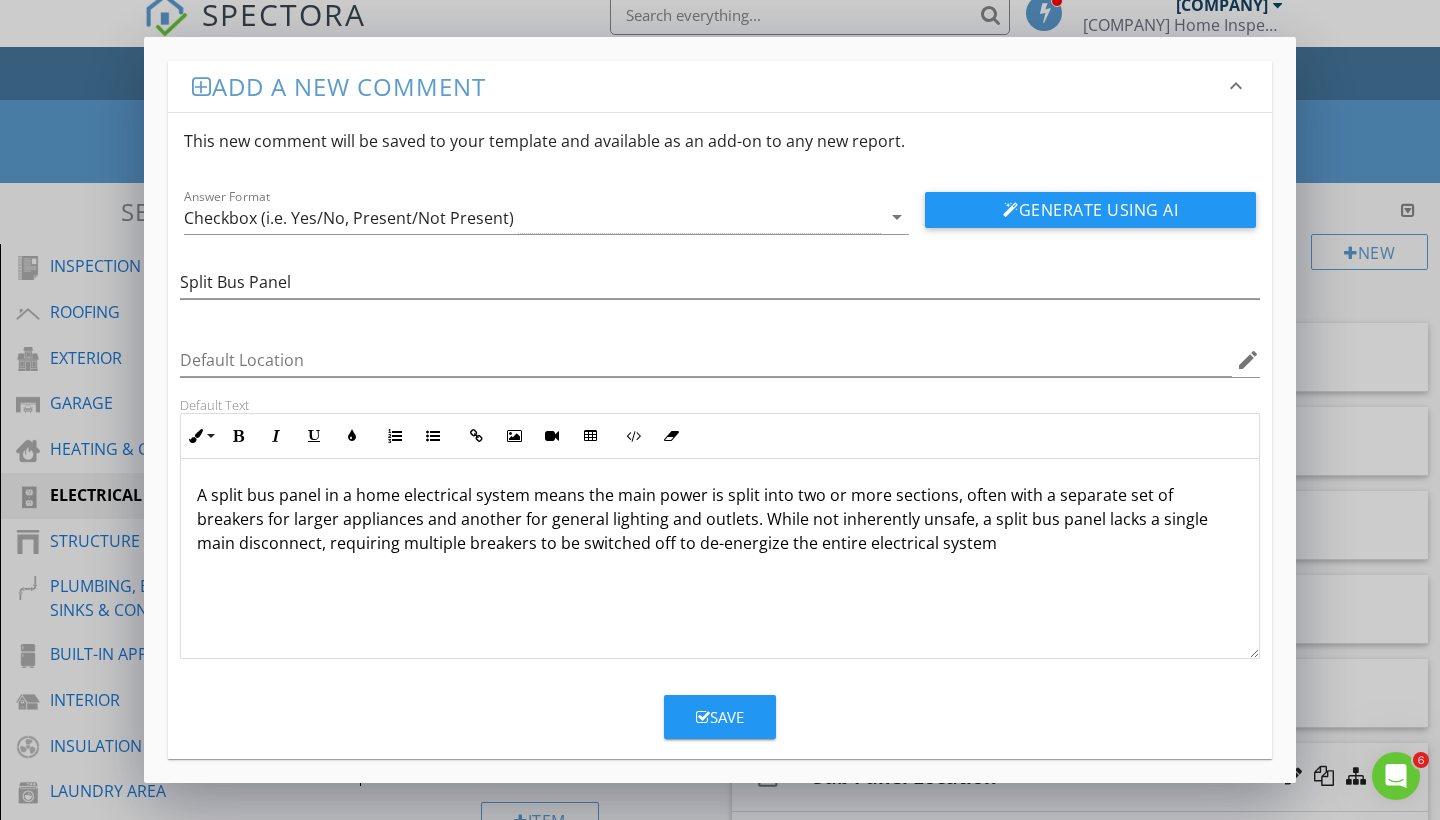 click on "A split bus panel in a home electrical system means the main power is split into two or more sections, often with a separate set of breakers for larger appliances and another for general lighting and outlets. While not inherently unsafe, a split bus panel lacks a single main disconnect, requiring multiple breakers to be switched off to de-energize the entire electrical system" at bounding box center (720, 519) 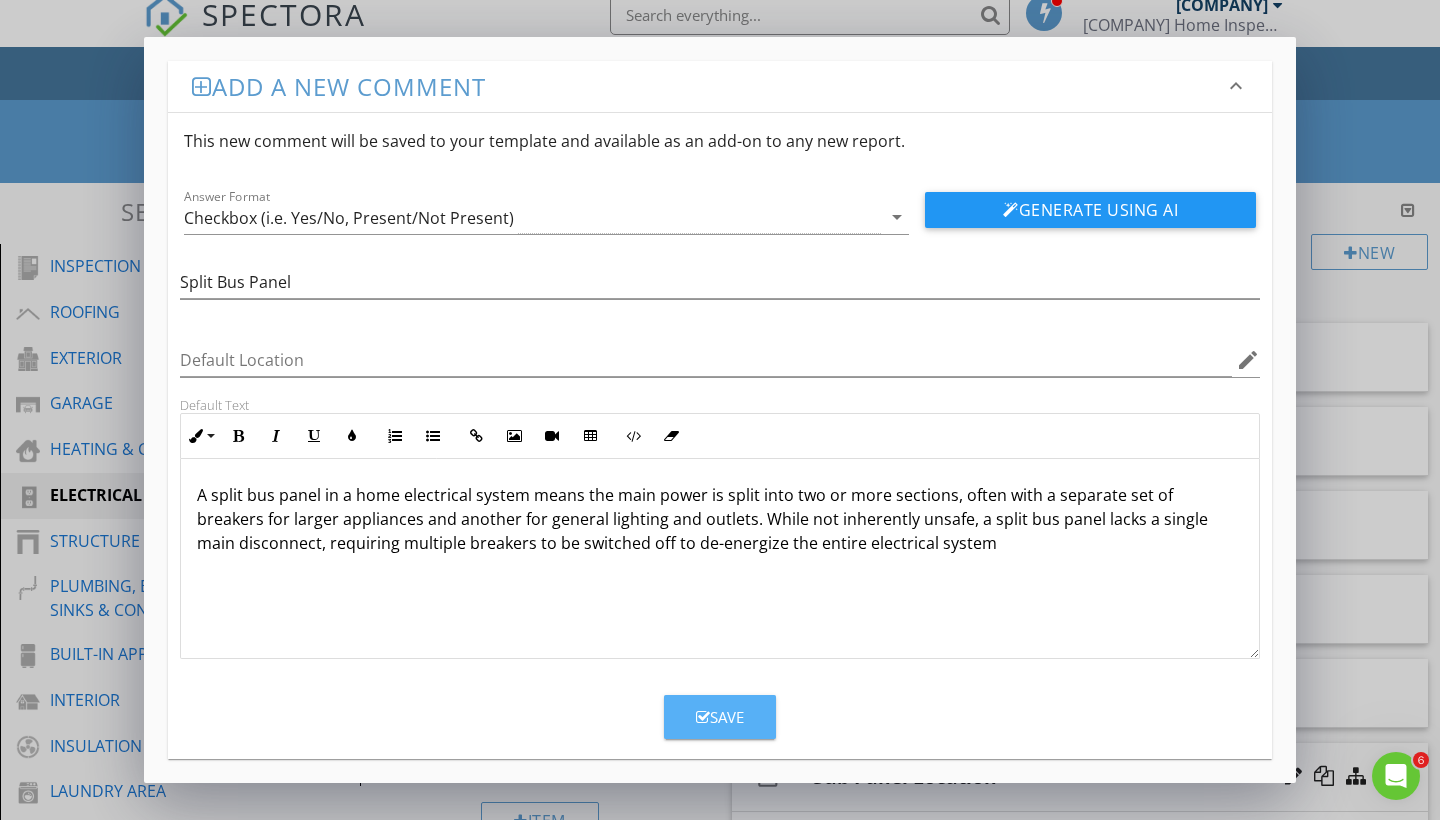 click on "Save" at bounding box center [720, 717] 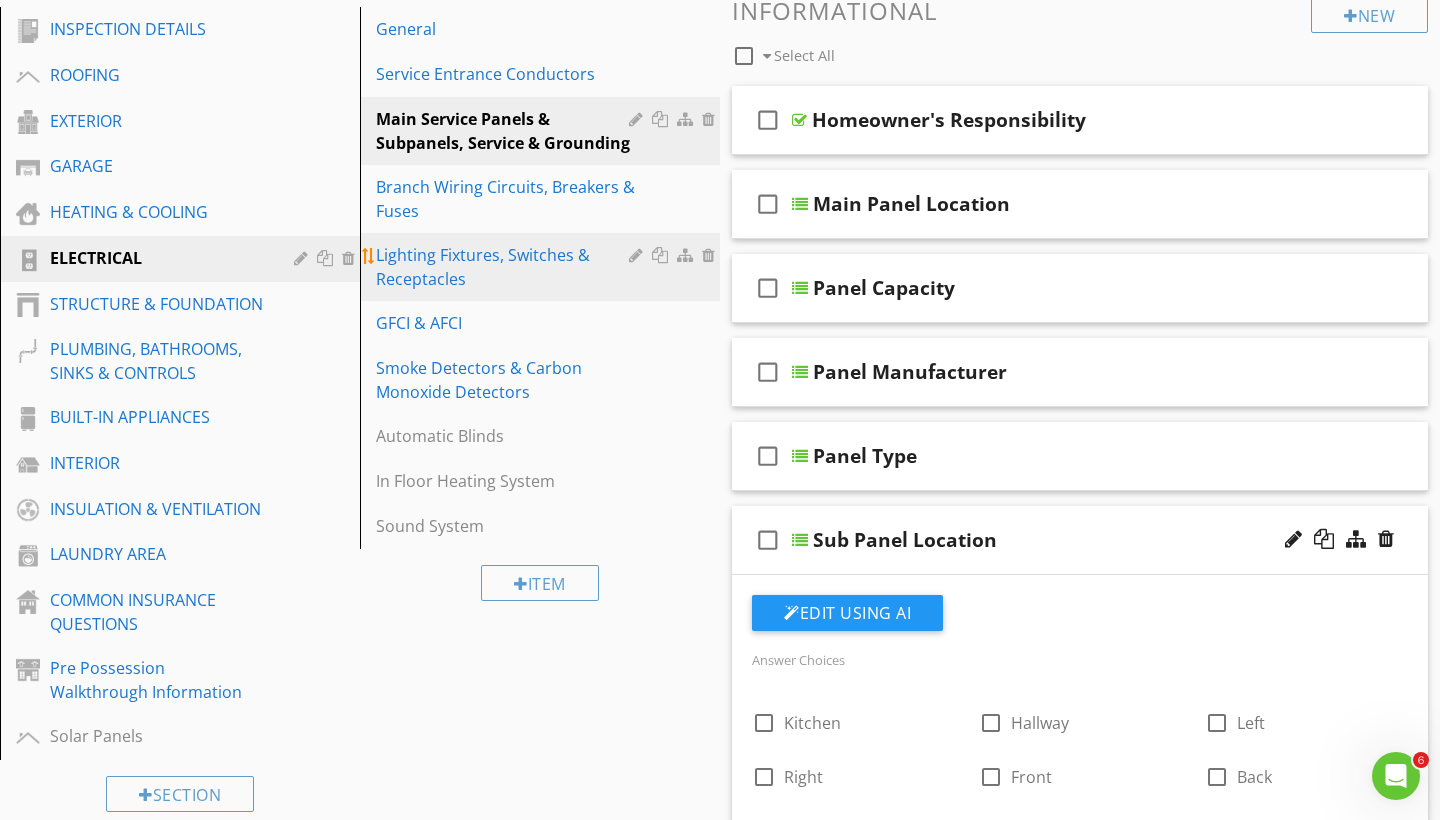 scroll, scrollTop: 285, scrollLeft: 0, axis: vertical 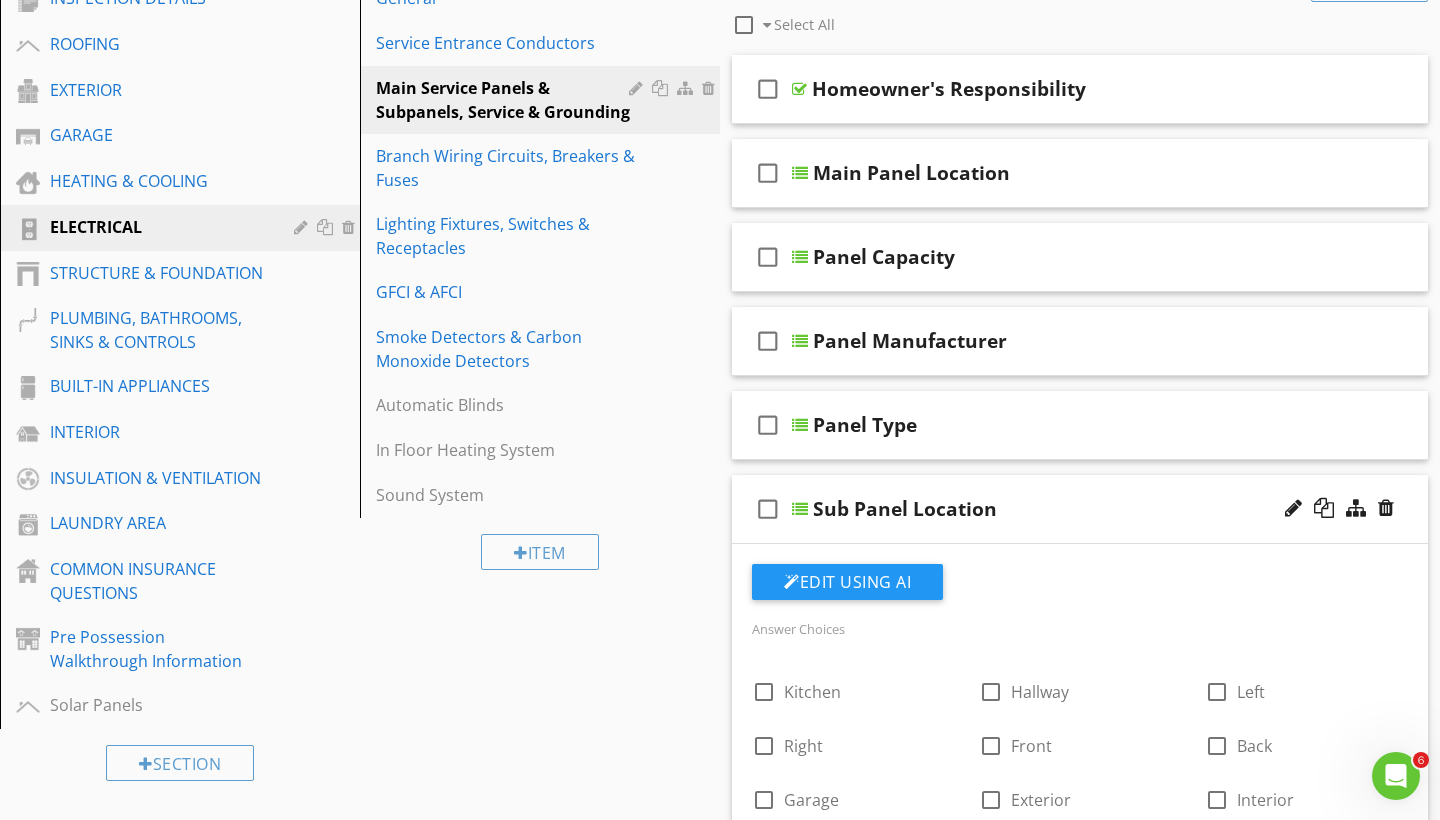 click on "check_box_outline_blank
Sub Panel Location" at bounding box center (1080, 509) 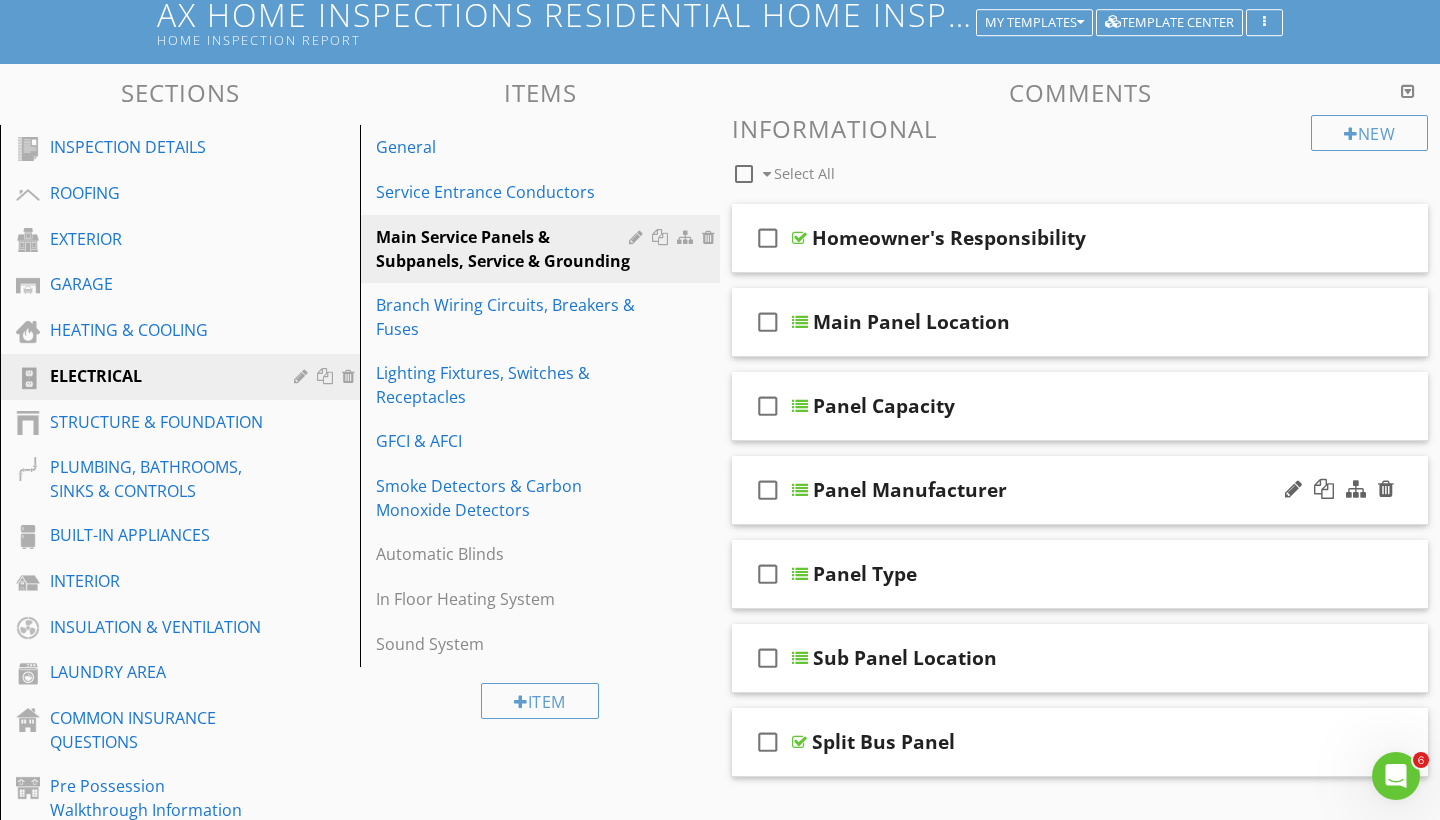 scroll, scrollTop: 340, scrollLeft: 0, axis: vertical 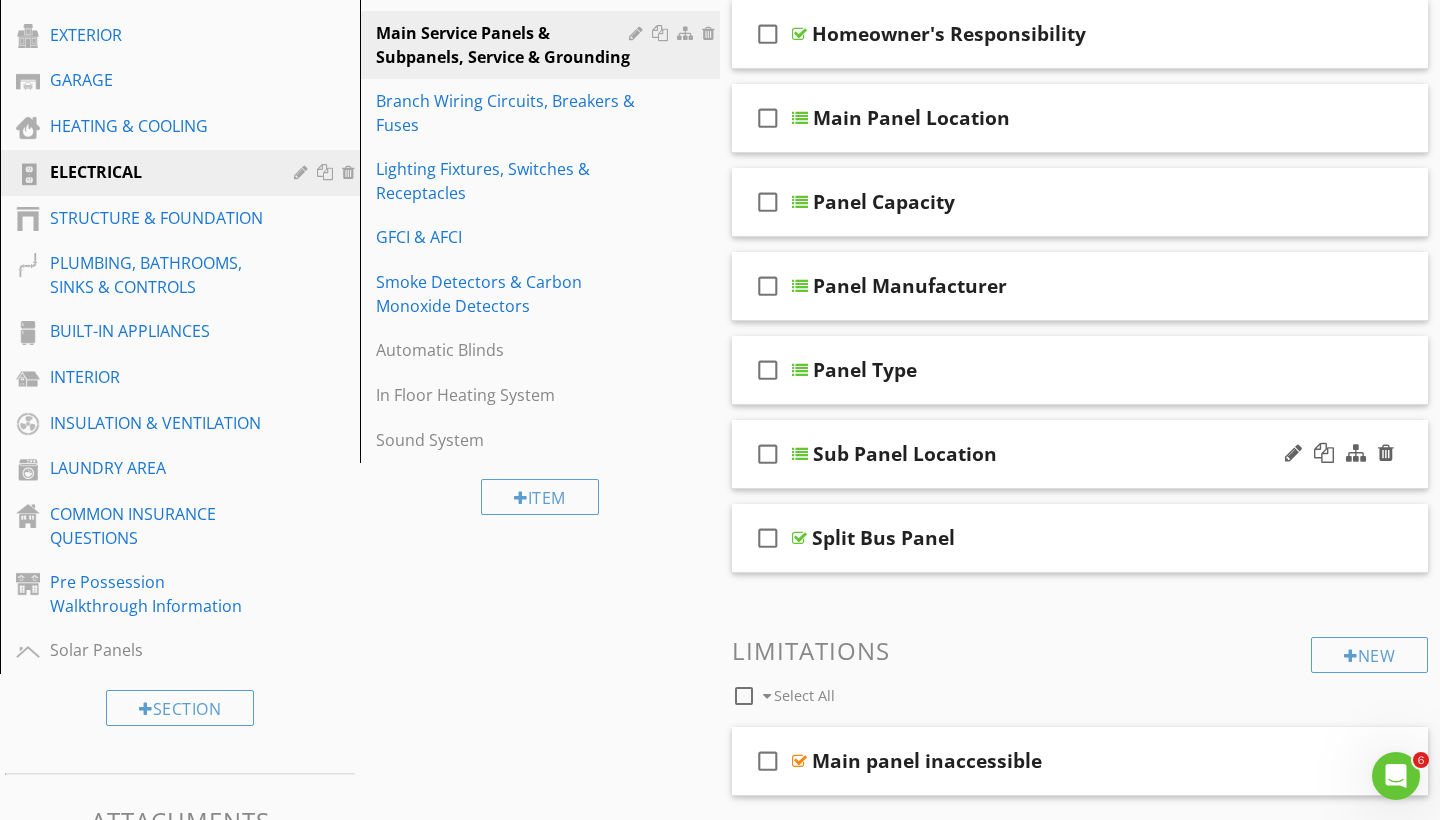 click on "check_box_outline_blank
Sub Panel Location" at bounding box center (1080, 454) 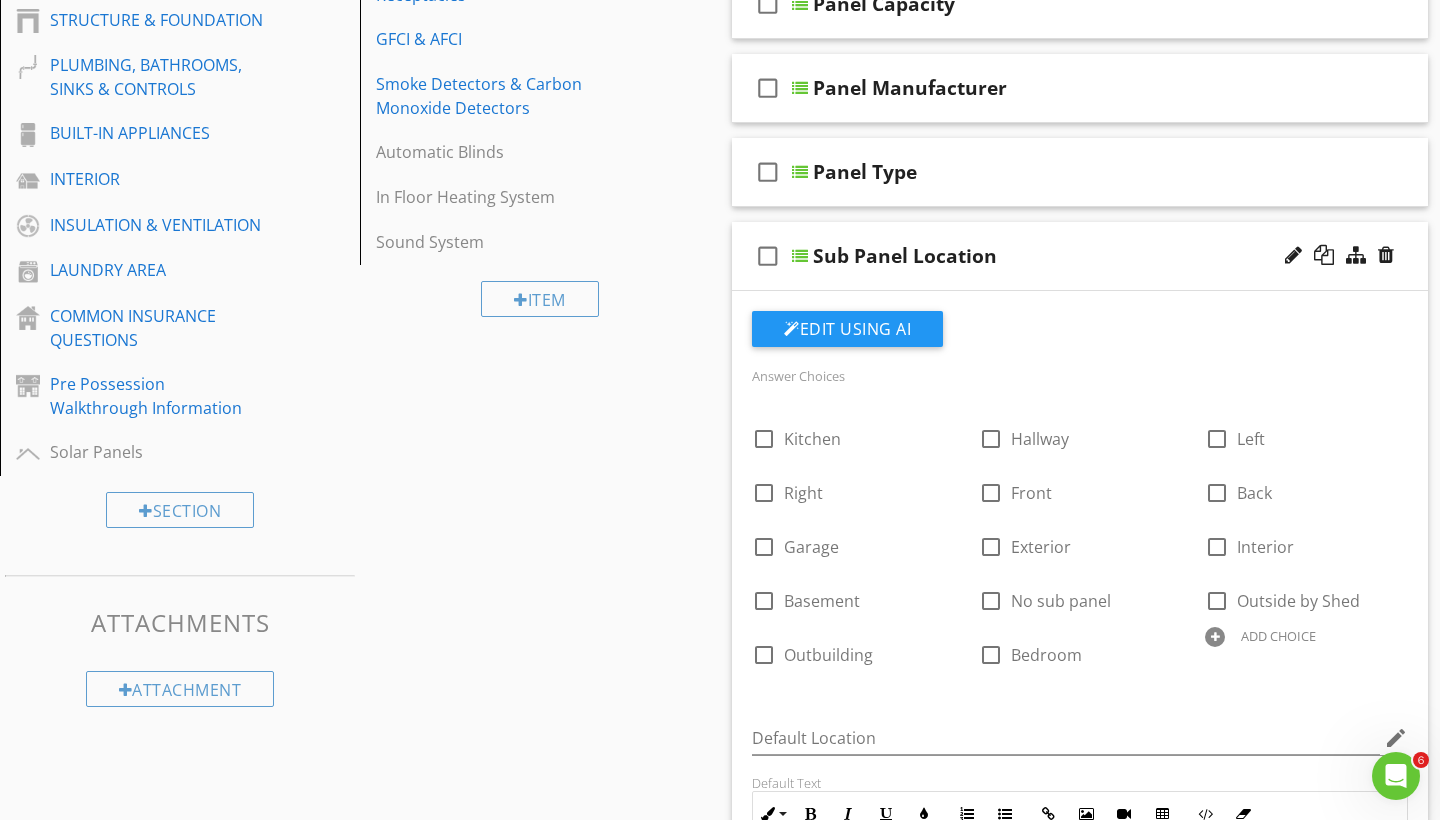 scroll, scrollTop: 551, scrollLeft: 0, axis: vertical 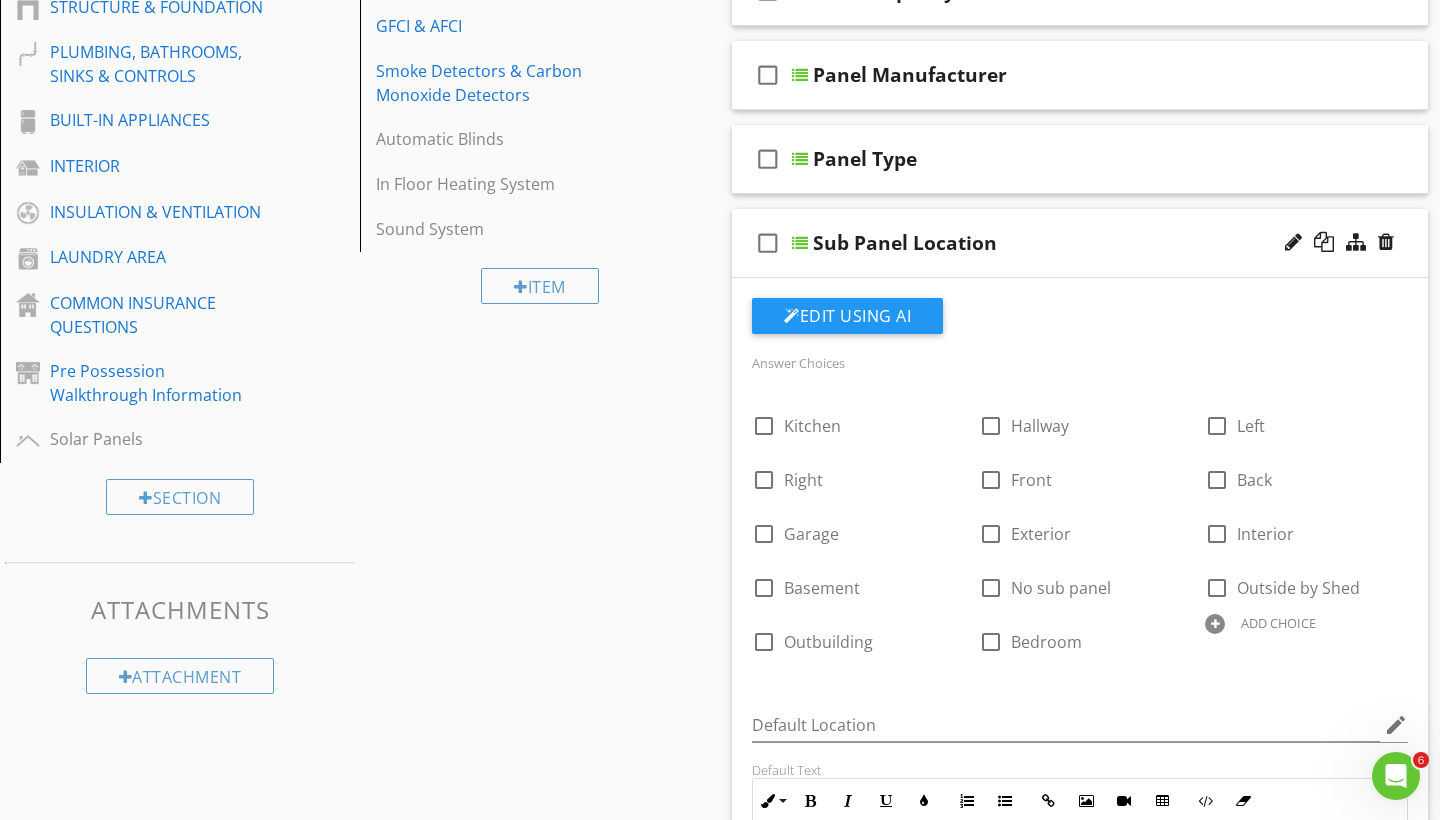 click on "Sub Panel Location" at bounding box center (905, 243) 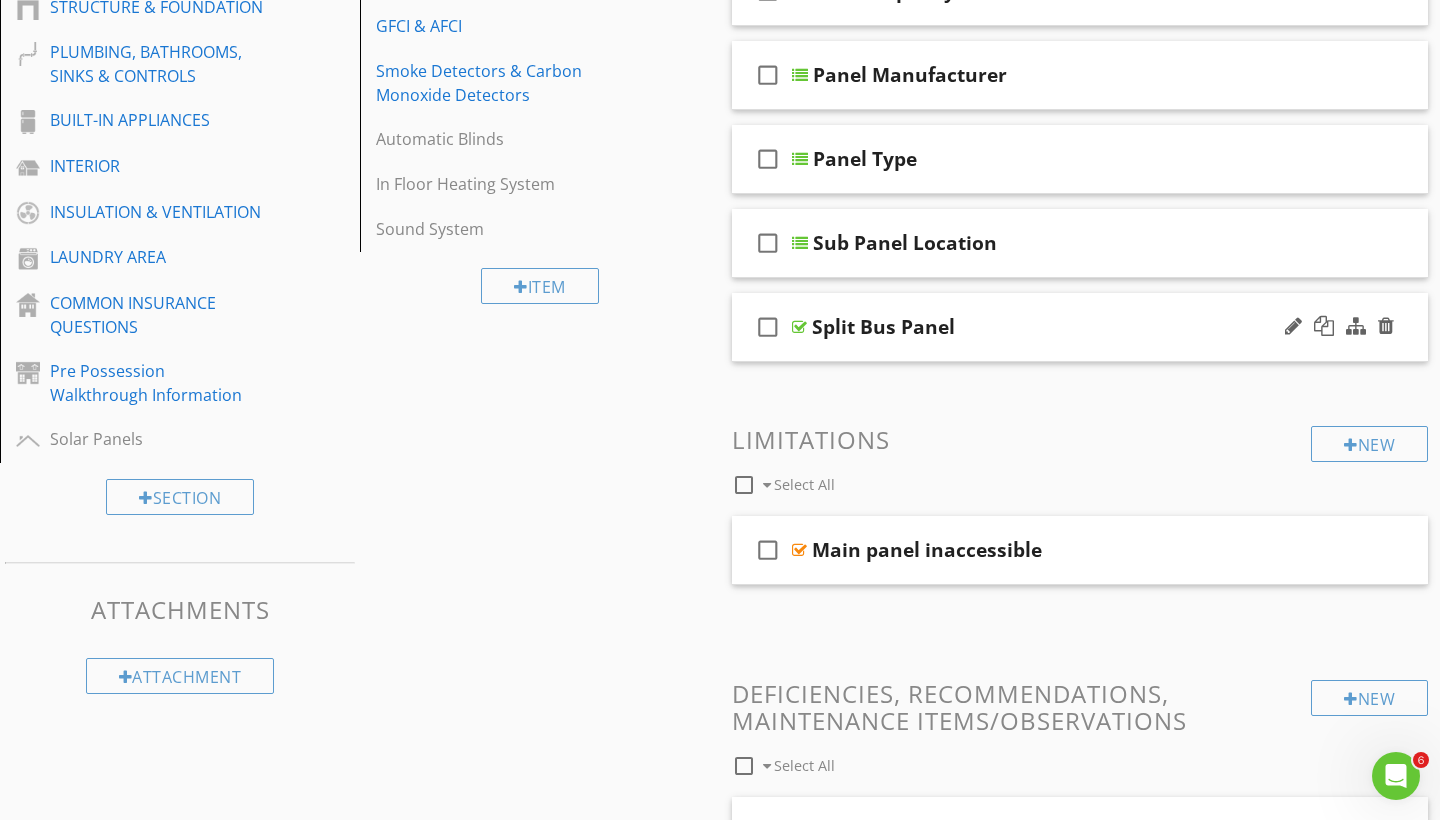 click on "check_box_outline_blank
Split Bus Panel" at bounding box center (1080, 327) 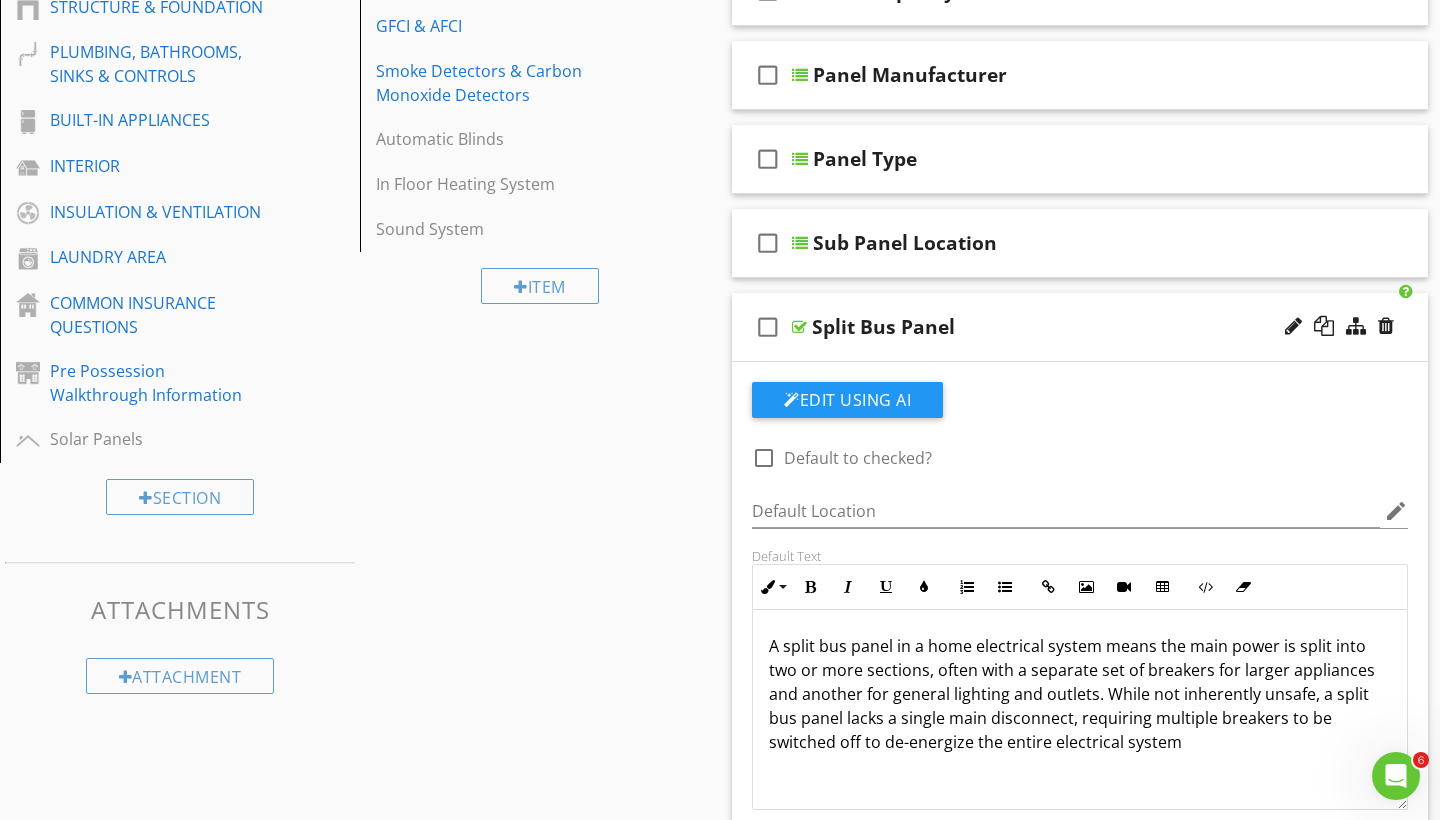 click on "check_box_outline_blank
Split Bus Panel" at bounding box center (1080, 327) 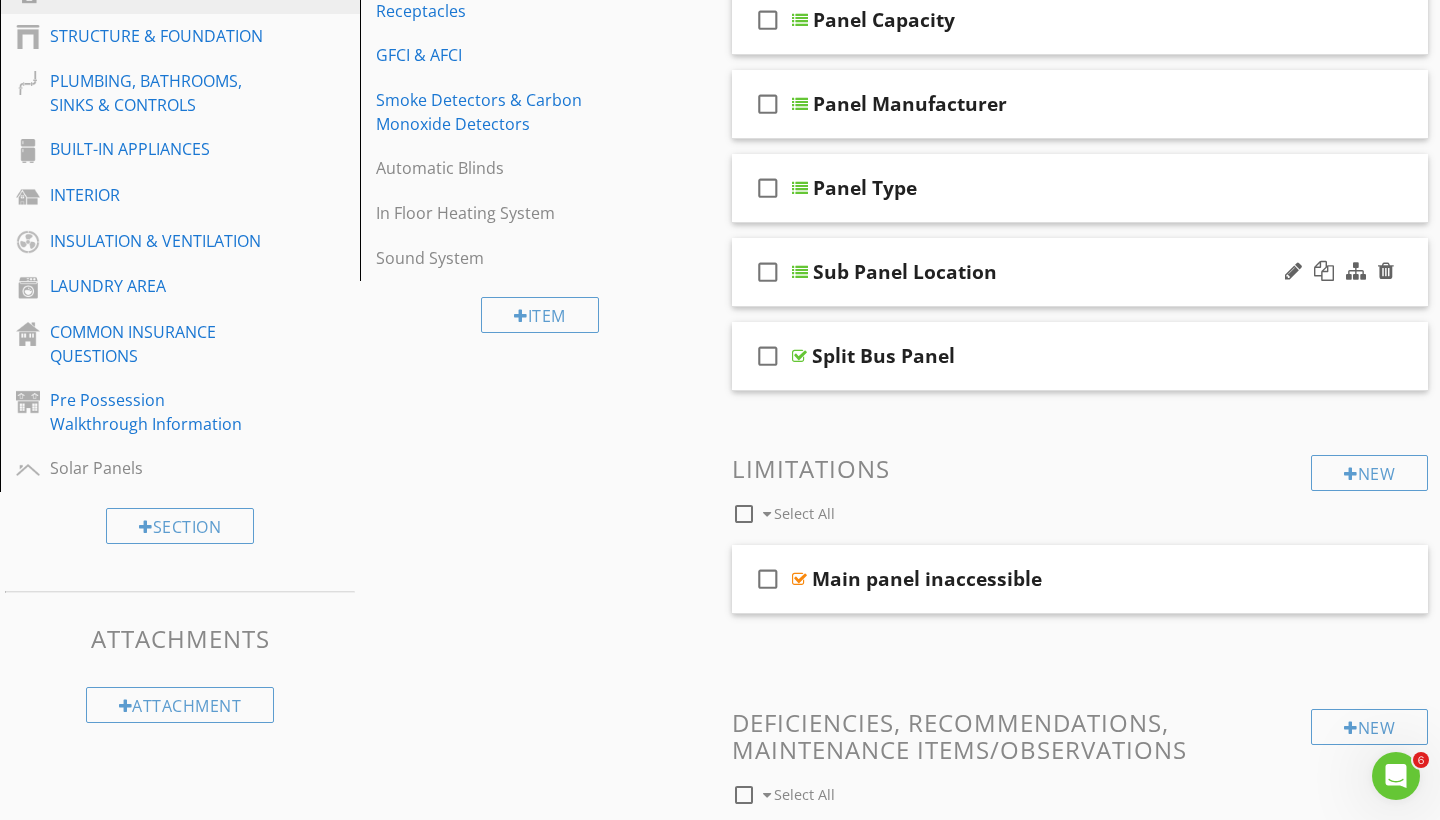 scroll, scrollTop: 501, scrollLeft: 0, axis: vertical 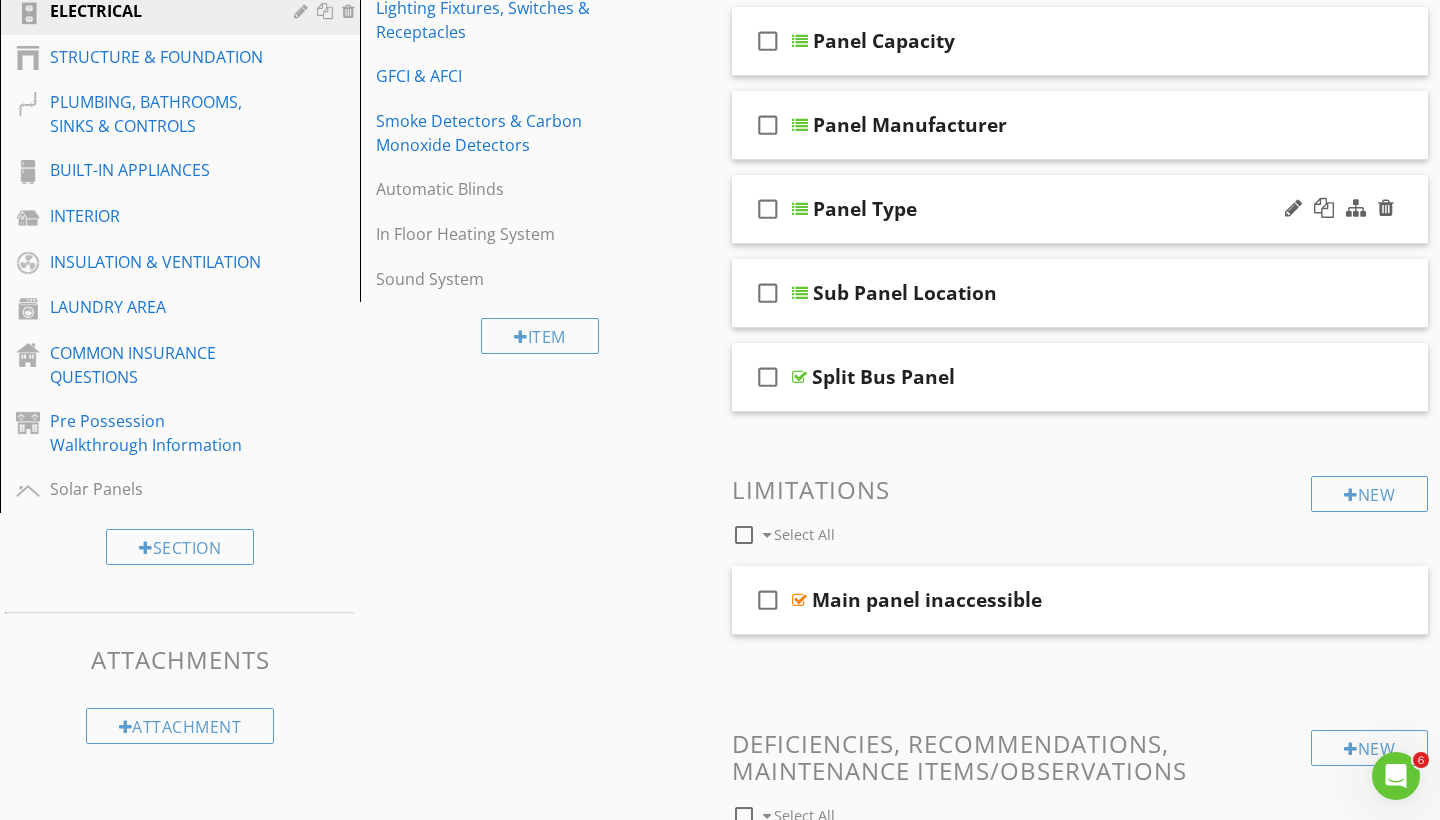 click on "Panel Type" at bounding box center [1059, 209] 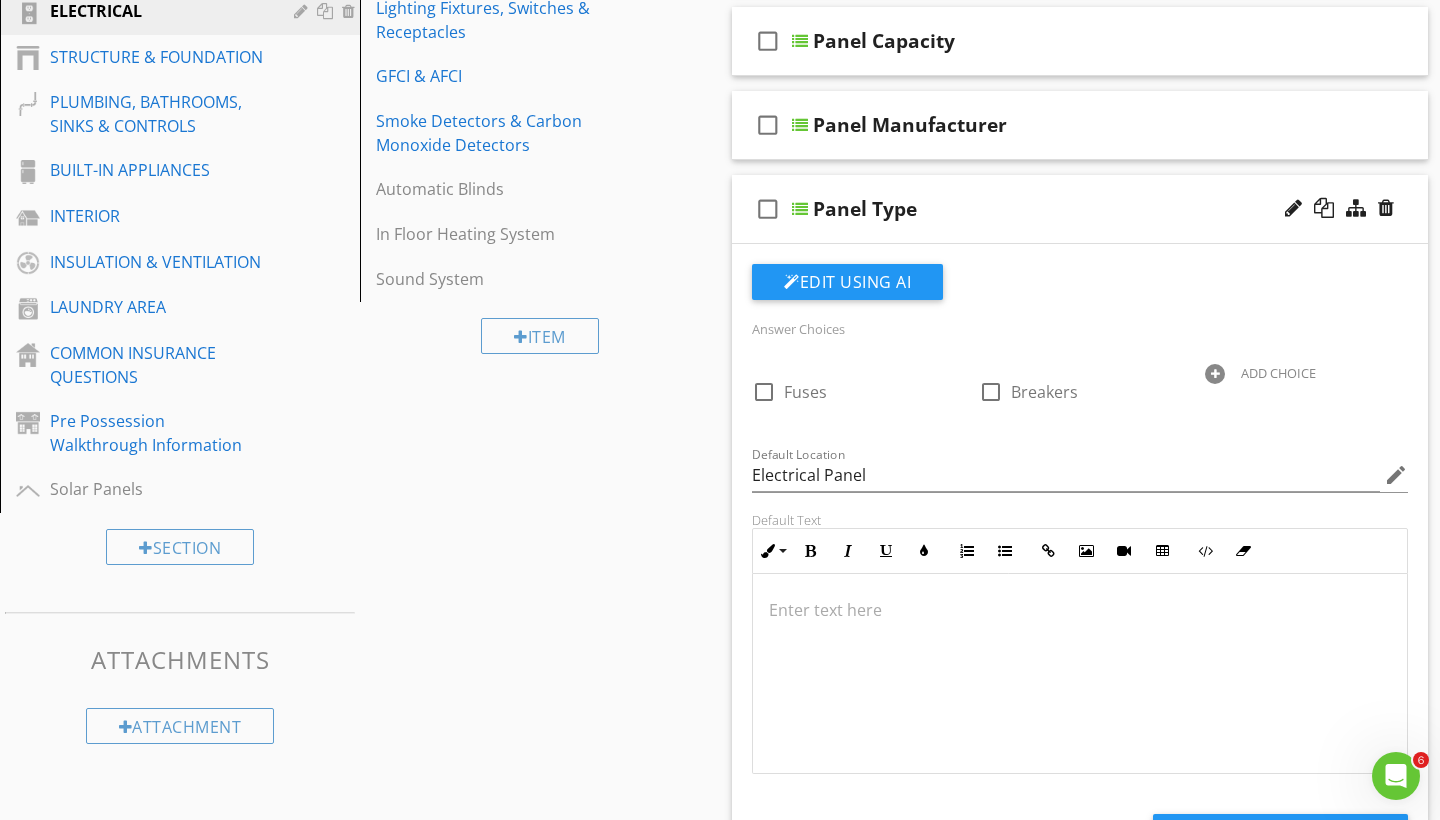 click on "Panel Type" at bounding box center [865, 209] 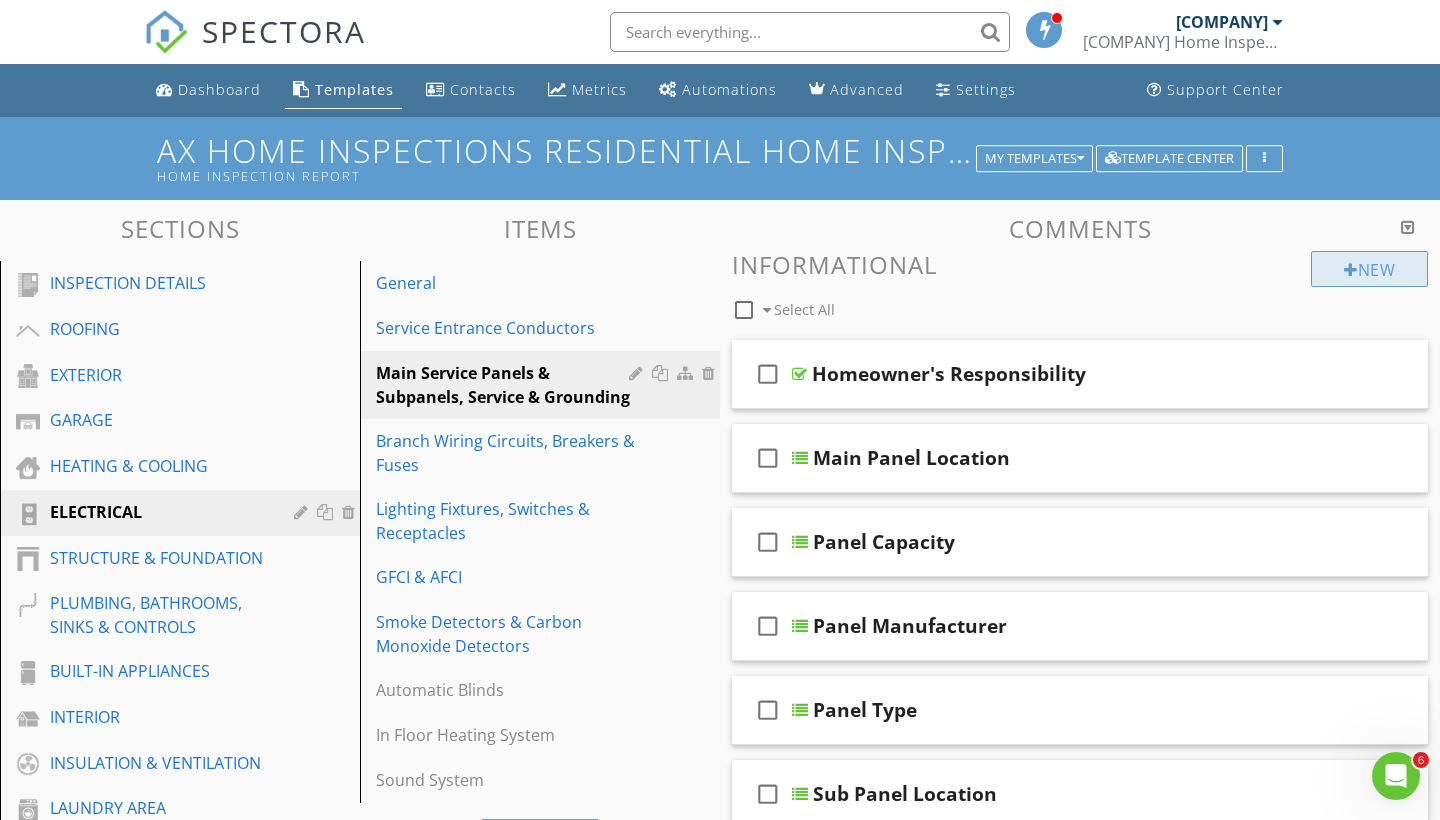 scroll, scrollTop: 0, scrollLeft: 0, axis: both 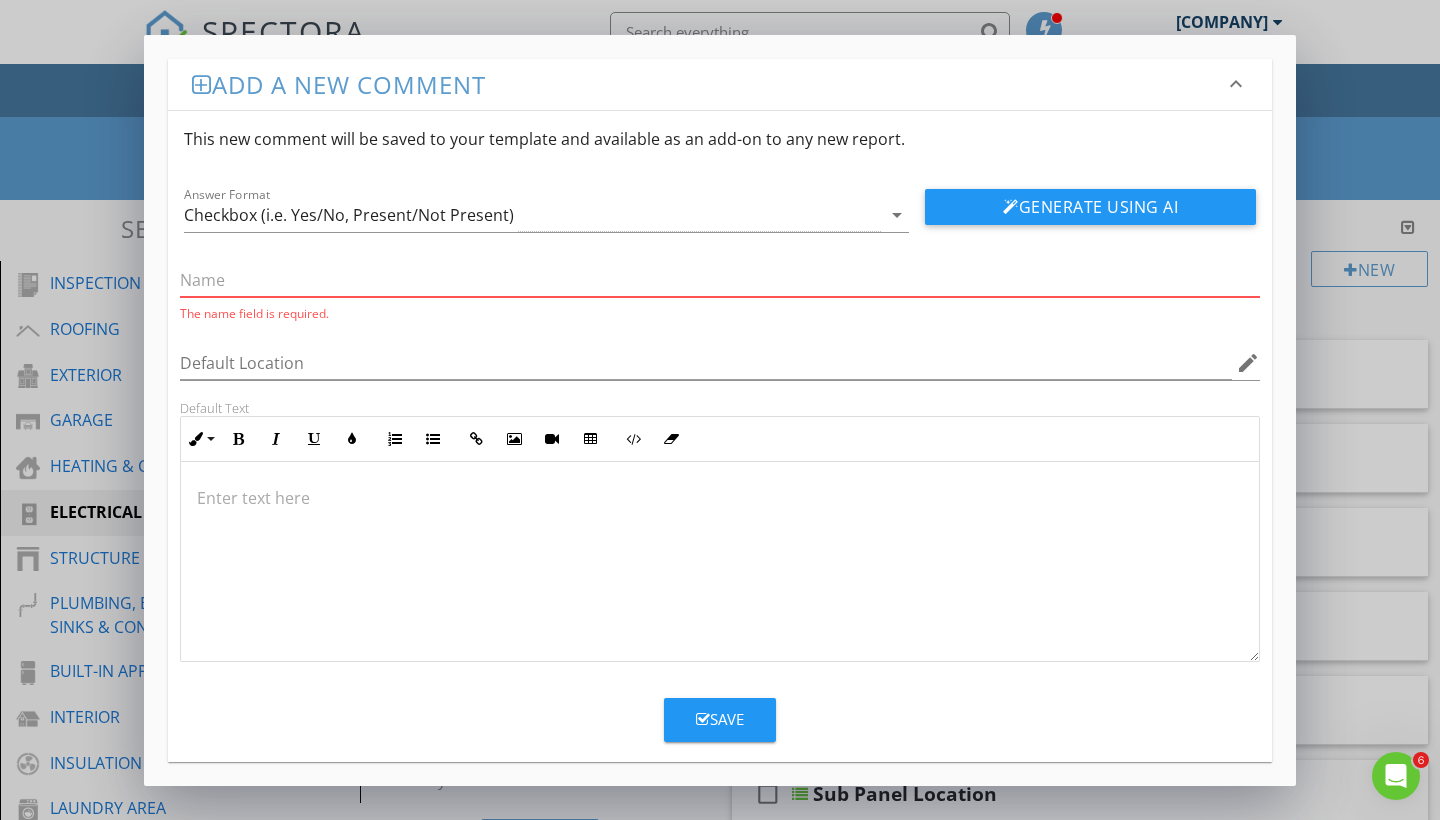 paste on "Main Breaker Electrical Panel" 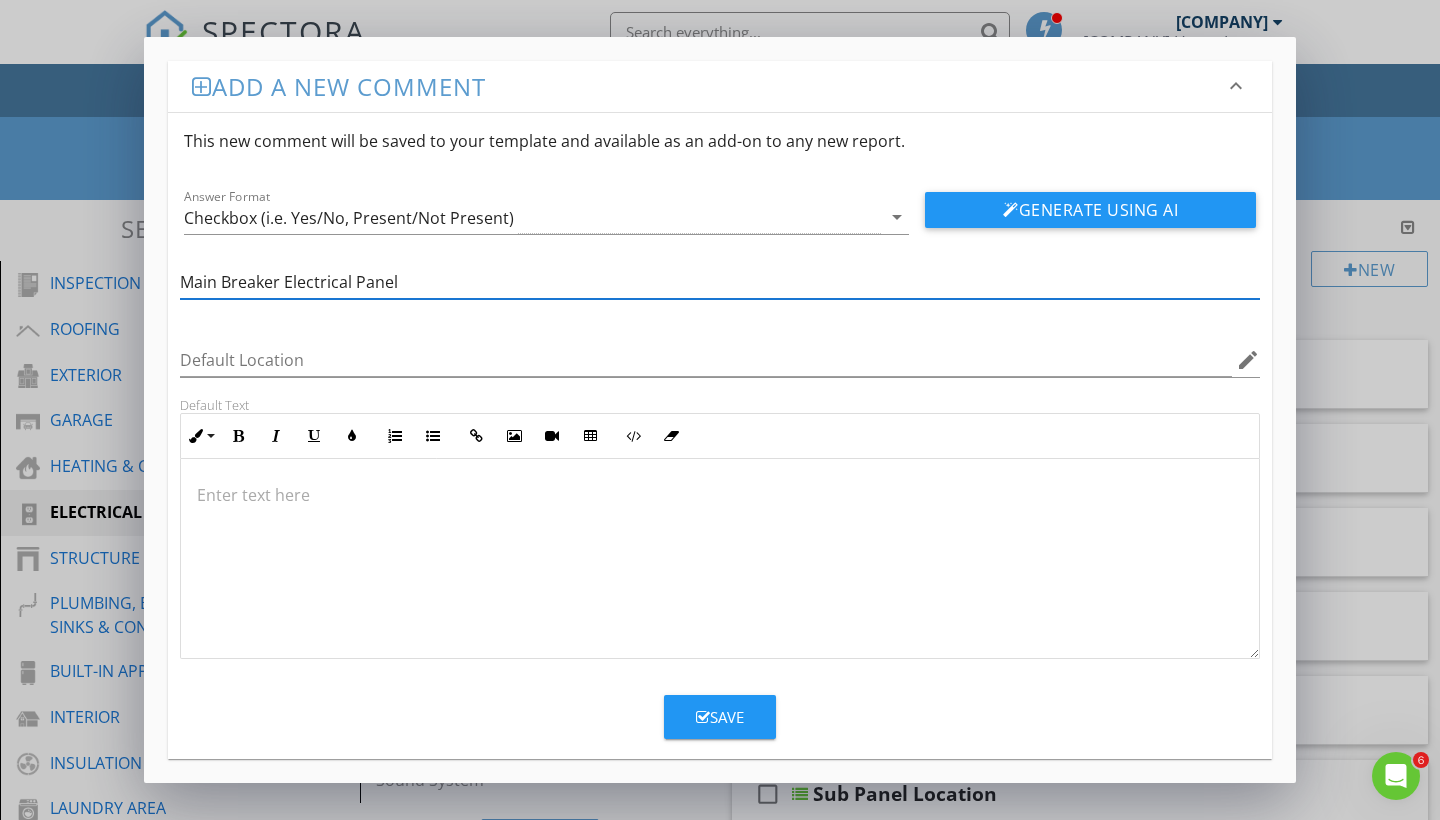 type on "Main Breaker Electrical Panel" 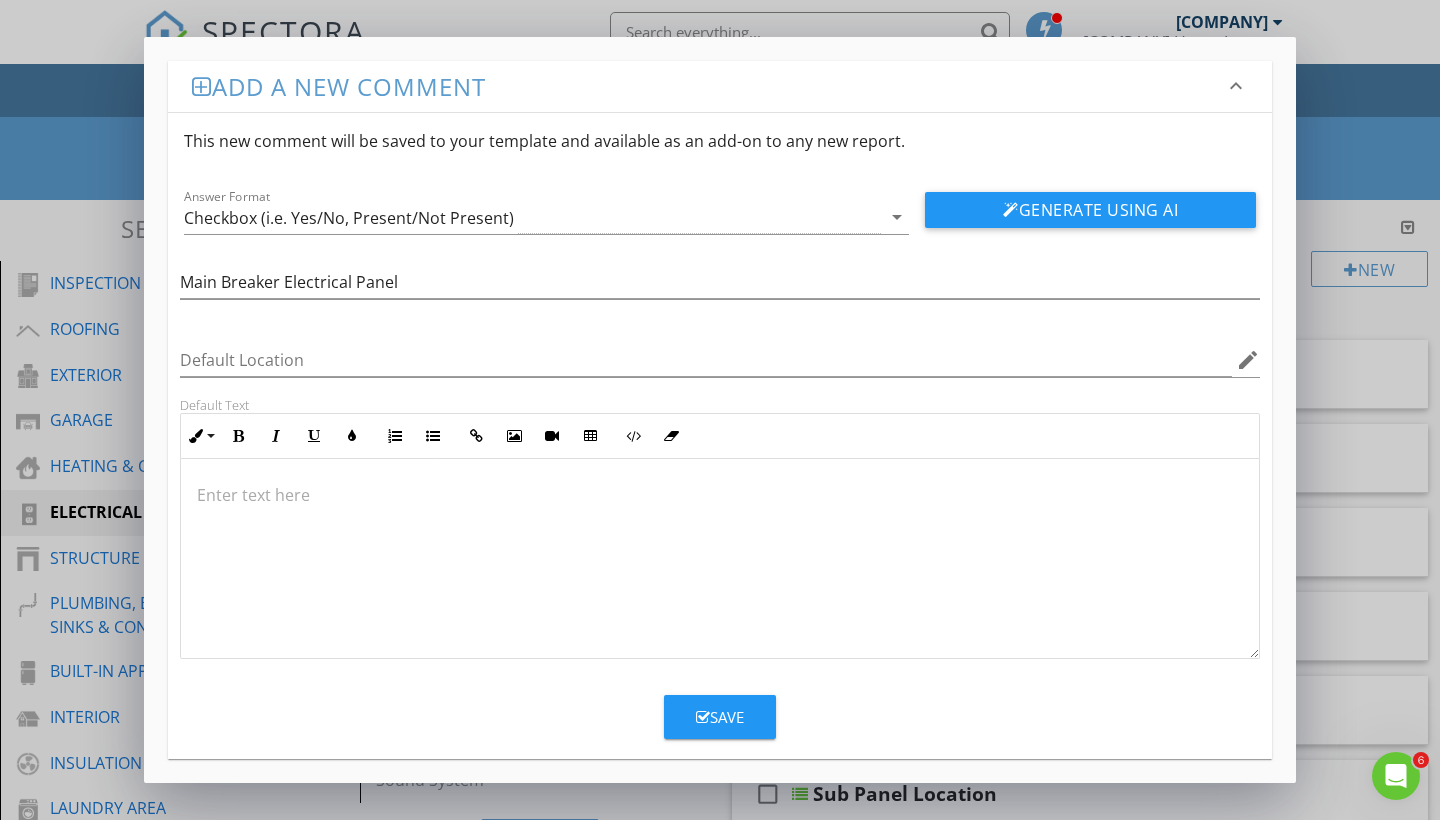 click at bounding box center (720, 495) 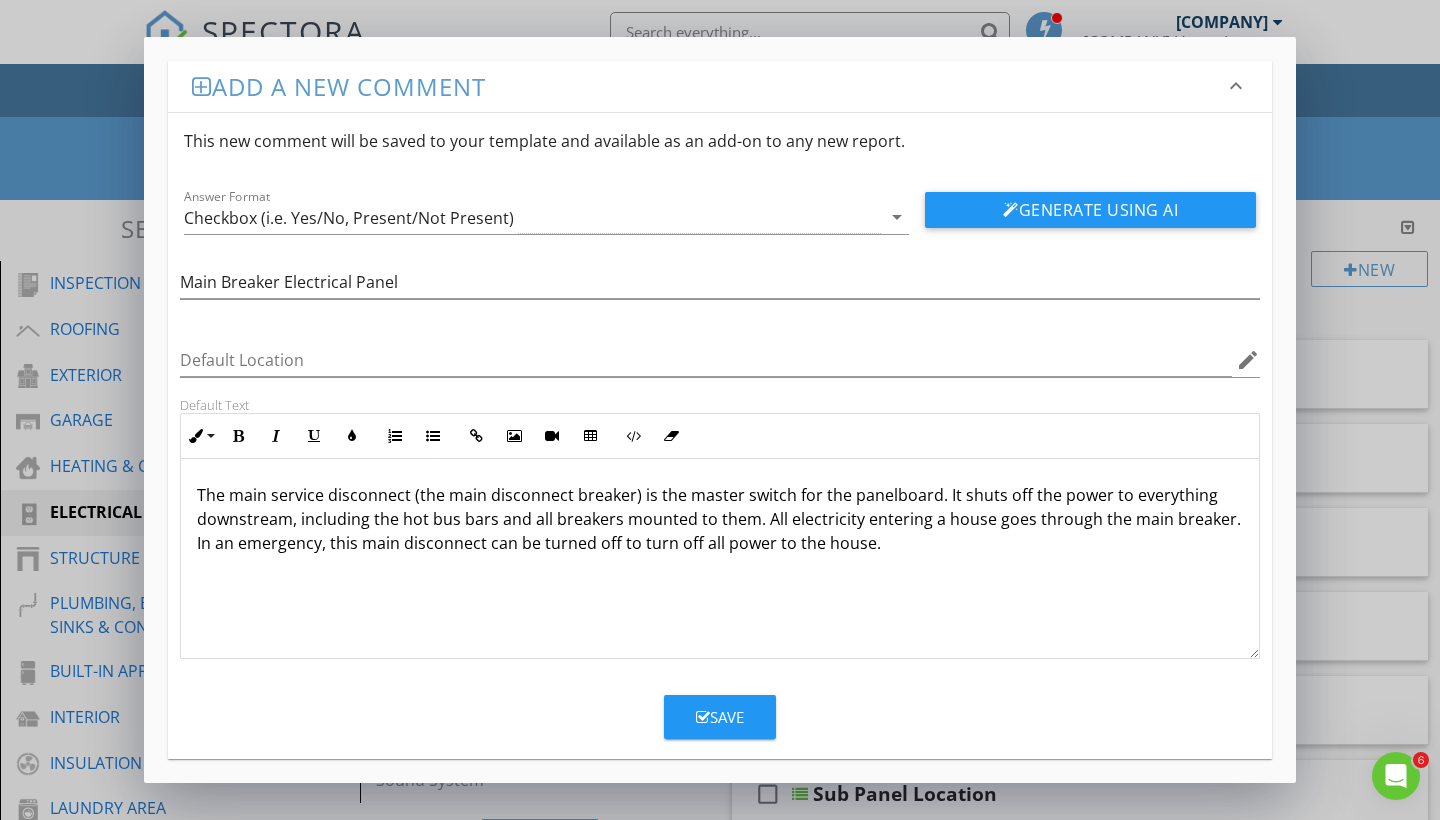 click on "Save" at bounding box center (720, 717) 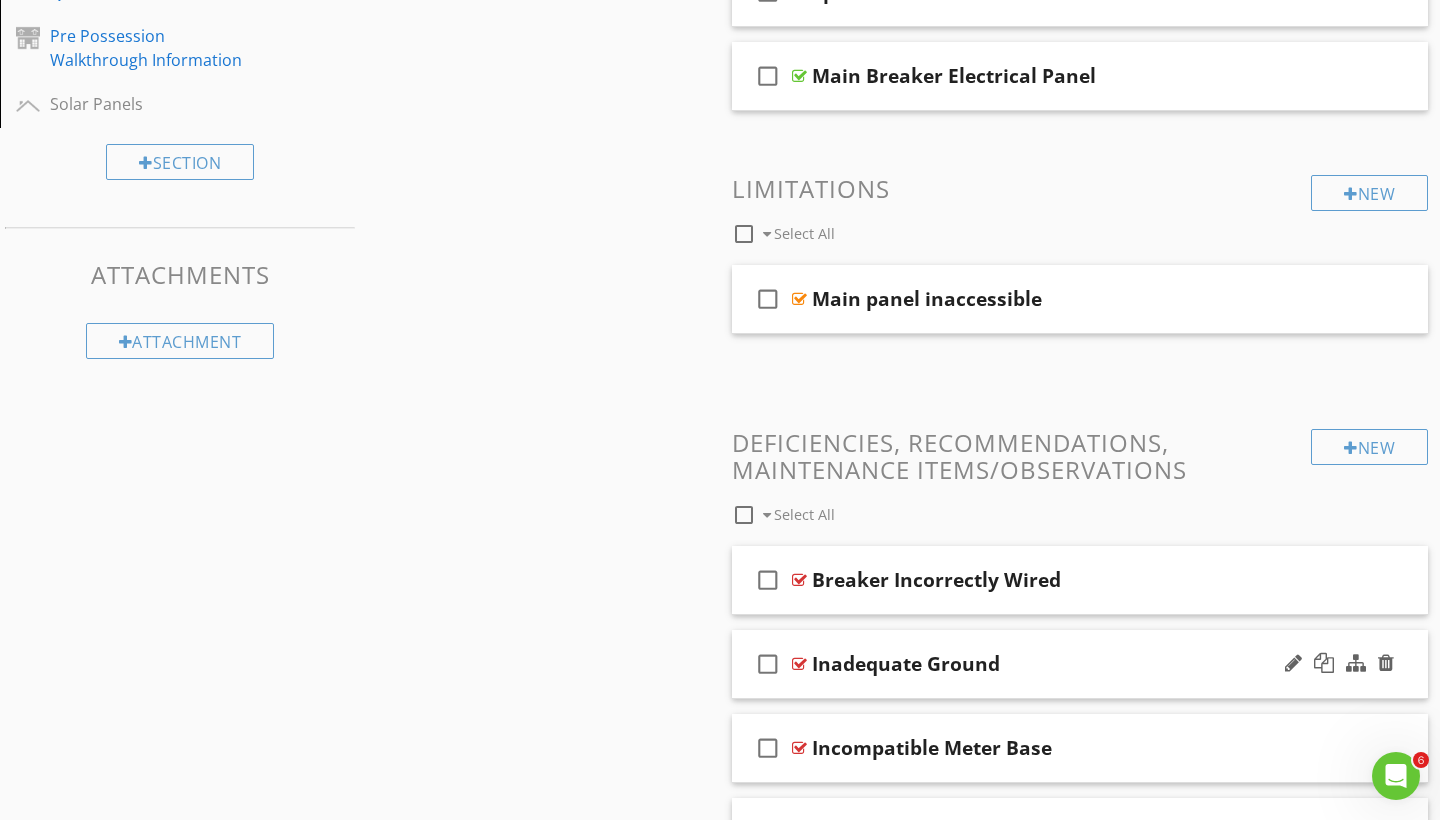 scroll, scrollTop: 688, scrollLeft: 0, axis: vertical 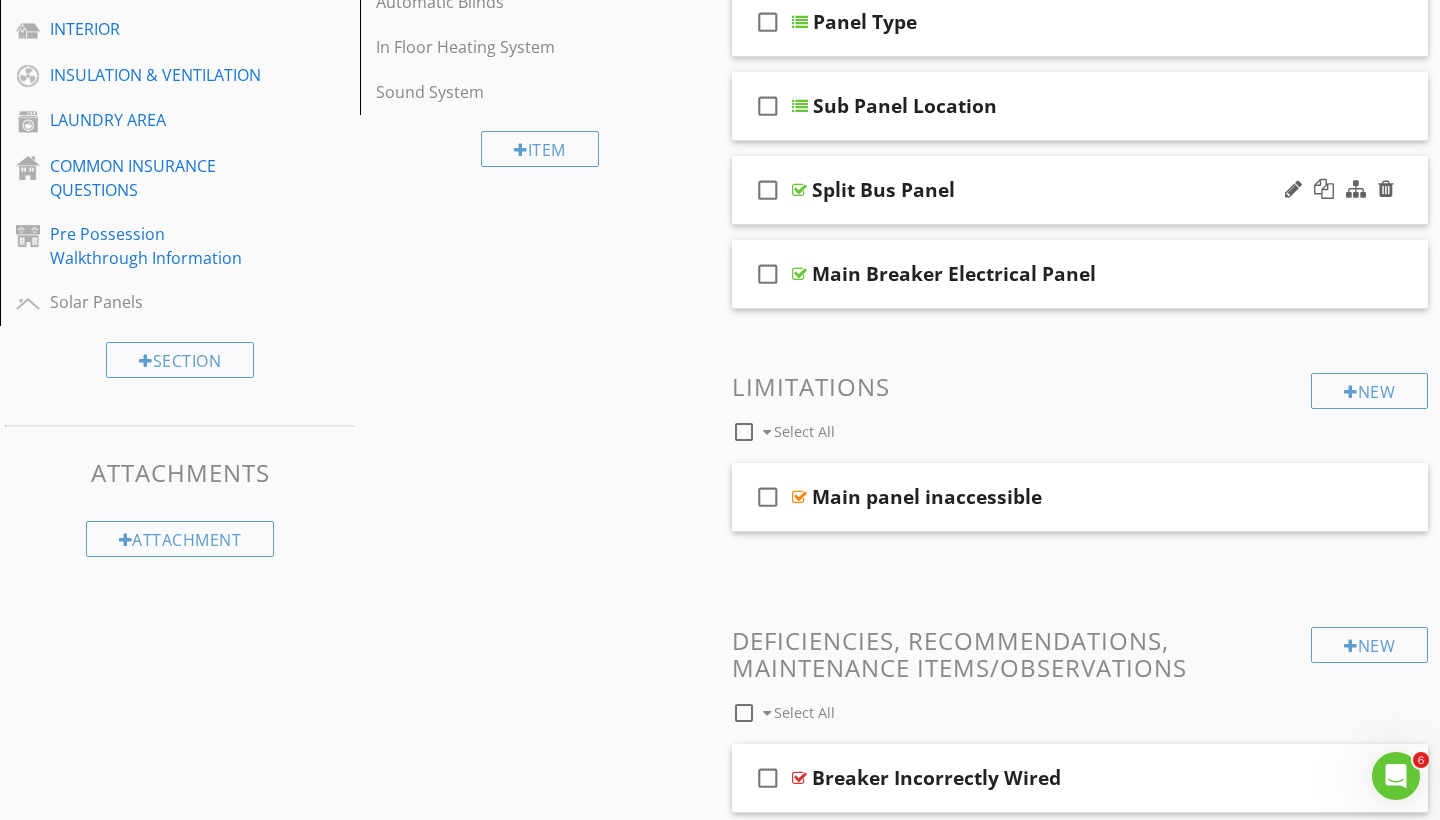 click on "Split Bus Panel" at bounding box center [1058, 190] 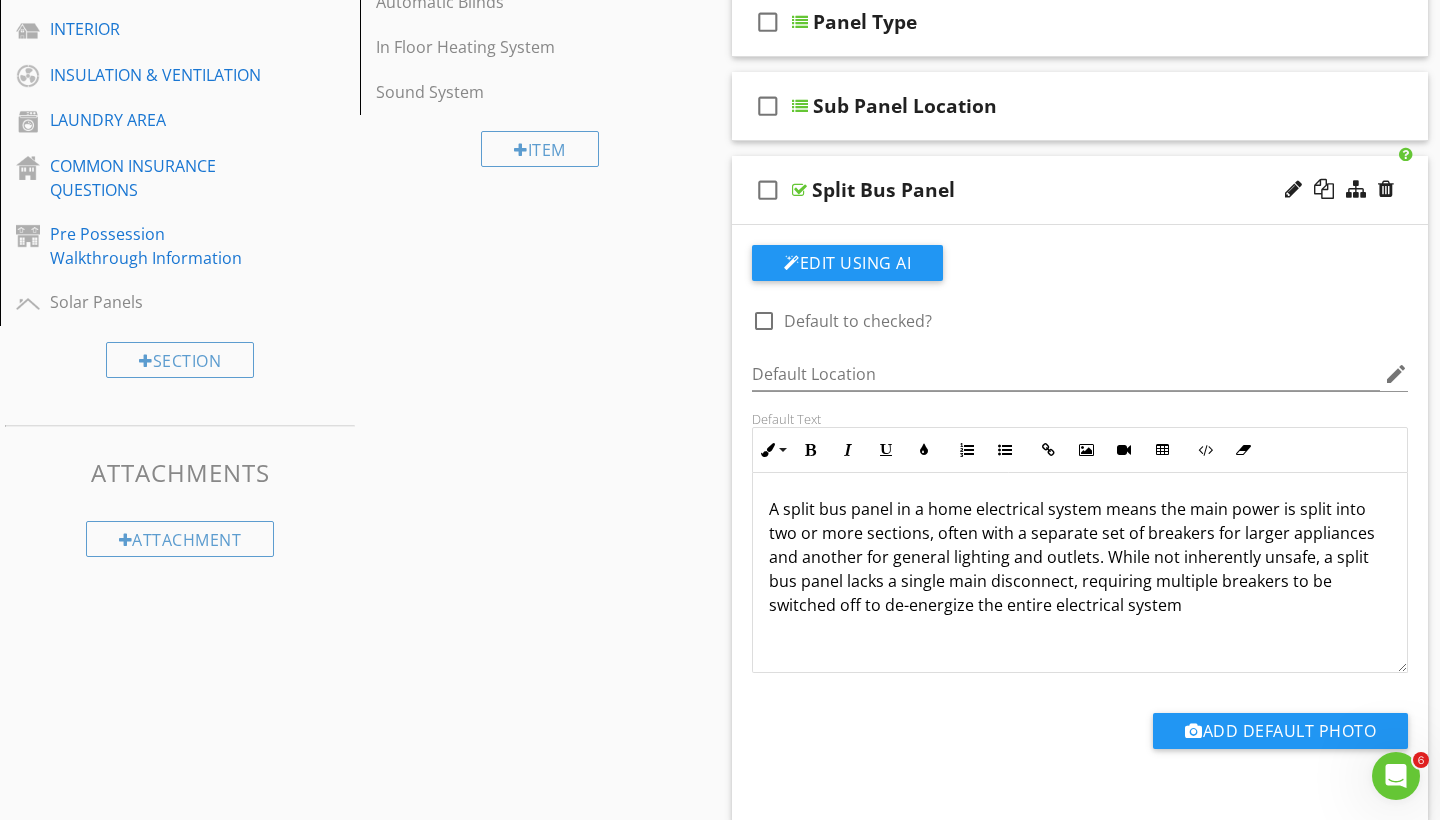 click on "Split Bus Panel" at bounding box center [1058, 190] 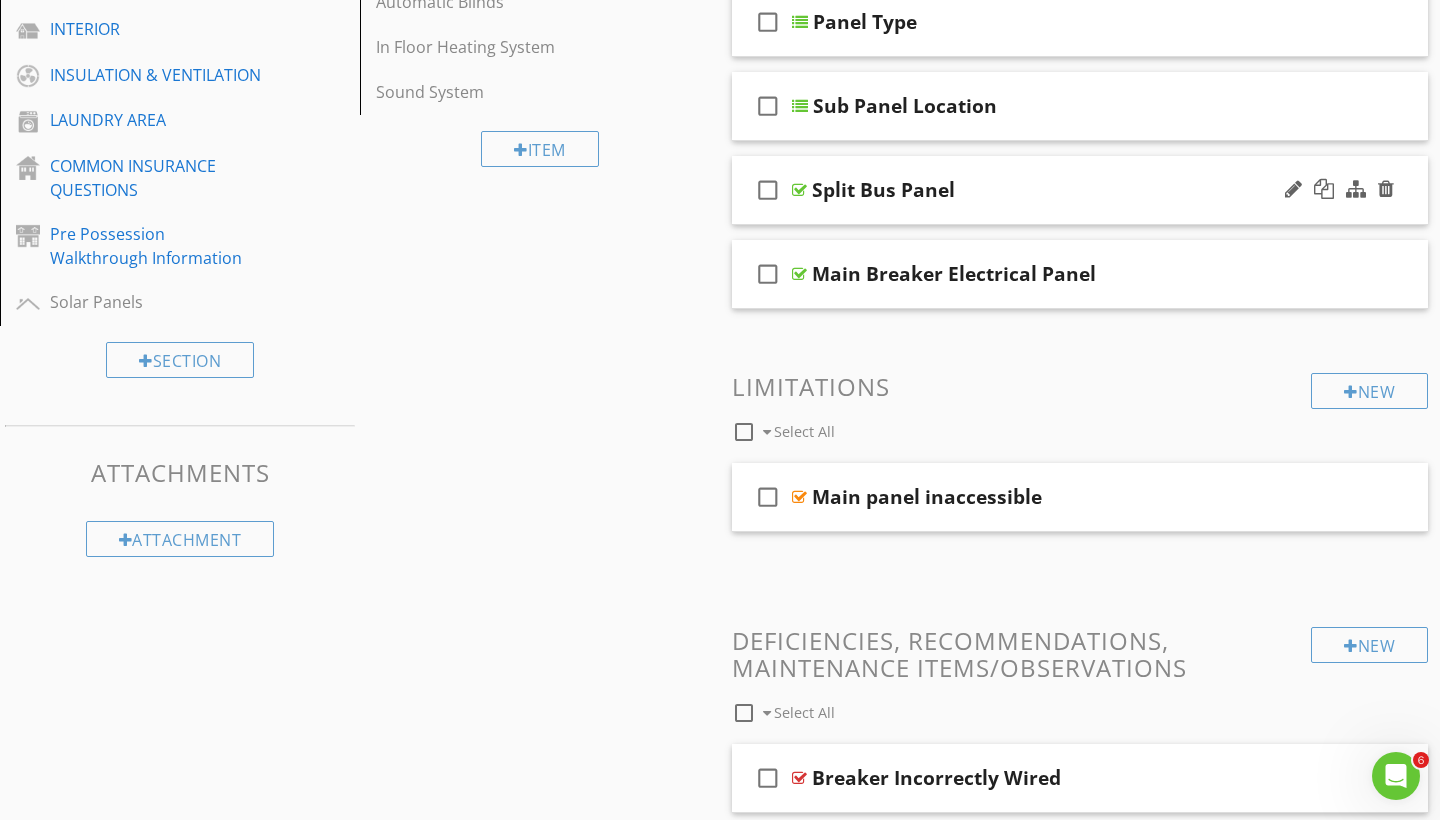 click on "Split Bus Panel" at bounding box center (883, 190) 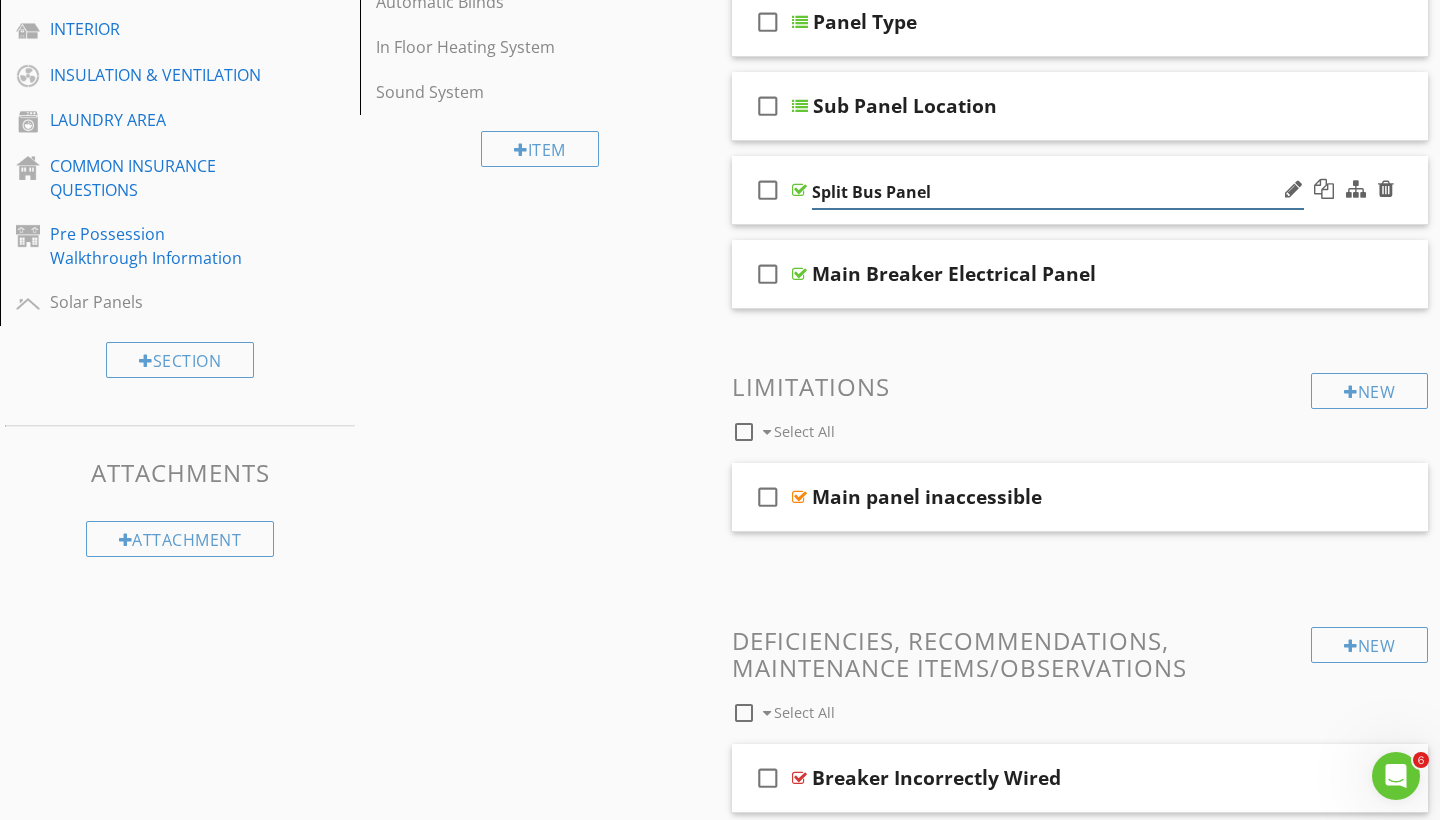 click on "Split Bus Panel" at bounding box center [1058, 192] 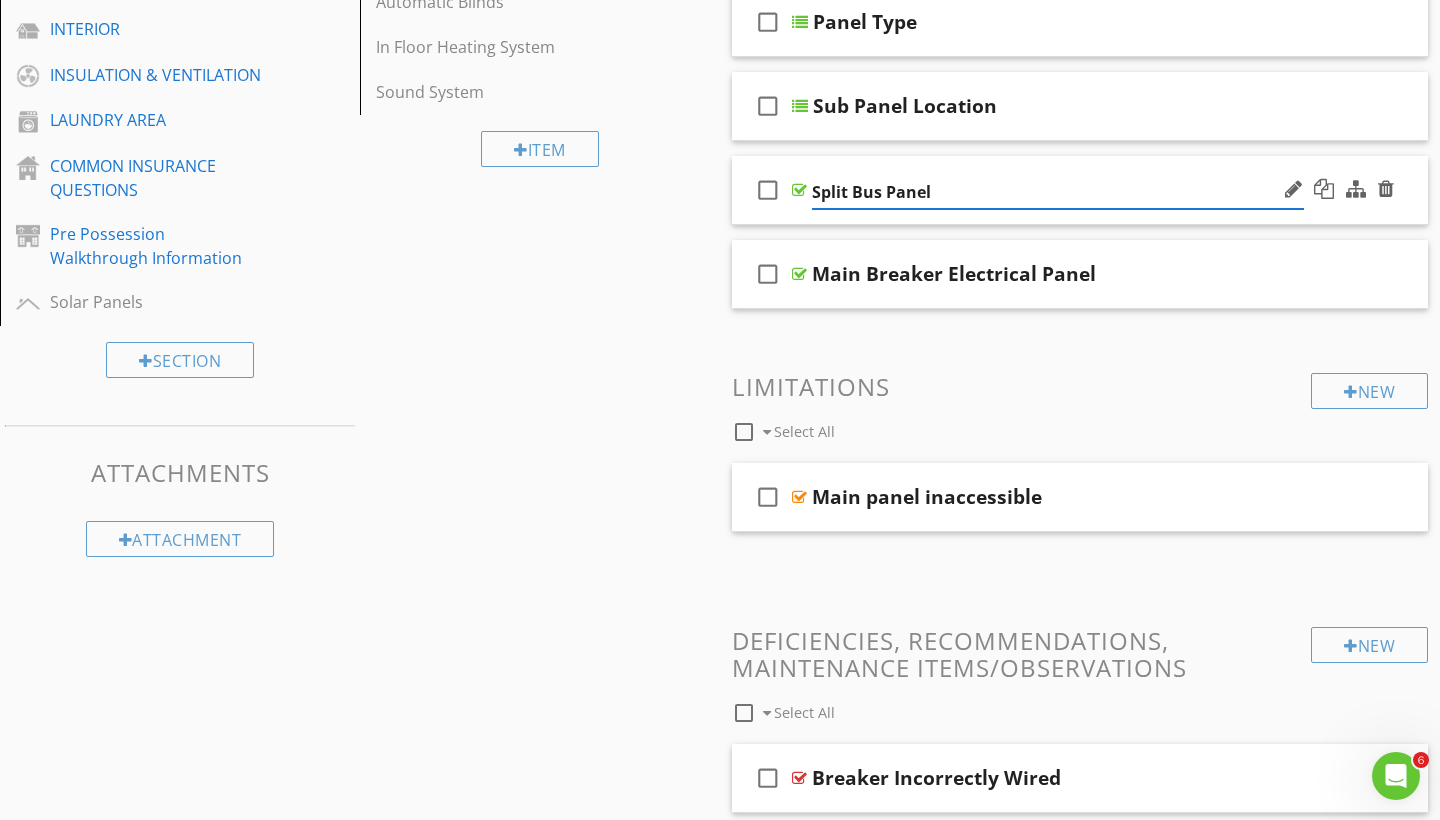 click on "Split Bus Panel" at bounding box center (1058, 192) 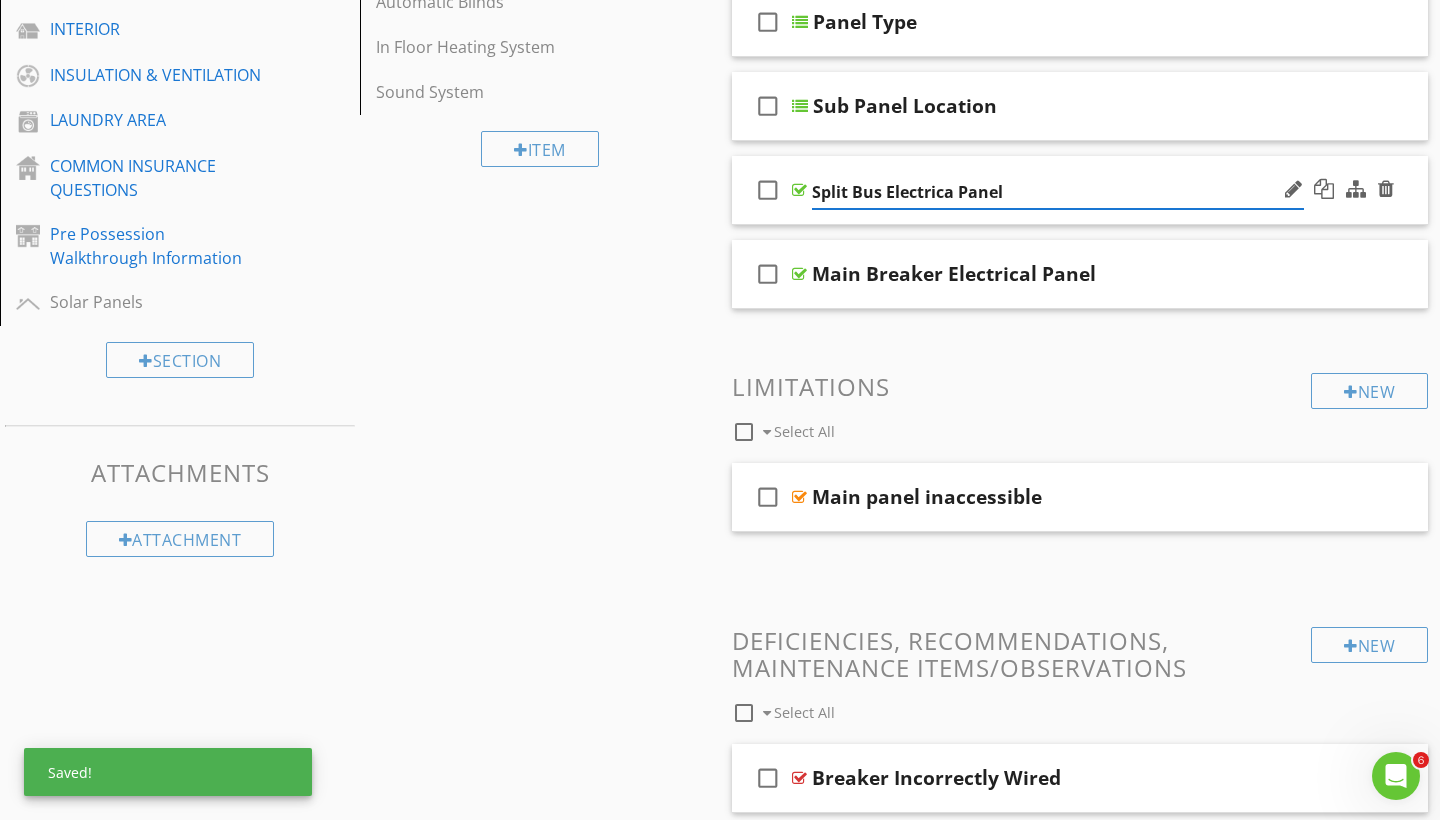 type on "Split Bus Electrical Panel" 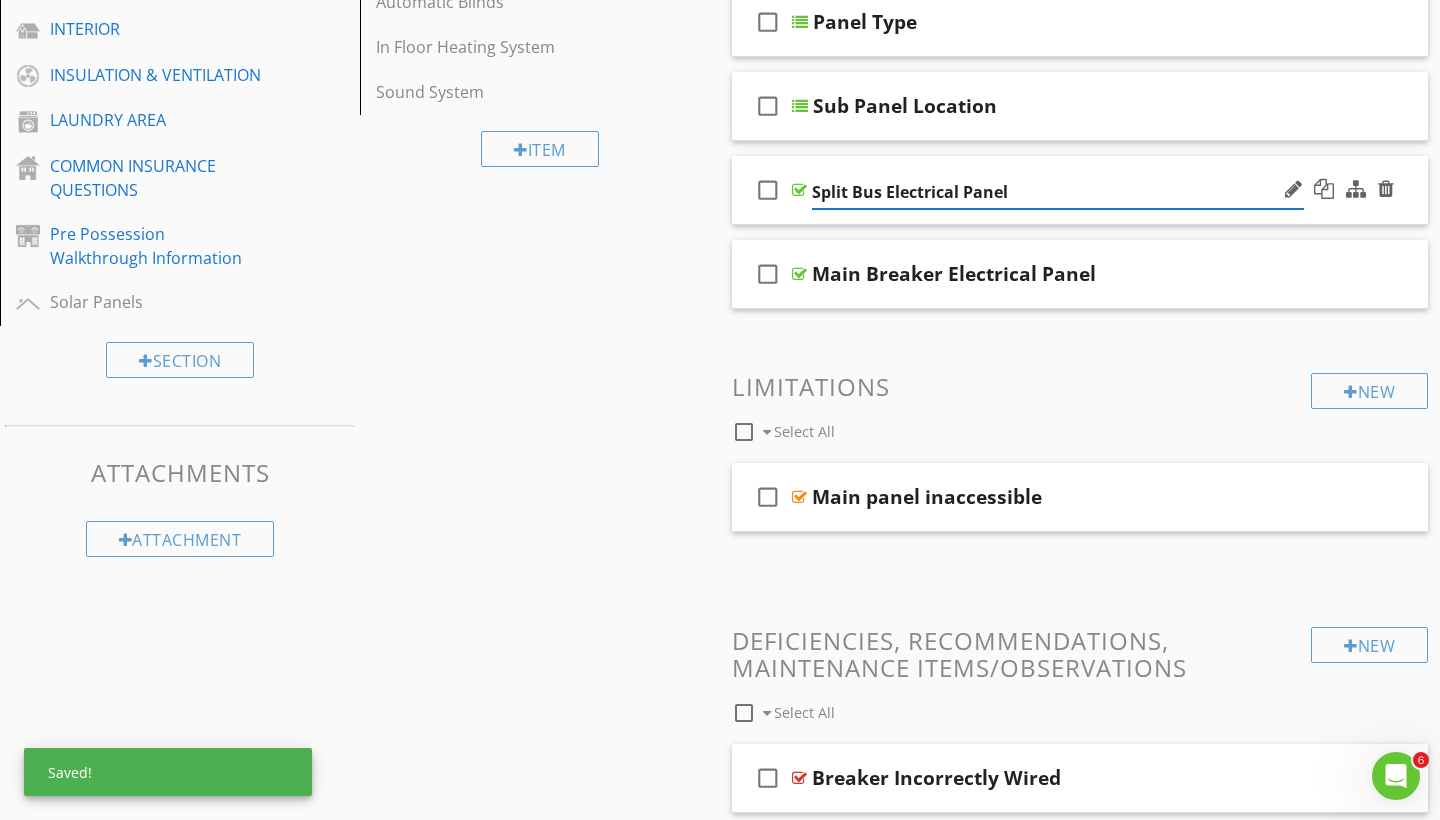 click on "Split Bus Electrical Panel" at bounding box center (1058, 192) 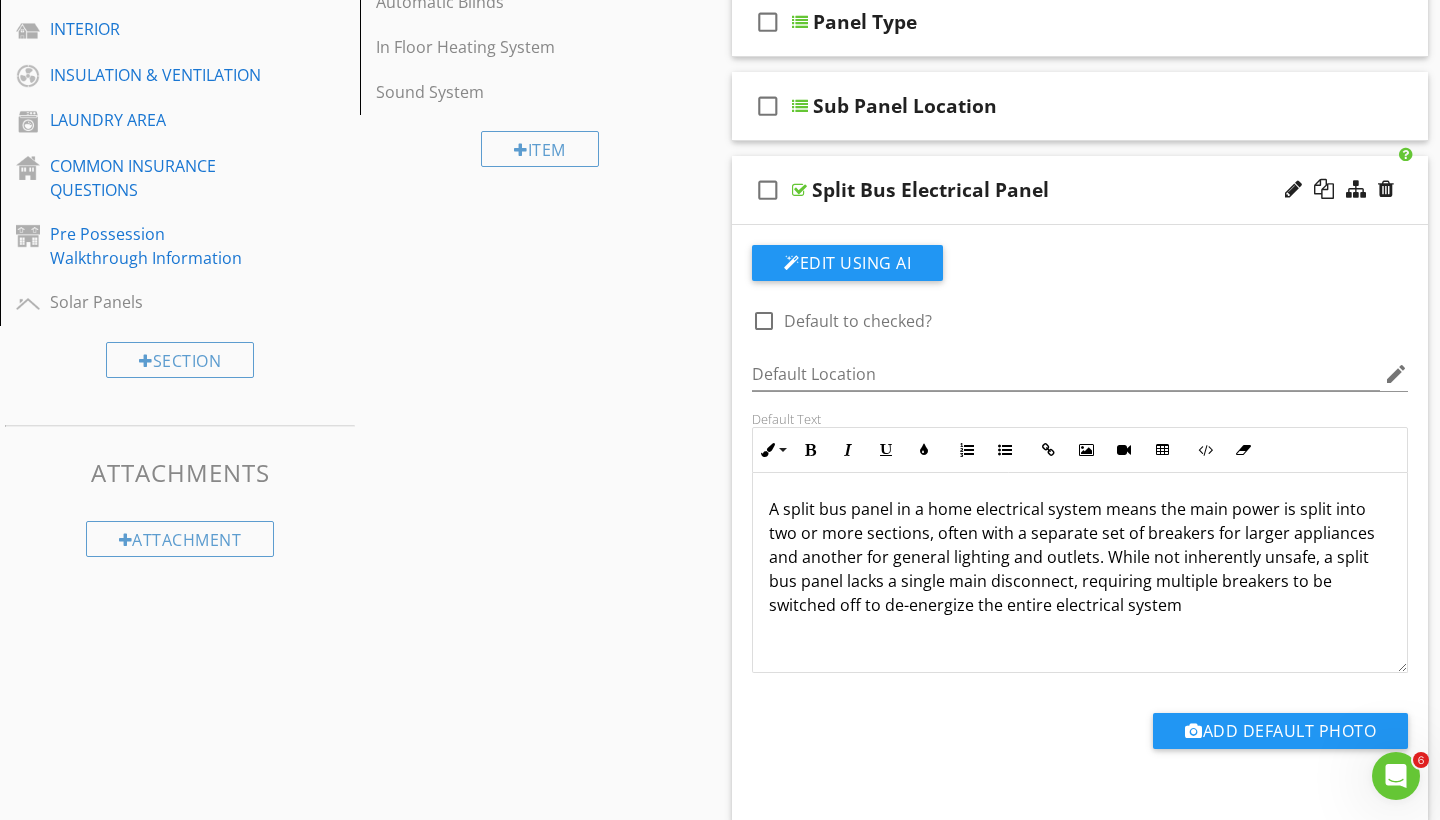 click on "check_box_outline_blank
Split Bus Electrical Panel" at bounding box center (1080, 190) 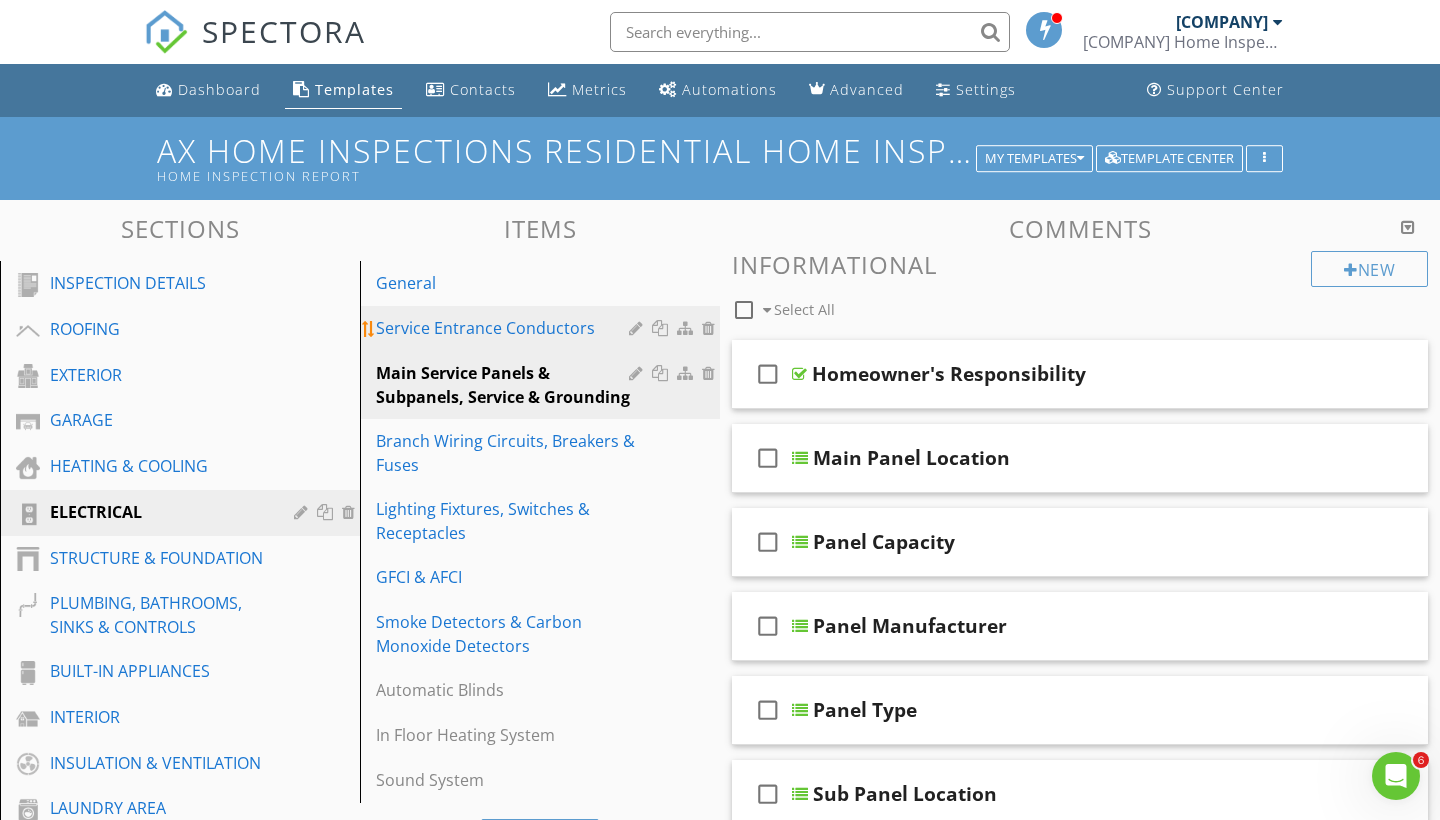scroll, scrollTop: 0, scrollLeft: 0, axis: both 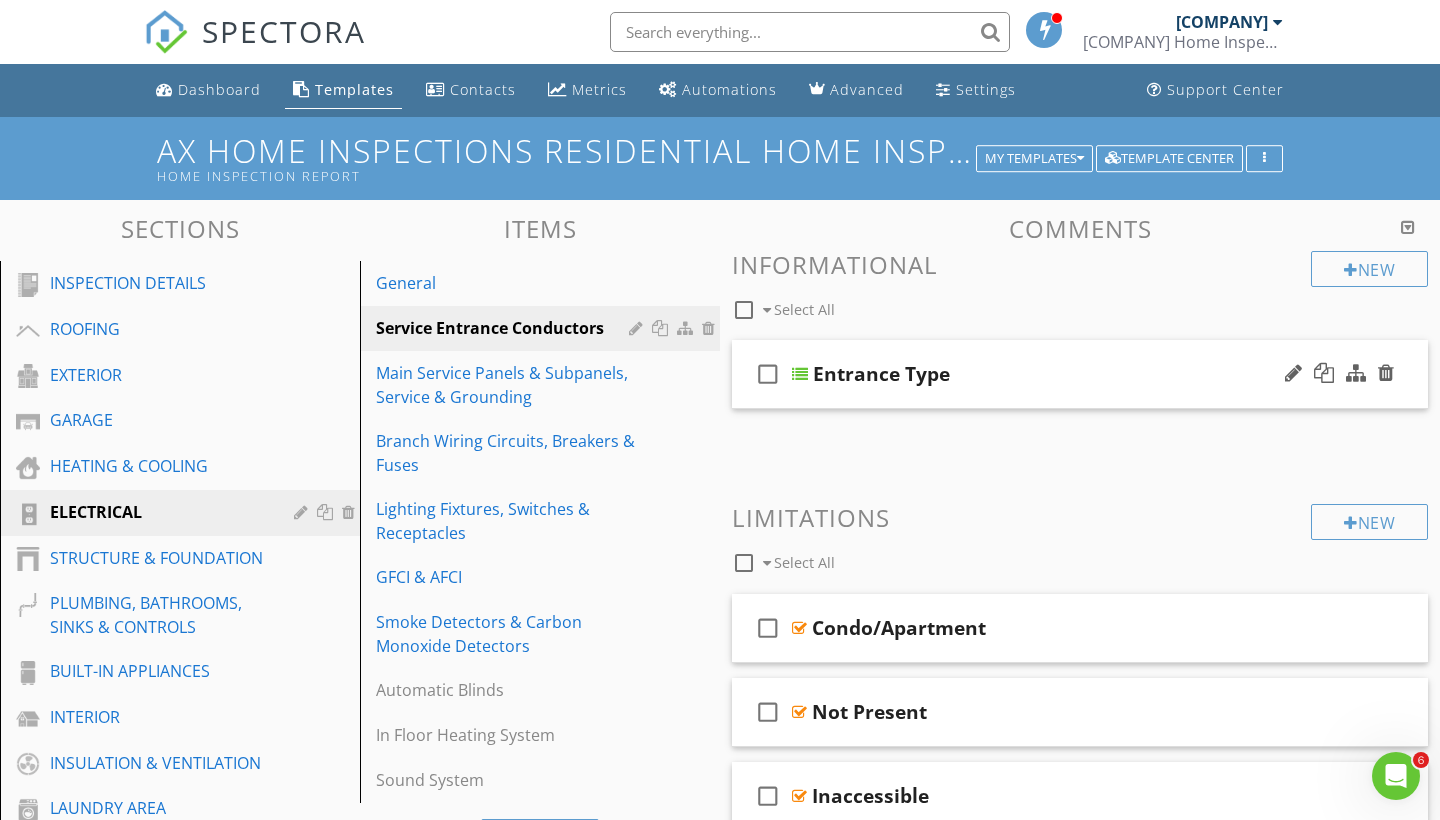 click on "check_box_outline_blank
Entrance Type" at bounding box center [1080, 374] 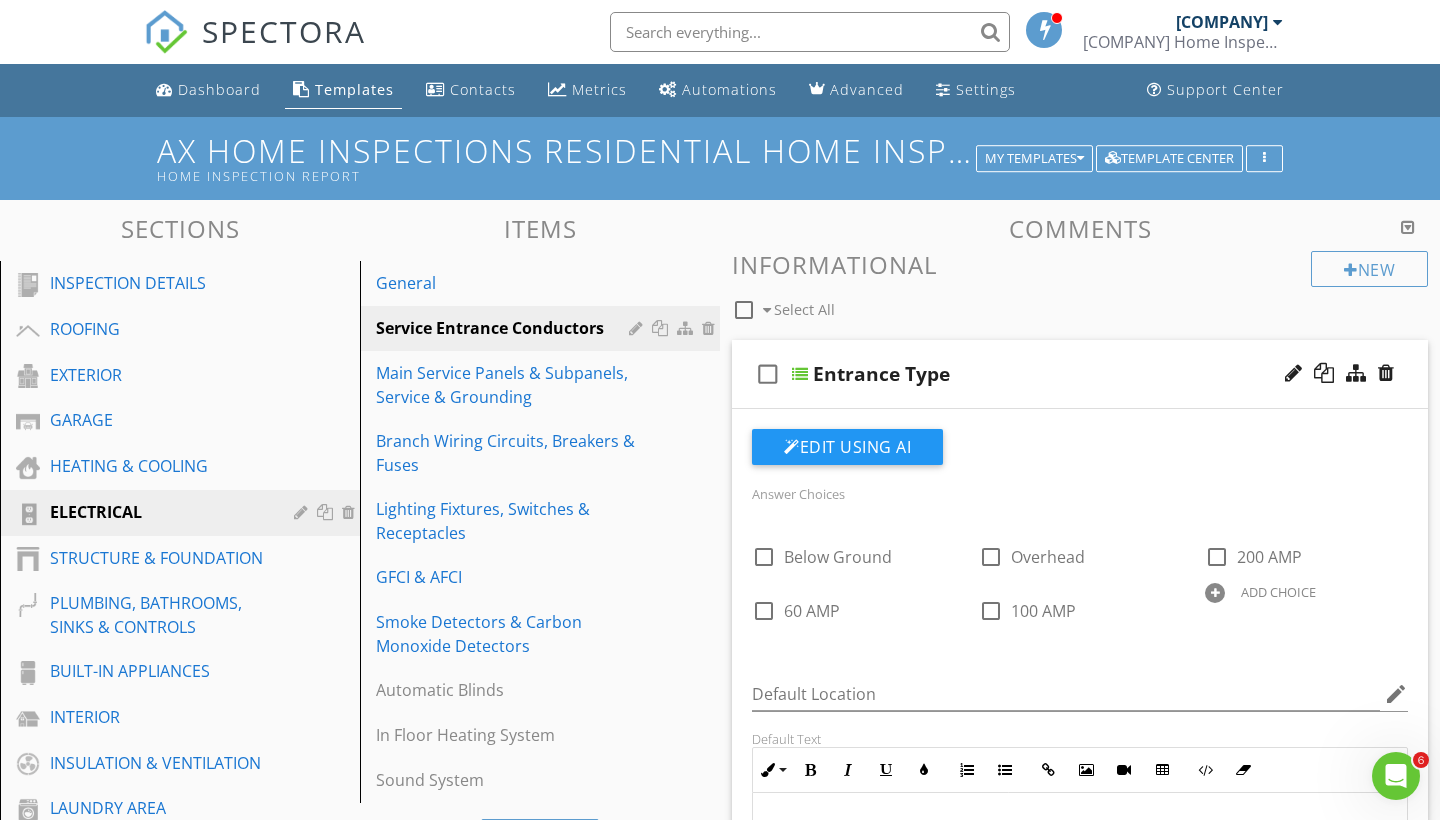 click on "check_box_outline_blank
Entrance Type" at bounding box center (1080, 374) 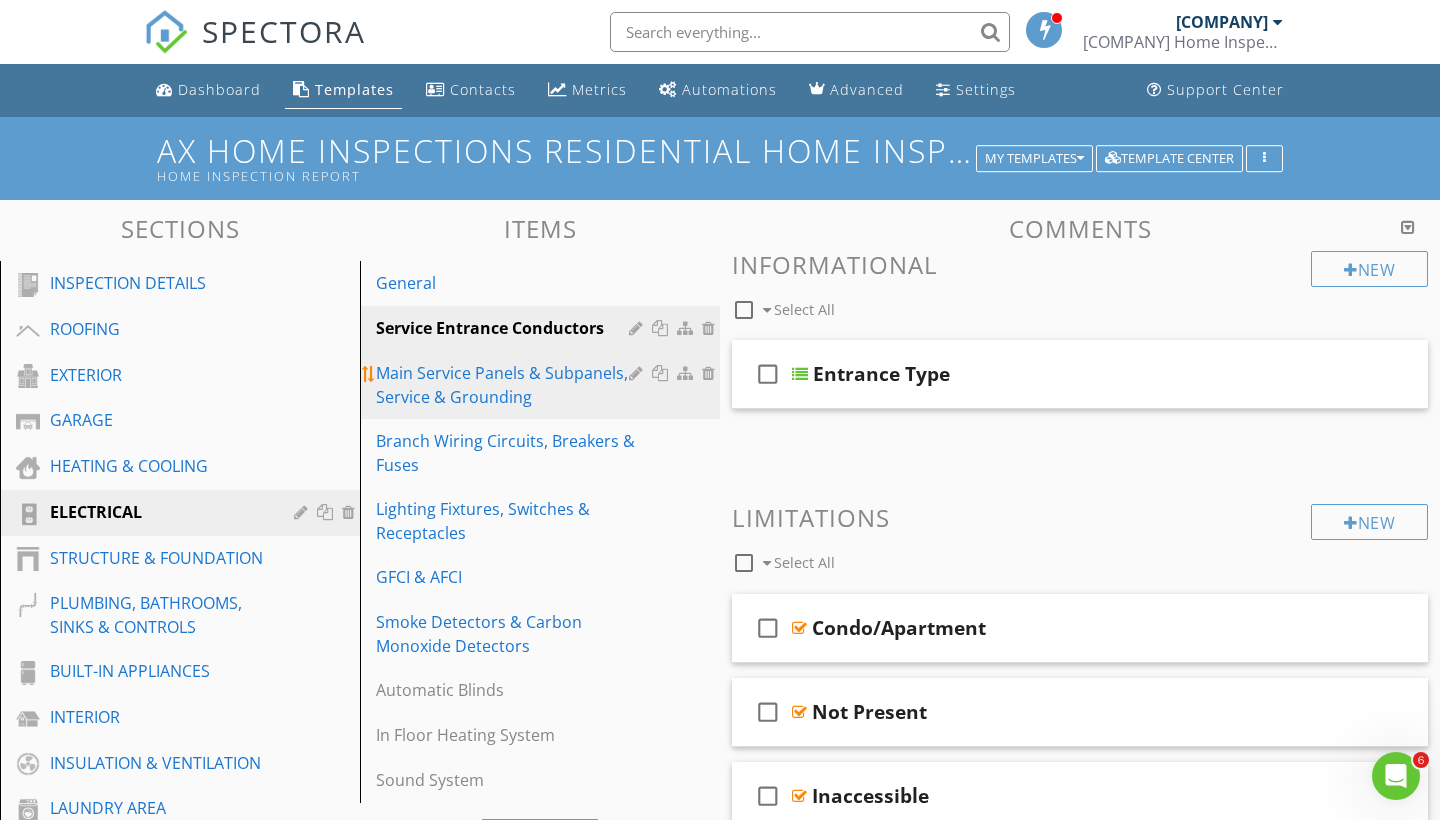 click on "Main Service Panels & Subpanels, Service & Grounding" at bounding box center [505, 385] 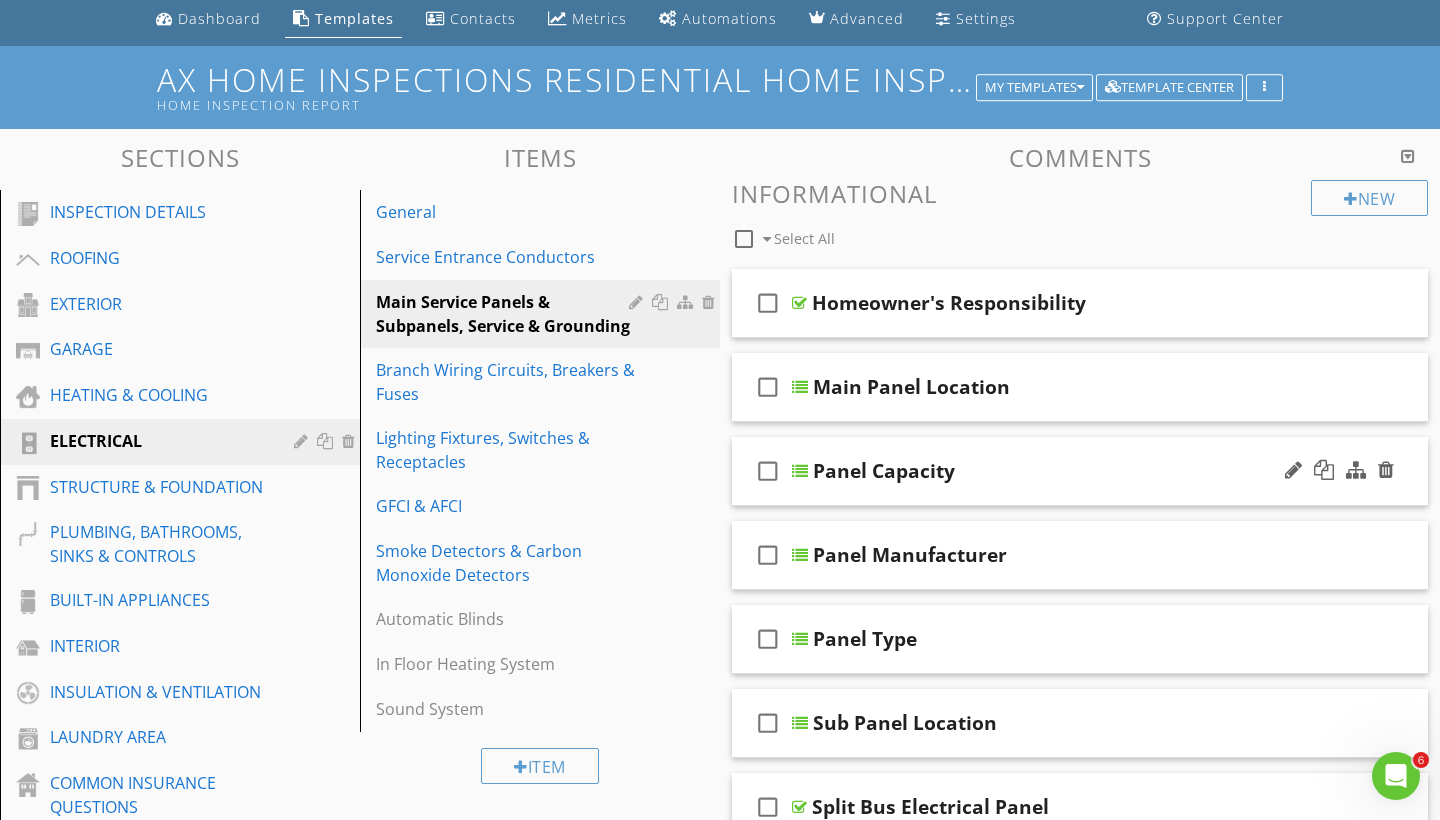 scroll, scrollTop: 162, scrollLeft: 0, axis: vertical 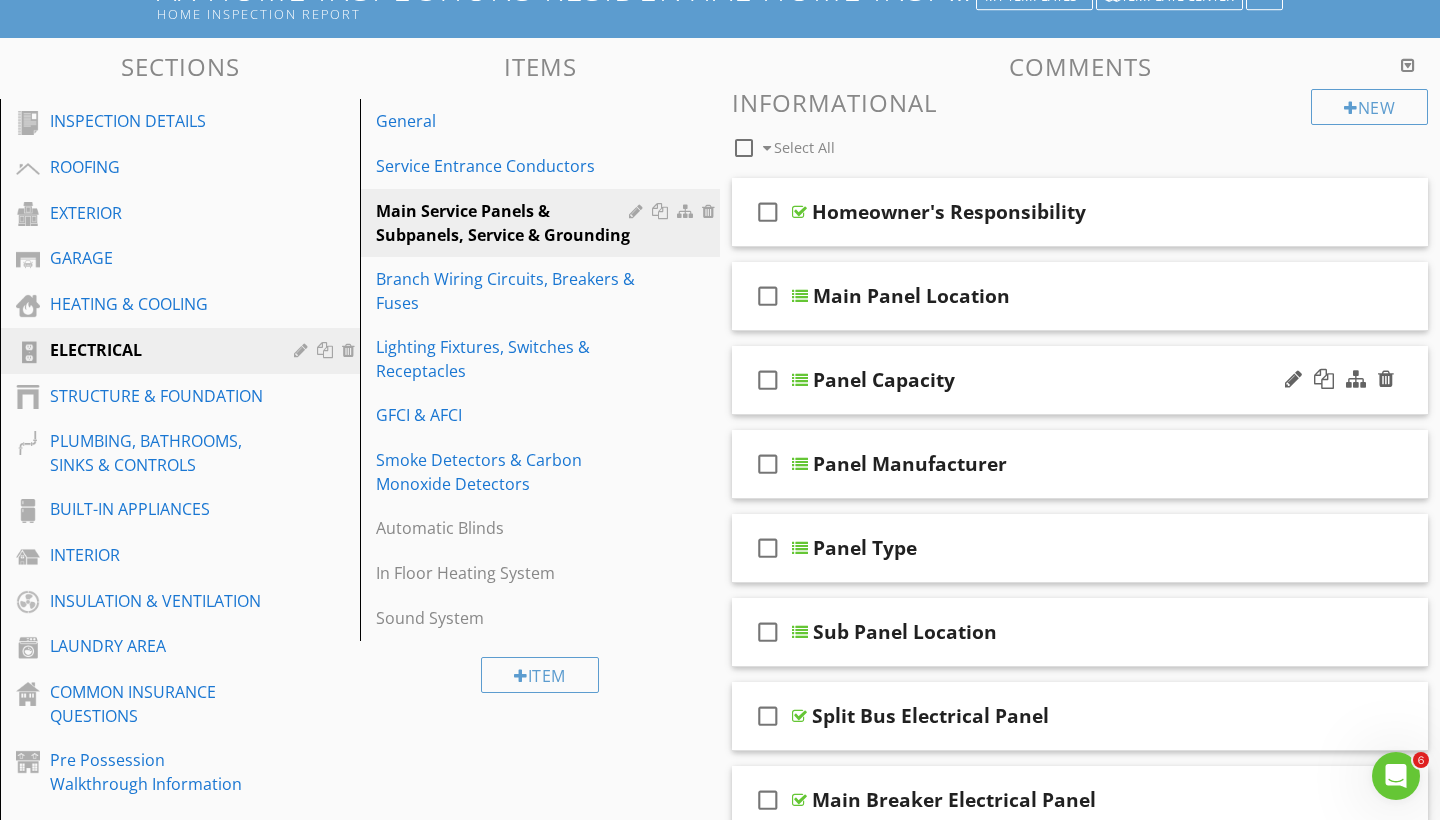 click on "check_box_outline_blank
Panel Capacity" at bounding box center (1080, 380) 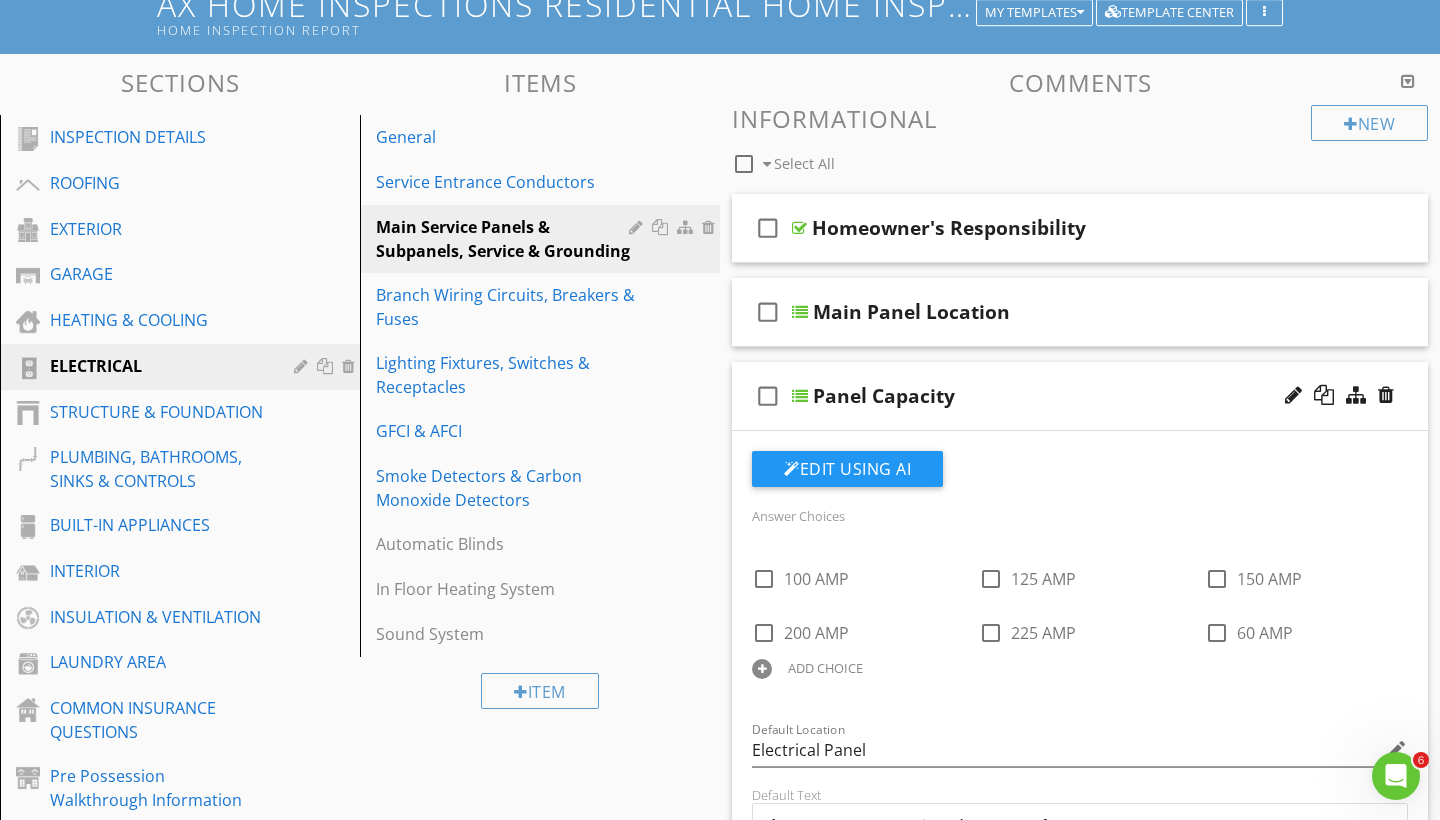 scroll, scrollTop: 206, scrollLeft: 0, axis: vertical 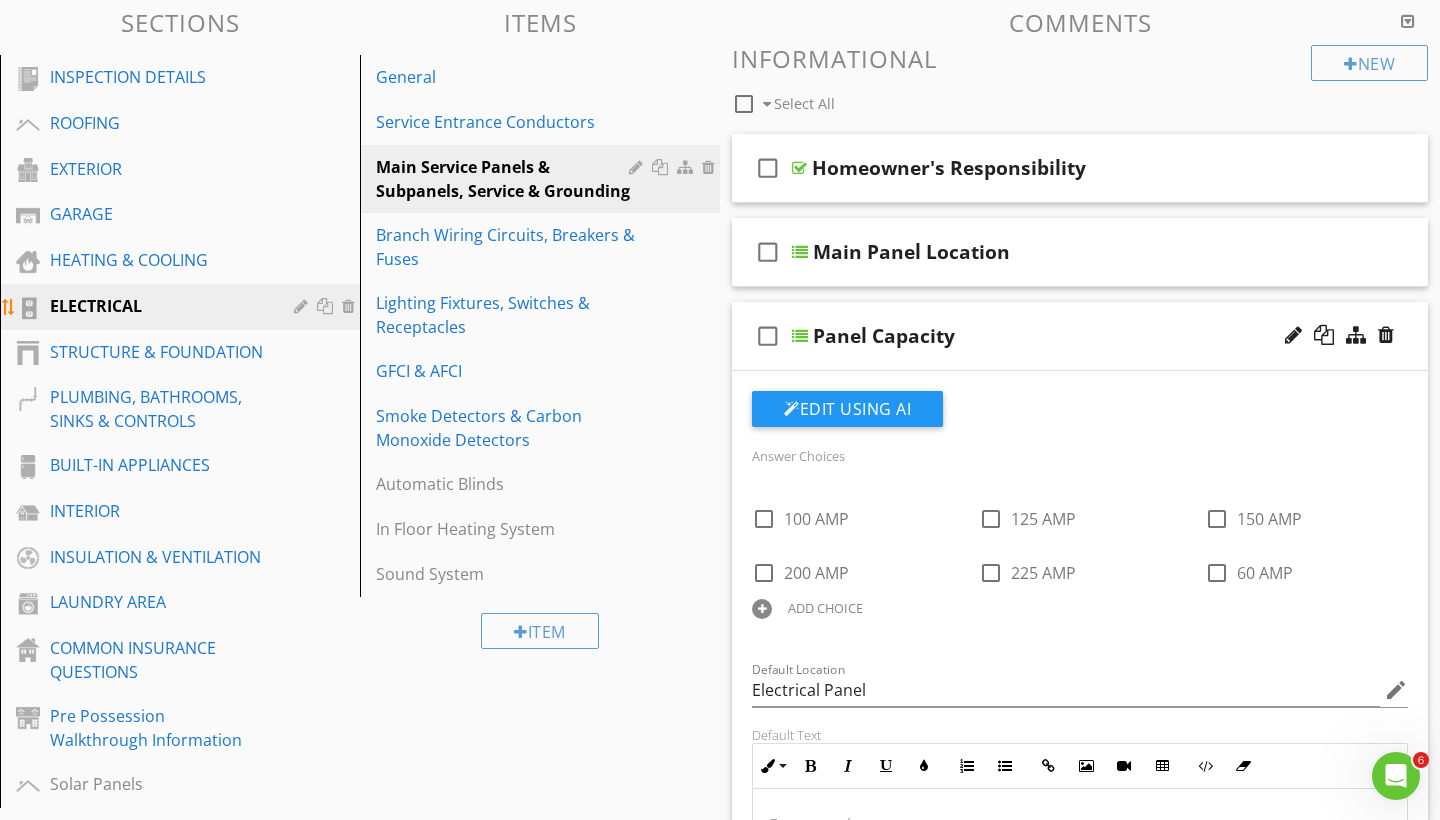 click on "ELECTRICAL" at bounding box center (157, 306) 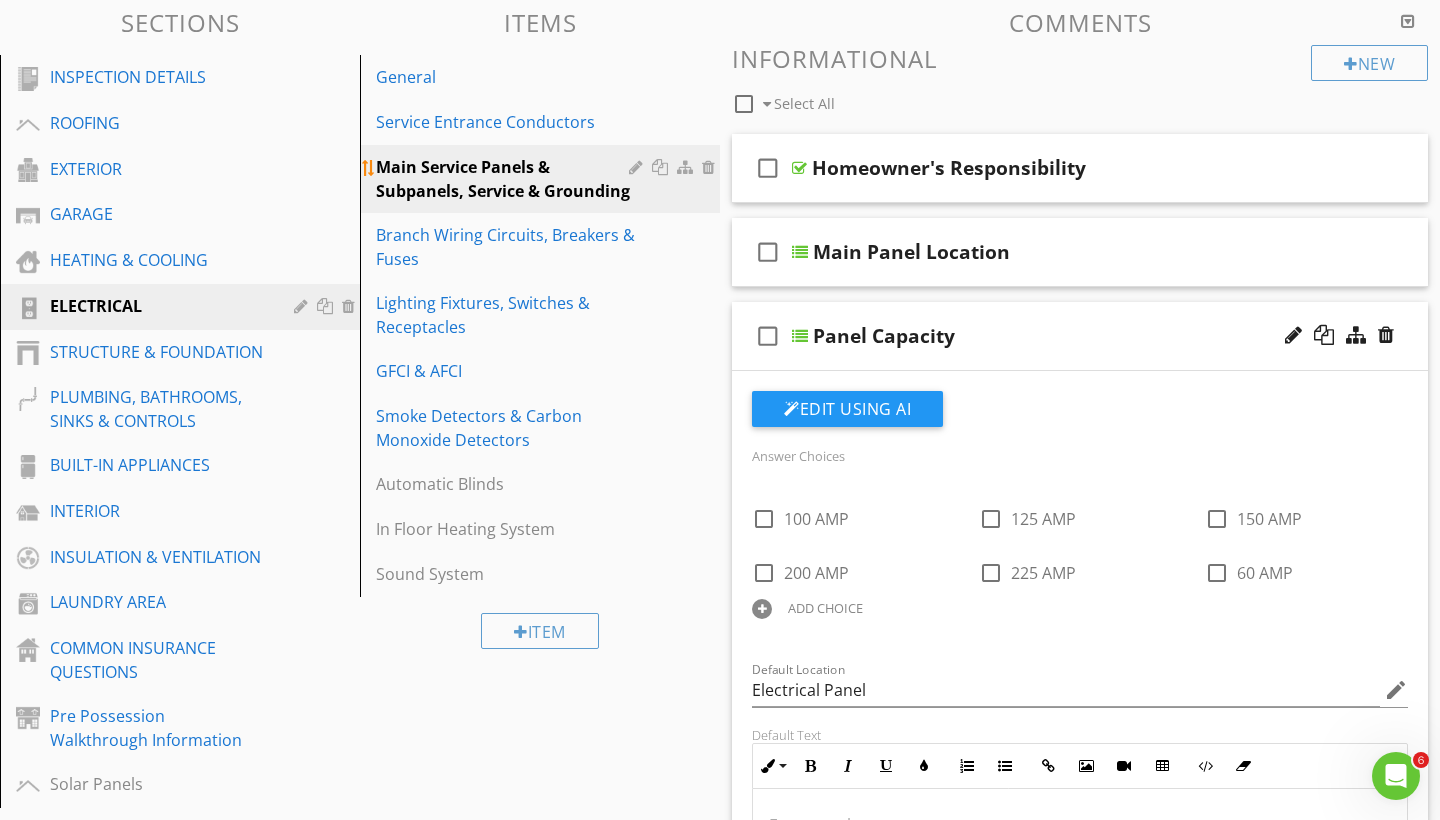 click on "Main Service Panels & Subpanels, Service & Grounding" at bounding box center [505, 179] 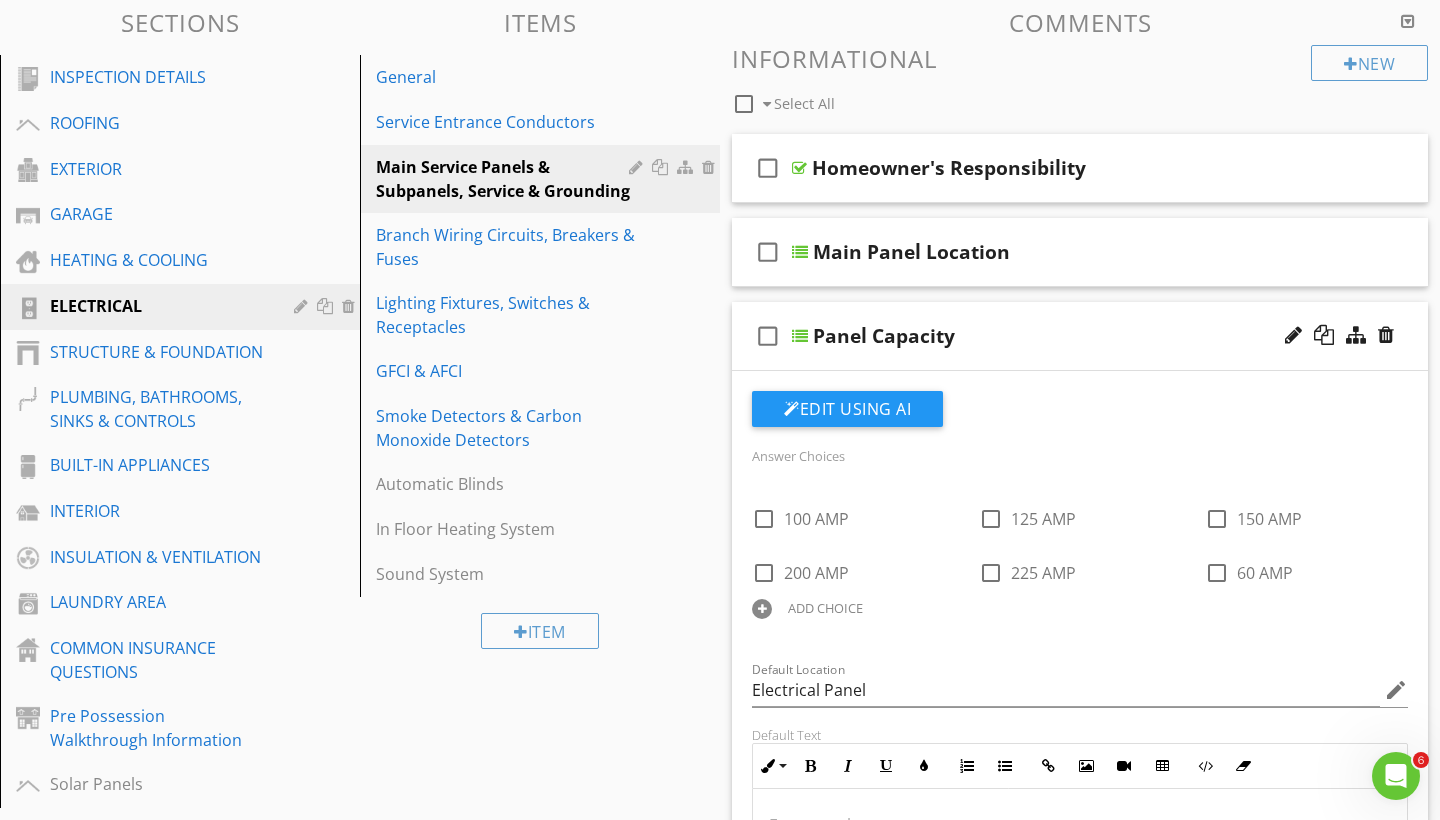 click on "check_box_outline_blank
Panel Capacity" at bounding box center (1080, 336) 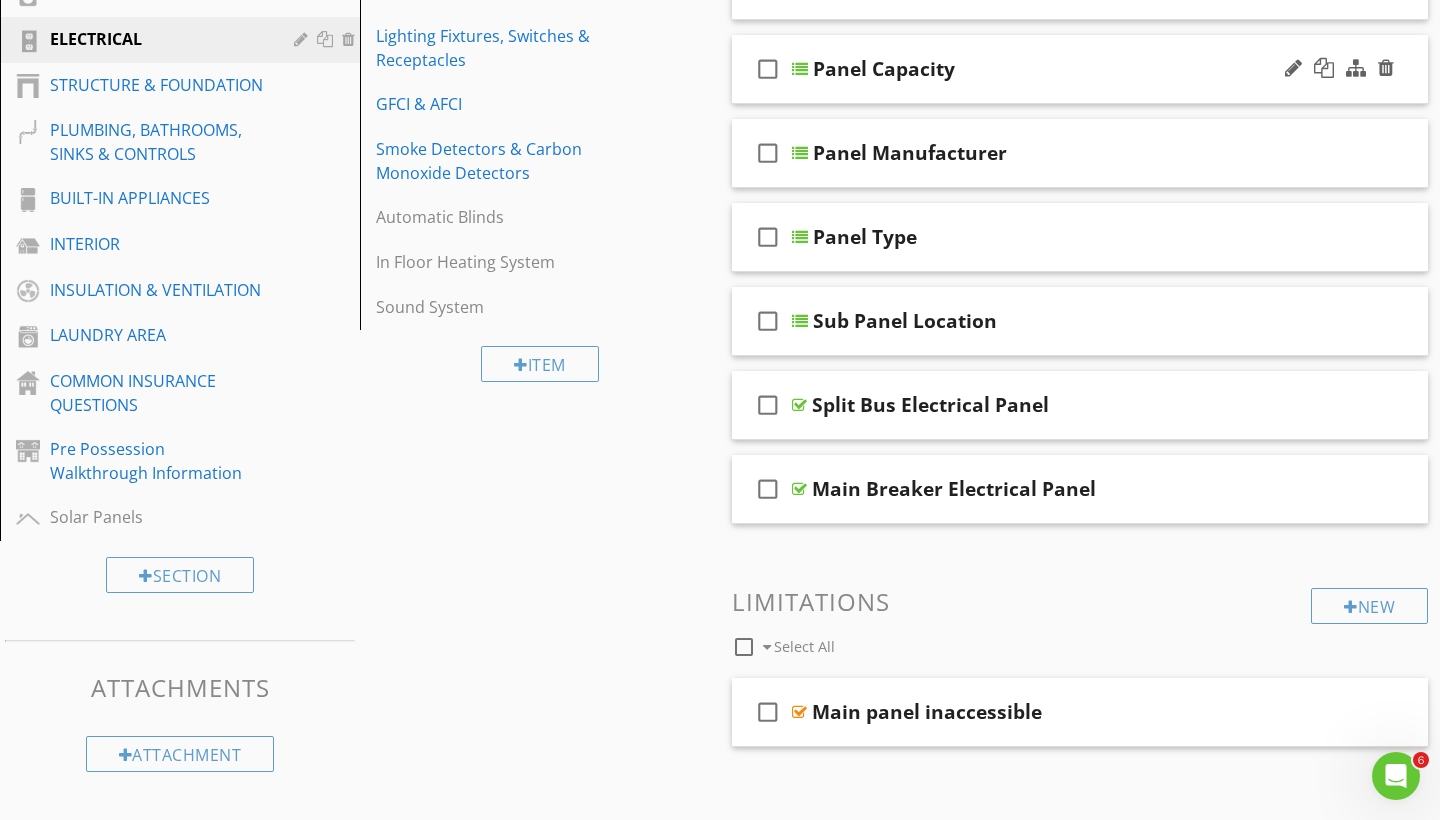 scroll, scrollTop: 480, scrollLeft: 0, axis: vertical 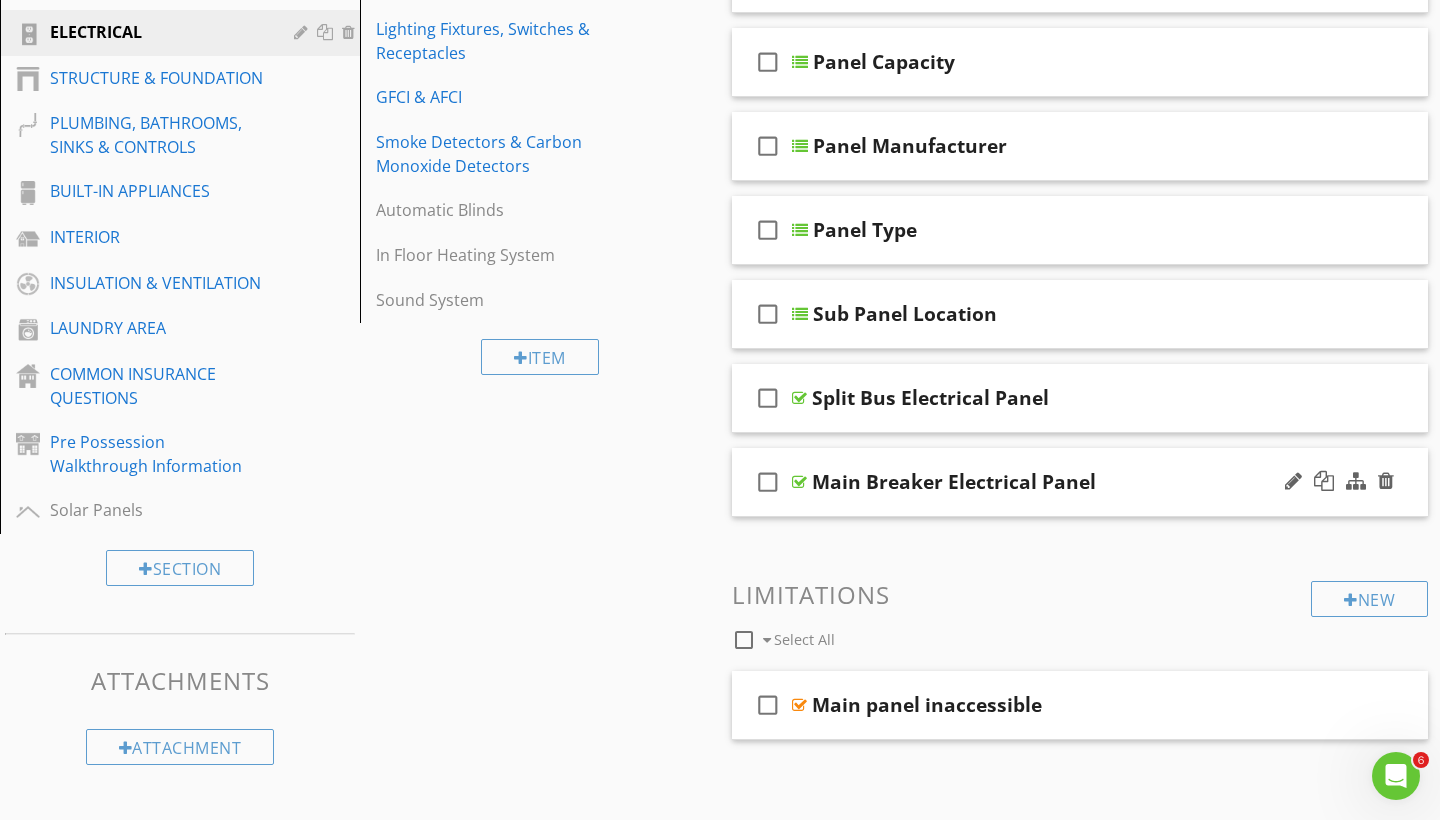 click on "check_box_outline_blank
Main Breaker Electrical Panel" at bounding box center [1080, 482] 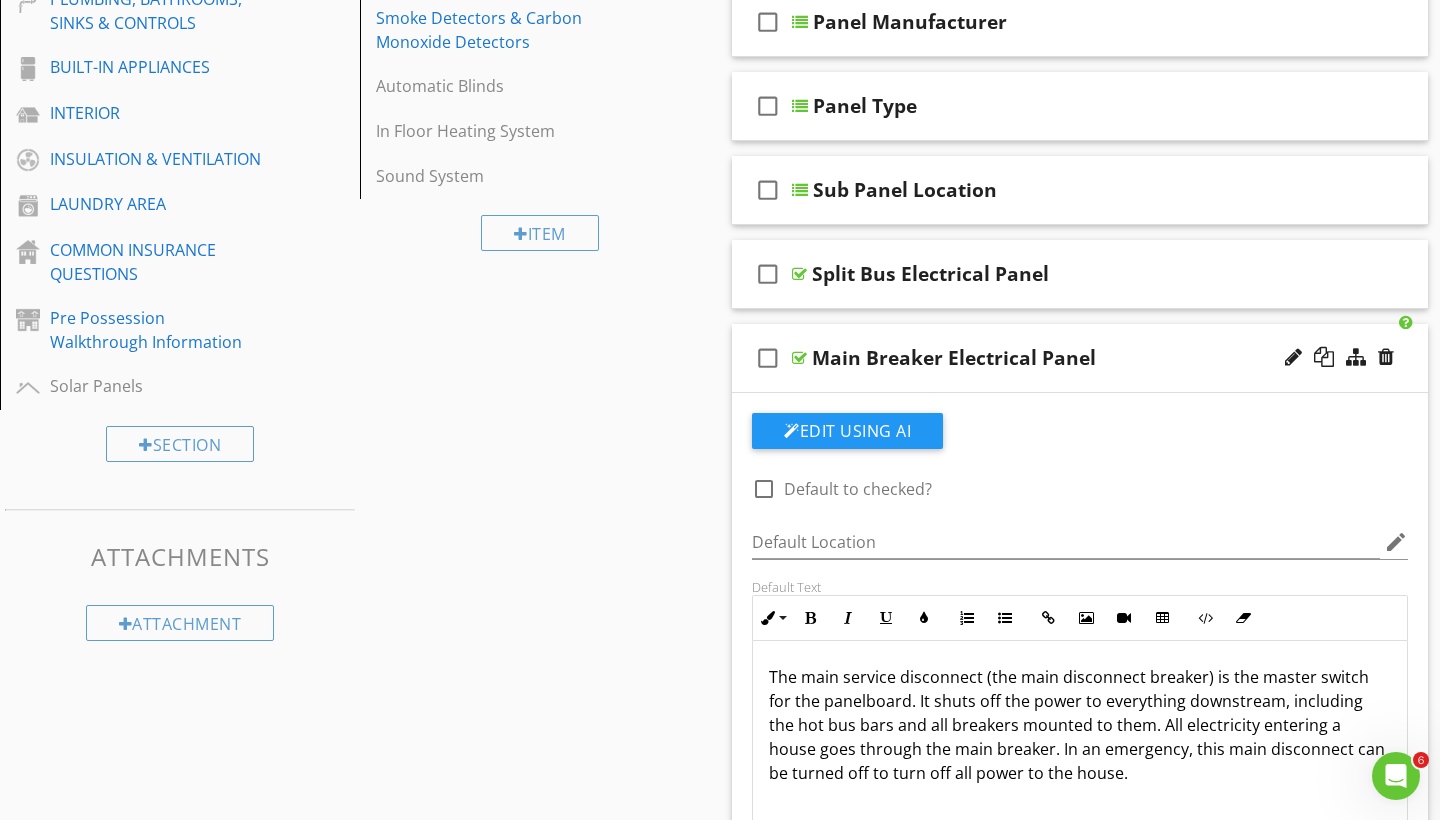 scroll, scrollTop: 632, scrollLeft: 0, axis: vertical 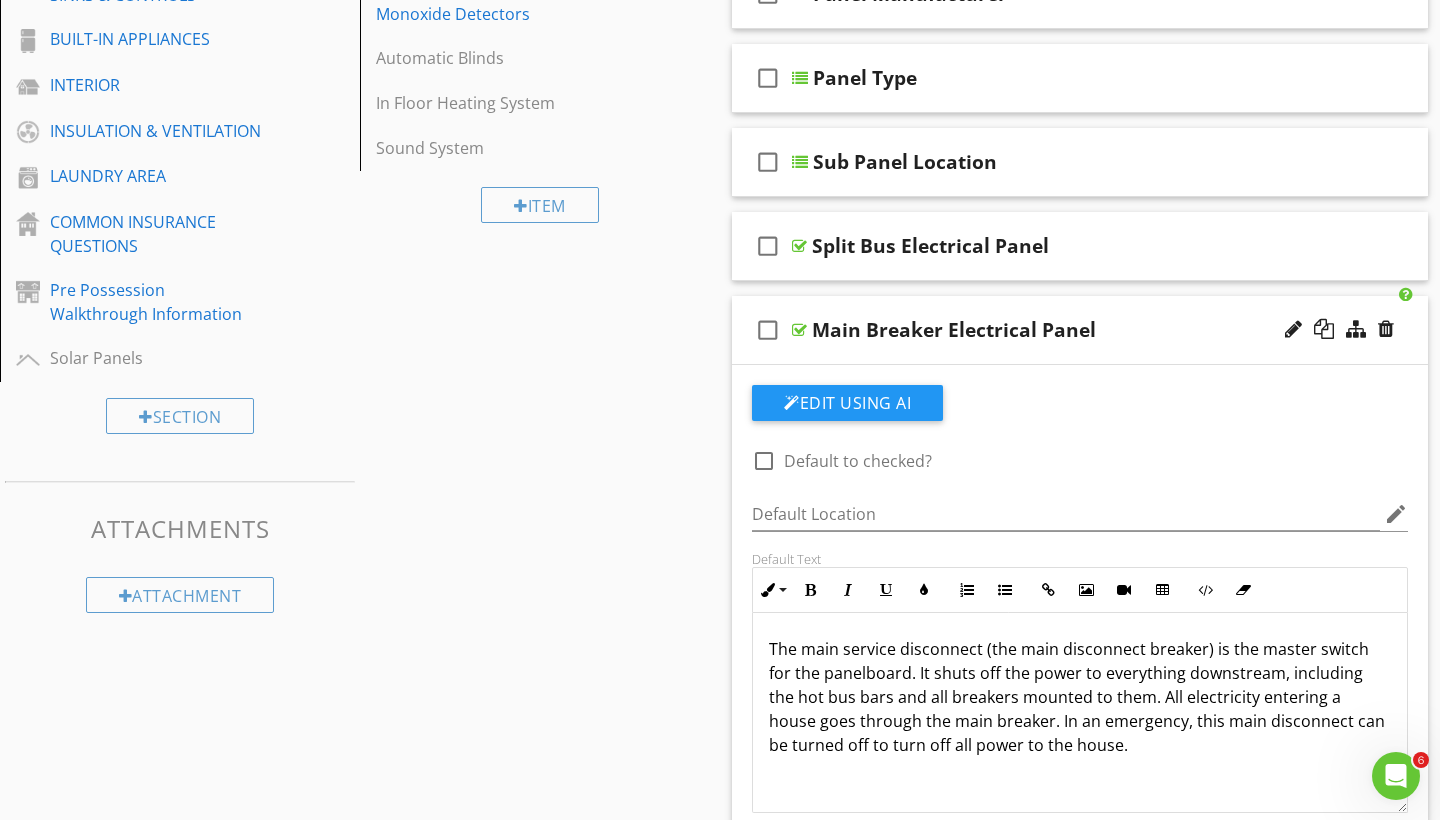 click on "check_box_outline_blank
Main Breaker Electrical Panel" at bounding box center (1080, 330) 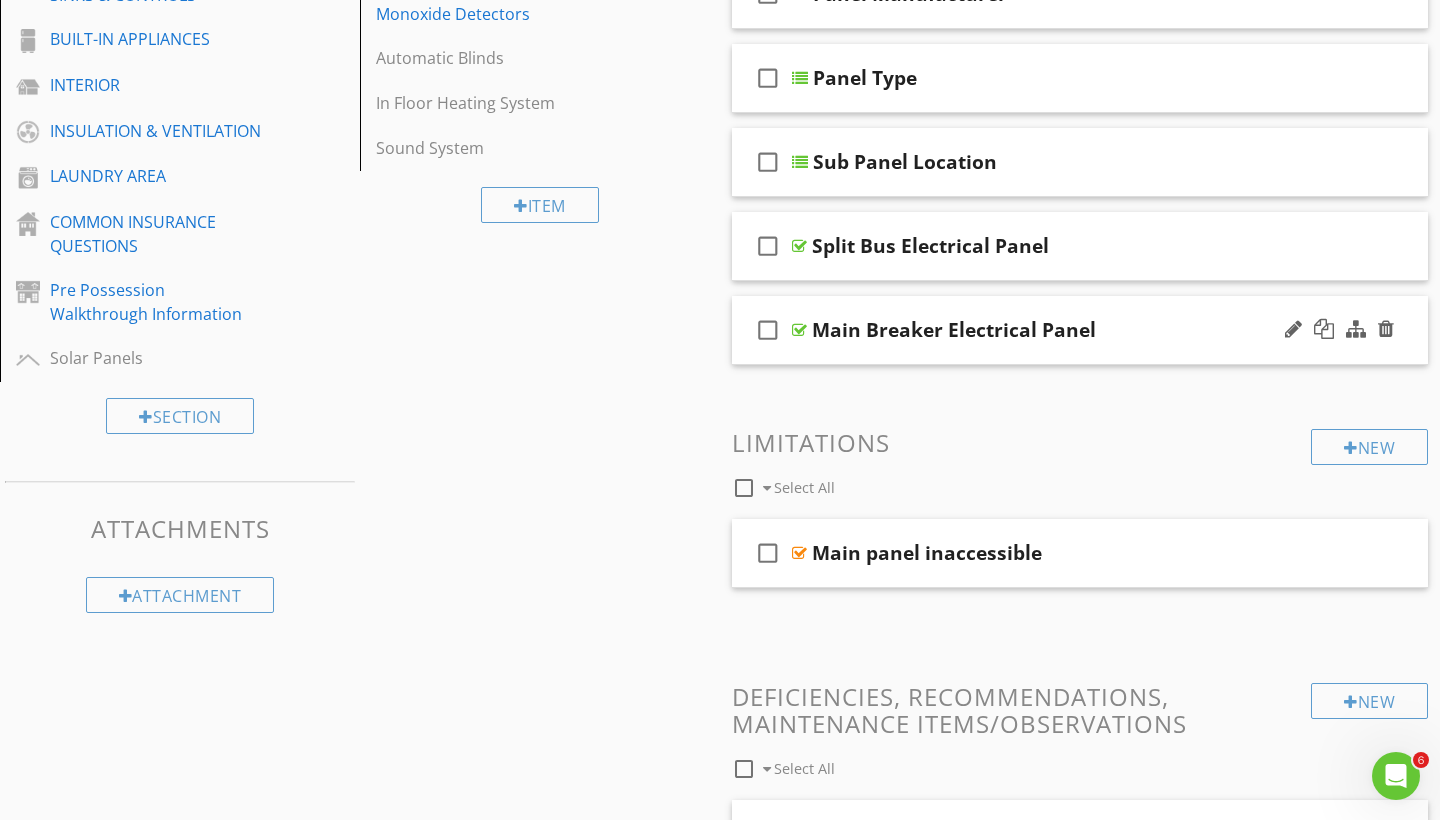 click on "check_box_outline_blank
Main Breaker Electrical Panel" at bounding box center (1080, 330) 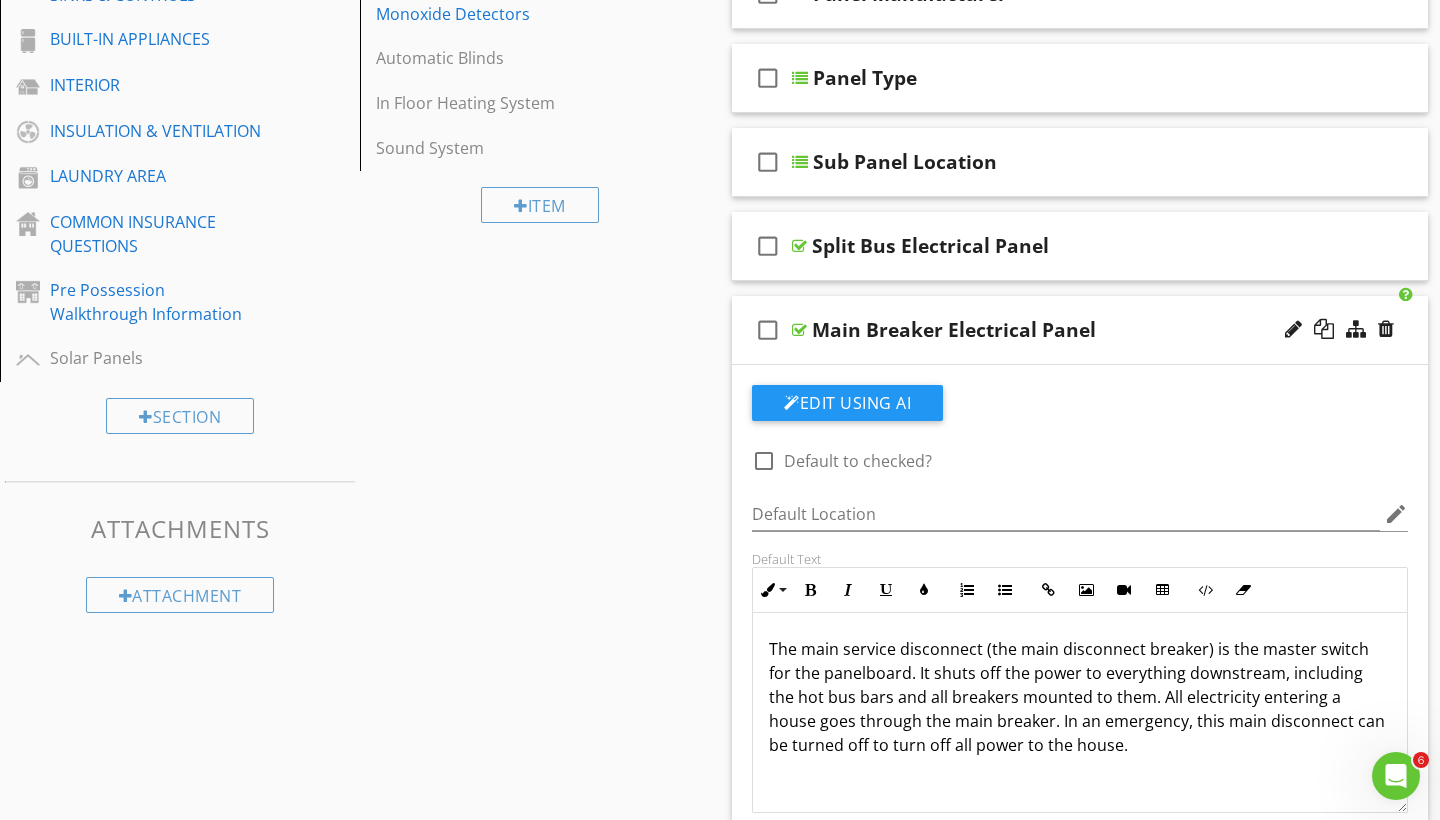 click on "Main Breaker Electrical Panel" at bounding box center (954, 330) 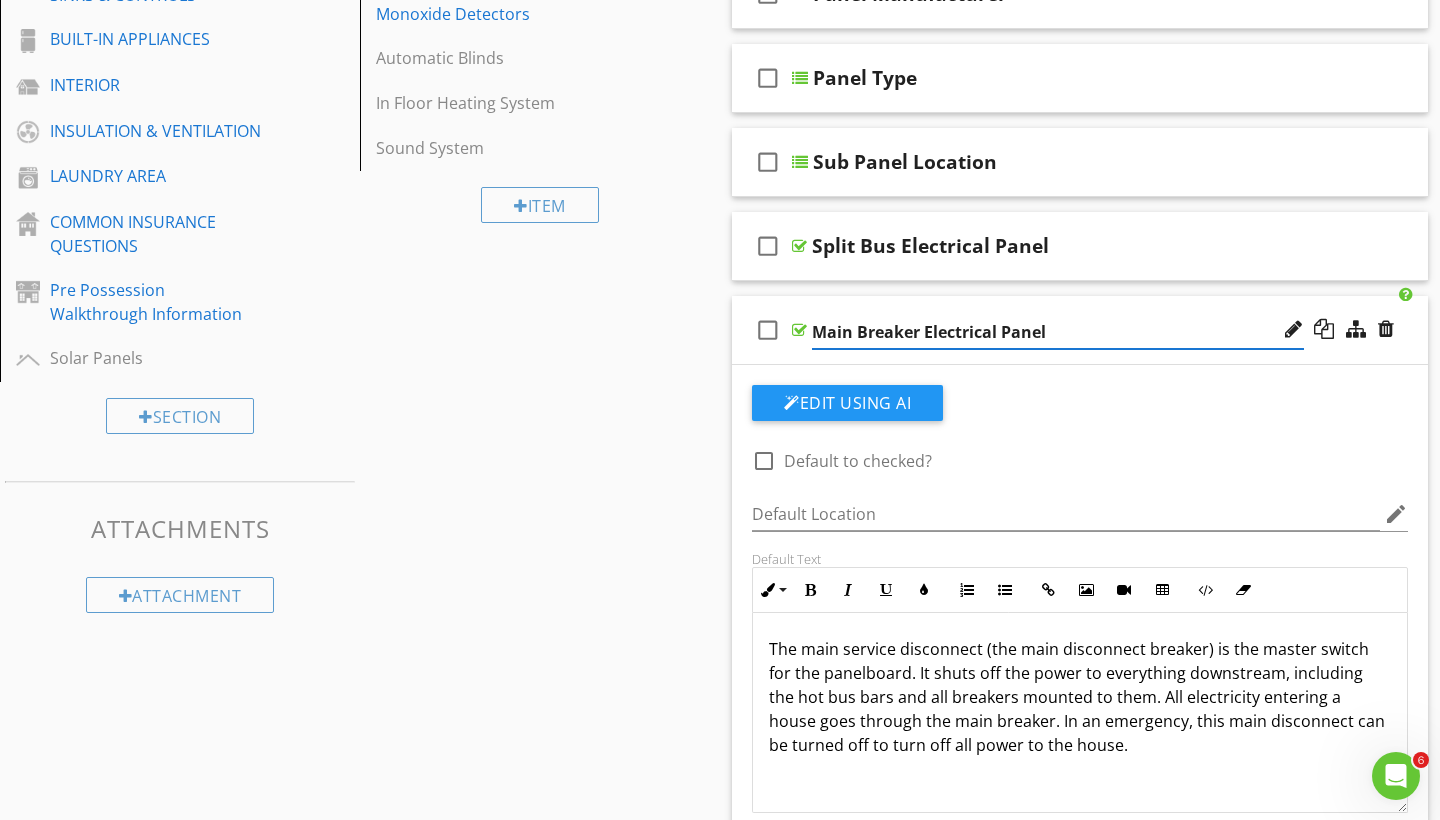 click on "Main Breaker Electrical Panel" at bounding box center [1058, 332] 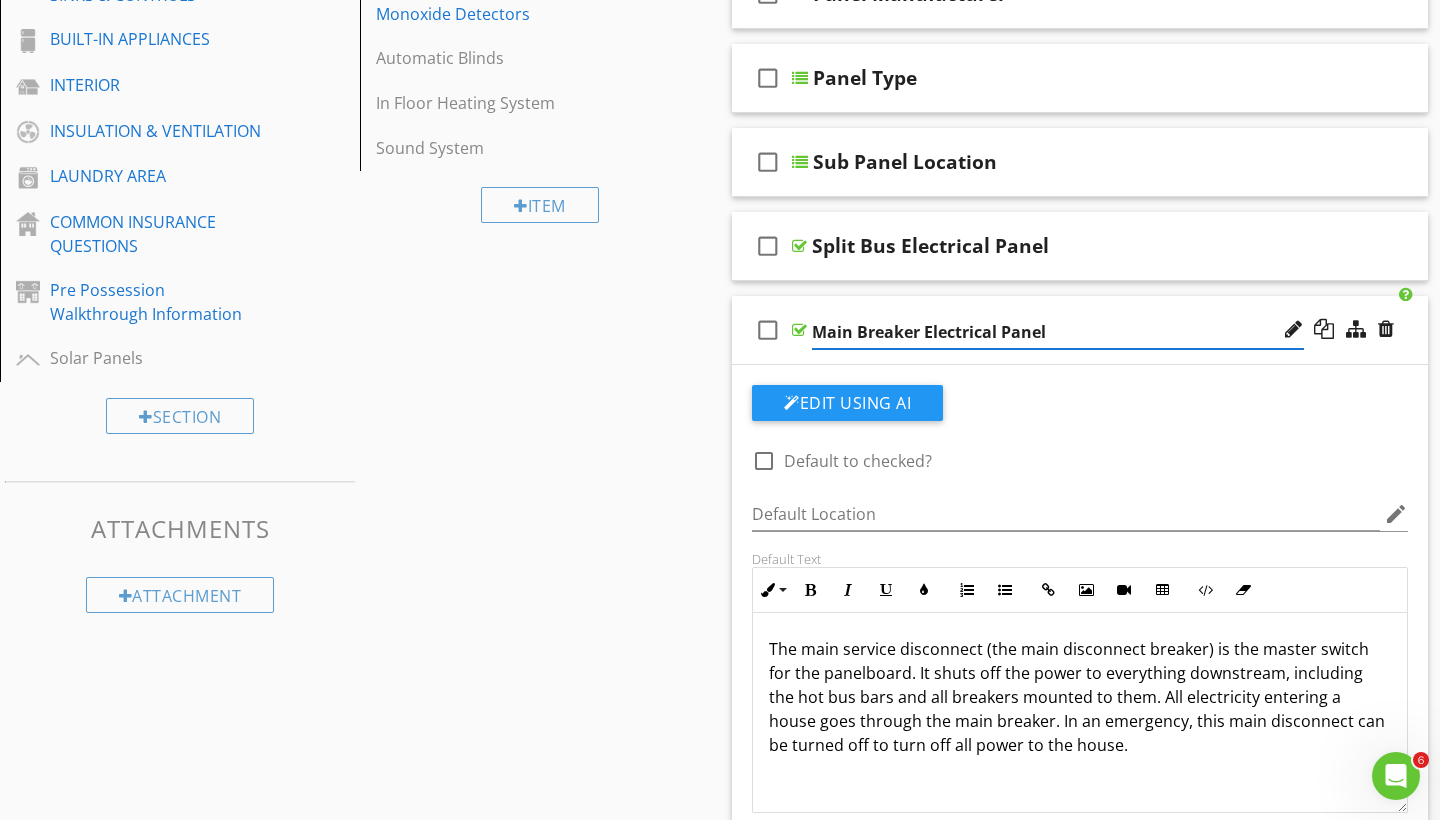 click on "Main Breaker Electrical Panel" at bounding box center [1058, 332] 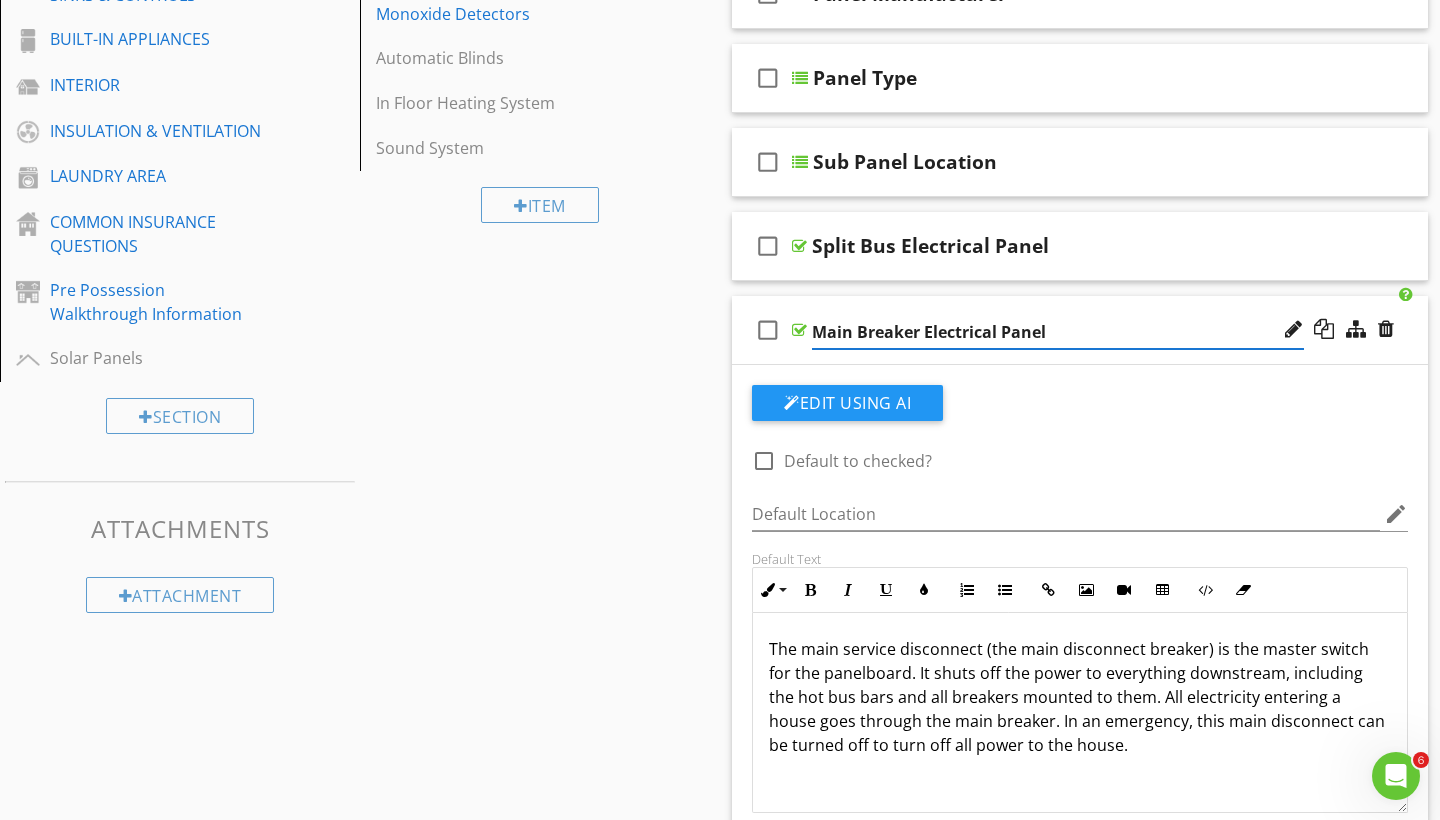 click on "Edit Using AI" at bounding box center [1080, 411] 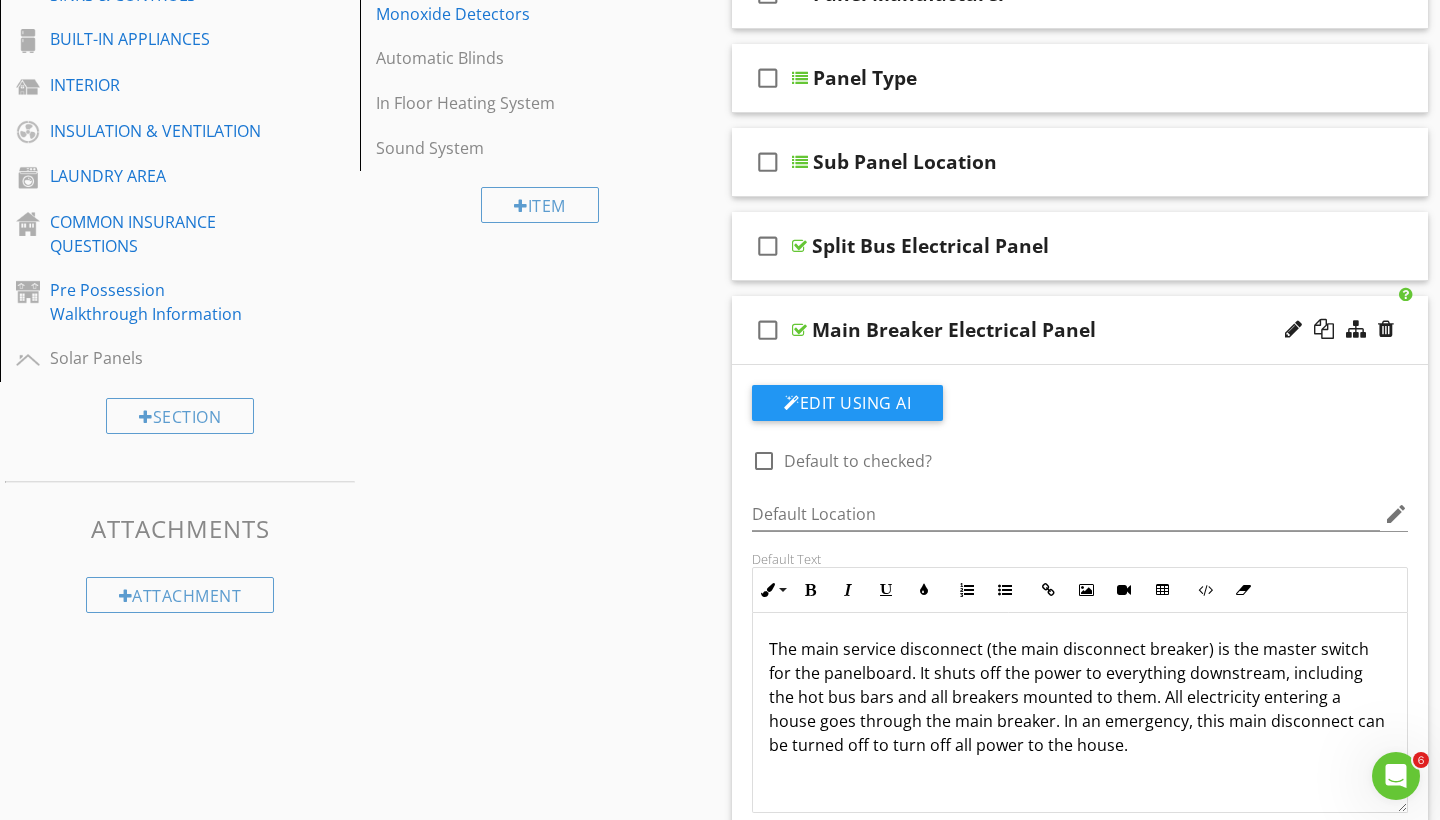 click on "check_box_outline_blank
Main Breaker Electrical Panel" at bounding box center [1080, 330] 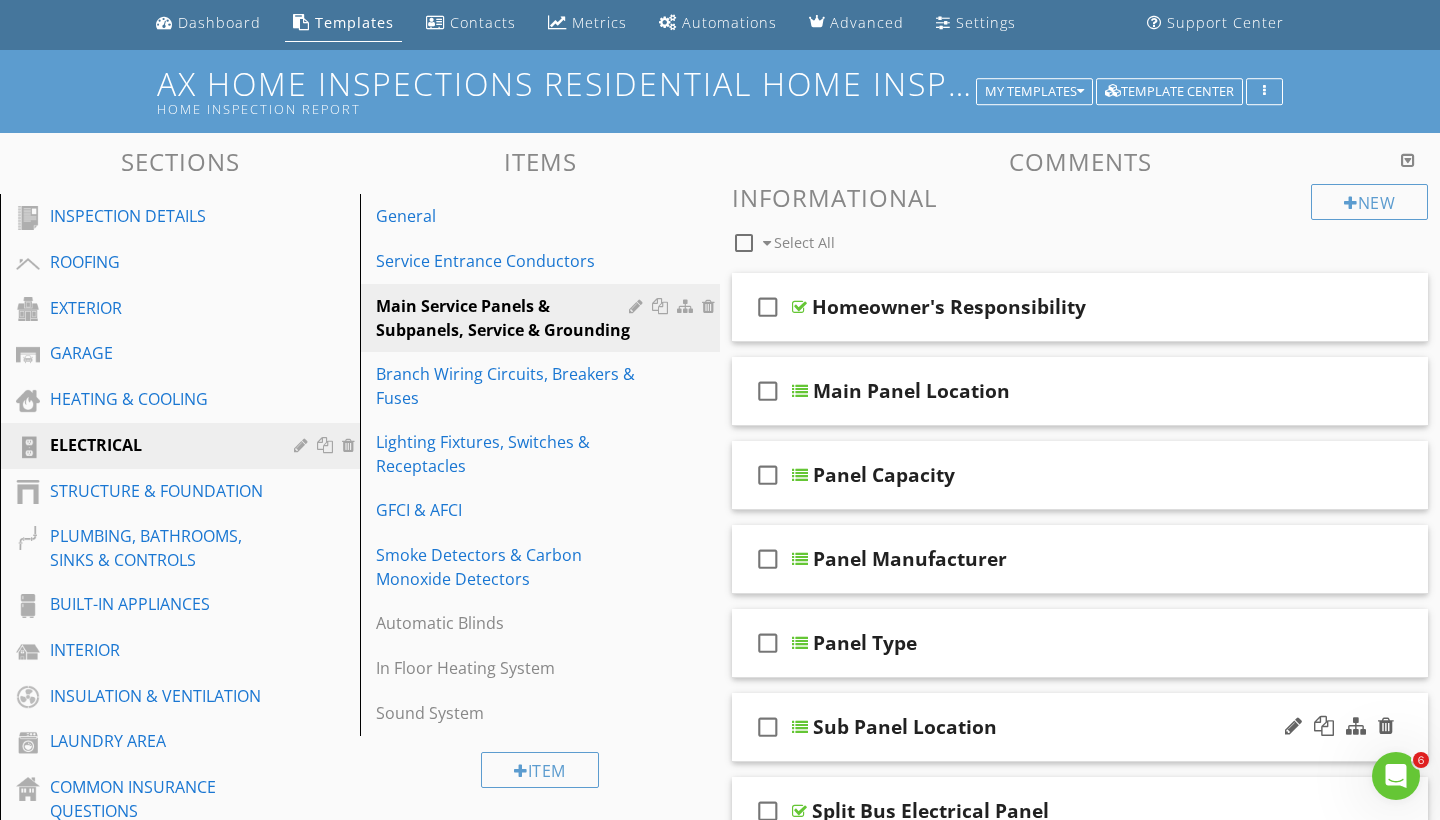 scroll, scrollTop: 28, scrollLeft: 0, axis: vertical 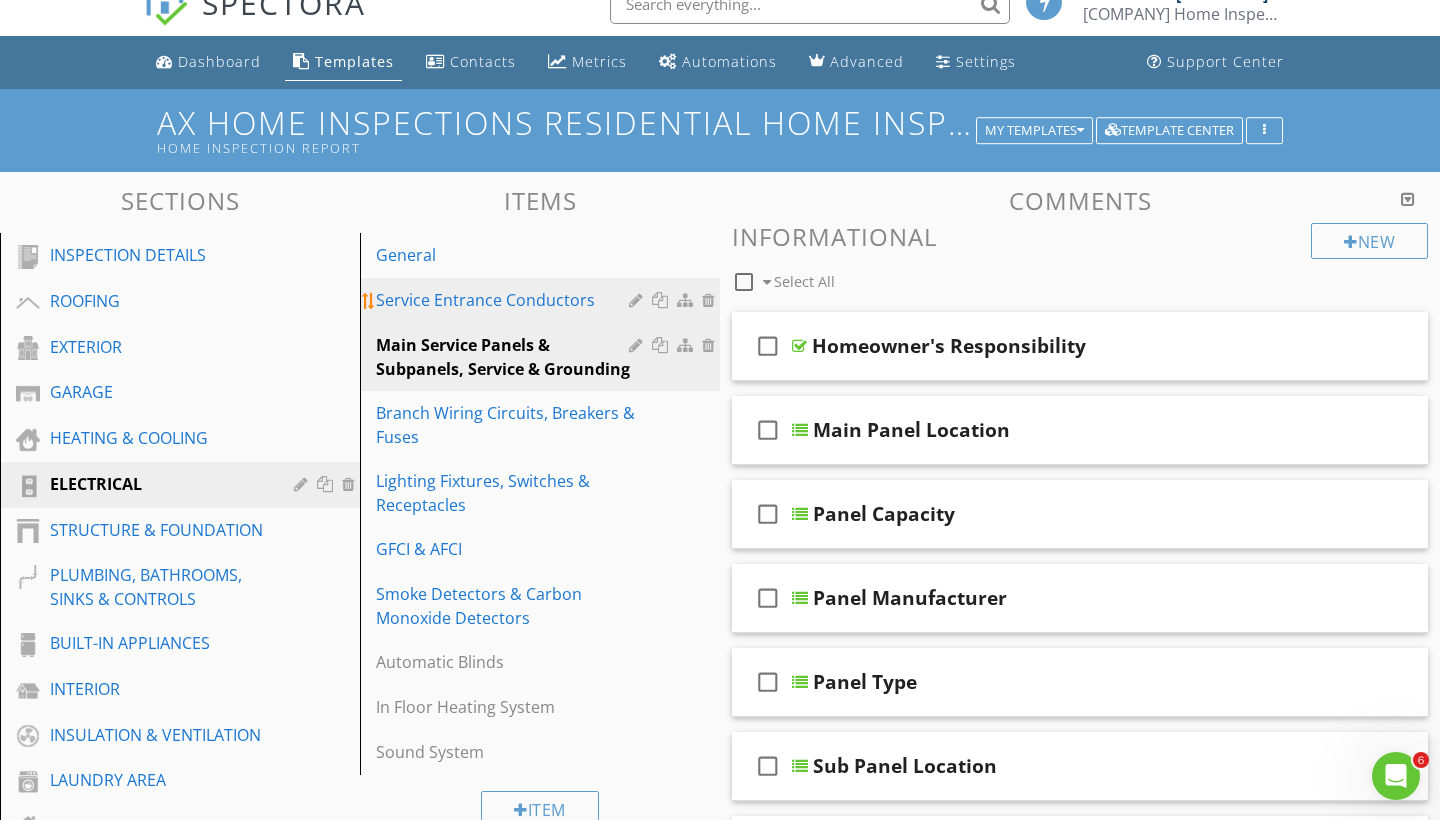 click on "Service Entrance Conductors" at bounding box center (543, 300) 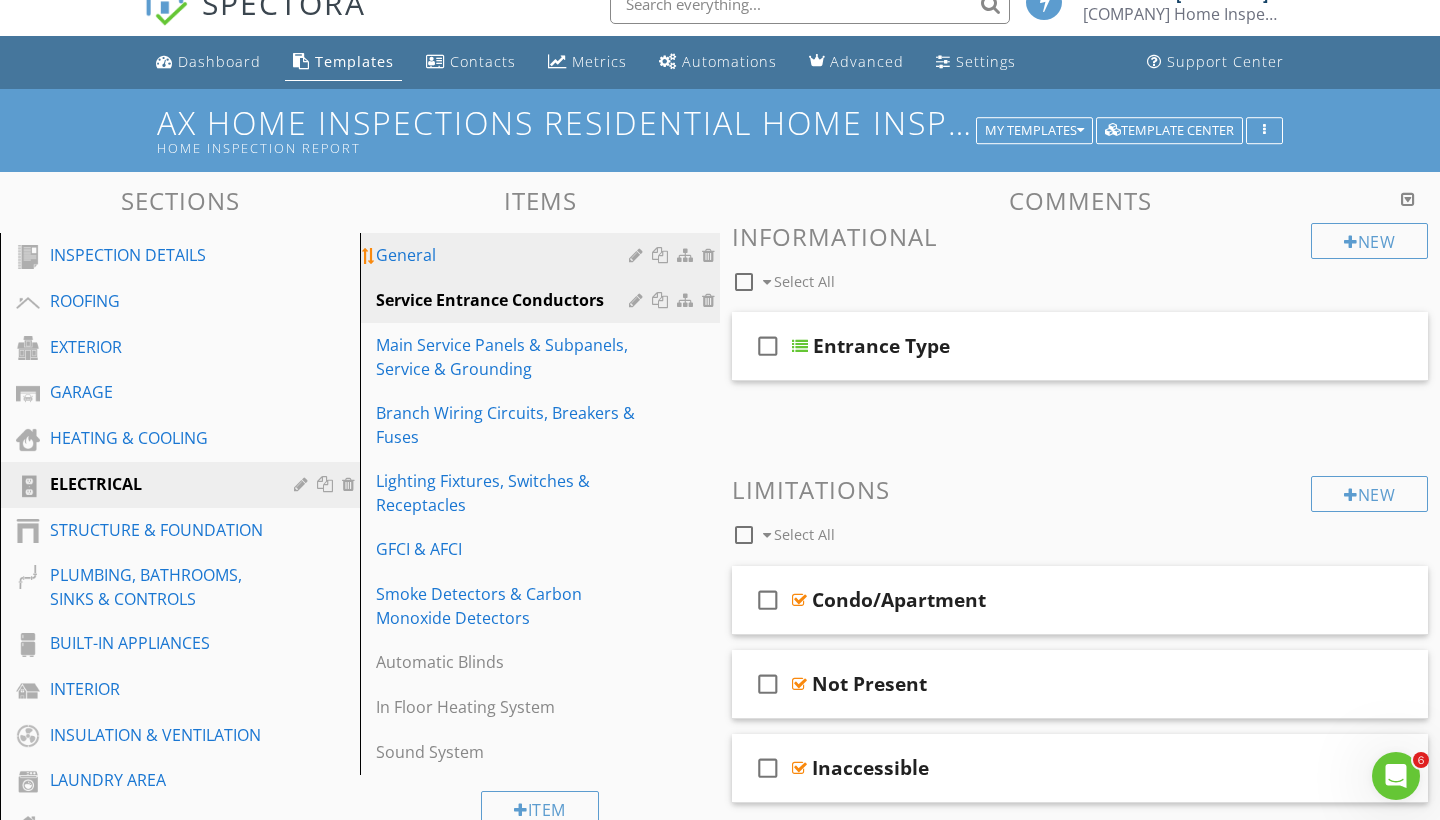 click on "General" at bounding box center (505, 255) 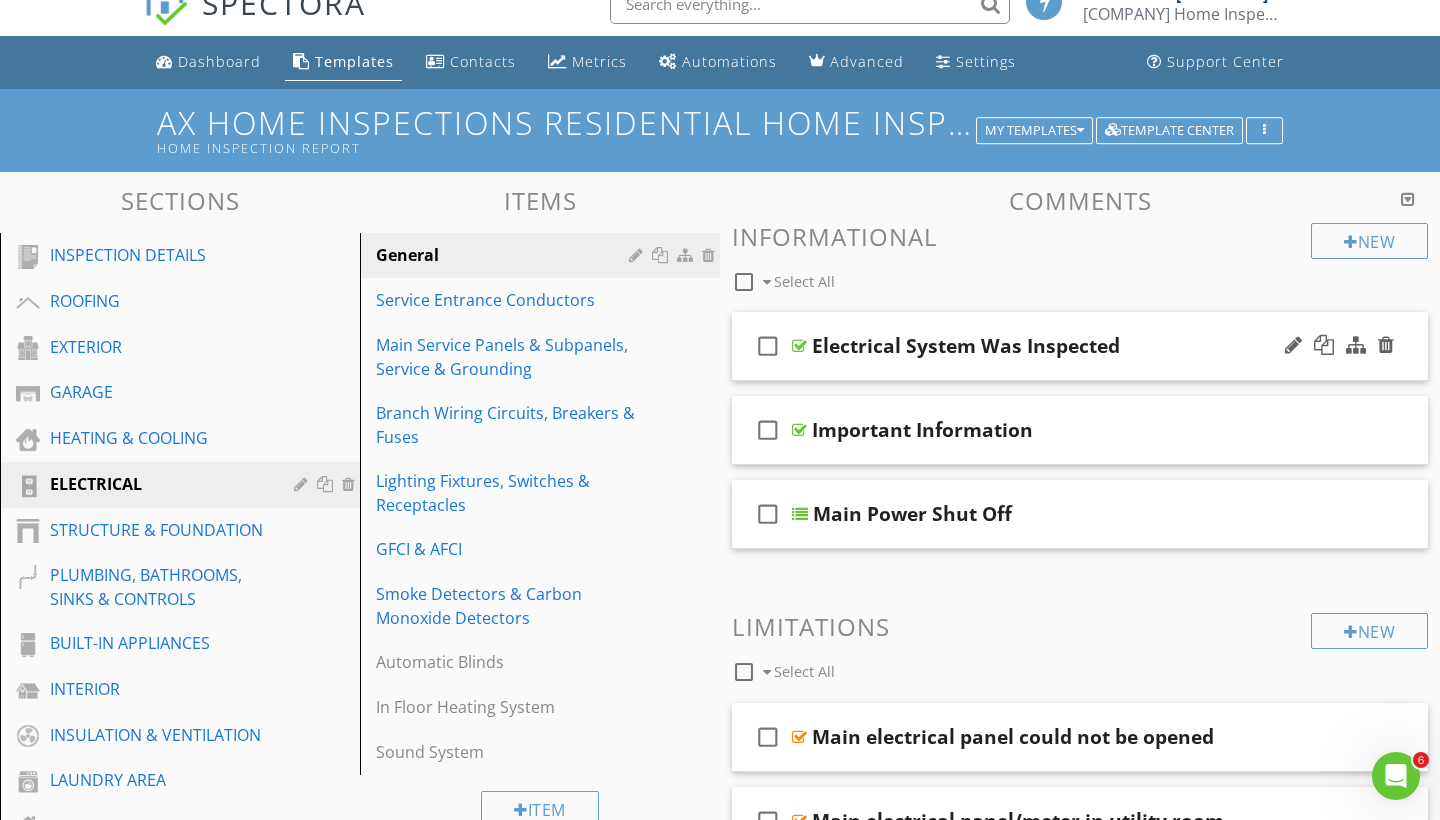 click on "check_box_outline_blank
Electrical System Was Inspected" at bounding box center [1080, 346] 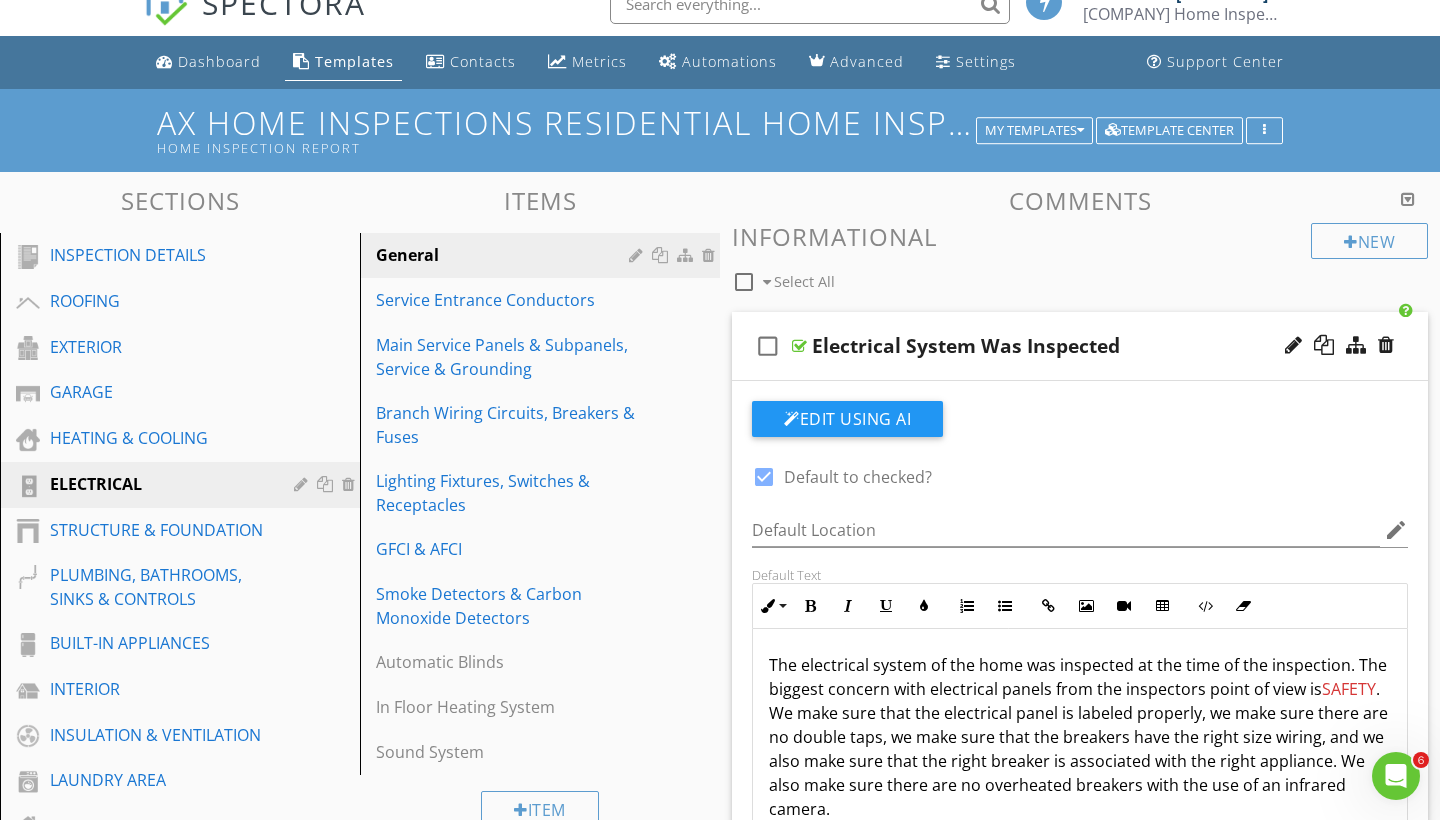 click on "Electrical System Was Inspected" at bounding box center (966, 346) 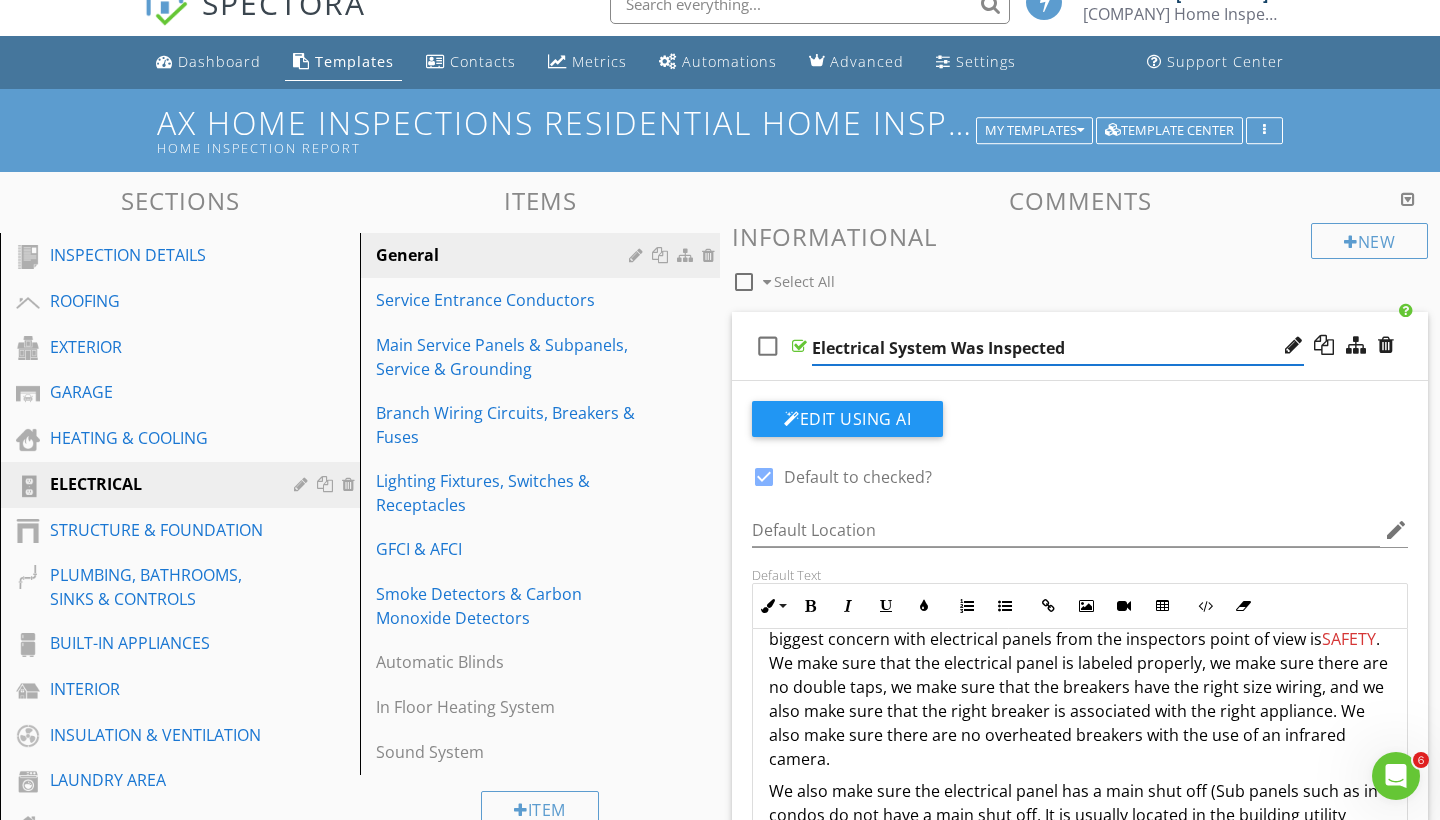 scroll, scrollTop: 49, scrollLeft: 0, axis: vertical 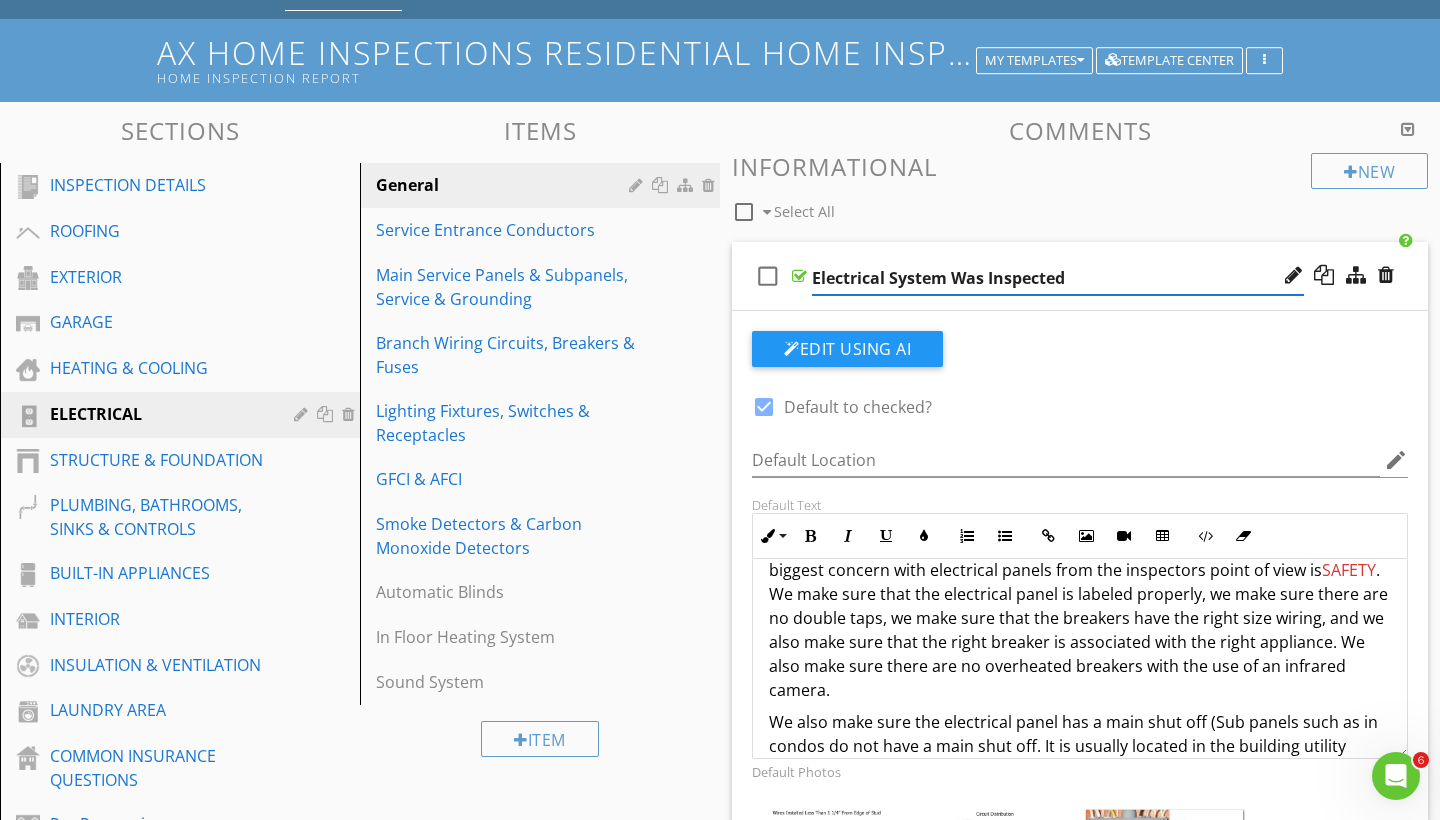 click on "Electrical System Was Inspected" at bounding box center [1058, 278] 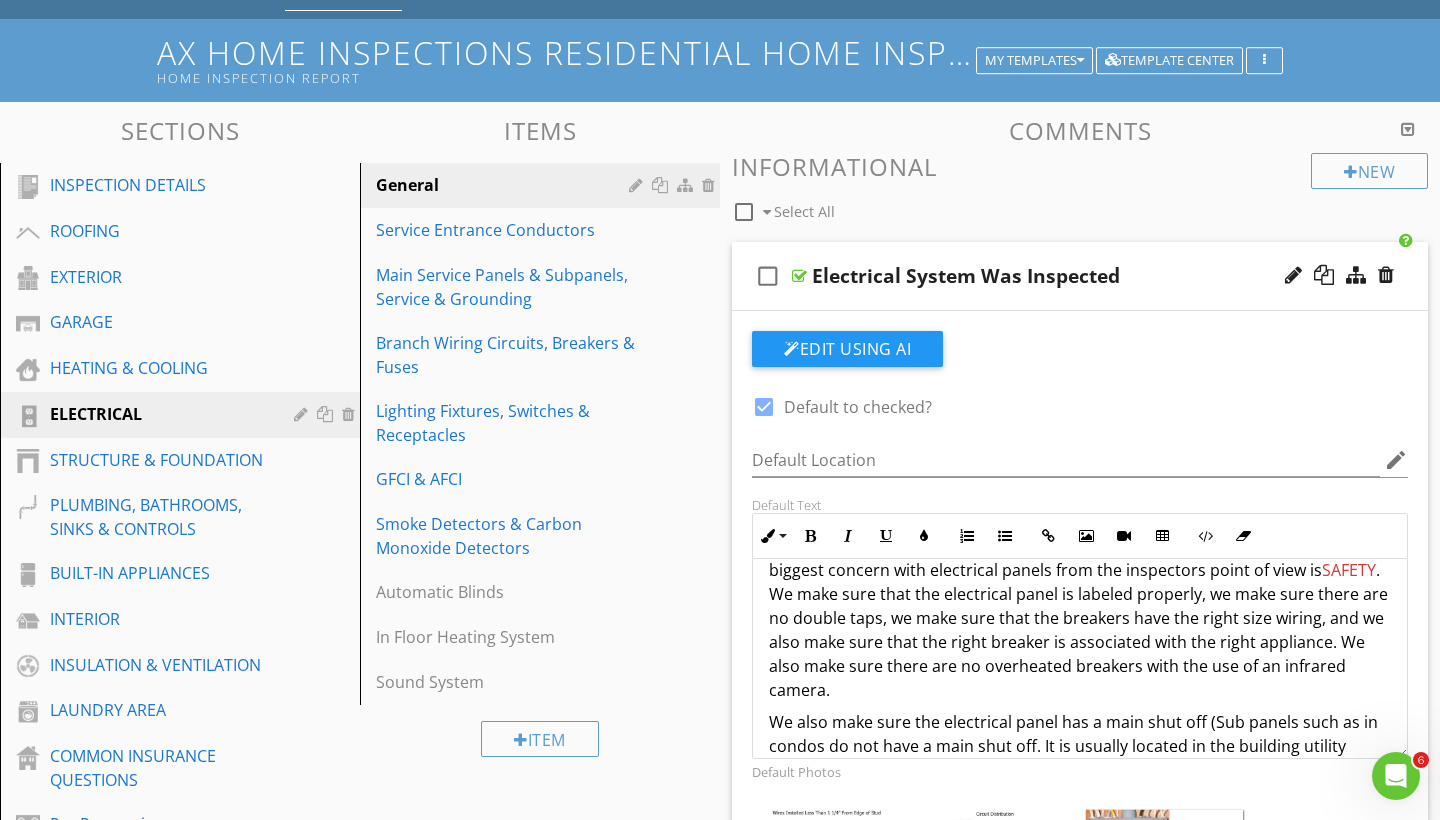 click on "check_box_outline_blank
Electrical System Was Inspected" at bounding box center [1080, 276] 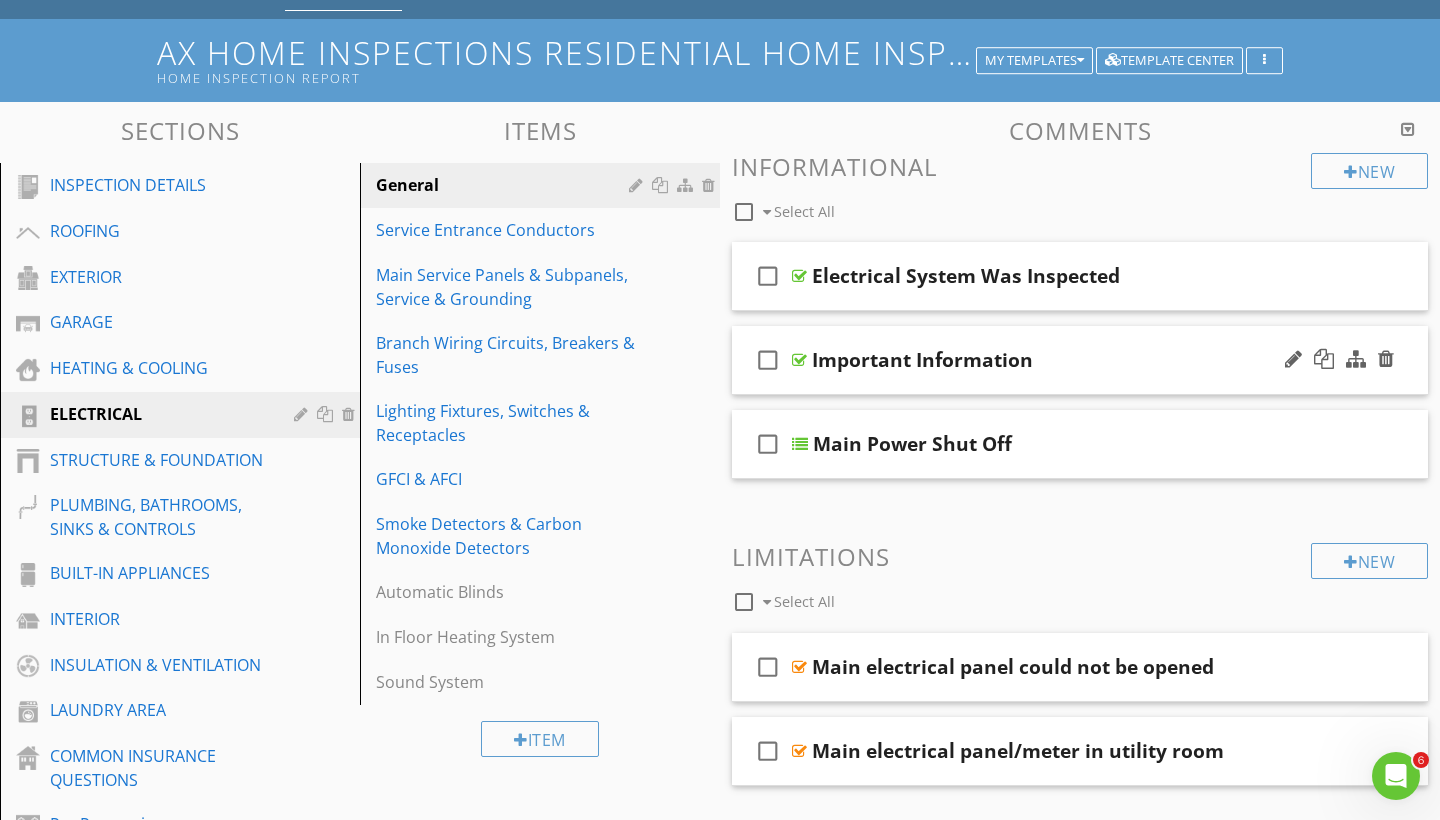 click on "check_box_outline_blank
Important Information" at bounding box center (1080, 360) 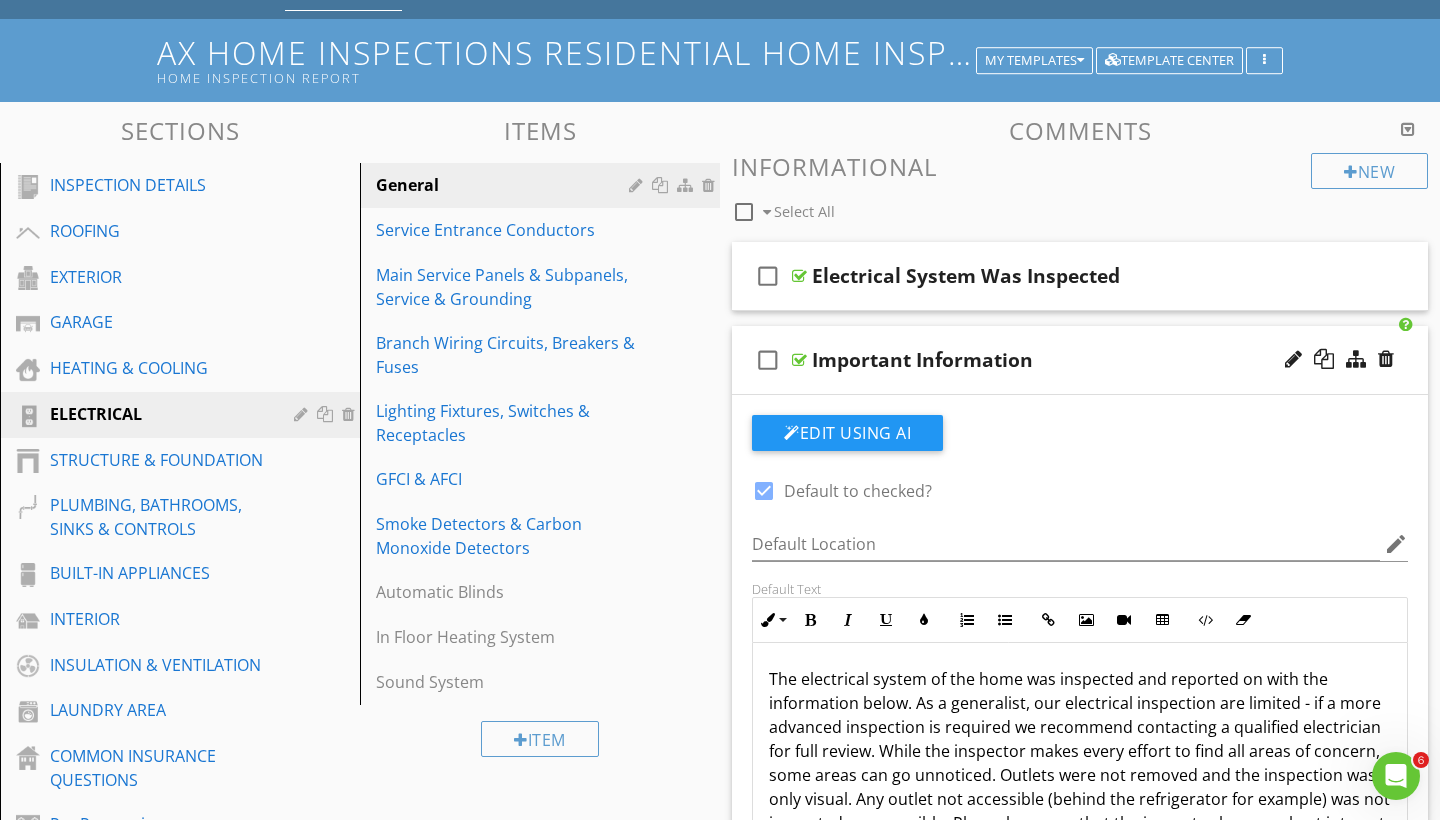 click on "check_box_outline_blank
Important Information" at bounding box center [1080, 360] 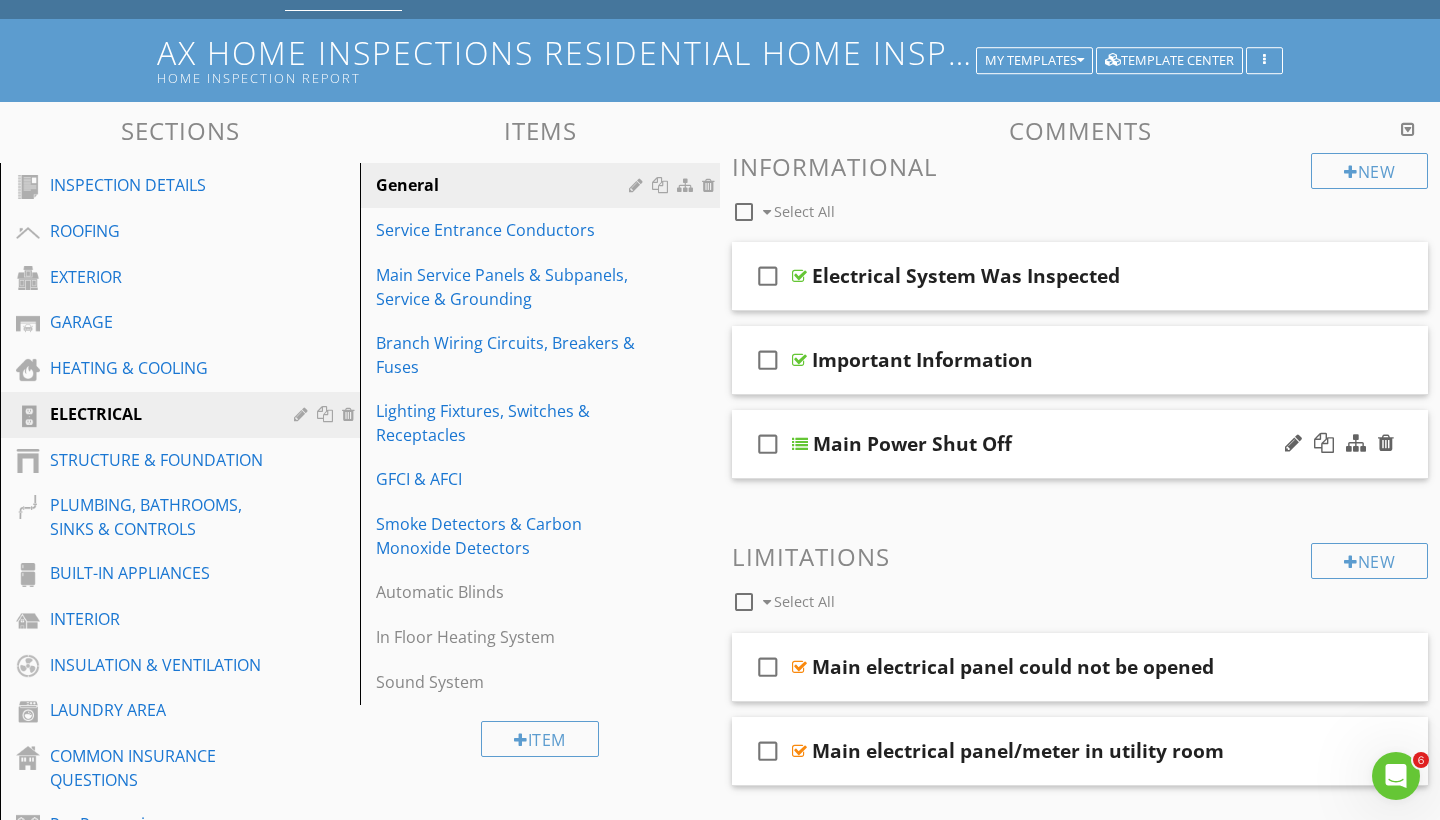 click on "check_box_outline_blank
Main Power Shut Off" at bounding box center [1080, 444] 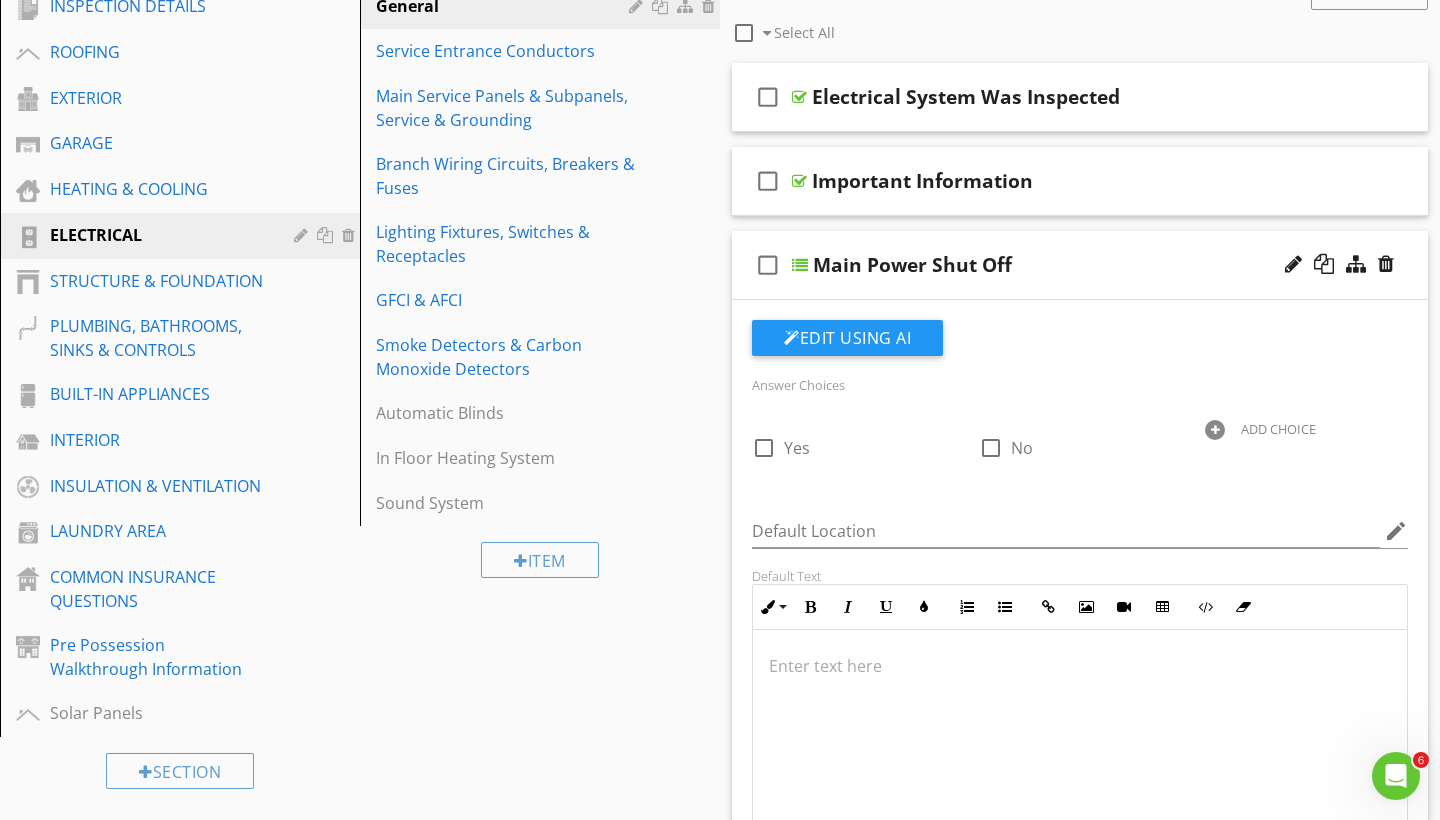 scroll, scrollTop: 87, scrollLeft: 0, axis: vertical 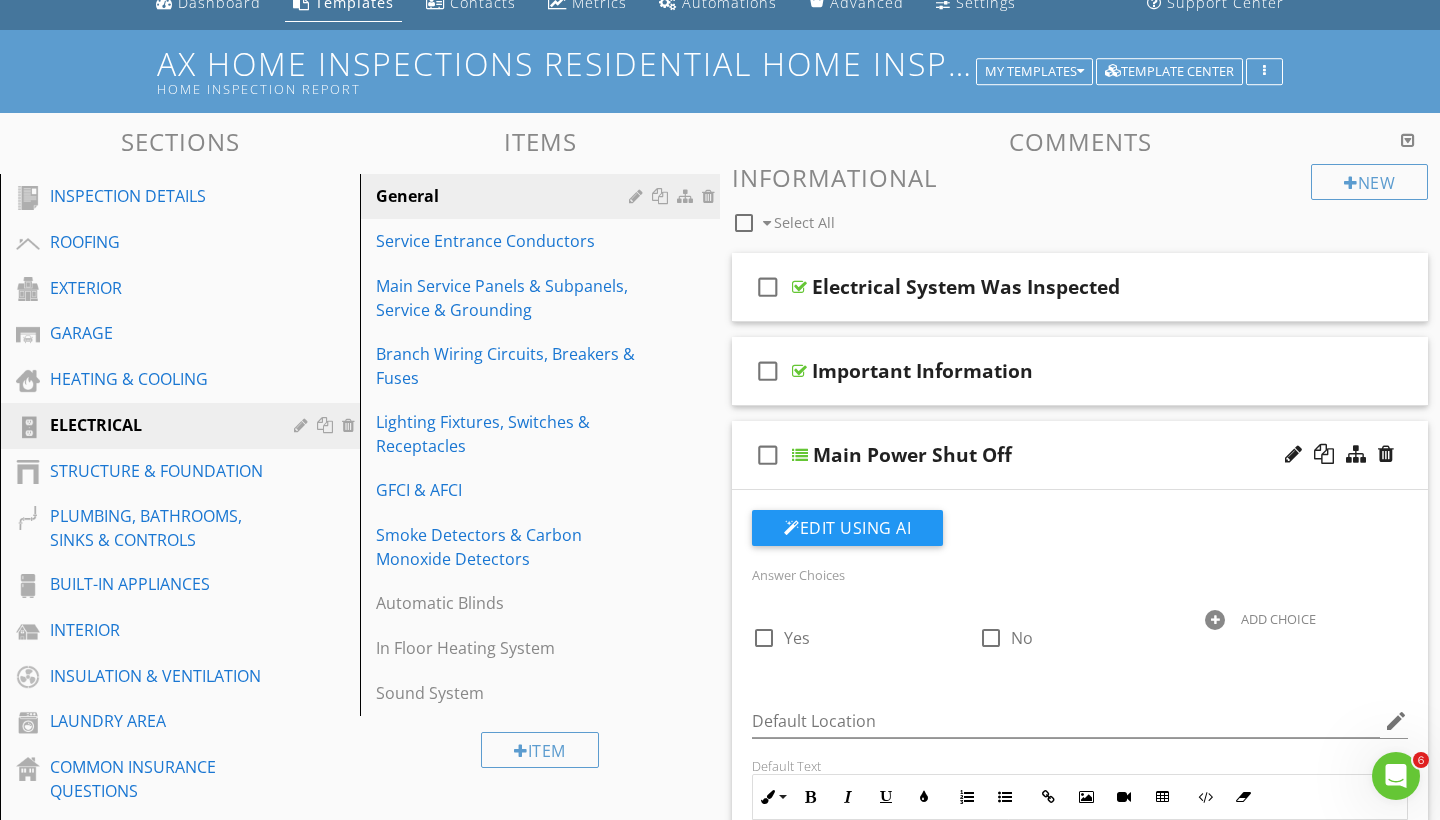 click on "check_box_outline_blank
Main Power Shut Off" at bounding box center [1080, 455] 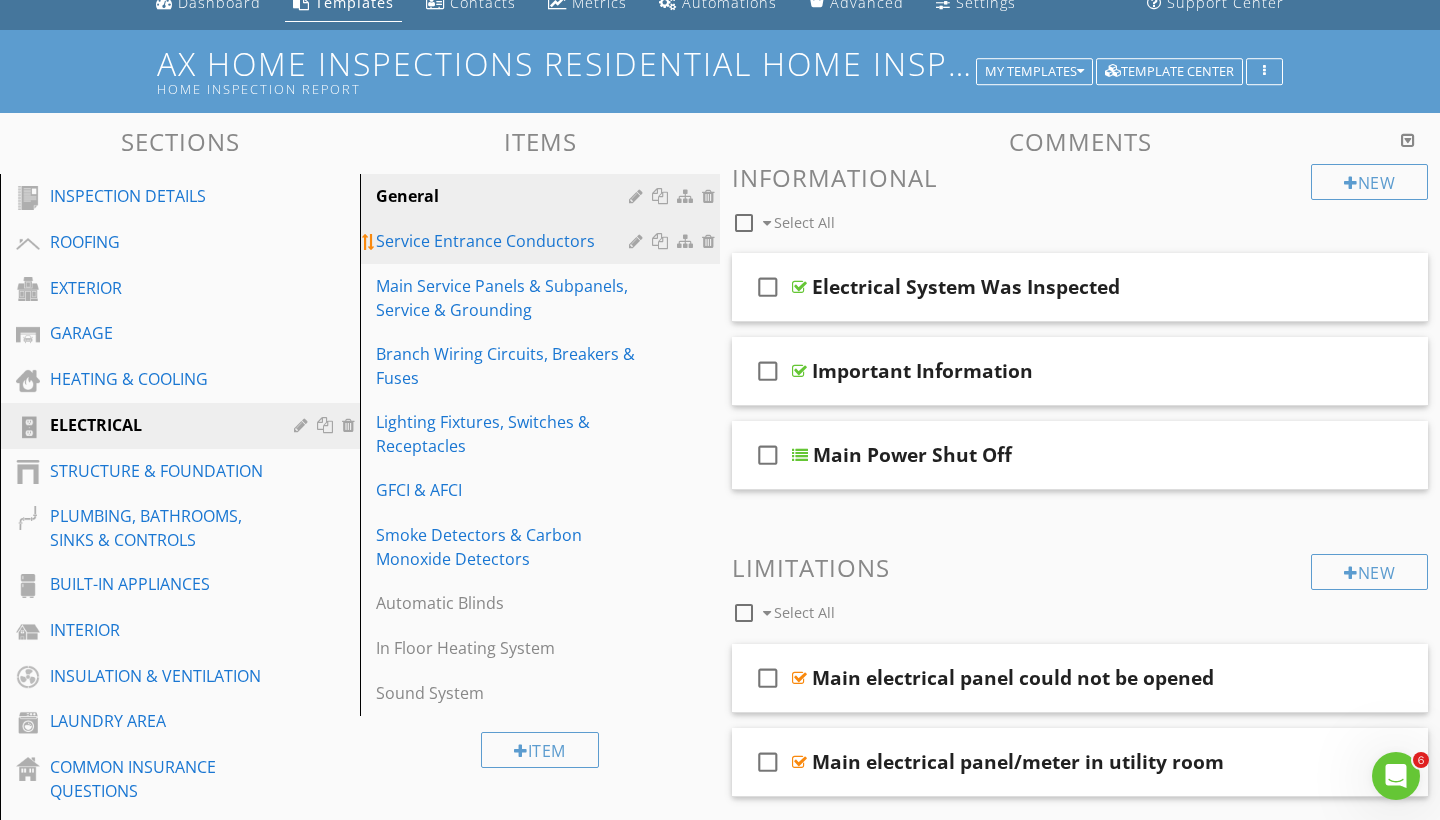 click on "Service Entrance Conductors" at bounding box center [505, 241] 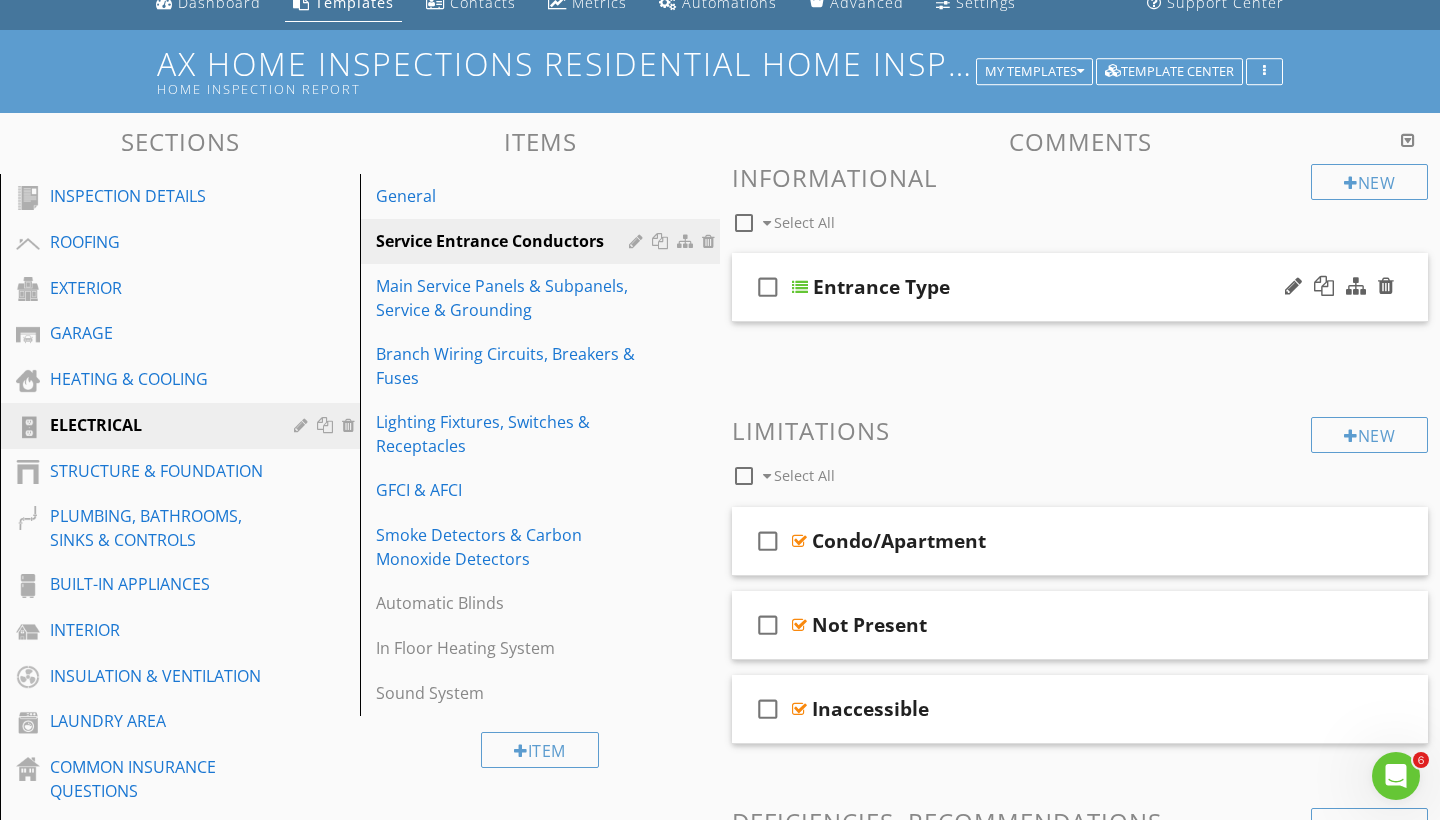 click on "check_box_outline_blank
Entrance Type" at bounding box center [1080, 287] 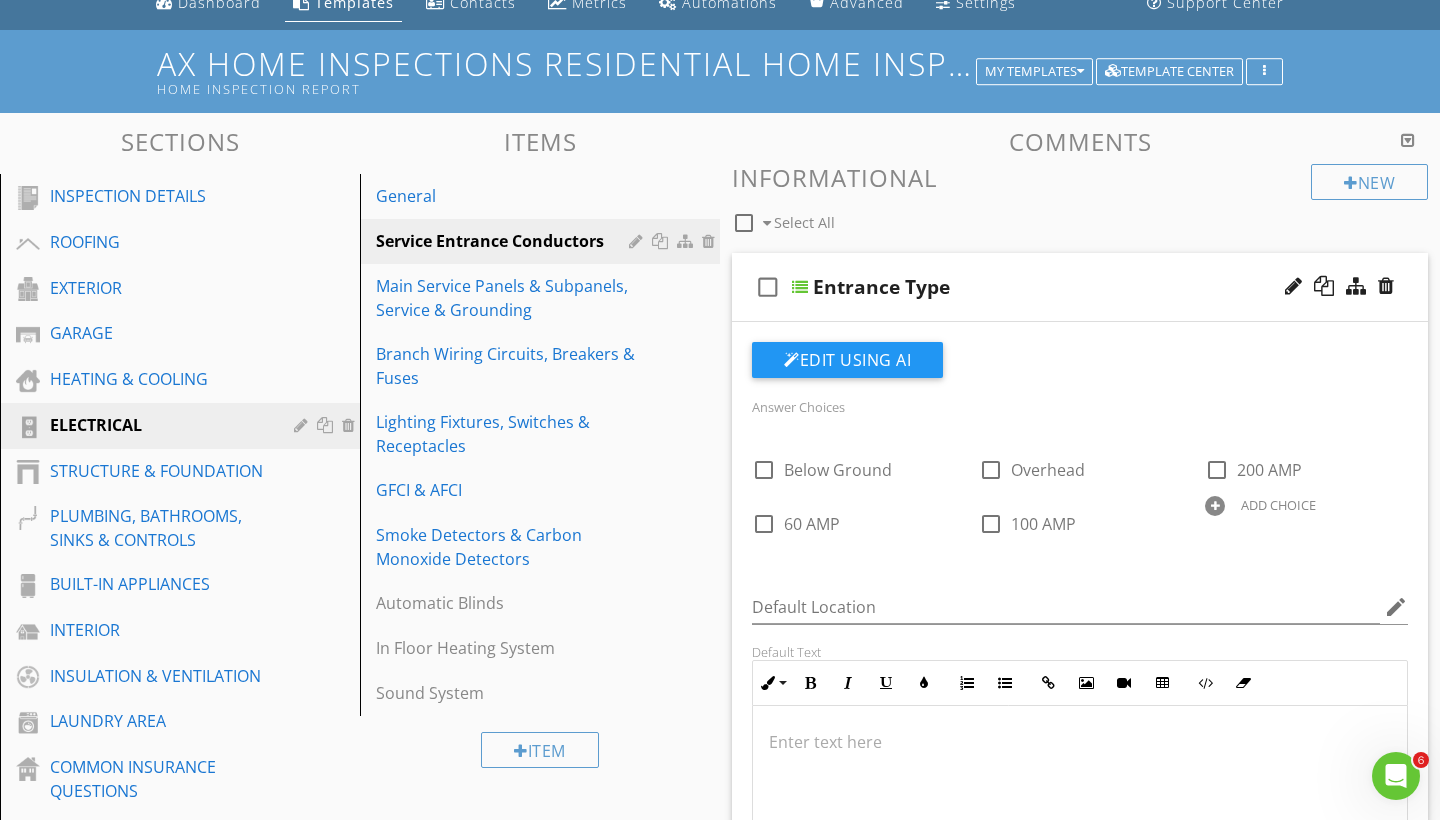 click on "check_box_outline_blank
Entrance Type" at bounding box center (1080, 287) 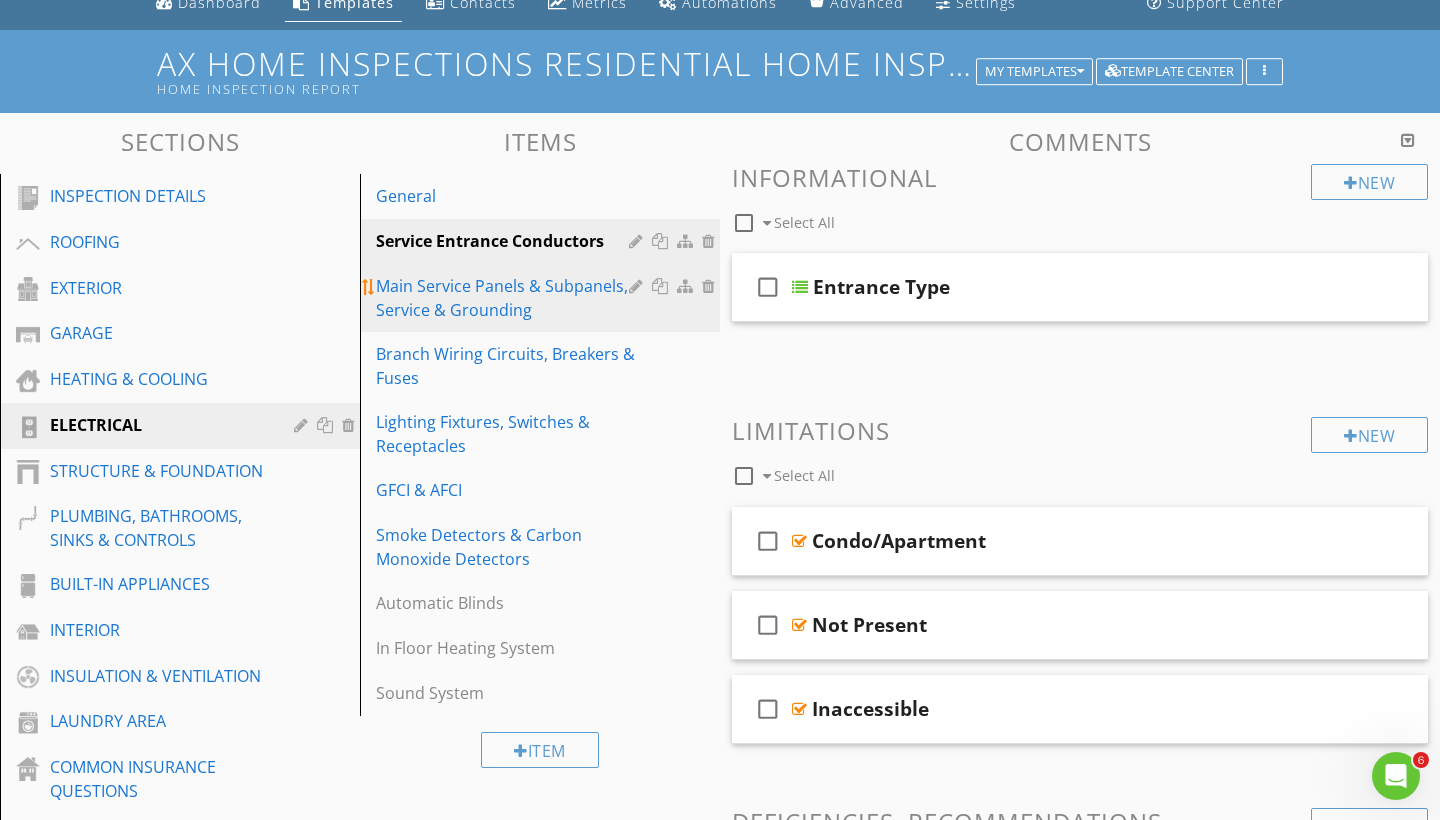 click on "Main Service Panels & Subpanels, Service & Grounding" at bounding box center (505, 298) 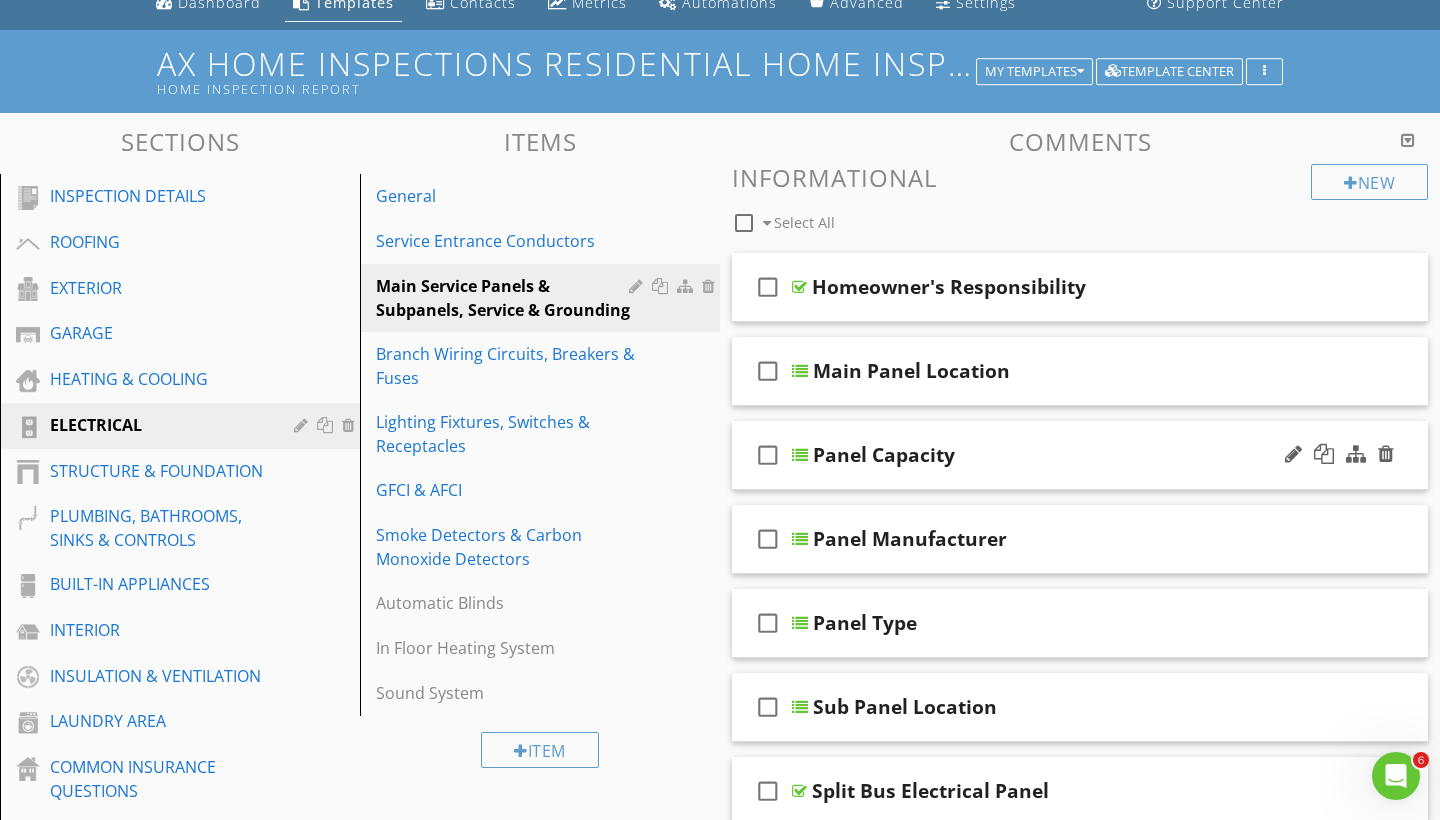 click on "check_box_outline_blank
Panel Capacity" at bounding box center (1080, 455) 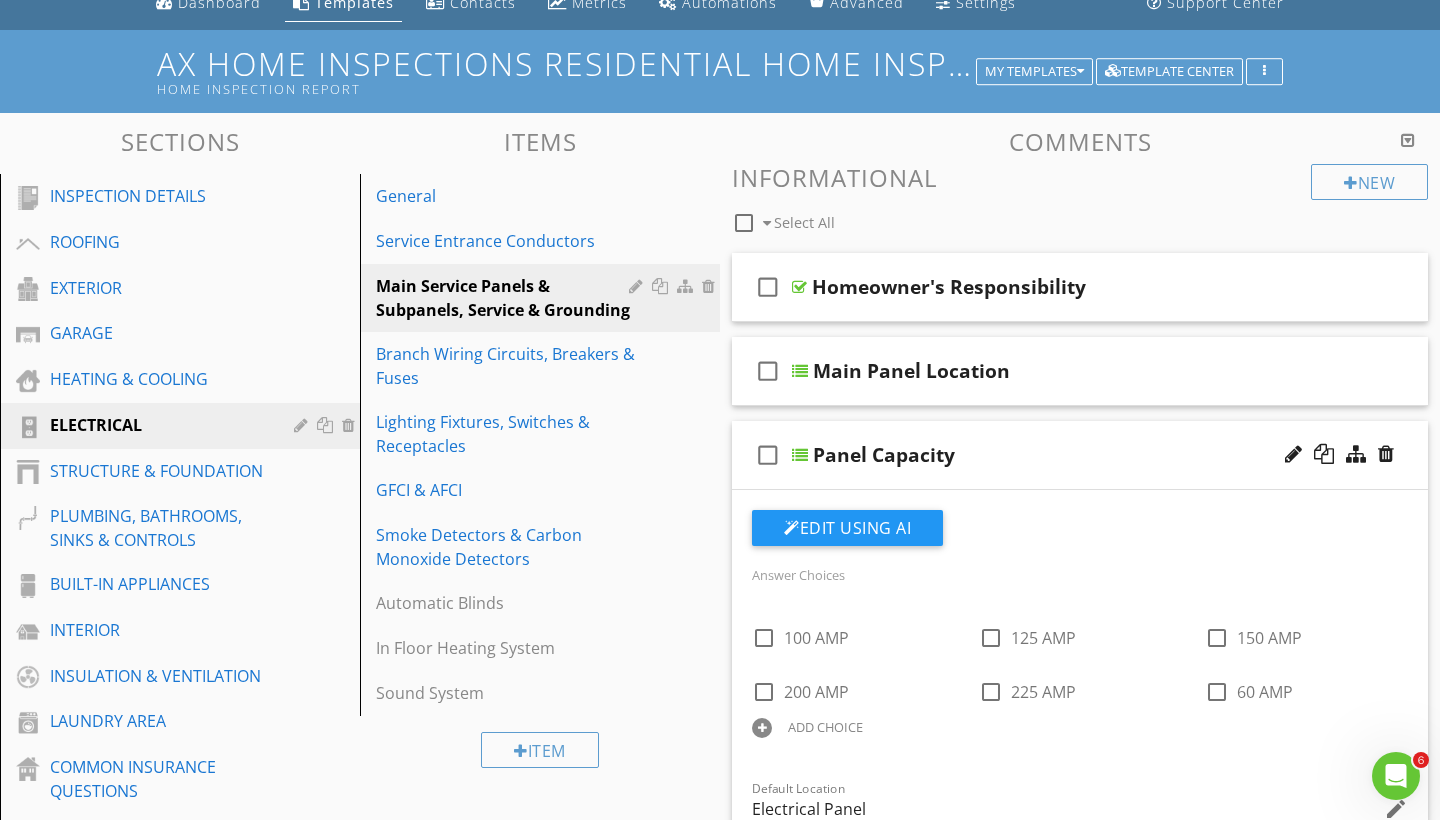 click on "check_box_outline_blank
Panel Capacity" at bounding box center [1080, 455] 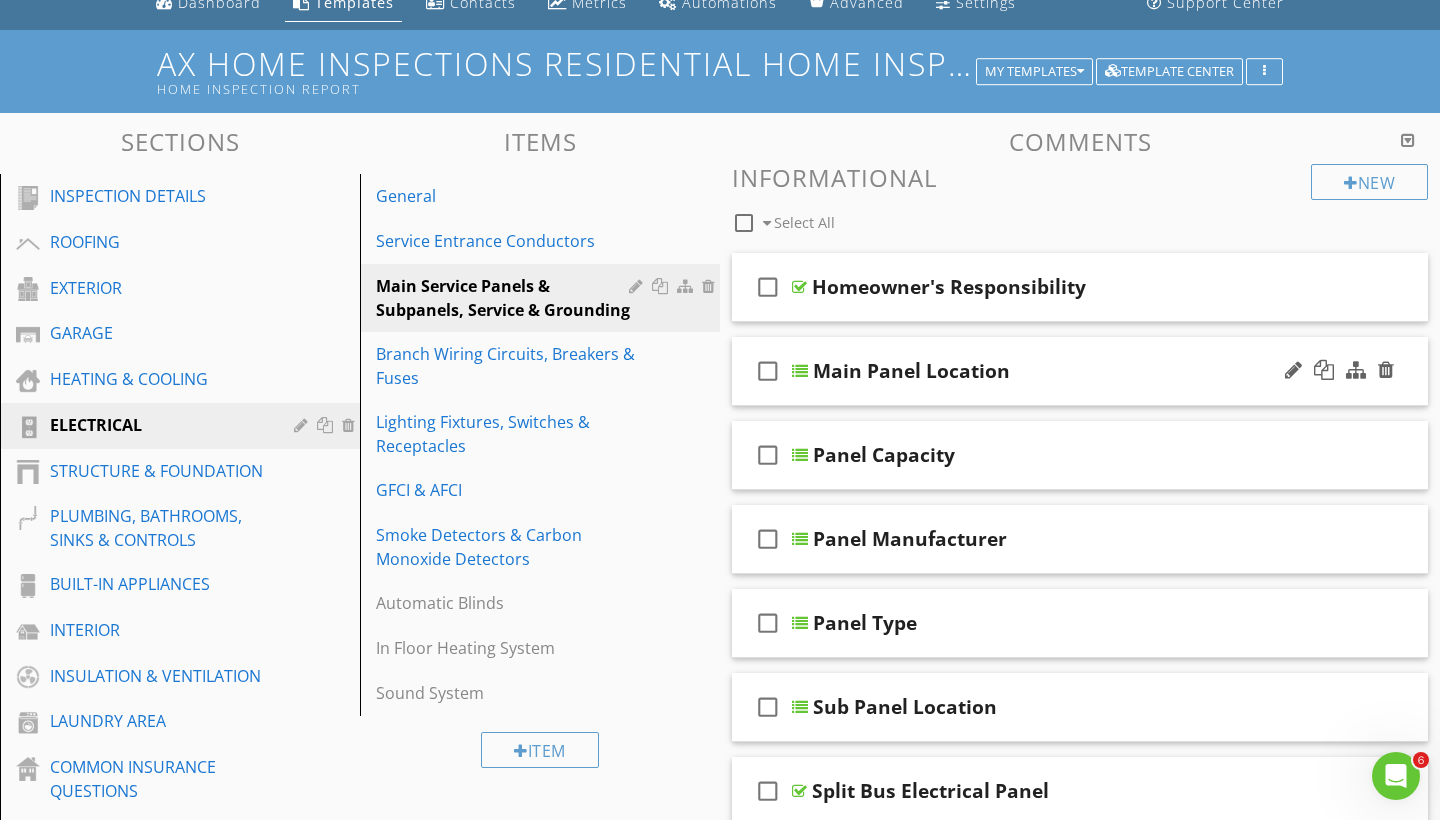 click on "check_box_outline_blank
Main Panel Location" at bounding box center (1080, 371) 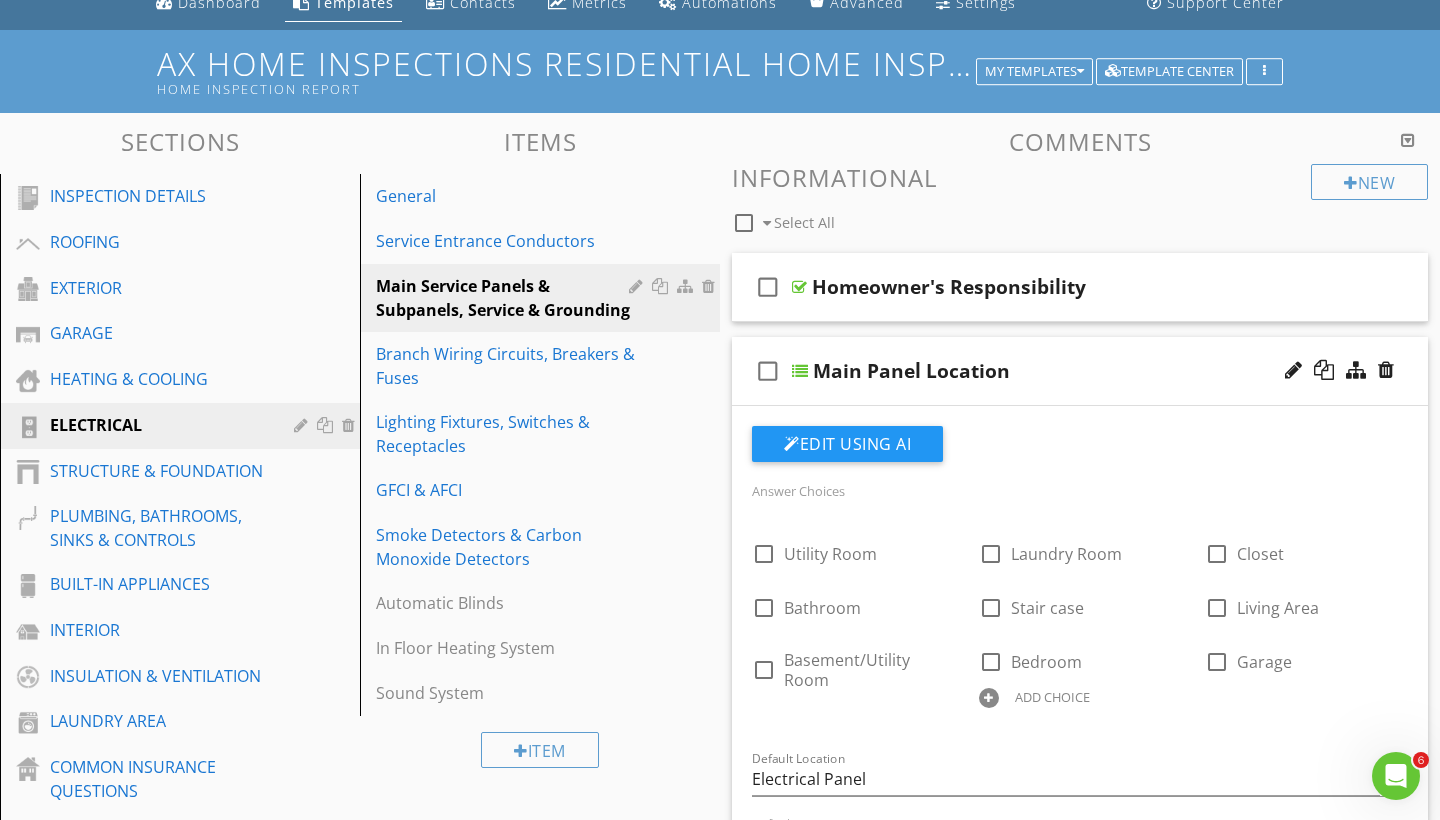 click on "check_box_outline_blank
Main Panel Location" at bounding box center (1080, 371) 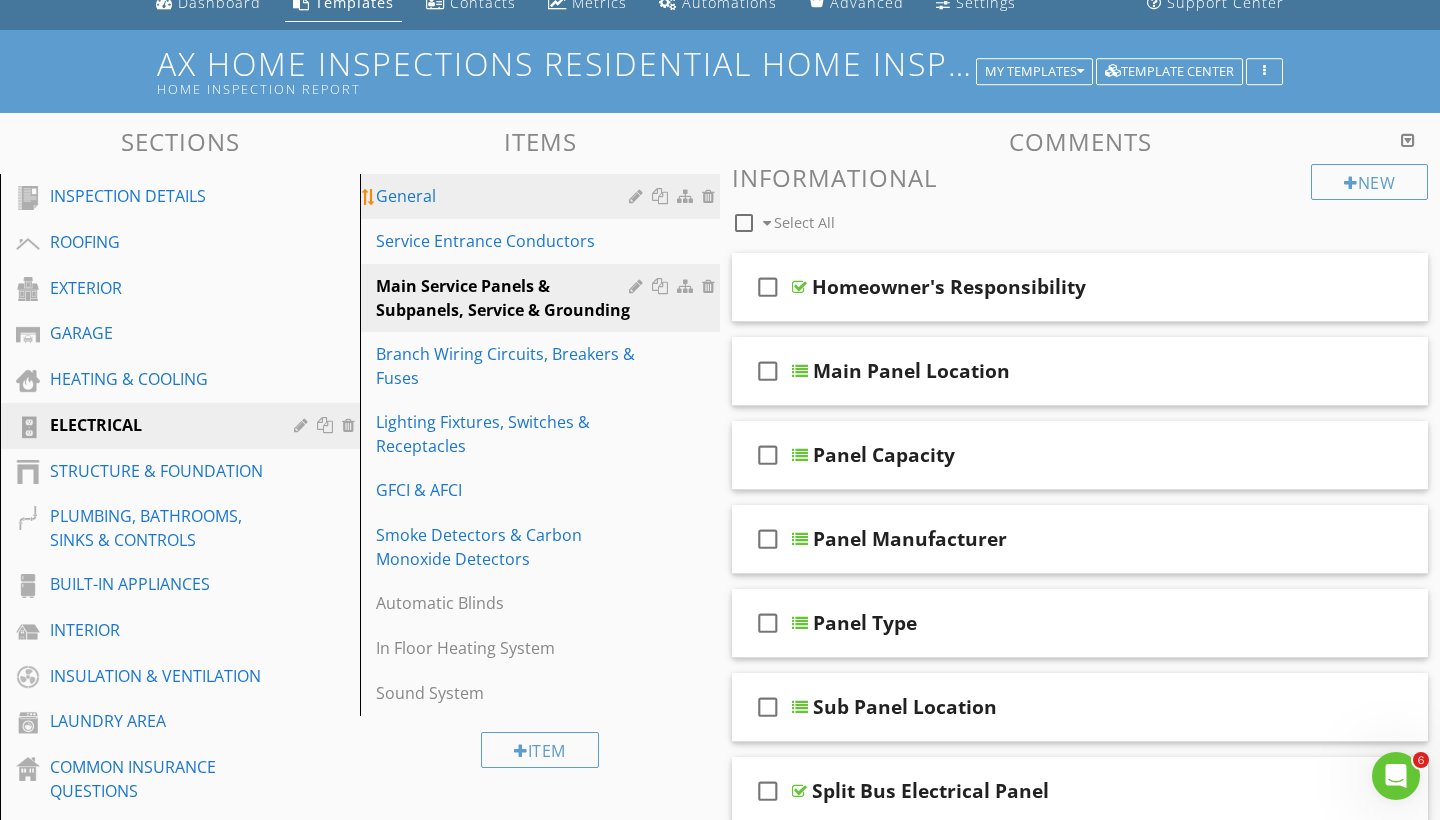 click on "General" at bounding box center [505, 196] 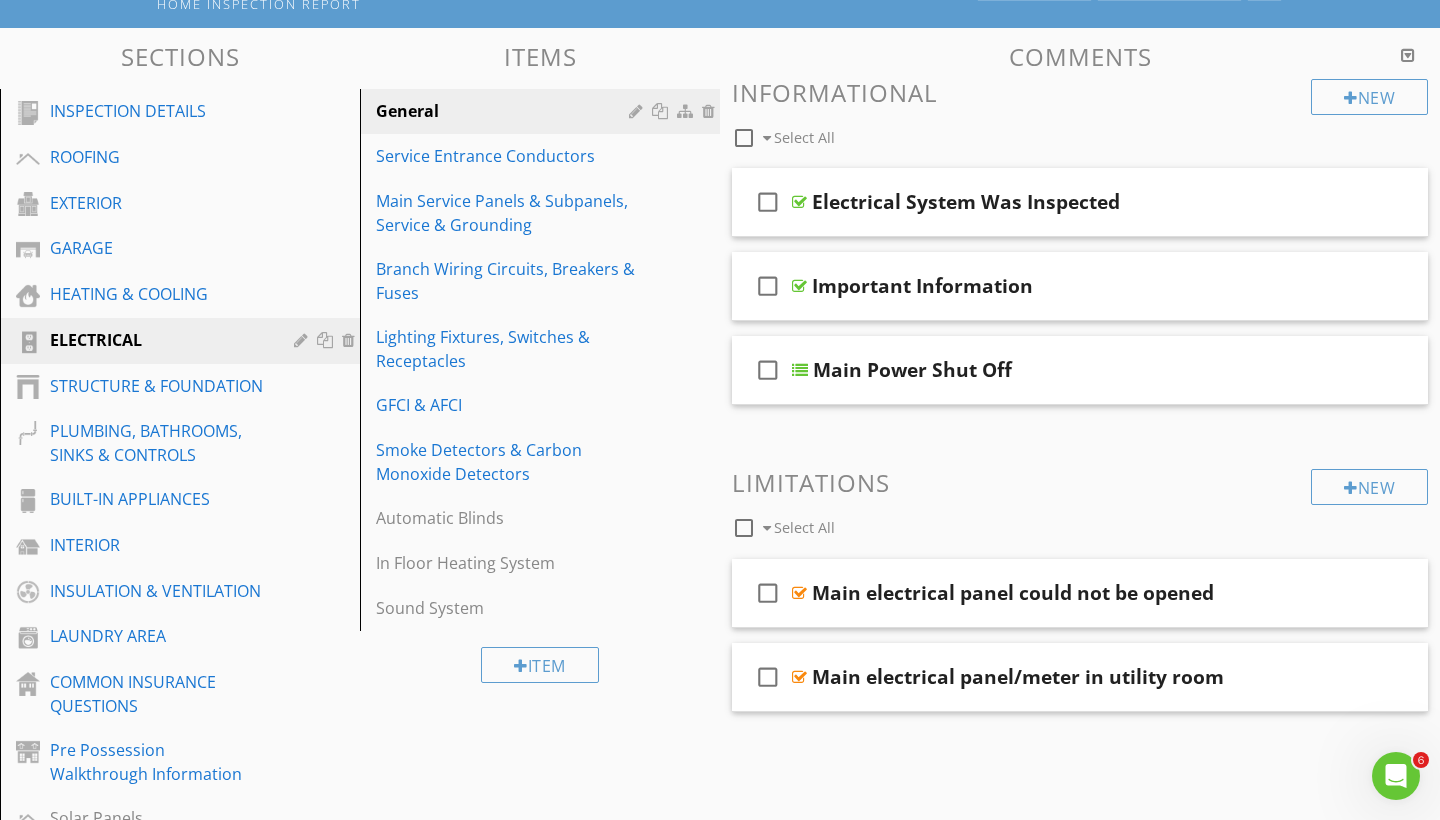 scroll, scrollTop: 84, scrollLeft: 0, axis: vertical 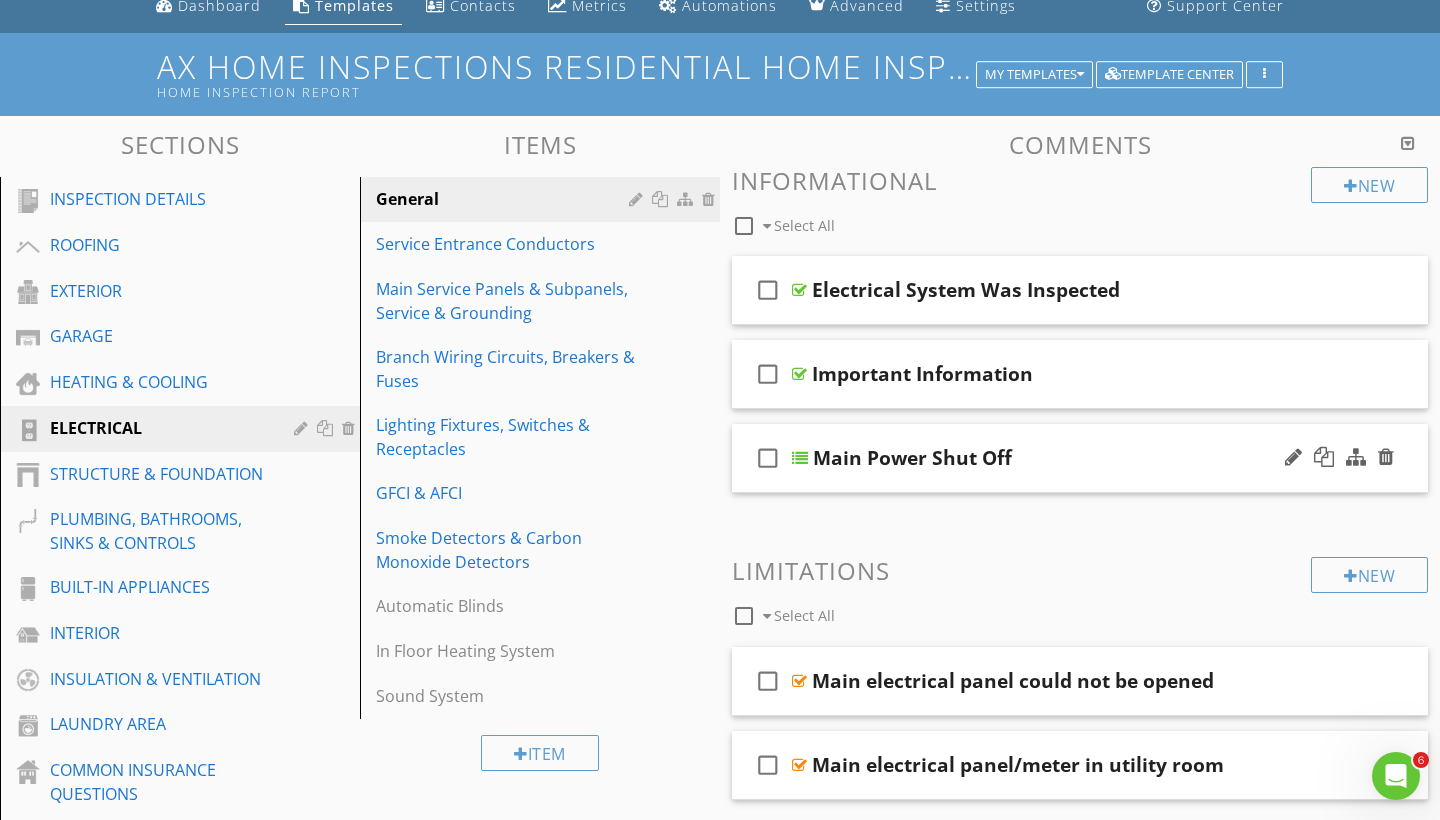 click on "check_box_outline_blank
Main Power Shut Off" at bounding box center (1080, 458) 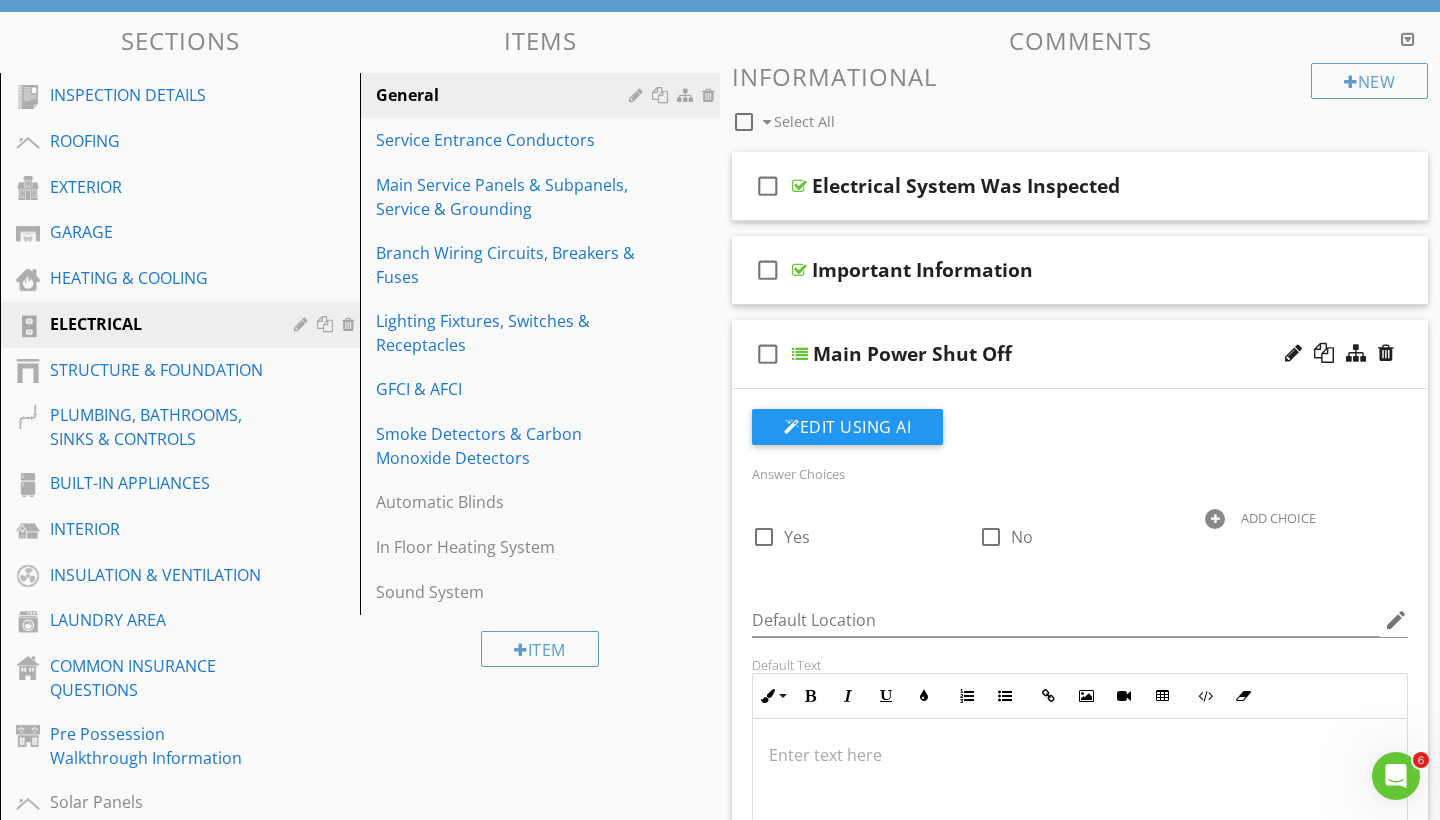 scroll, scrollTop: 116, scrollLeft: 0, axis: vertical 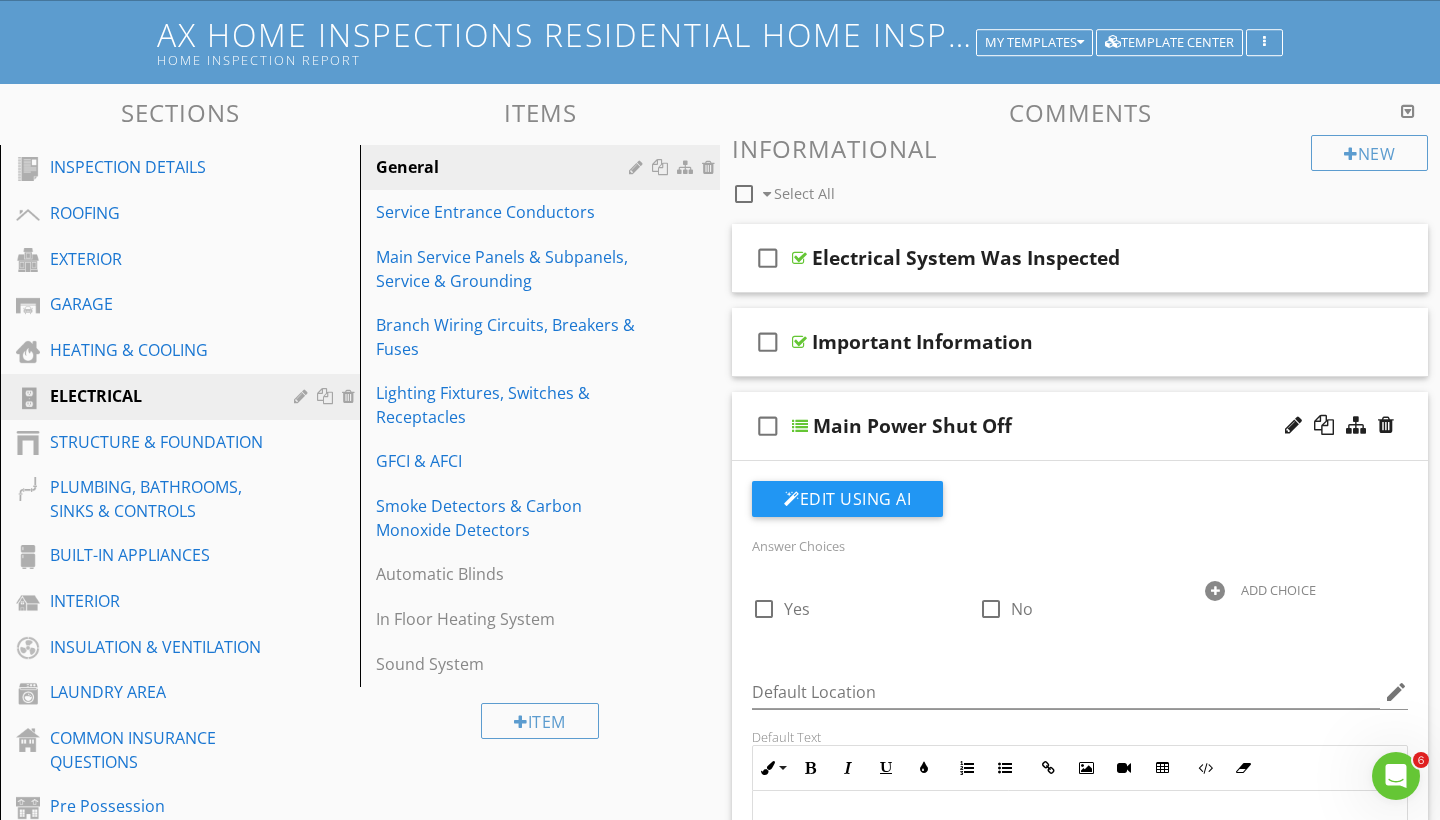click on "check_box_outline_blank
Main Power Shut Off" at bounding box center (1080, 426) 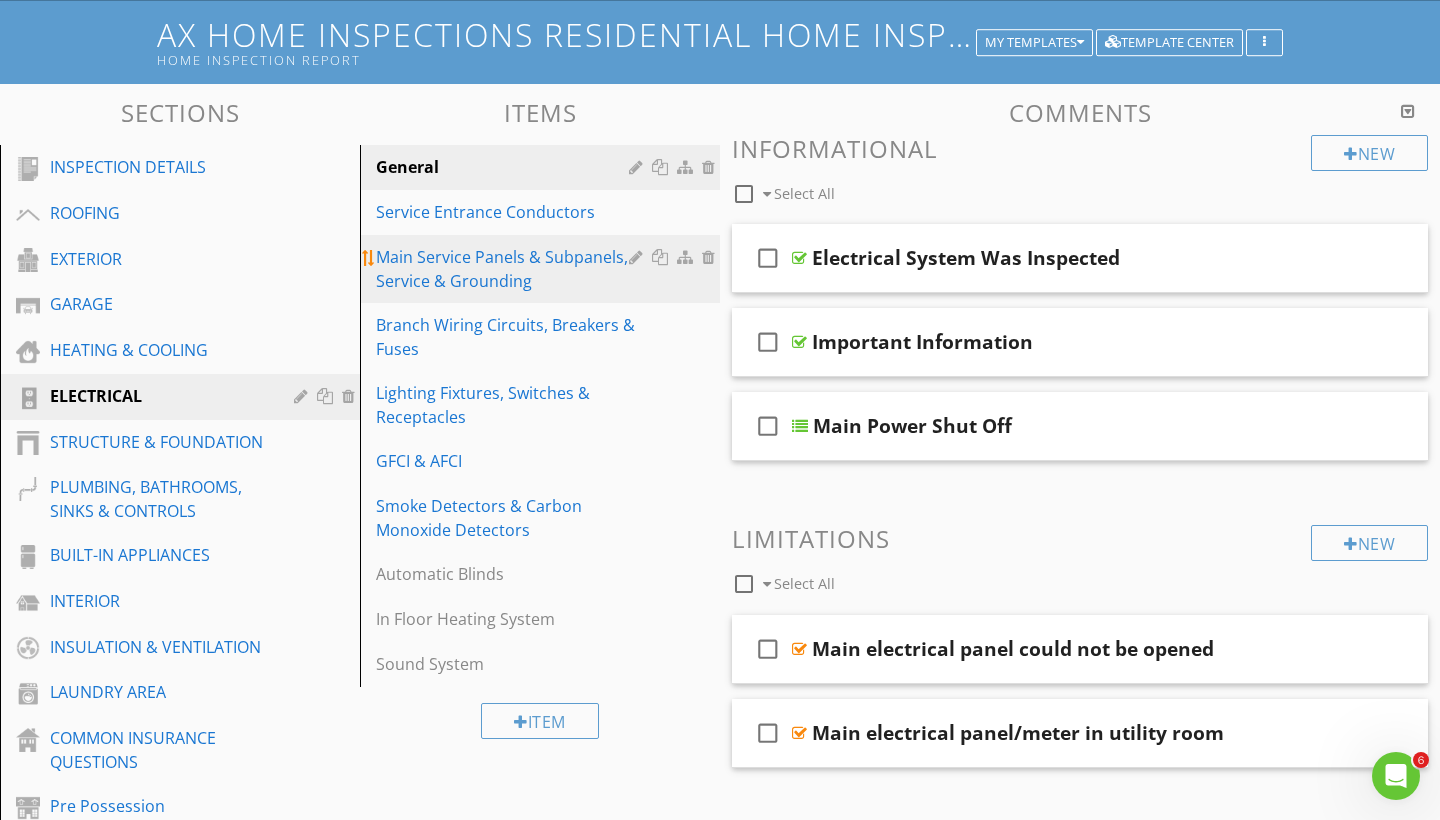click on "Main Service Panels & Subpanels, Service & Grounding" at bounding box center [505, 269] 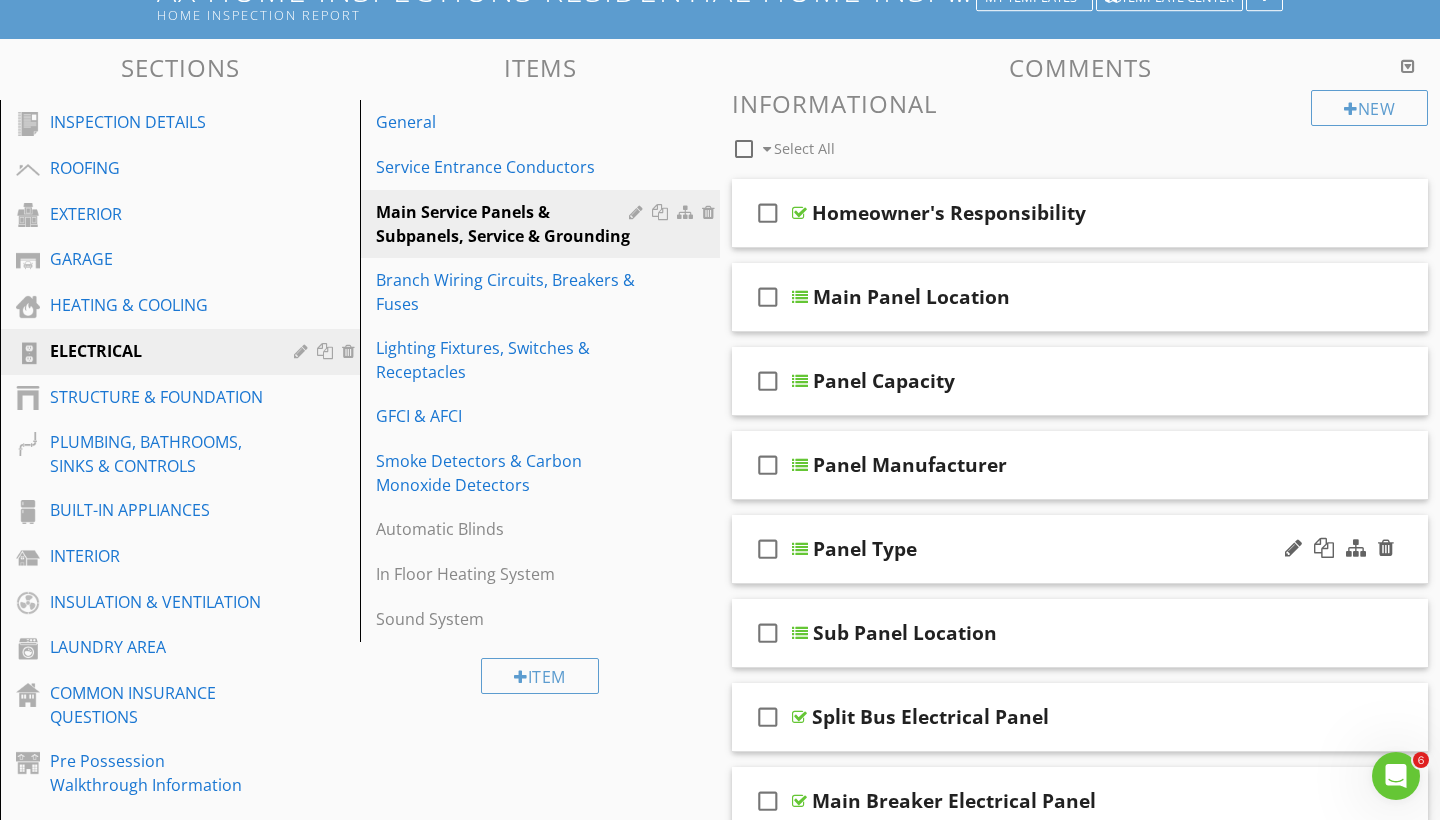 scroll, scrollTop: 287, scrollLeft: 0, axis: vertical 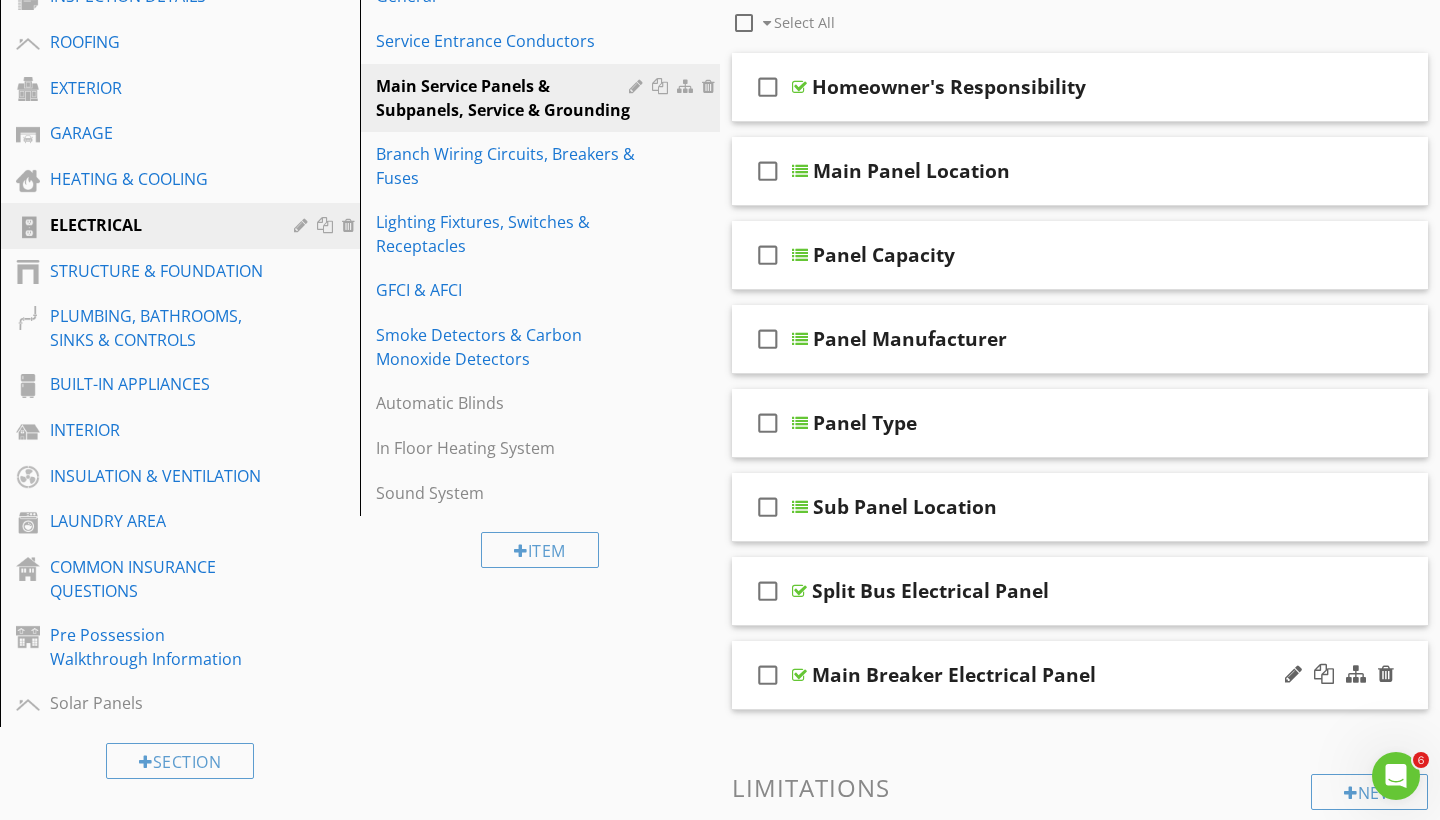 click on "check_box_outline_blank
Main Breaker Electrical Panel" at bounding box center (1080, 675) 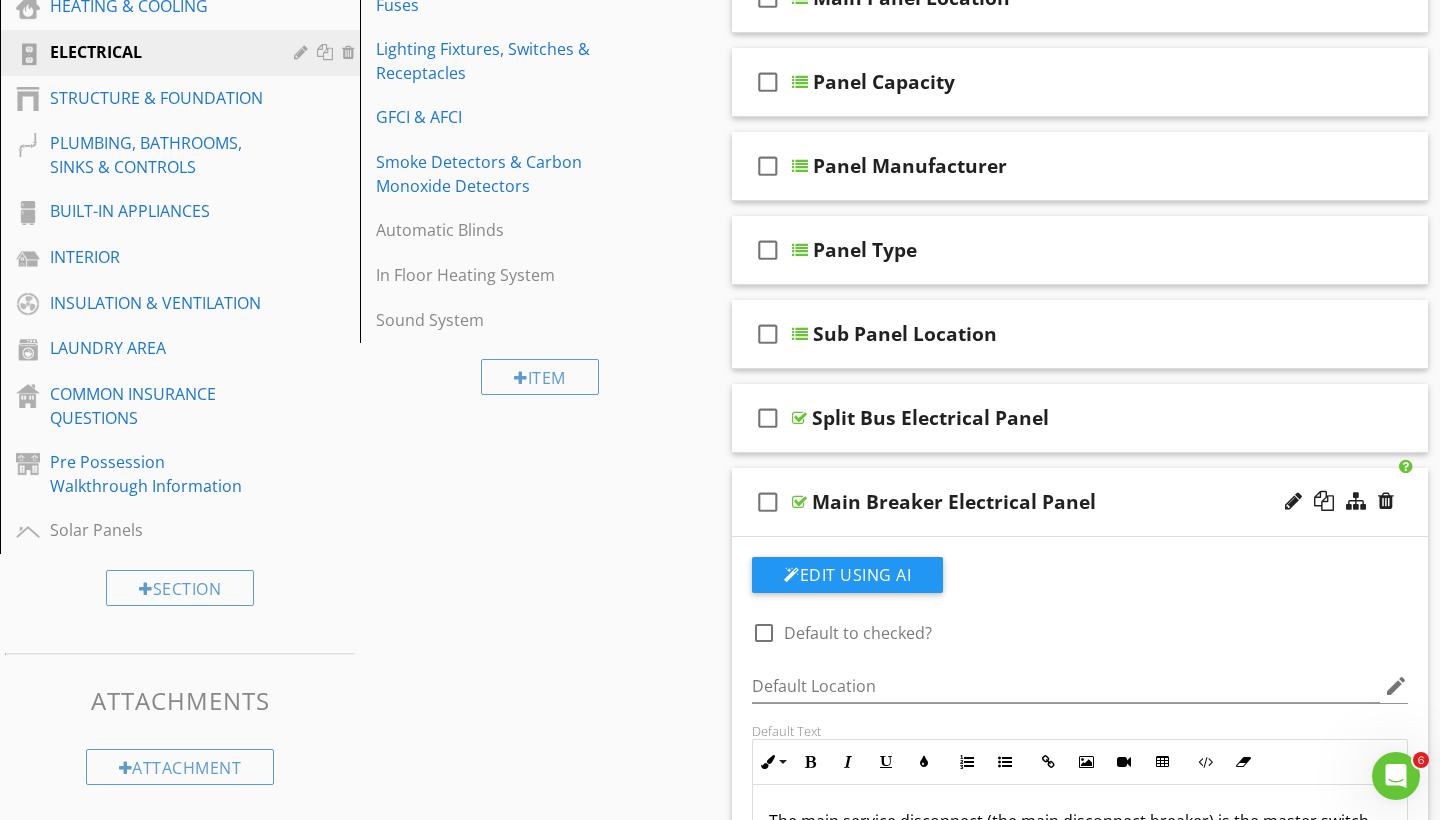 scroll, scrollTop: 585, scrollLeft: 0, axis: vertical 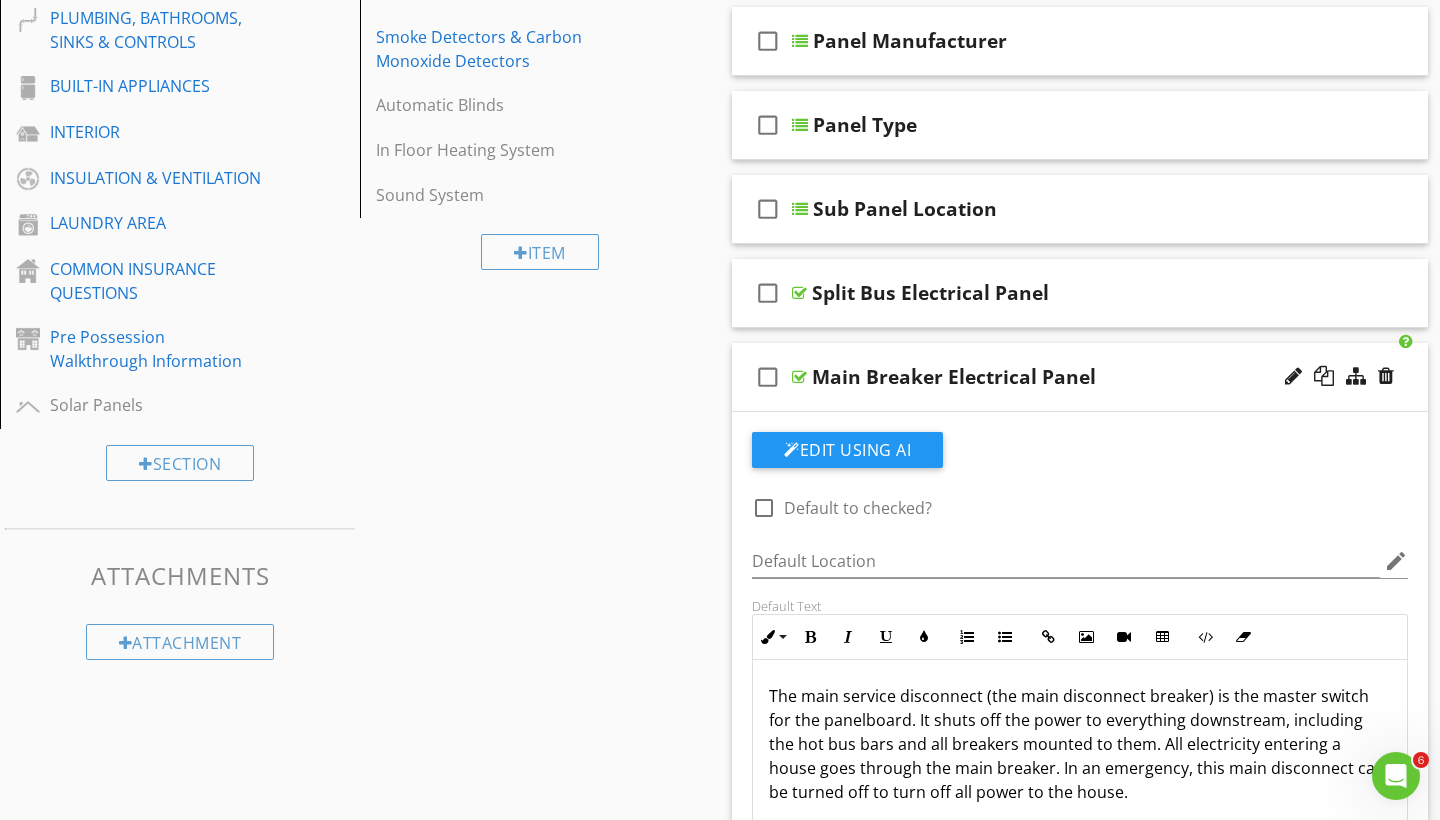 click on "Main Breaker Electrical Panel" at bounding box center (954, 377) 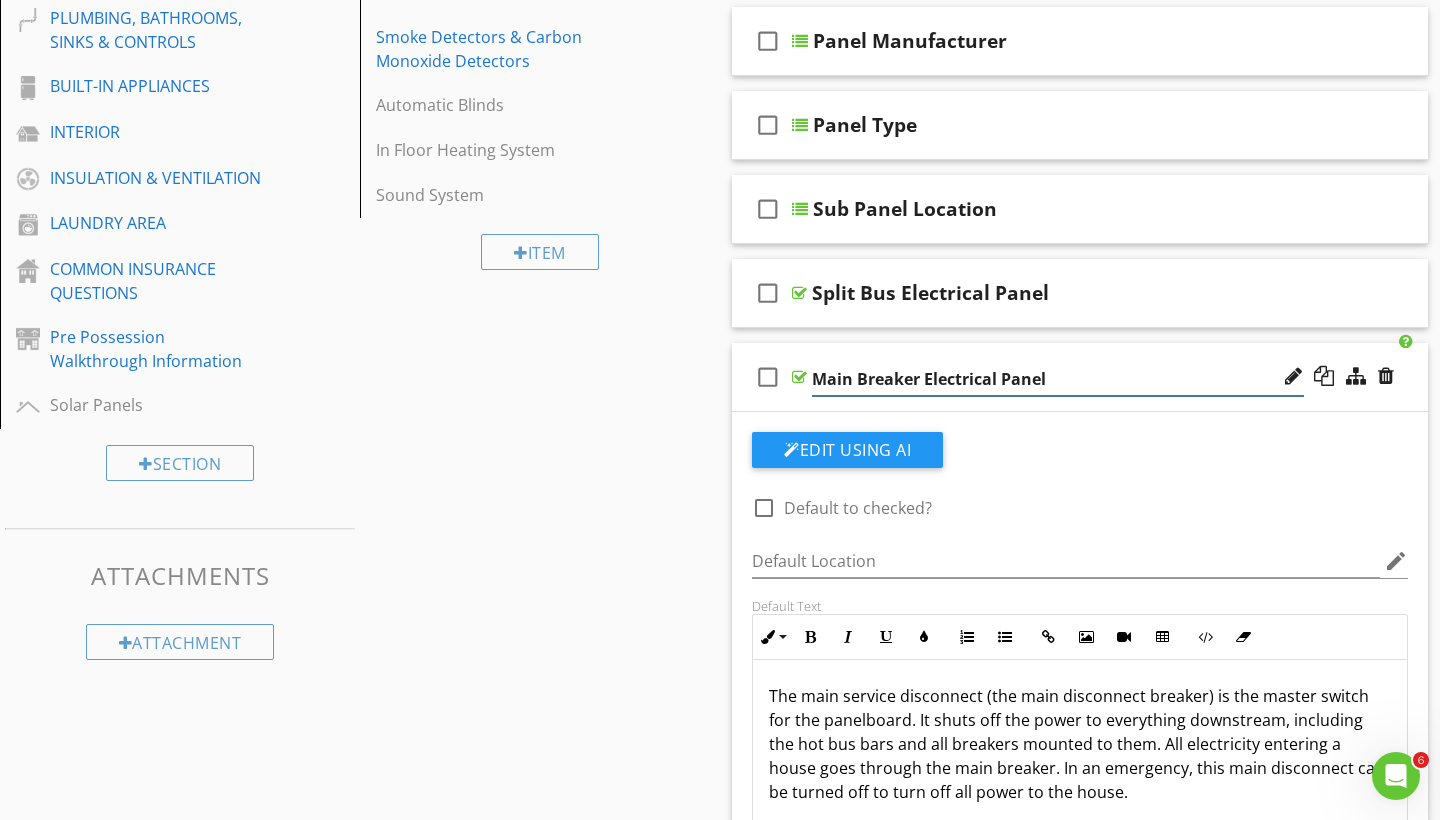 click on "Main Breaker Electrical Panel" at bounding box center (1058, 379) 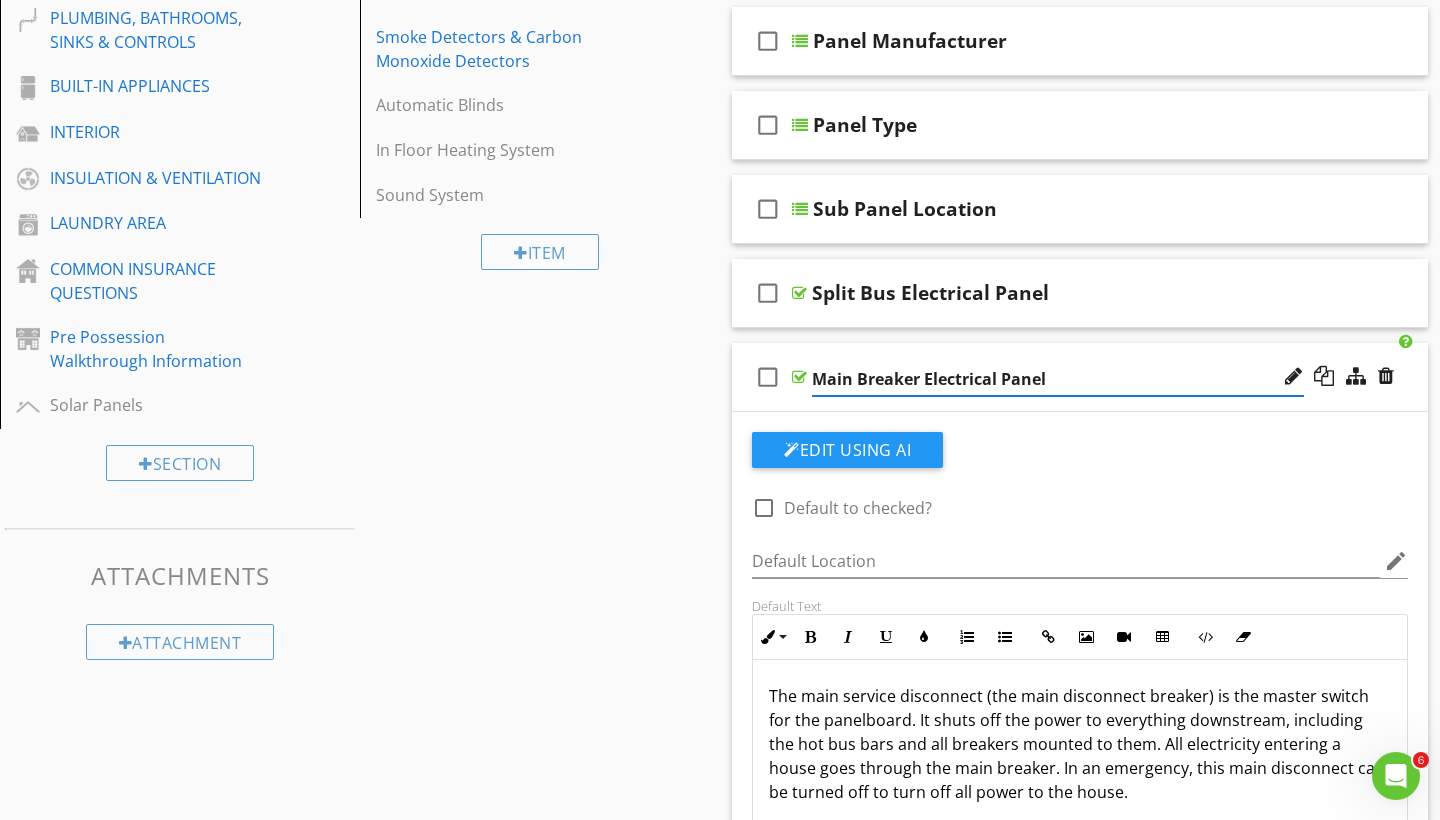 click on "Main Breaker Electrical Panel" at bounding box center (1058, 379) 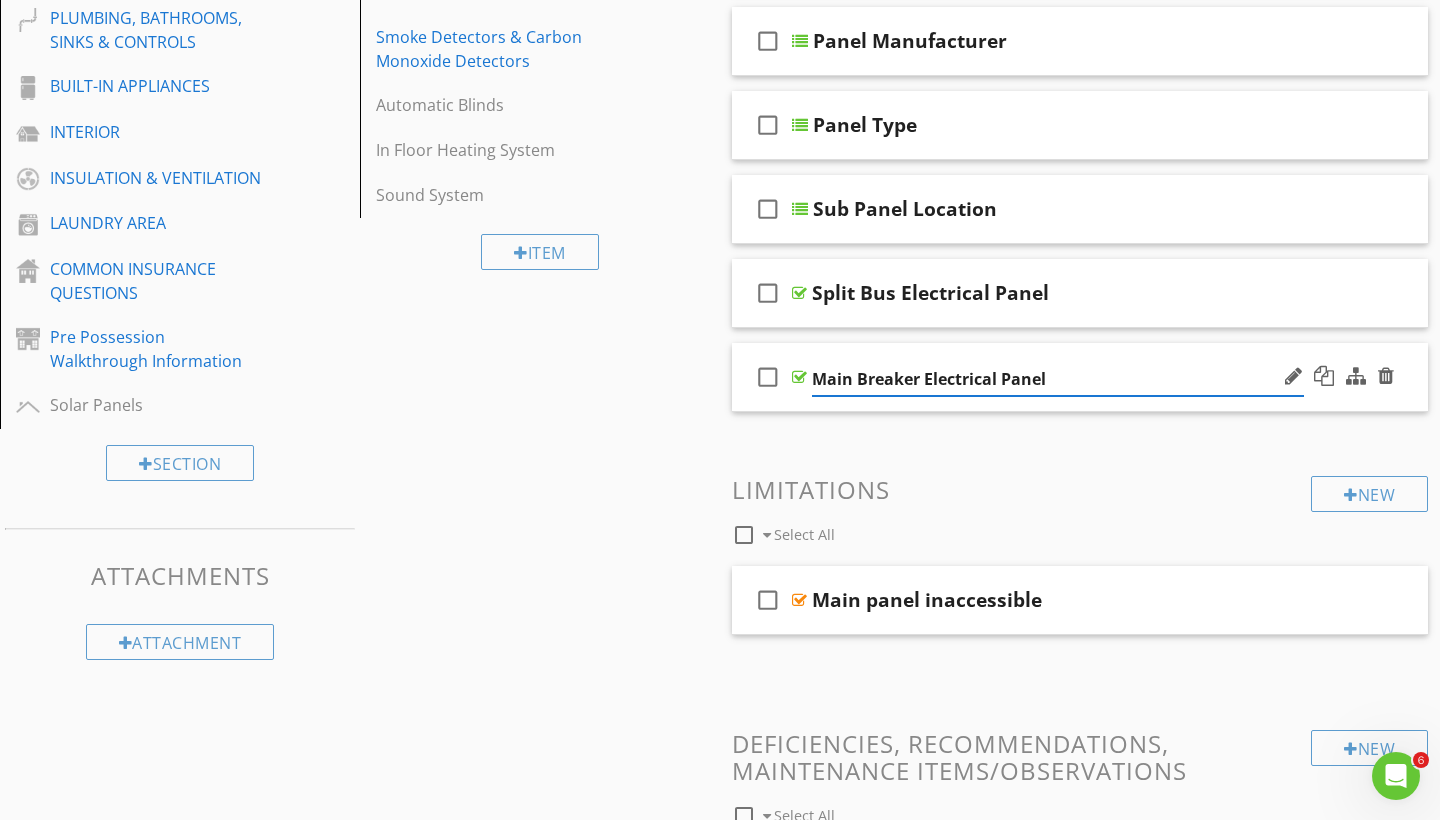 click on "Main Breaker Electrical Panel" at bounding box center [1058, 379] 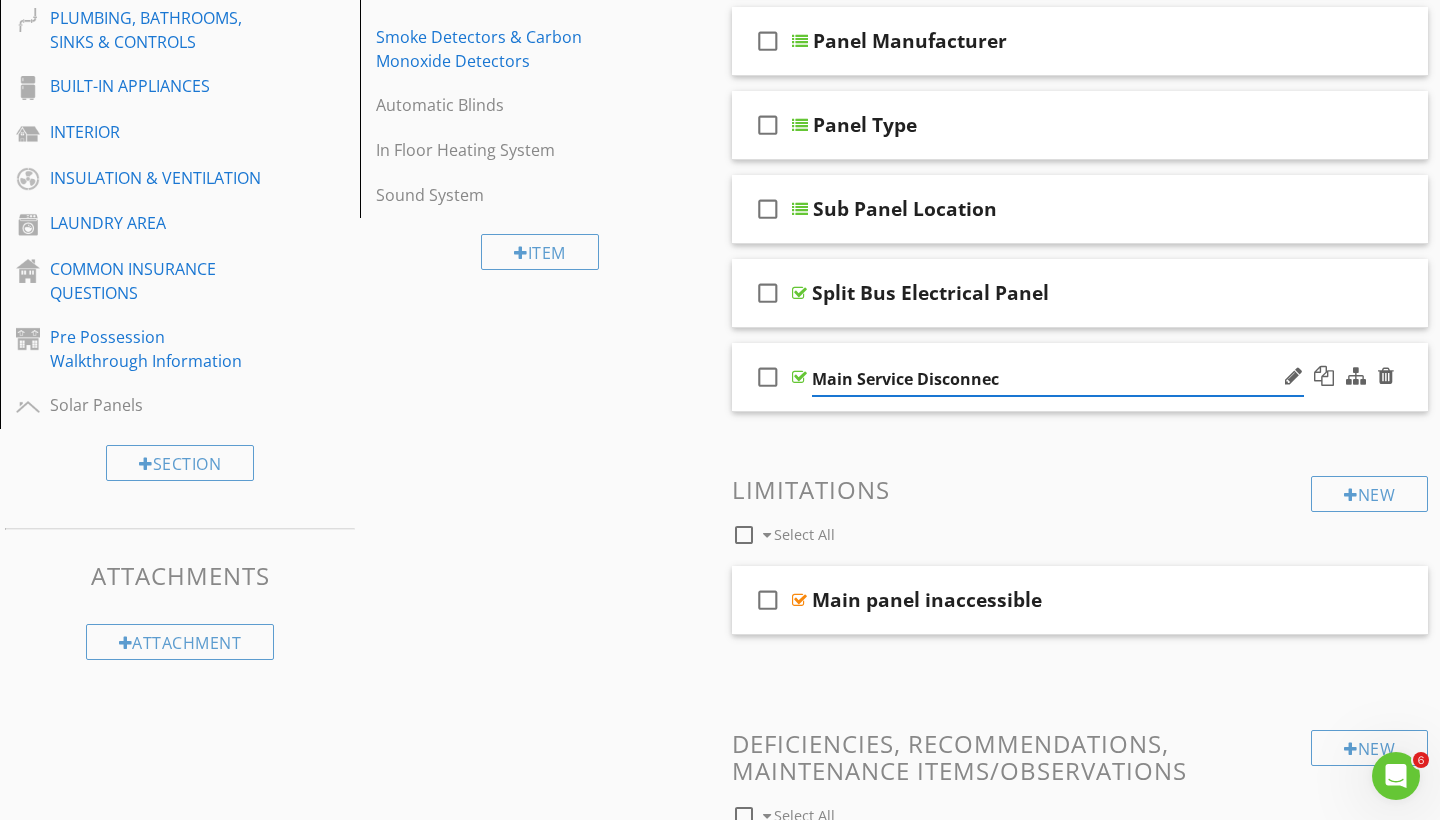 type on "Main Service Disconnect" 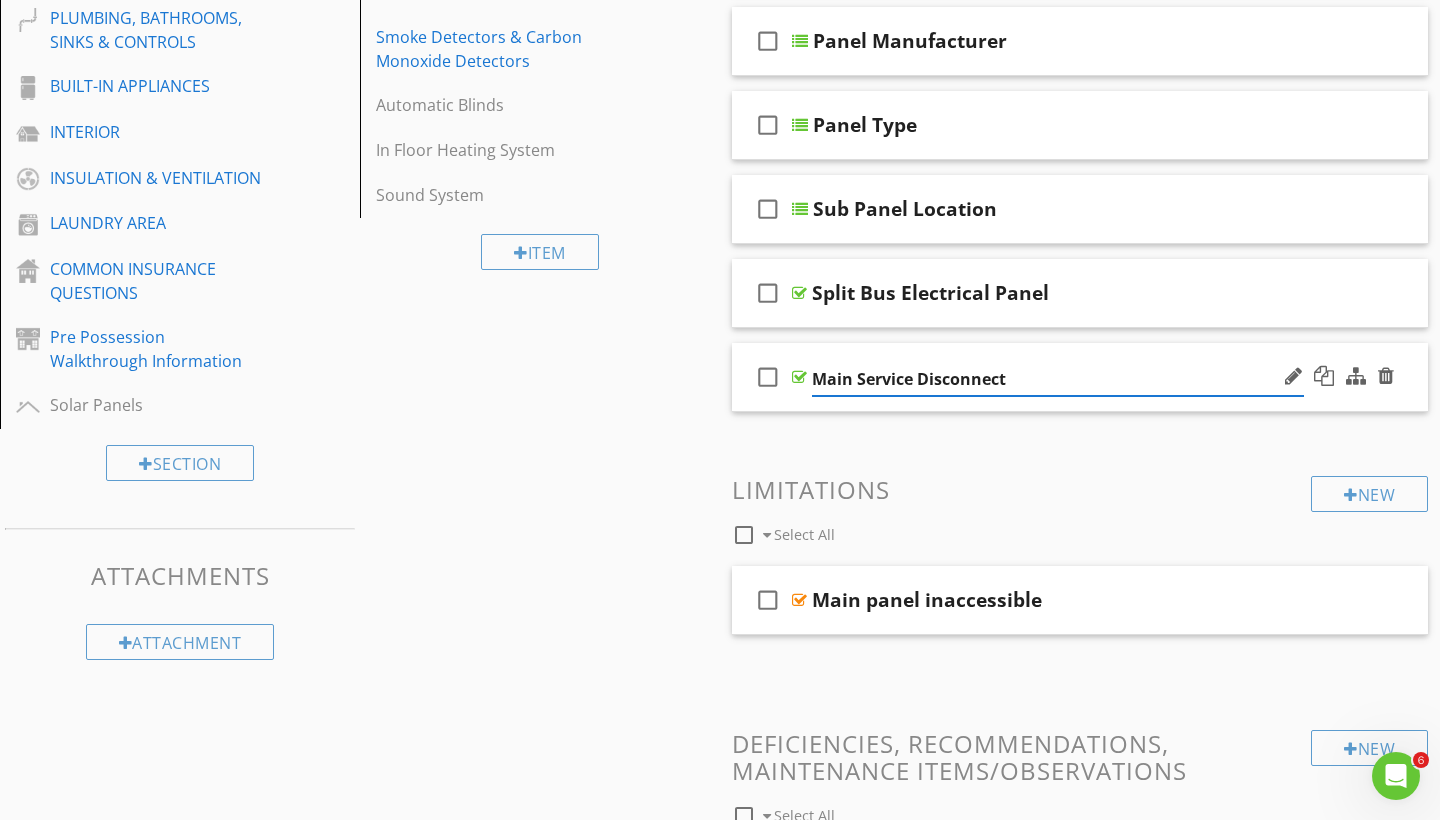 click on "check_box_outline_blank         Main Service Disconnect" at bounding box center (1080, 377) 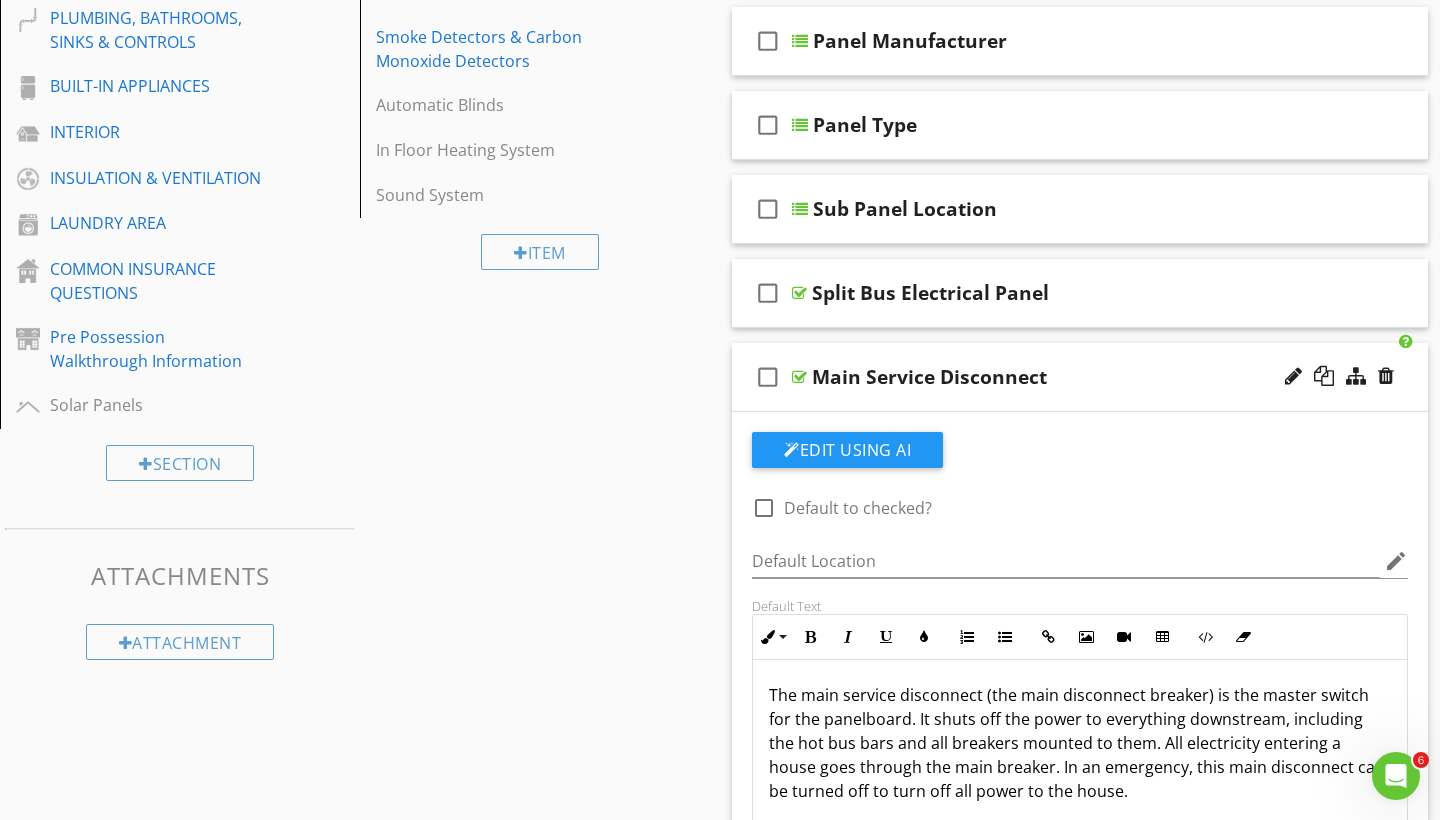 scroll, scrollTop: 1, scrollLeft: 0, axis: vertical 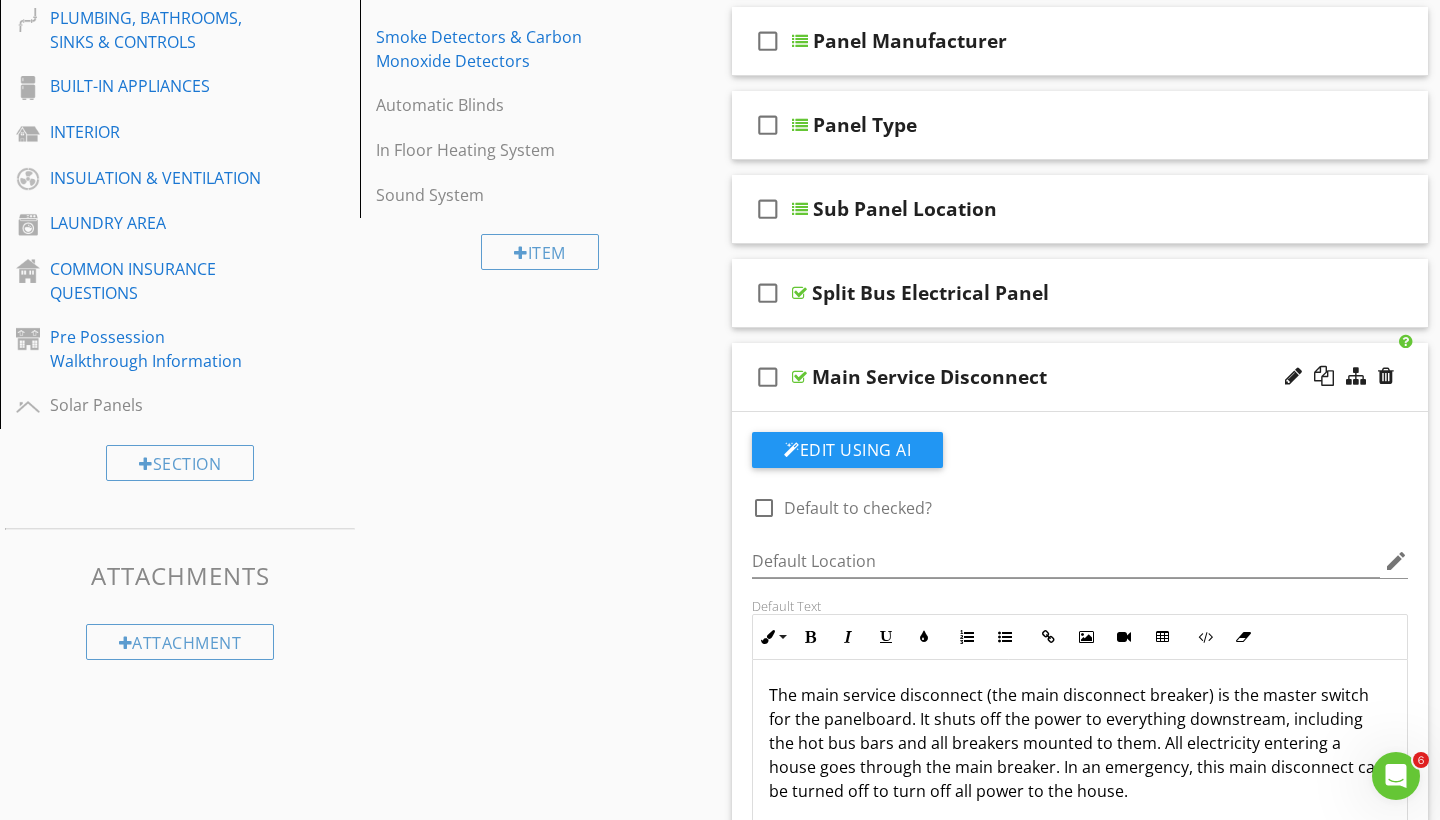 click on "Main Service Disconnect" at bounding box center [1058, 377] 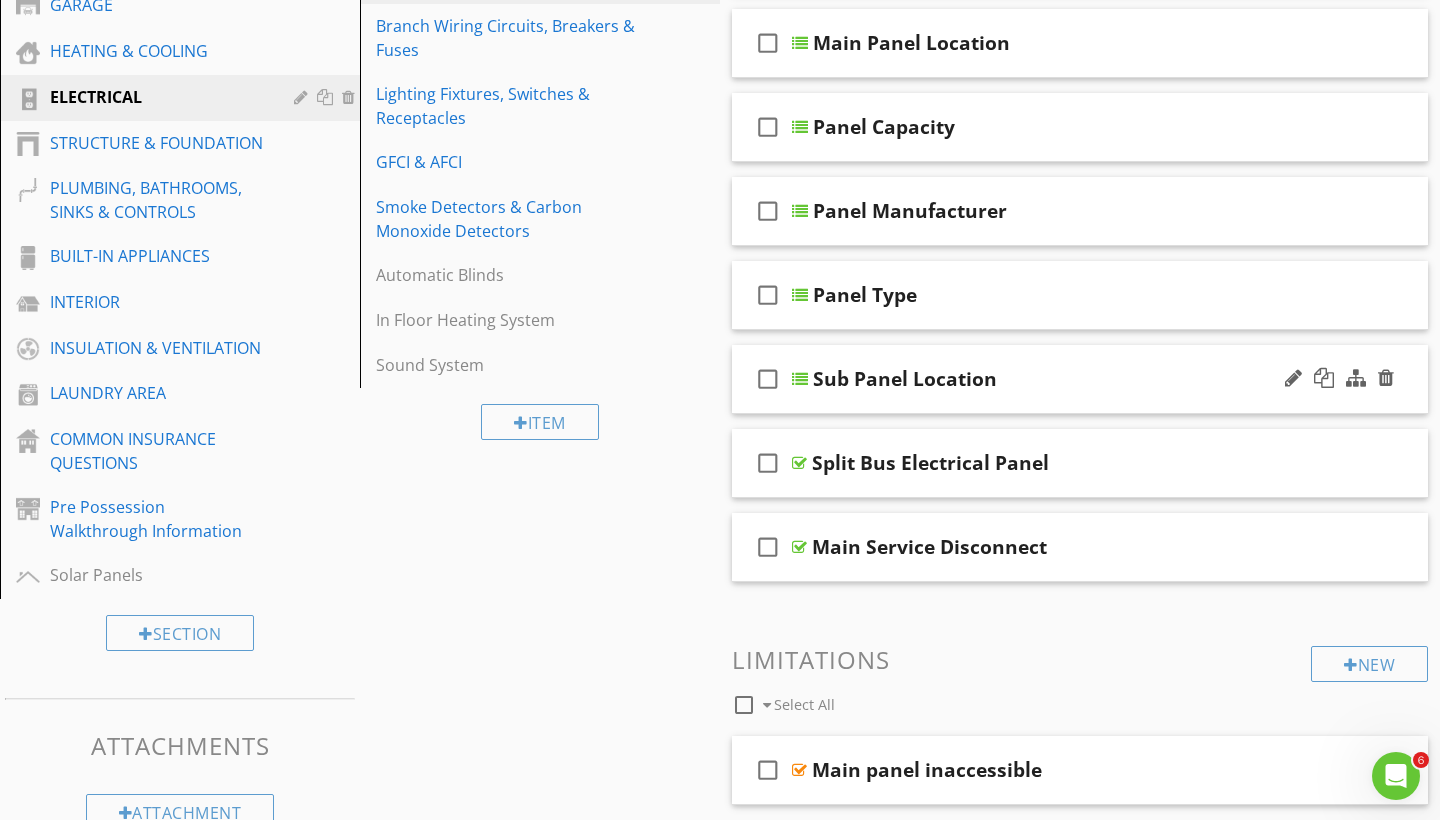 scroll, scrollTop: 245, scrollLeft: 0, axis: vertical 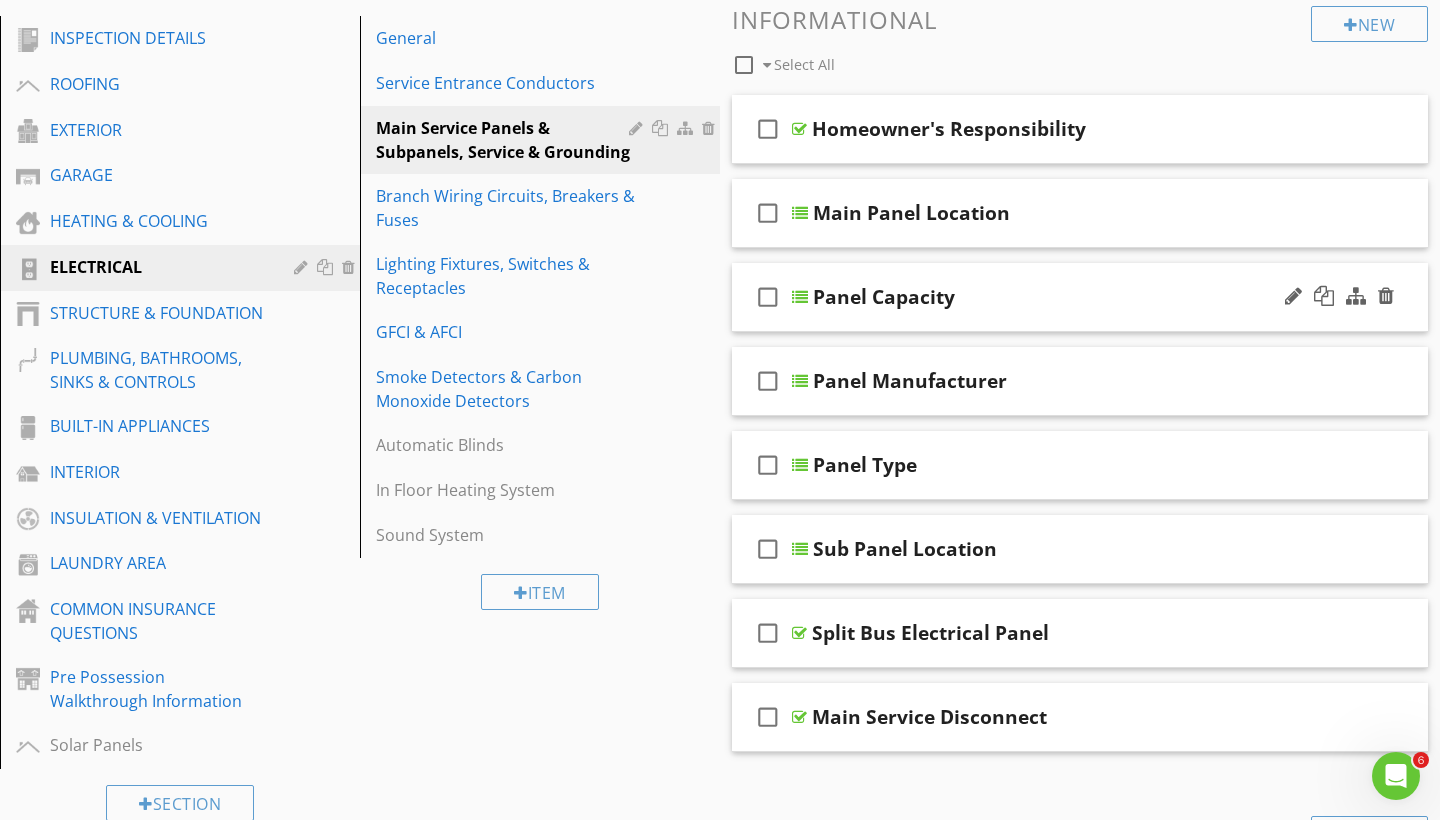 click on "Panel Capacity" at bounding box center [1059, 297] 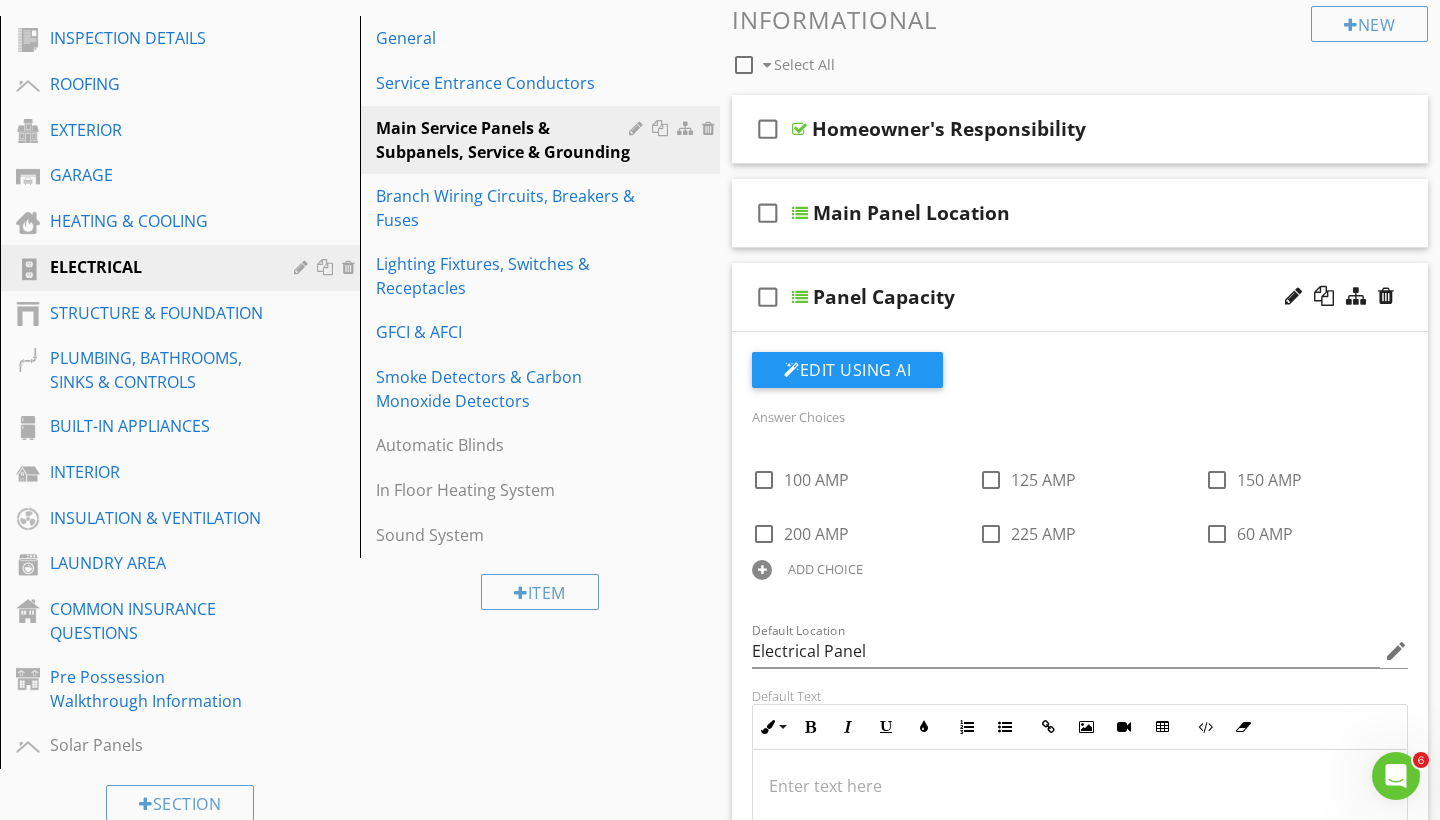click on "check_box_outline_blank
Panel Capacity" at bounding box center (1080, 297) 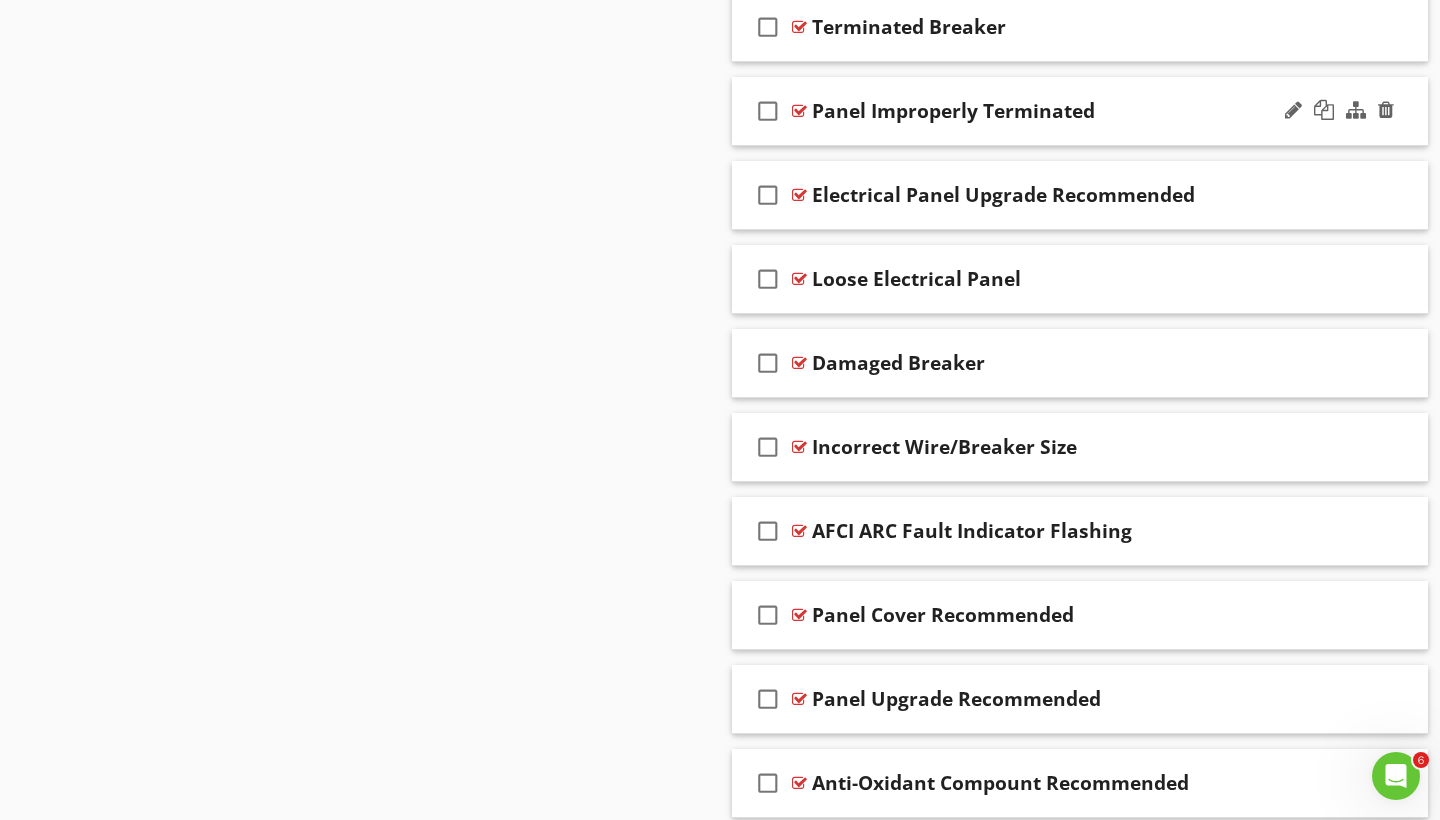 scroll, scrollTop: 3794, scrollLeft: 0, axis: vertical 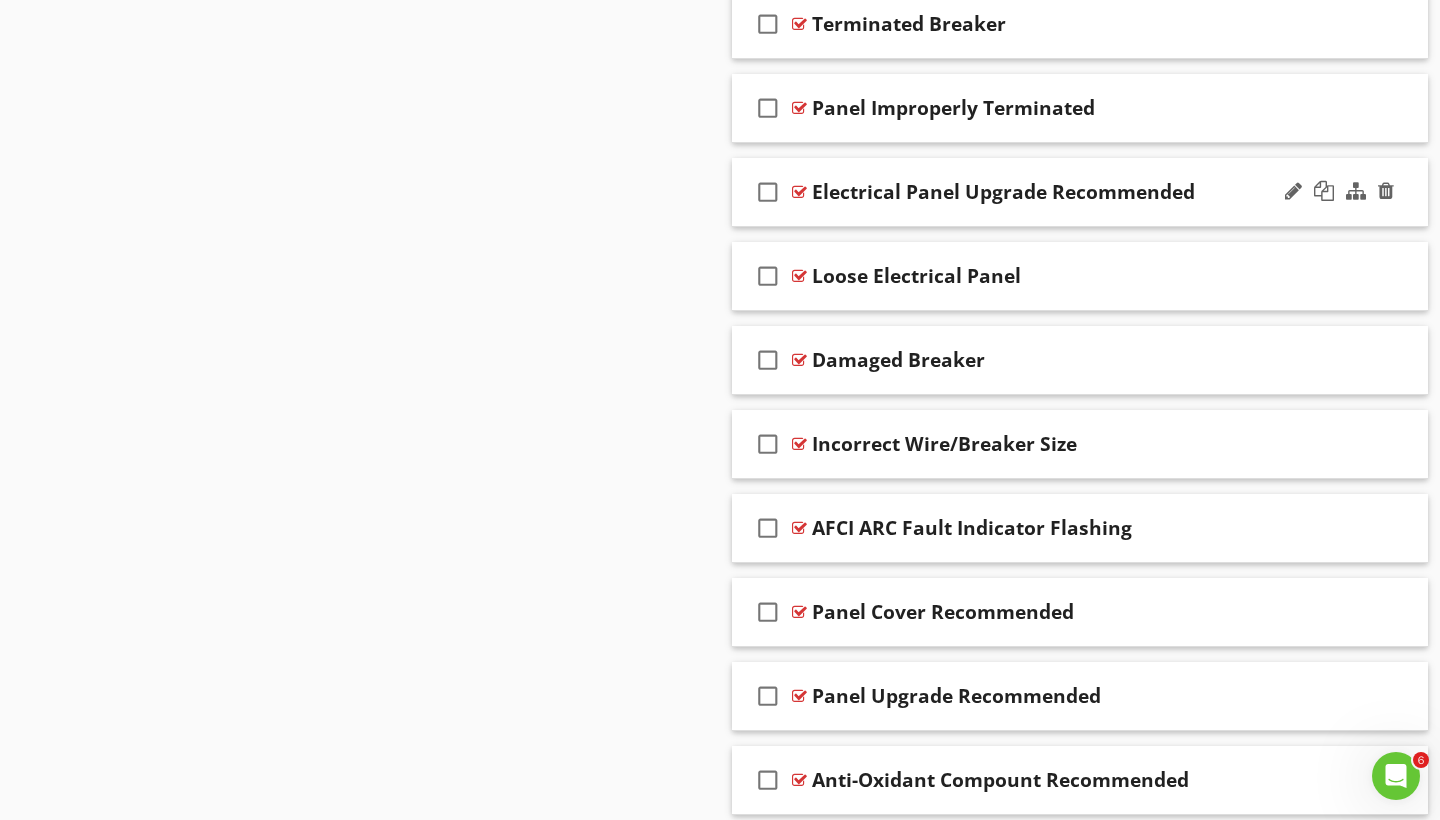 click on "check_box_outline_blank
Electrical Panel Upgrade Recommended" at bounding box center (1080, 192) 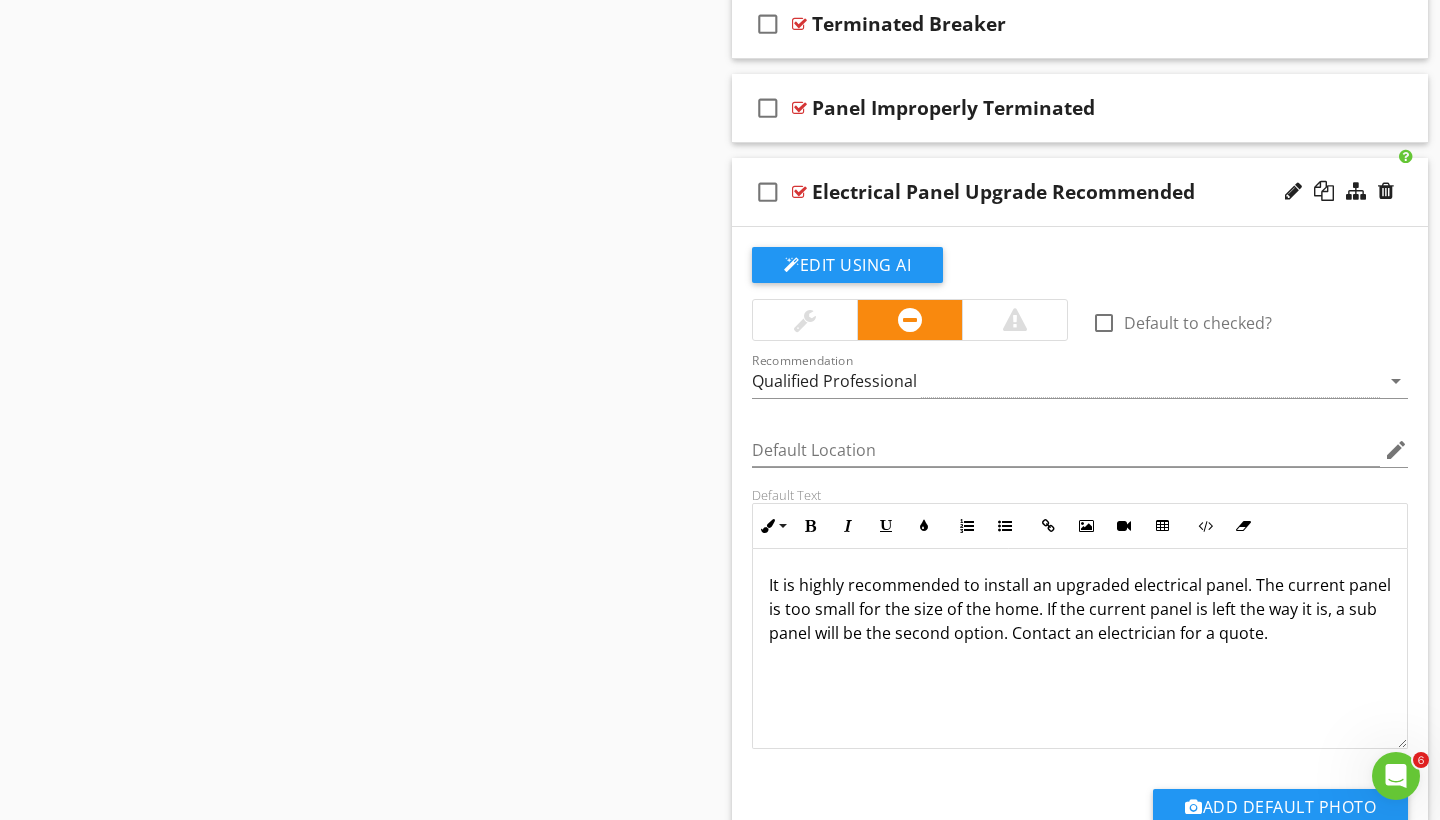 click on "check_box_outline_blank
Electrical Panel Upgrade Recommended" at bounding box center [1080, 192] 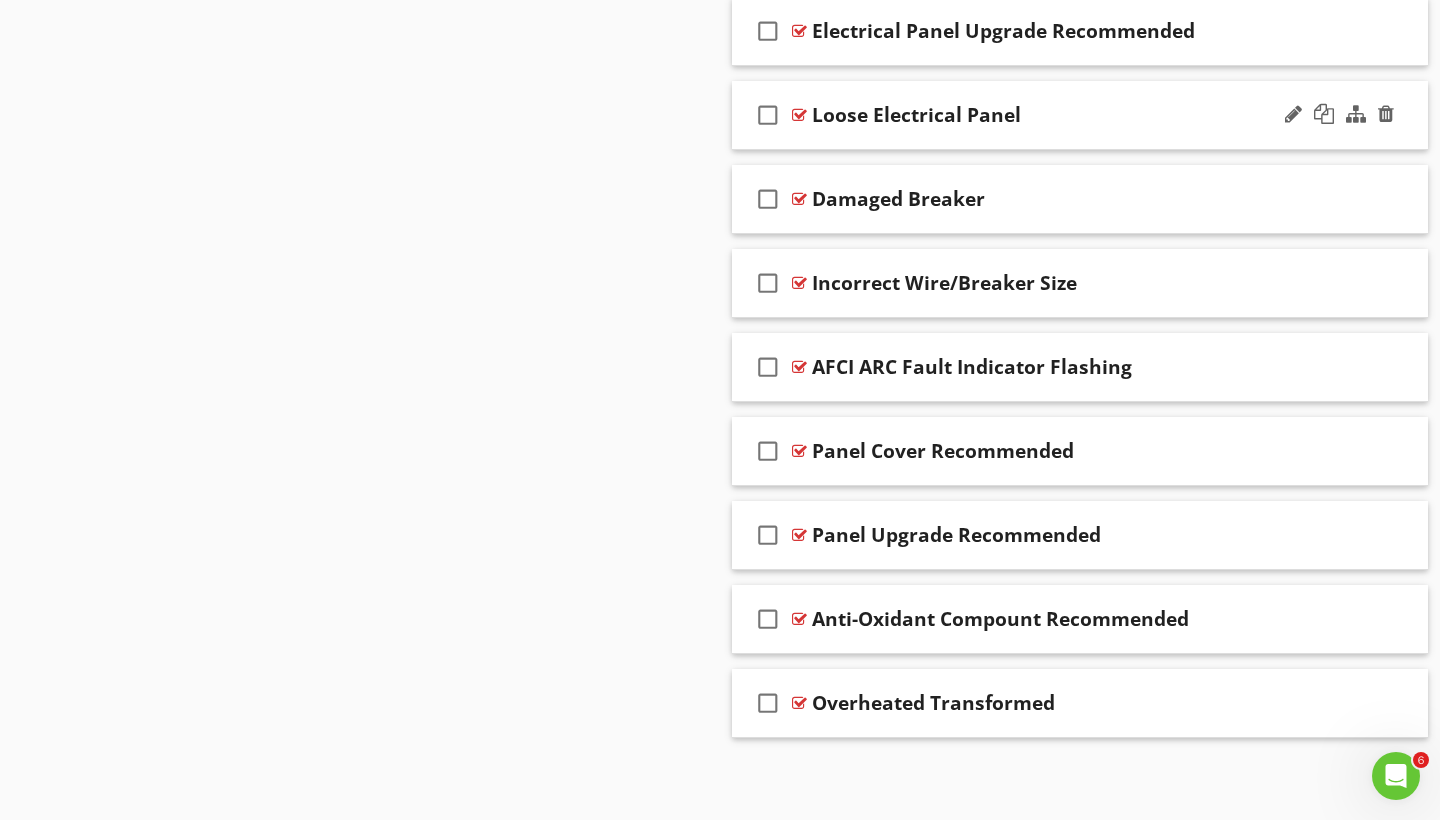 scroll, scrollTop: 3954, scrollLeft: 0, axis: vertical 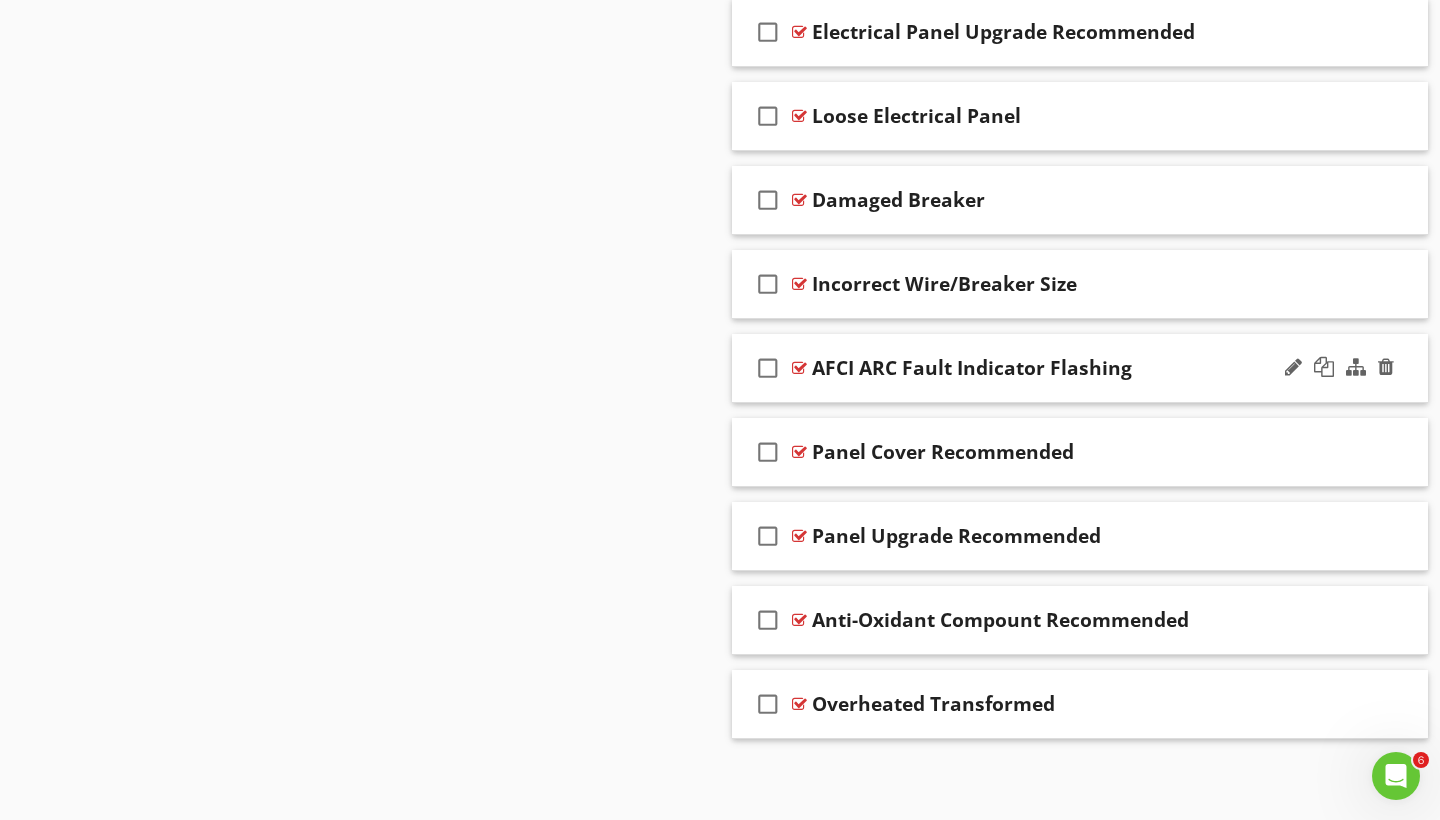 click on "check_box_outline_blank
AFCI ARC Fault Indicator Flashing" at bounding box center [1080, 368] 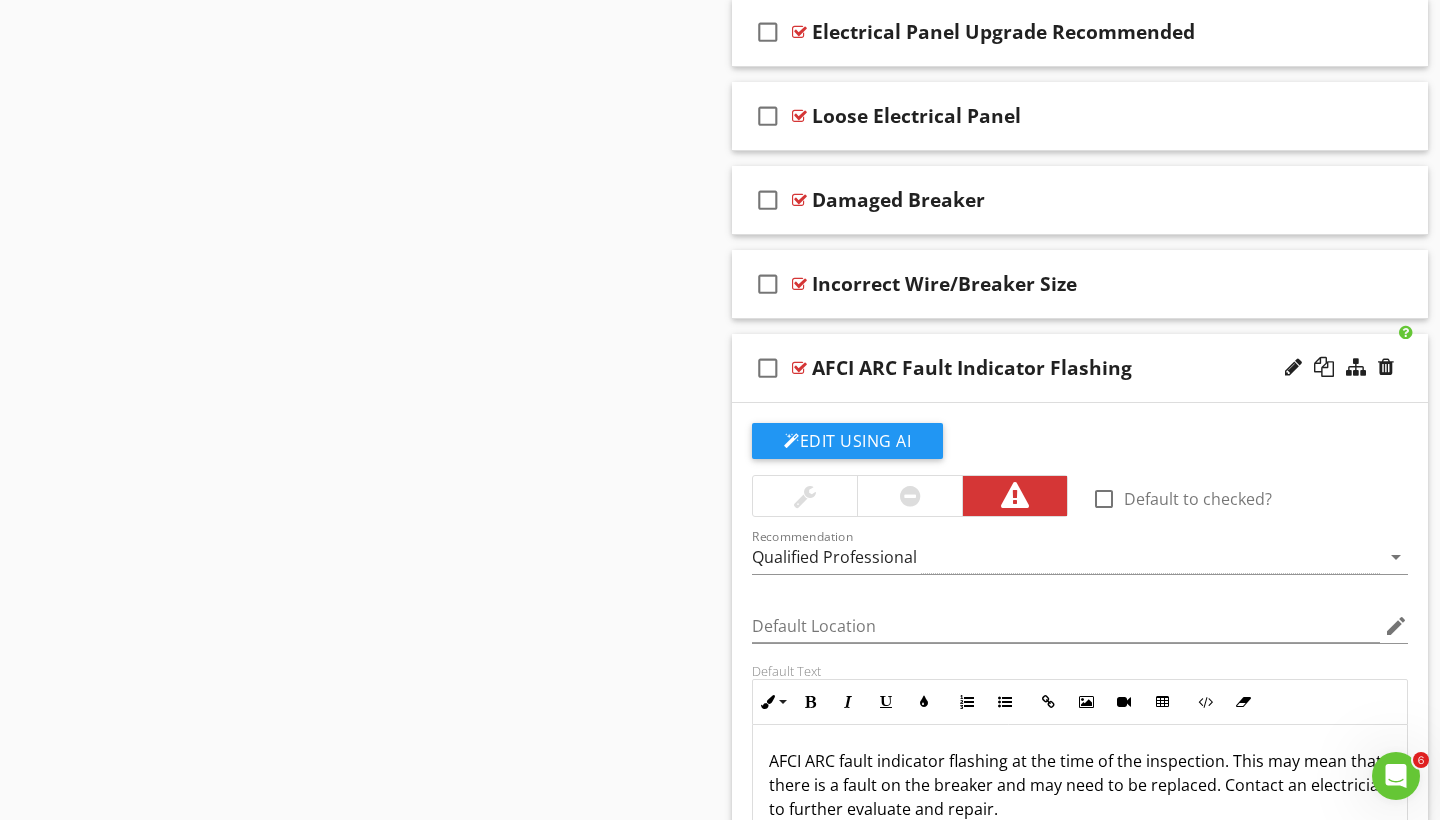click on "check_box_outline_blank
AFCI ARC Fault Indicator Flashing" at bounding box center [1080, 368] 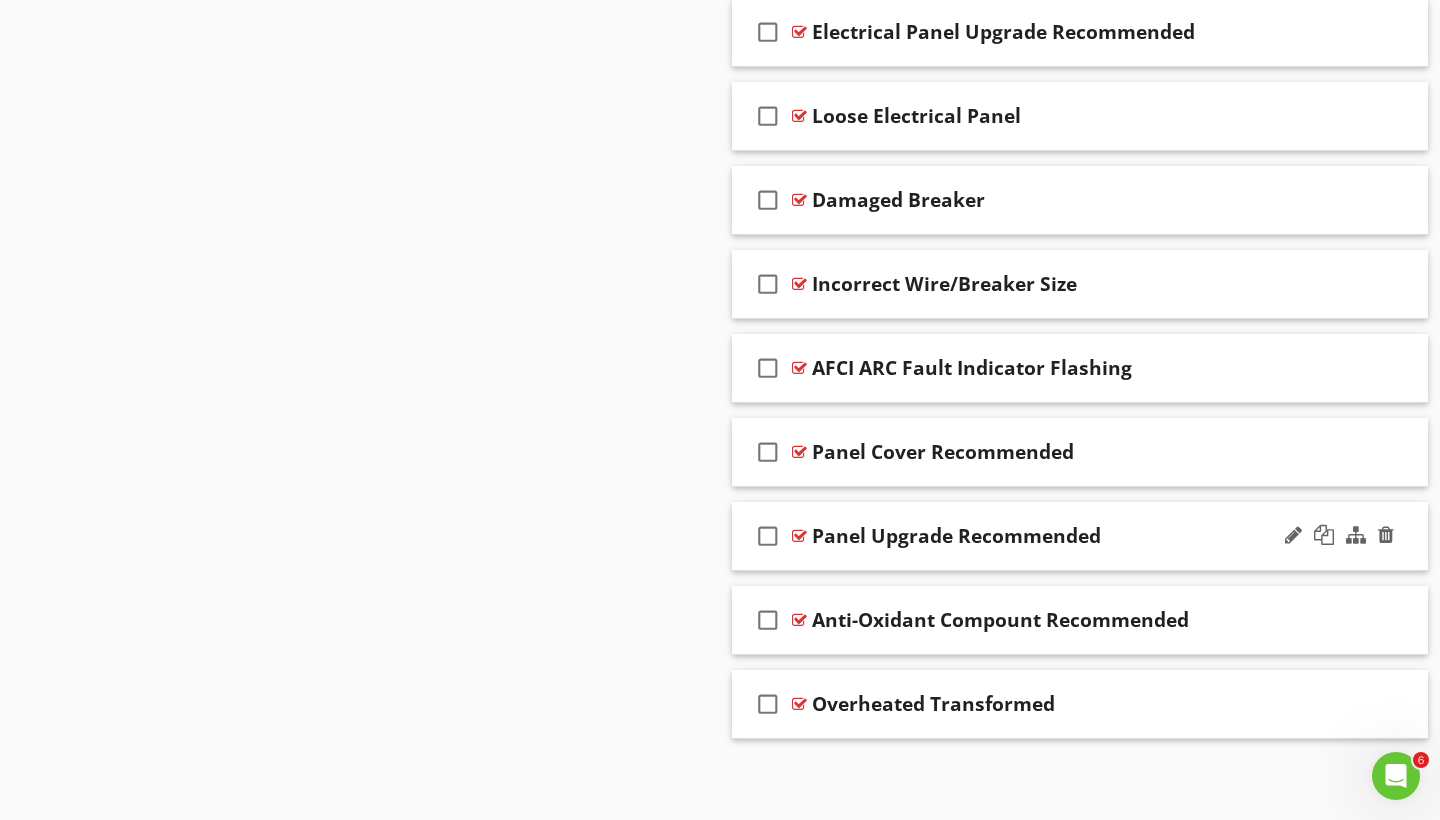 click on "check_box_outline_blank
Panel Upgrade Recommended" at bounding box center [1080, 536] 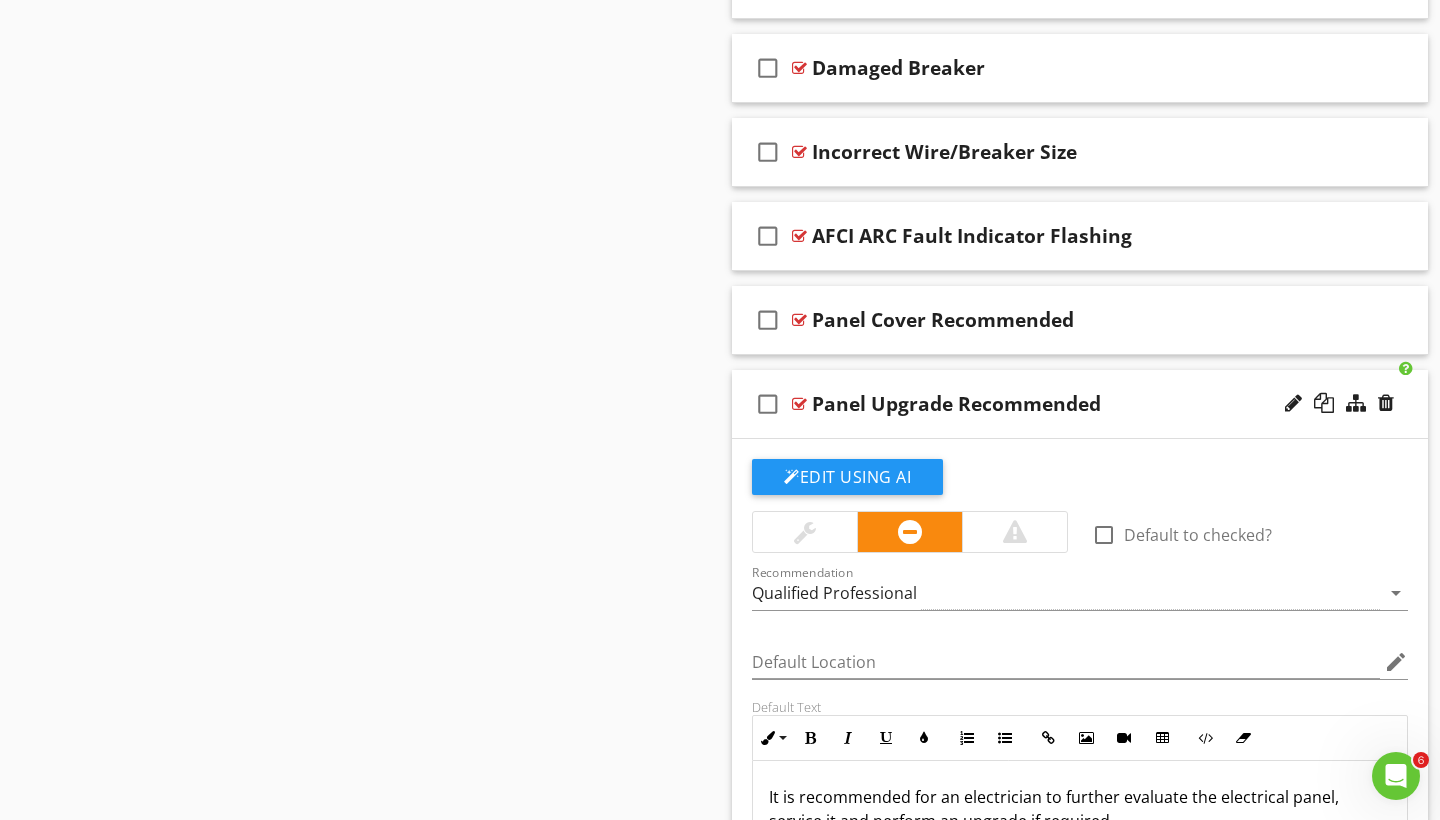 scroll, scrollTop: 4302, scrollLeft: 0, axis: vertical 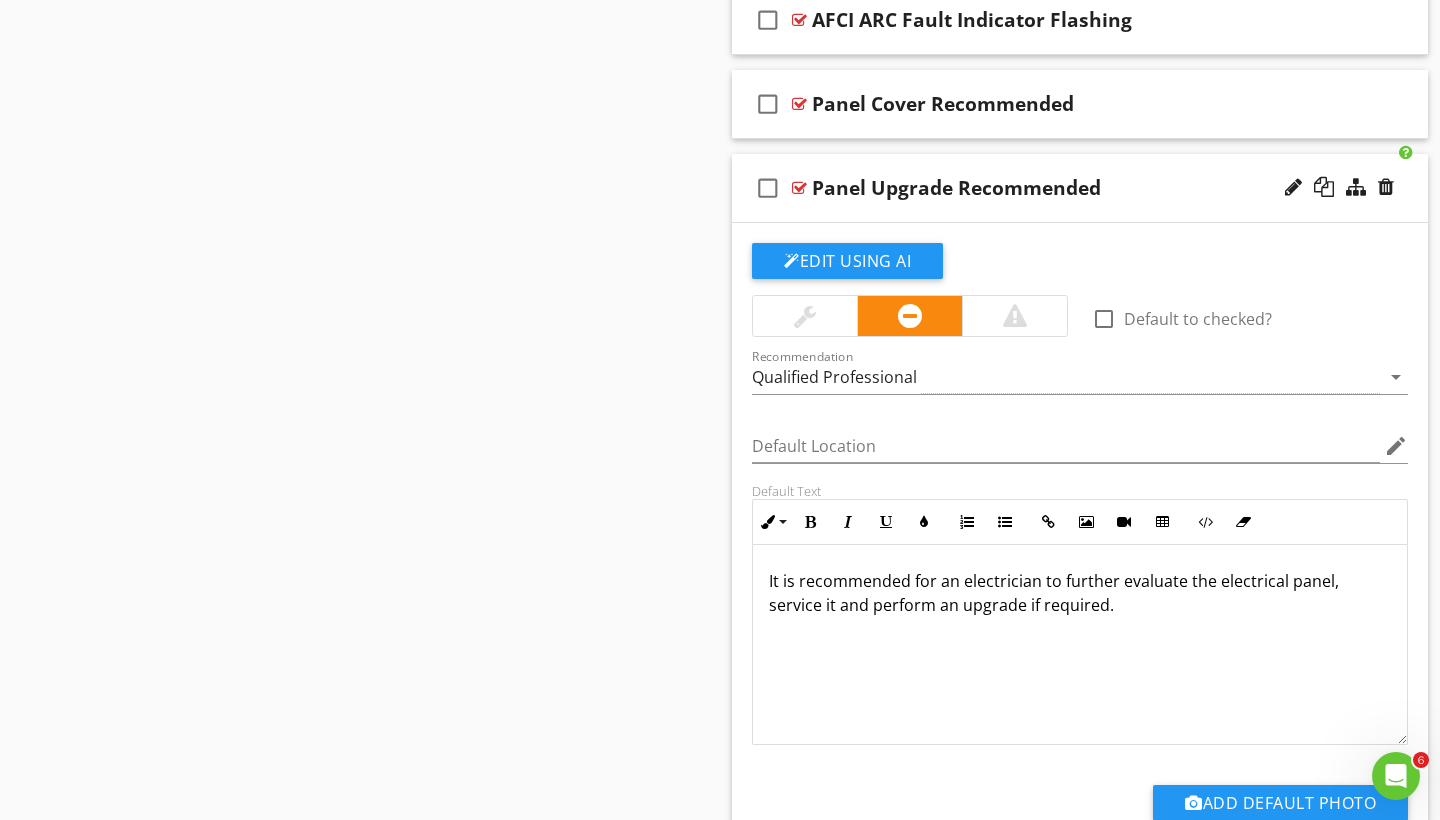 click on "check_box_outline_blank
Panel Upgrade Recommended" at bounding box center (1080, 188) 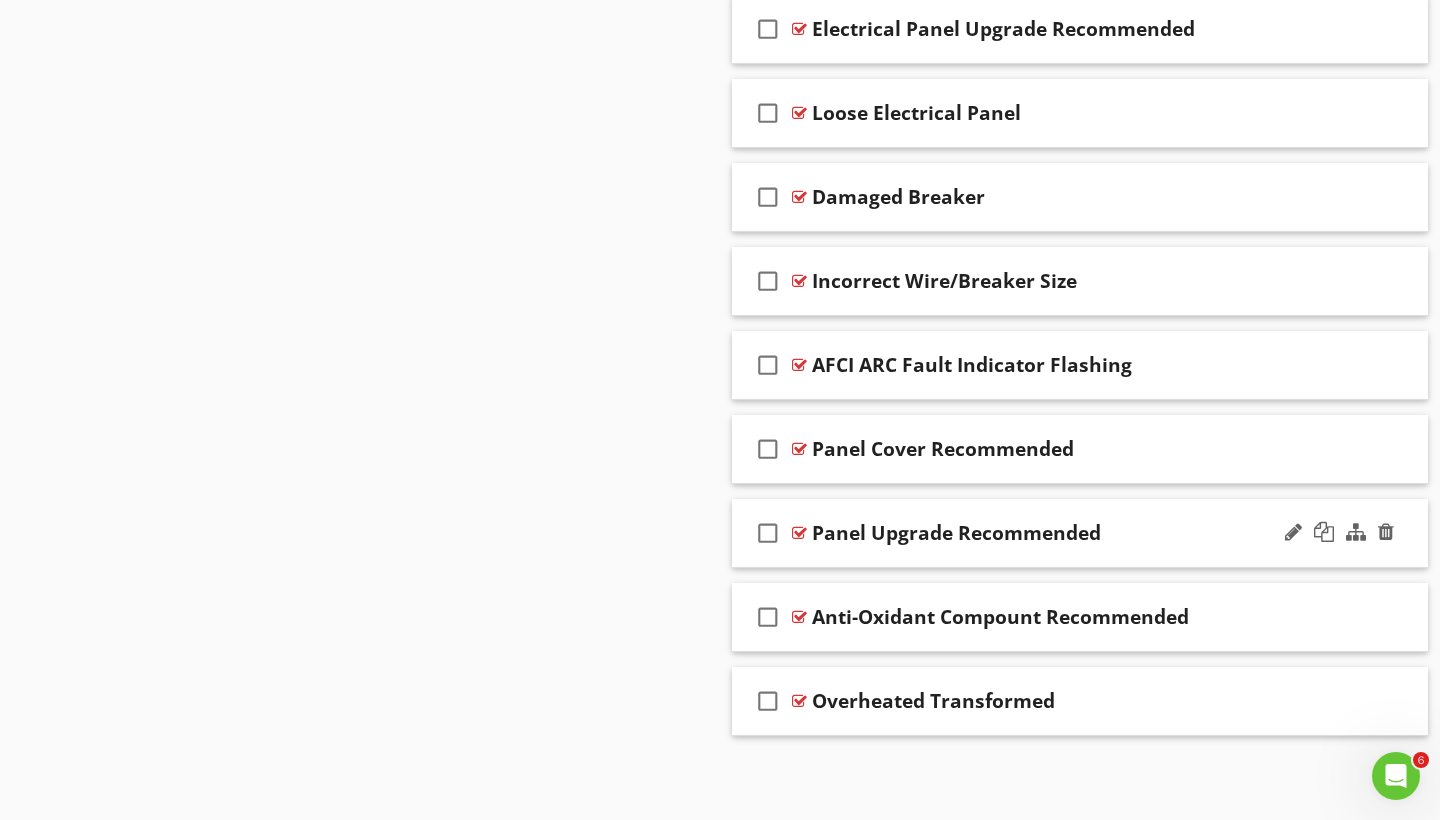 scroll, scrollTop: 3954, scrollLeft: 0, axis: vertical 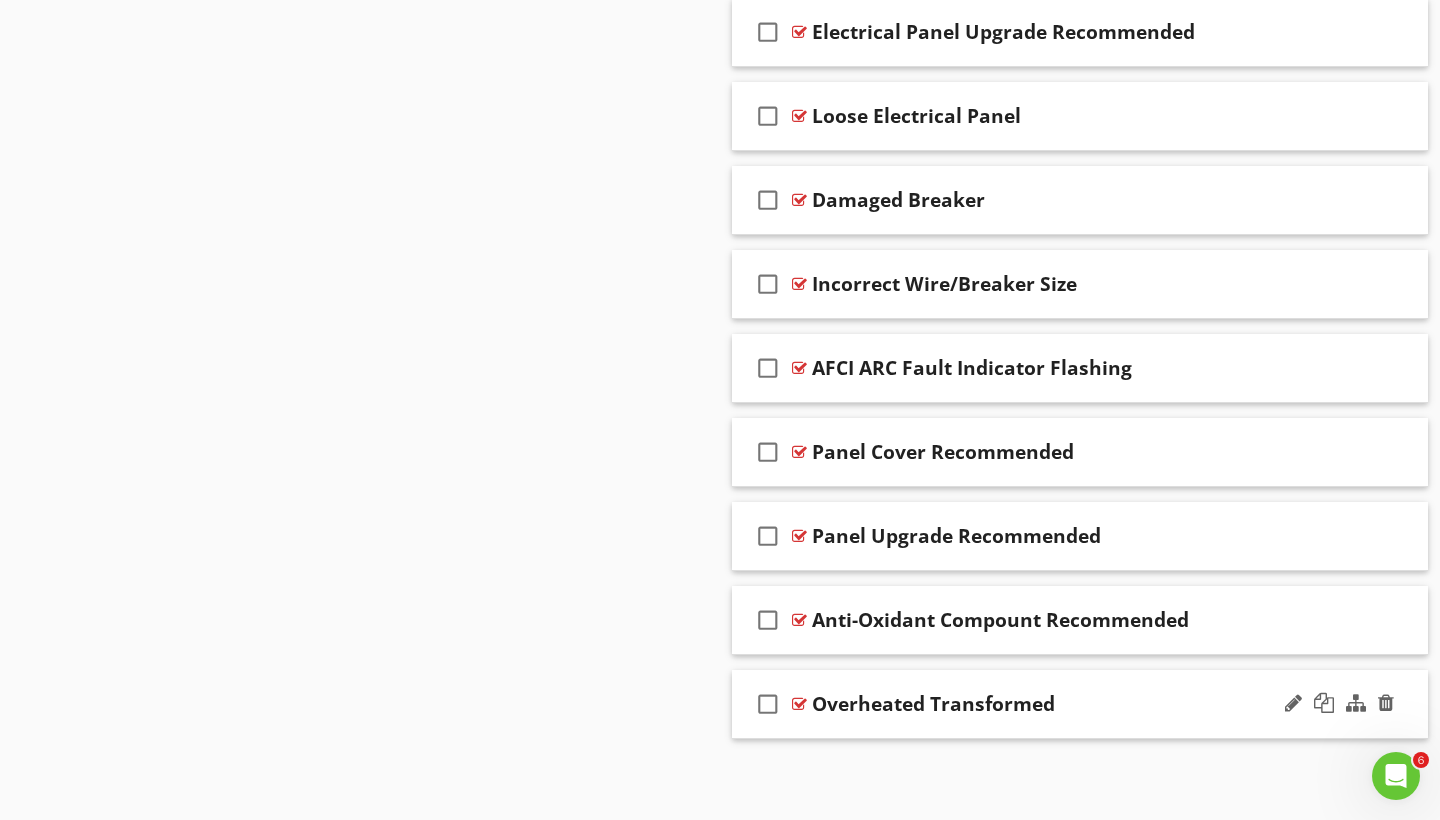 click on "check_box_outline_blank
Overheated Transformed" at bounding box center (1080, 704) 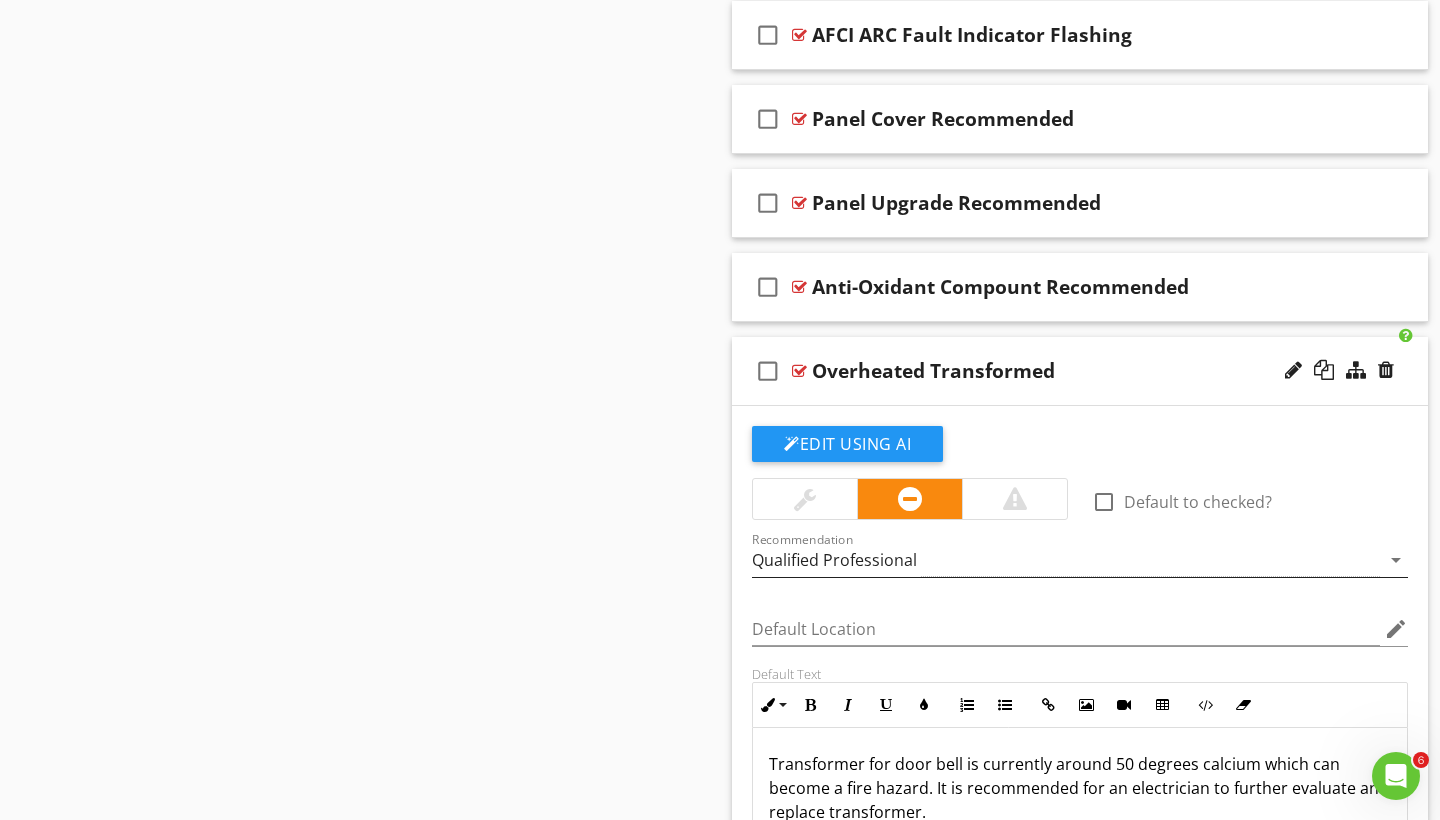 scroll, scrollTop: 4373, scrollLeft: 0, axis: vertical 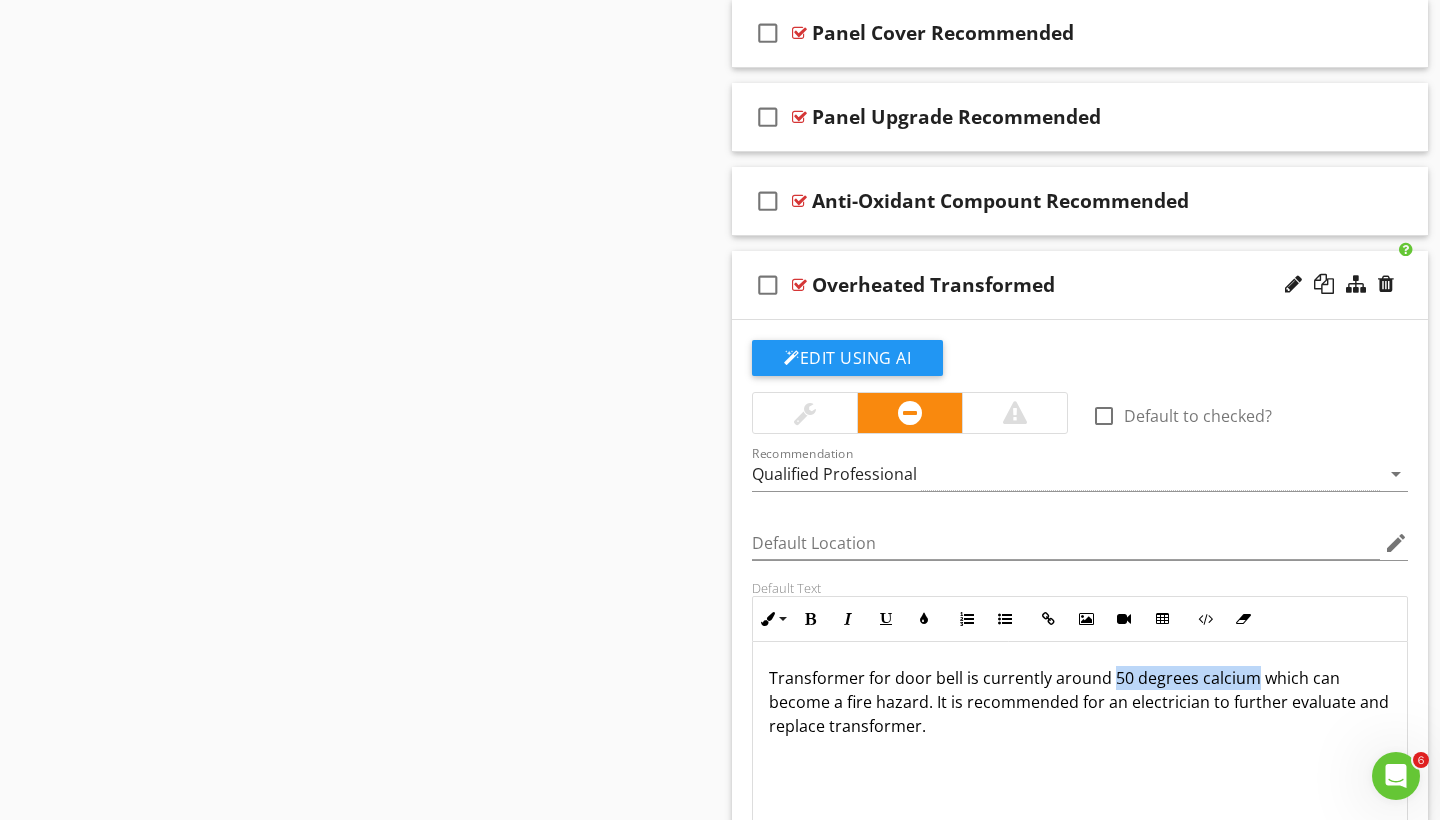 drag, startPoint x: 1111, startPoint y: 669, endPoint x: 1252, endPoint y: 674, distance: 141.08862 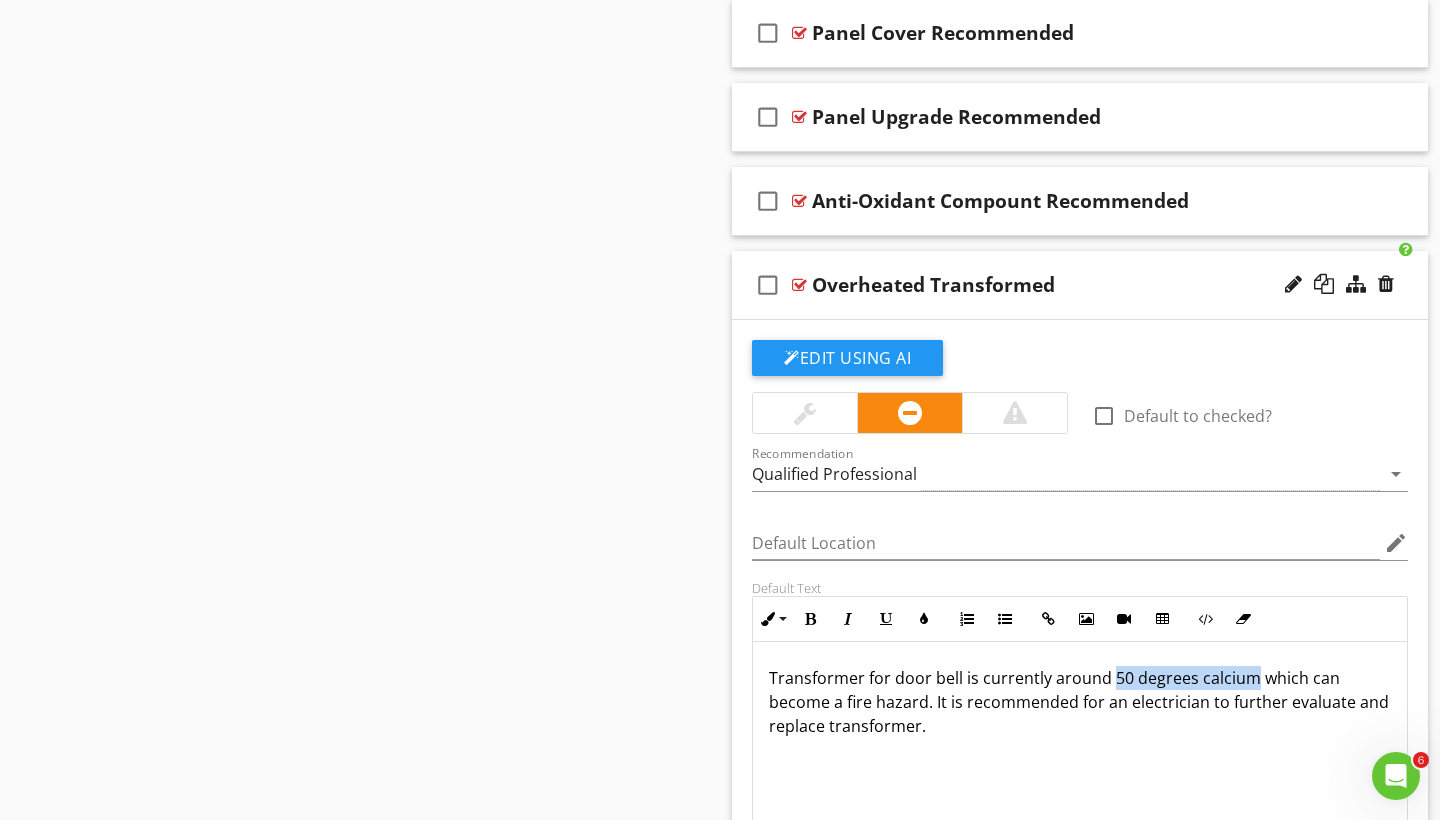 copy on "50 degrees calcium" 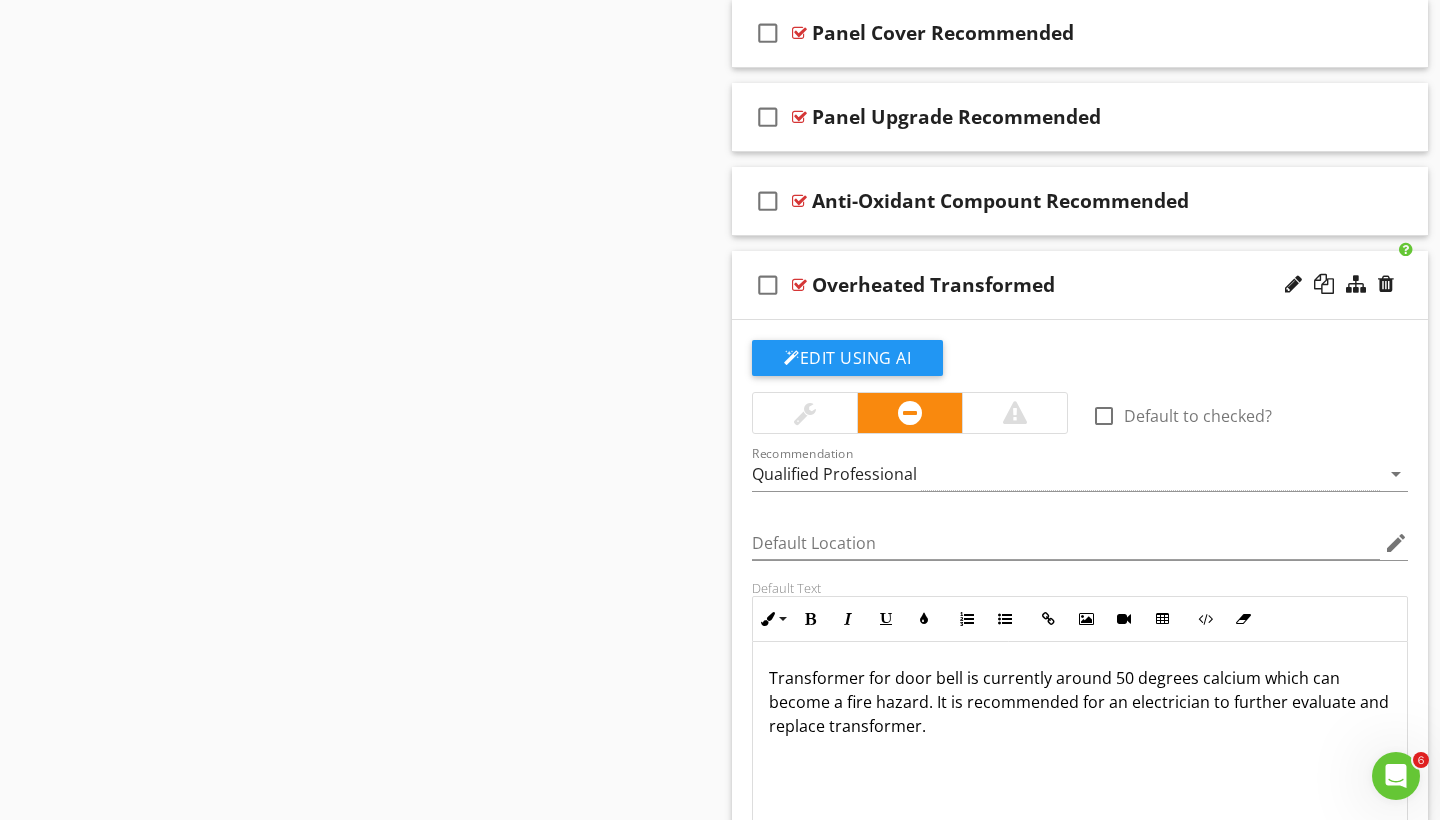 click on "check_box_outline_blank
Overheated Transformed" at bounding box center [1080, 285] 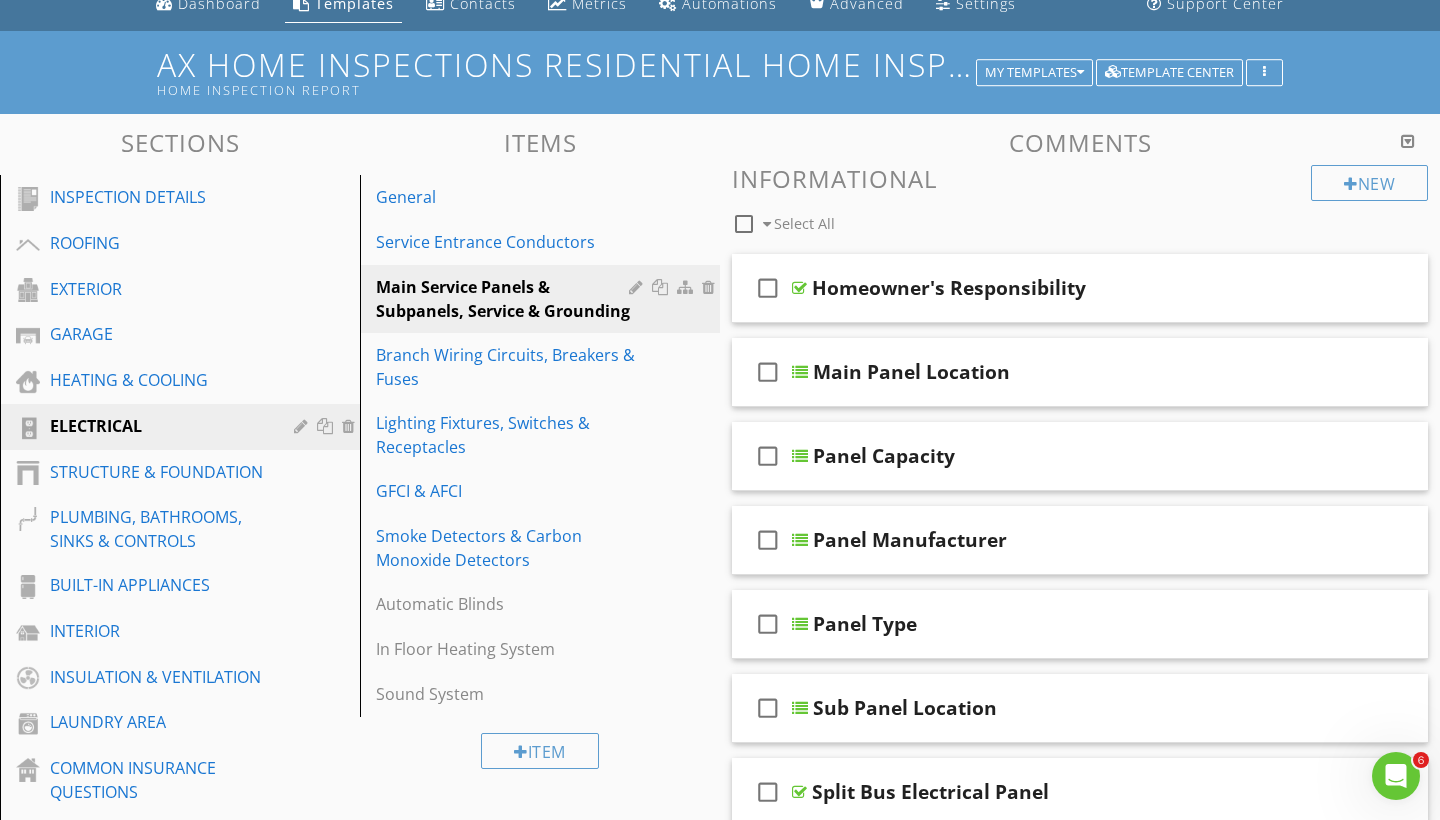 scroll, scrollTop: 42, scrollLeft: 0, axis: vertical 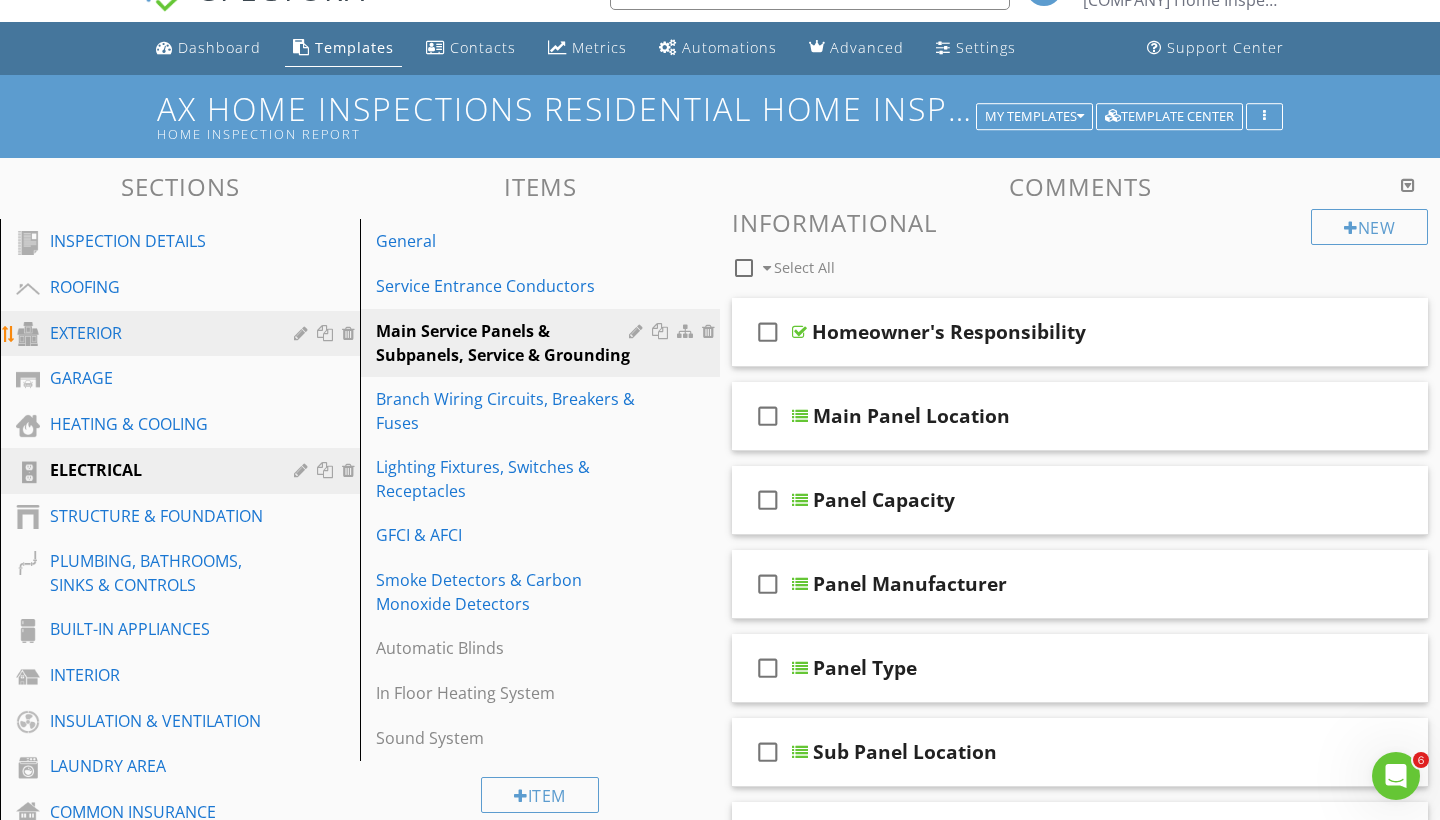 click on "EXTERIOR" at bounding box center (157, 333) 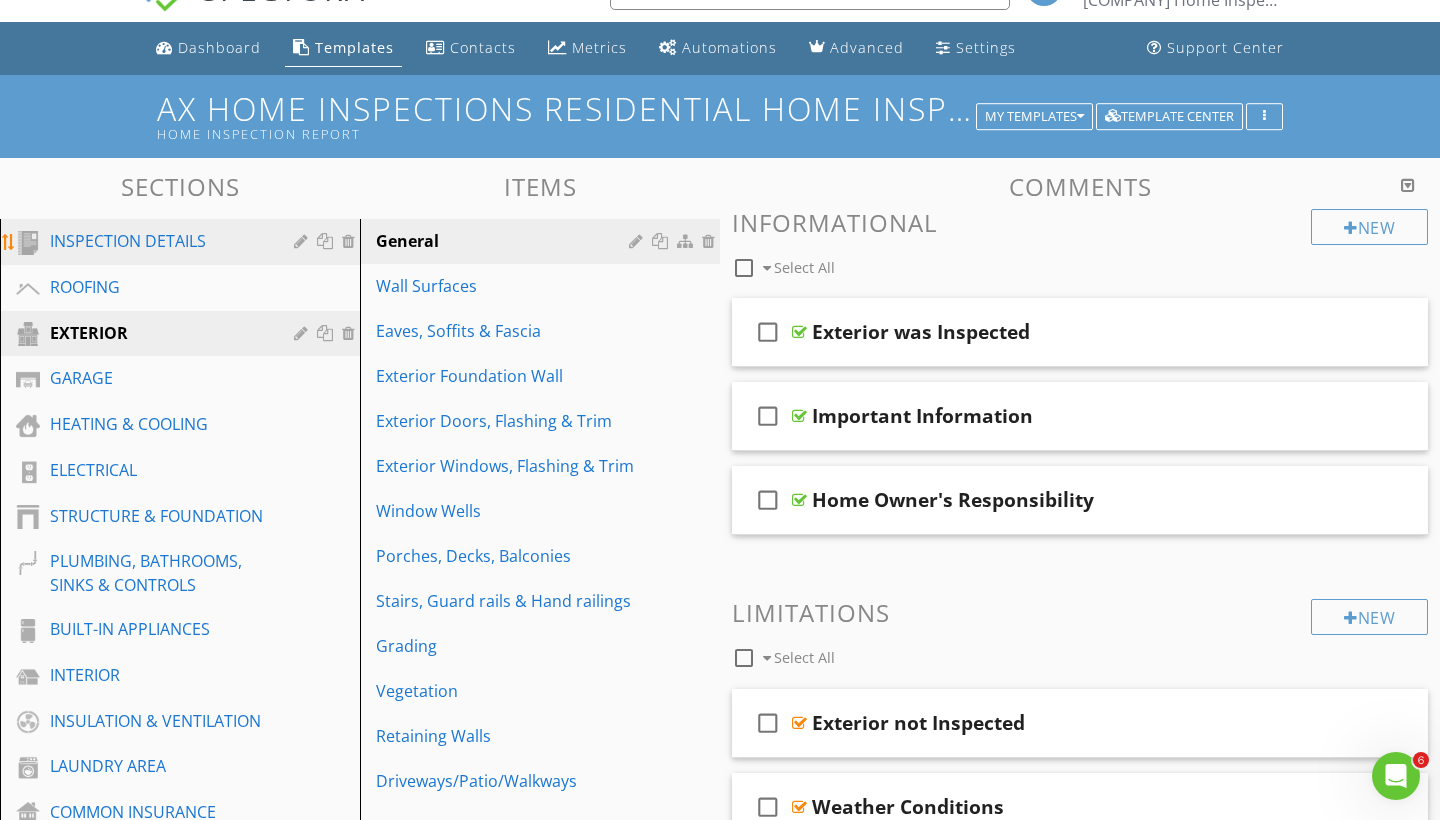 click on "INSPECTION DETAILS" at bounding box center (157, 241) 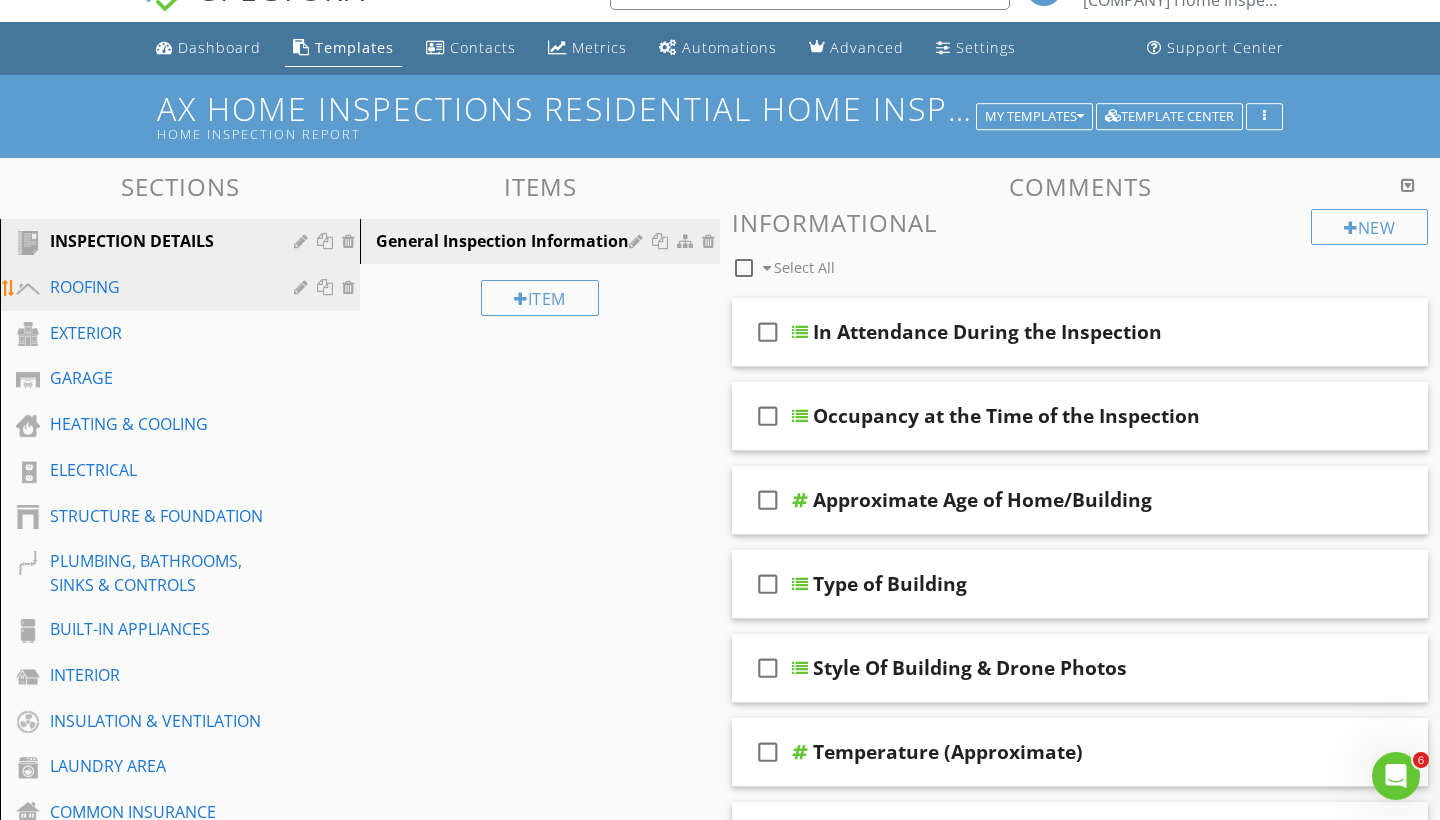 click on "ROOFING" at bounding box center [157, 287] 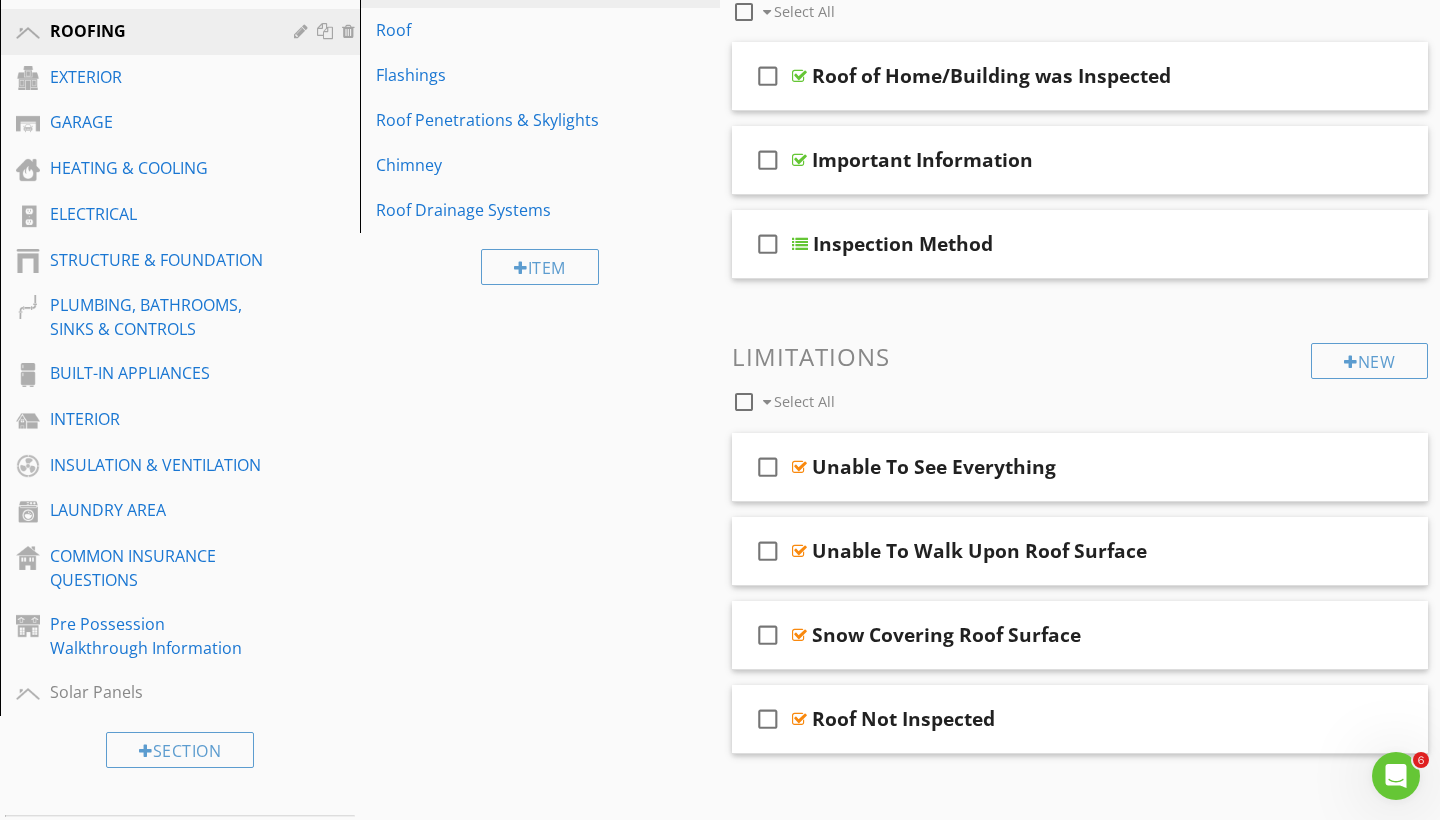 scroll, scrollTop: 170, scrollLeft: 0, axis: vertical 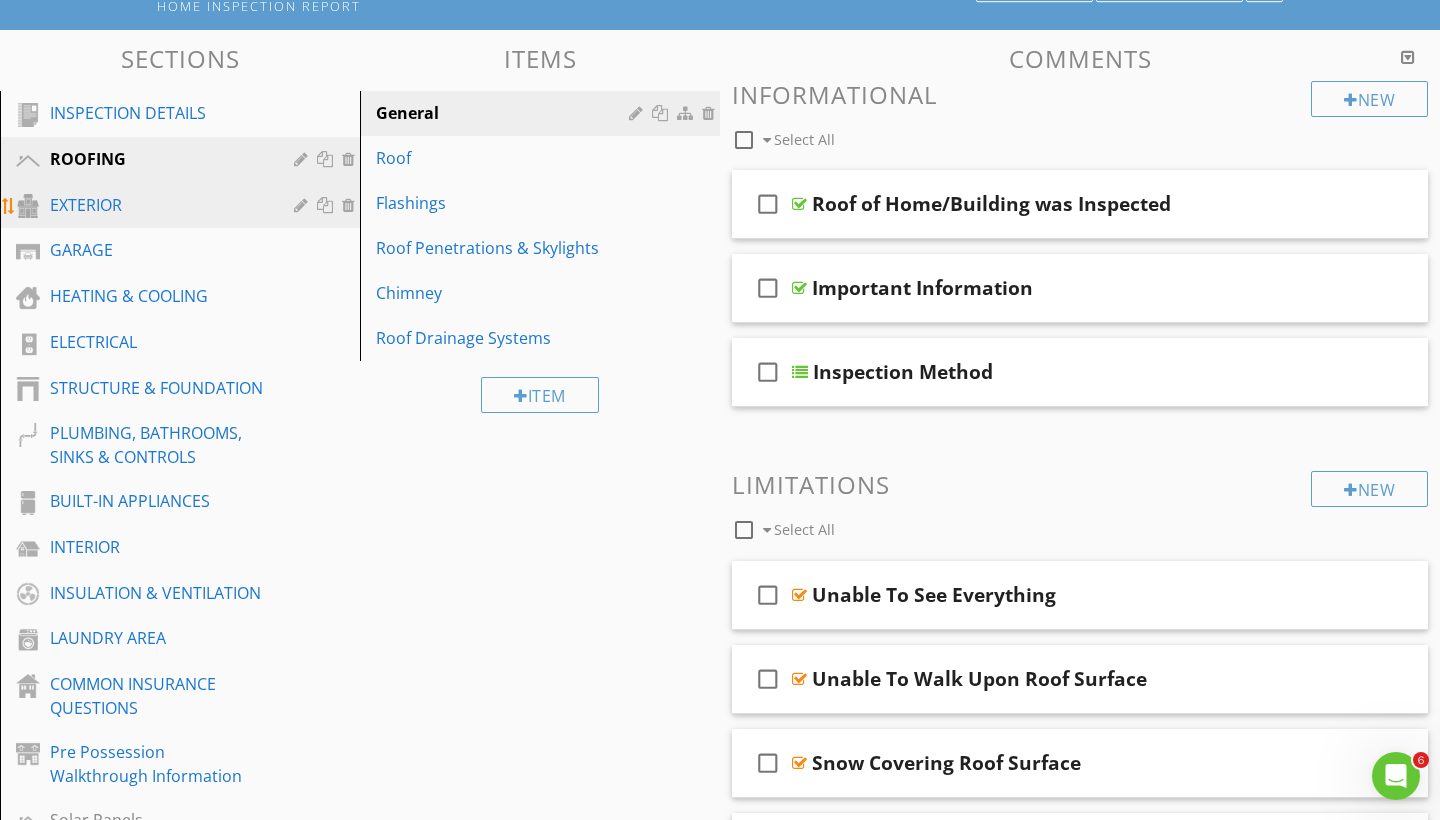 click on "EXTERIOR" at bounding box center (195, 206) 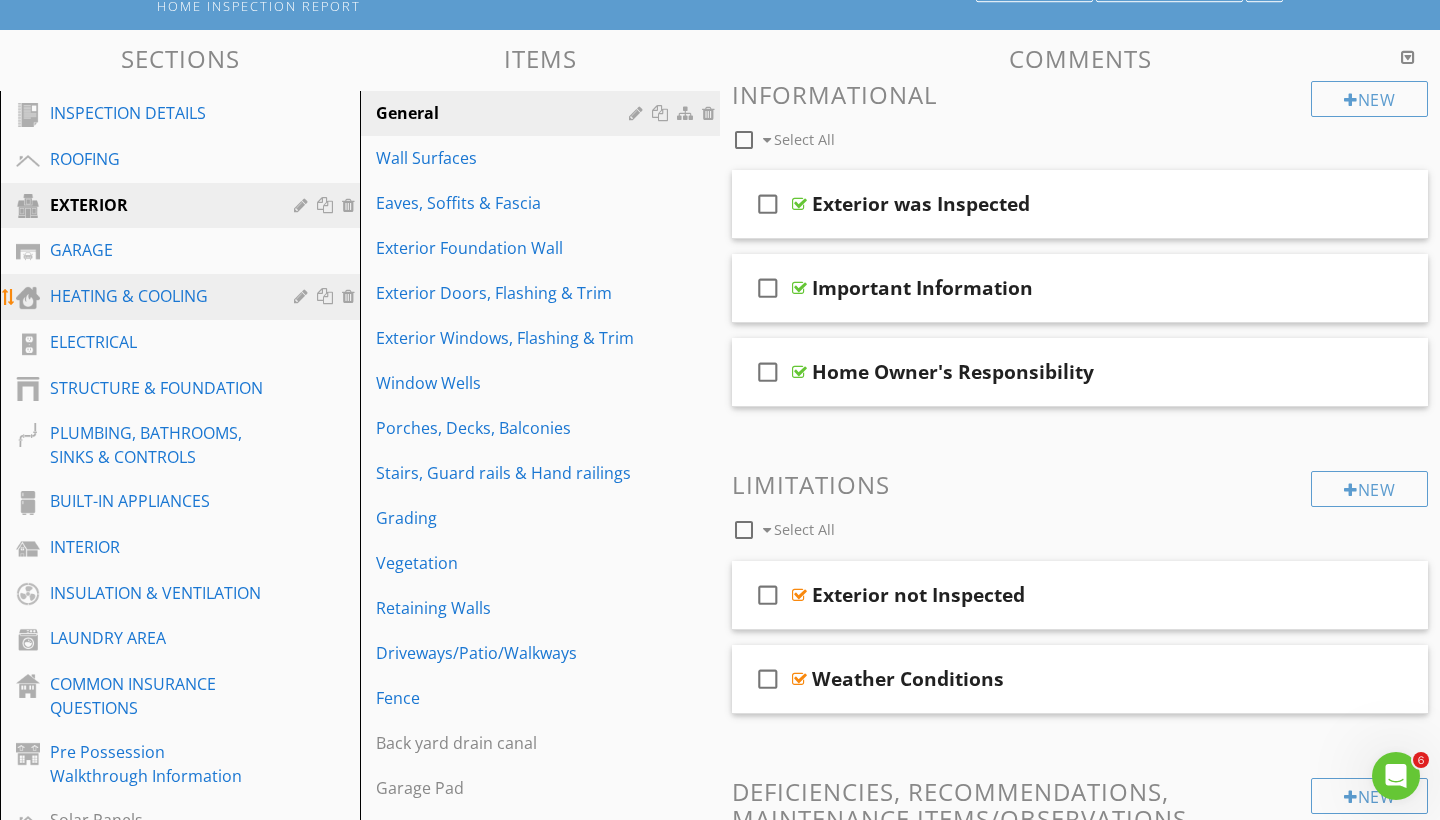 click on "HEATING & COOLING" at bounding box center (157, 296) 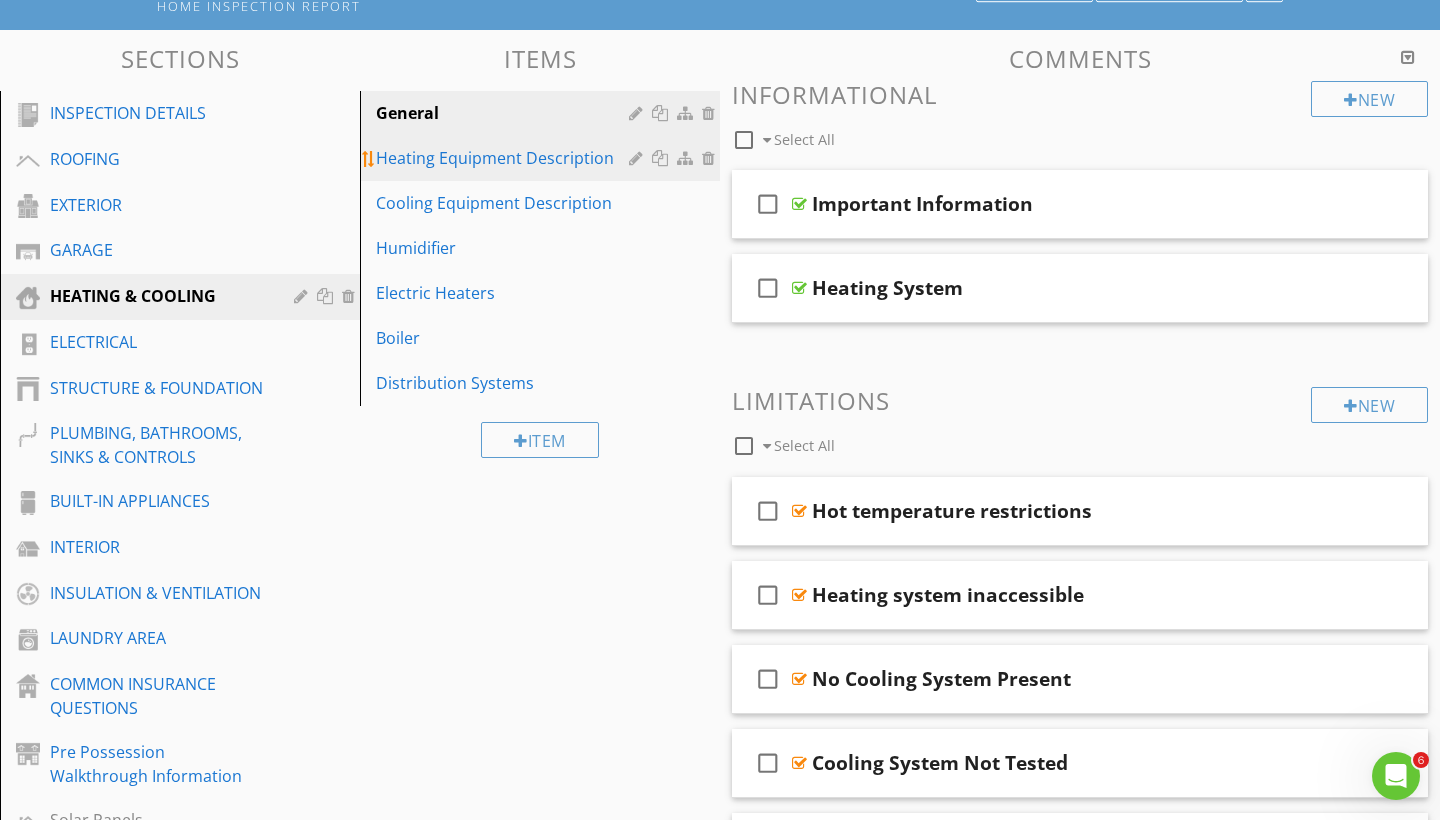 click on "Heating Equipment Description" at bounding box center [505, 158] 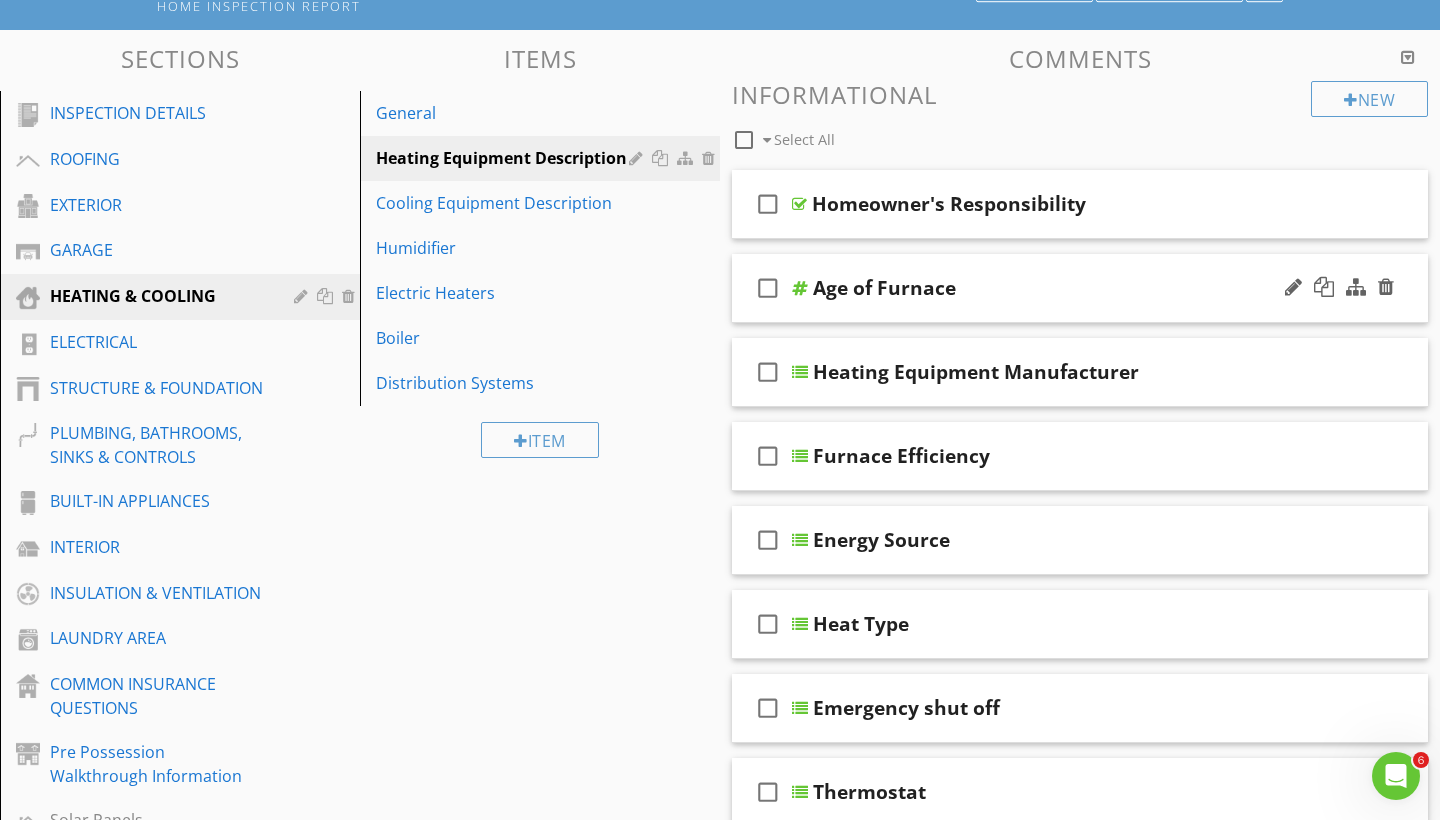 click on "check_box_outline_blank
Age of Furnace" at bounding box center [1080, 288] 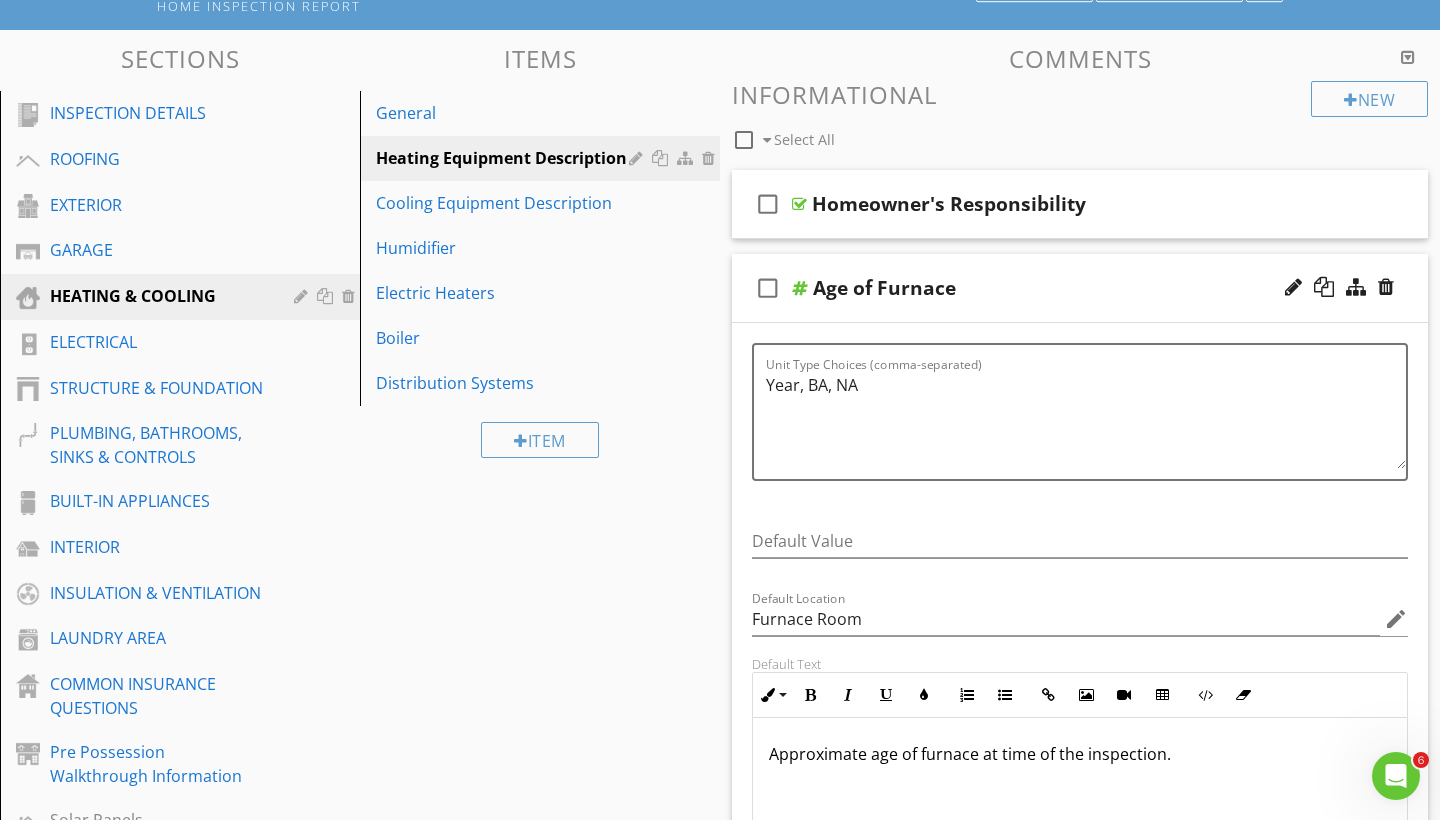 click on "Age of Furnace" at bounding box center (884, 288) 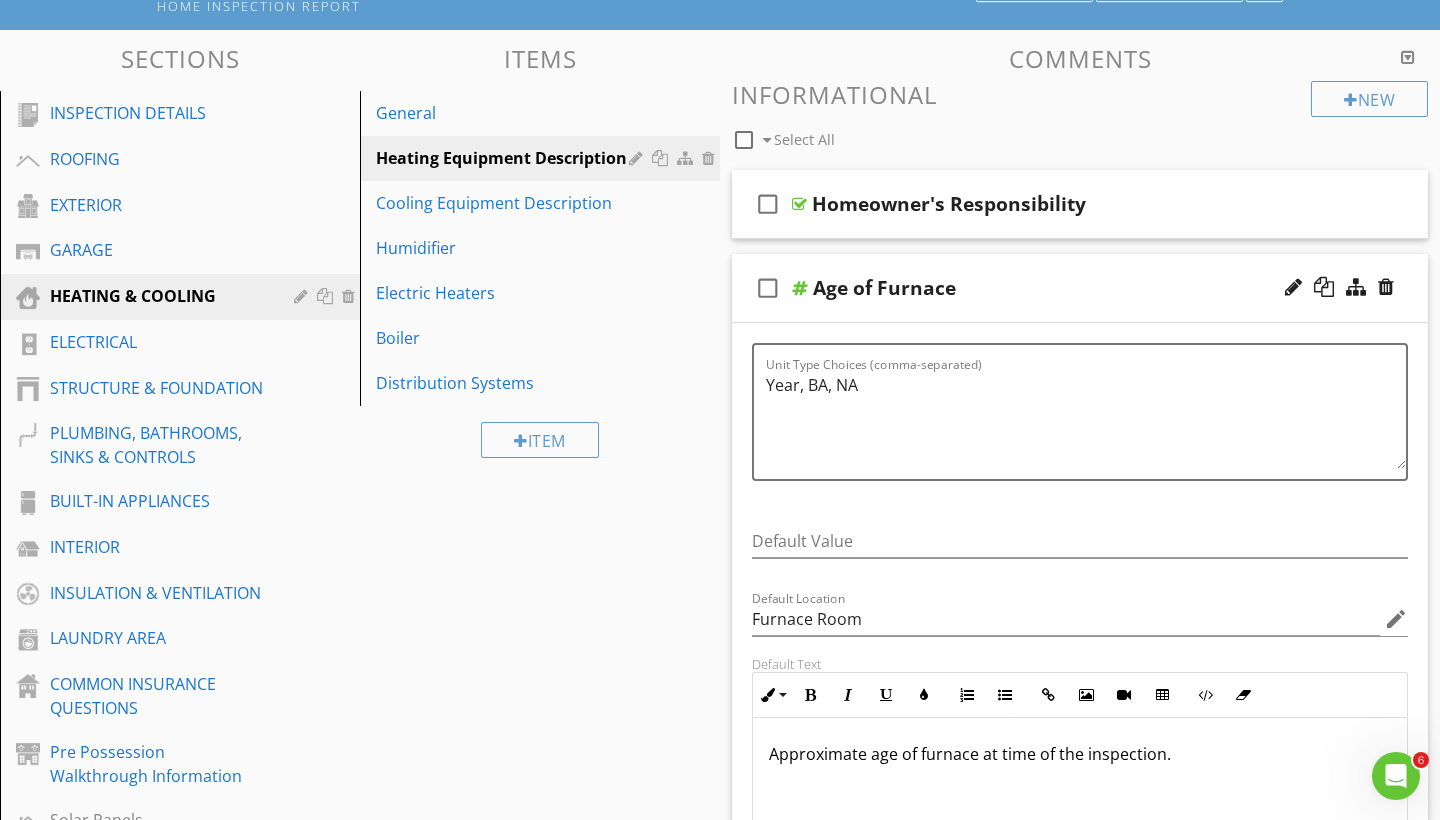 click on "check_box_outline_blank
Age of Furnace" at bounding box center (1080, 288) 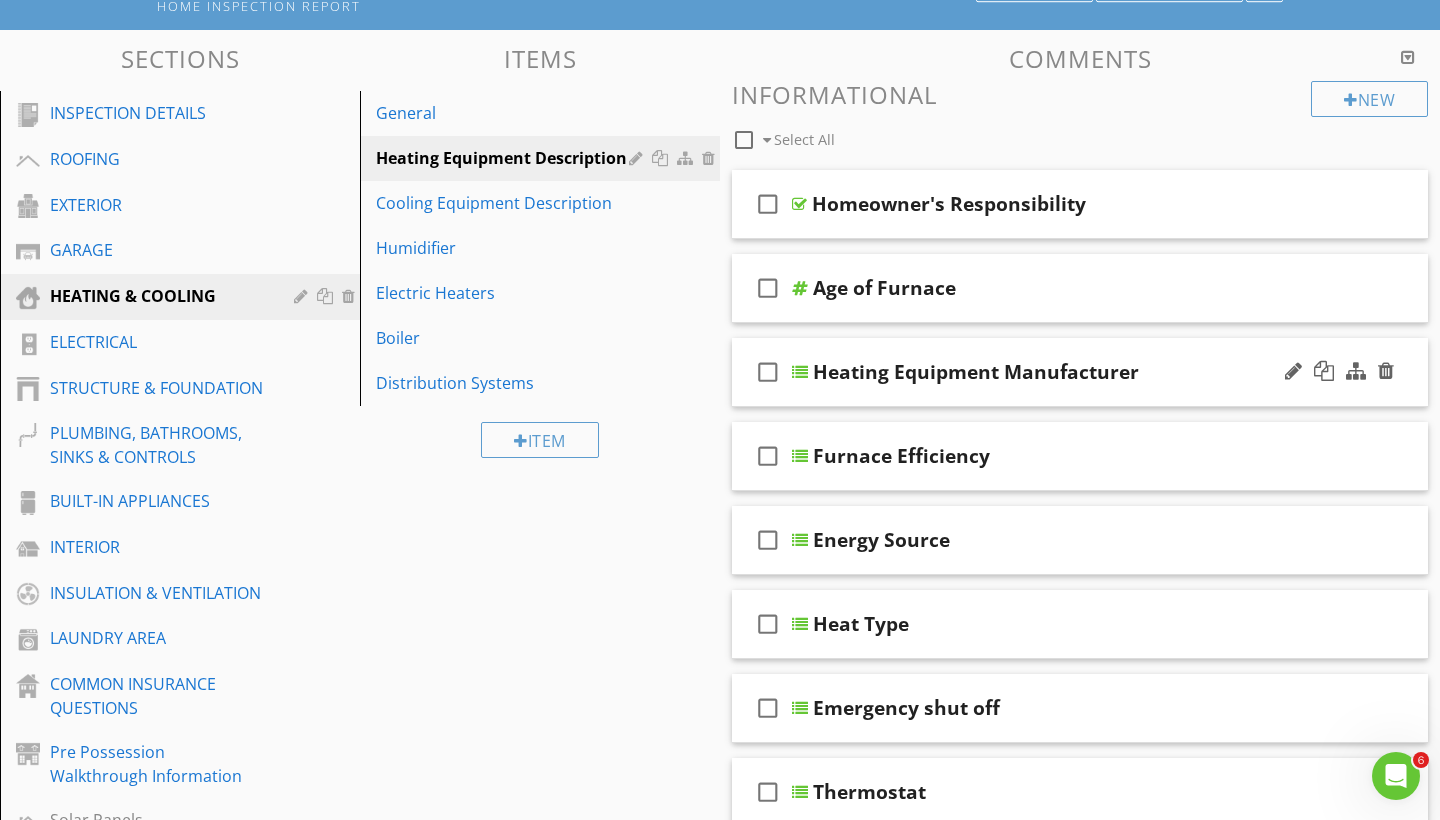 click on "check_box_outline_blank
Heating Equipment Manufacturer" at bounding box center [1080, 372] 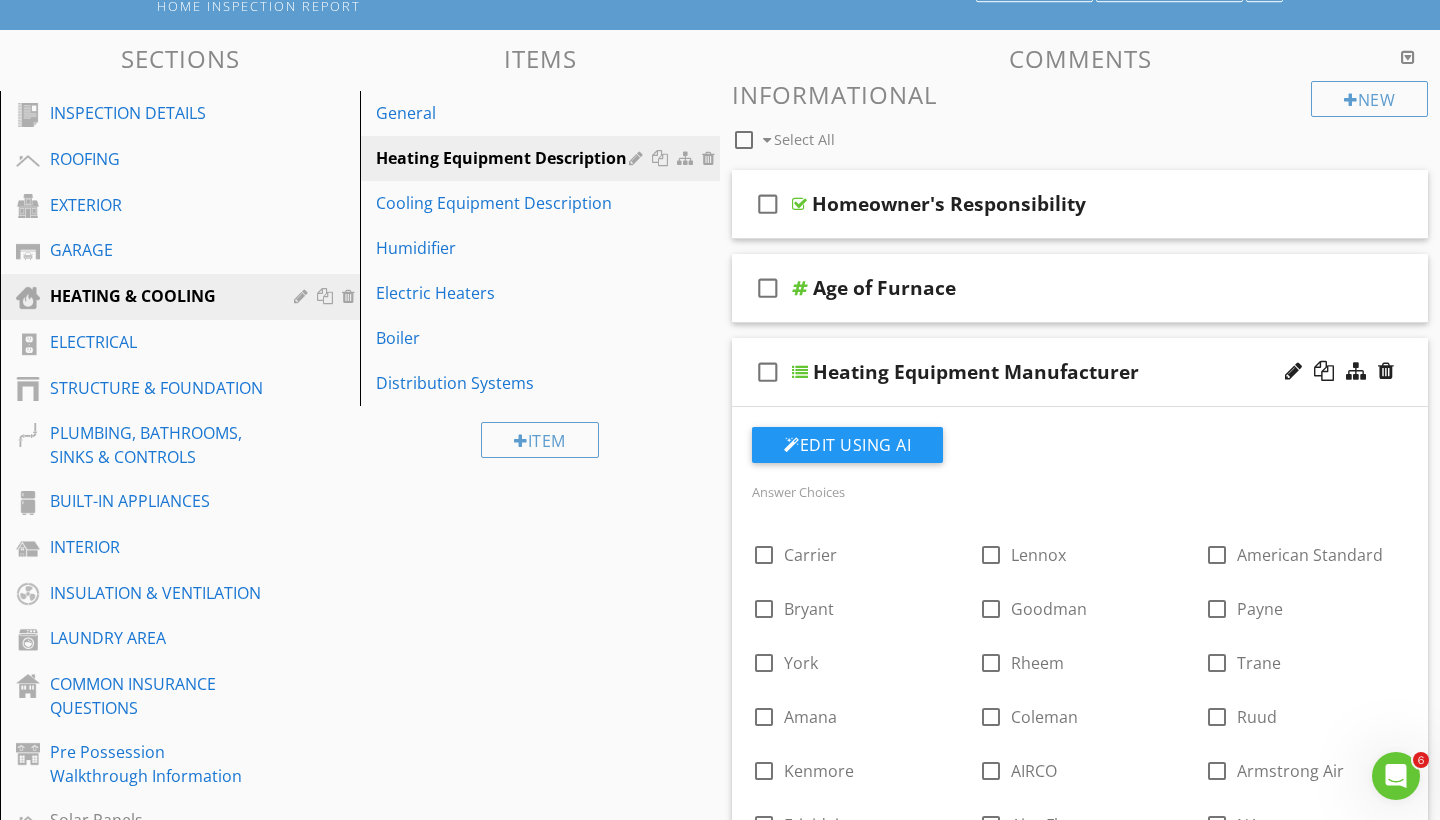 click on "check_box_outline_blank
Heating Equipment Manufacturer" at bounding box center [1080, 372] 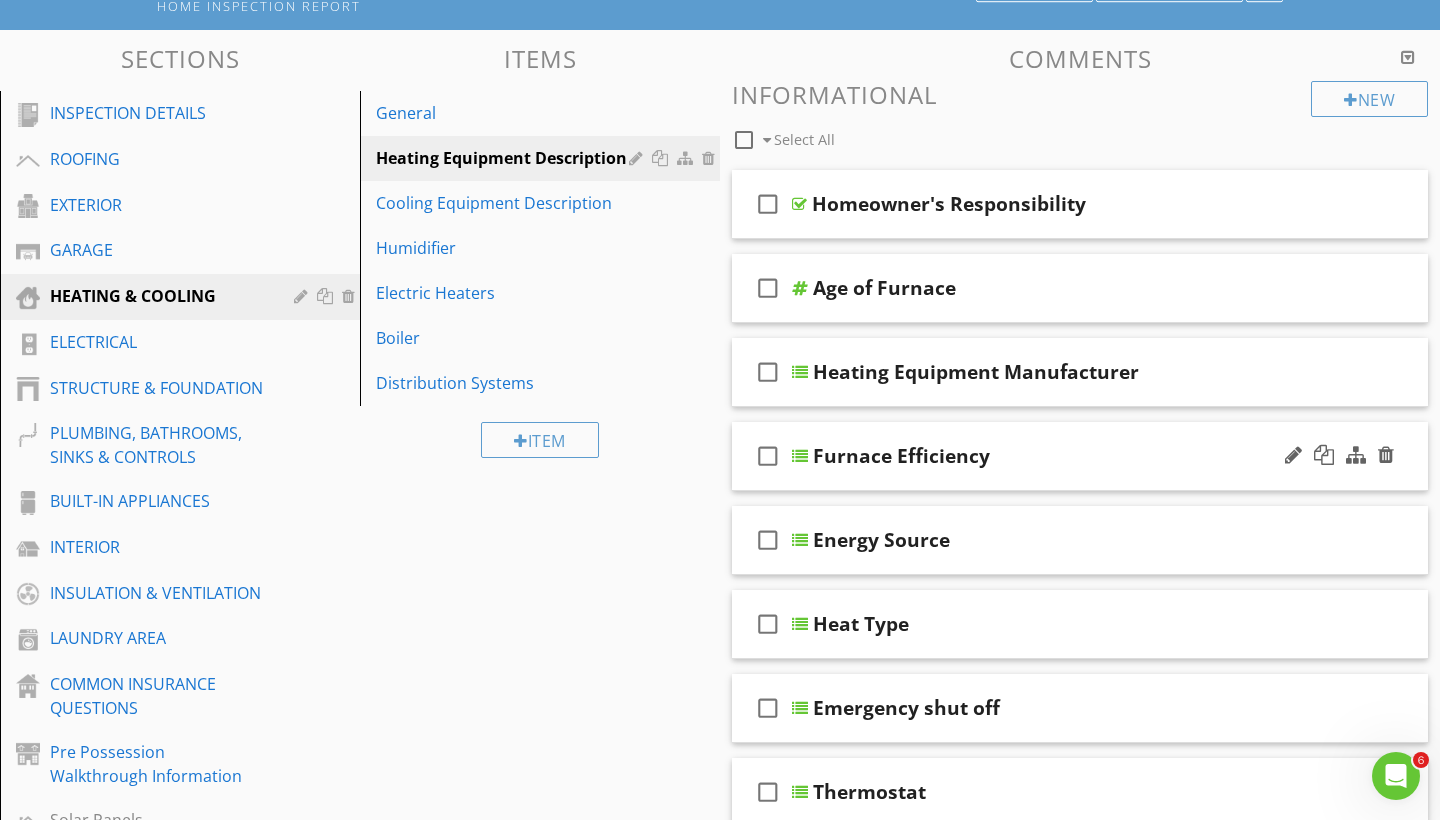 click on "check_box_outline_blank
Furnace Efficiency" at bounding box center (1080, 456) 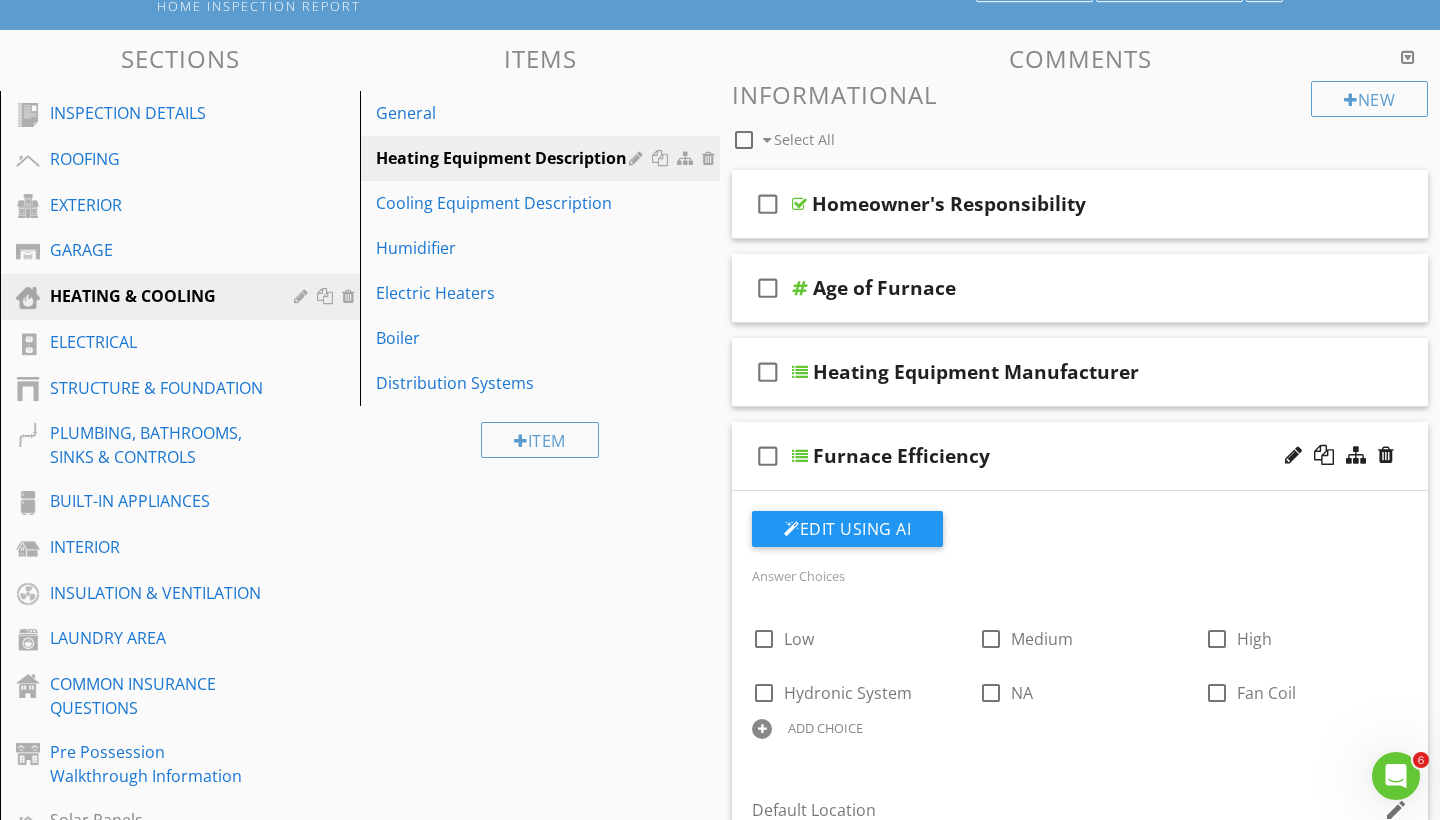 click on "check_box_outline_blank
Furnace Efficiency" at bounding box center [1080, 456] 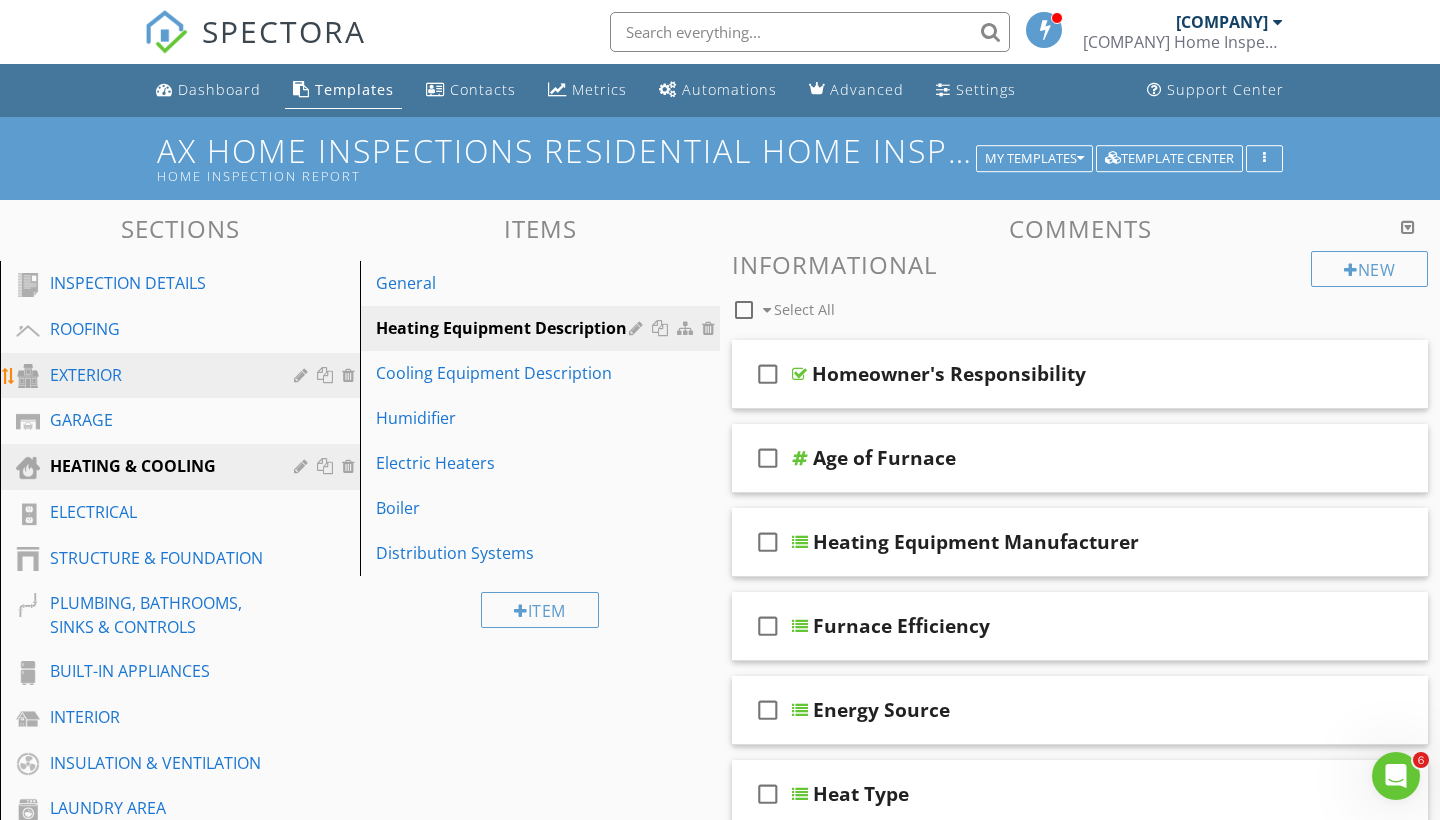 scroll, scrollTop: 0, scrollLeft: 0, axis: both 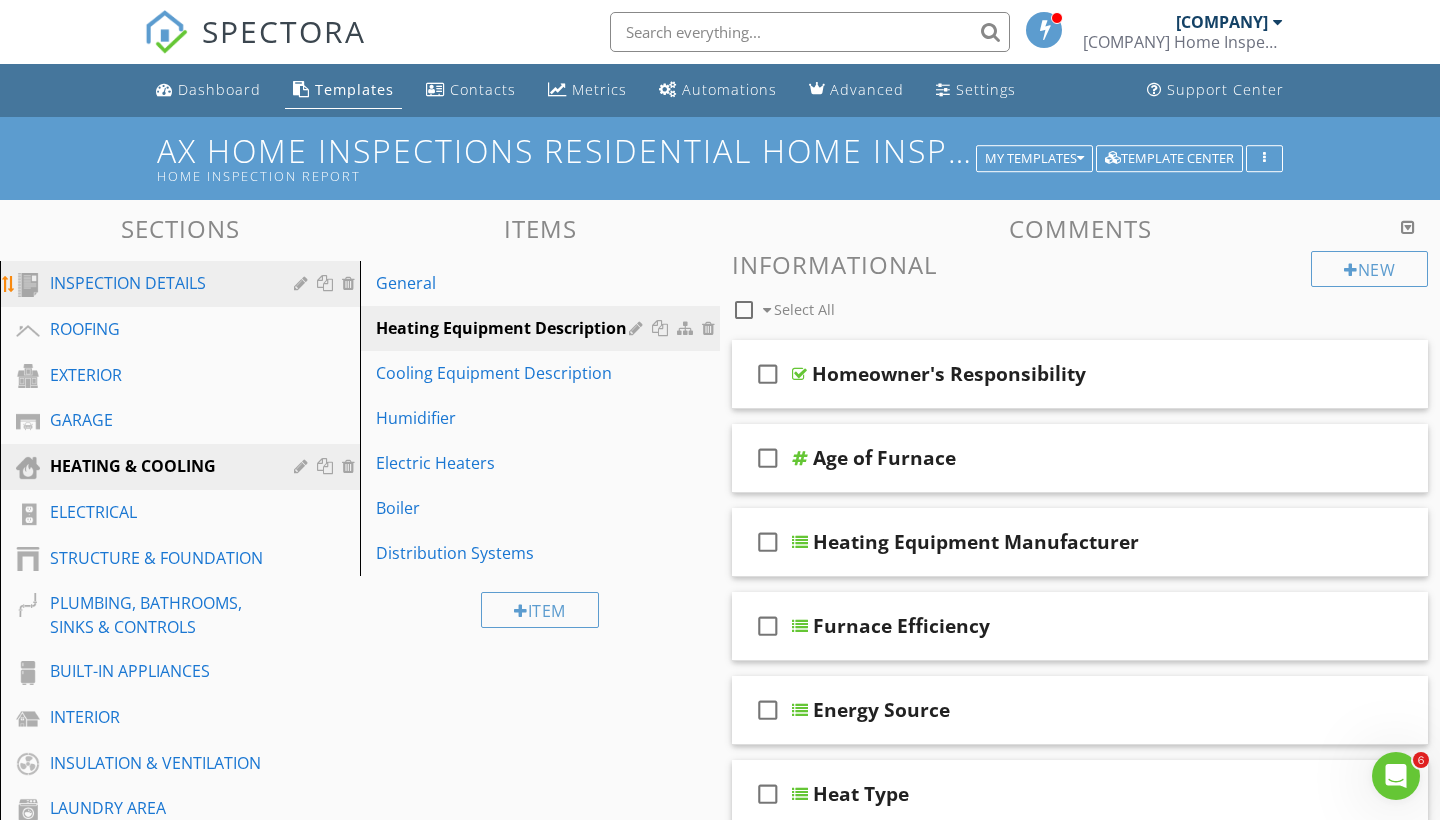 click on "INSPECTION DETAILS" at bounding box center (157, 283) 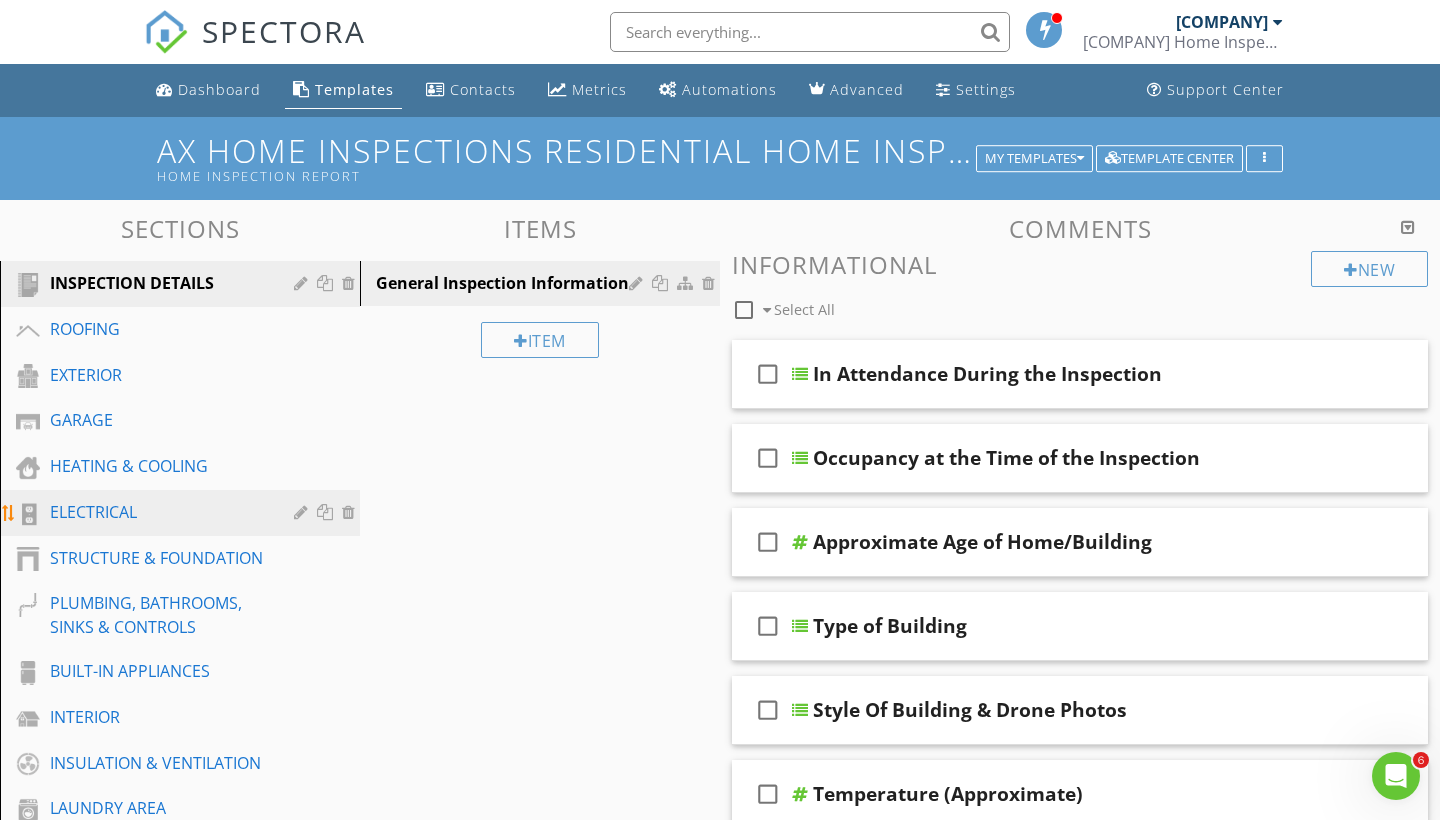 click on "ELECTRICAL" at bounding box center [157, 512] 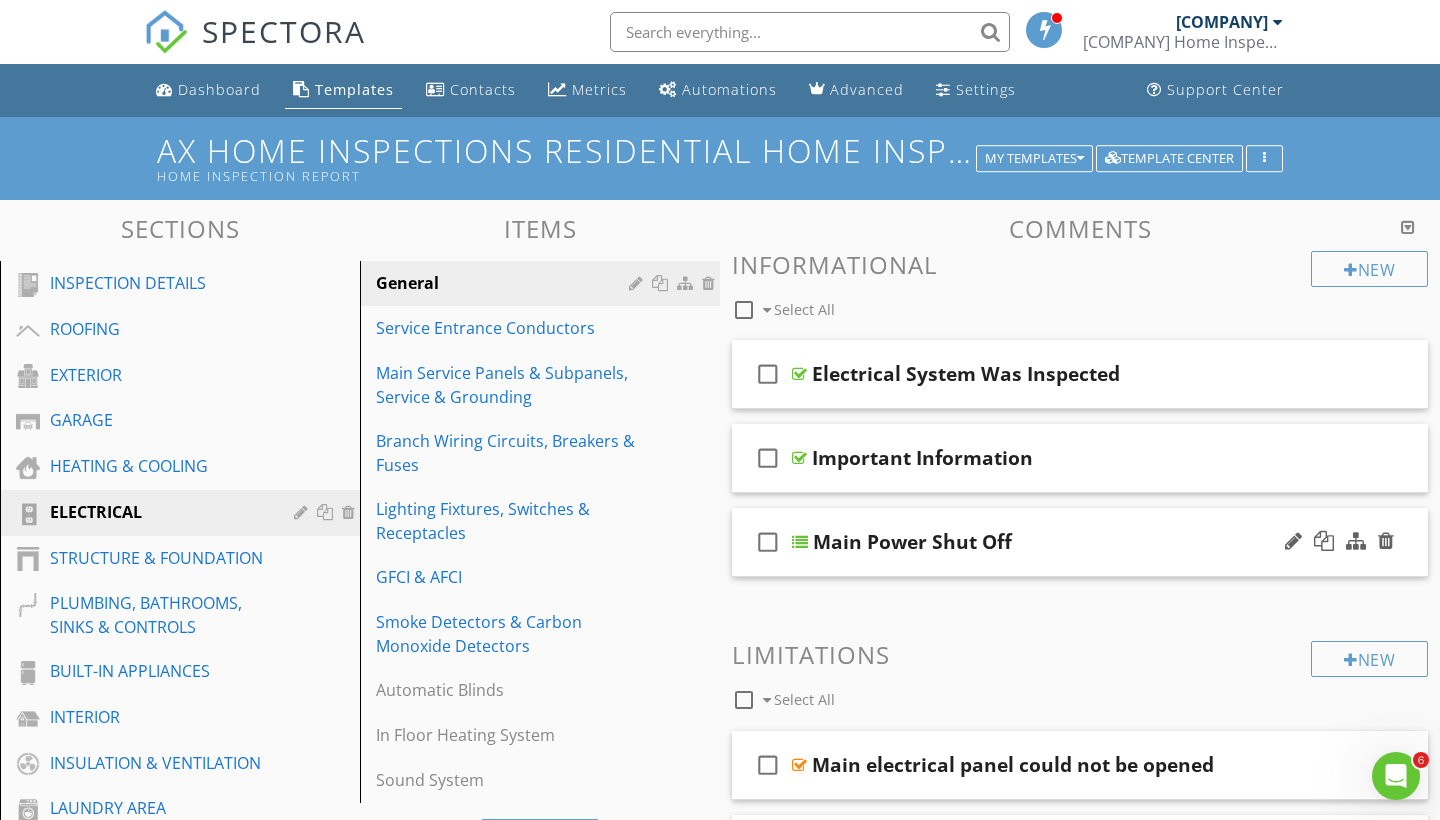 click on "check_box_outline_blank
Main Power Shut Off" at bounding box center (1080, 542) 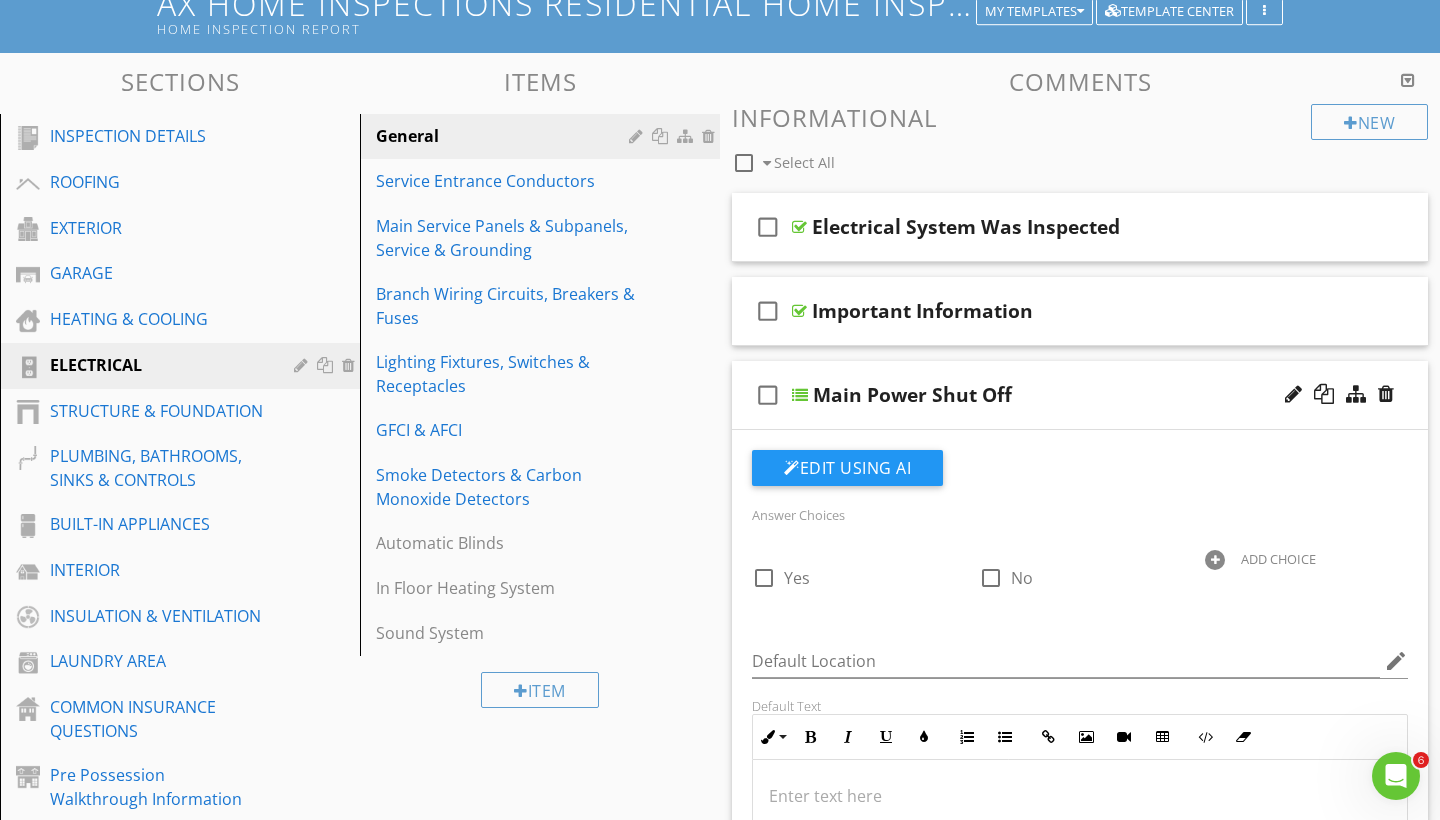 scroll, scrollTop: 57, scrollLeft: 0, axis: vertical 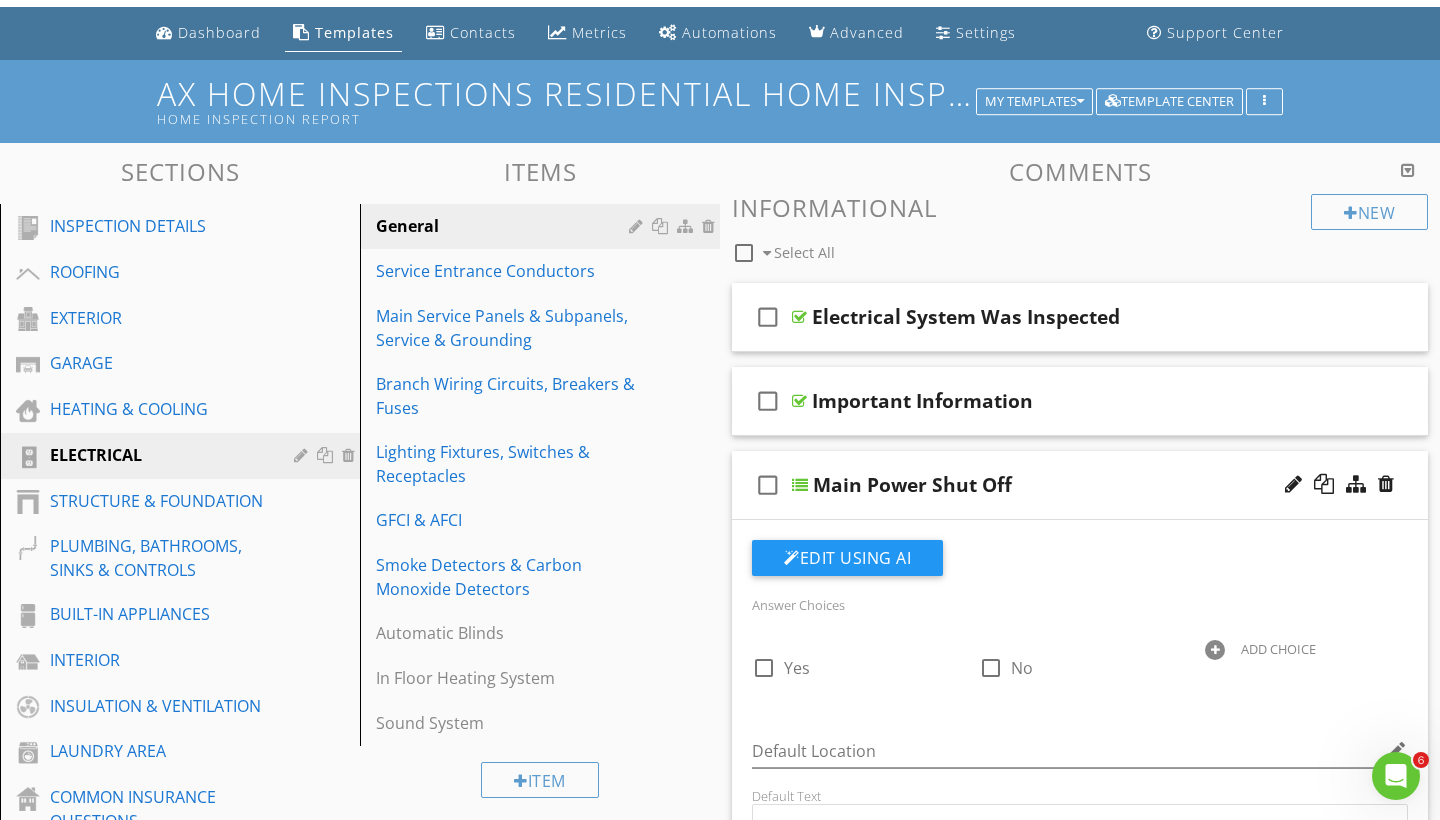 click on "check_box_outline_blank
Main Power Shut Off" at bounding box center (1080, 485) 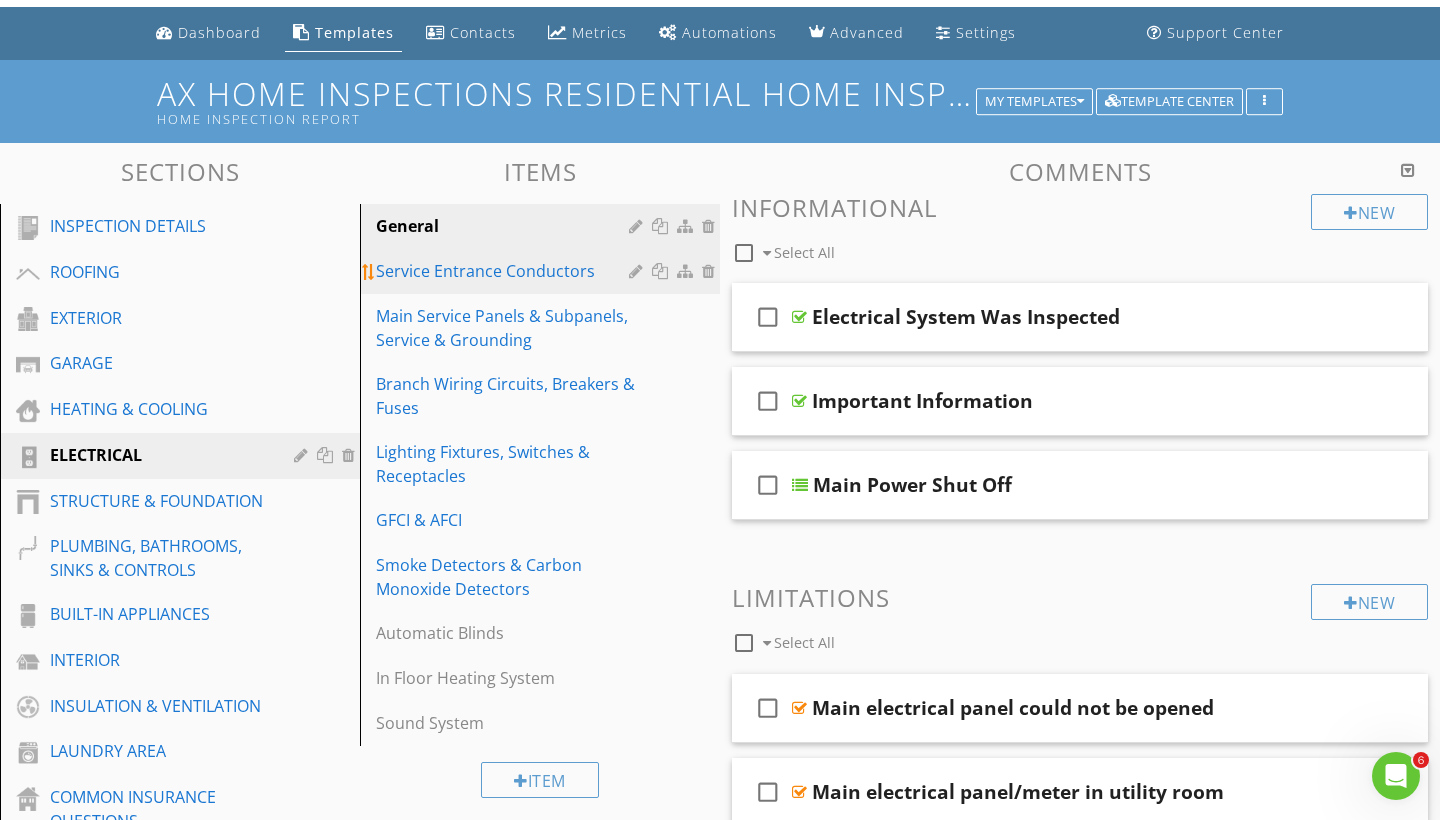 click on "Service Entrance Conductors" at bounding box center (505, 271) 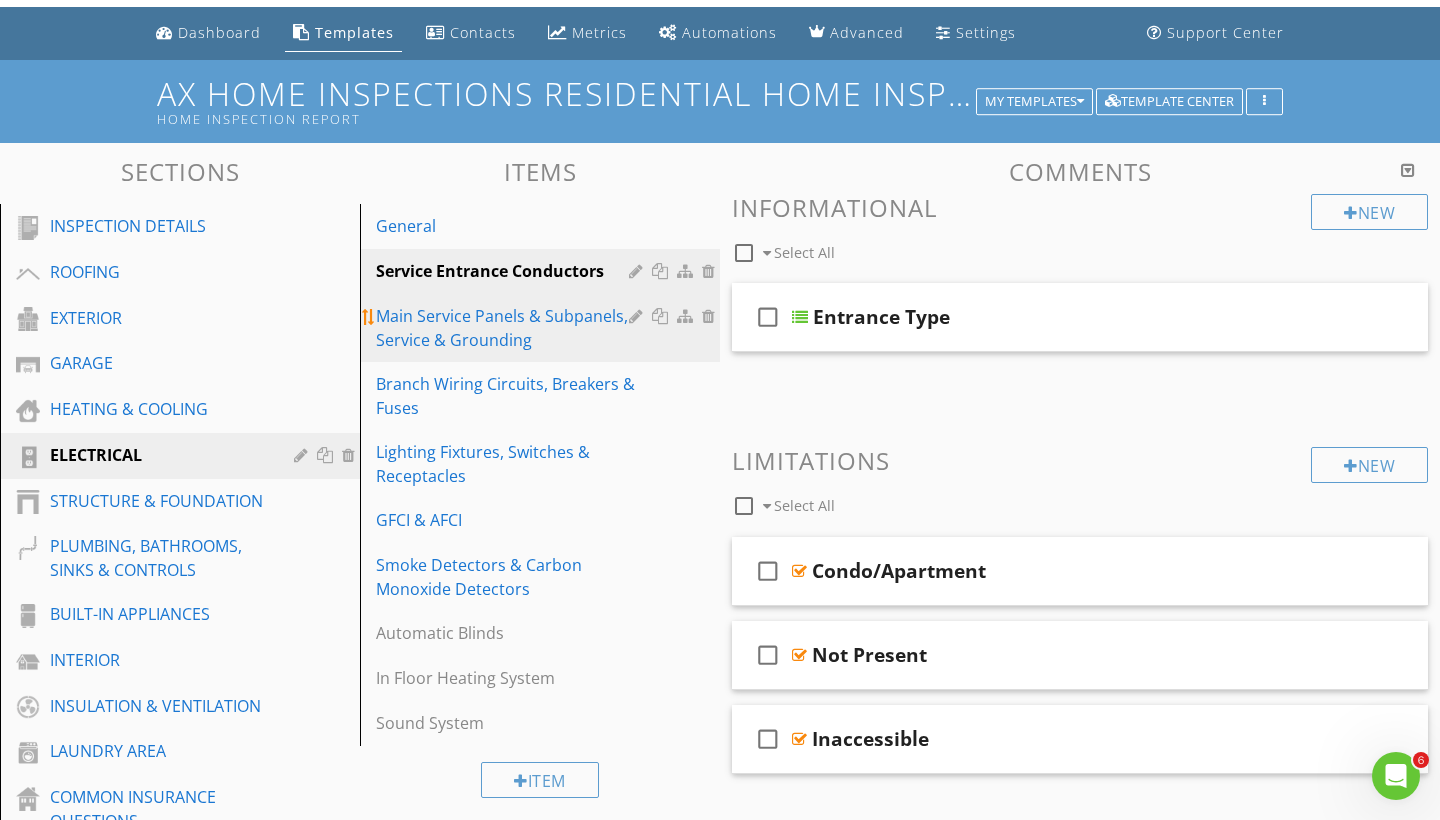 click on "Main Service Panels & Subpanels, Service & Grounding" at bounding box center [505, 328] 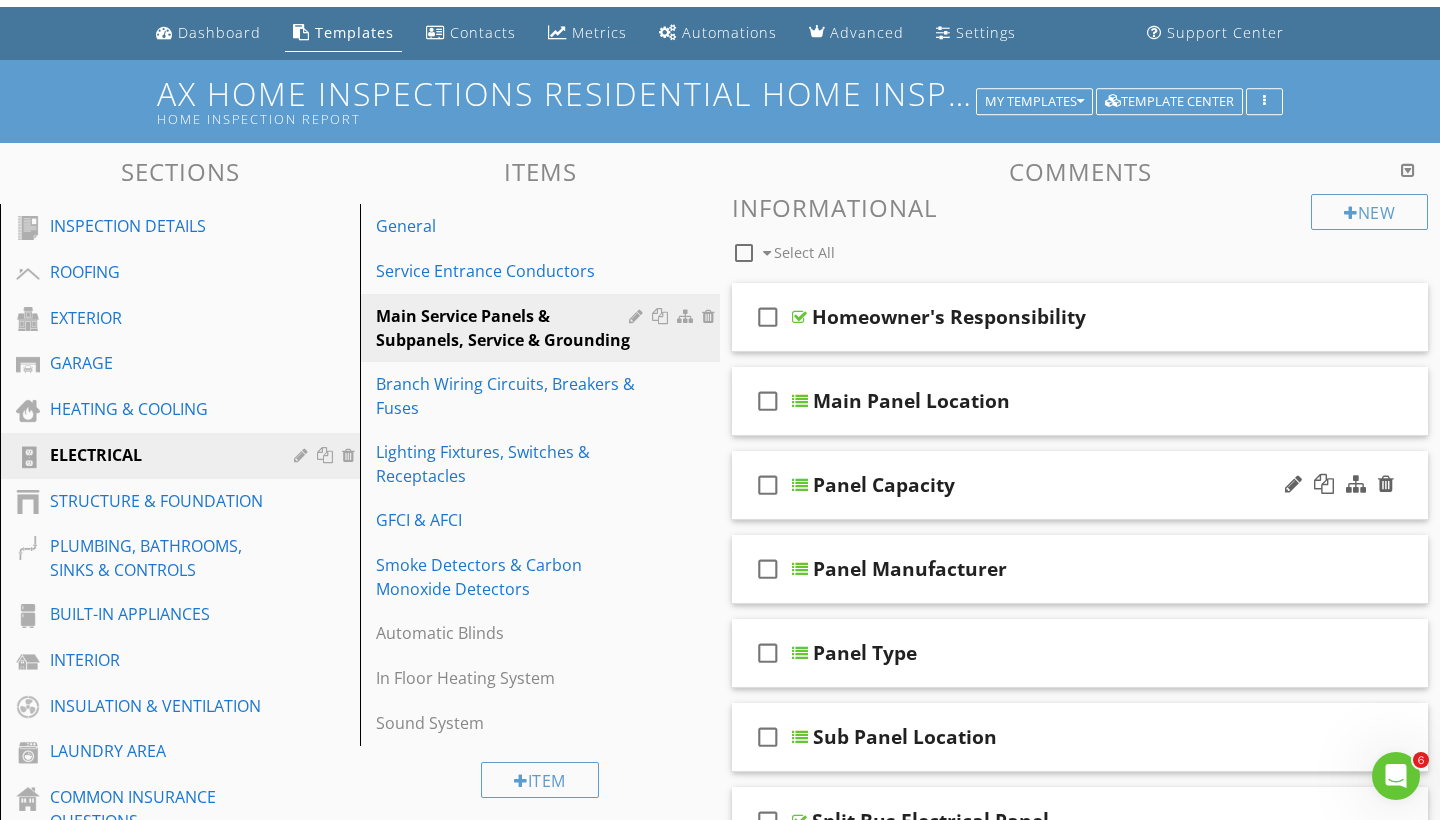 click on "check_box_outline_blank
Panel Capacity" at bounding box center [1080, 485] 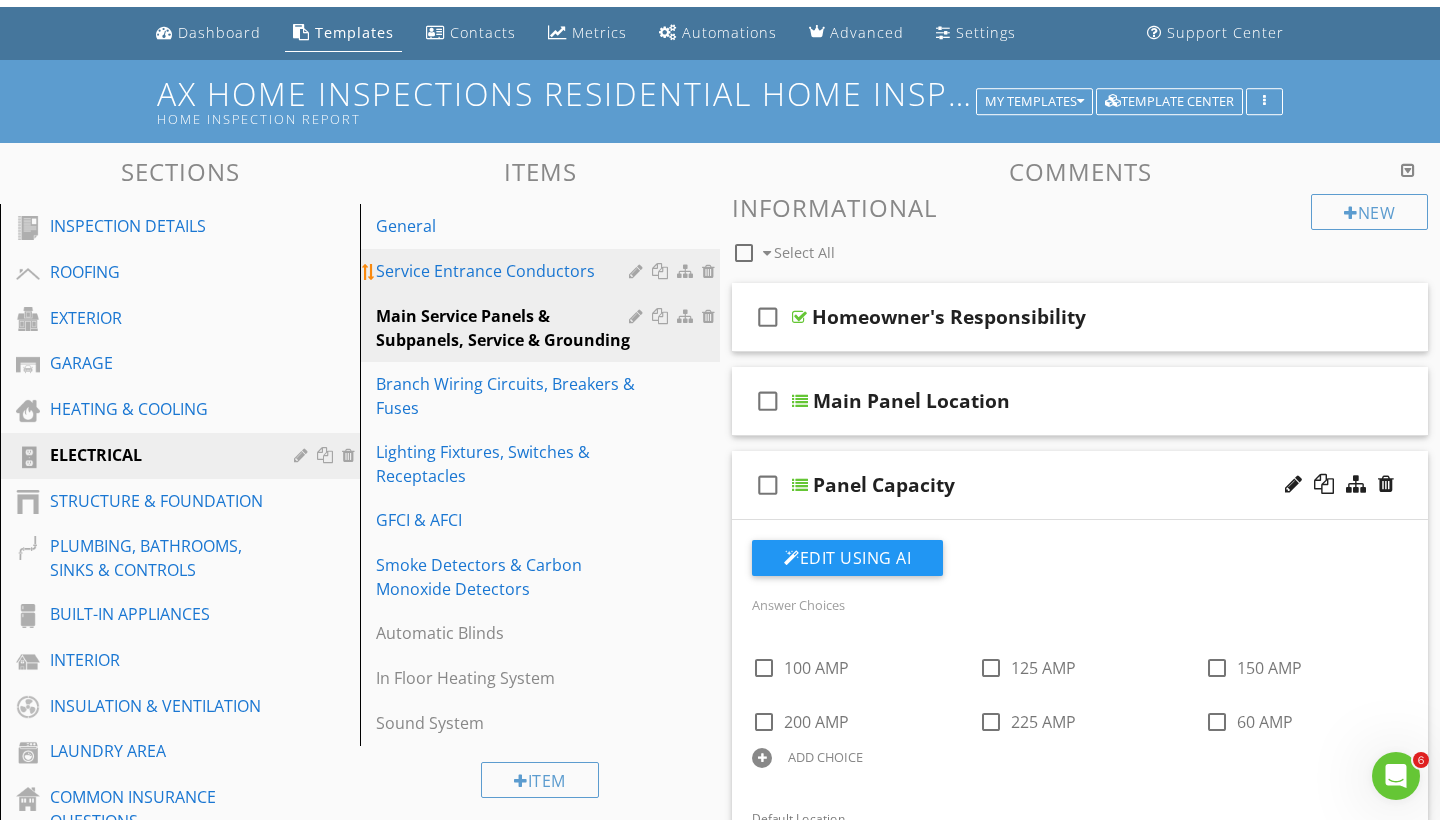 click on "Service Entrance Conductors" at bounding box center [505, 271] 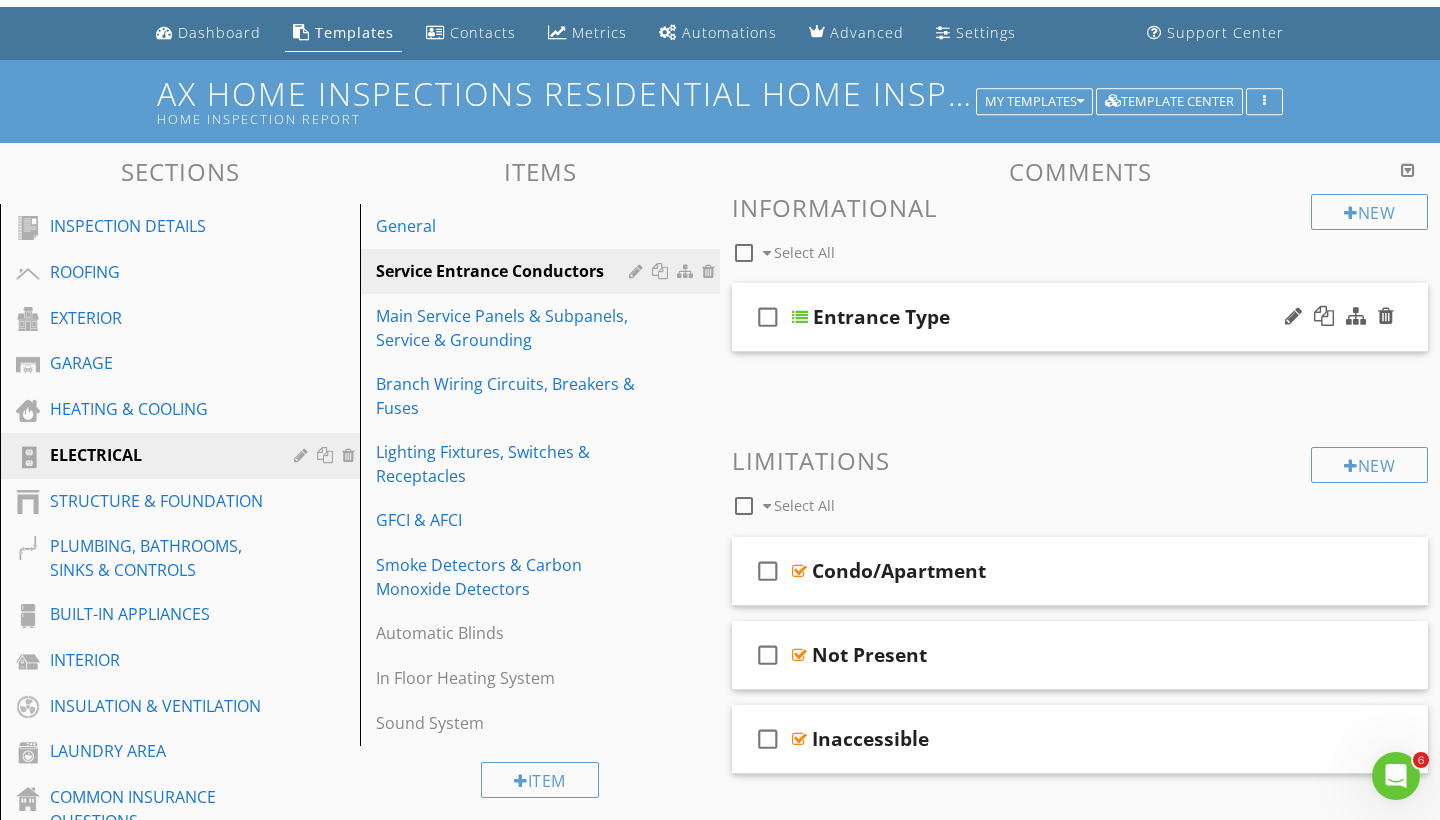 click on "Entrance Type" at bounding box center [881, 317] 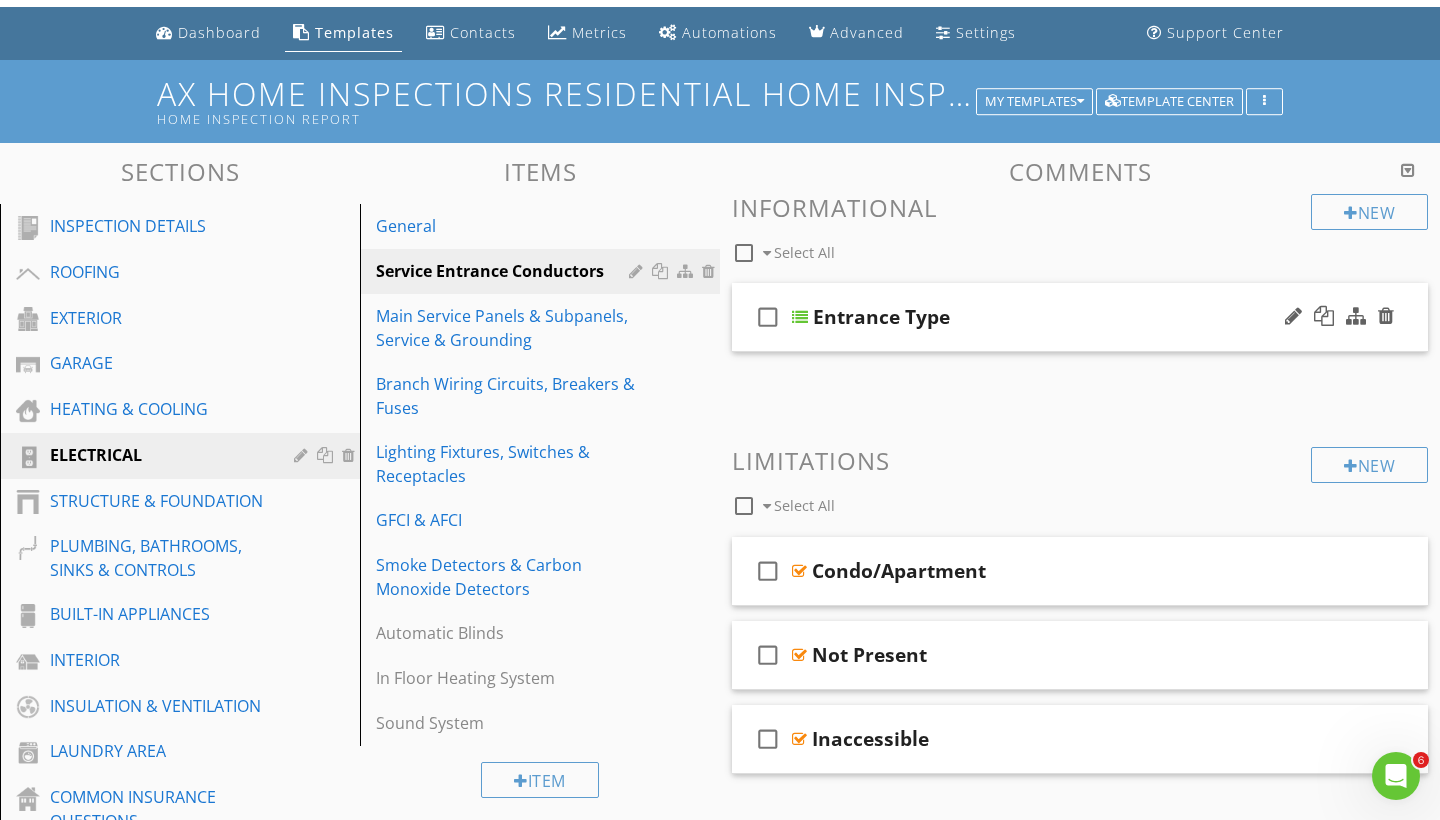 click on "check_box_outline_blank
Entrance Type" at bounding box center [1080, 317] 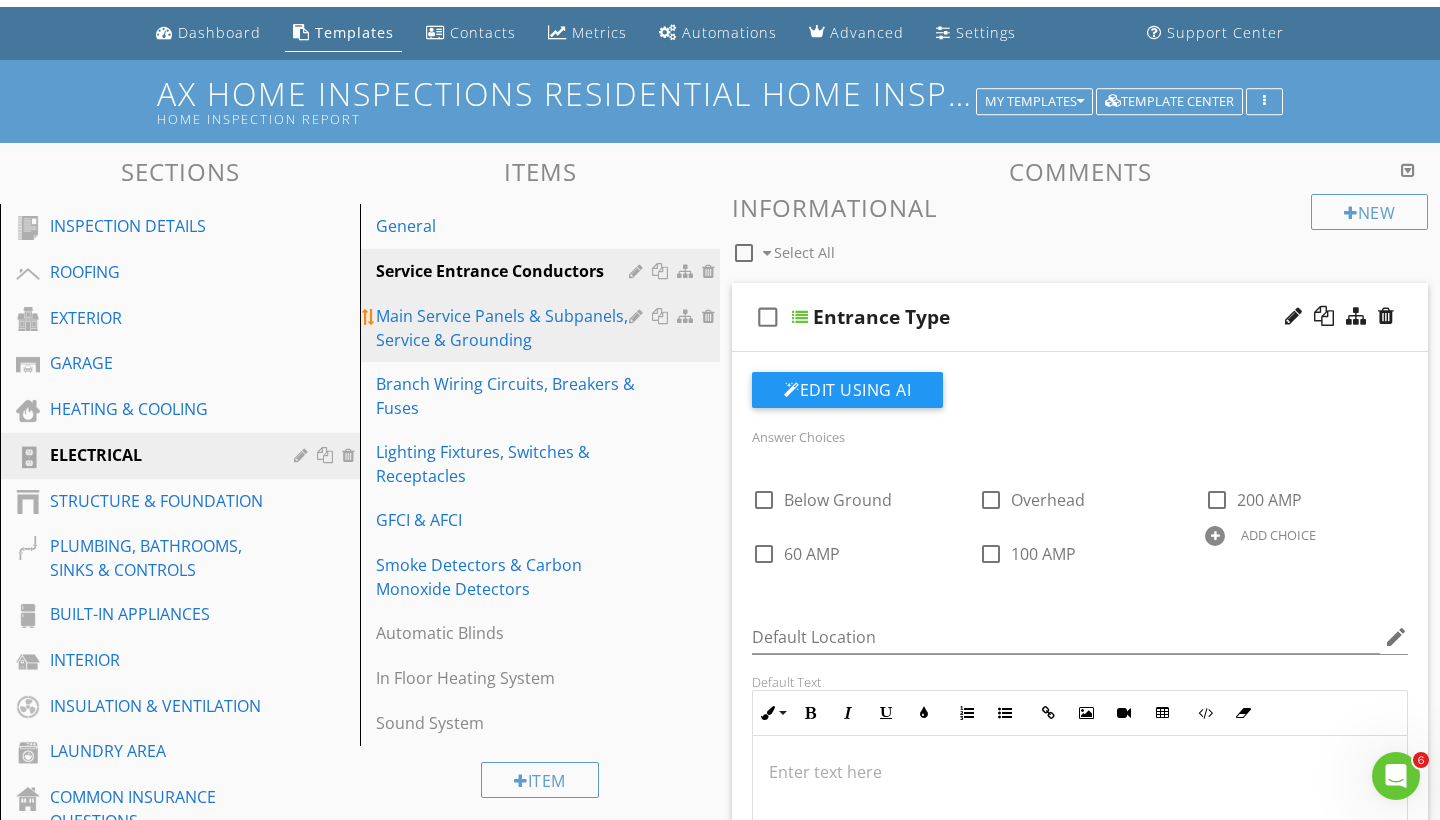 click on "Main Service Panels & Subpanels, Service & Grounding" at bounding box center [505, 328] 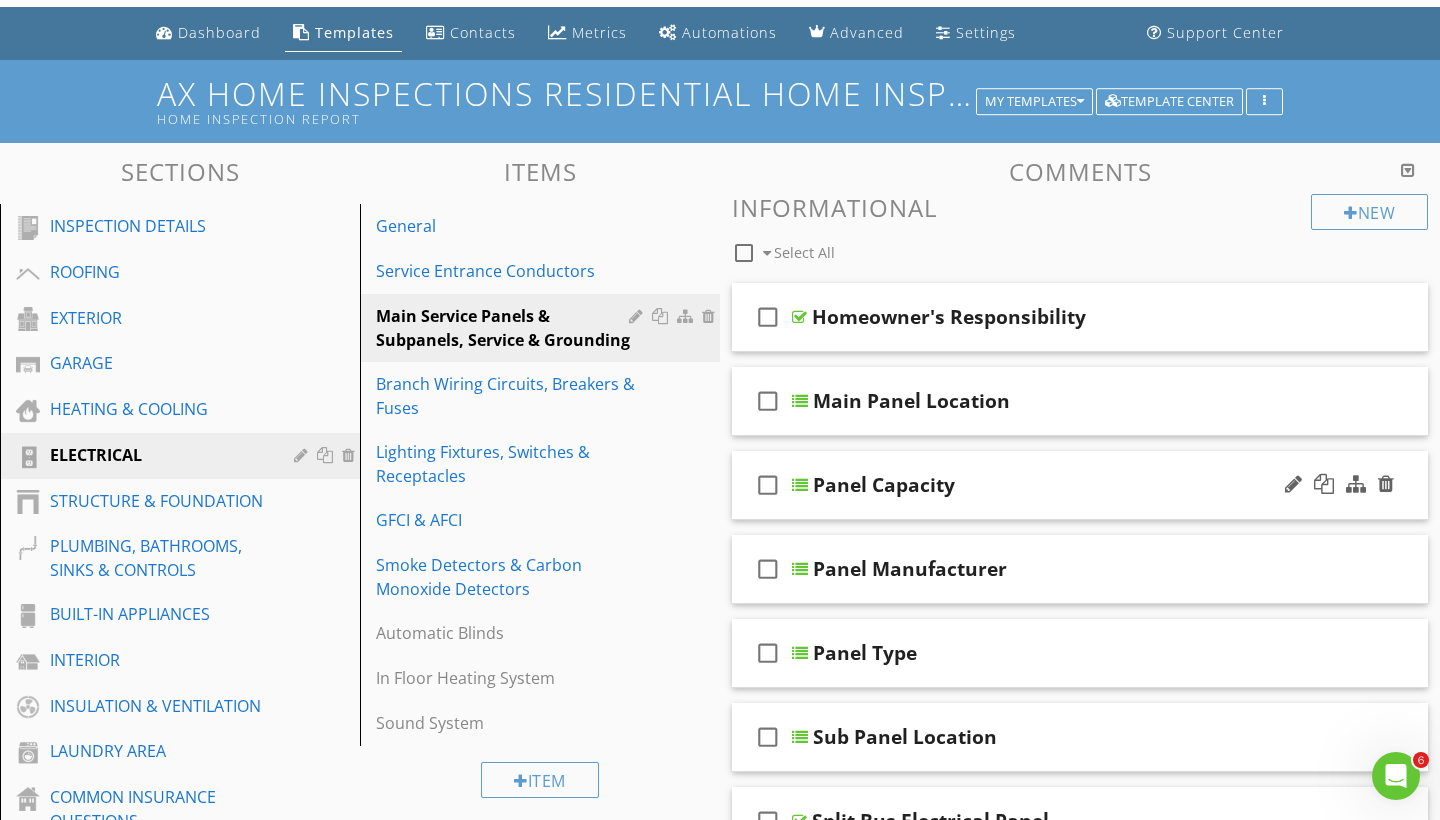 click on "check_box_outline_blank
Panel Capacity" at bounding box center [1080, 485] 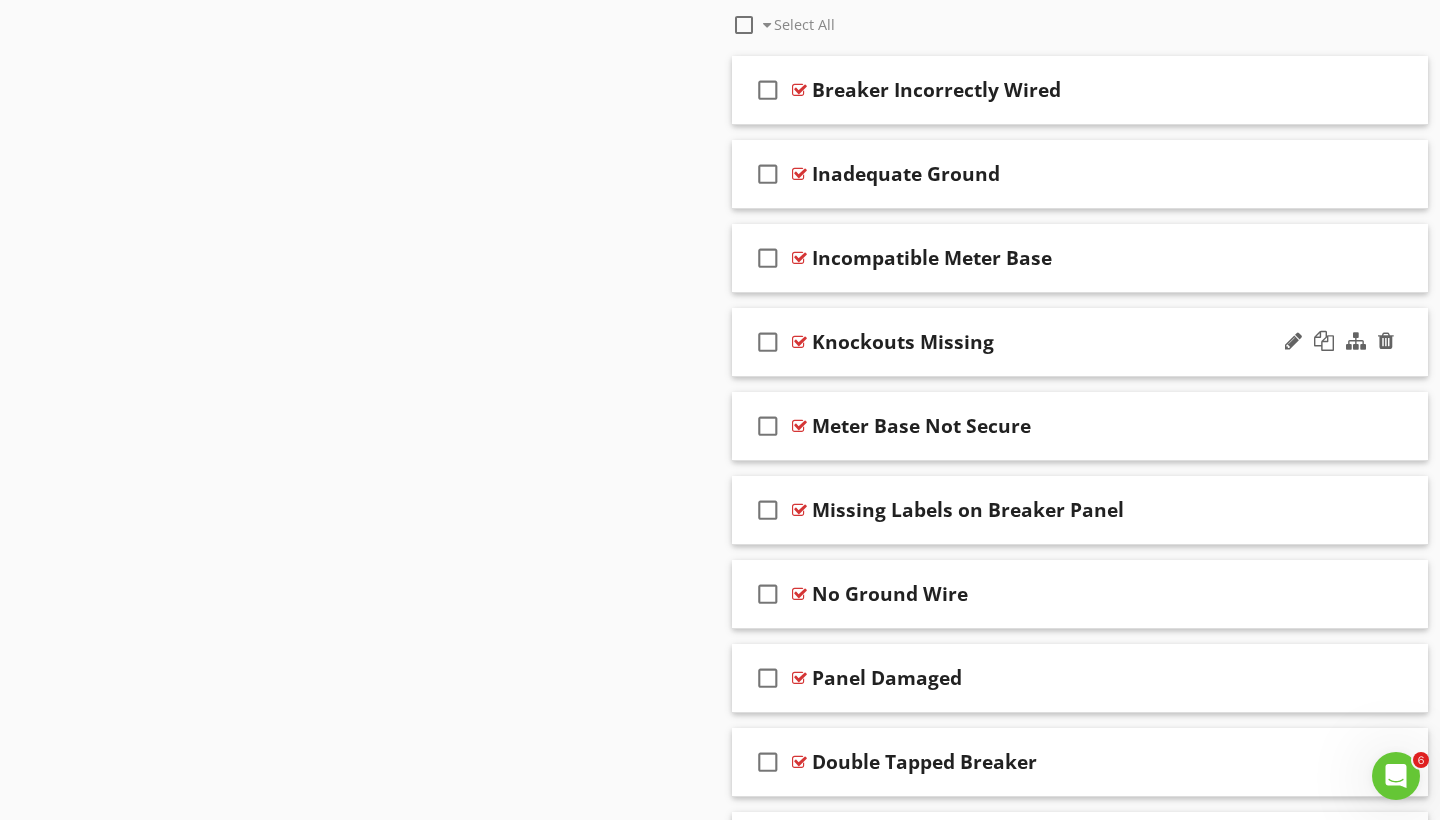 scroll, scrollTop: 2174, scrollLeft: 0, axis: vertical 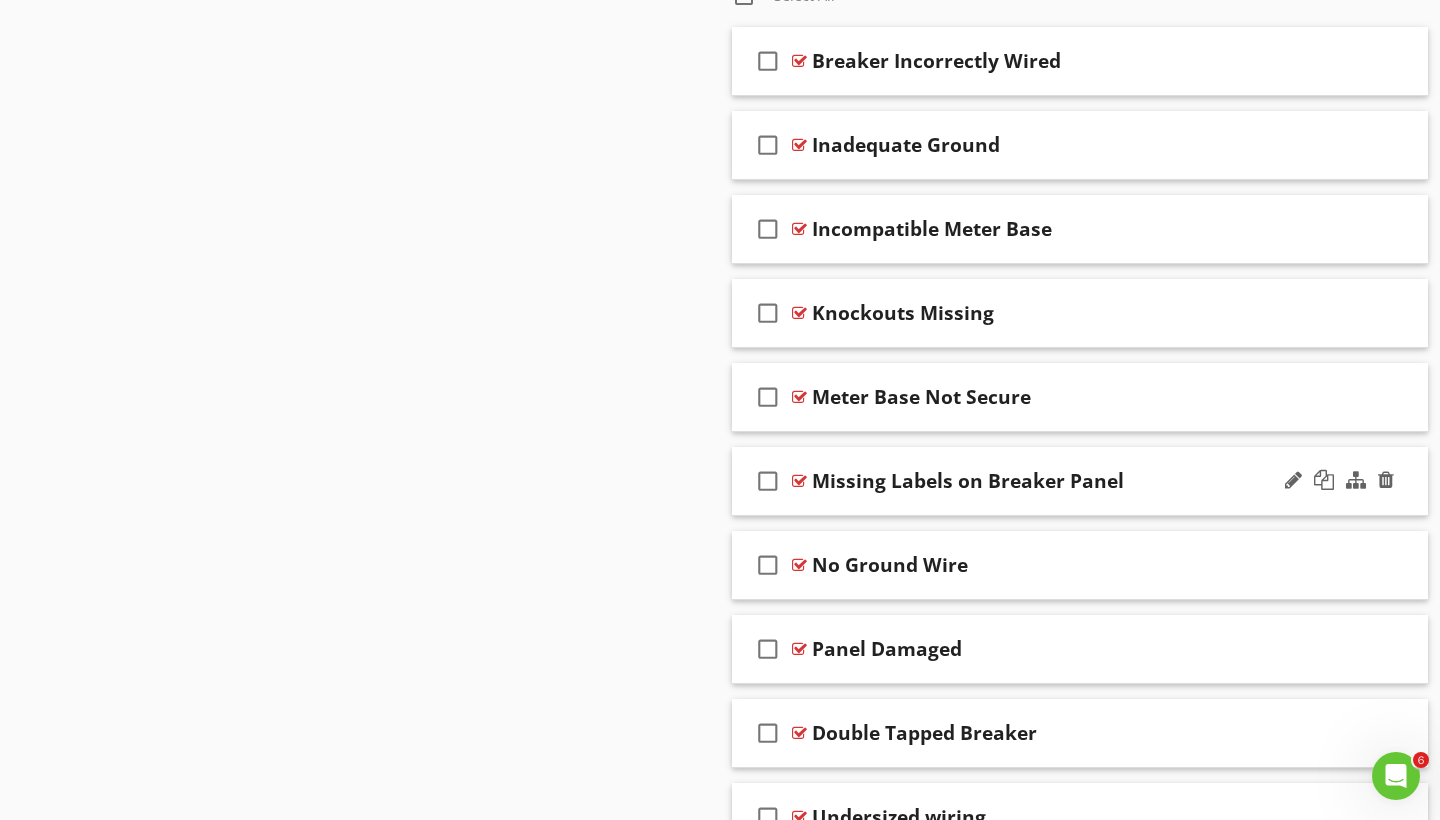 click on "check_box_outline_blank
Missing Labels on Breaker Panel" at bounding box center (1080, 481) 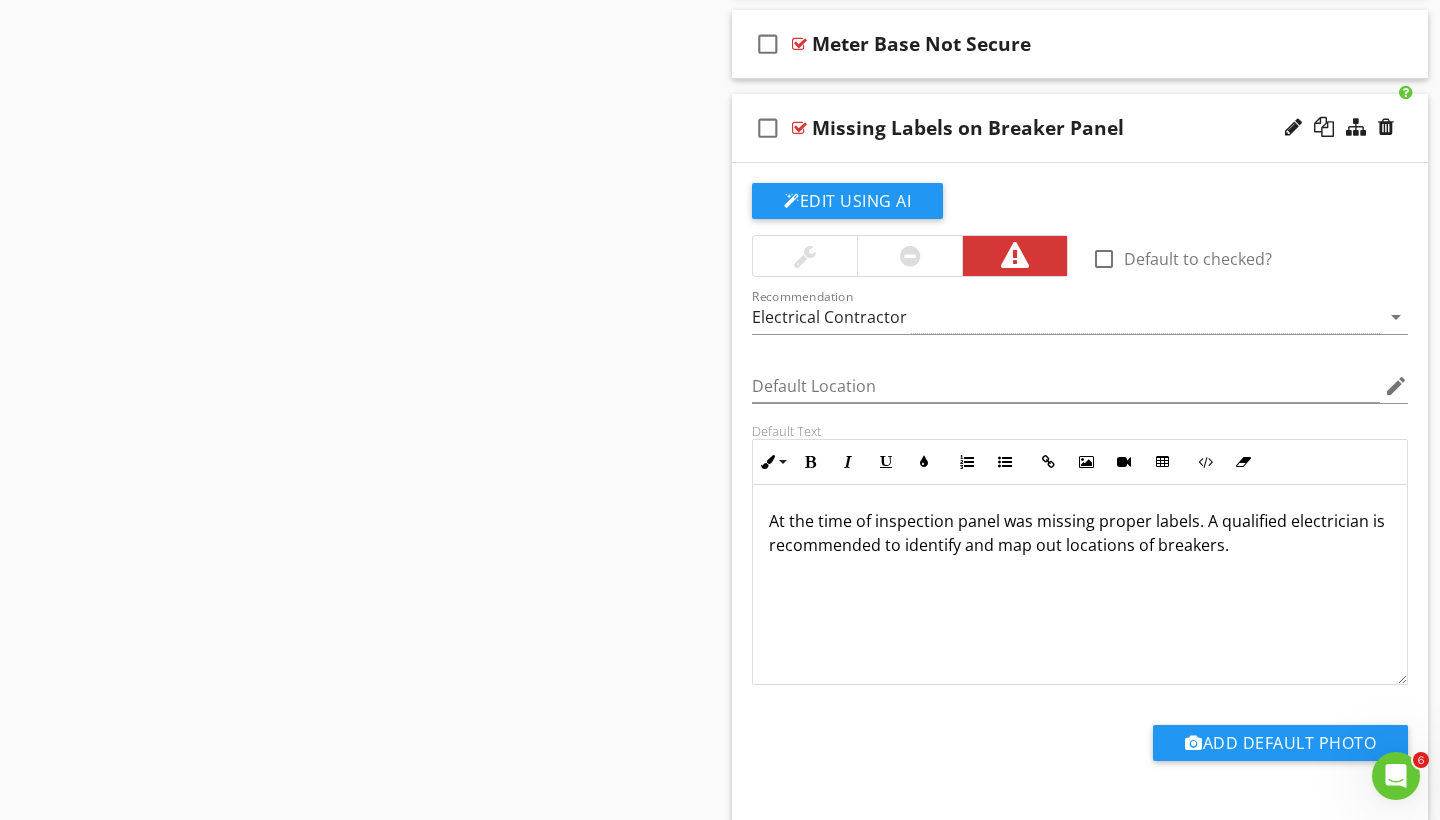 scroll, scrollTop: 2598, scrollLeft: 0, axis: vertical 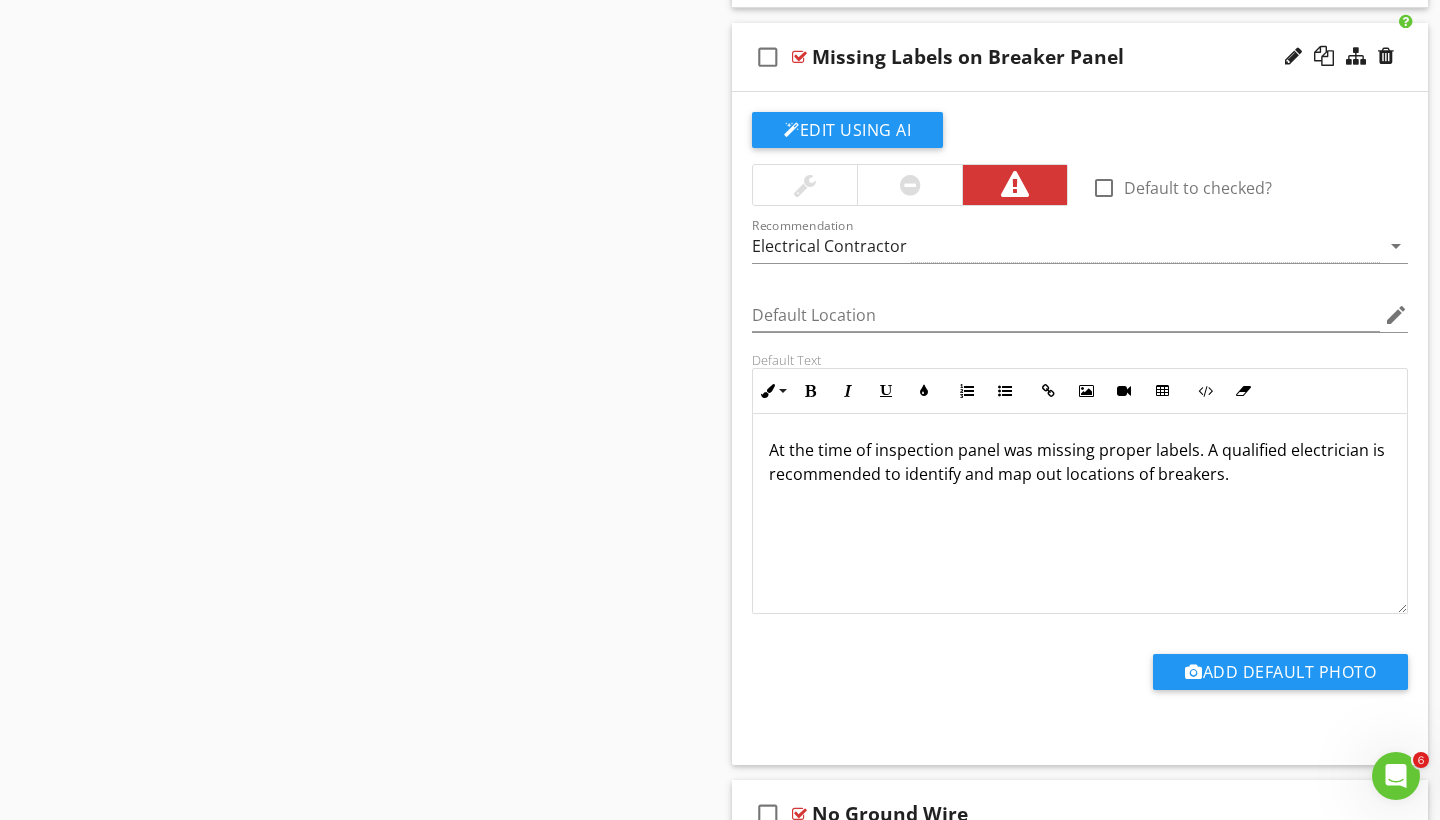 click on "Missing Labels on Breaker Panel" at bounding box center [1058, 57] 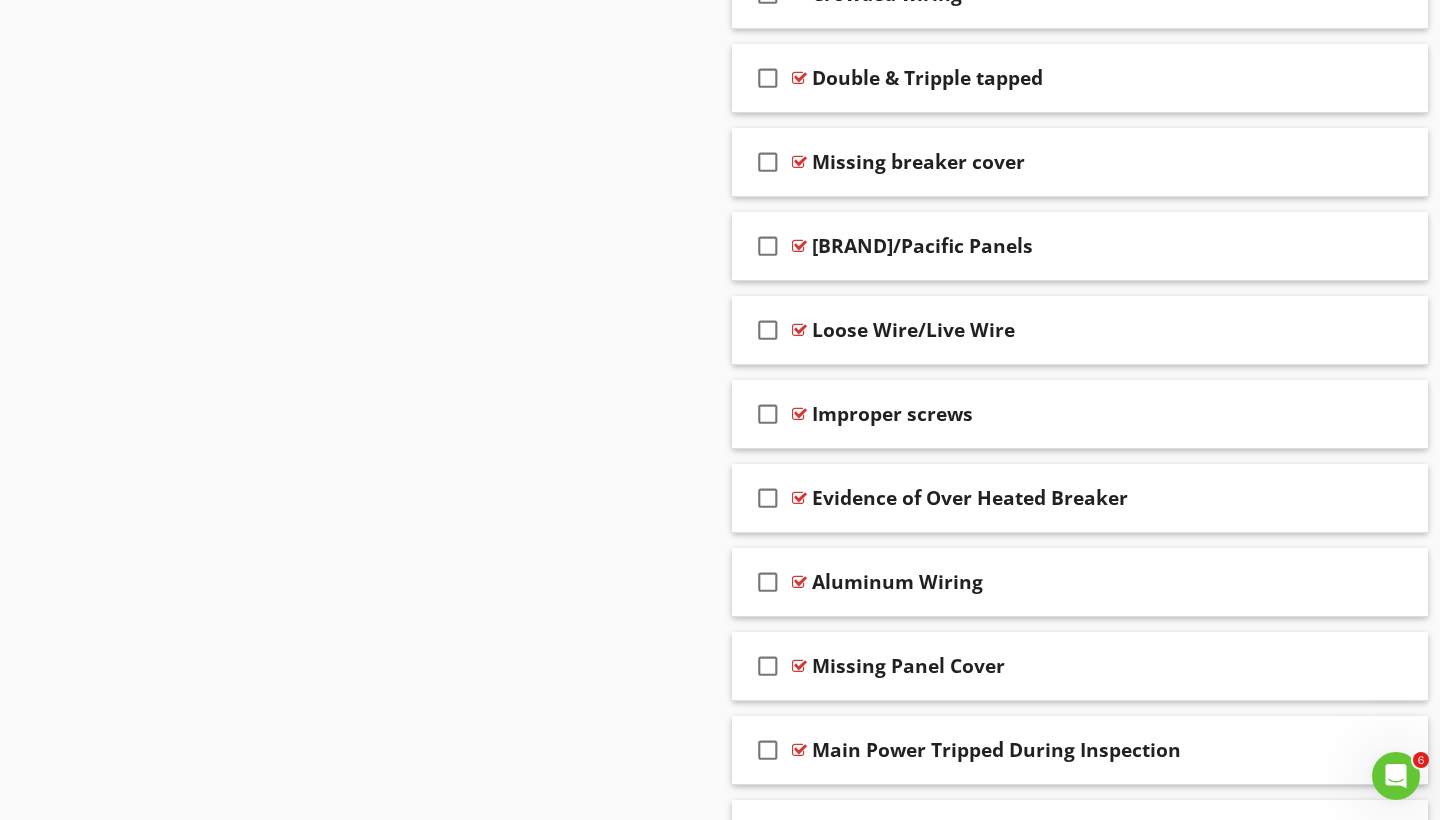 scroll, scrollTop: 3144, scrollLeft: 0, axis: vertical 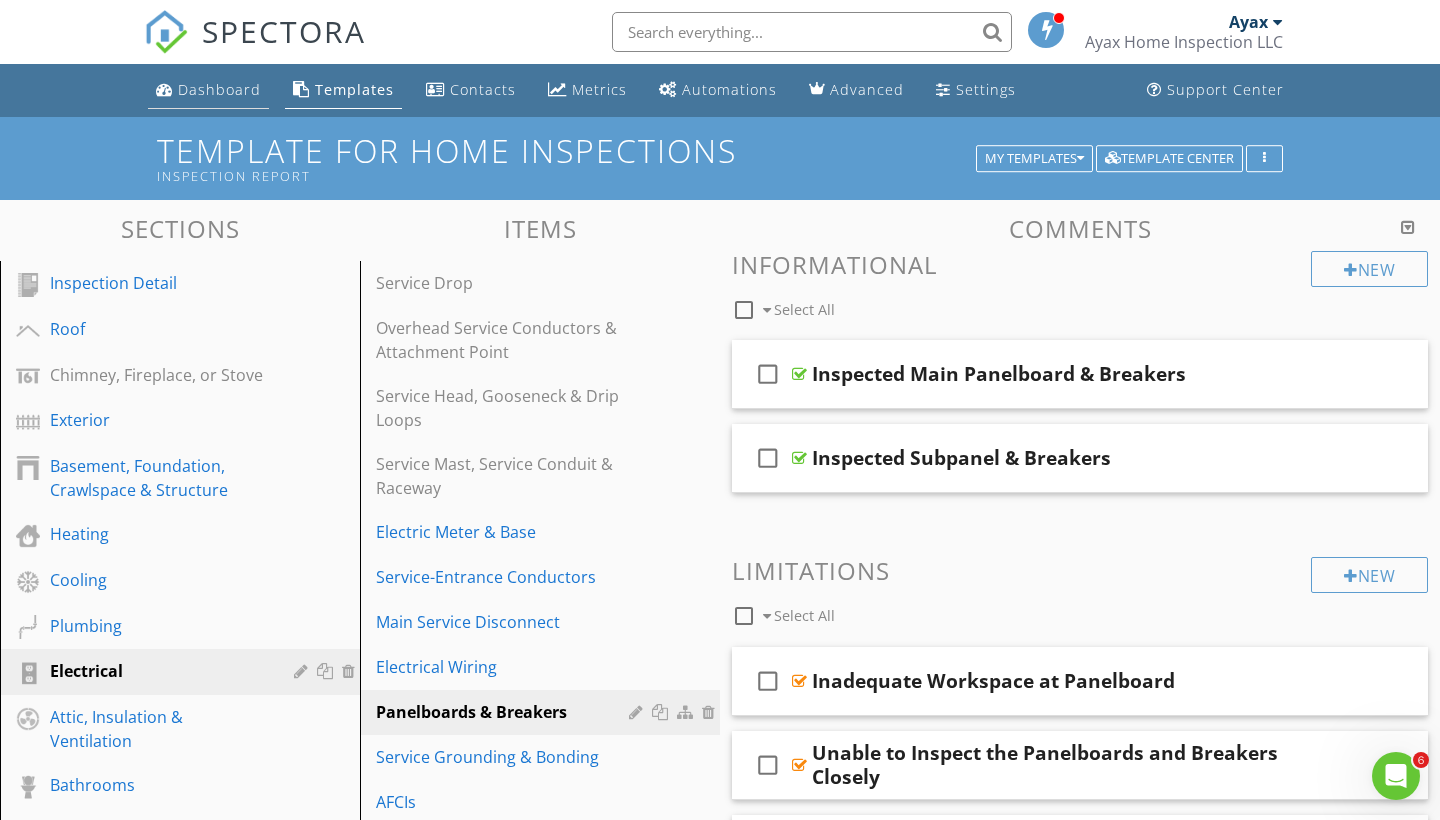 click on "Dashboard" at bounding box center [219, 89] 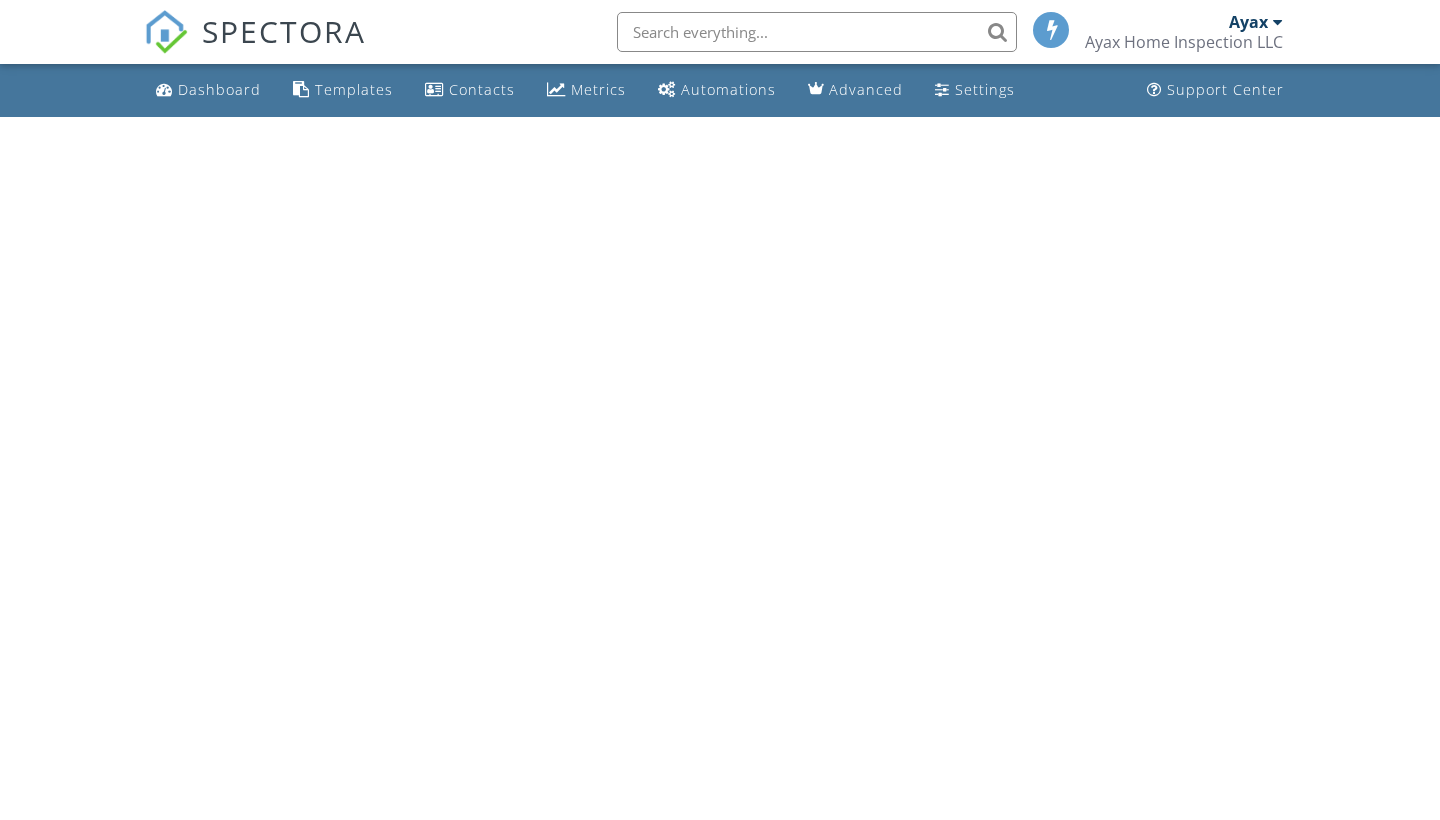 scroll, scrollTop: 0, scrollLeft: 0, axis: both 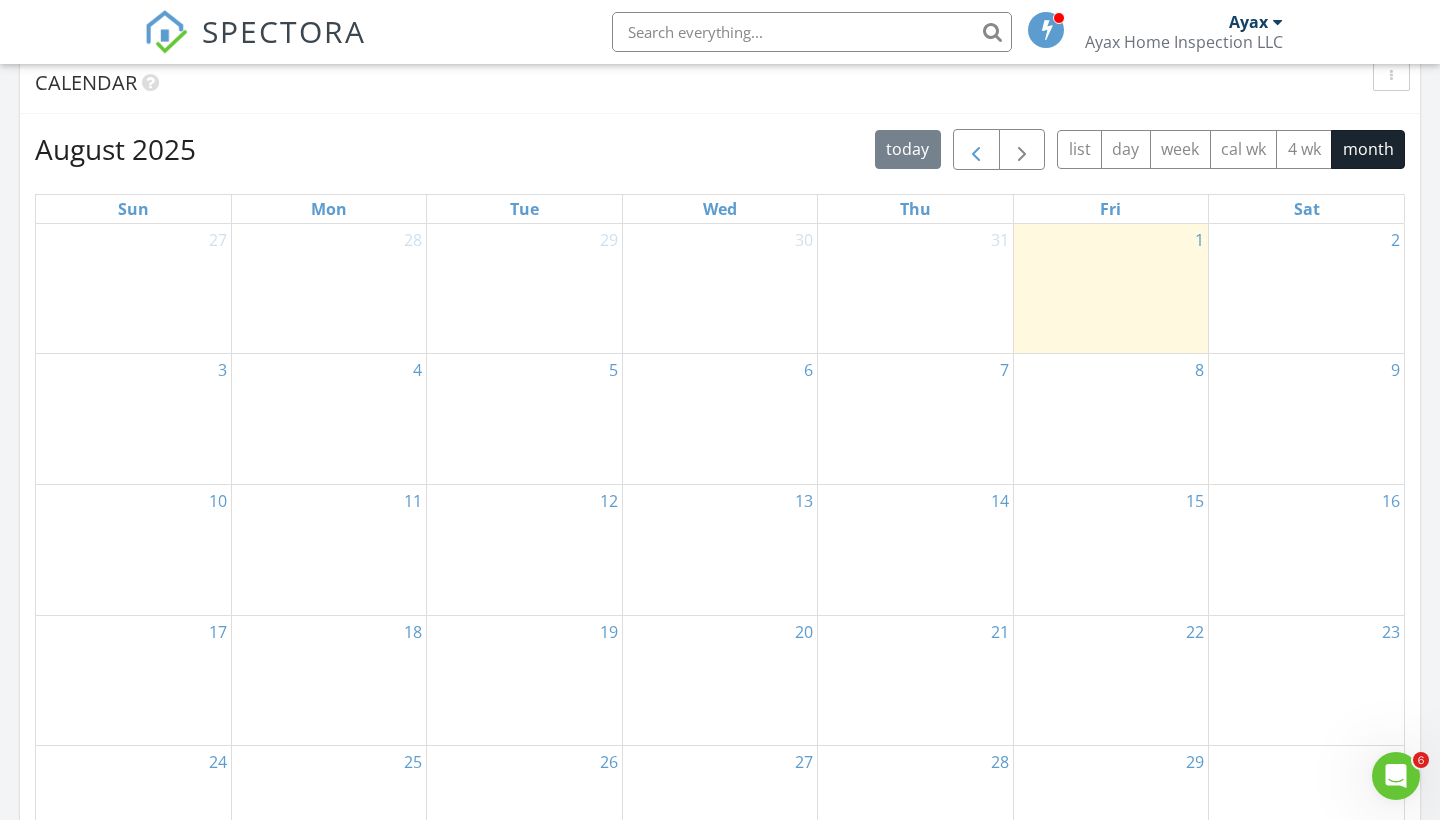 click at bounding box center (976, 150) 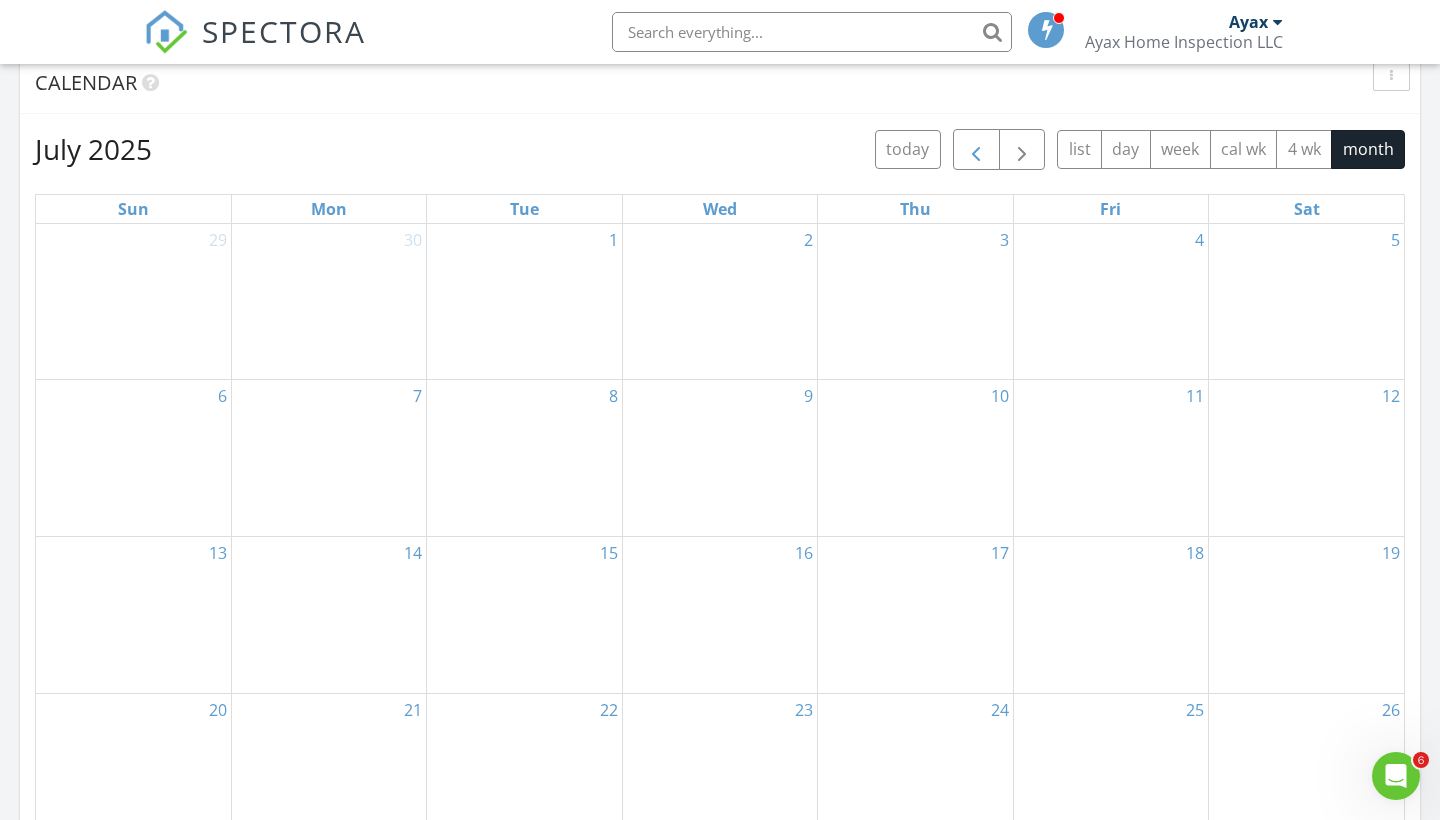 click at bounding box center [976, 150] 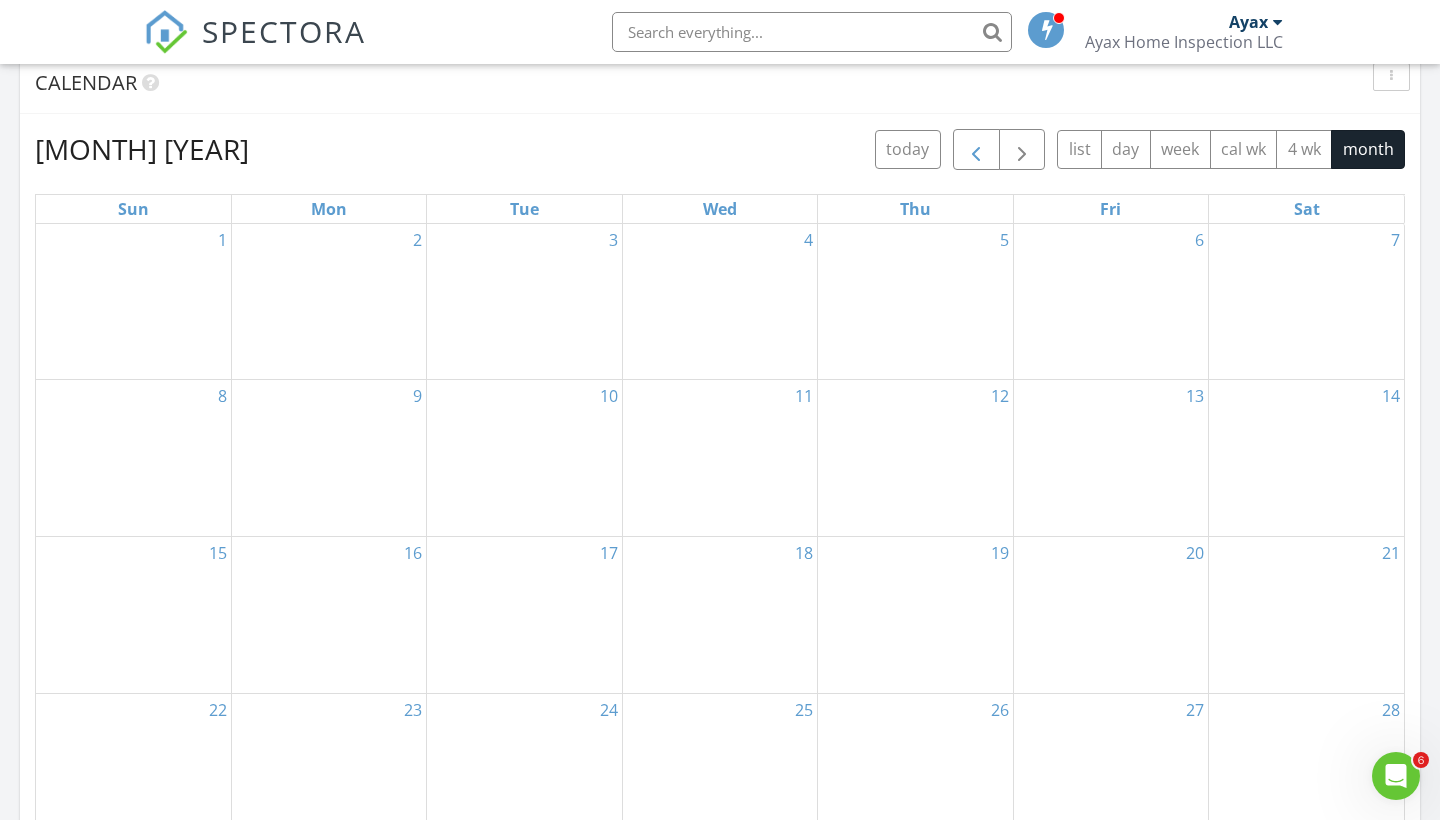 click at bounding box center [976, 150] 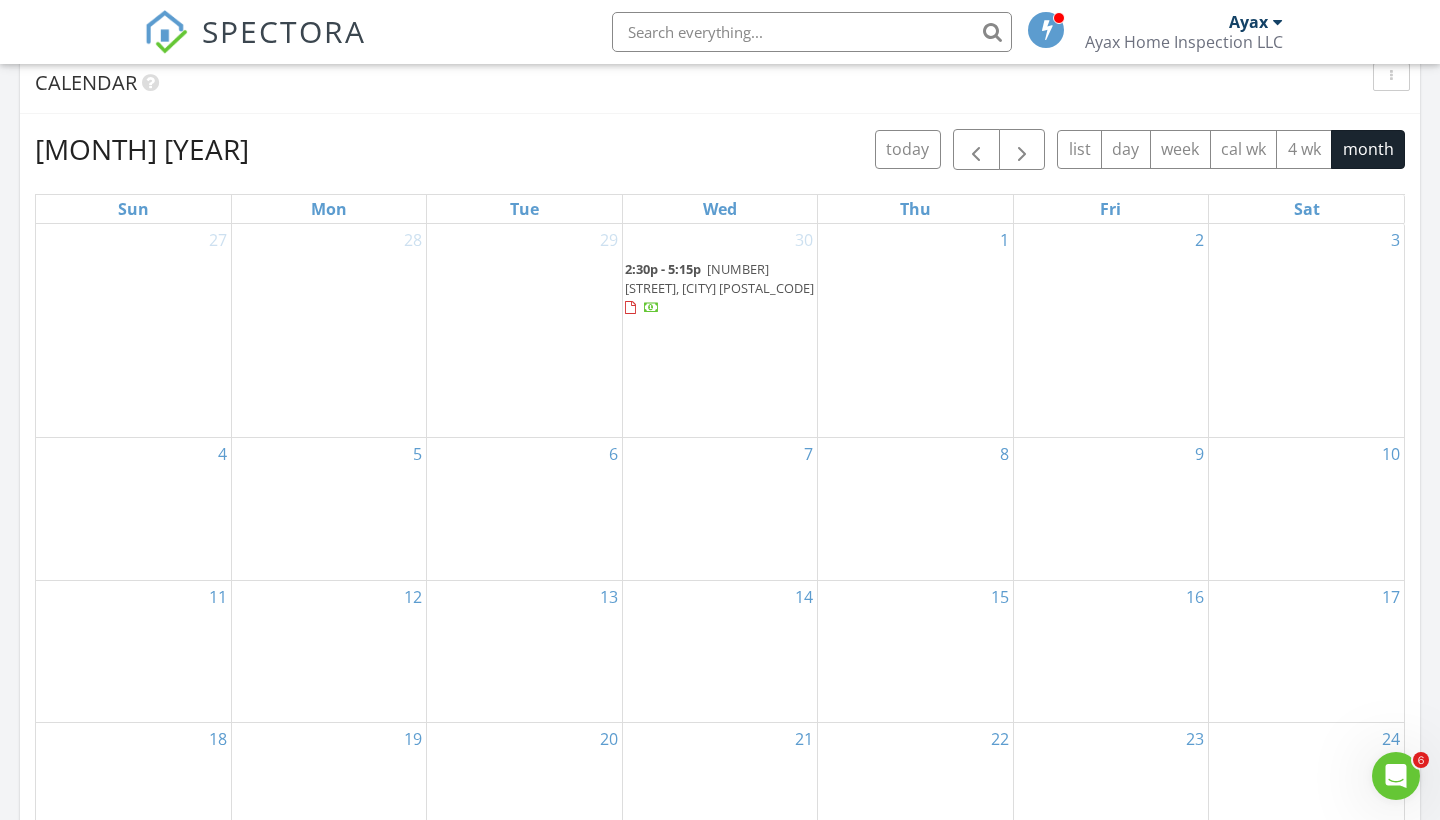click on "30
2:30p - 5:15p
722 Northern Heights Dr NE, St. Cloud 56303" at bounding box center [720, 330] 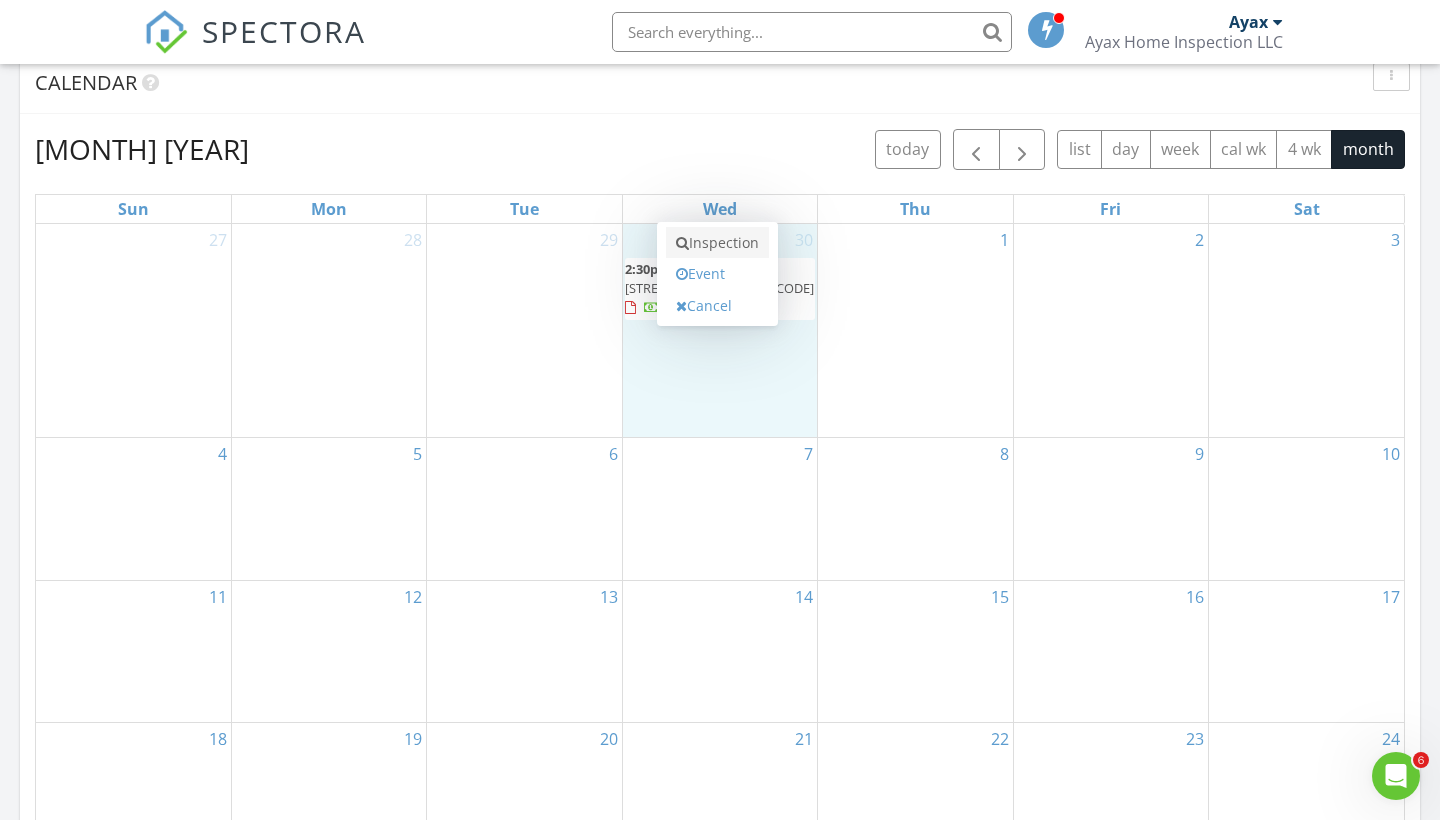 click on "Inspection" at bounding box center [717, 243] 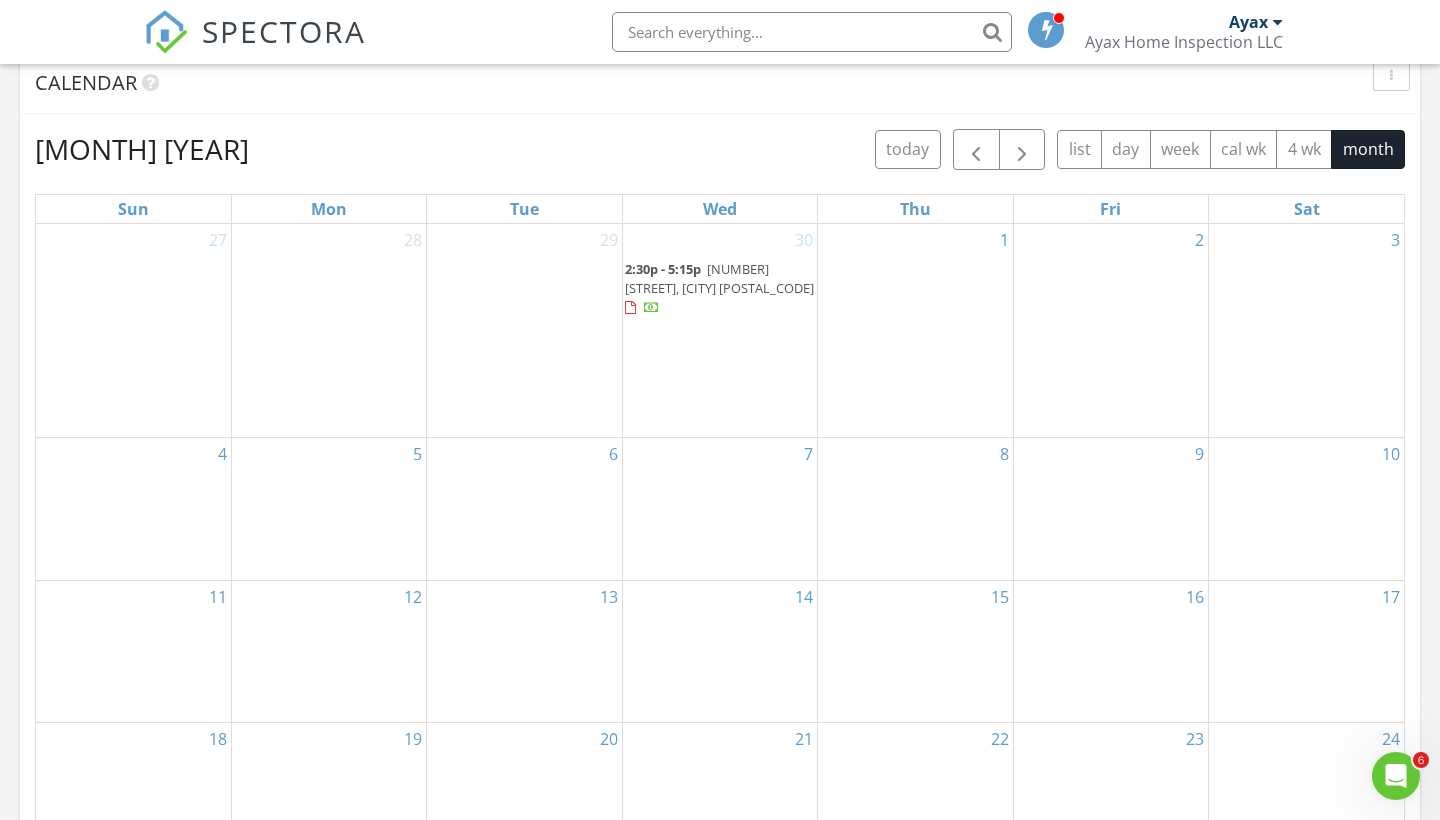 click on "722 Northern Heights Dr NE, St. Cloud 56303" at bounding box center (719, 278) 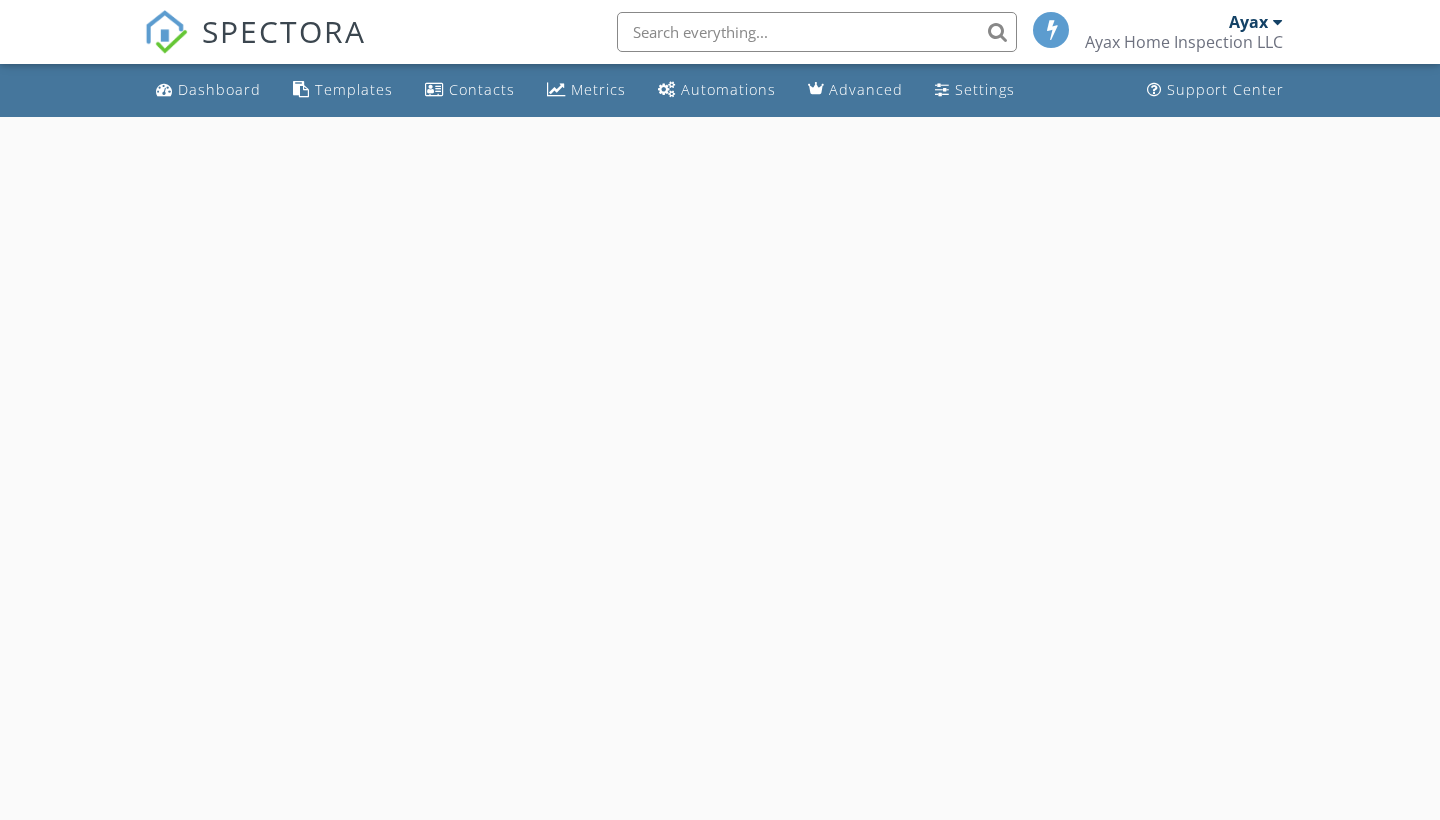 scroll, scrollTop: 0, scrollLeft: 0, axis: both 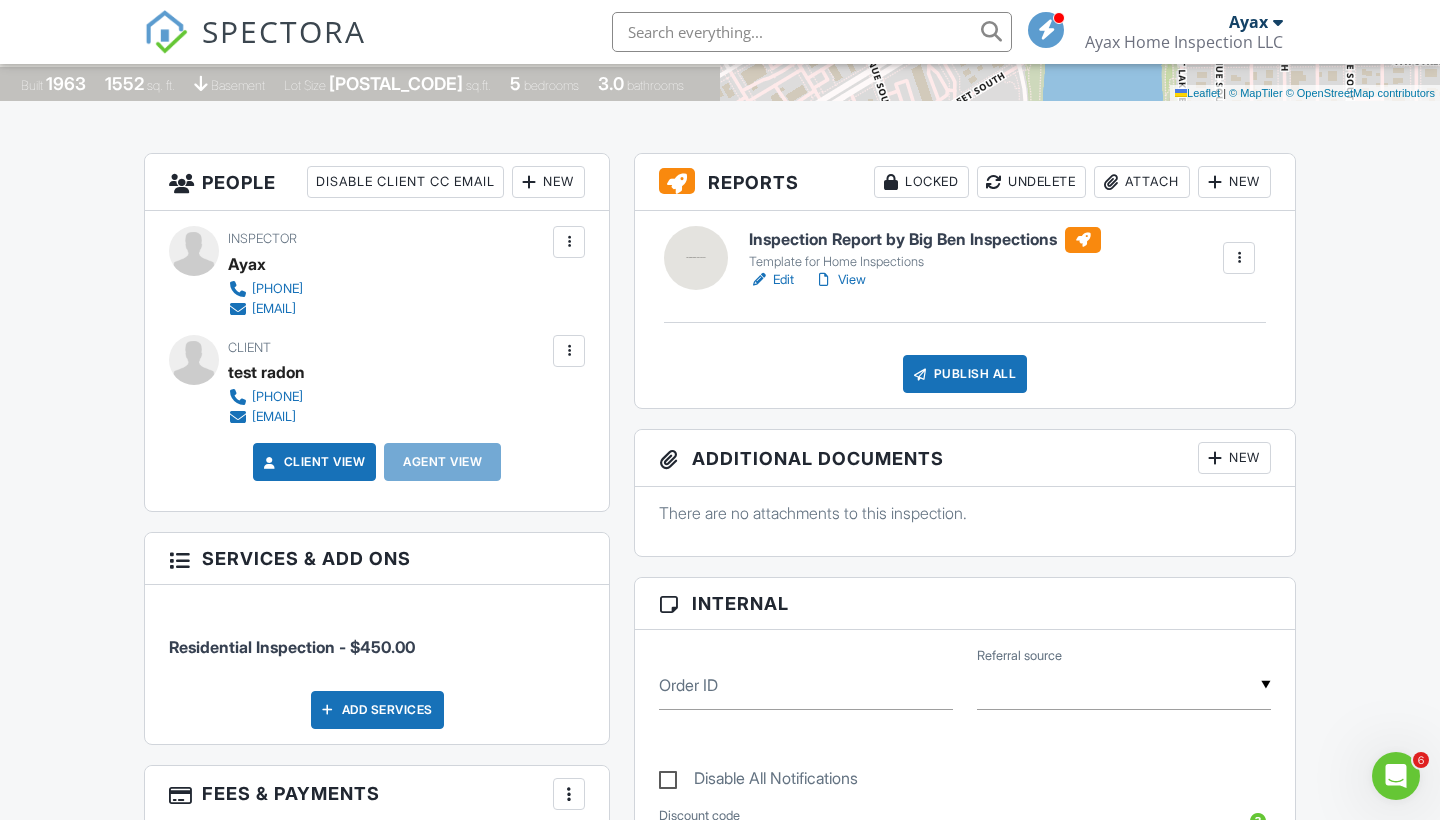 click on "View" at bounding box center (840, 280) 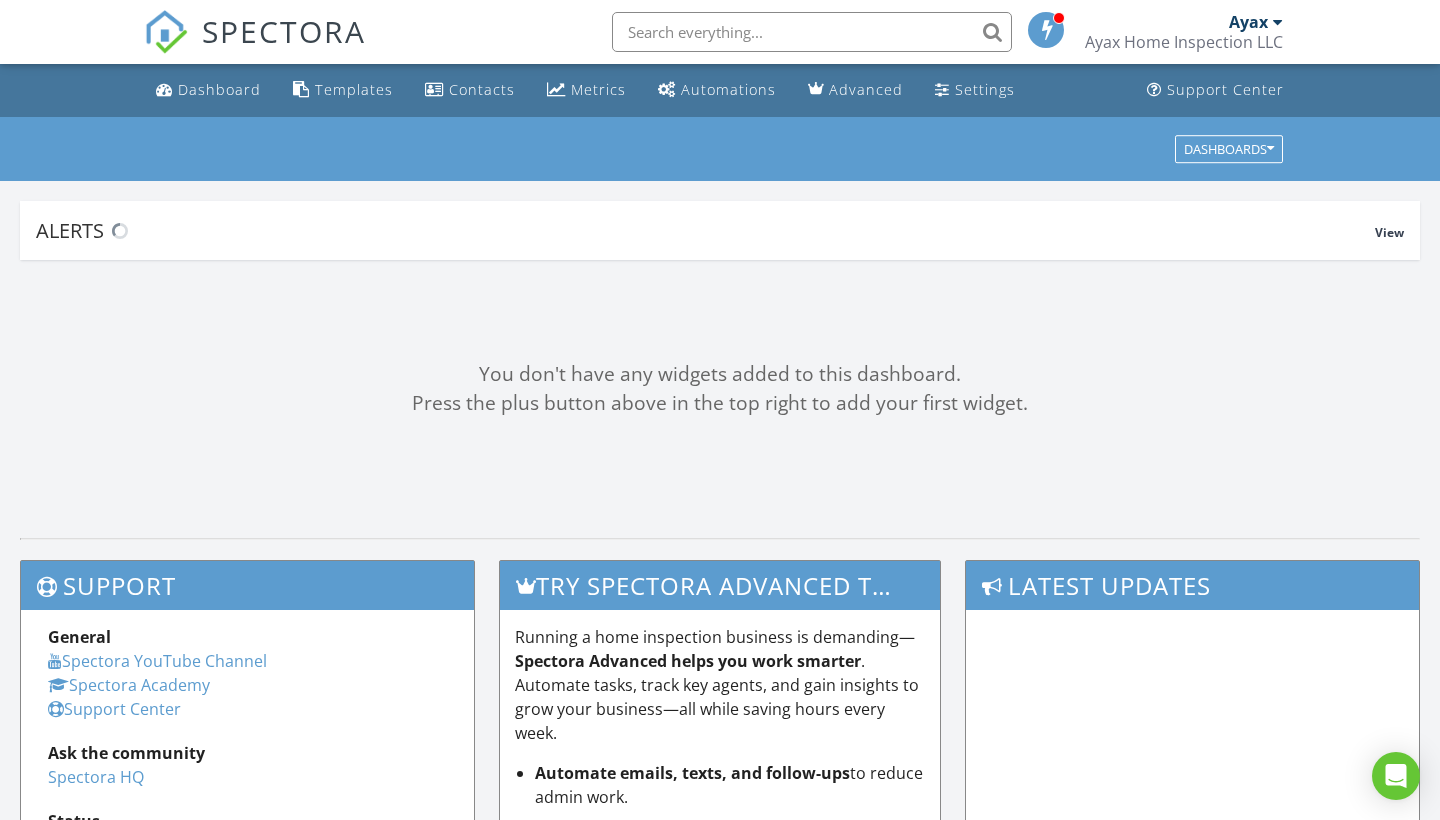 scroll, scrollTop: 0, scrollLeft: 0, axis: both 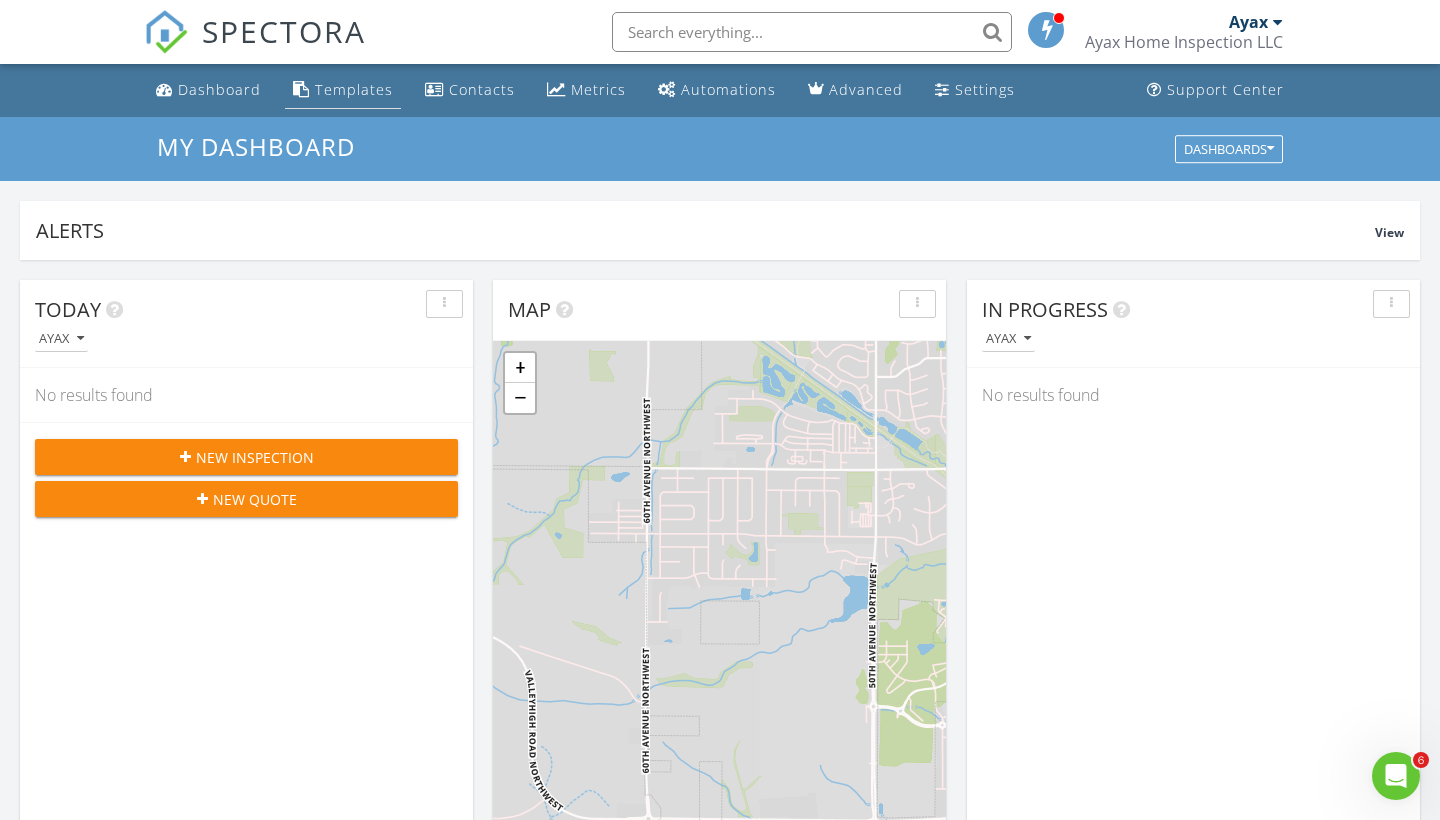 click on "Templates" at bounding box center [354, 89] 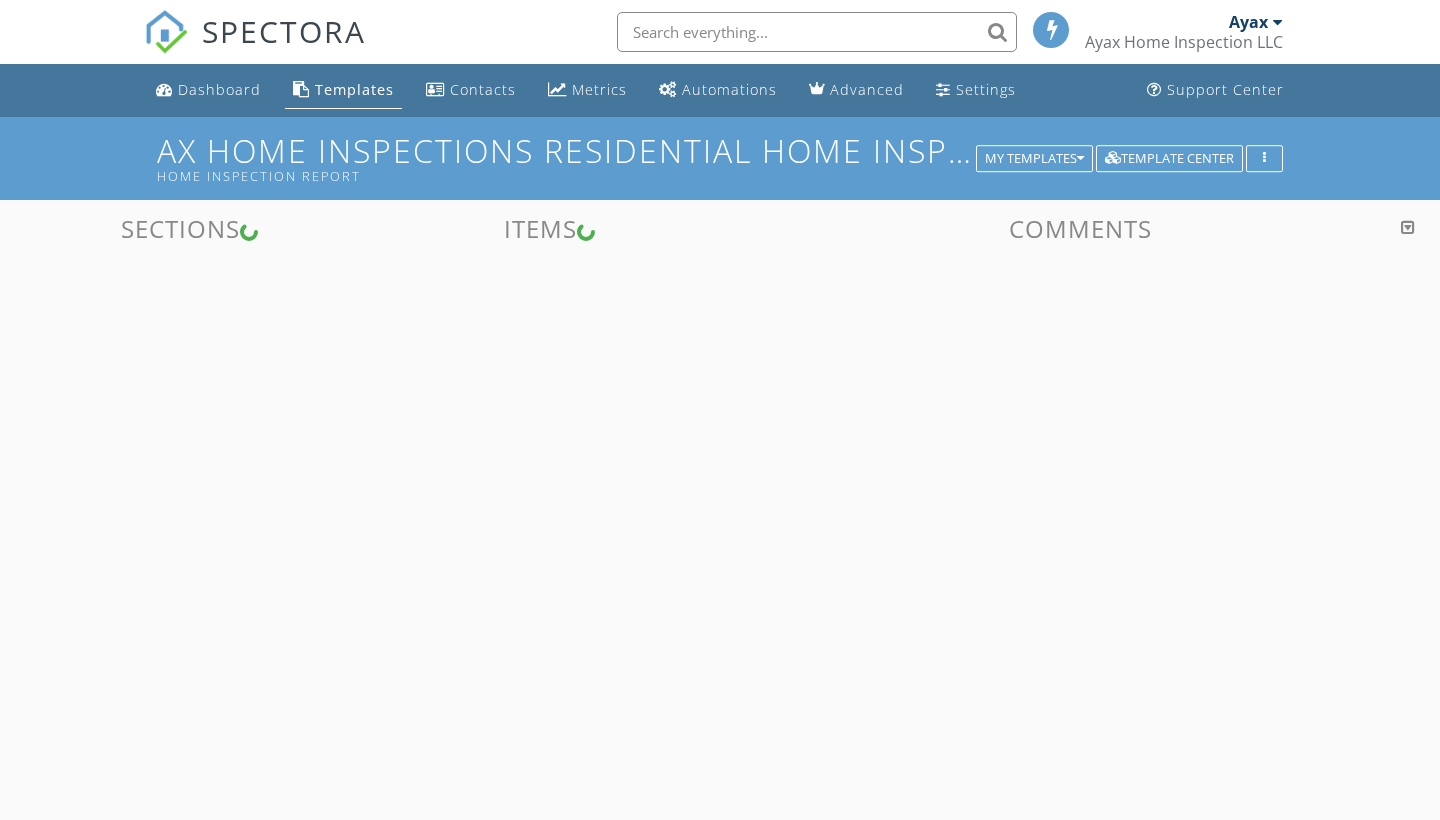 scroll, scrollTop: 0, scrollLeft: 0, axis: both 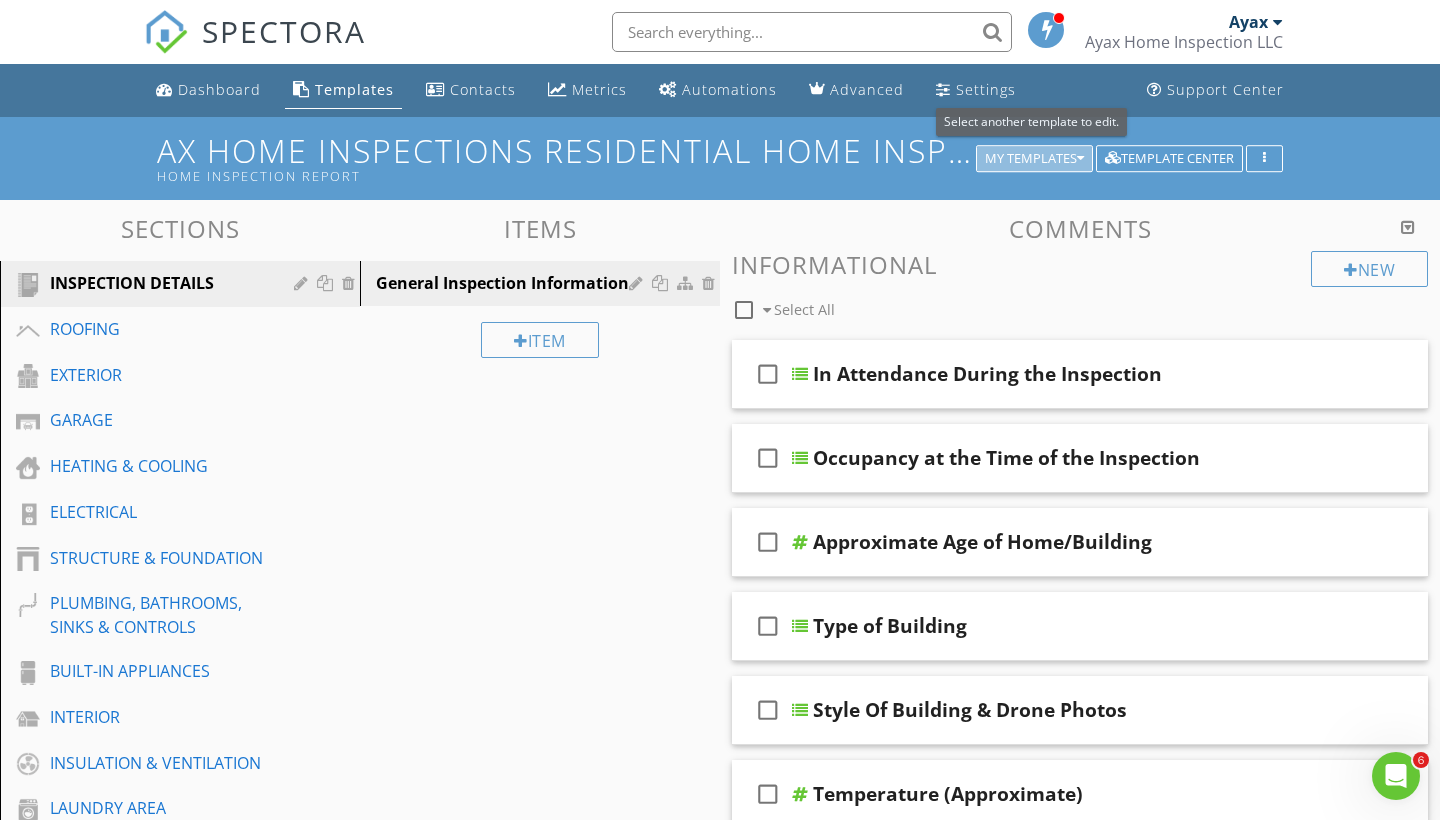 click on "My Templates" at bounding box center (1034, 159) 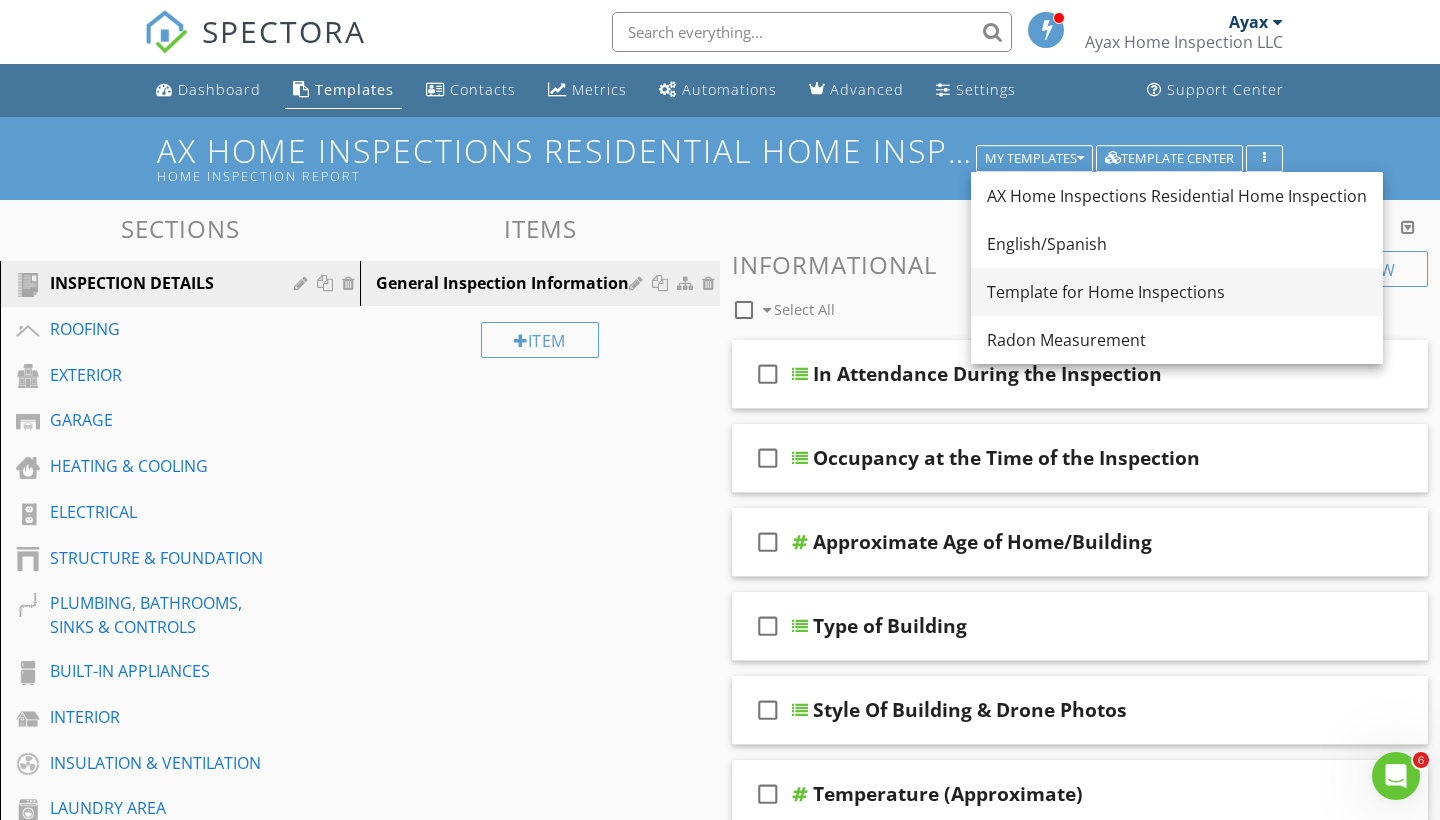 click on "Template for Home Inspections" at bounding box center [1177, 292] 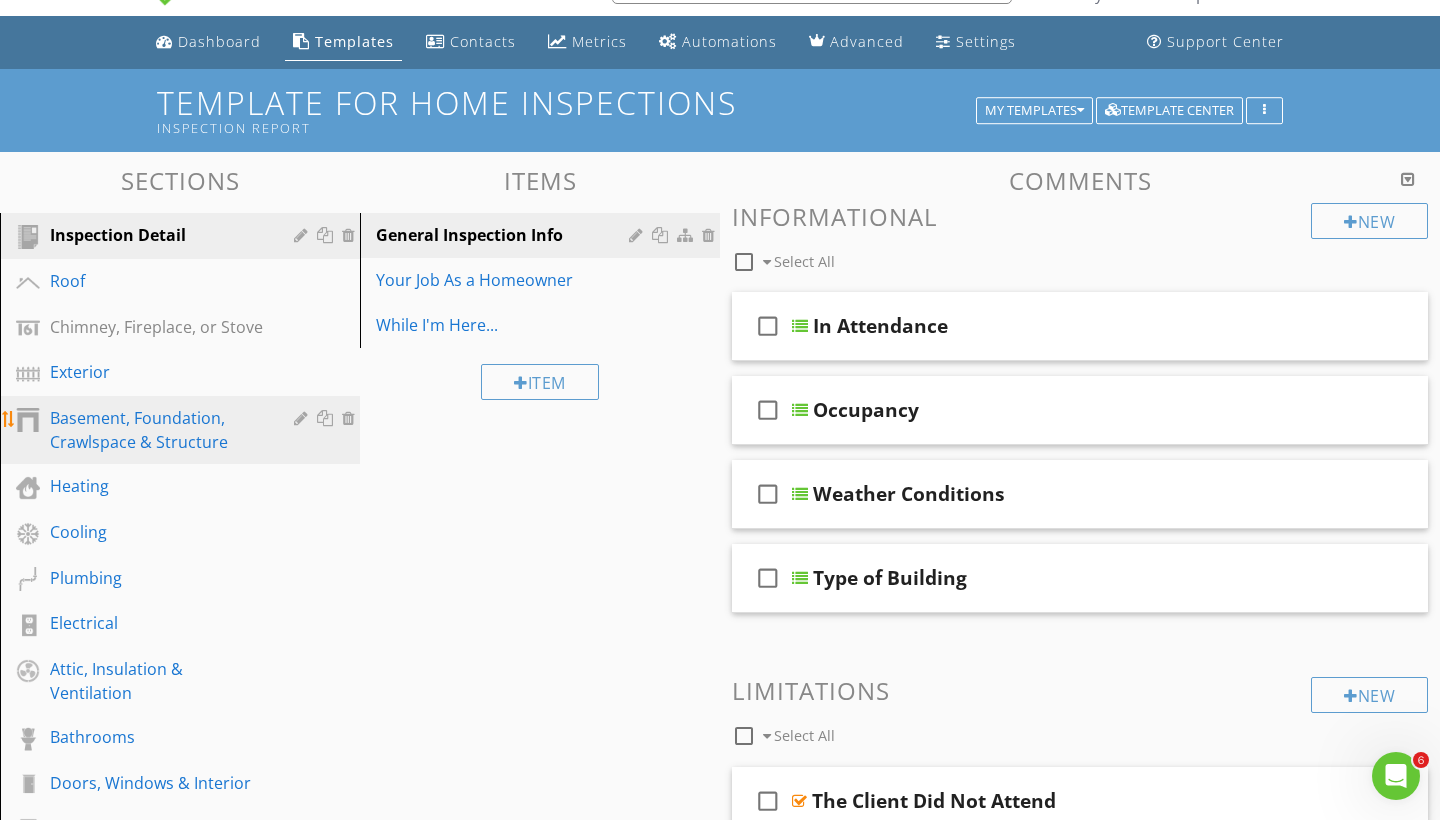 scroll, scrollTop: 55, scrollLeft: 0, axis: vertical 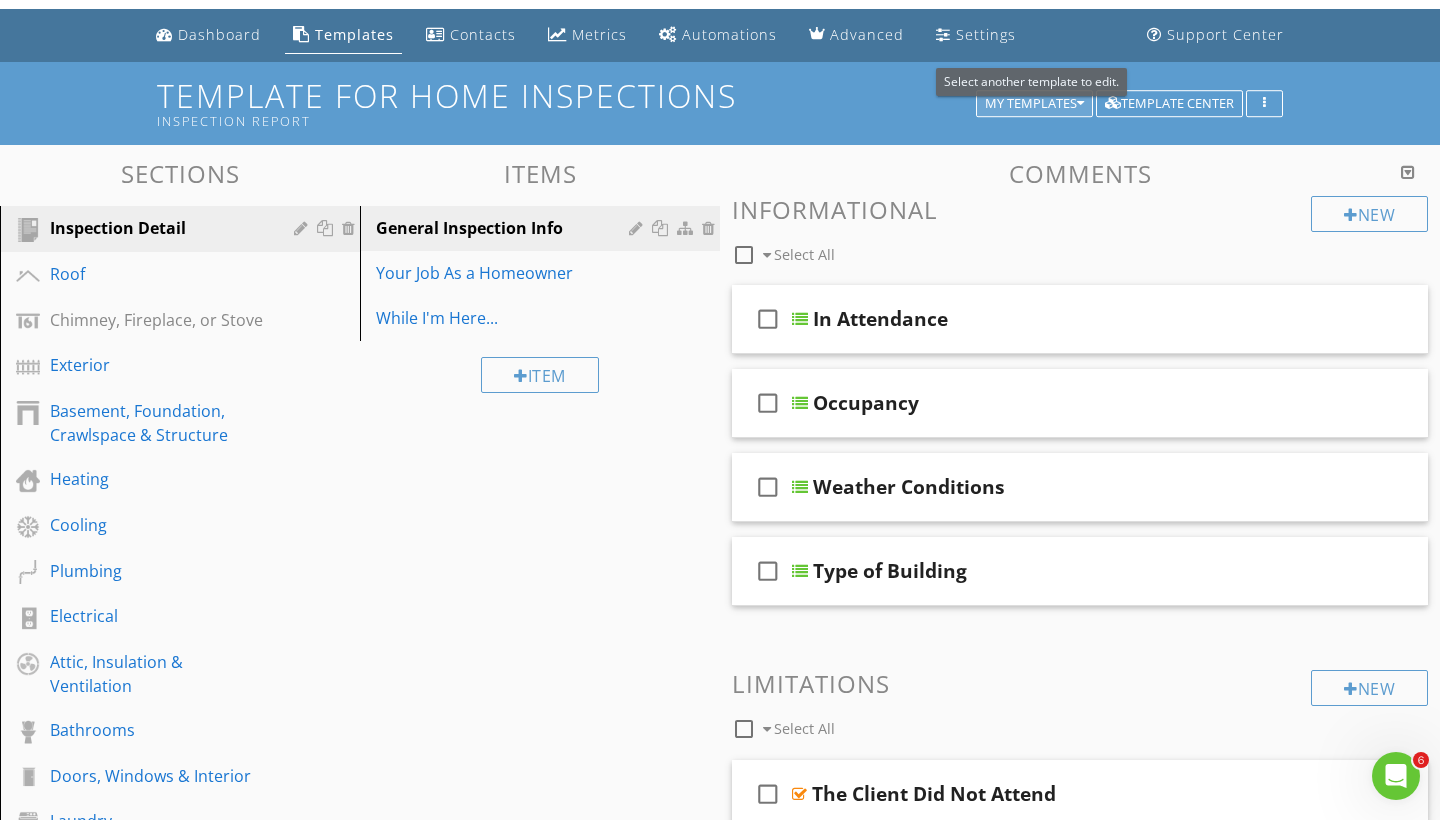 click on "My Templates" at bounding box center [1034, 104] 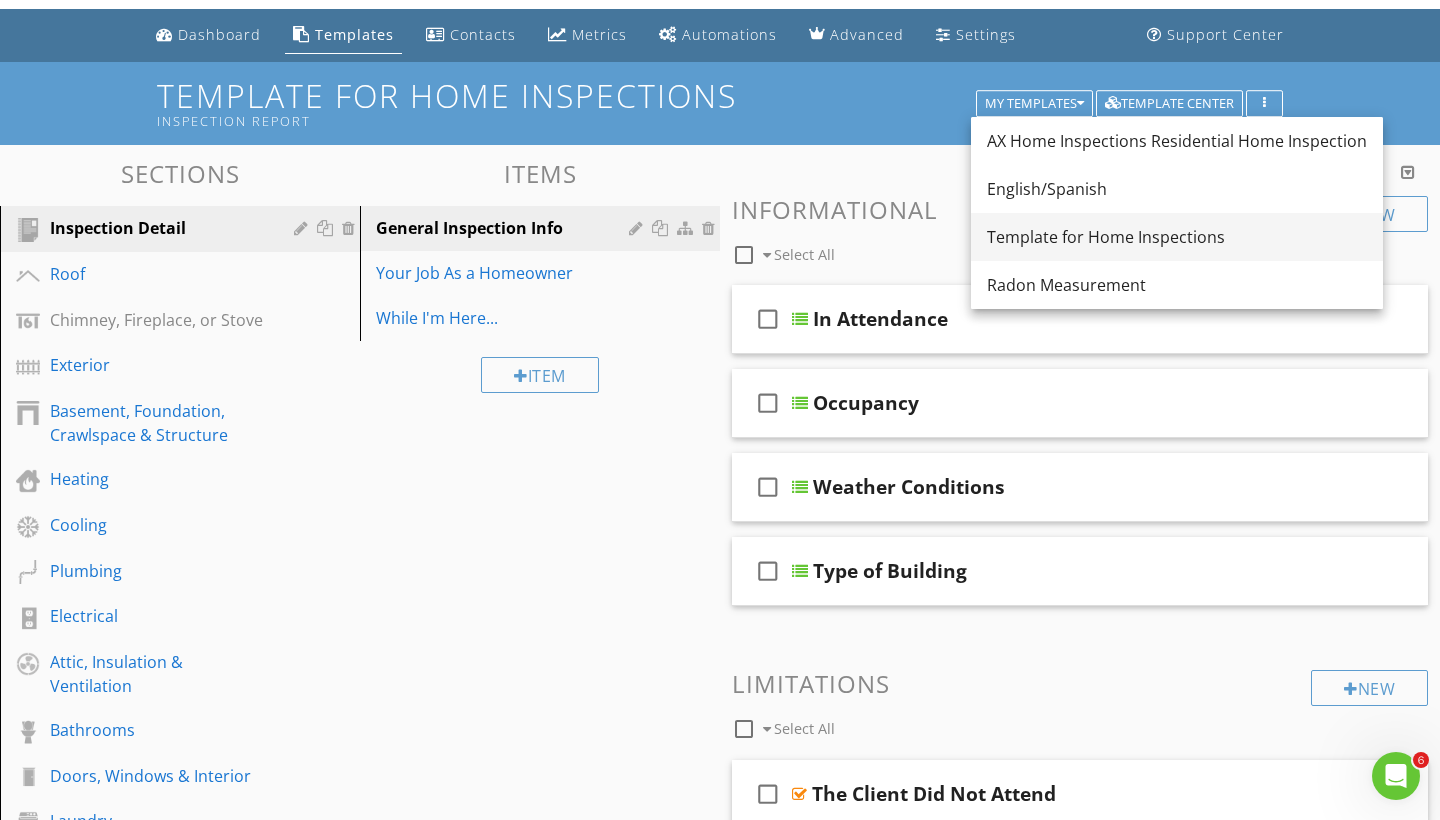 click on "Template for Home Inspections" at bounding box center (1177, 237) 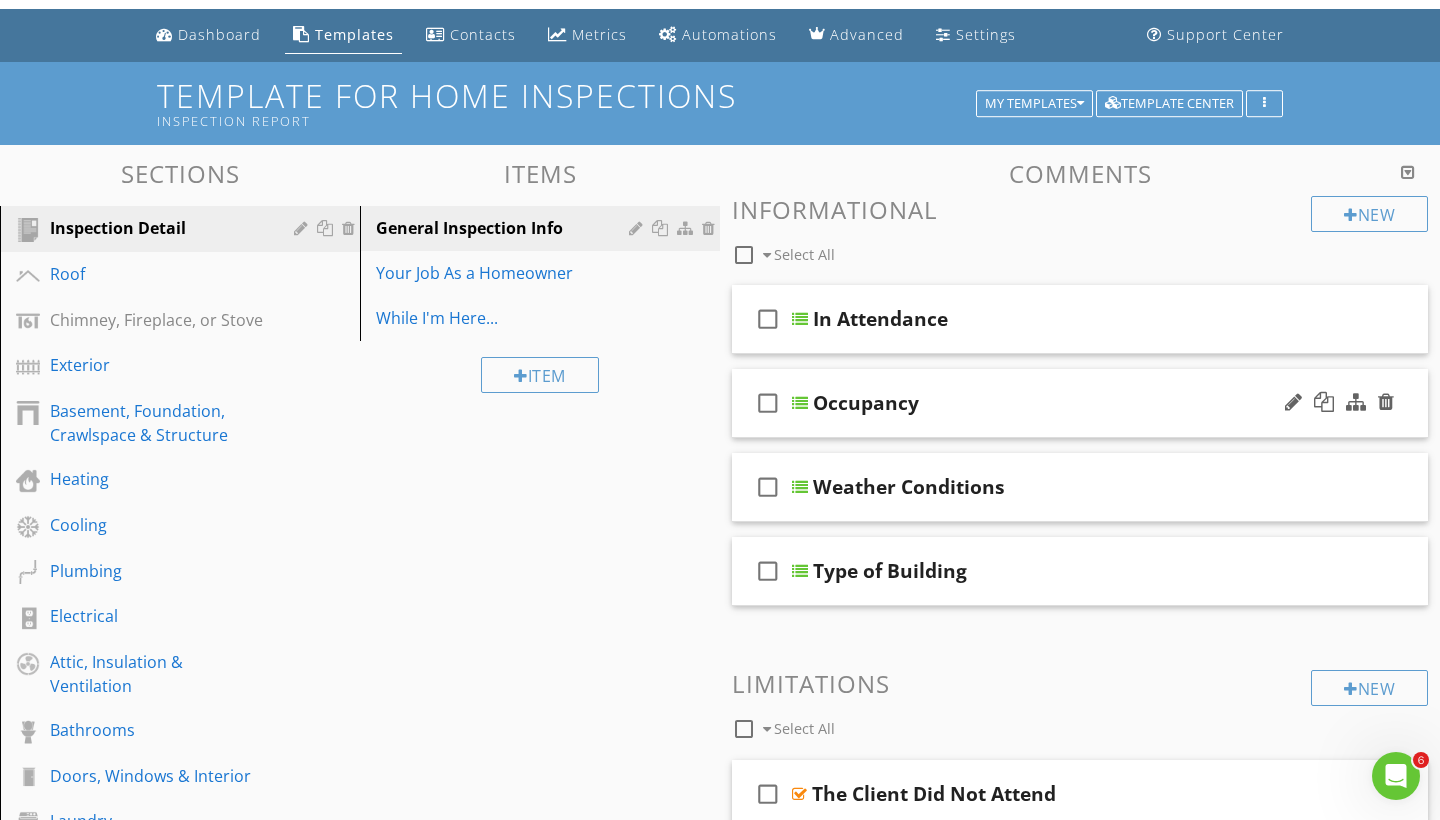 click on "check_box_outline_blank
Occupancy" at bounding box center [1080, 403] 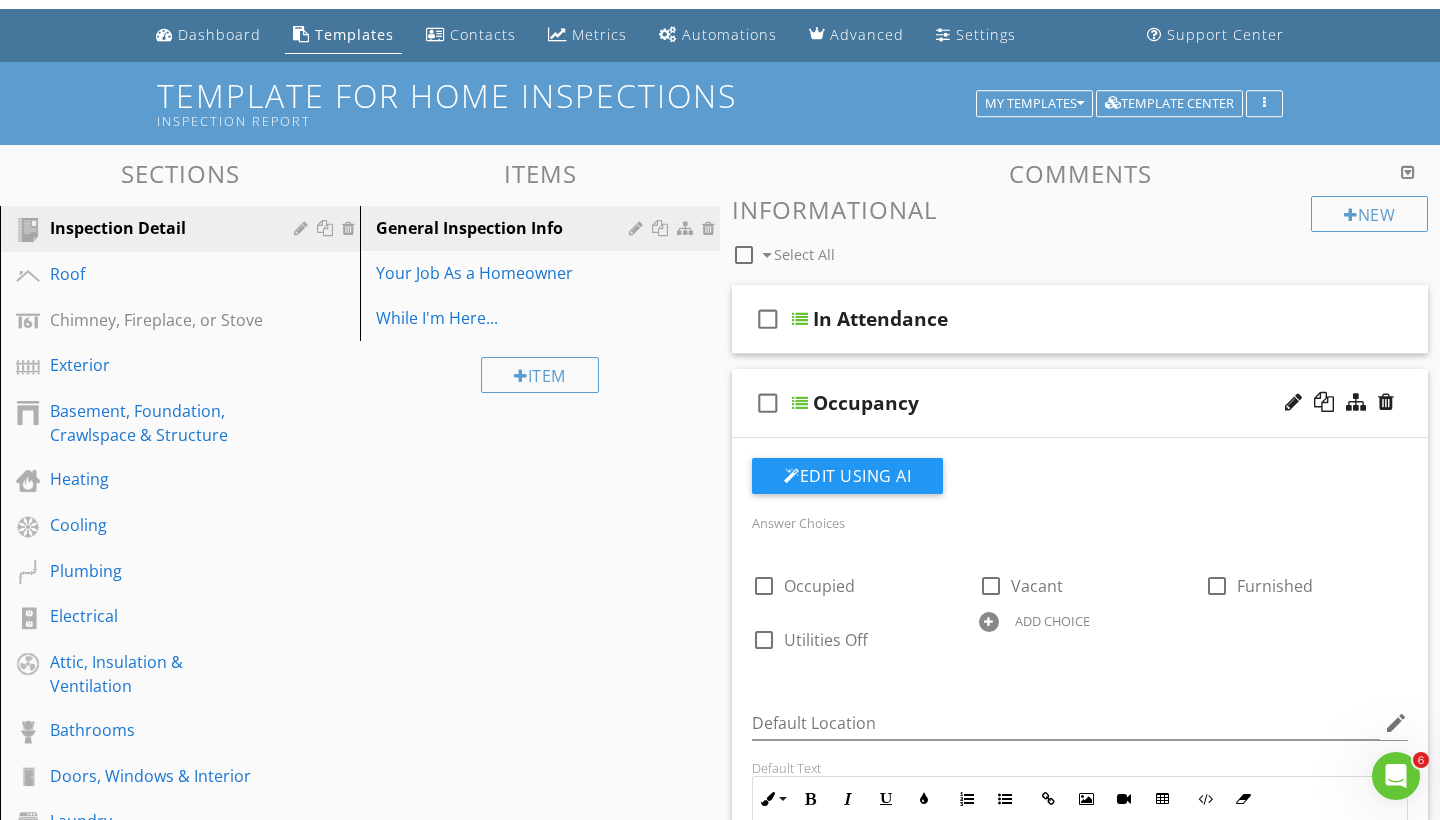 click on "check_box_outline_blank
Occupancy" at bounding box center (1080, 403) 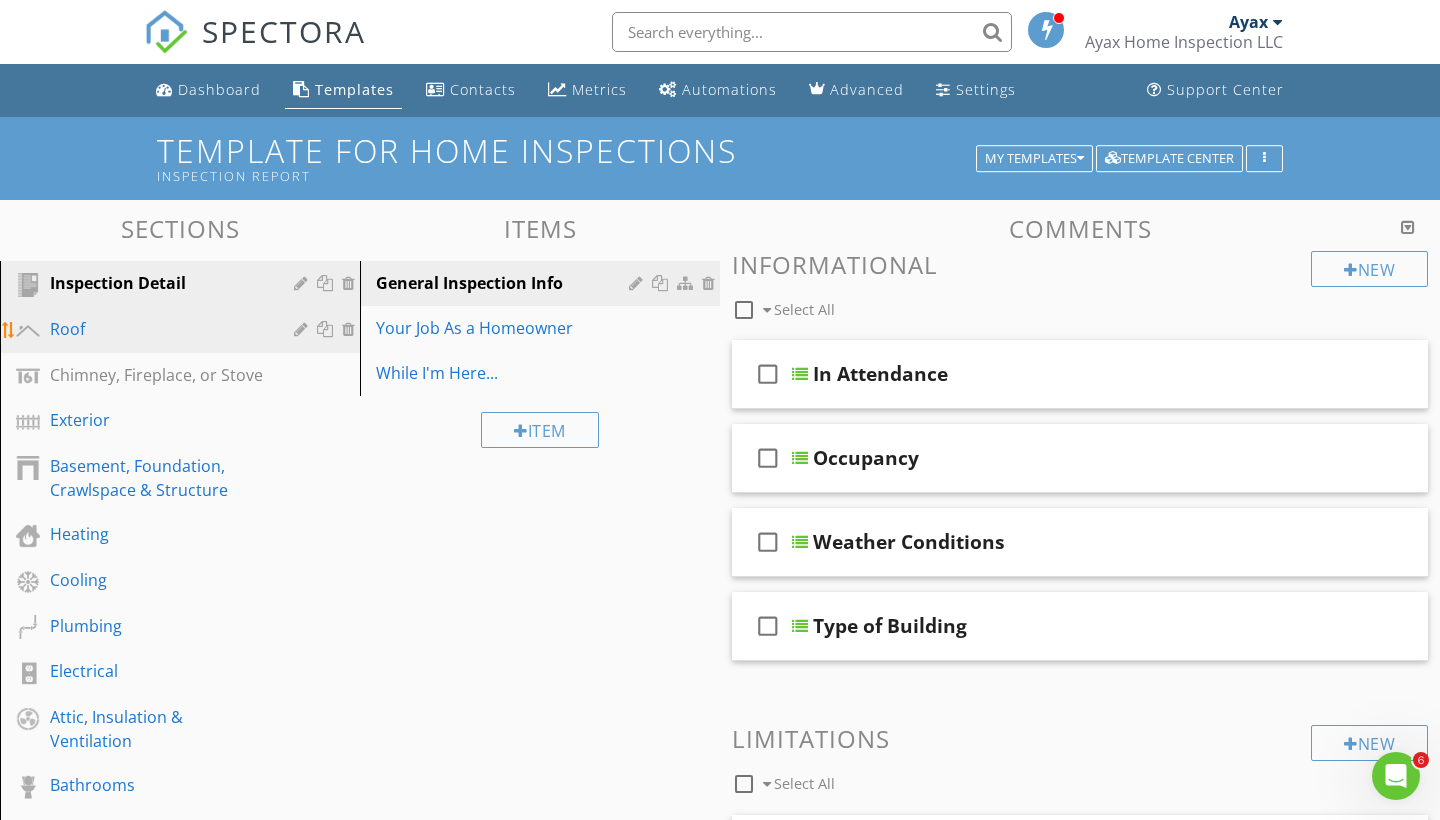 scroll, scrollTop: 0, scrollLeft: 0, axis: both 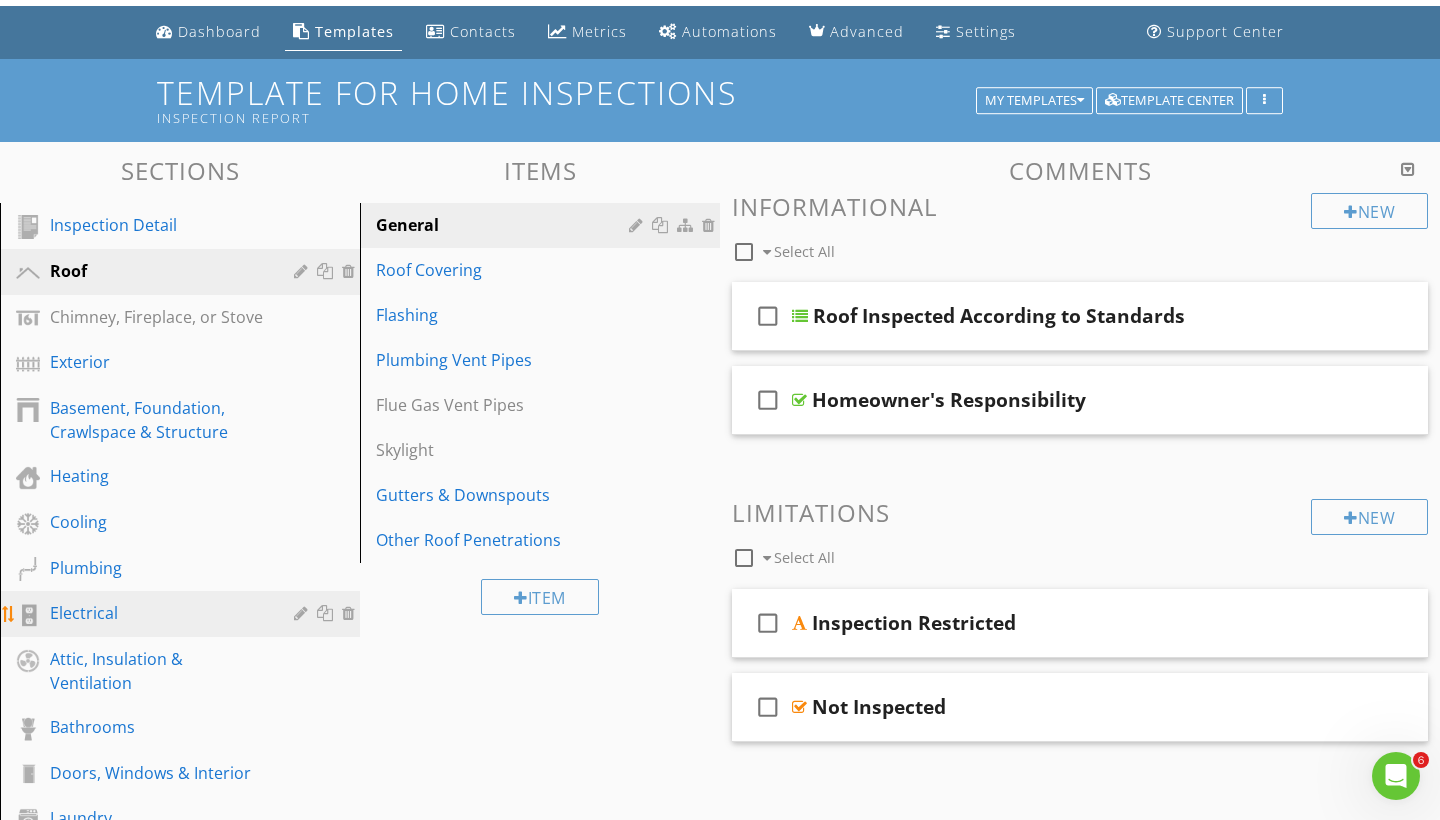click on "Electrical" at bounding box center [157, 613] 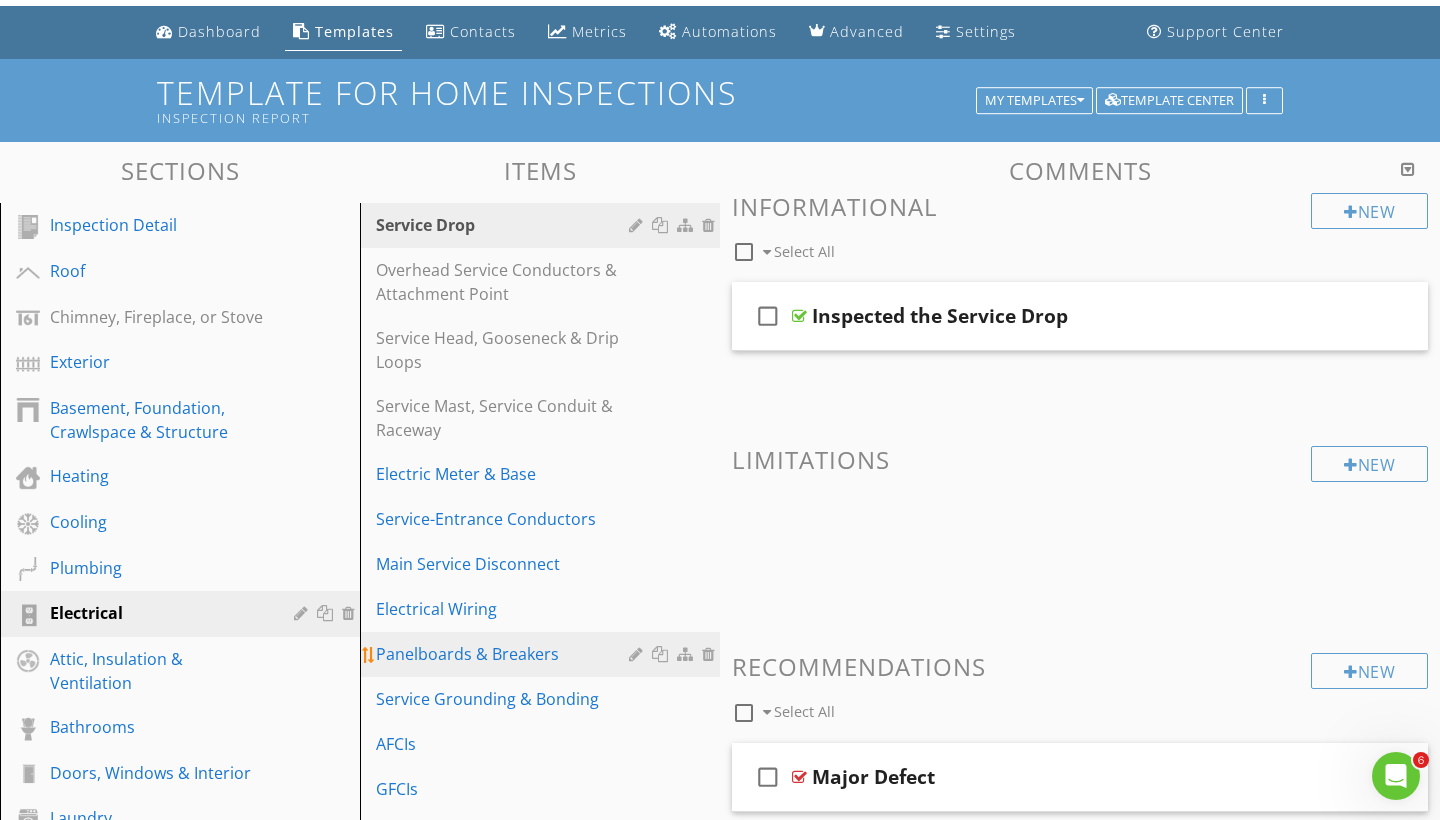 click on "Panelboards & Breakers" at bounding box center (505, 654) 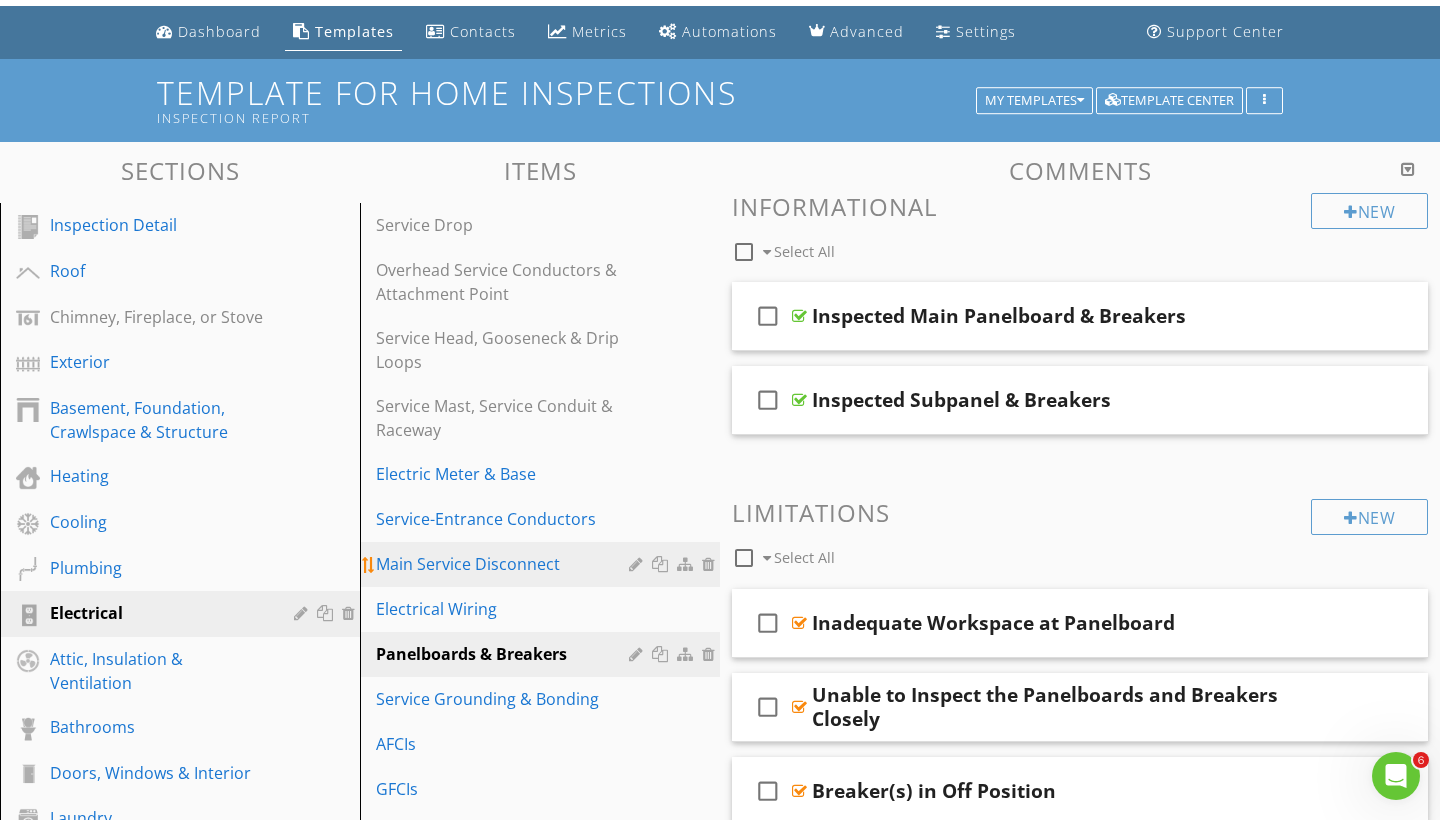 click on "Main Service Disconnect" at bounding box center [505, 564] 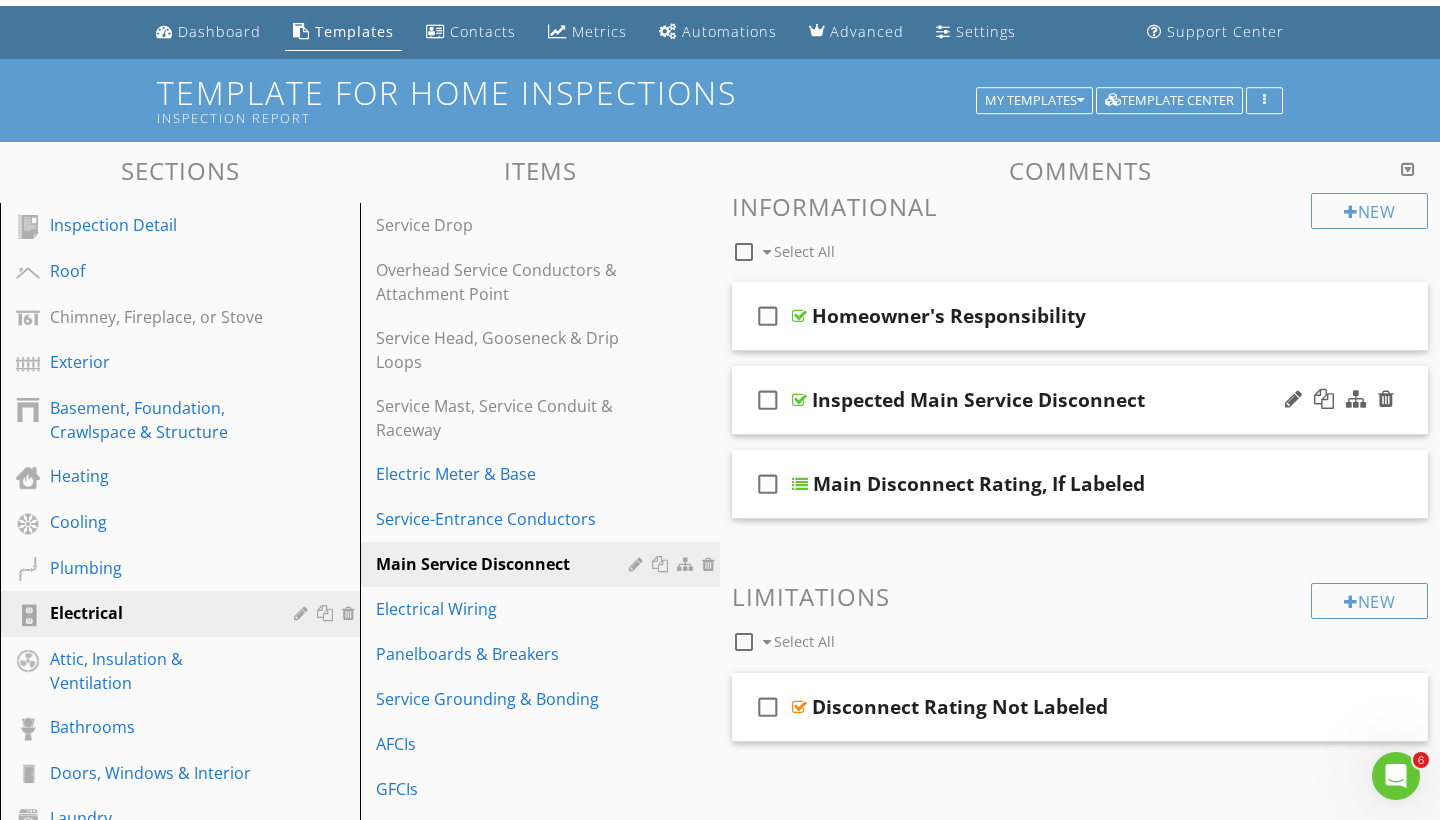 click on "check_box_outline_blank
Inspected Main Service Disconnect" at bounding box center (1080, 400) 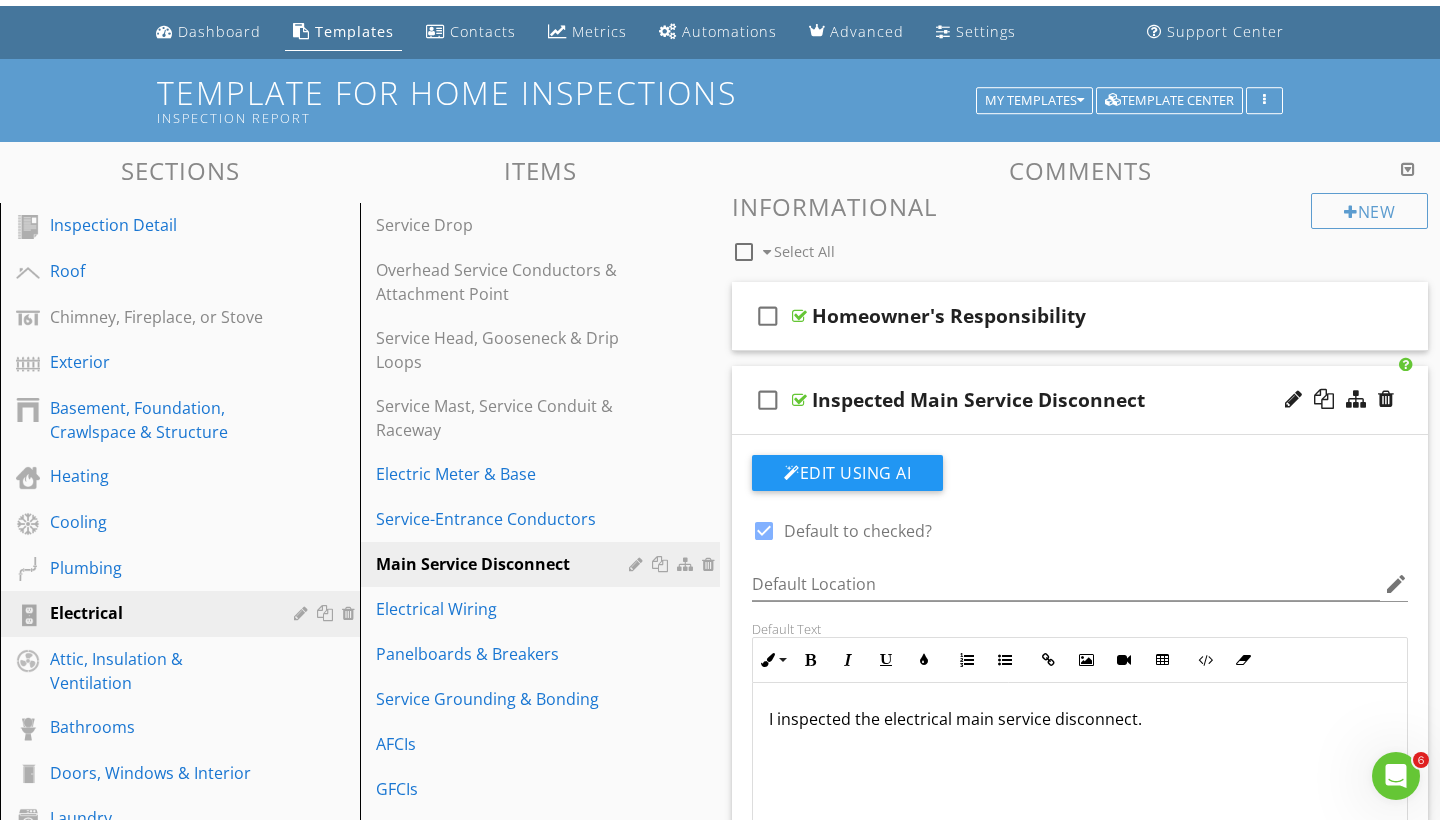 click on "check_box_outline_blank
Inspected Main Service Disconnect" at bounding box center (1080, 400) 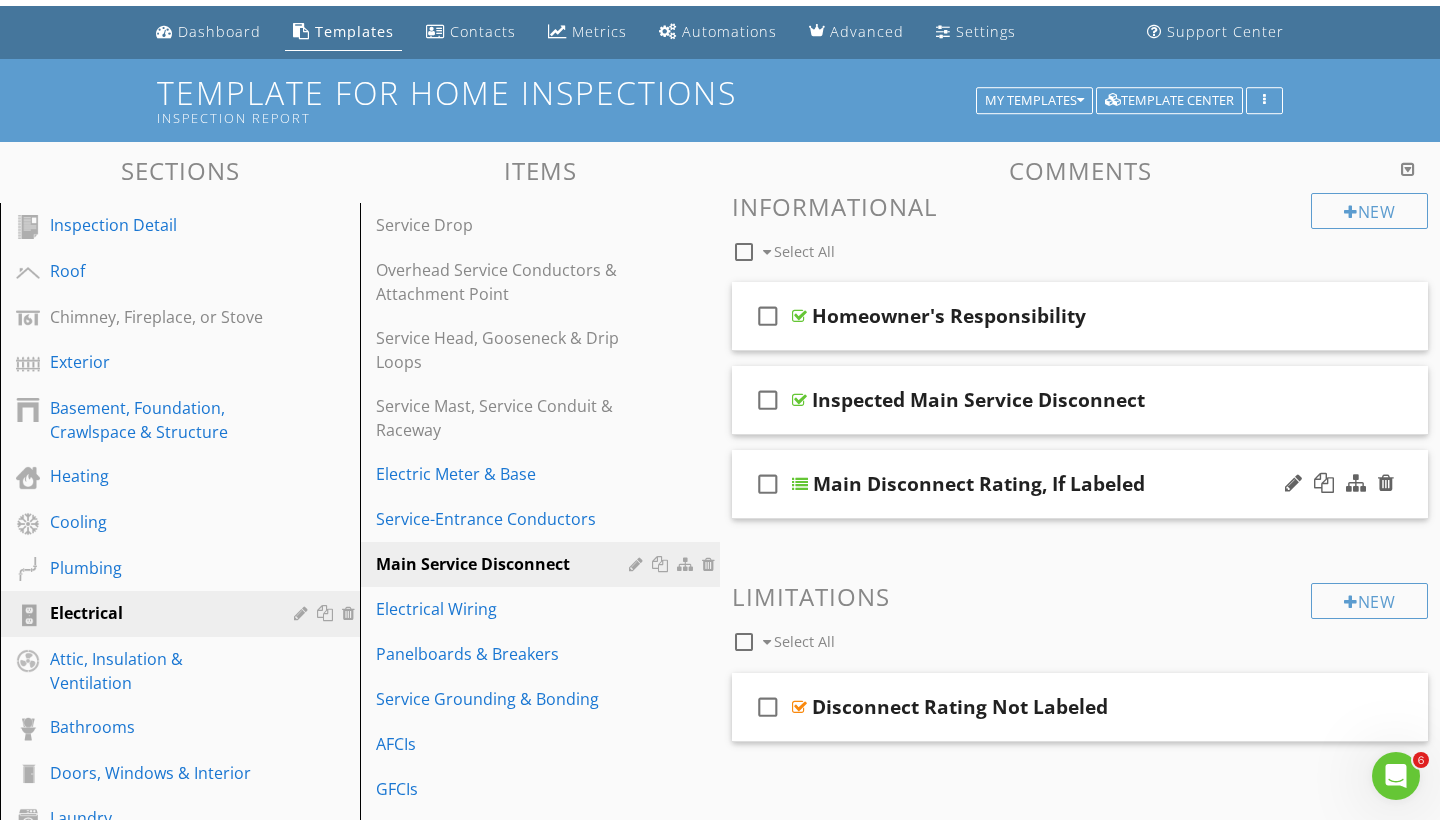 click on "check_box_outline_blank
Main Disconnect Rating, If Labeled" at bounding box center (1080, 484) 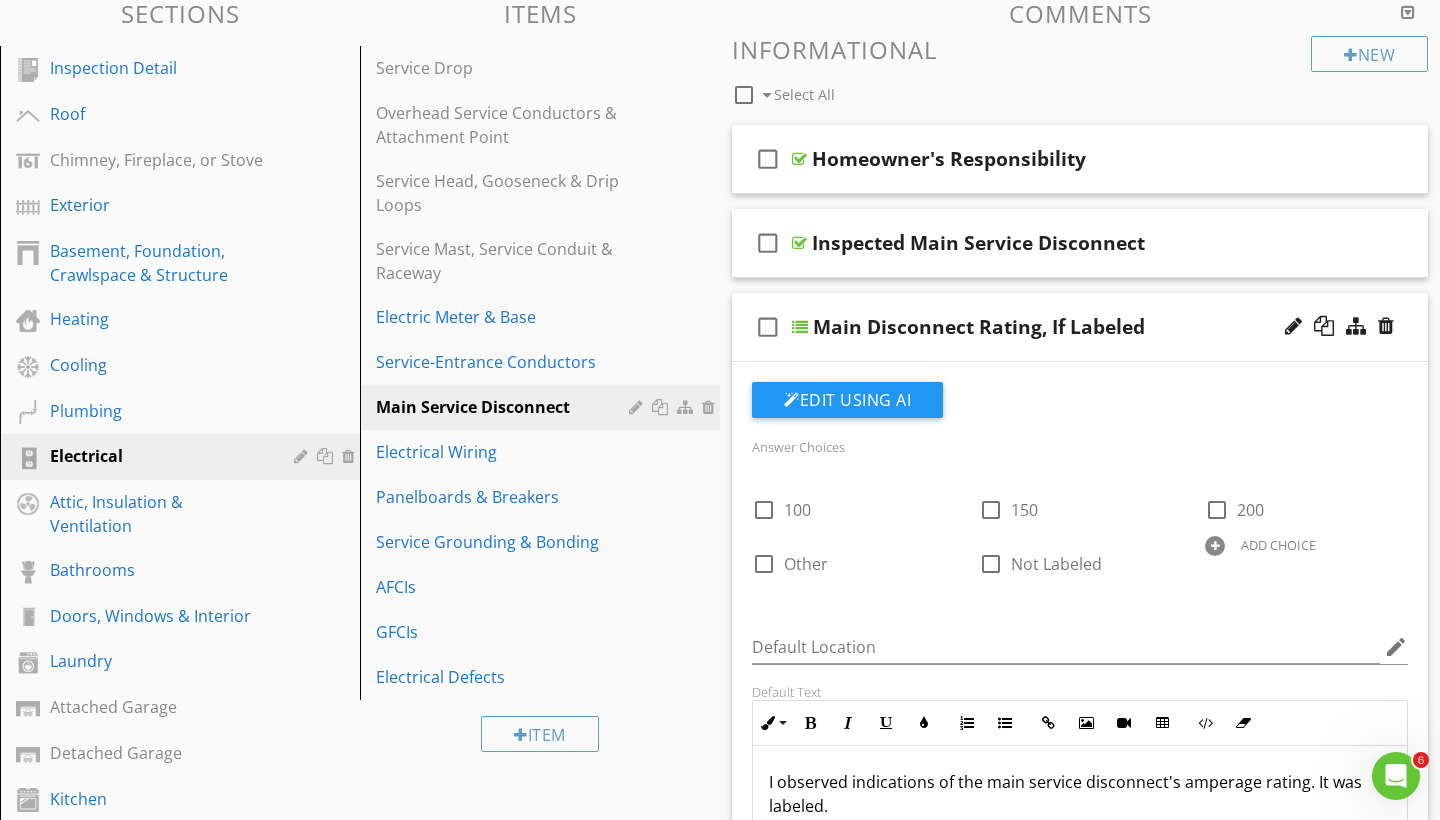 scroll, scrollTop: 220, scrollLeft: 0, axis: vertical 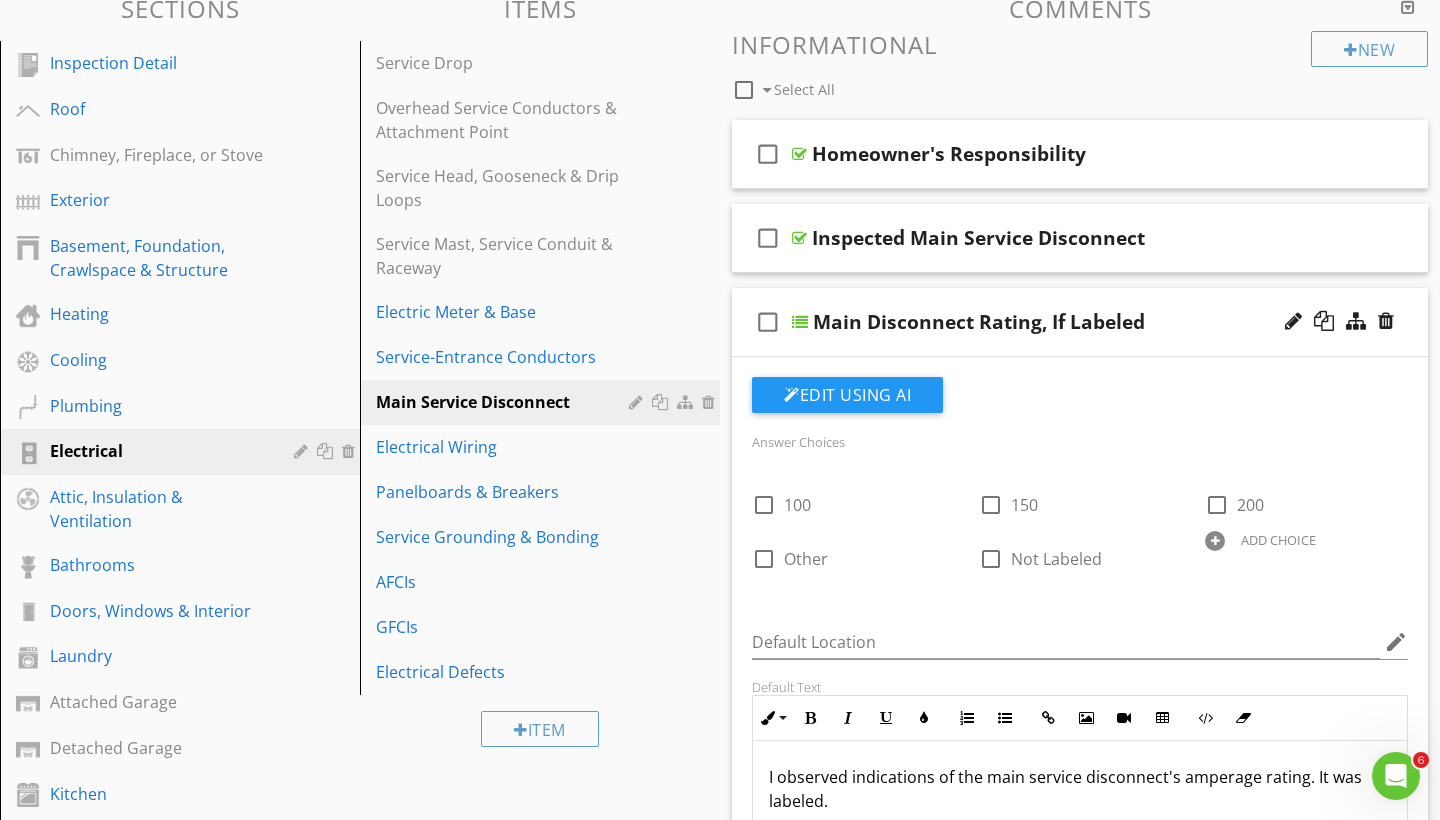 click on "check_box_outline_blank
Main Disconnect Rating, If Labeled" at bounding box center (1080, 322) 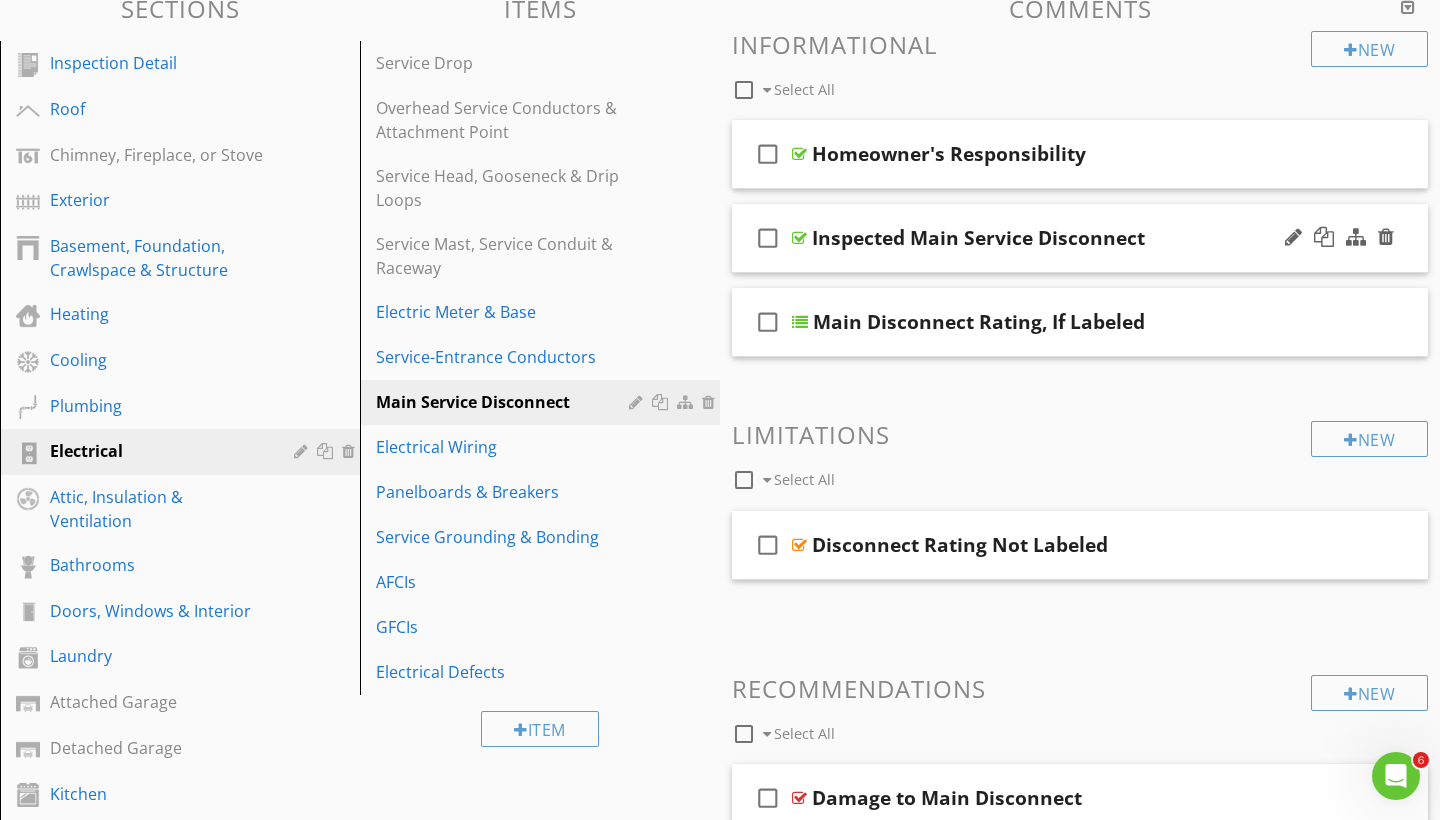 click on "Inspected Main Service Disconnect" at bounding box center [978, 238] 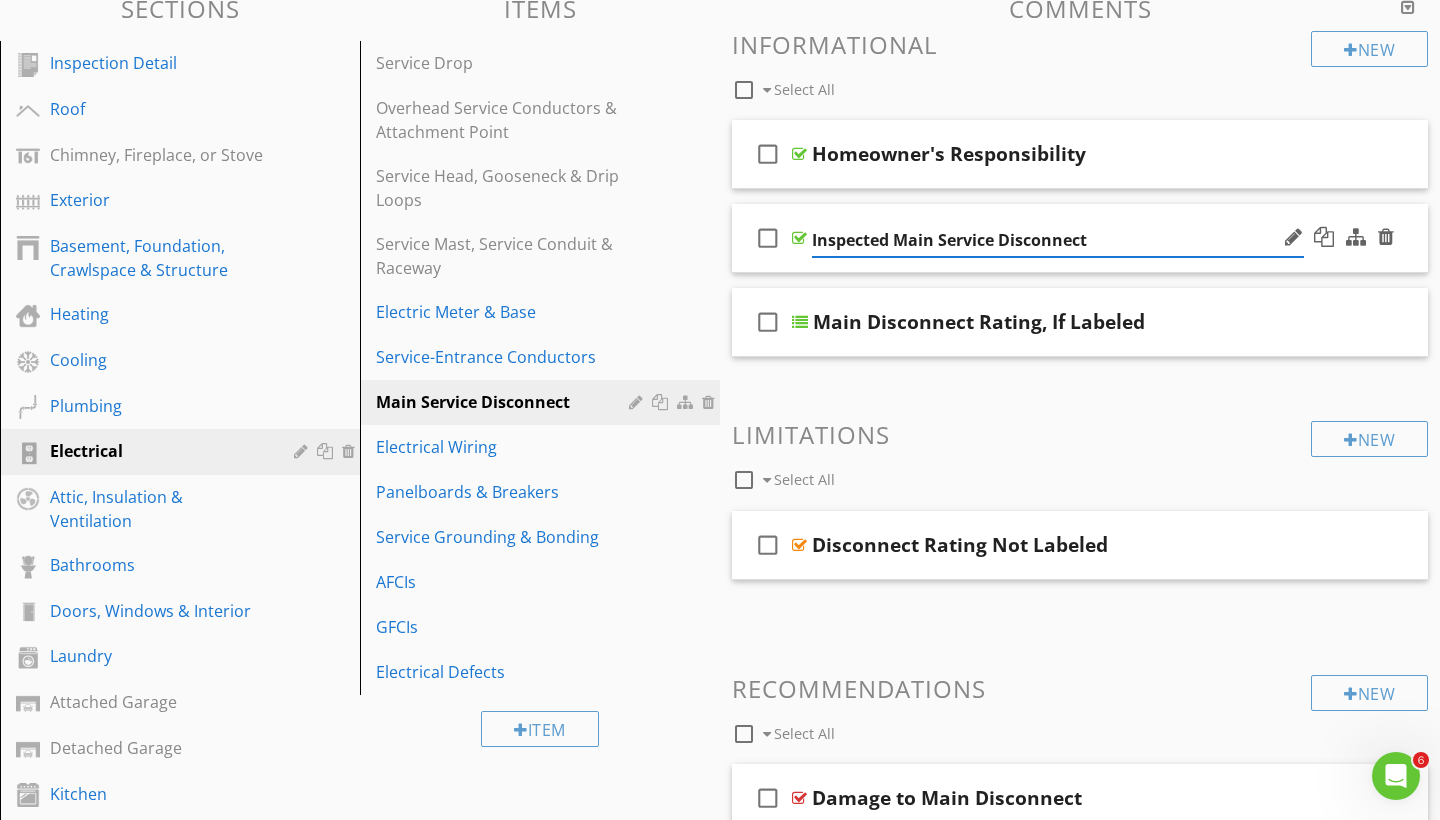 click on "check_box_outline_blank         Inspected Main Service Disconnect" at bounding box center (1080, 238) 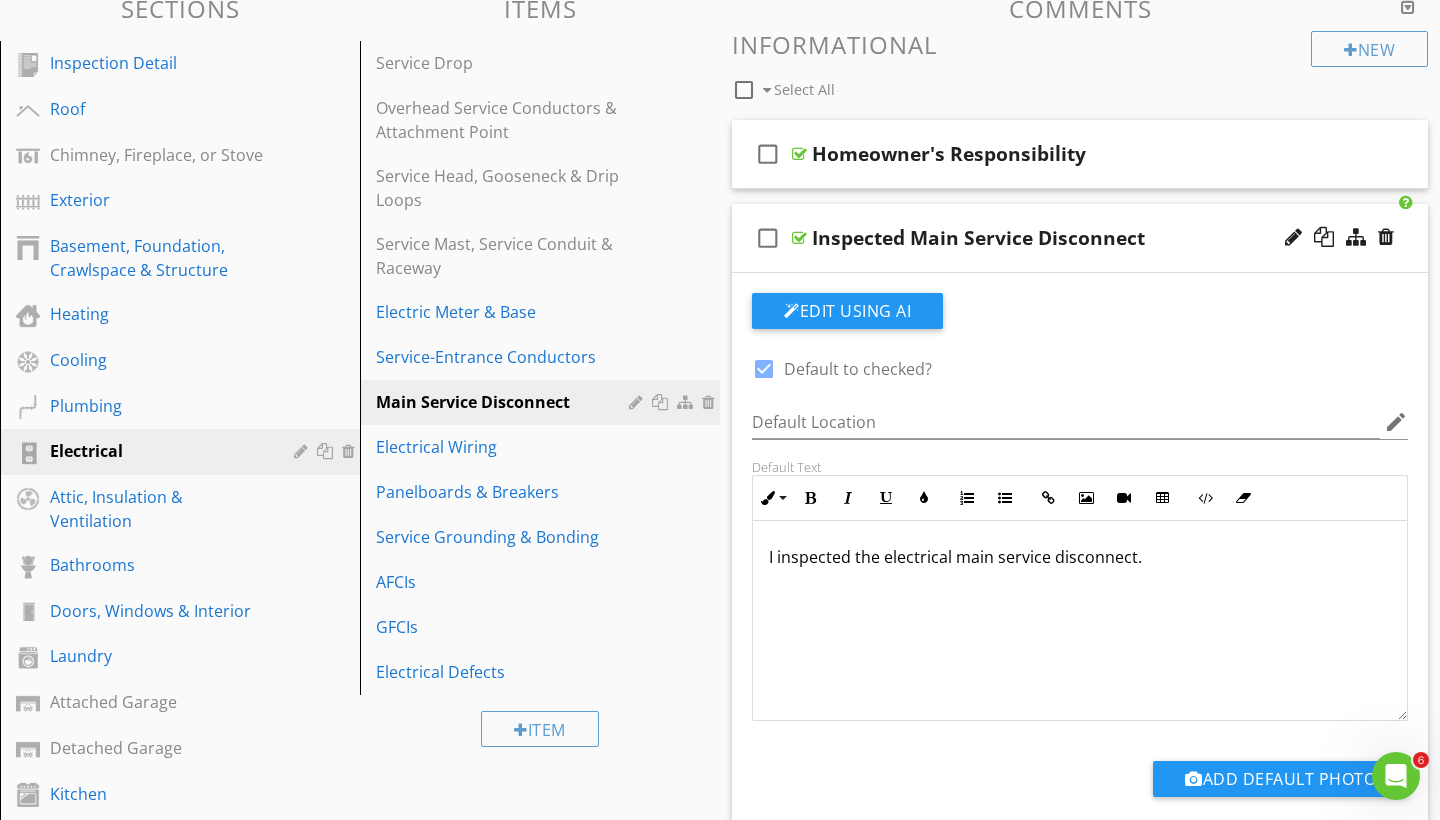 click on "check_box_outline_blank
Inspected Main Service Disconnect" at bounding box center [1080, 238] 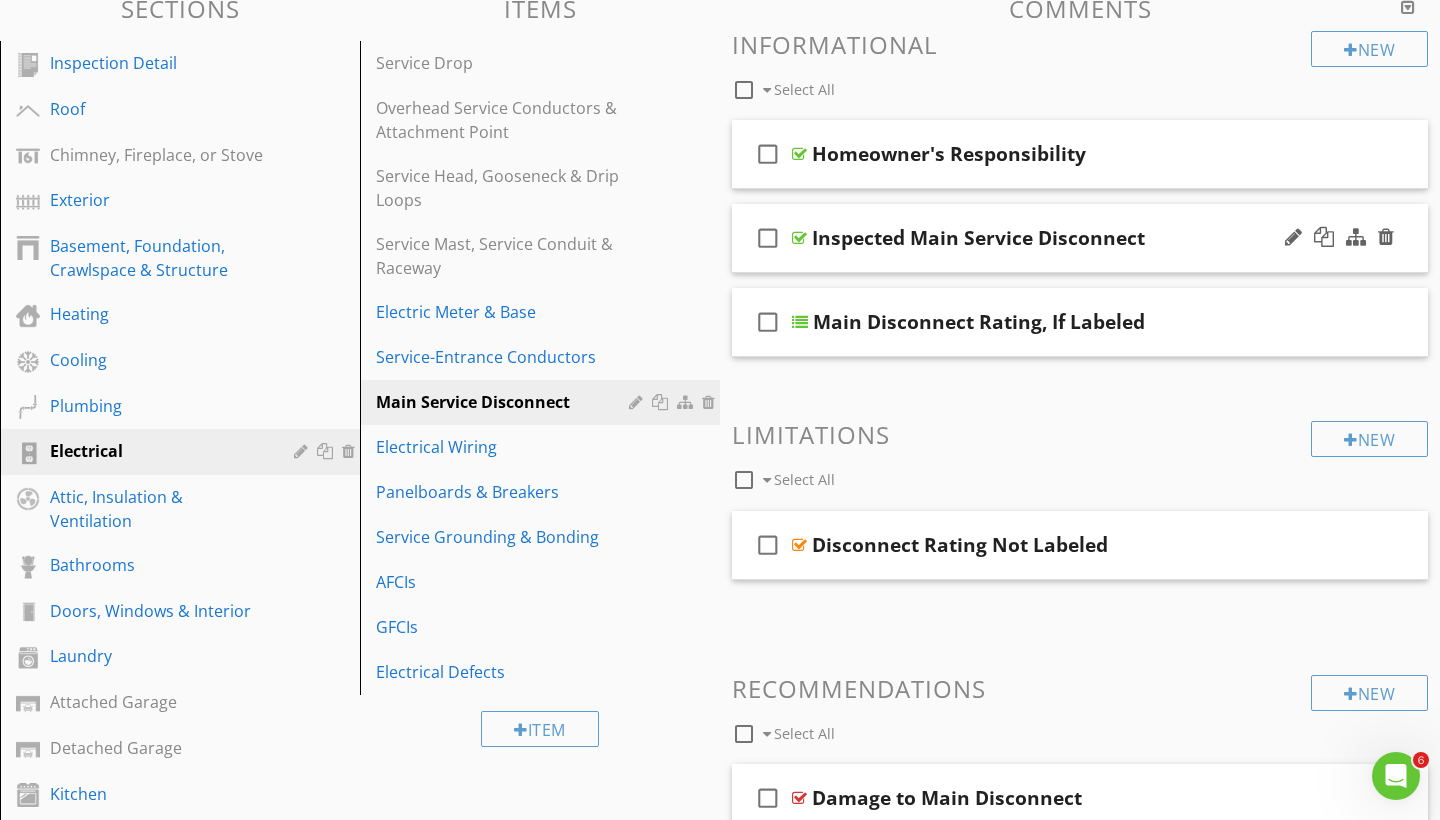 click on "check_box_outline_blank
Inspected Main Service Disconnect" at bounding box center (1080, 238) 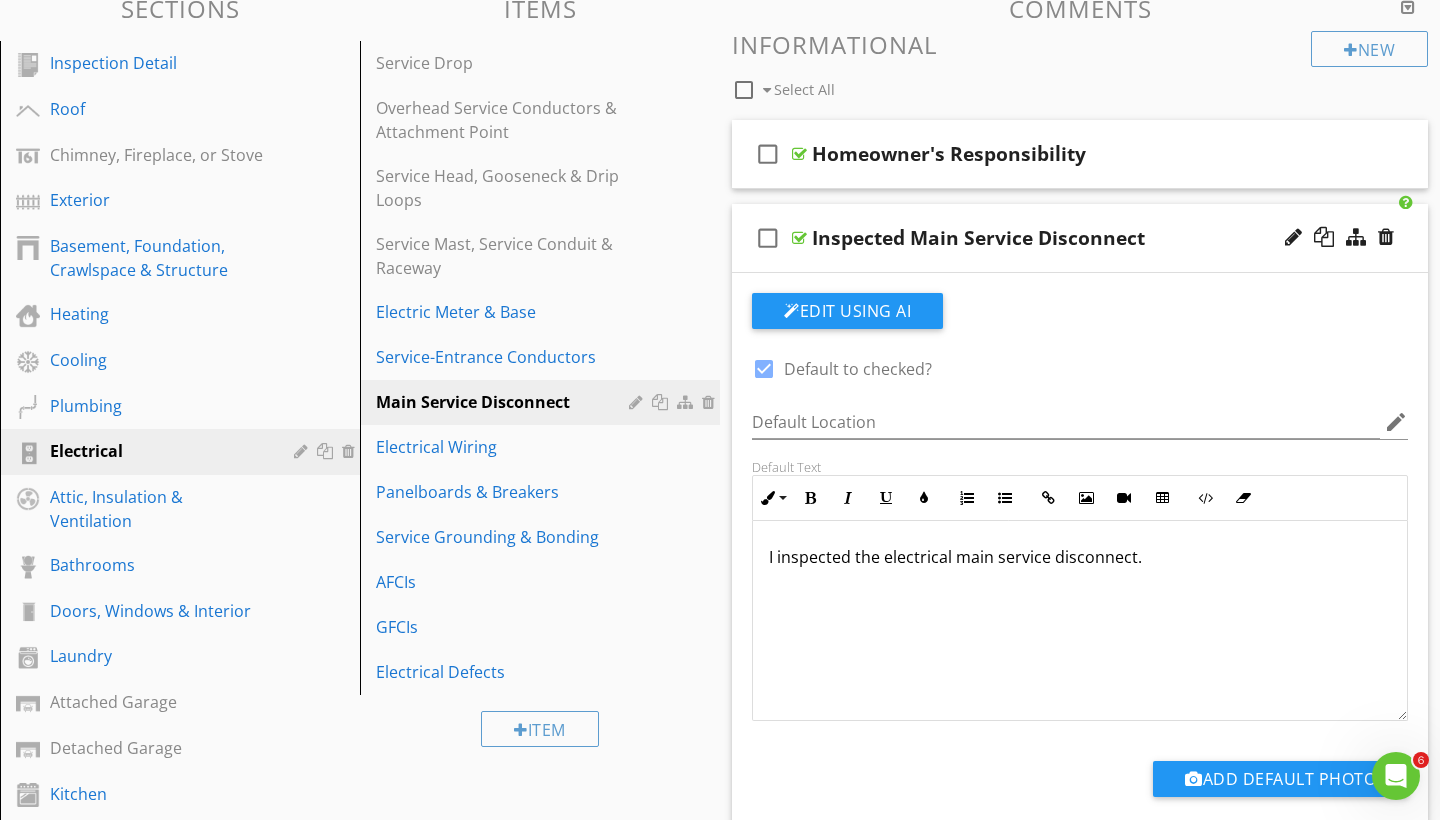 click on "check_box_outline_blank
Inspected Main Service Disconnect" at bounding box center (1080, 238) 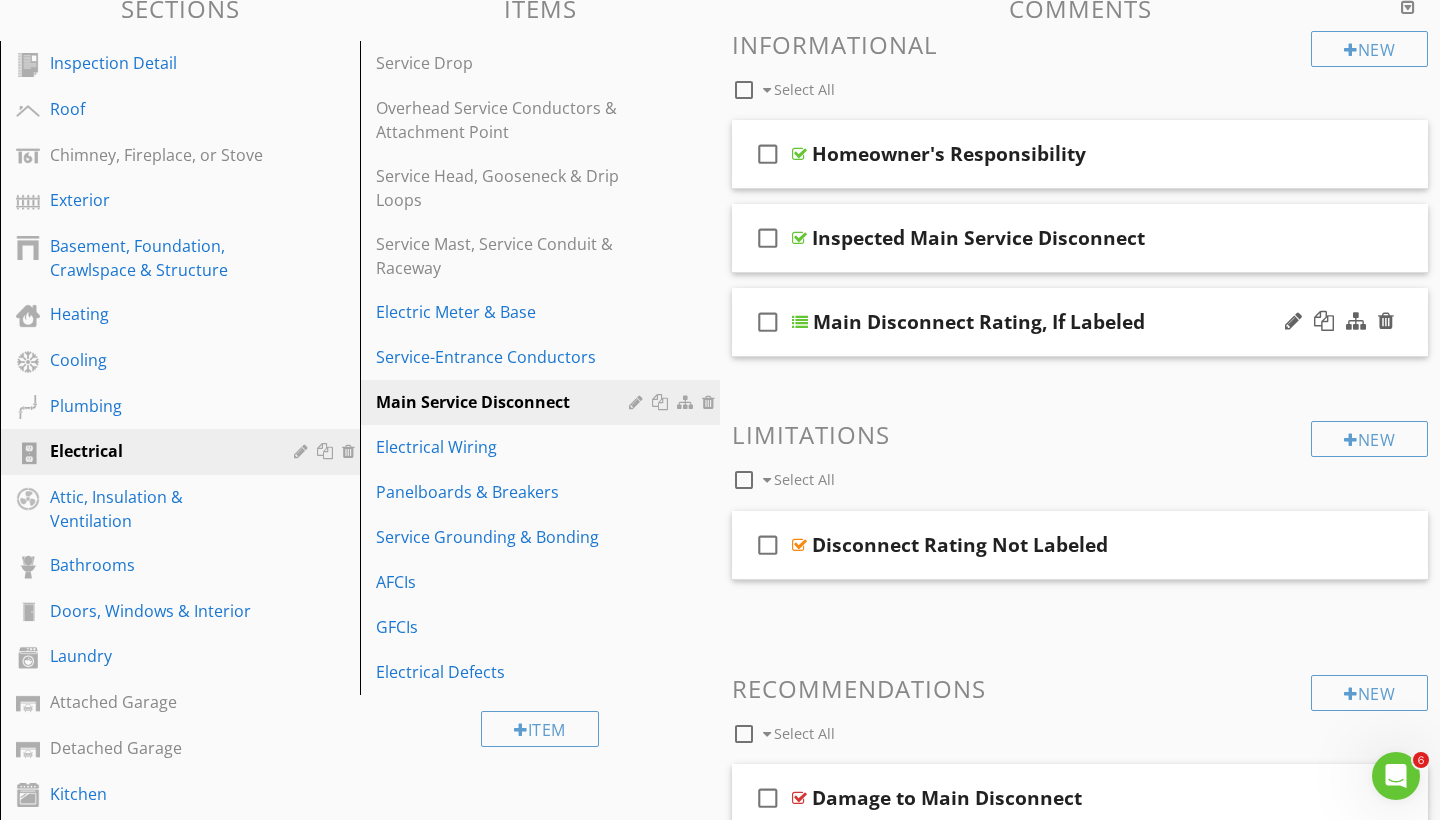 click on "check_box_outline_blank
Main Disconnect Rating, If Labeled" at bounding box center [1080, 322] 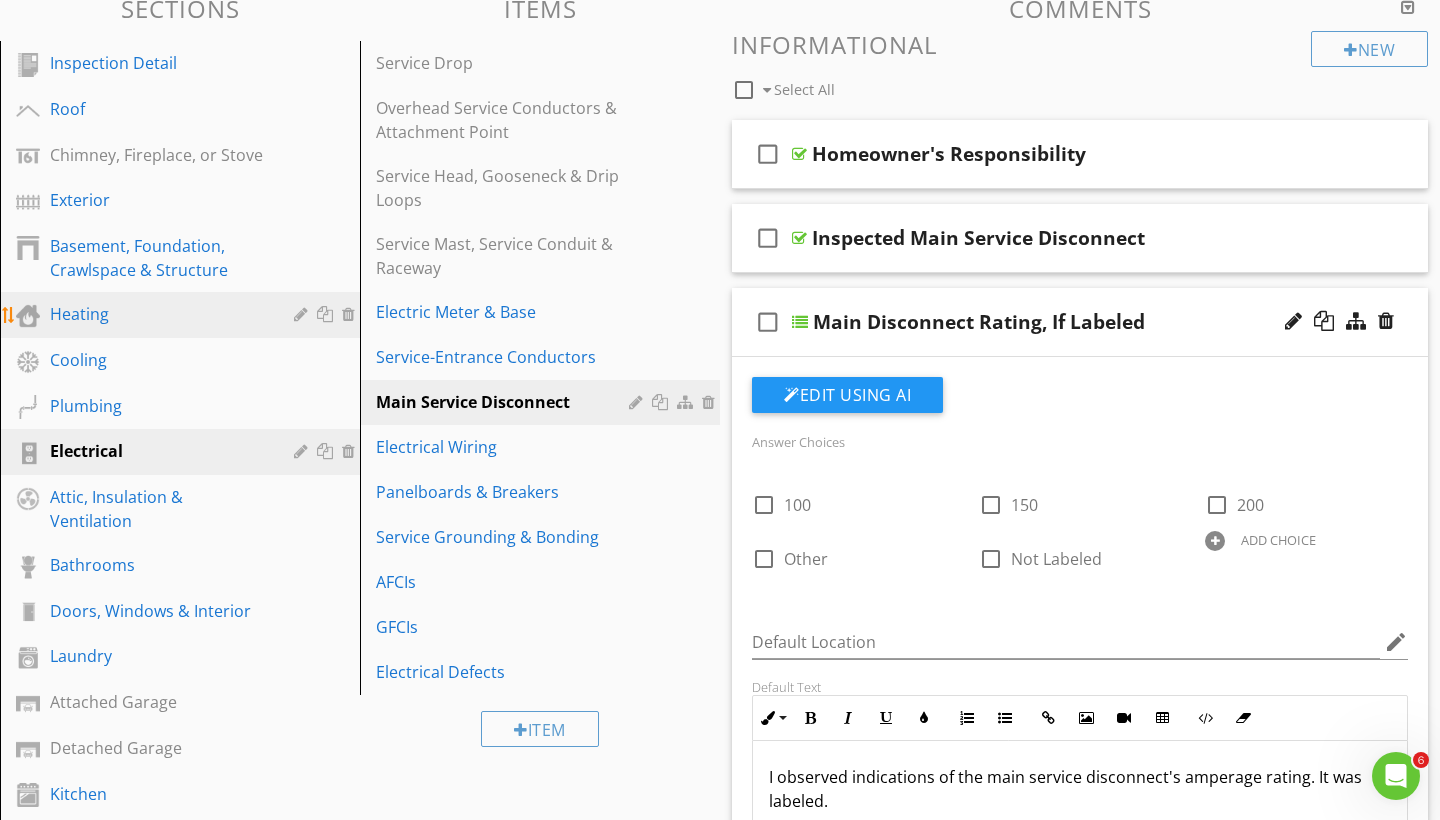 click on "Heating" at bounding box center (157, 314) 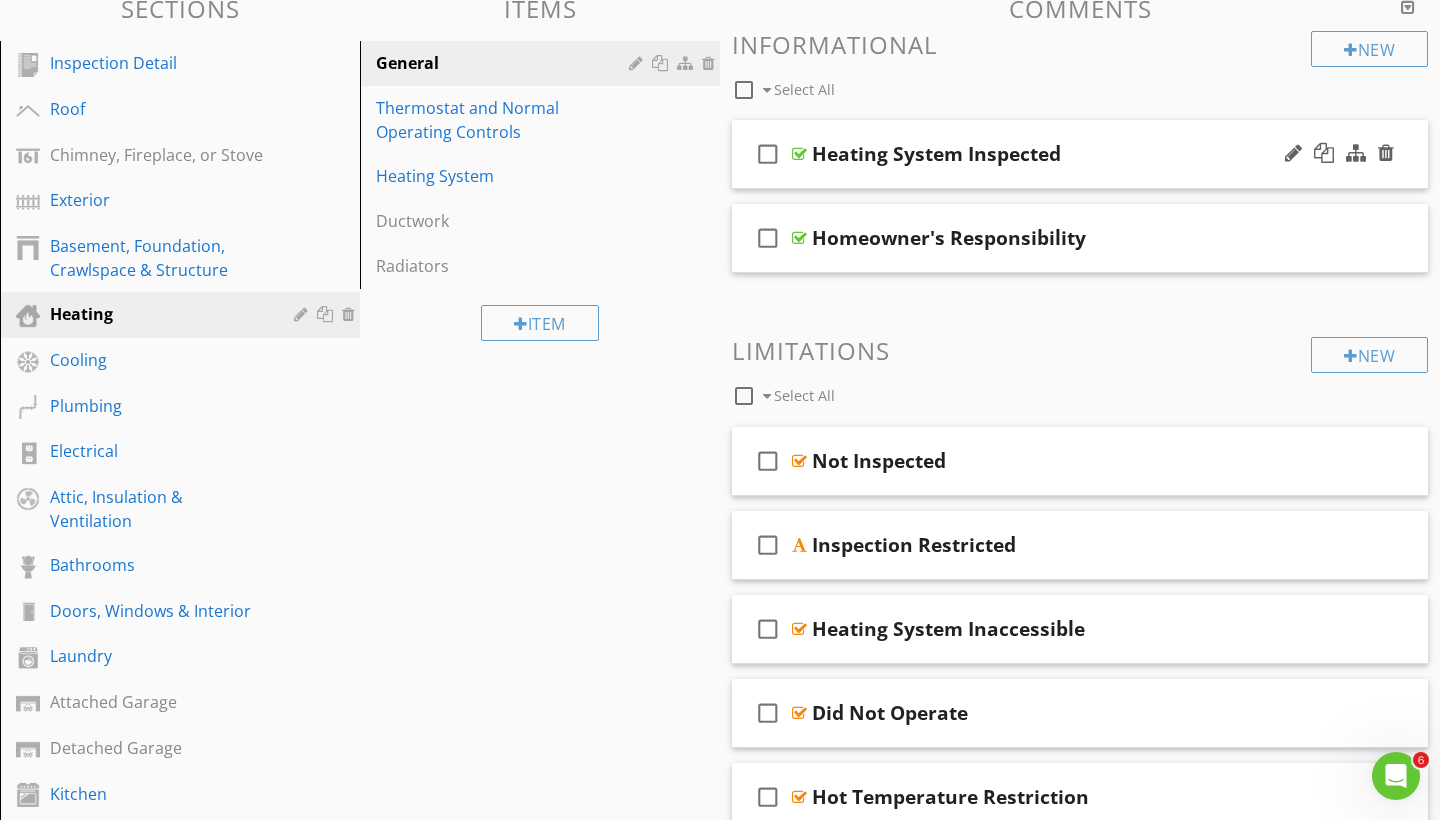 click on "Heating System Inspected" at bounding box center [936, 154] 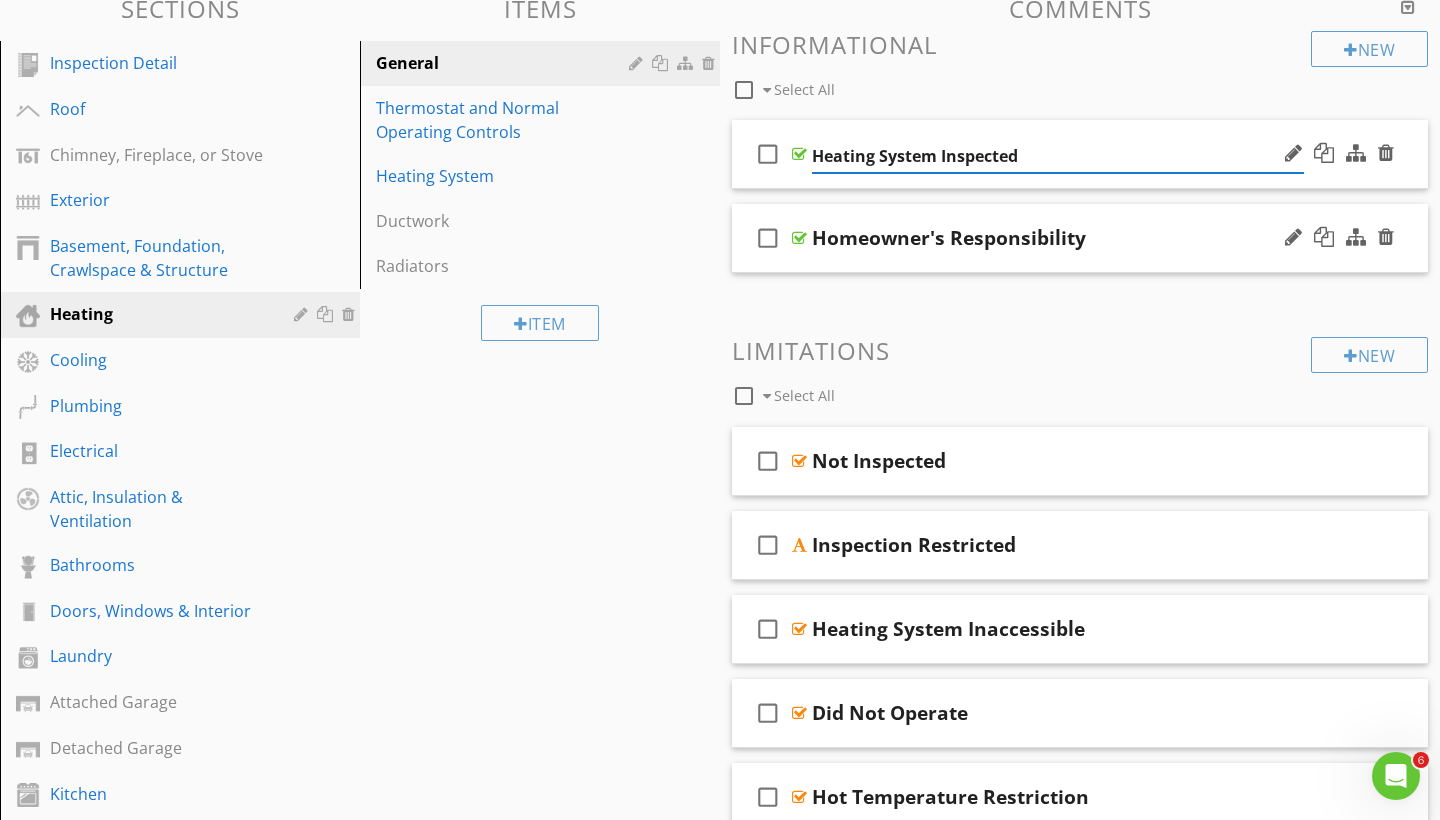 click on "check_box_outline_blank
Homeowner's Responsibility" at bounding box center [1080, 238] 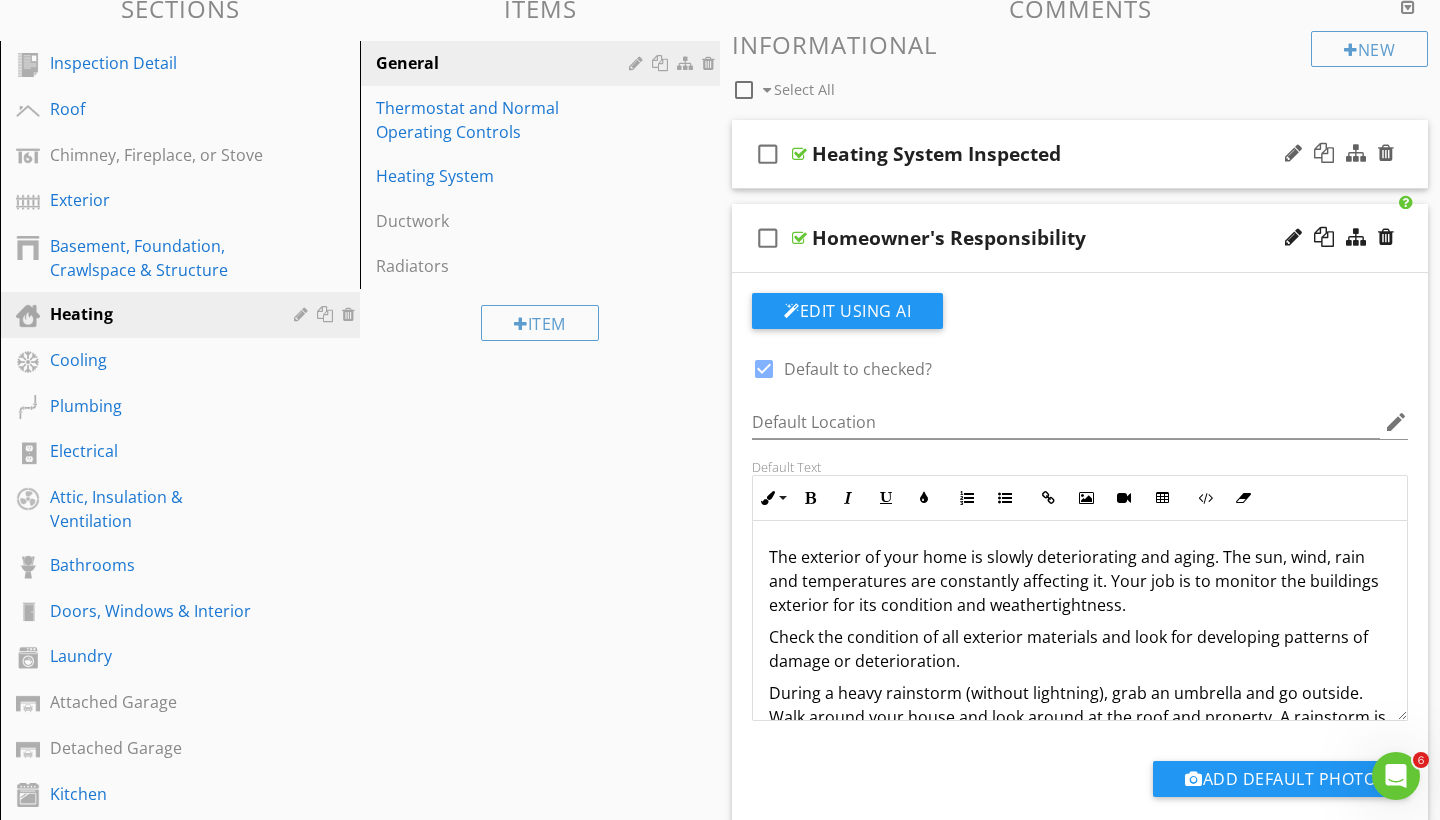 click on "check_box_outline_blank
Homeowner's Responsibility" at bounding box center [1080, 238] 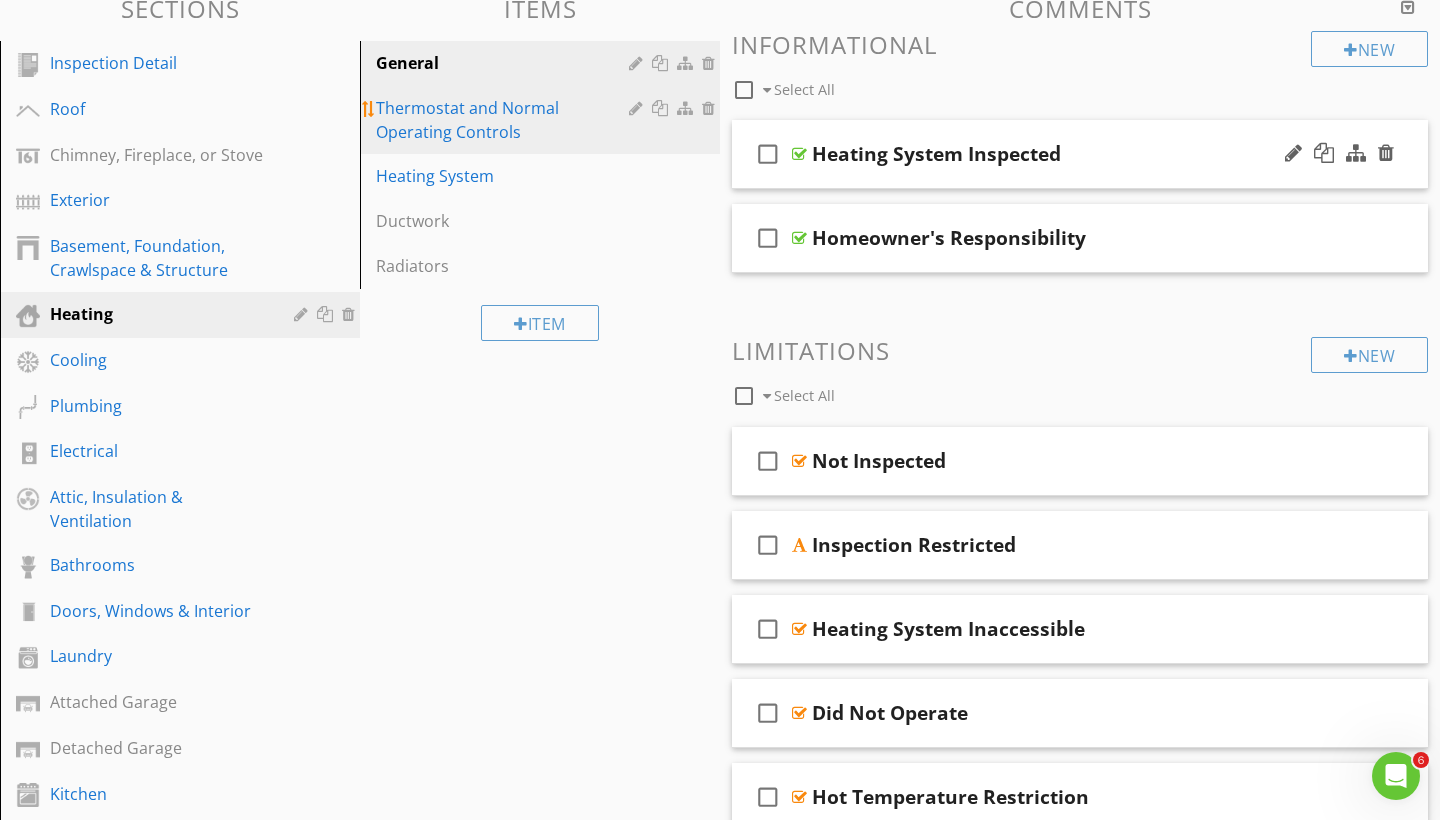 click on "Thermostat and Normal Operating Controls" at bounding box center [505, 120] 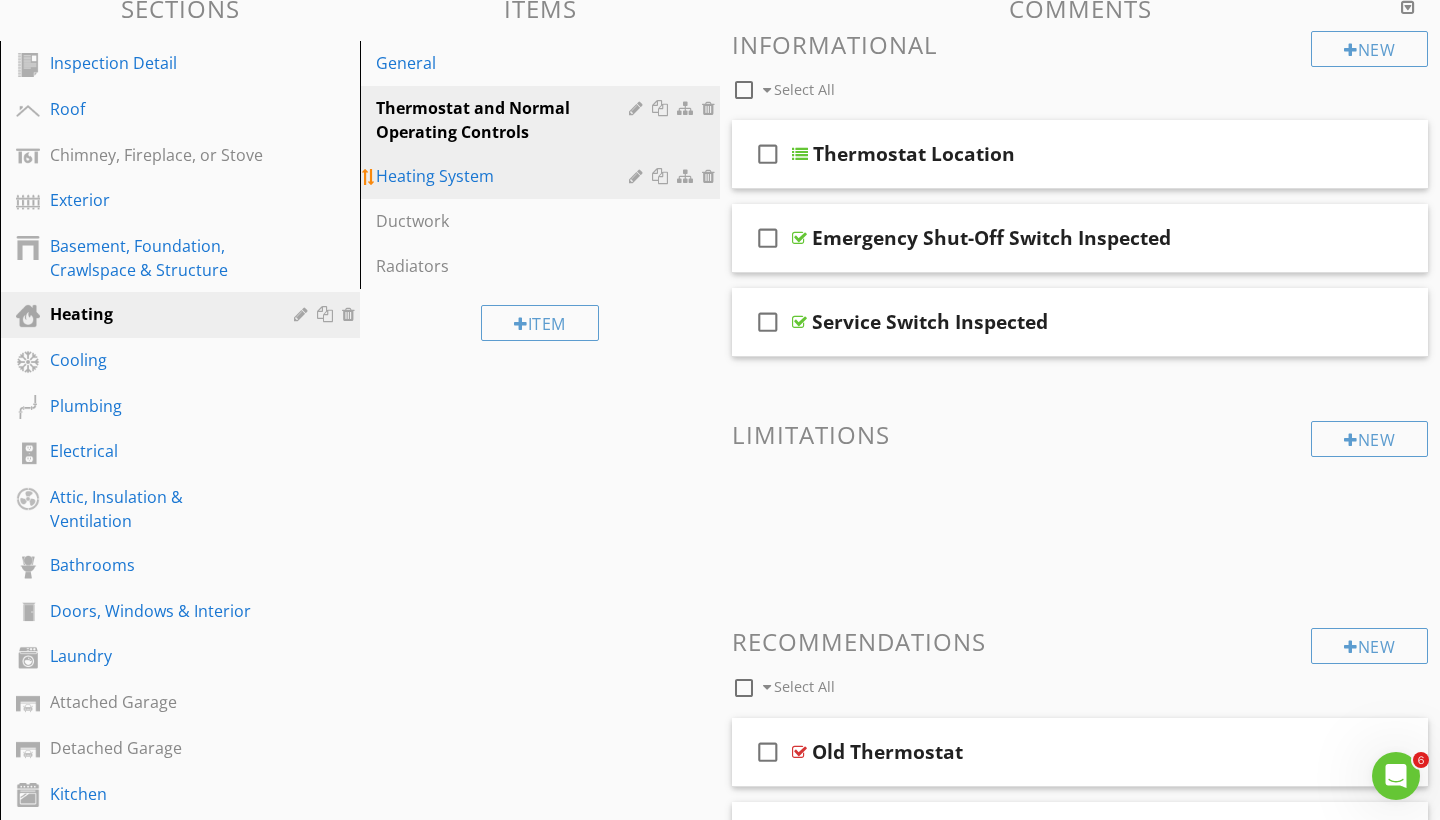 click on "Heating System" at bounding box center (505, 176) 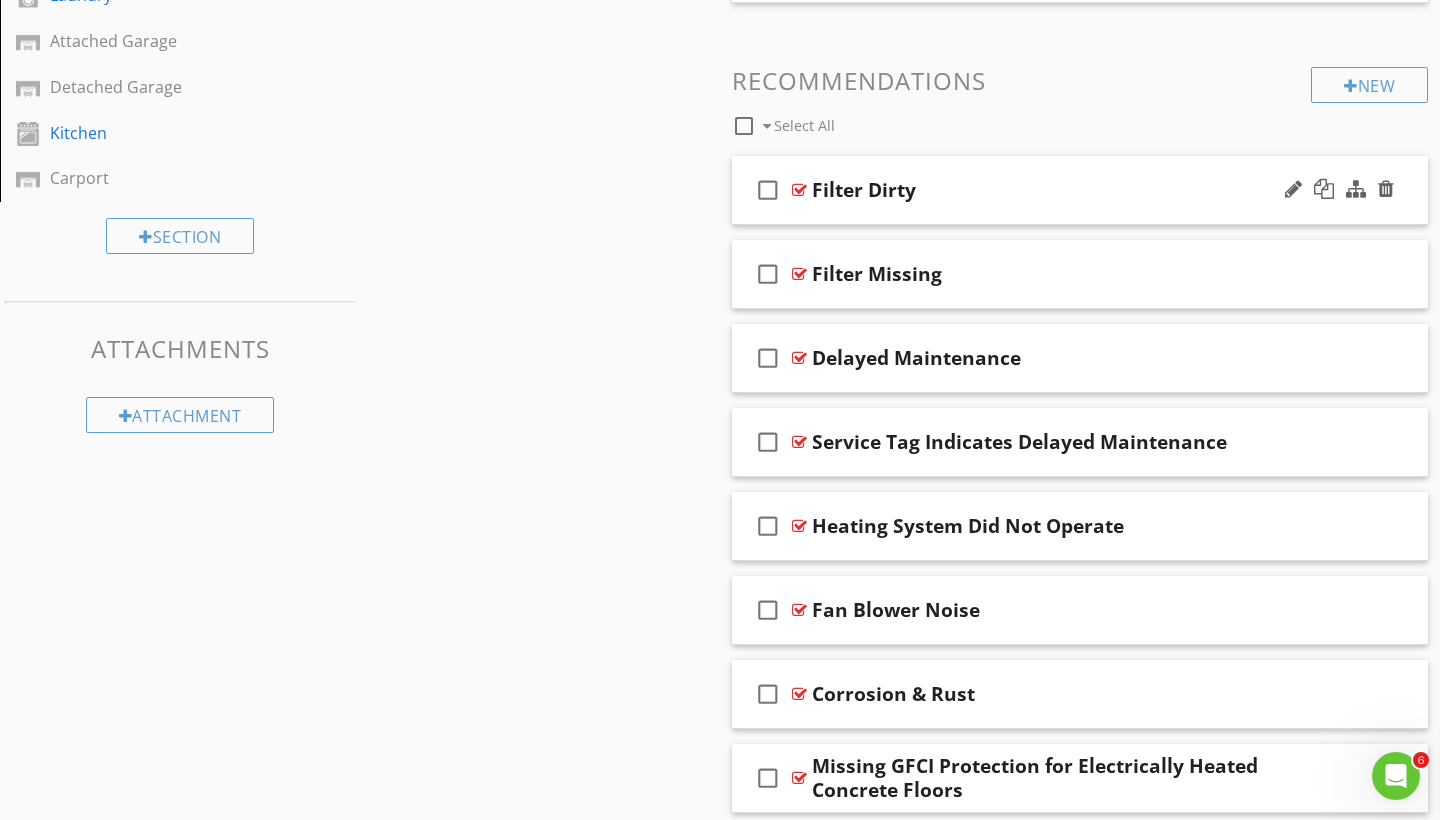 scroll, scrollTop: 954, scrollLeft: 0, axis: vertical 